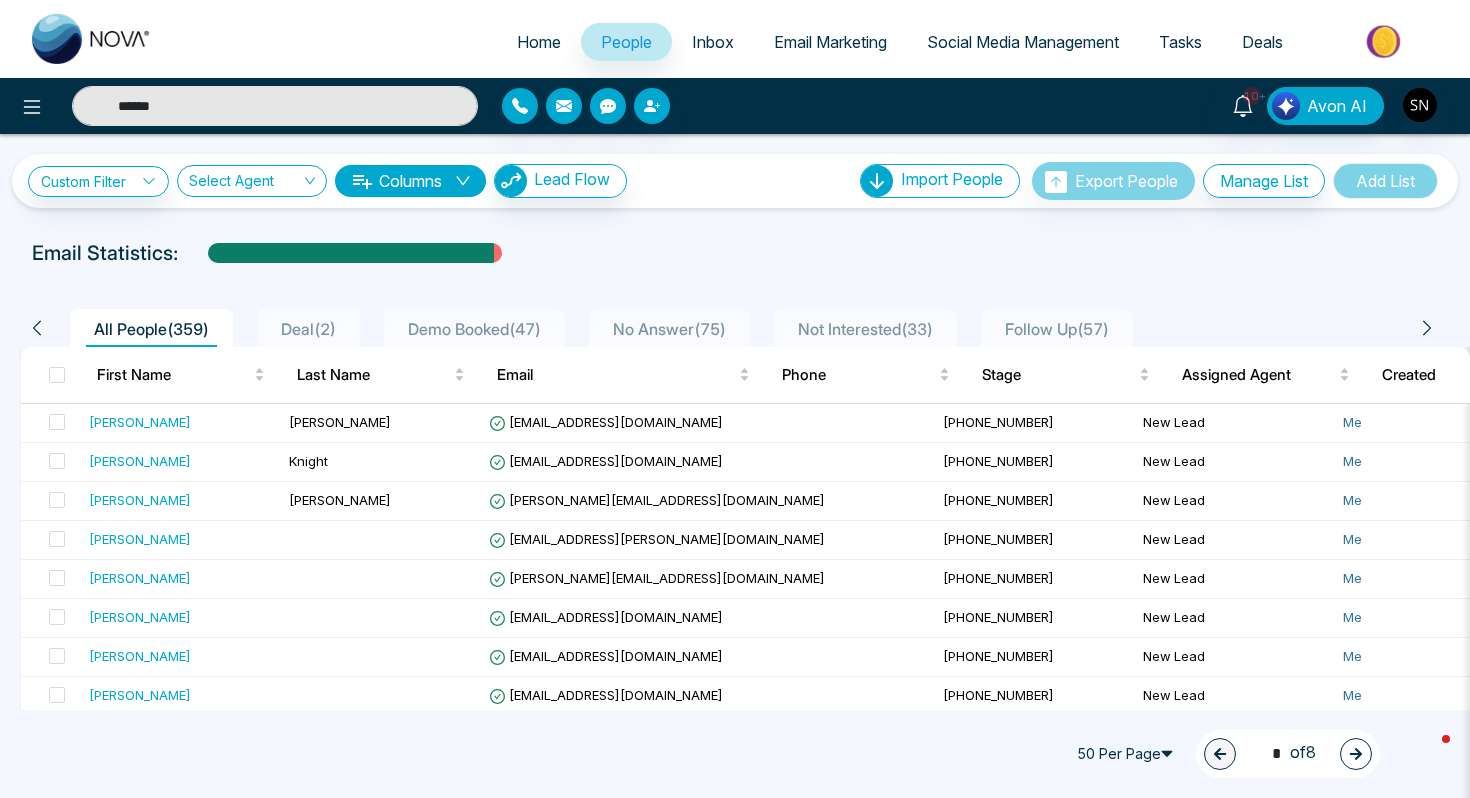scroll, scrollTop: 0, scrollLeft: 0, axis: both 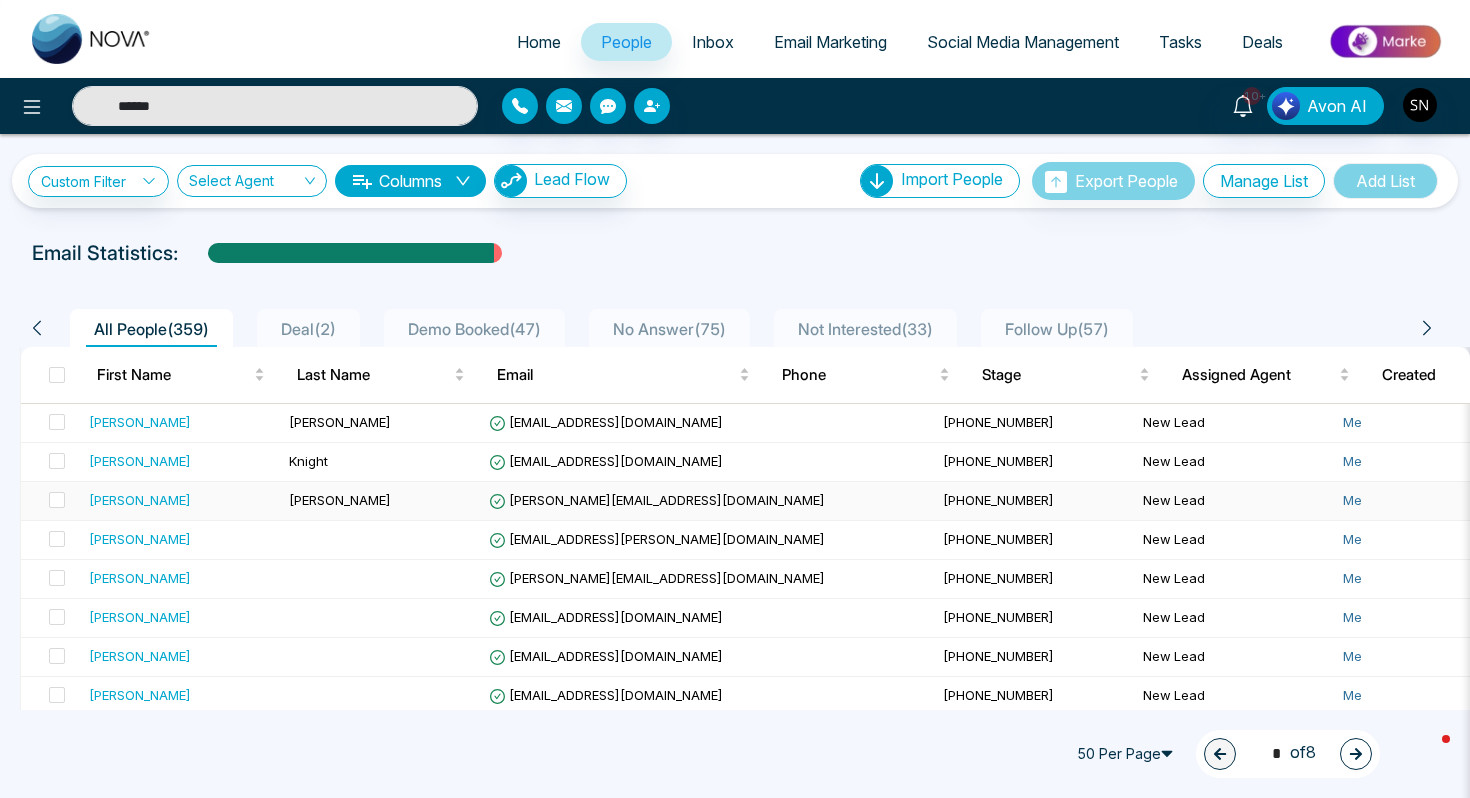 click on "[PERSON_NAME]" at bounding box center (181, 501) 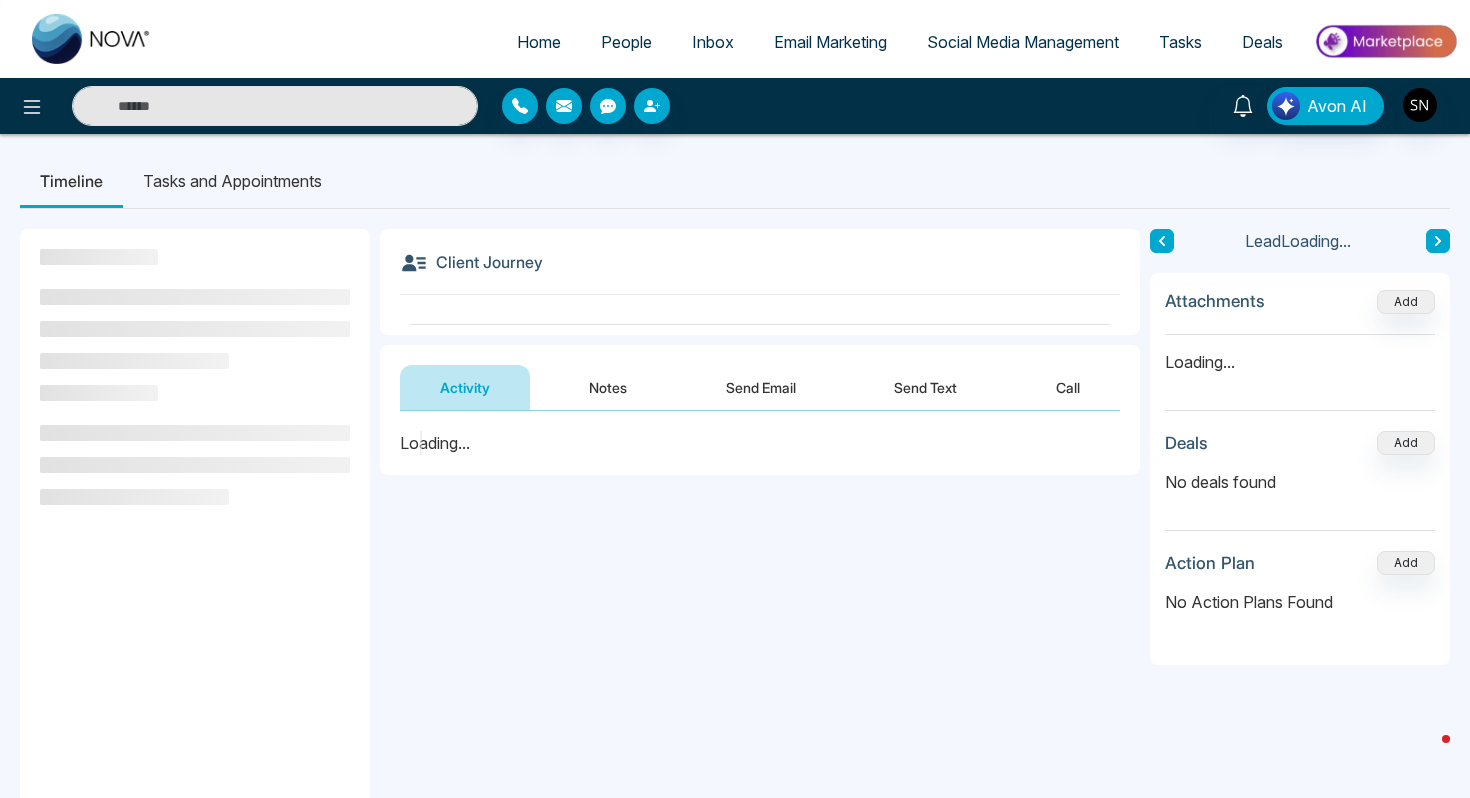 click on "Send Email" at bounding box center [761, 387] 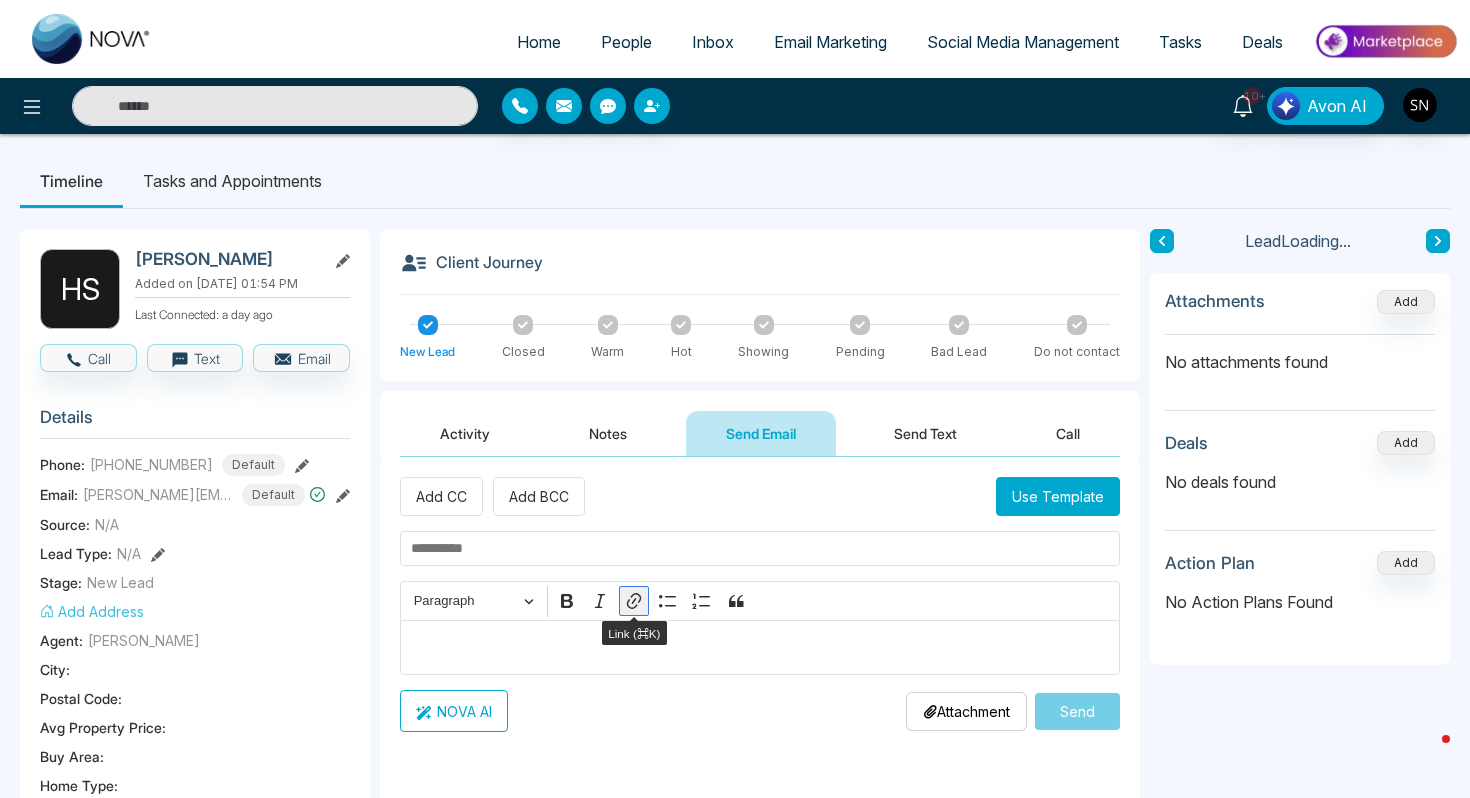 click 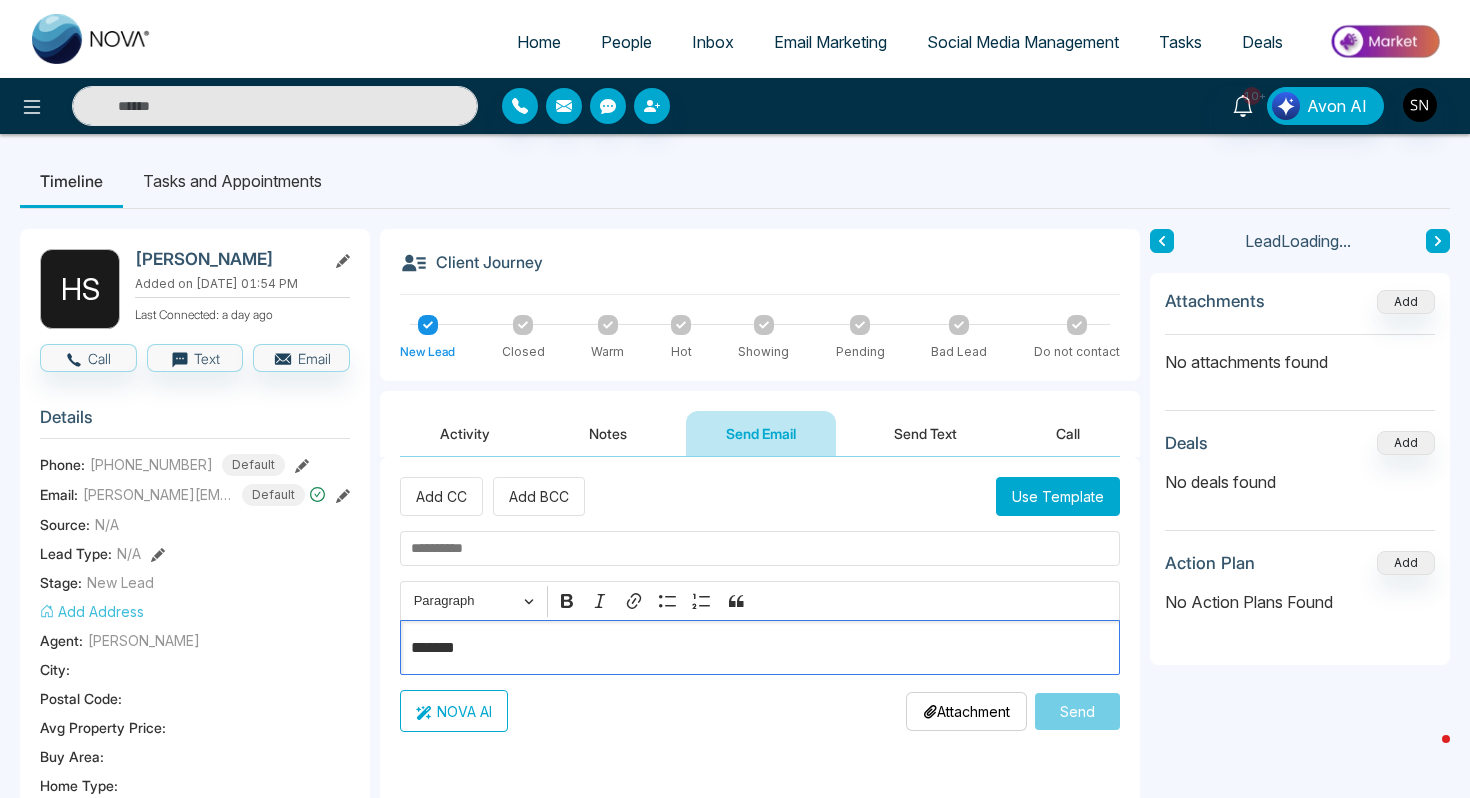 click on "*******" at bounding box center [760, 648] 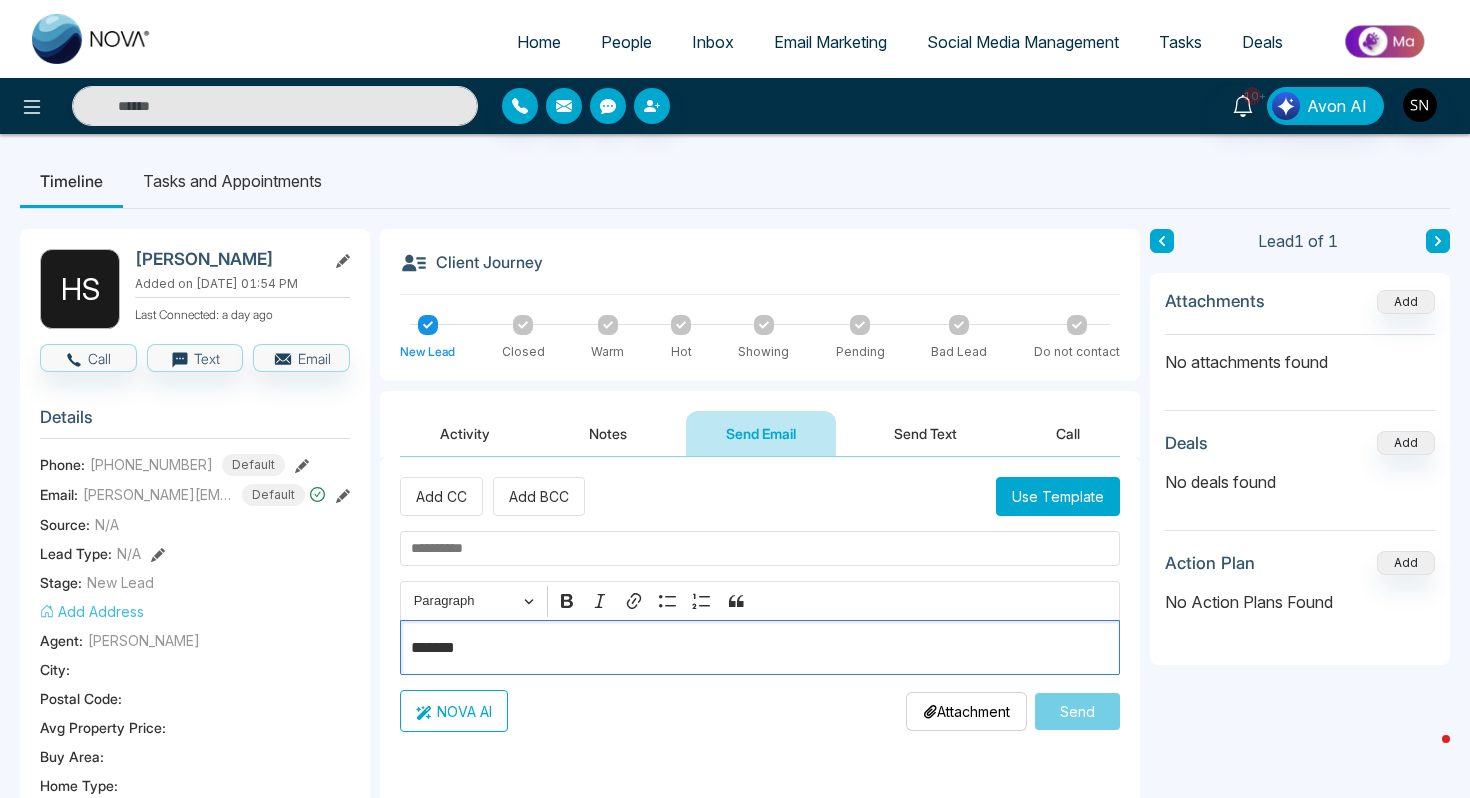 click on "Attachment Choose File" at bounding box center (966, 711) 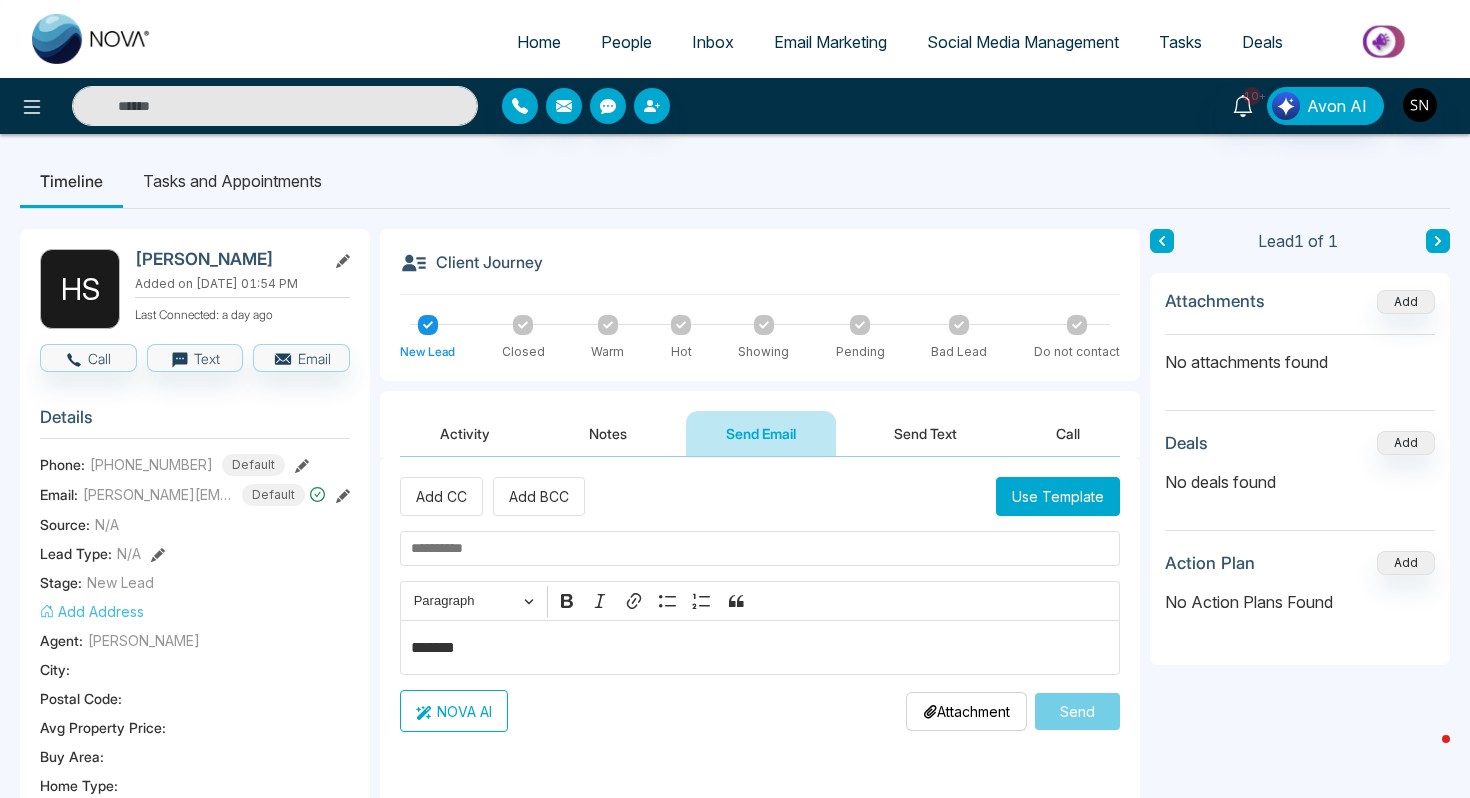 click at bounding box center [275, 106] 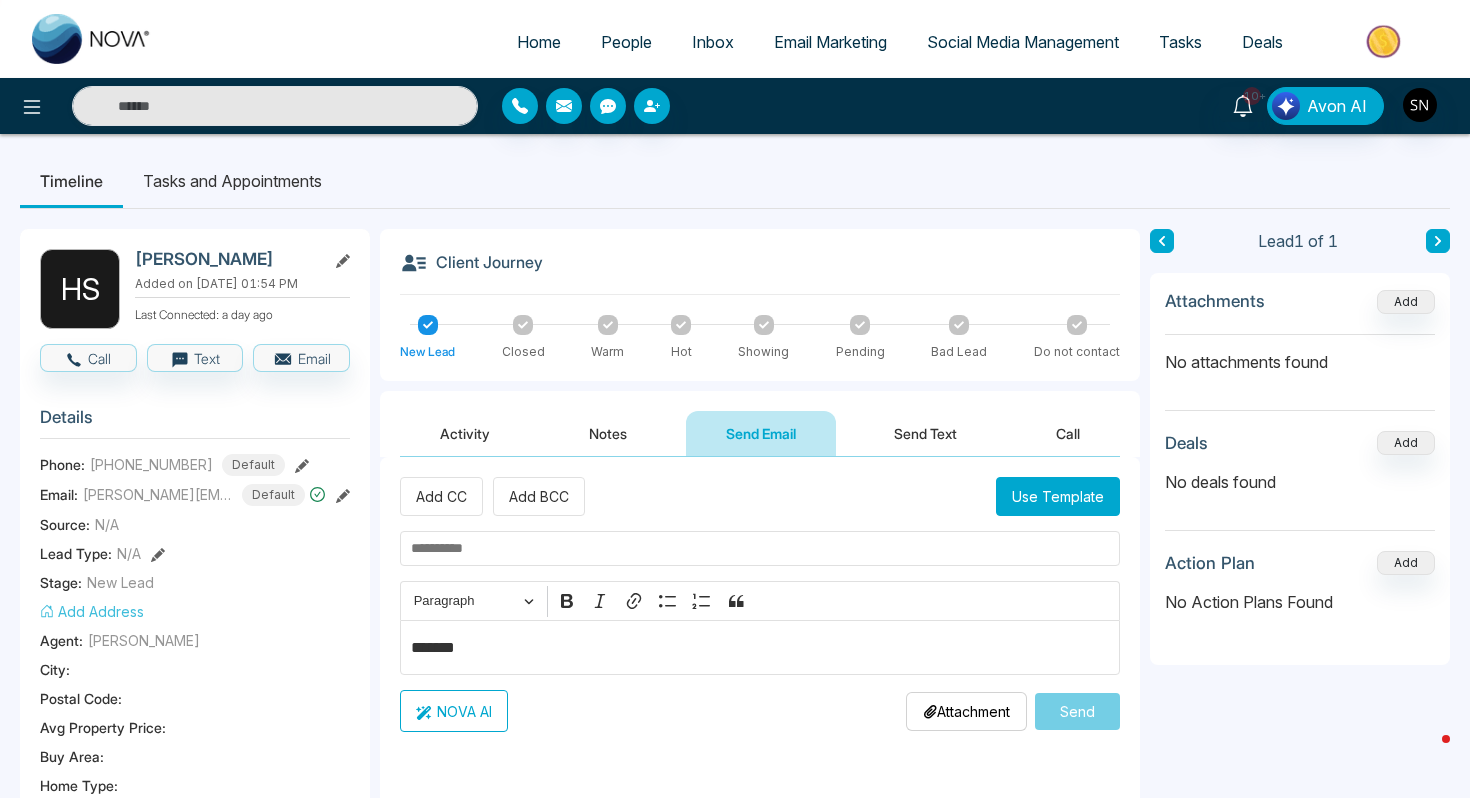 click at bounding box center (92, 39) 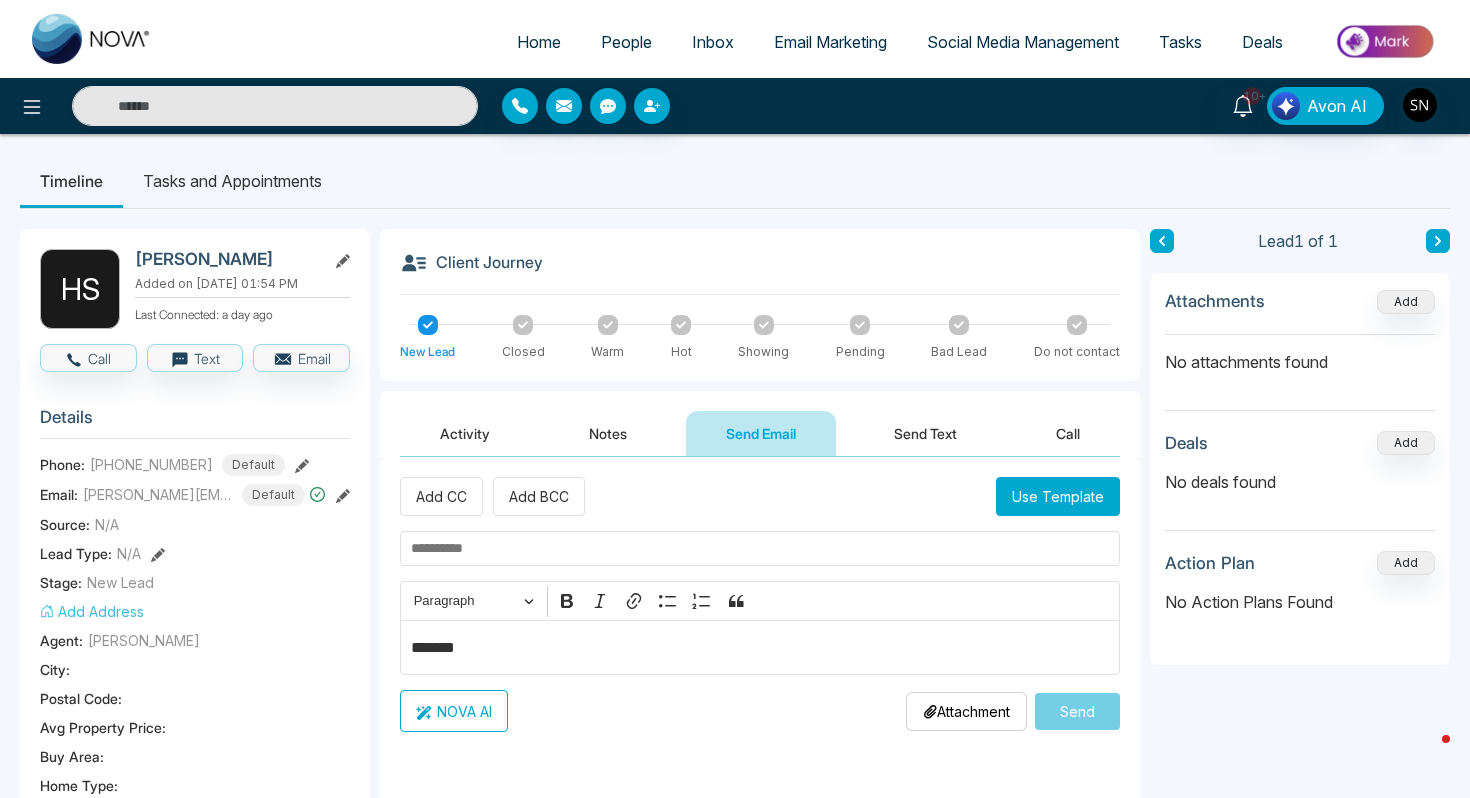 select on "*" 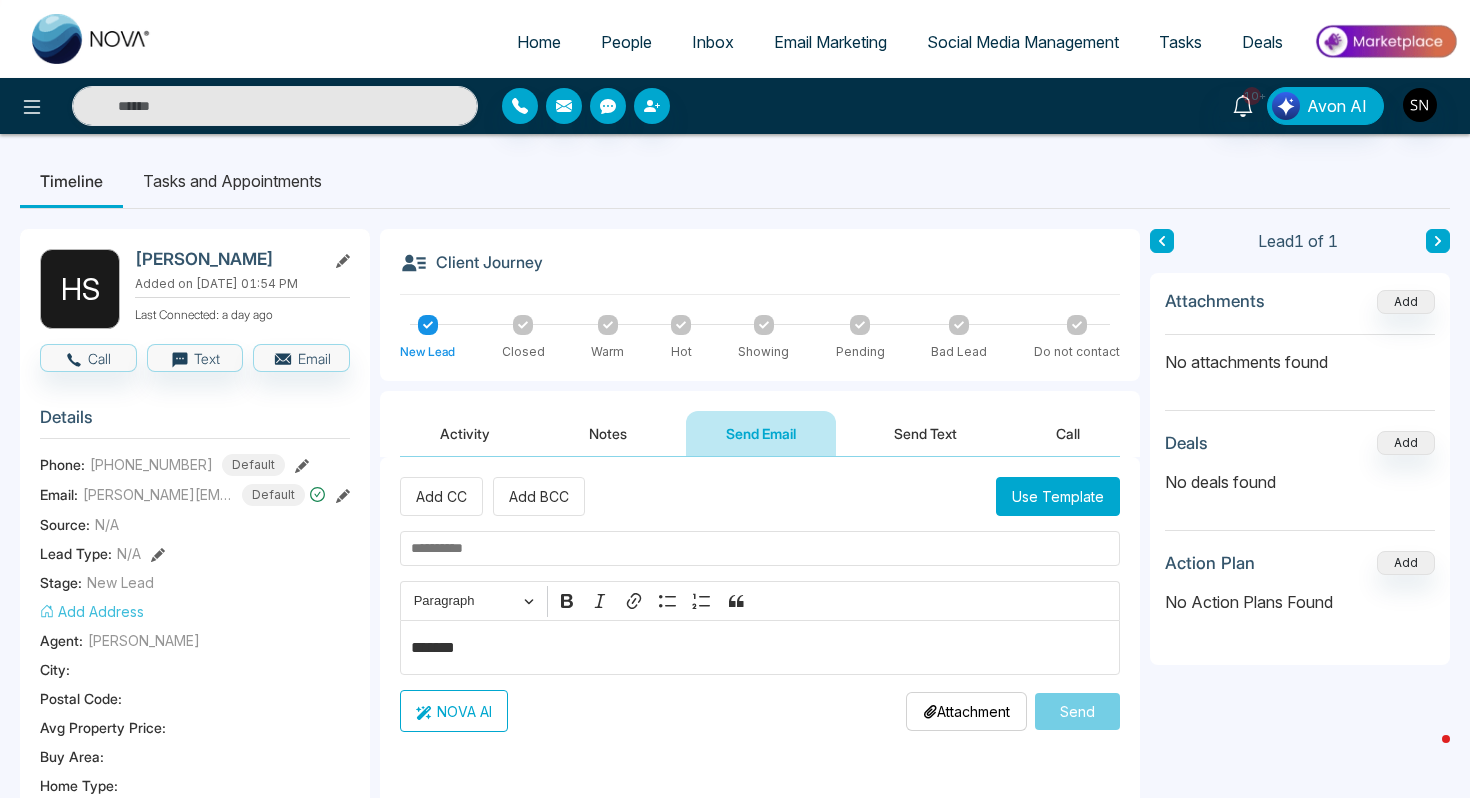 select on "*" 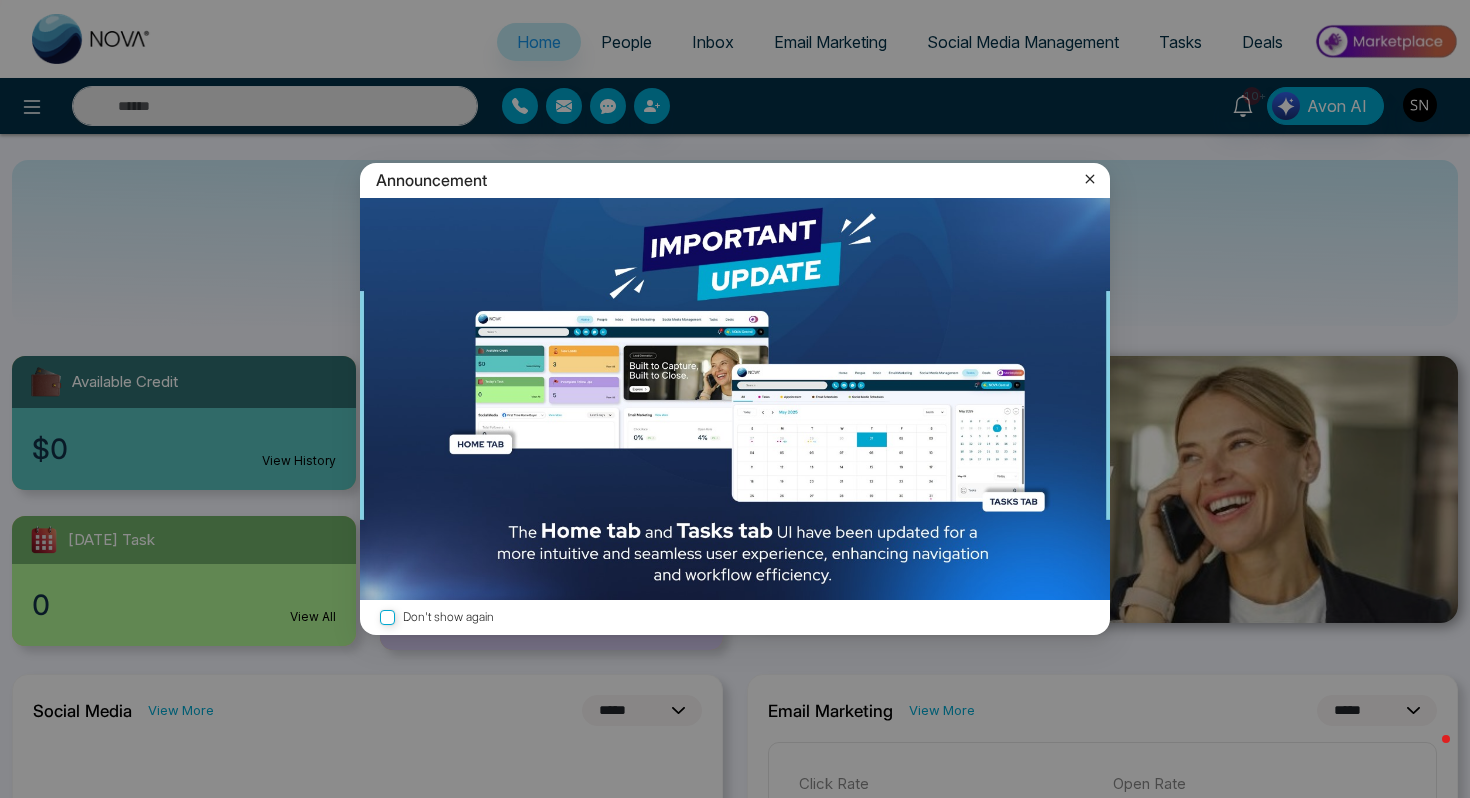 click 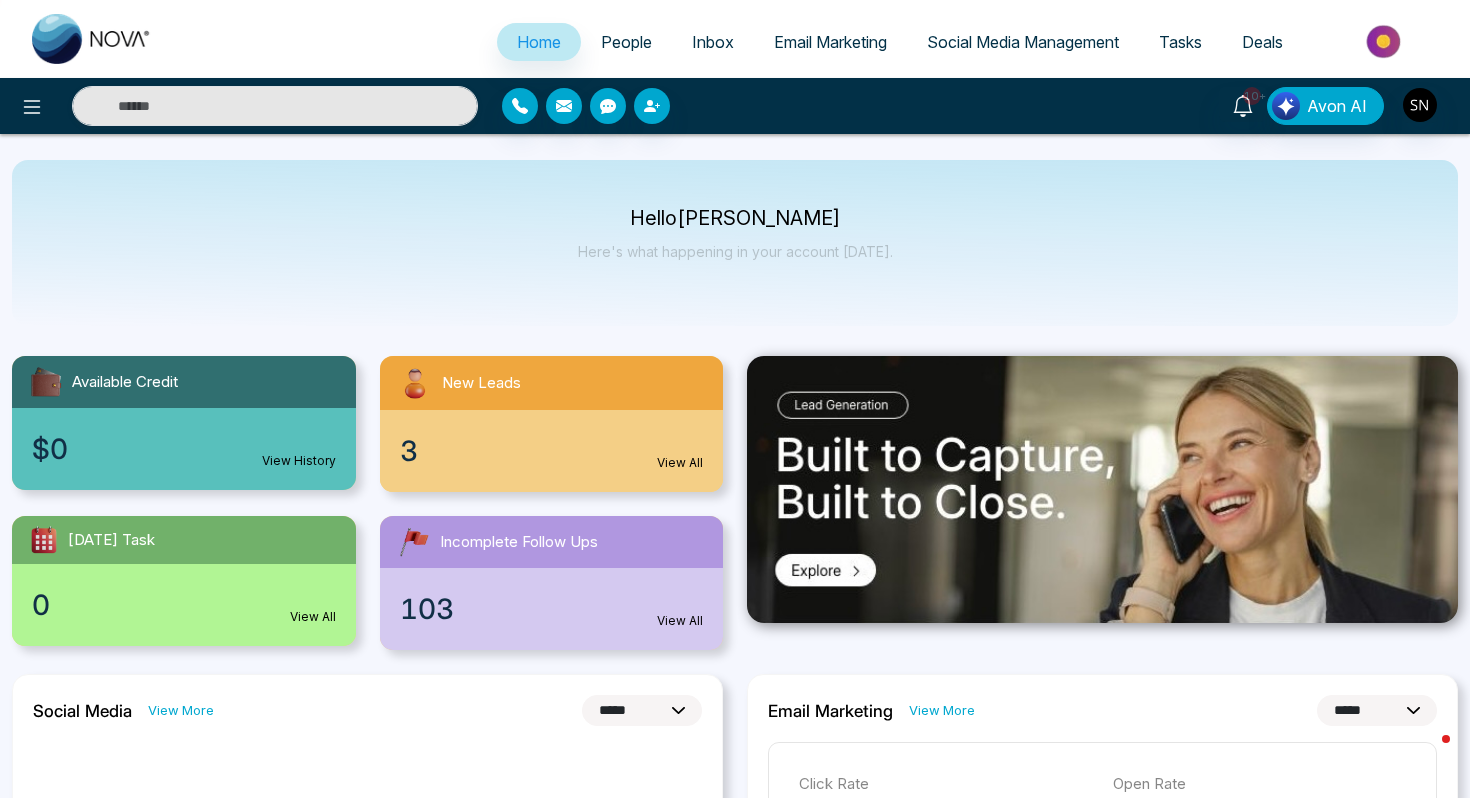 click on "Home People Inbox Email Marketing Social Media Management Tasks Deals" at bounding box center [735, 39] 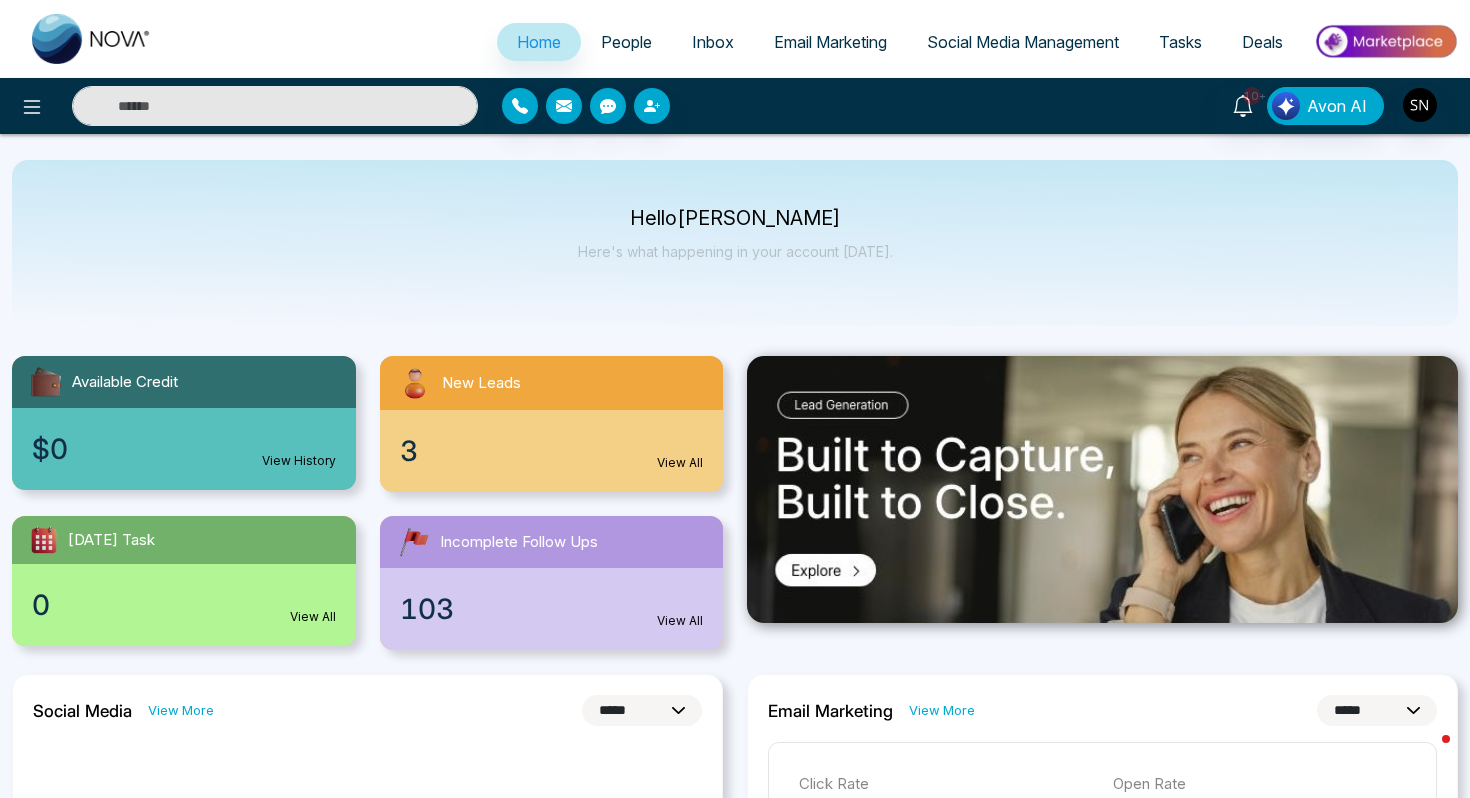click at bounding box center [275, 106] 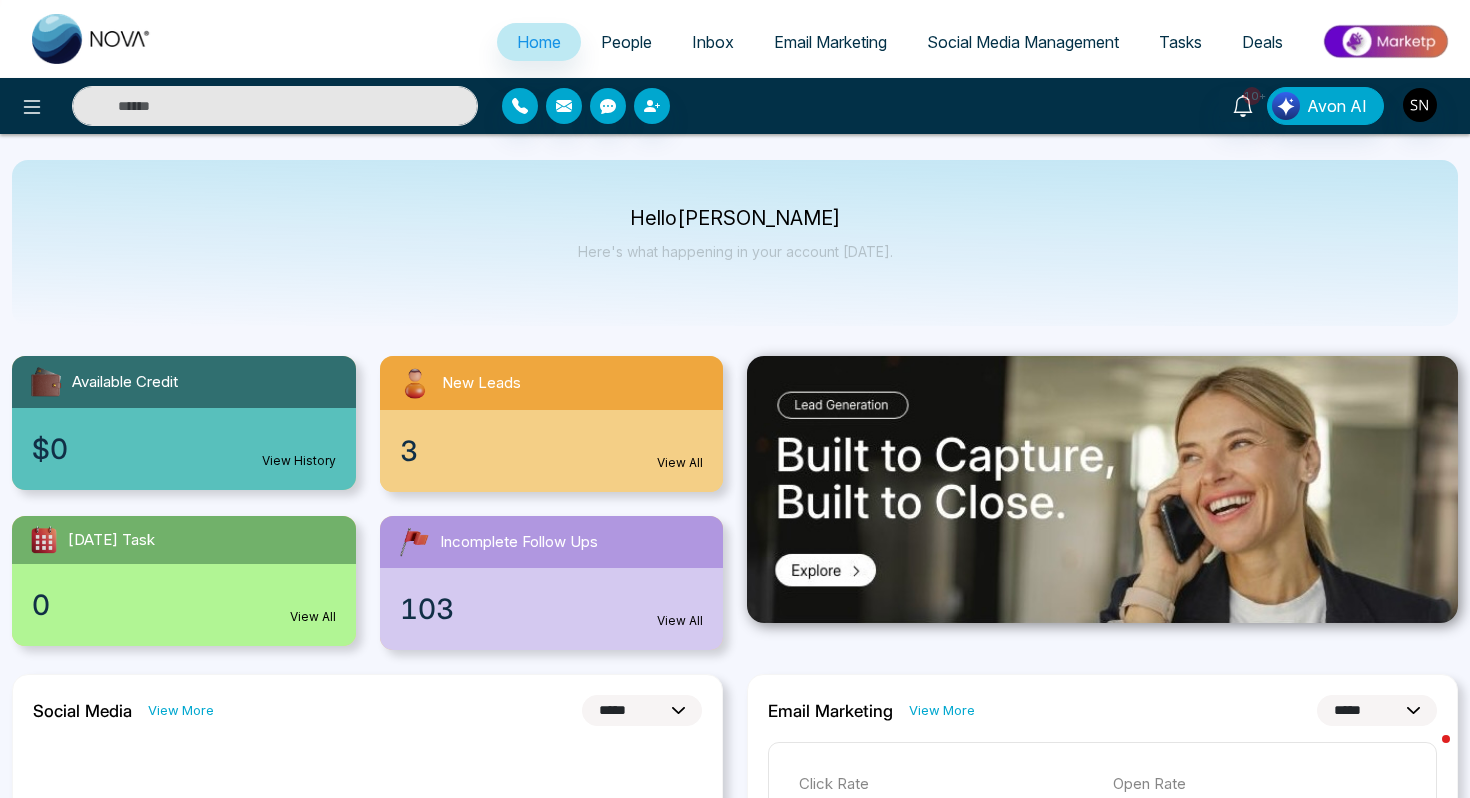type on "*" 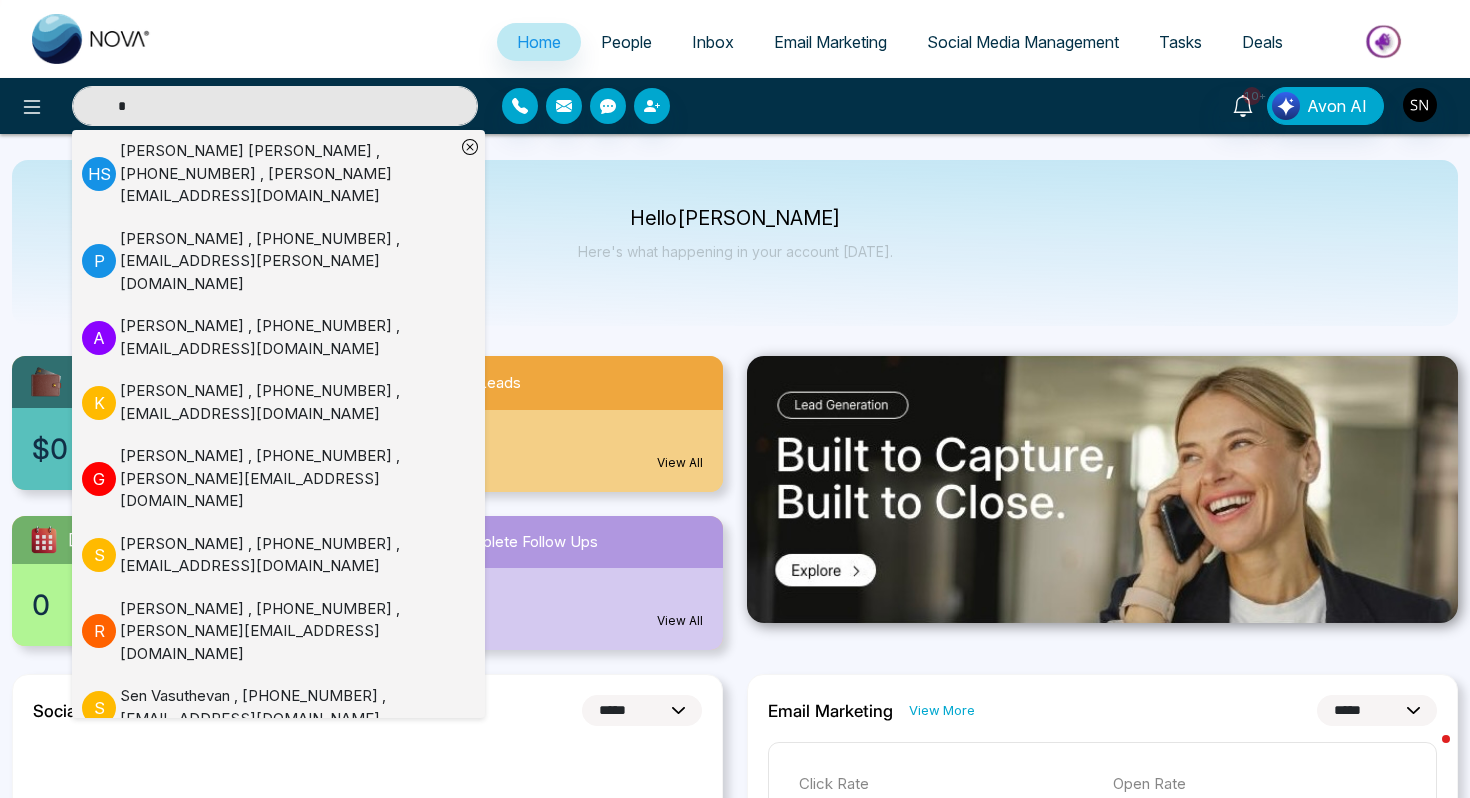click on "*" at bounding box center (275, 106) 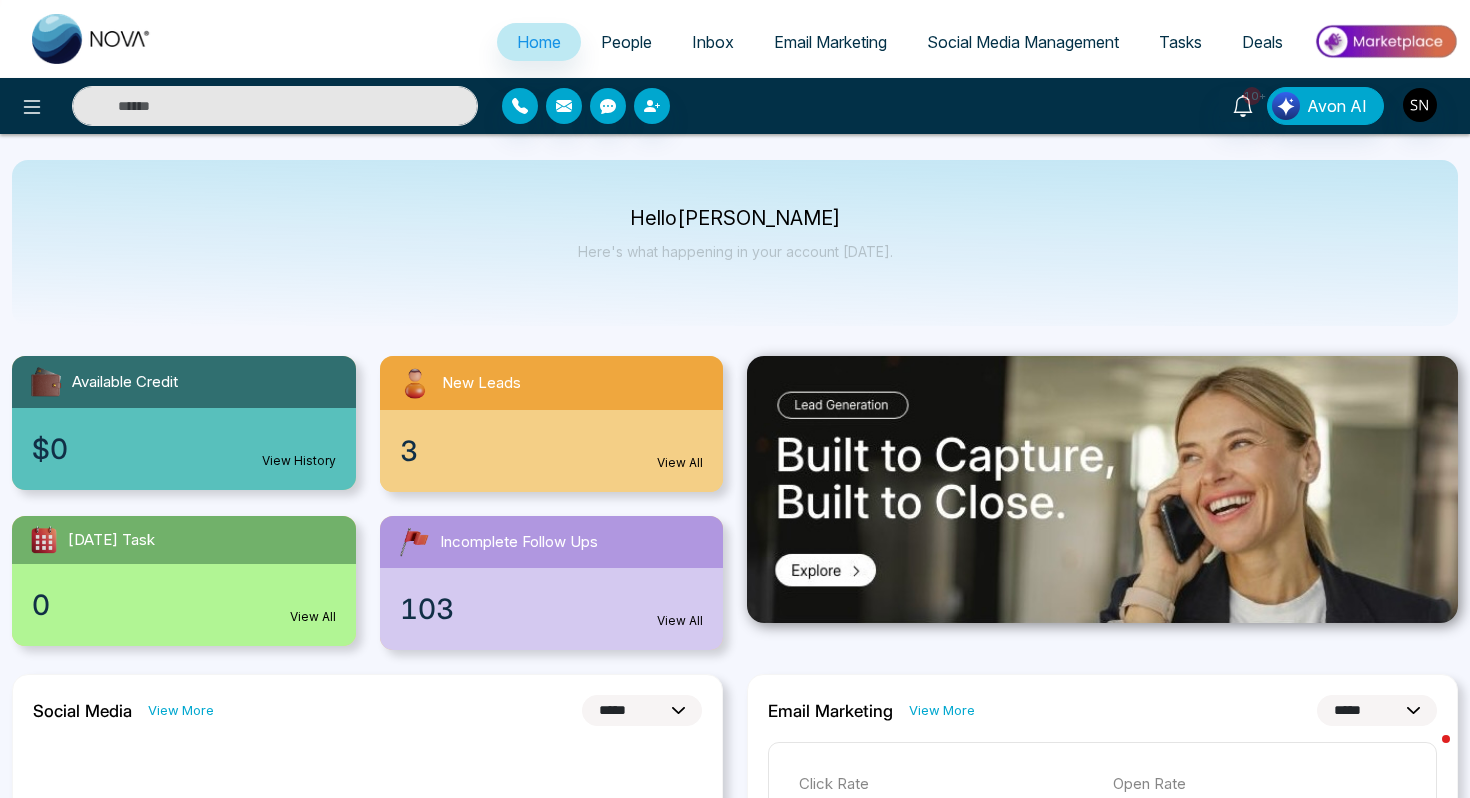 paste on "**********" 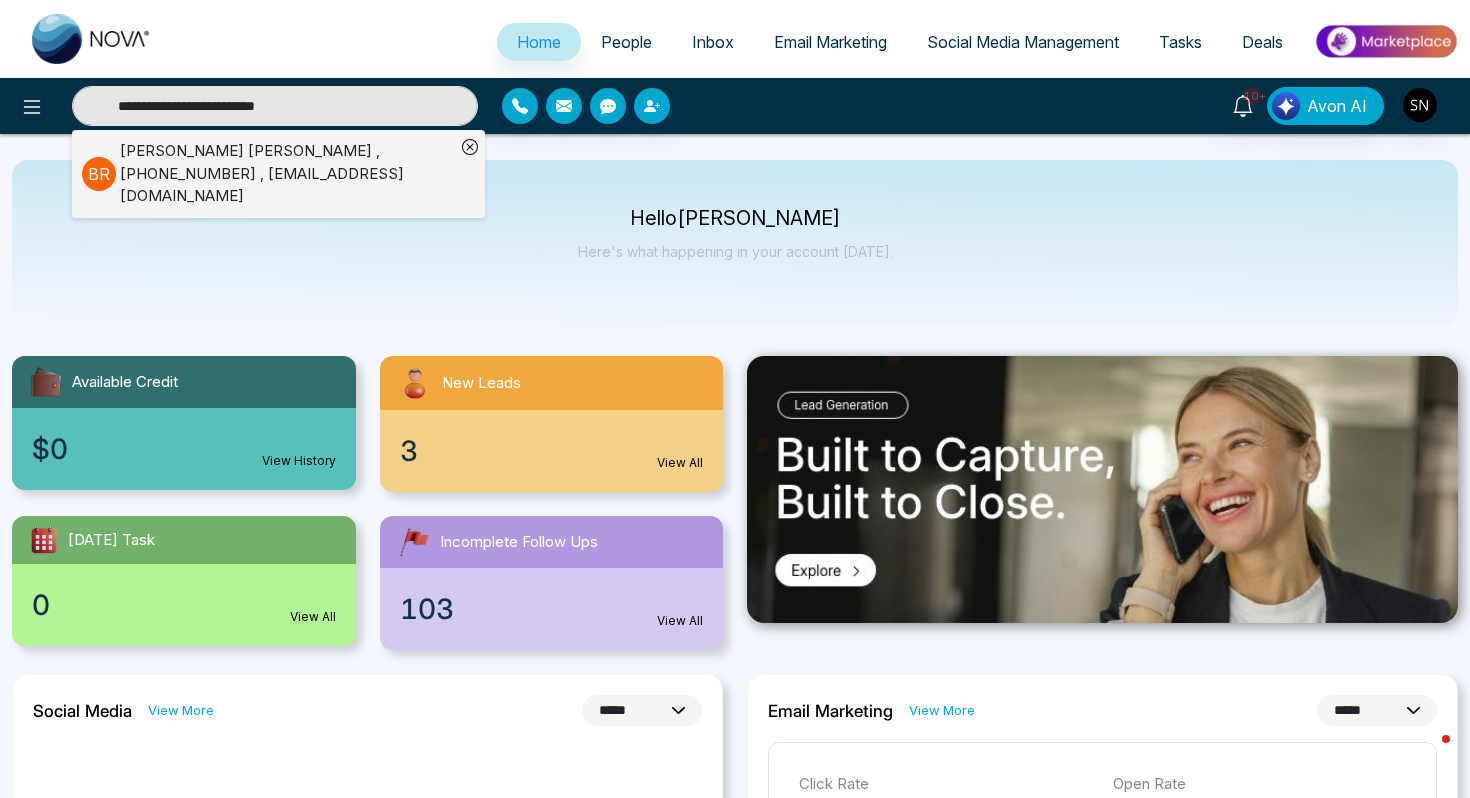 type on "**********" 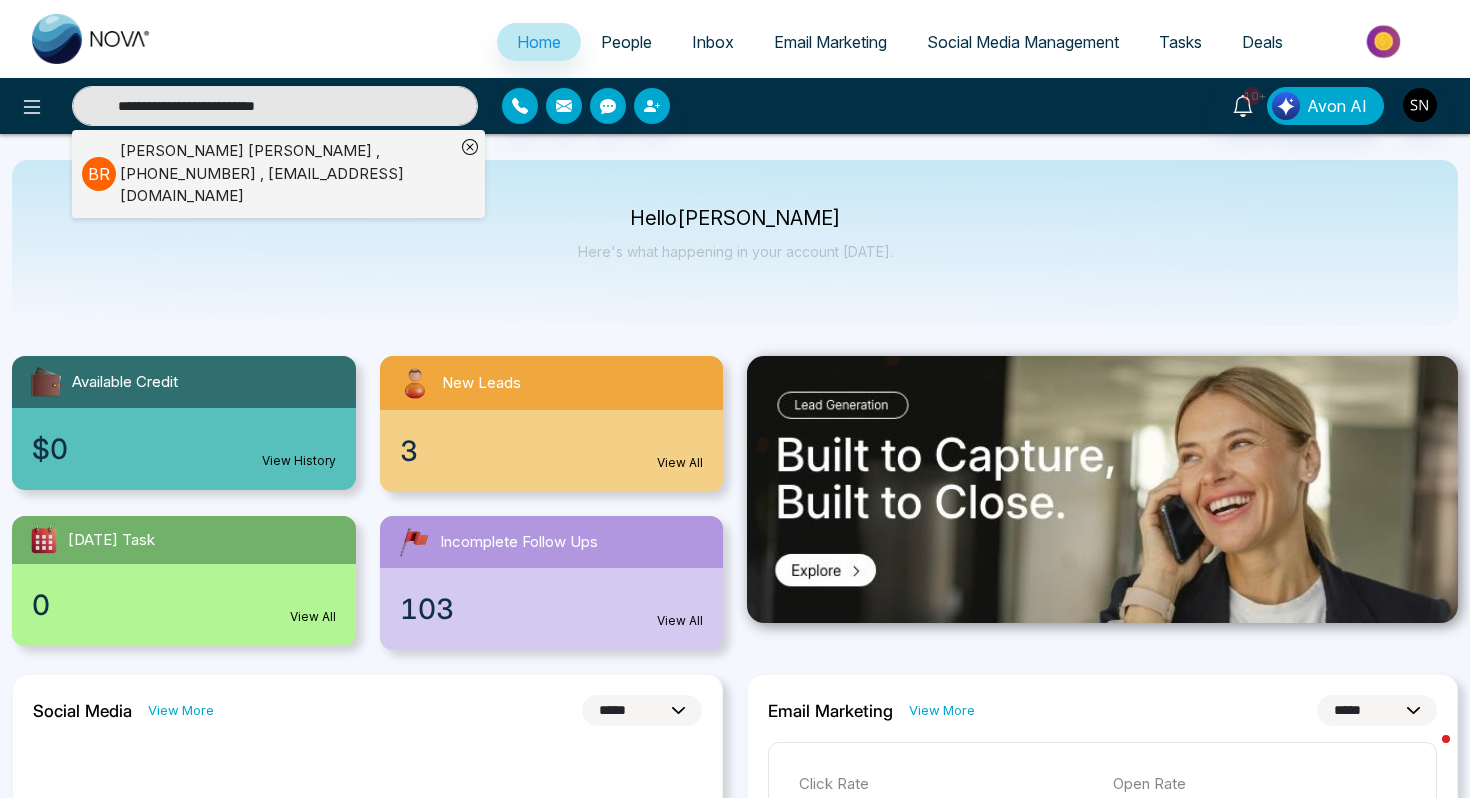 click on "[PERSON_NAME]   , [PHONE_NUMBER]   , [EMAIL_ADDRESS][DOMAIN_NAME]" at bounding box center [287, 174] 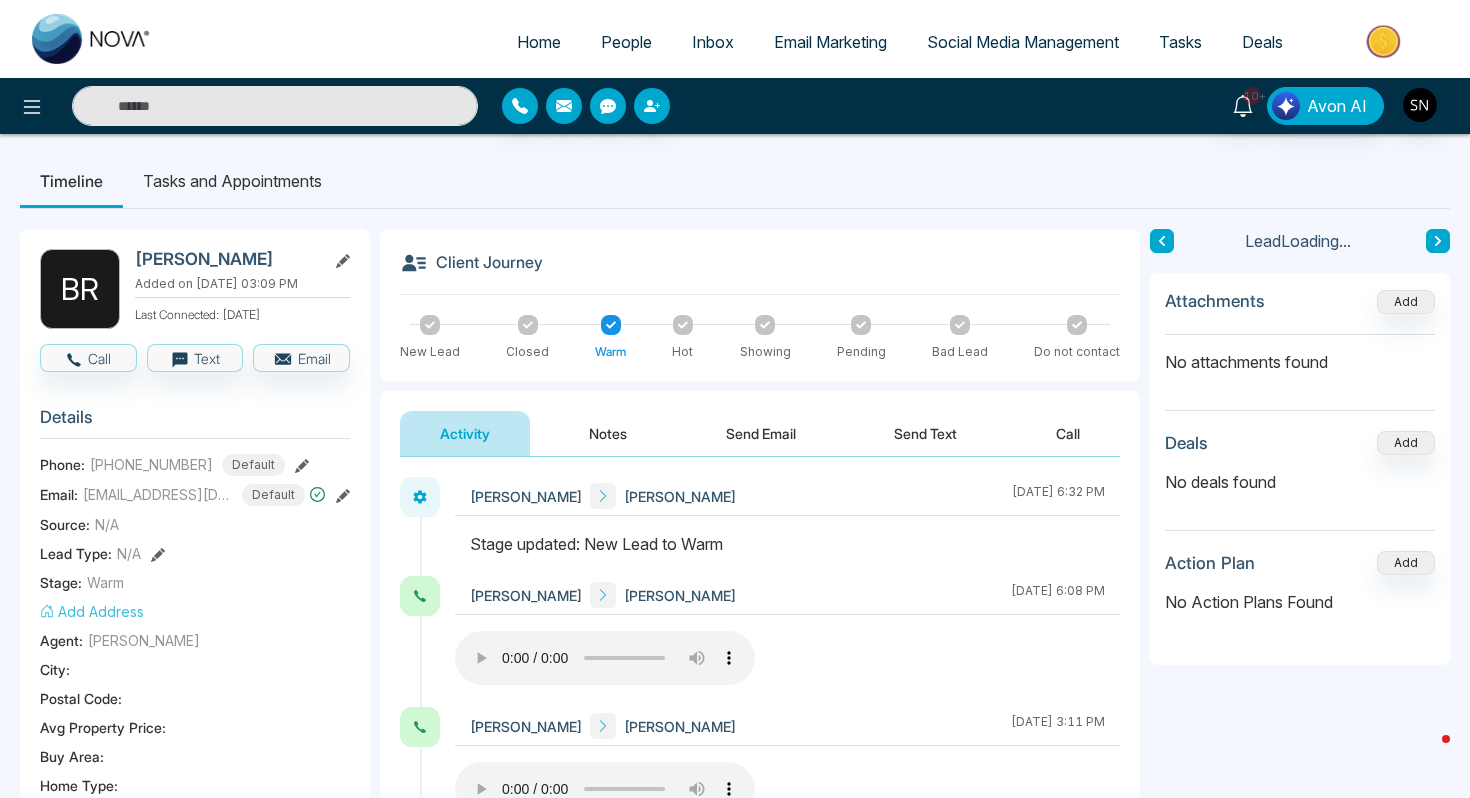 click at bounding box center [275, 106] 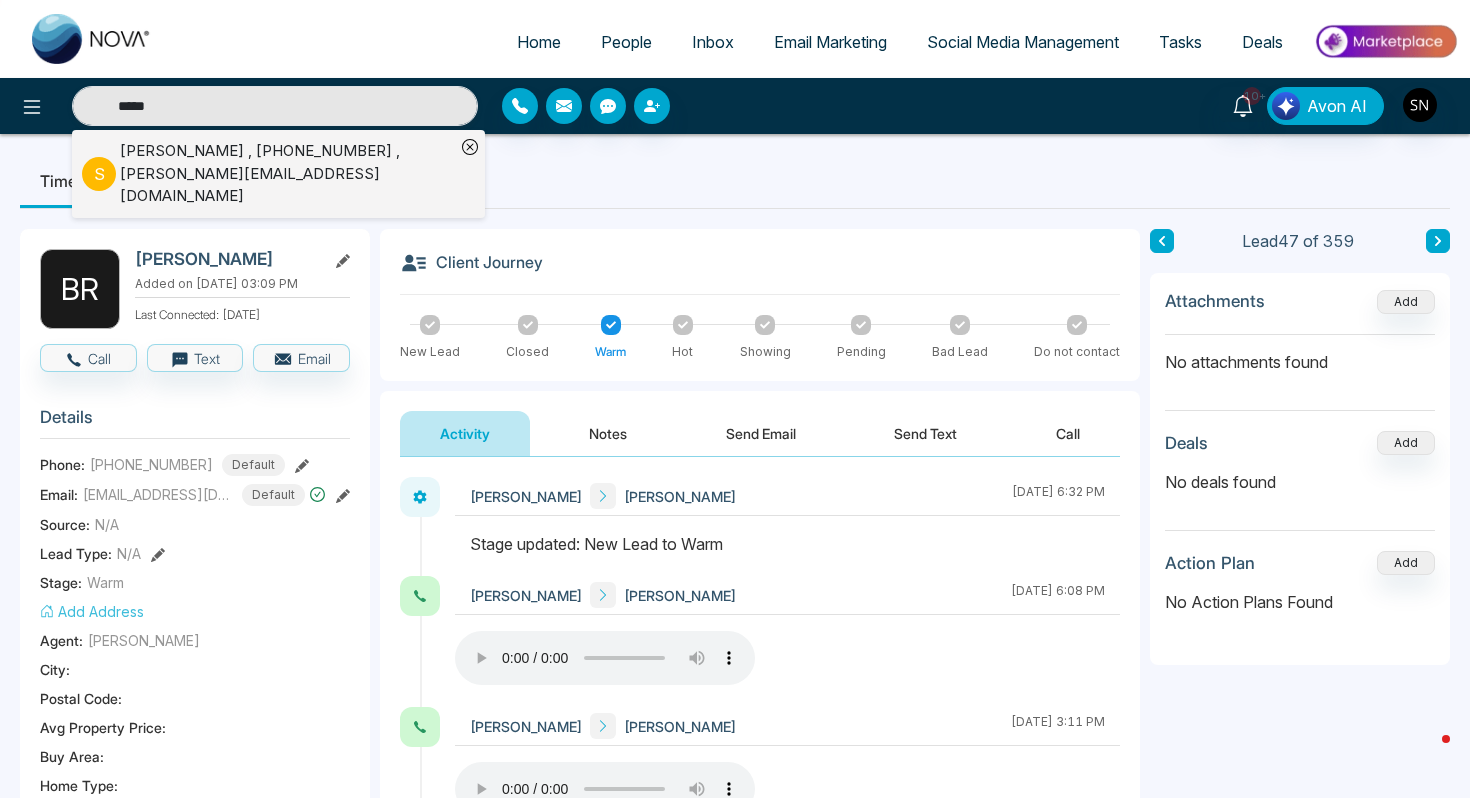 click on "S   [PERSON_NAME]     , [PHONE_NUMBER]   , [PERSON_NAME][EMAIL_ADDRESS][DOMAIN_NAME]" at bounding box center [268, 174] 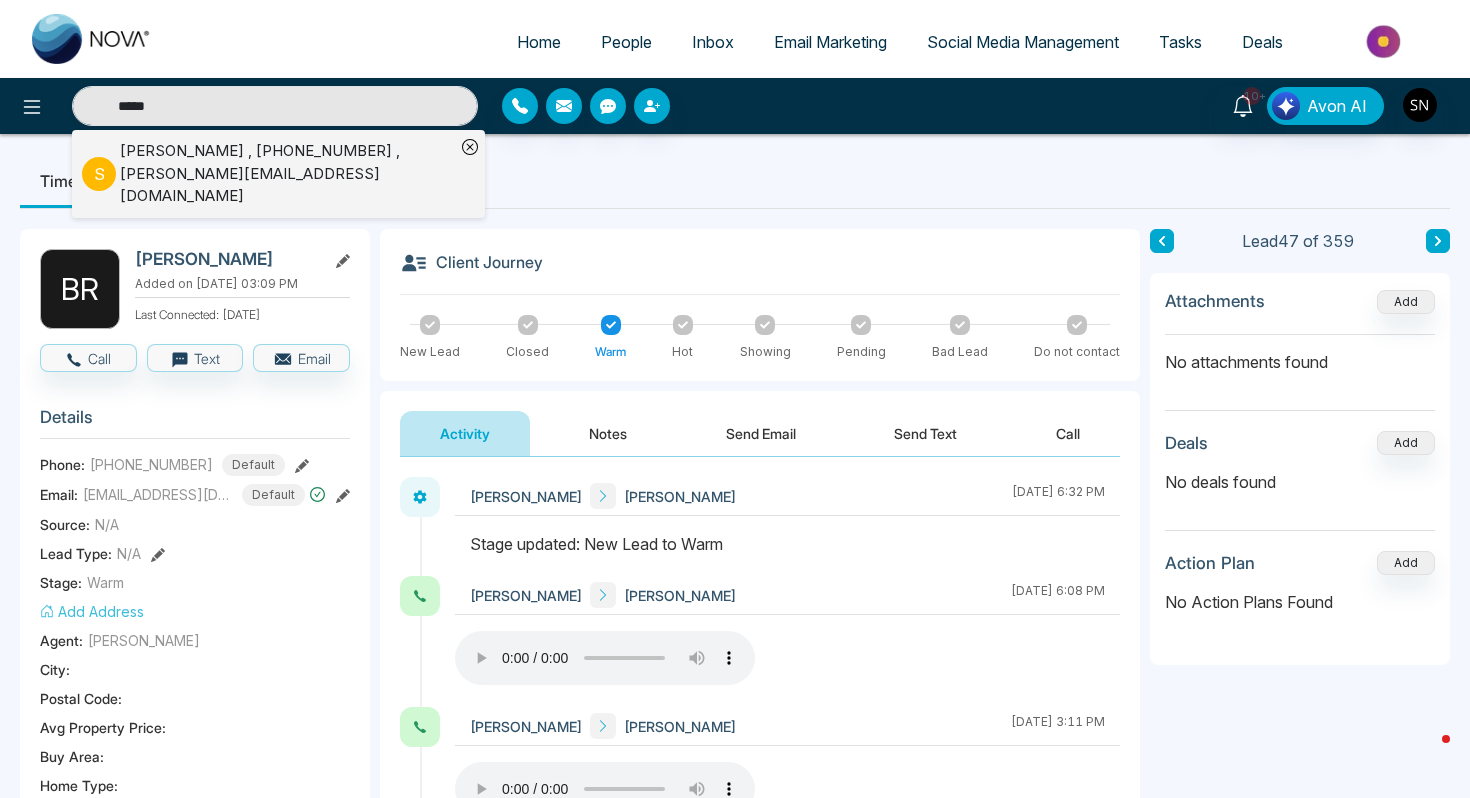 type on "*****" 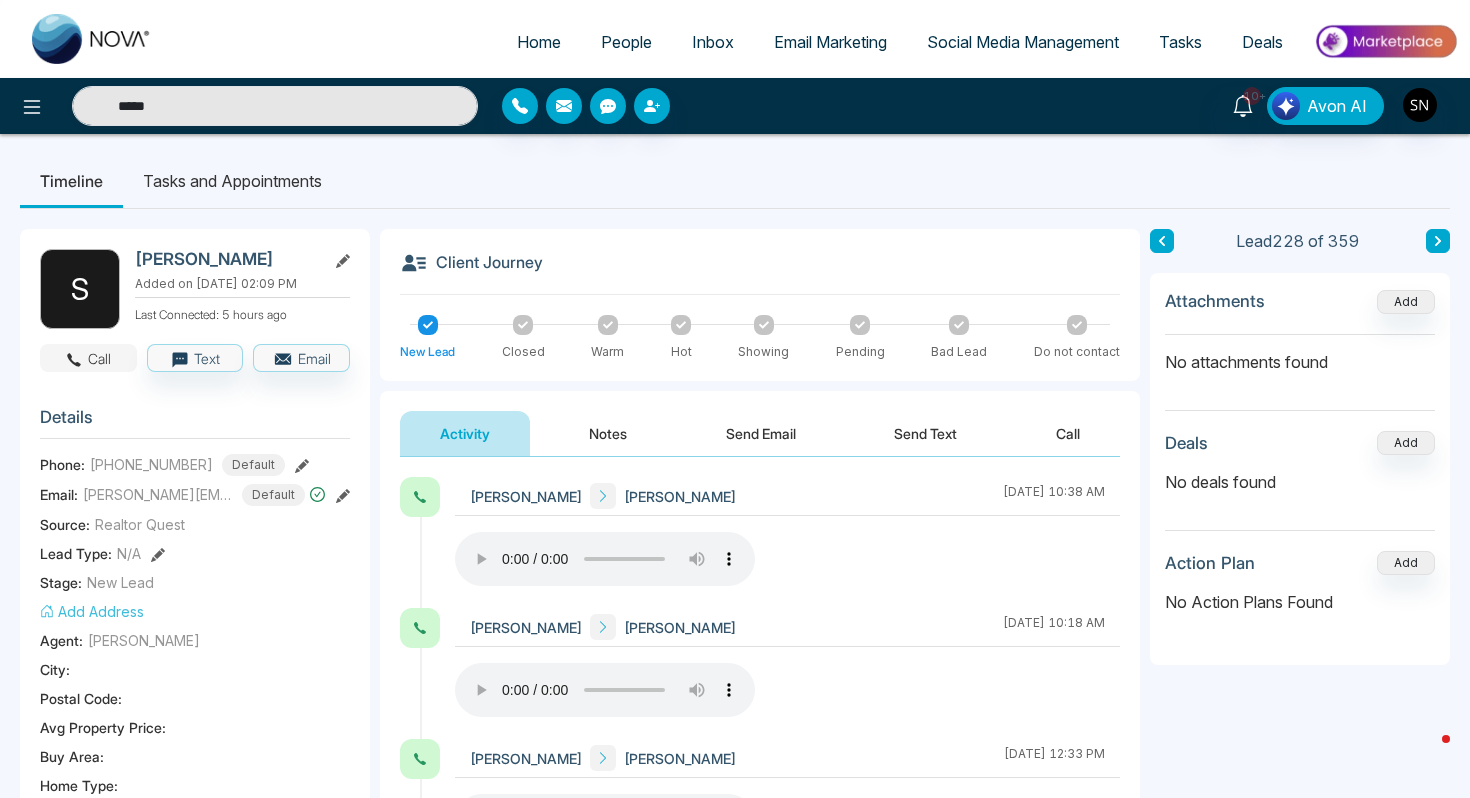 click on "Call" at bounding box center [88, 358] 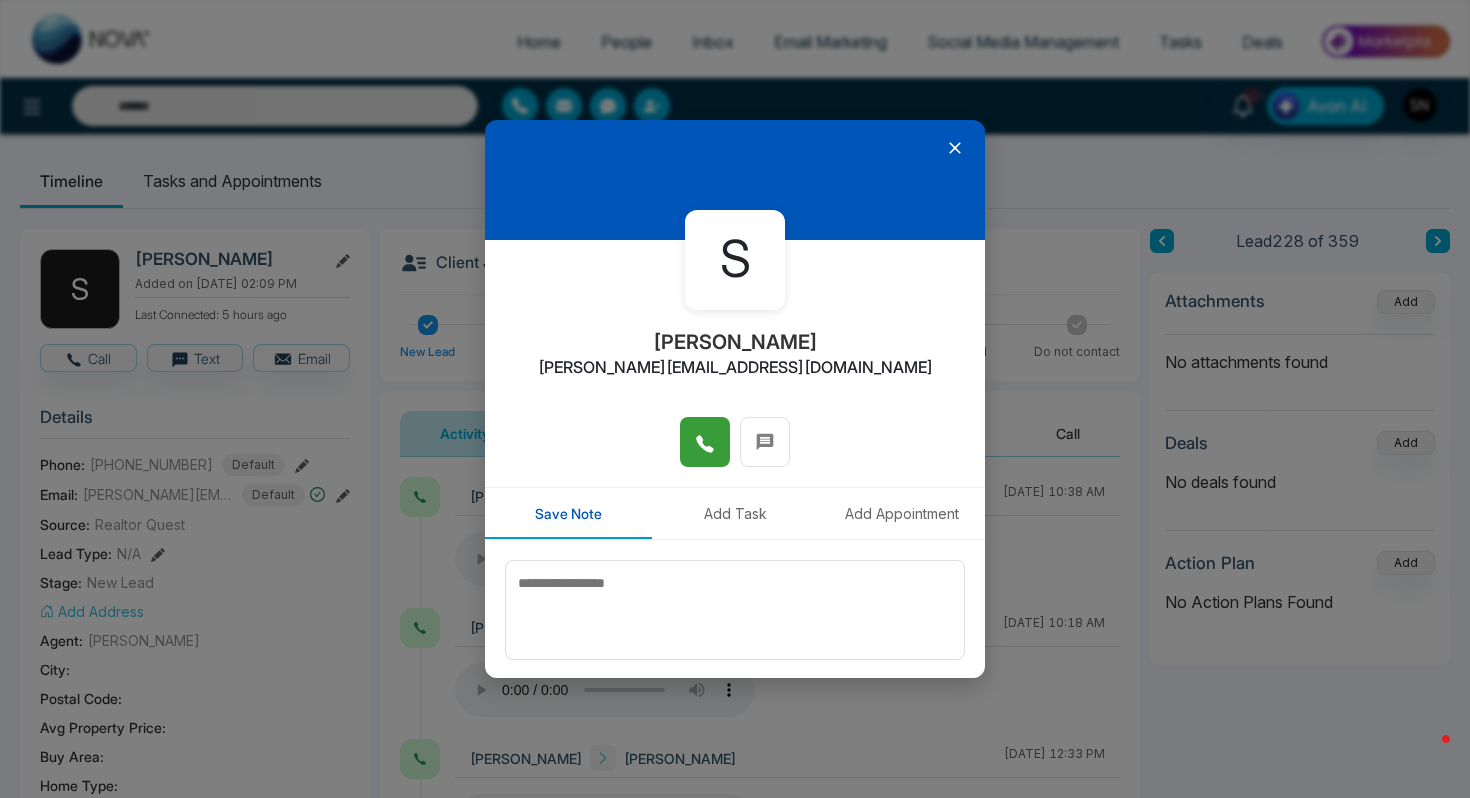 click at bounding box center (705, 442) 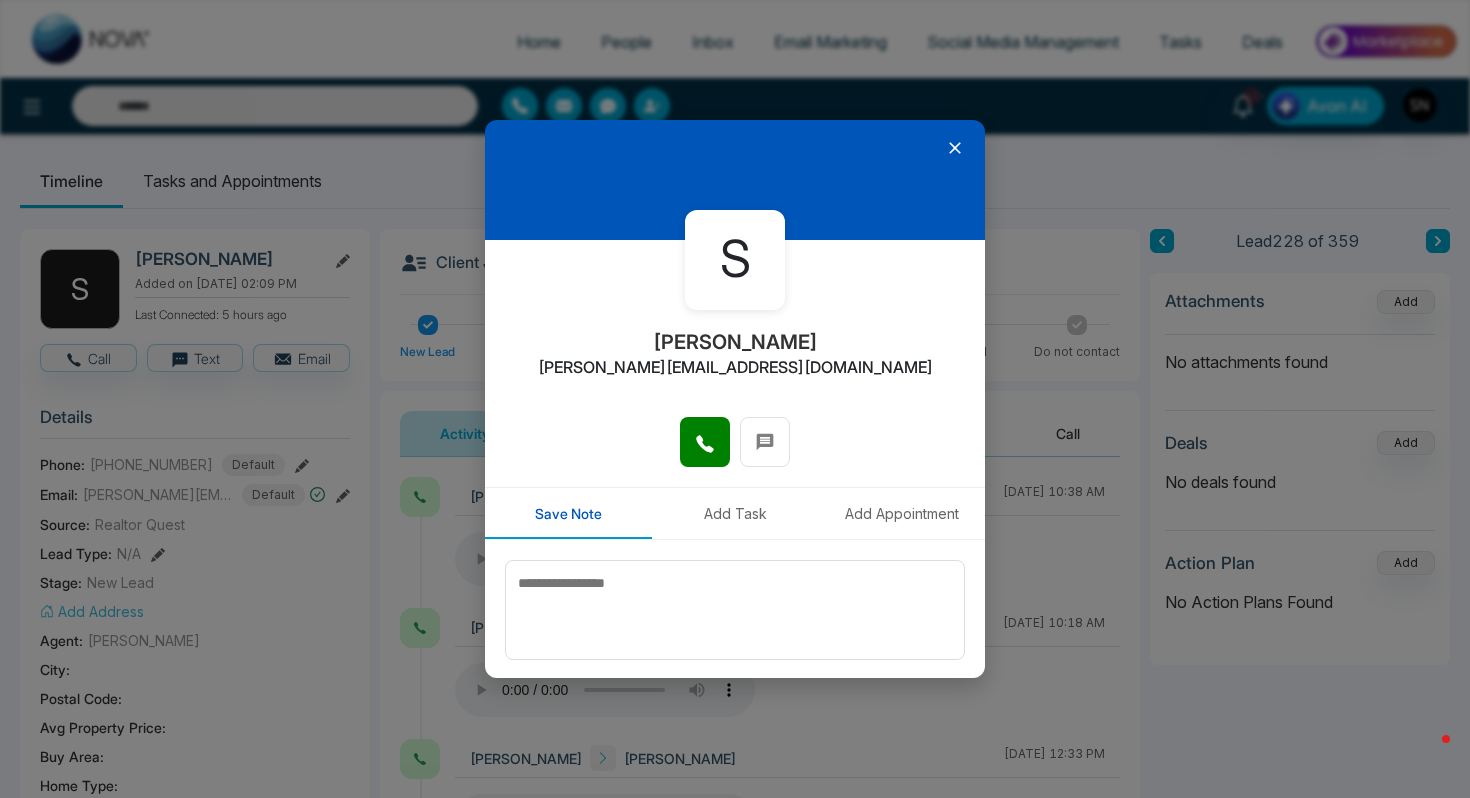 type on "*****" 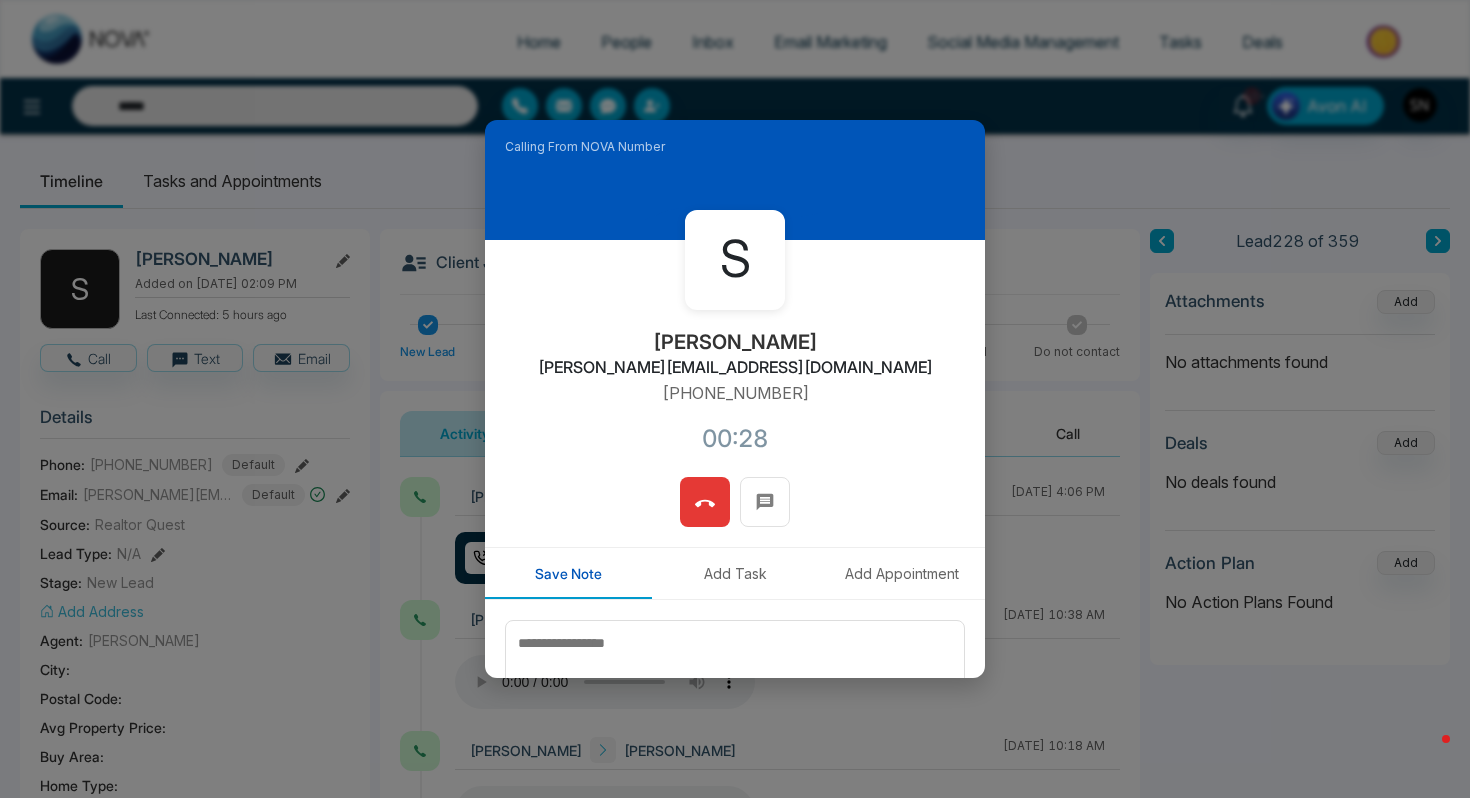 click at bounding box center [705, 502] 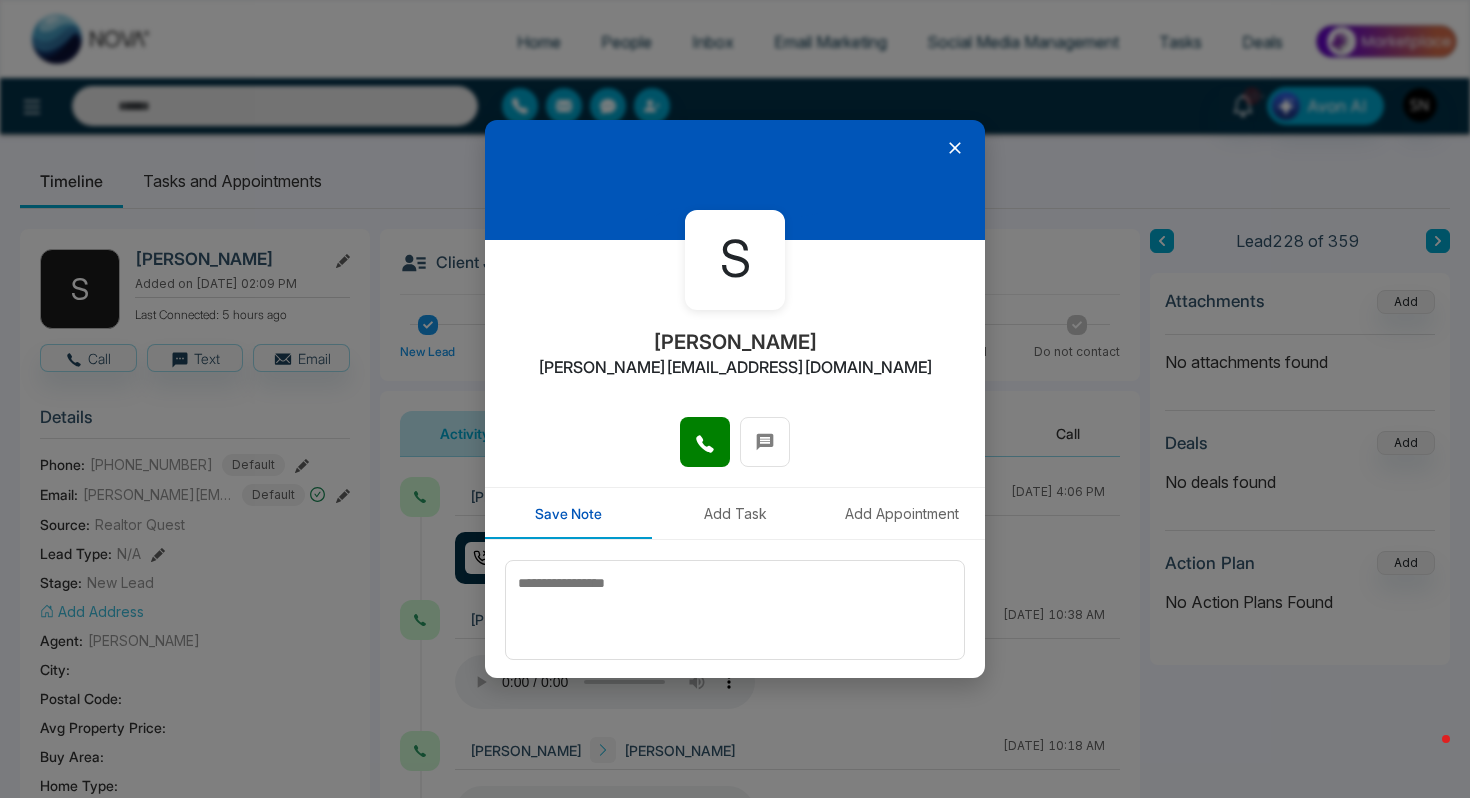 click 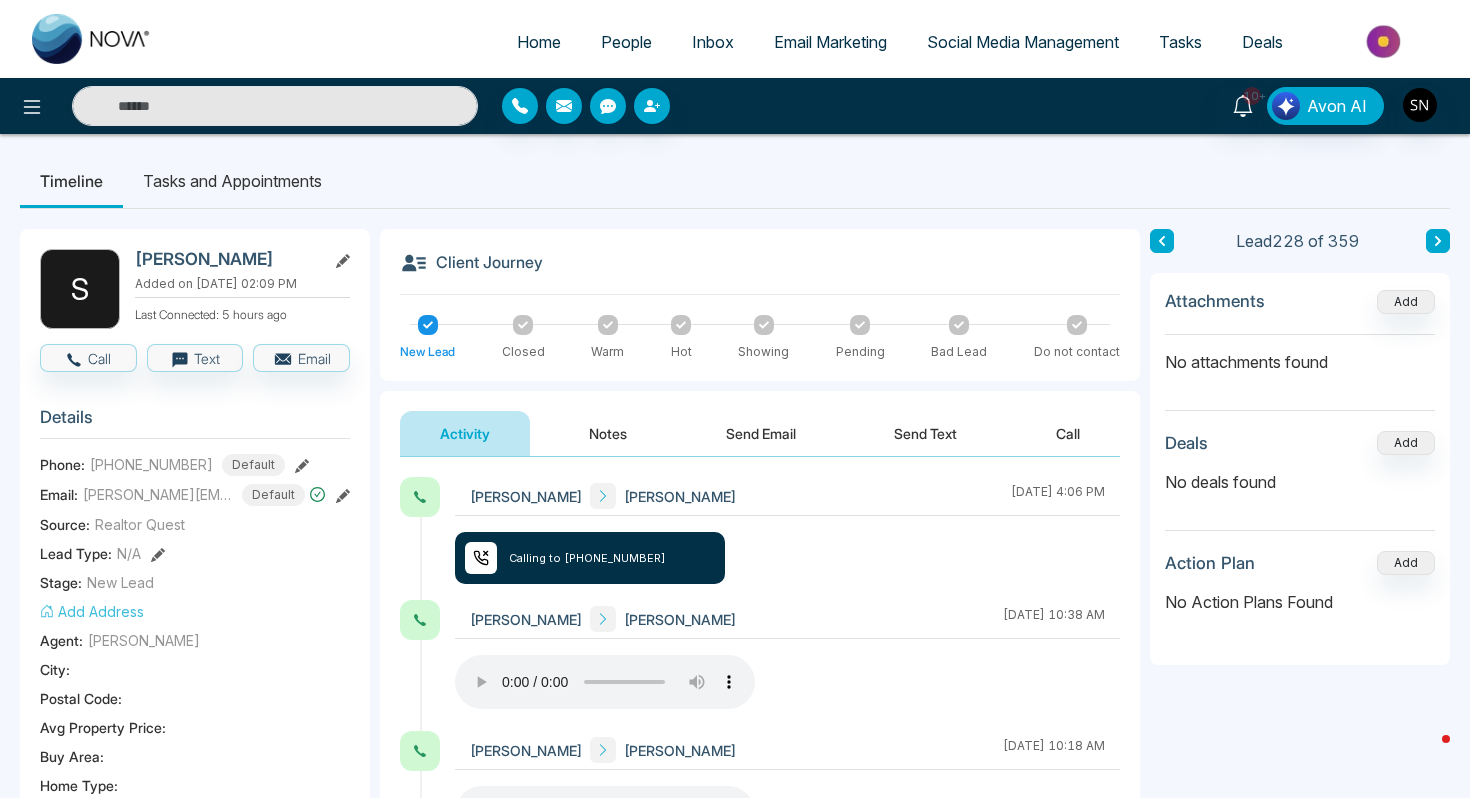 type on "*****" 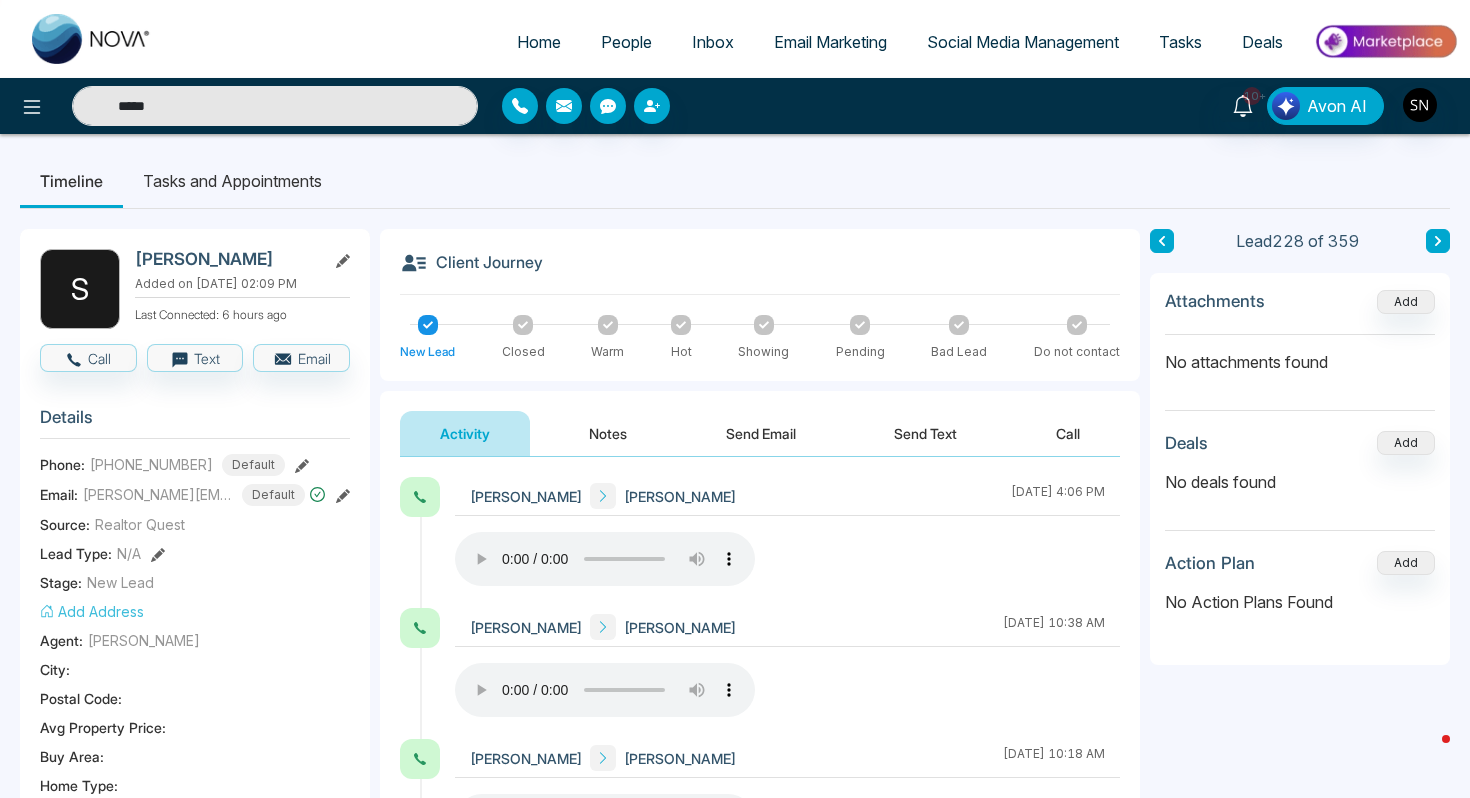 click on "*****" at bounding box center [275, 106] 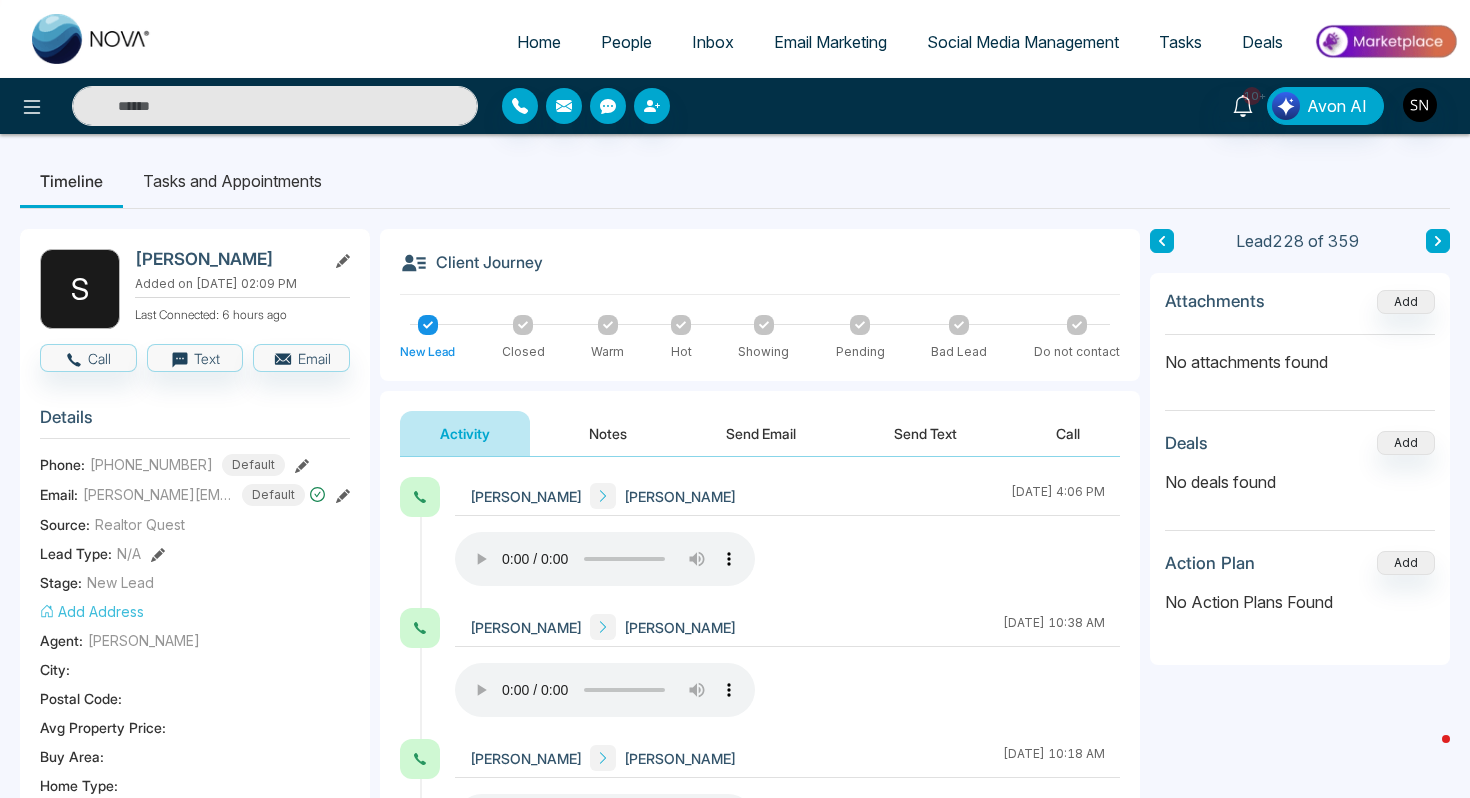 paste on "**********" 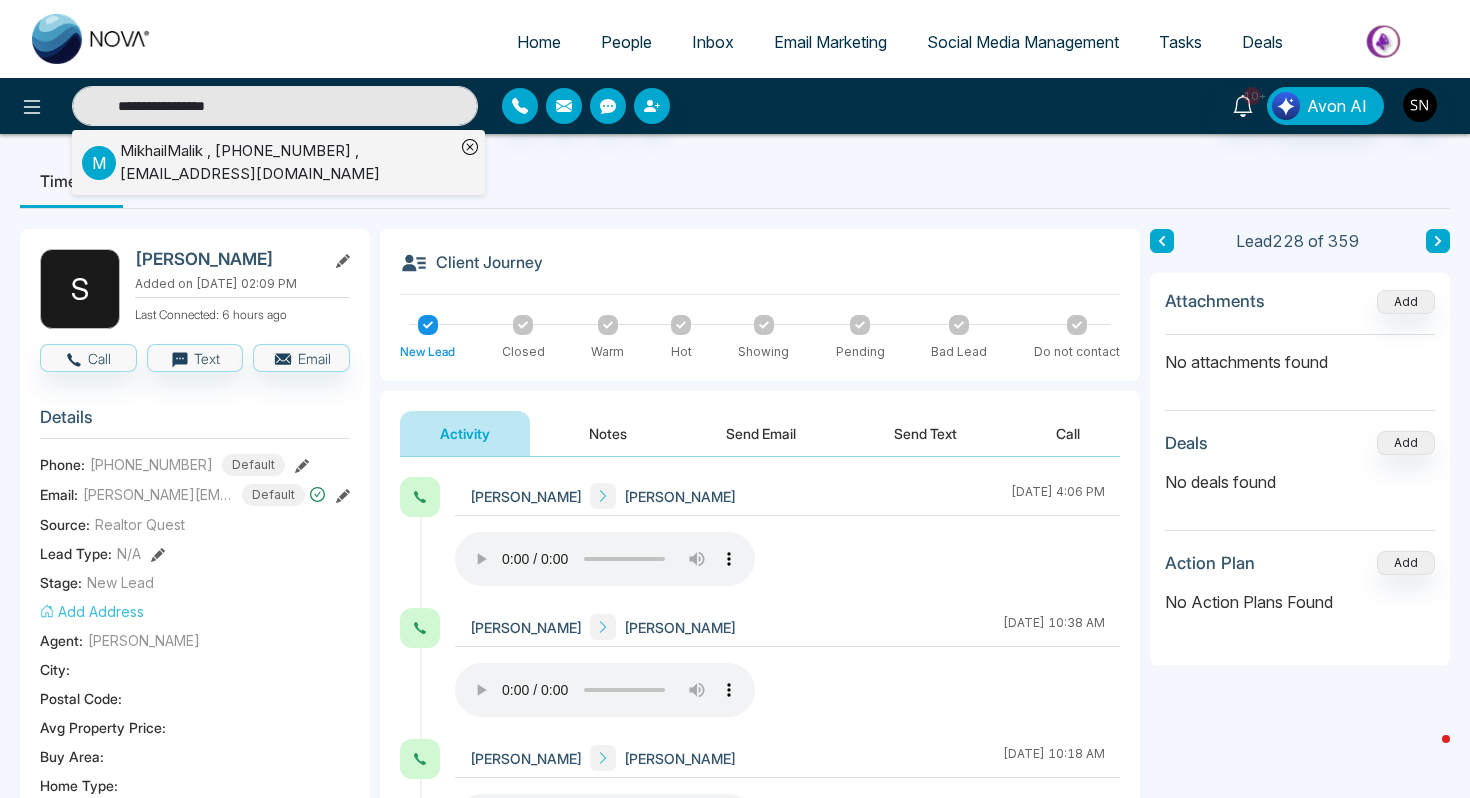 click on "MikhailMalik     , [PHONE_NUMBER]   , [EMAIL_ADDRESS][DOMAIN_NAME]" at bounding box center (287, 162) 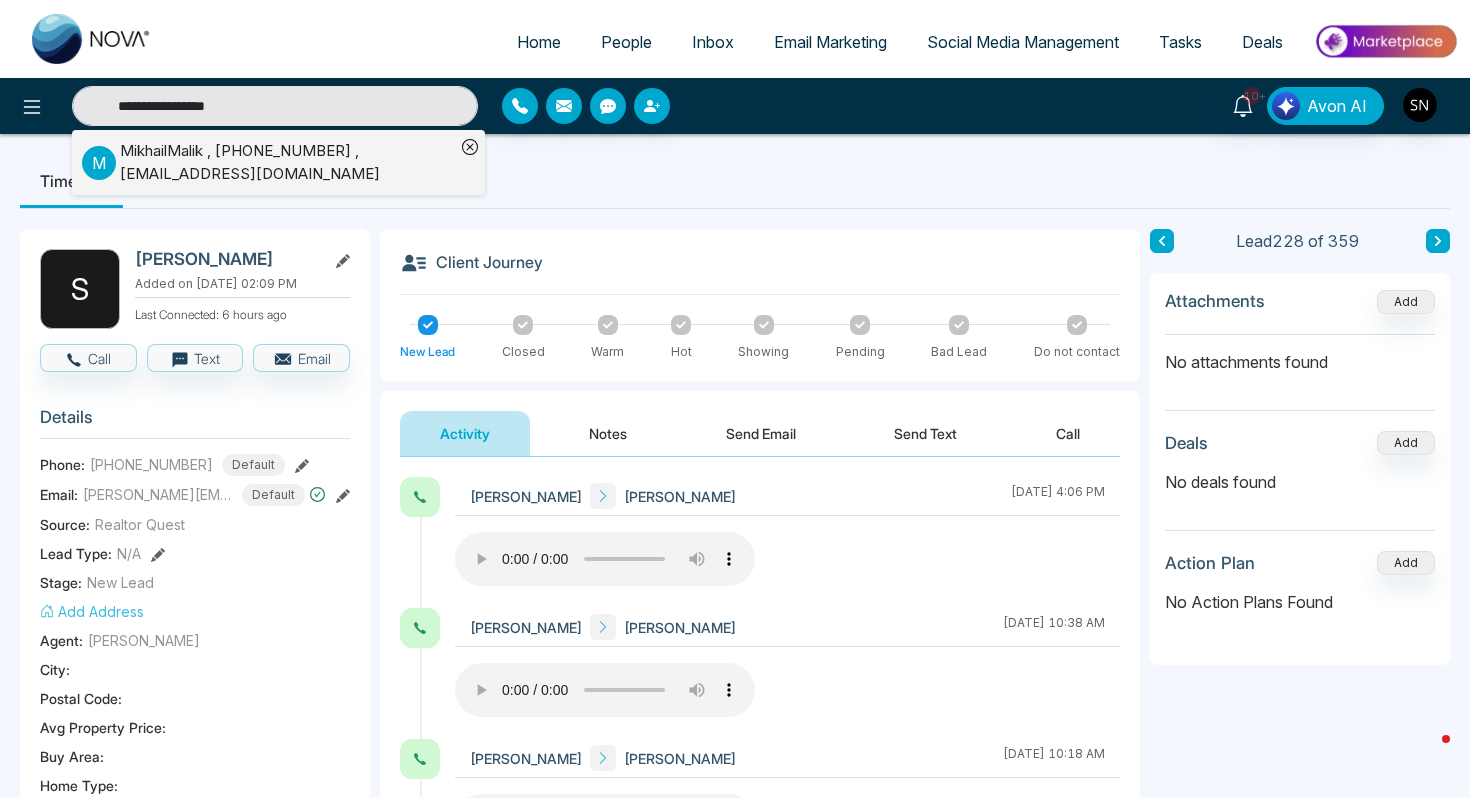 type on "**********" 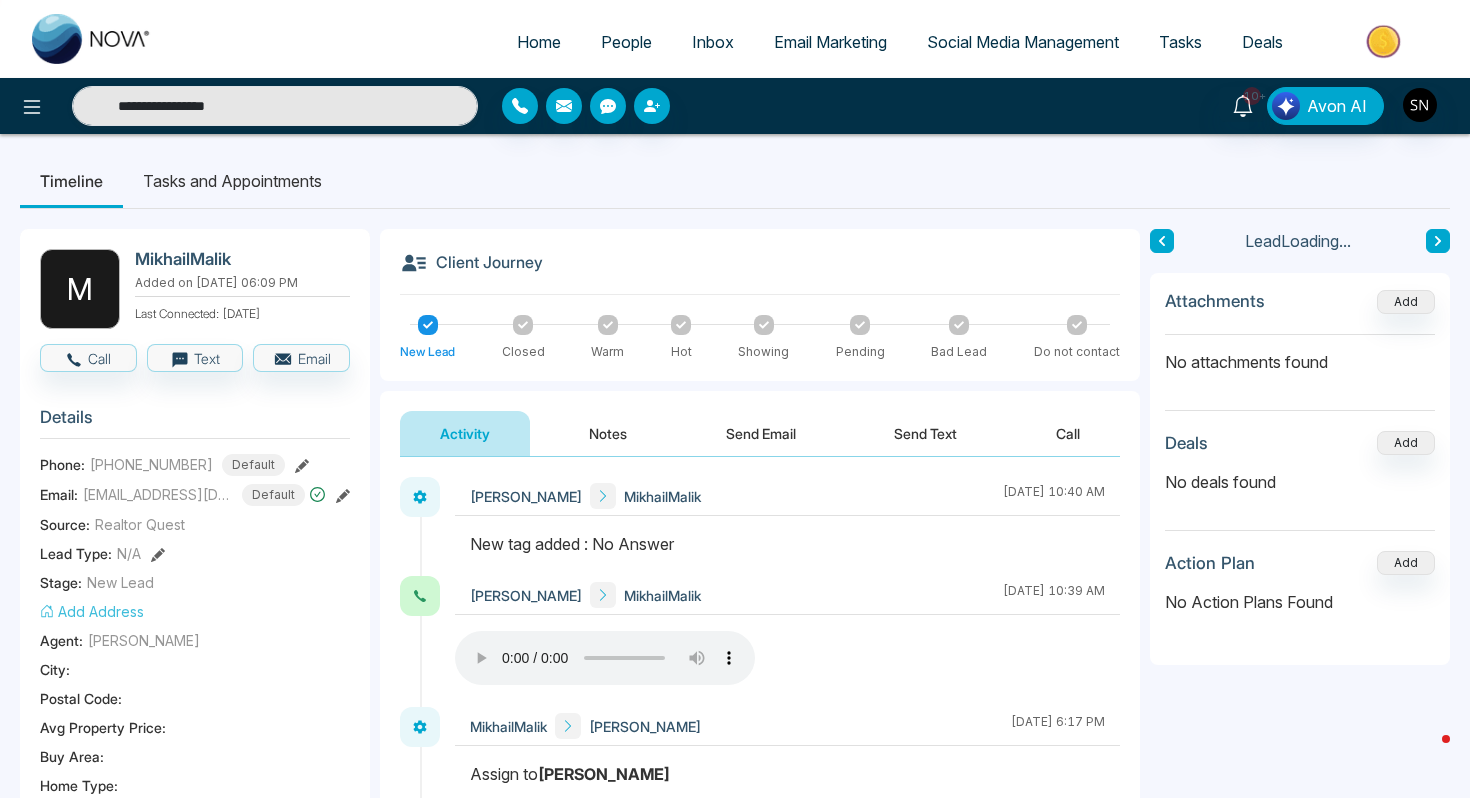 click on "M MikhailMalik  Added on   [DATE] 06:09 PM Last Connected:   [DATE]   Call   Text   Email Details Phone: [PHONE_NUMBER] Default Email: [EMAIL_ADDRESS][DOMAIN_NAME] Default Source: Realtor Quest Lead Type: N/A Stage: New Lead Add Address Agent: [PERSON_NAME] [GEOGRAPHIC_DATA] : Postal Code : Avg Property Price : Buy Area : Home Type : Start Date : Last Contact Date : Province : Timeframe : Urgency : Tags No Answer   × Lead Summary 1 Calls 0 Texts 0 Emails Social Profile   Not found Not found Not found Custom Lead Data" at bounding box center [195, 847] 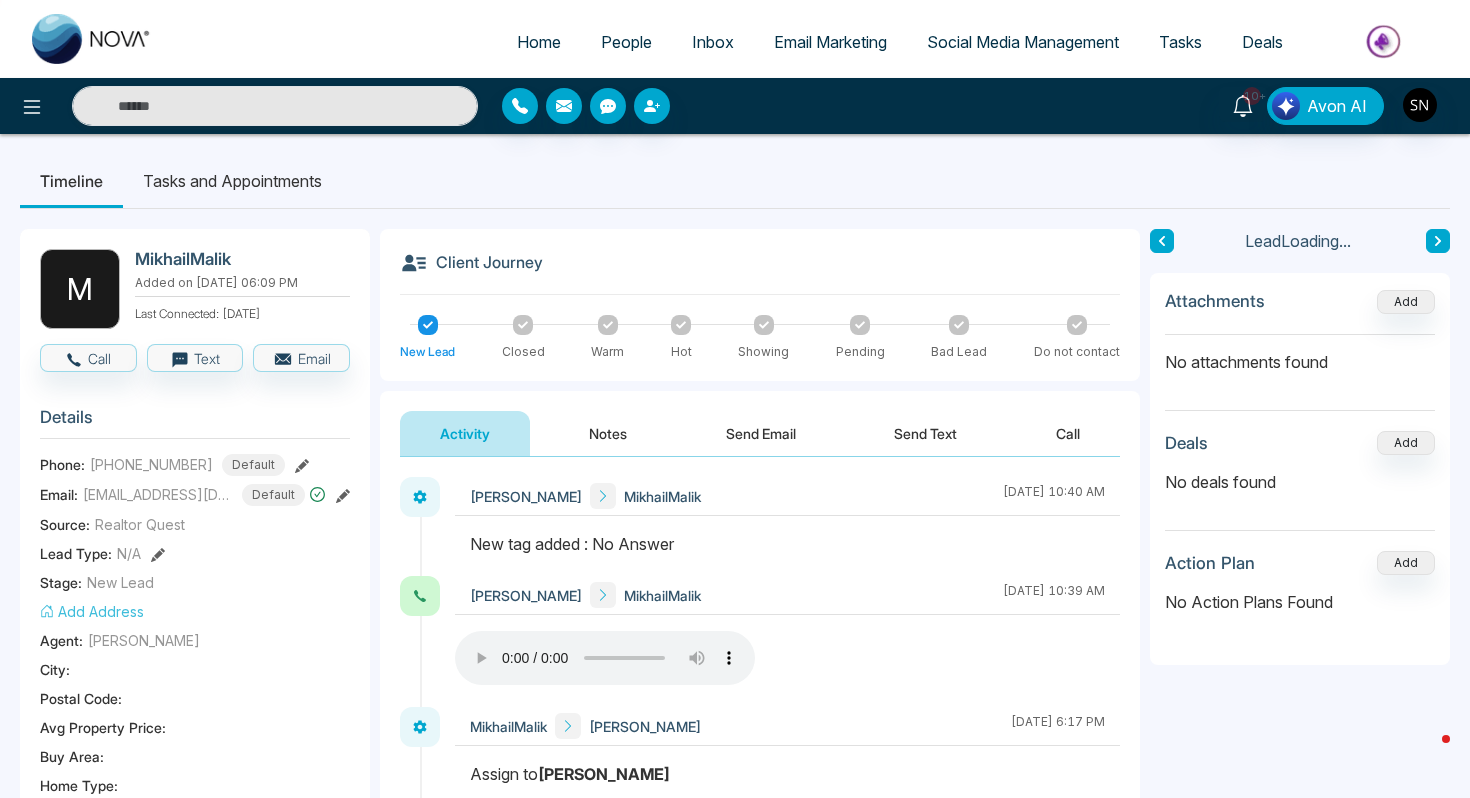 type on "**********" 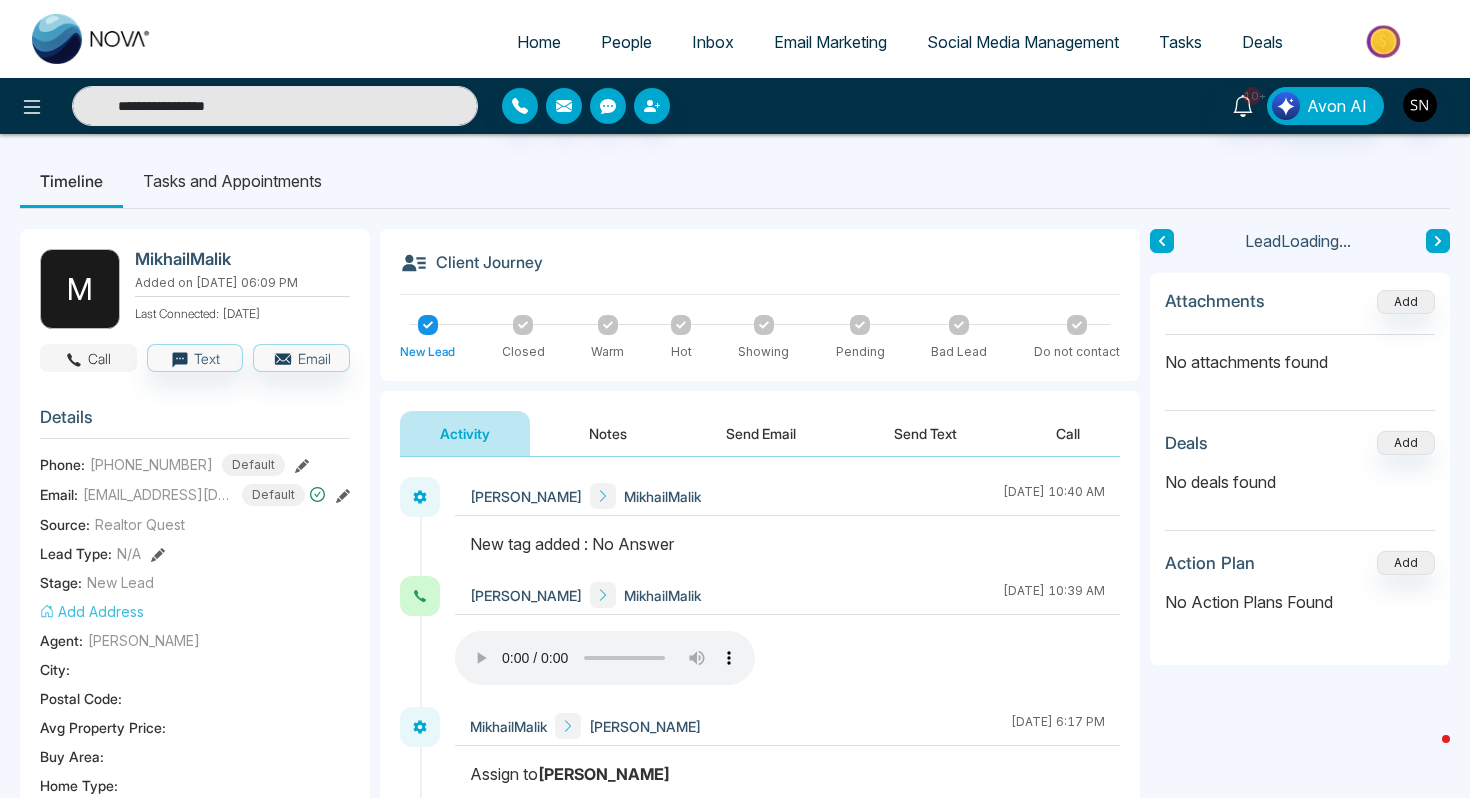click on "Call" at bounding box center (88, 358) 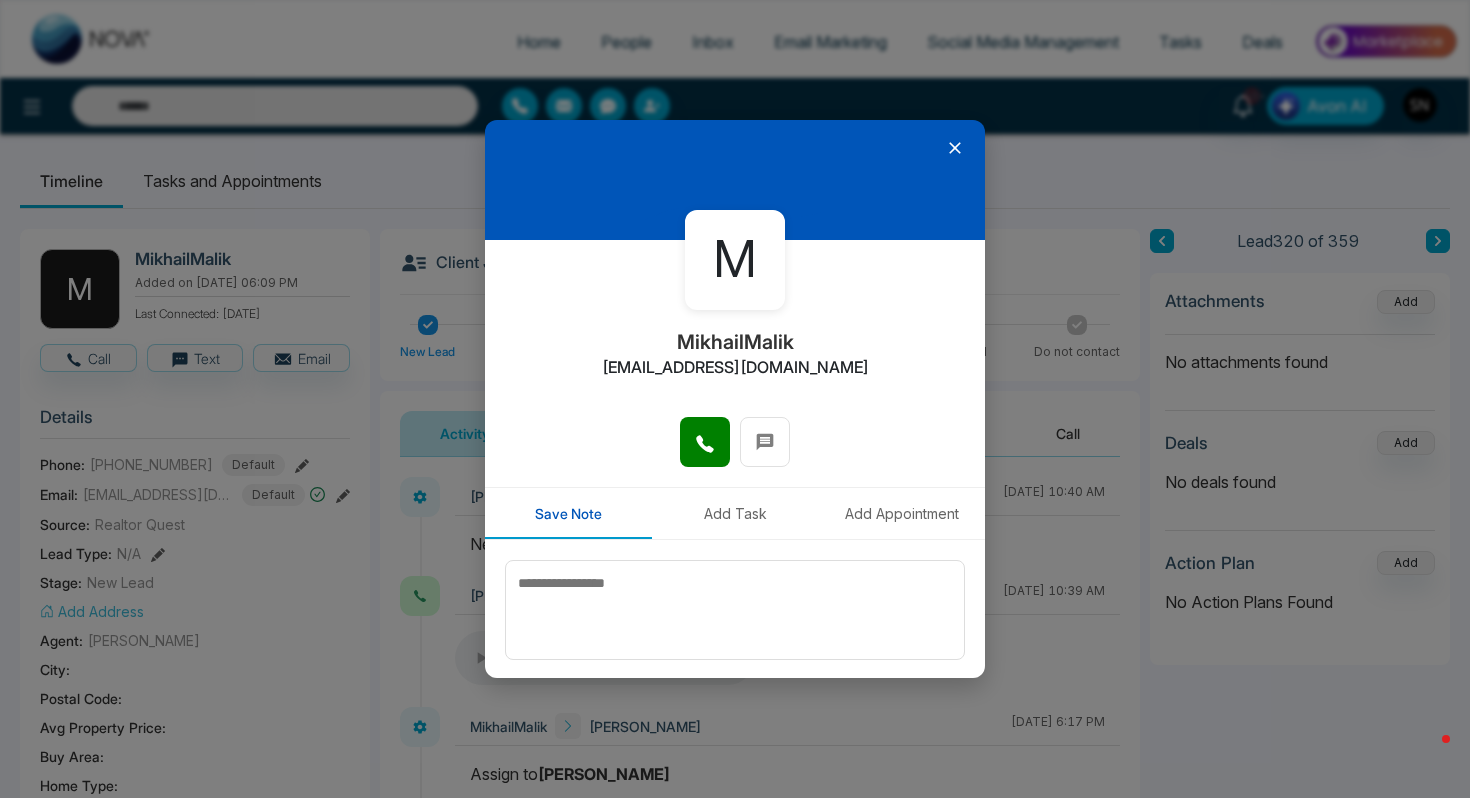 click on "M MikhailMalik [EMAIL_ADDRESS][DOMAIN_NAME]" at bounding box center [735, 328] 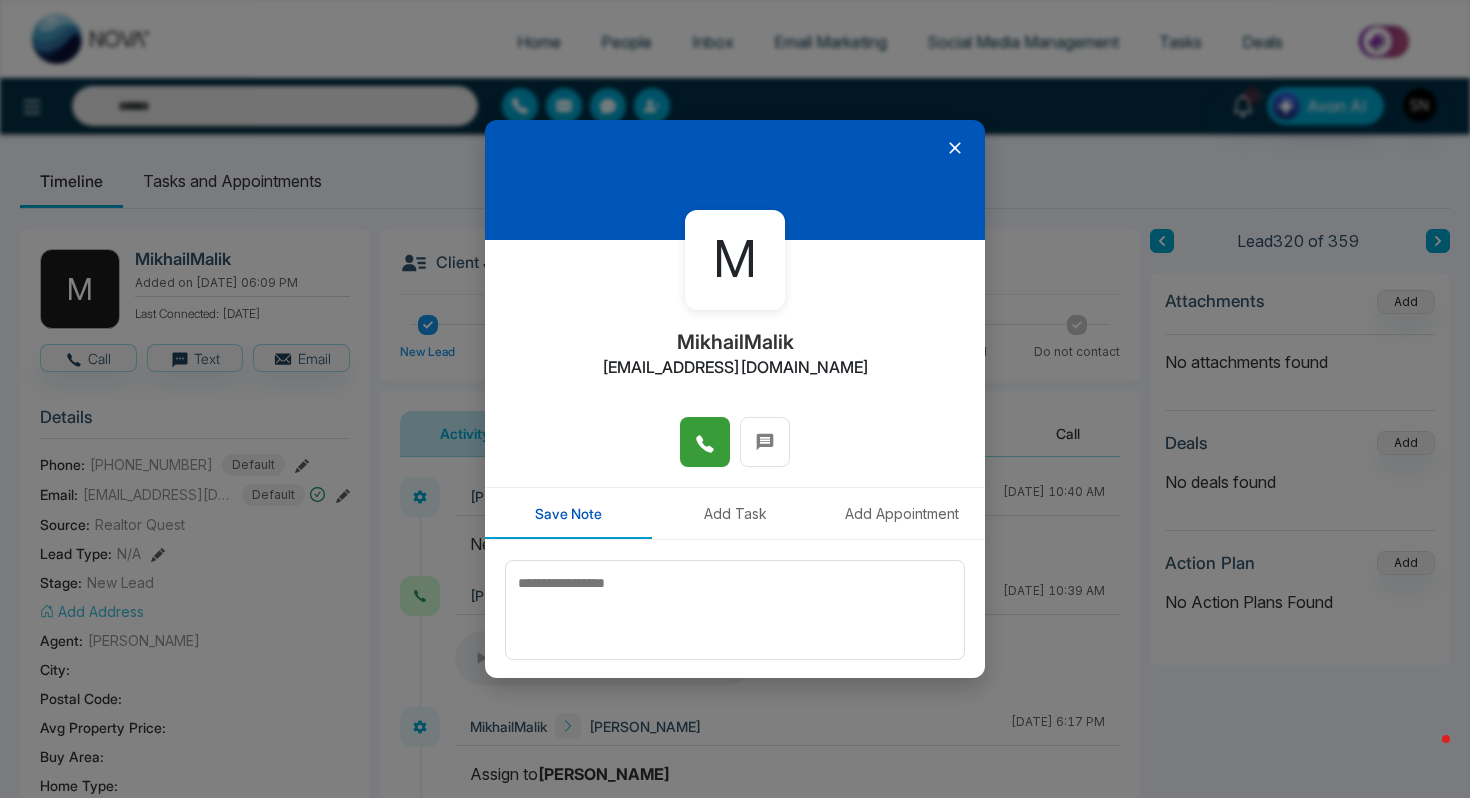 click 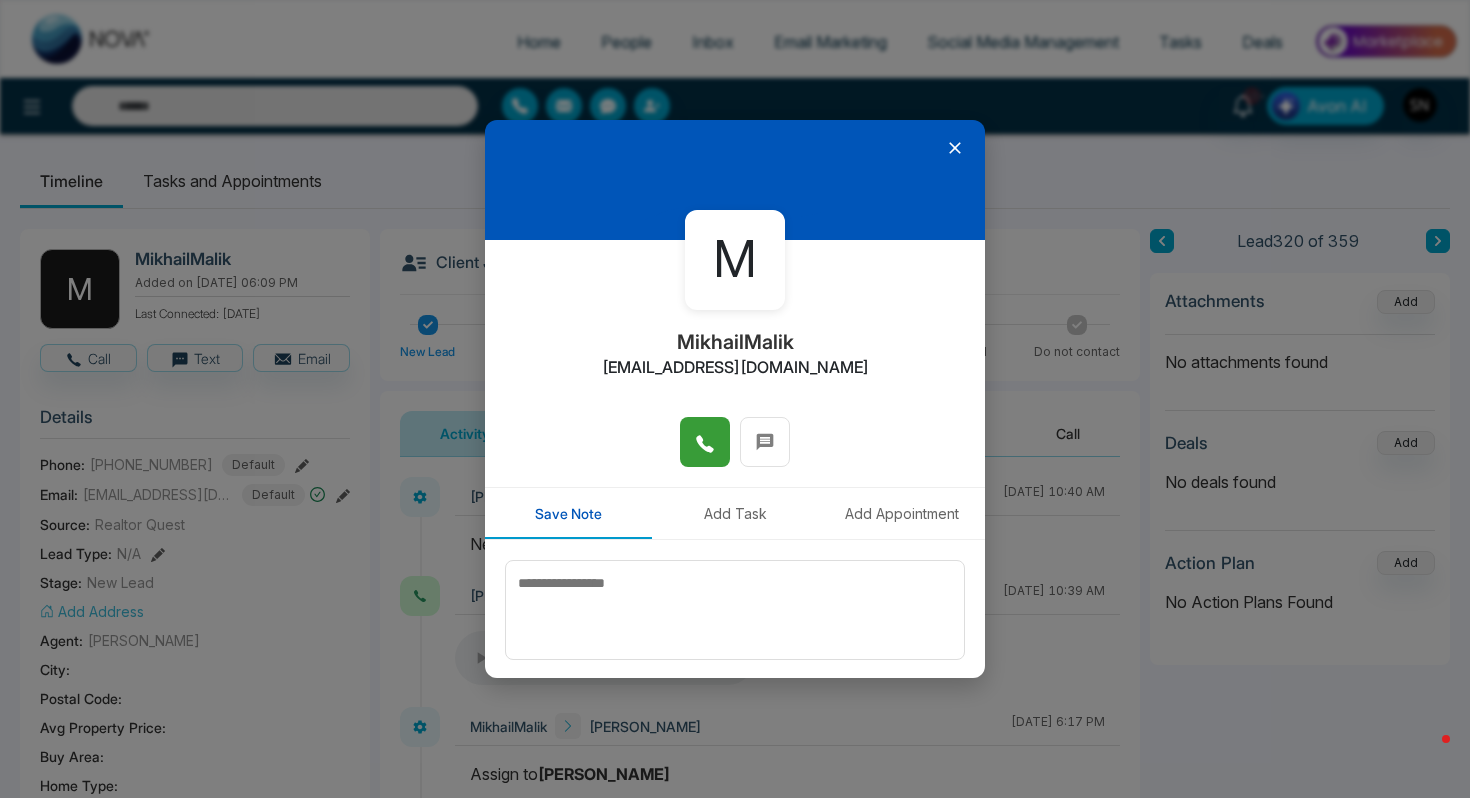 type on "**********" 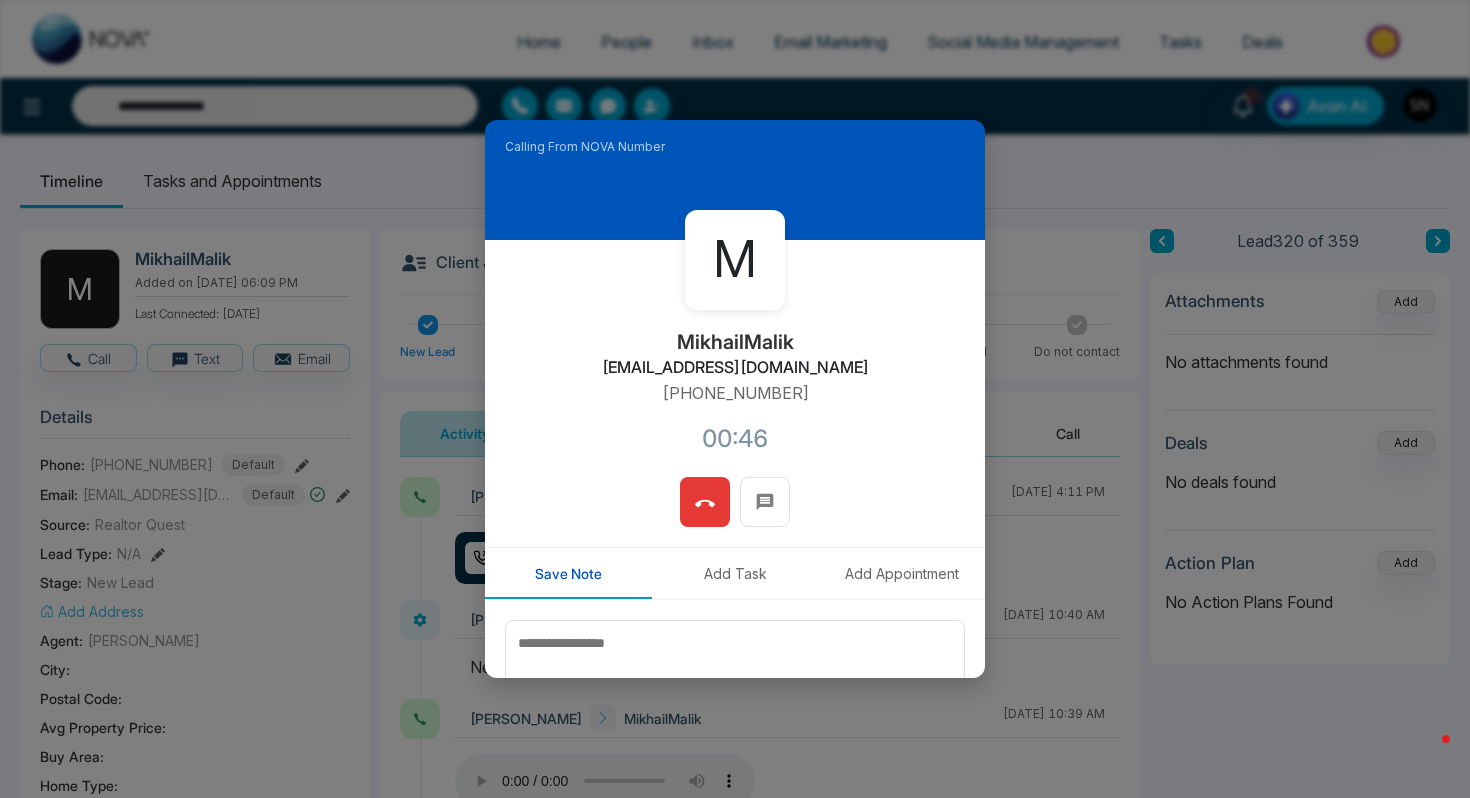 click 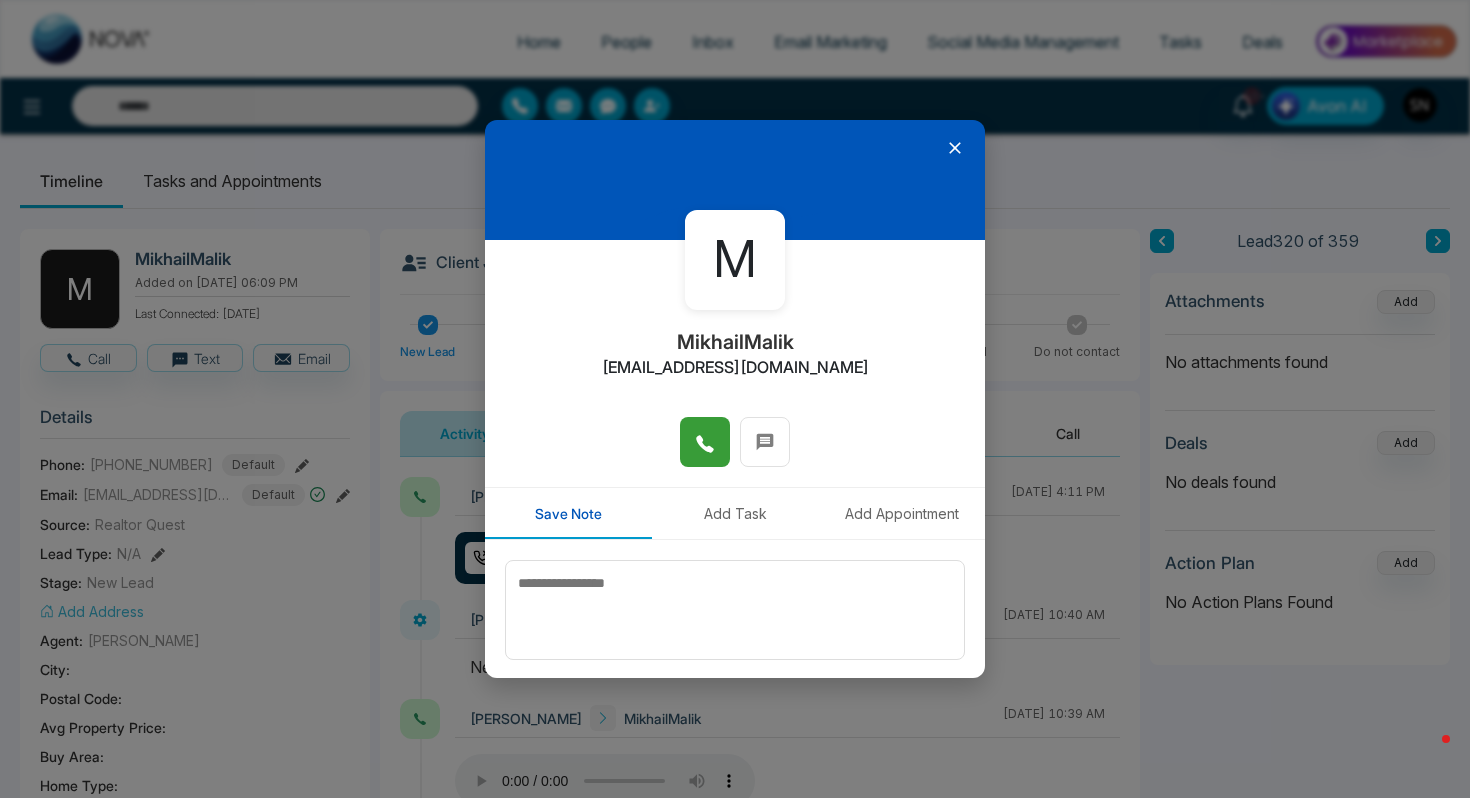 click 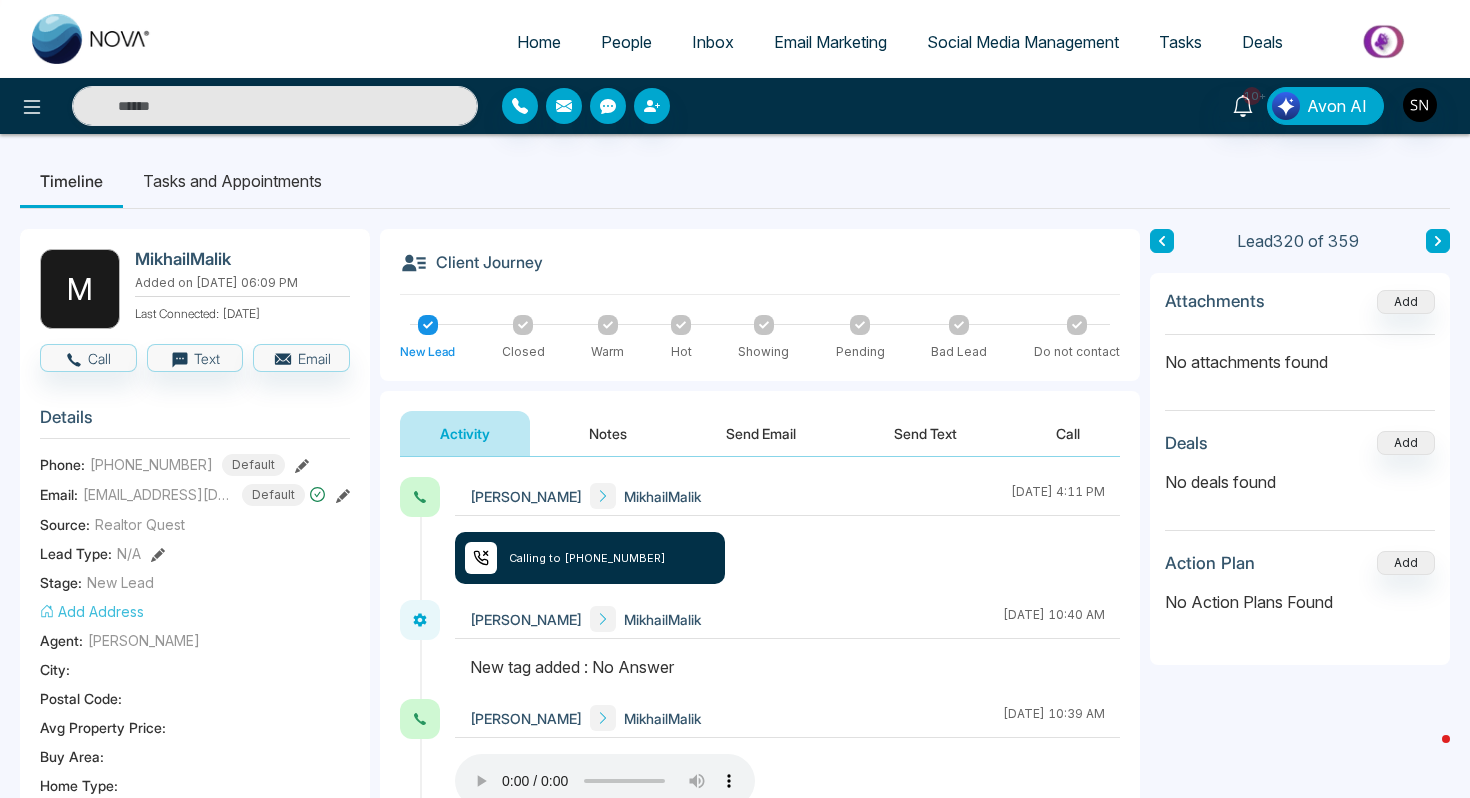 type on "**********" 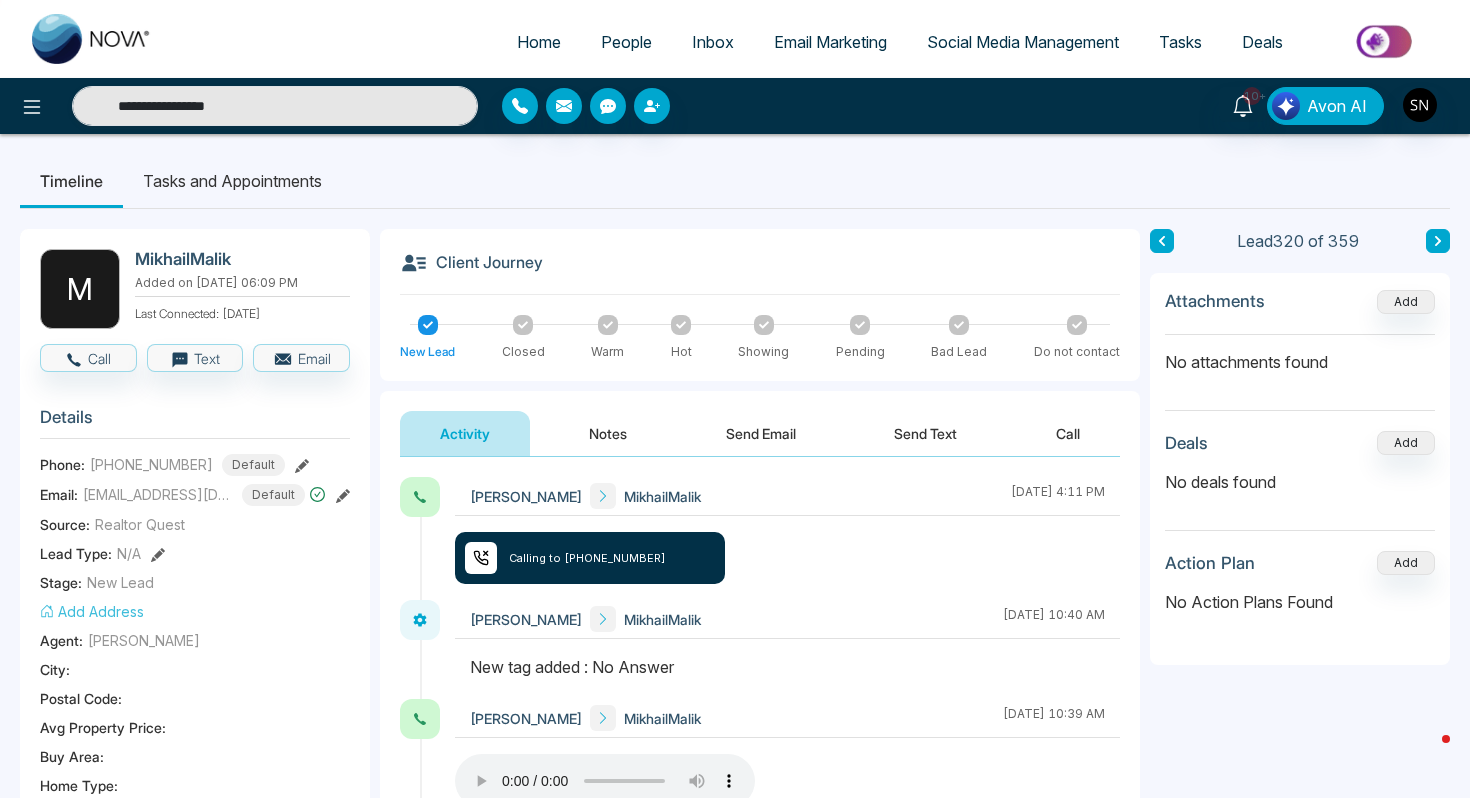 click on "Home People Inbox Email Marketing Social Media Management Tasks Deals" at bounding box center [815, 43] 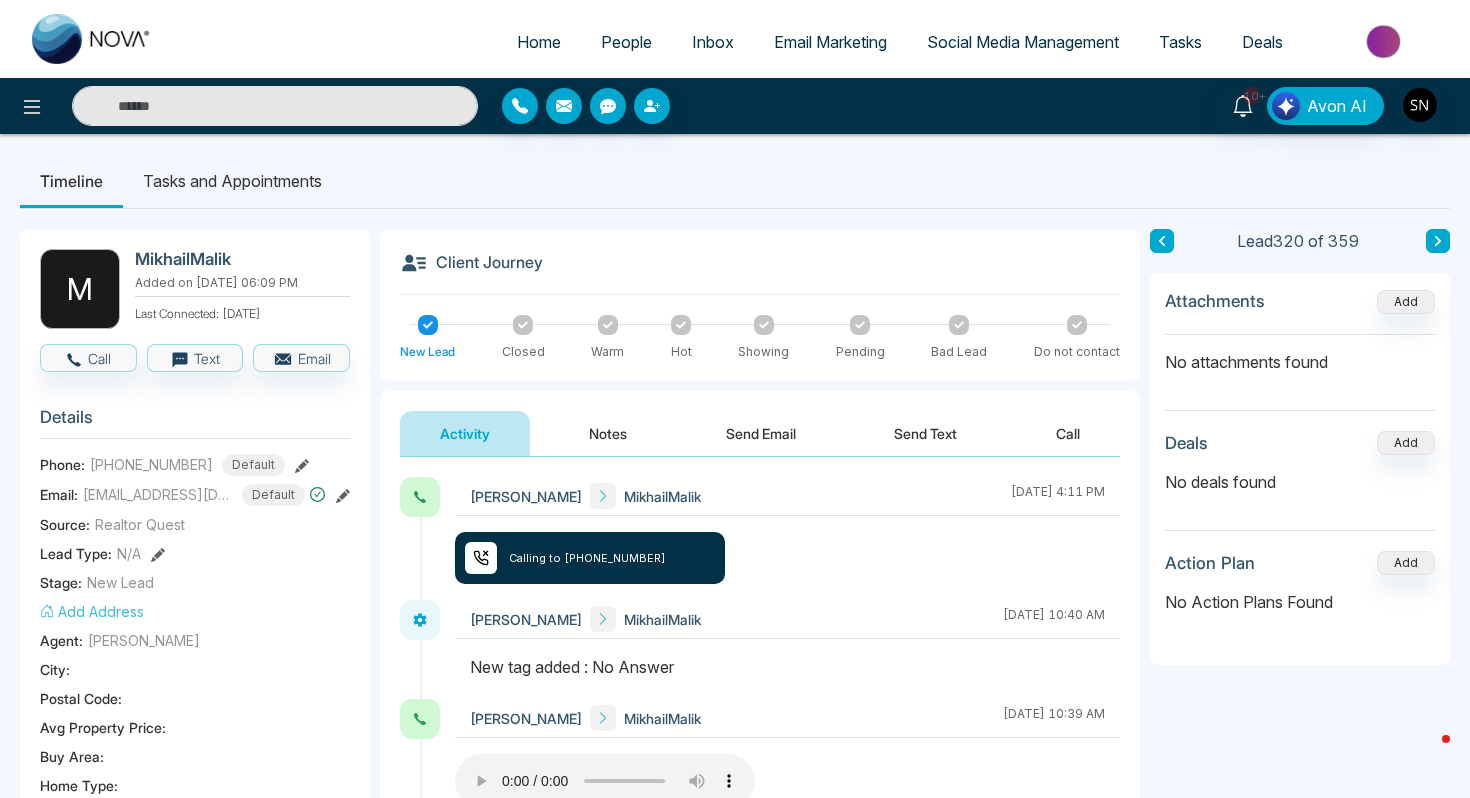 click at bounding box center [275, 106] 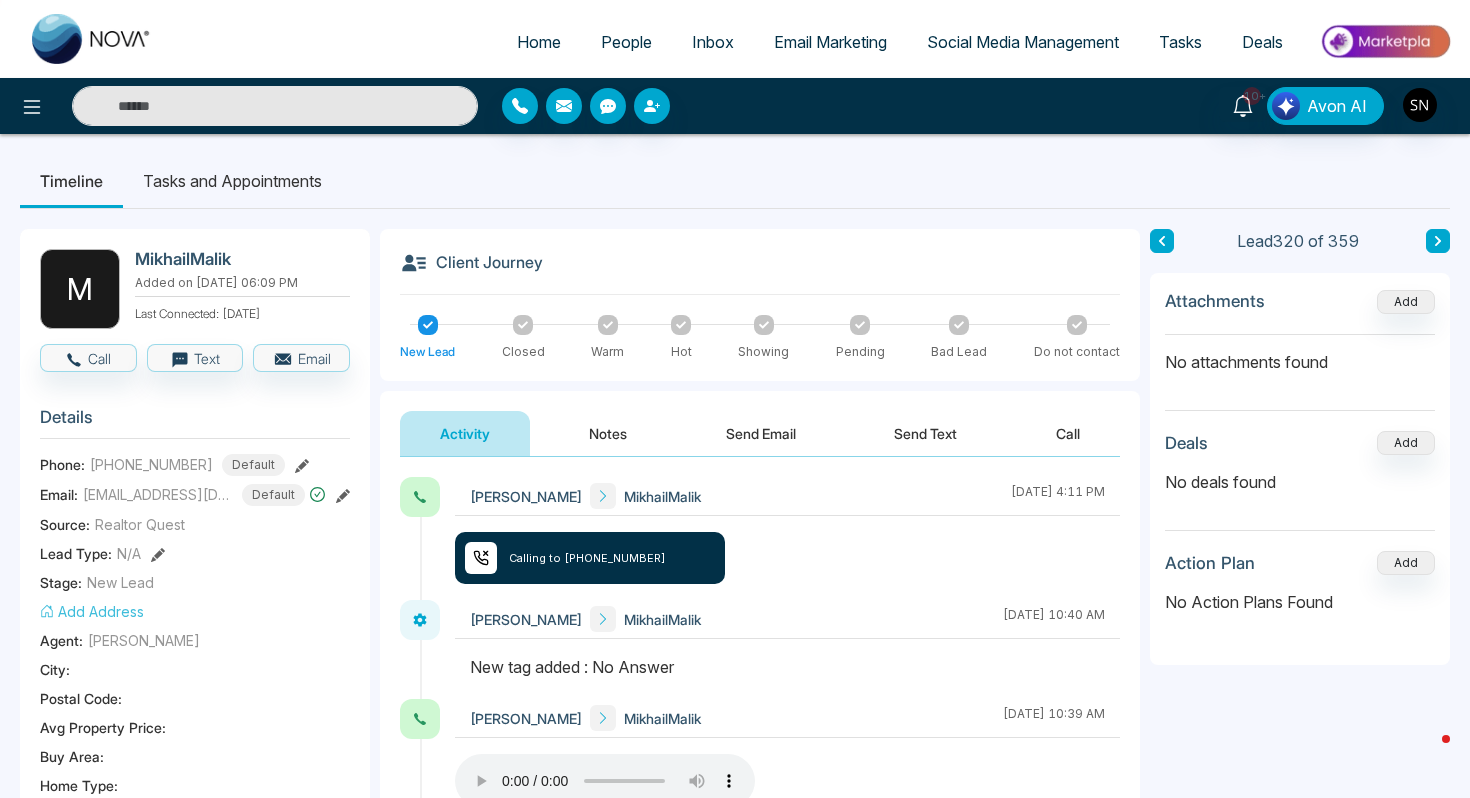 paste on "**********" 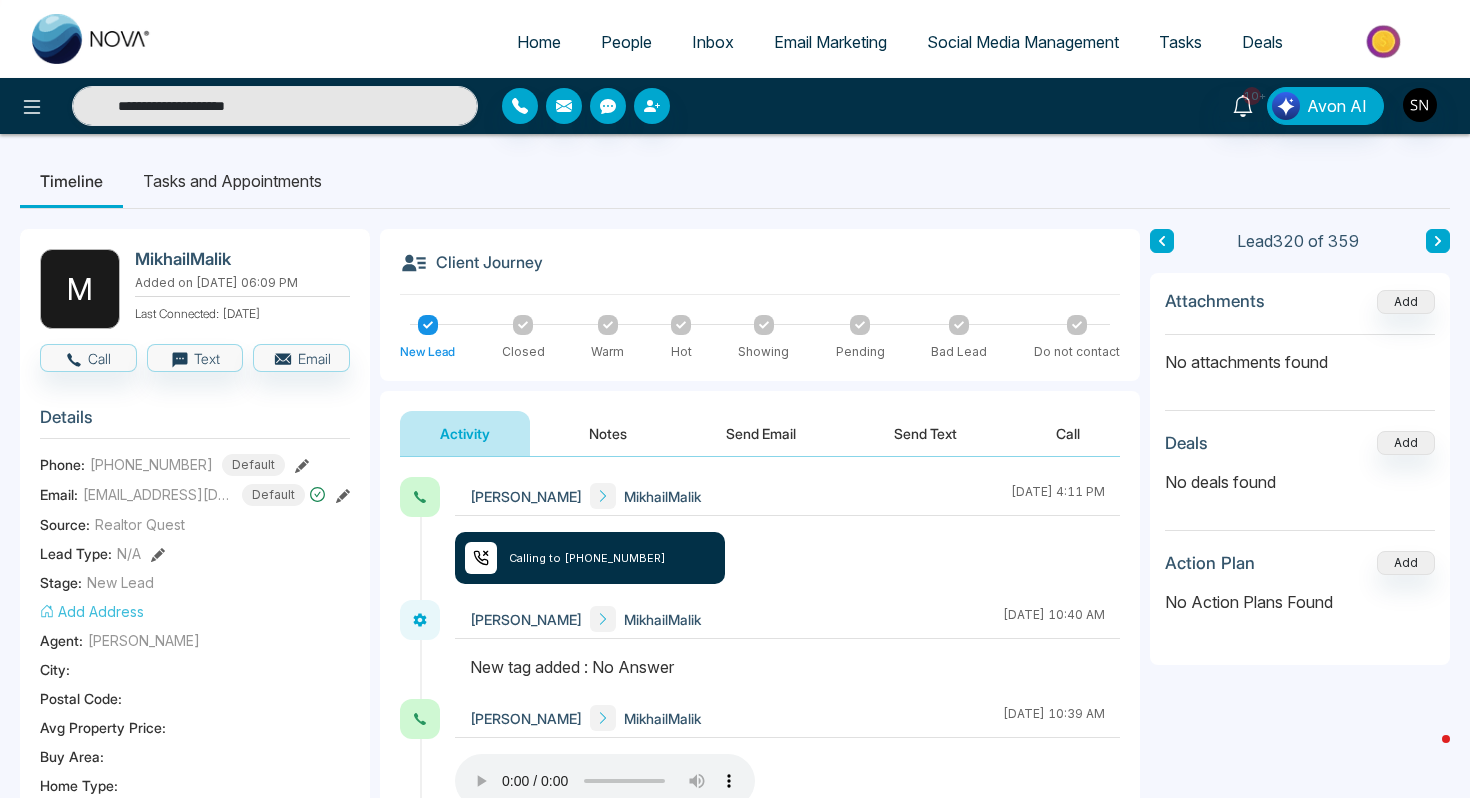 click on "Tasks and Appointments" at bounding box center [232, 181] 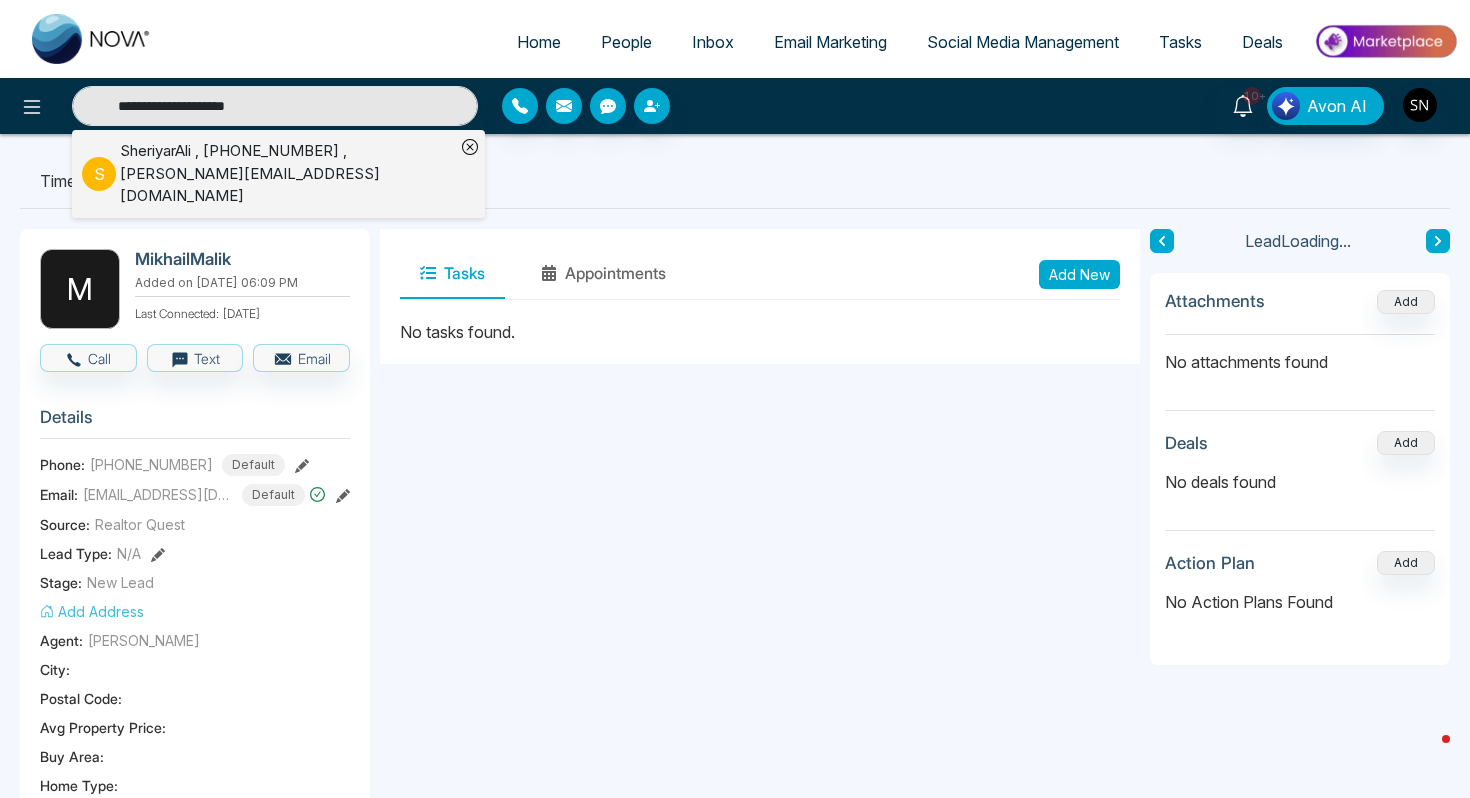 click on "SheriyarAli     , [PHONE_NUMBER]   , [EMAIL_ADDRESS][DOMAIN_NAME]" at bounding box center [287, 174] 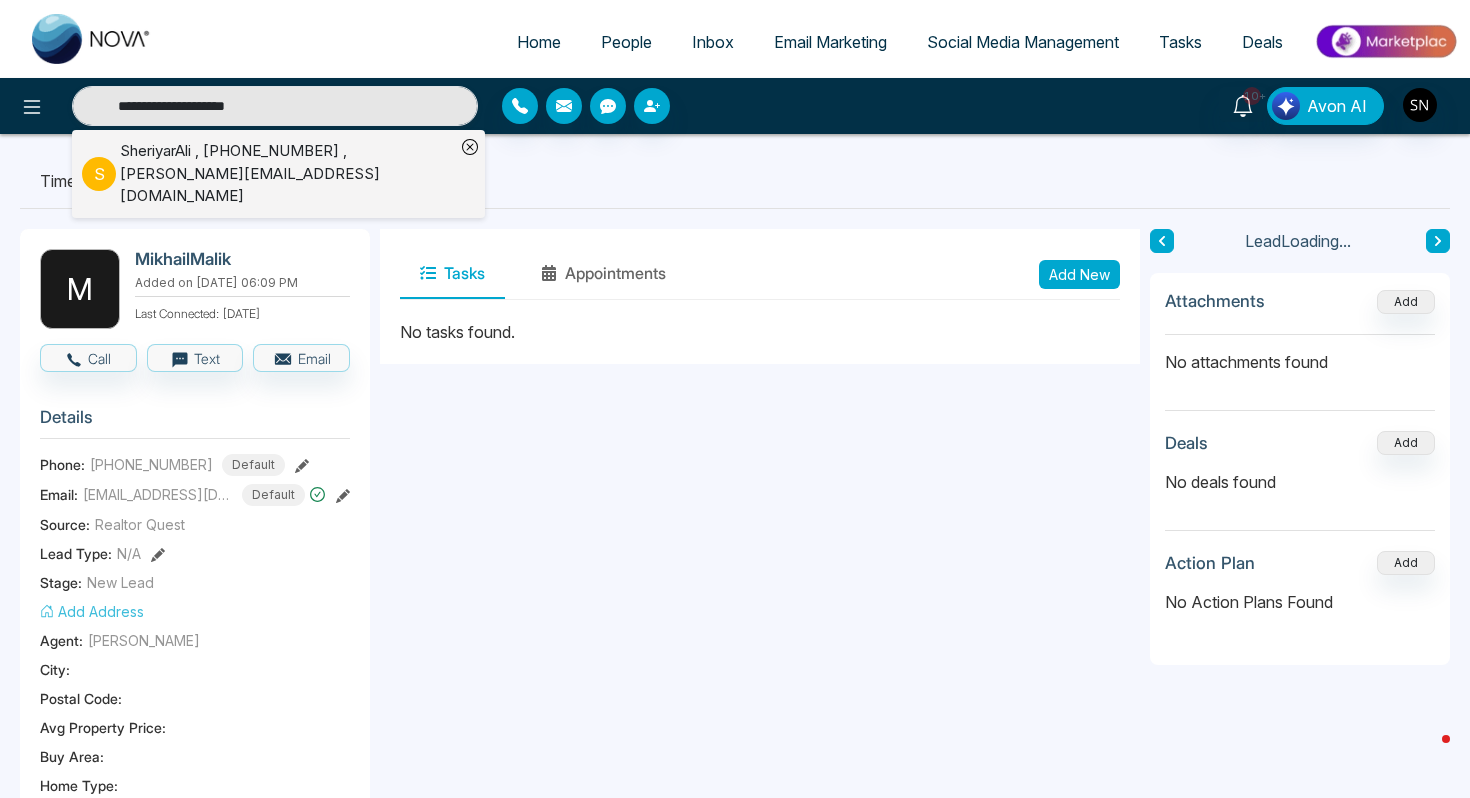 type on "**********" 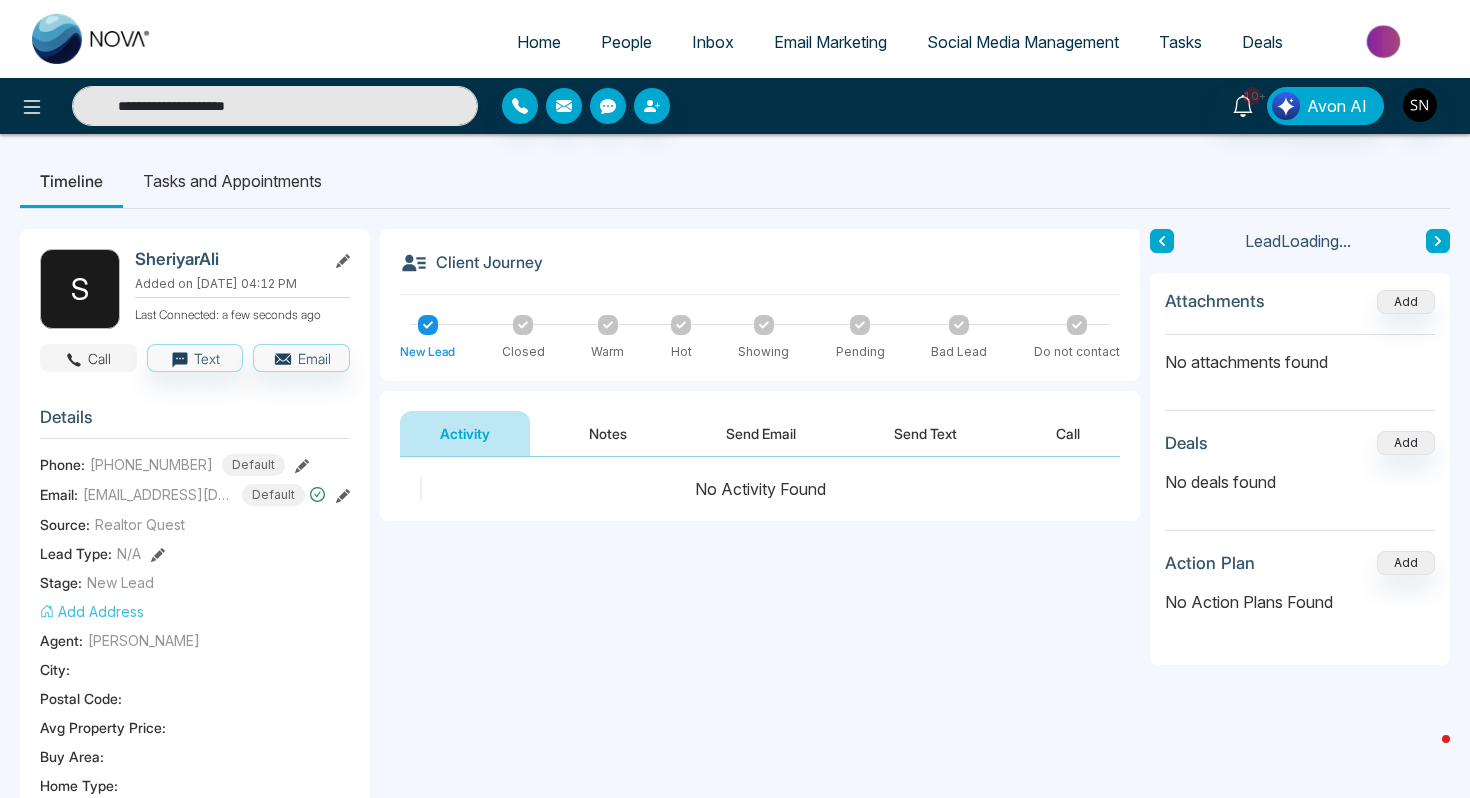 click on "Call" at bounding box center [88, 358] 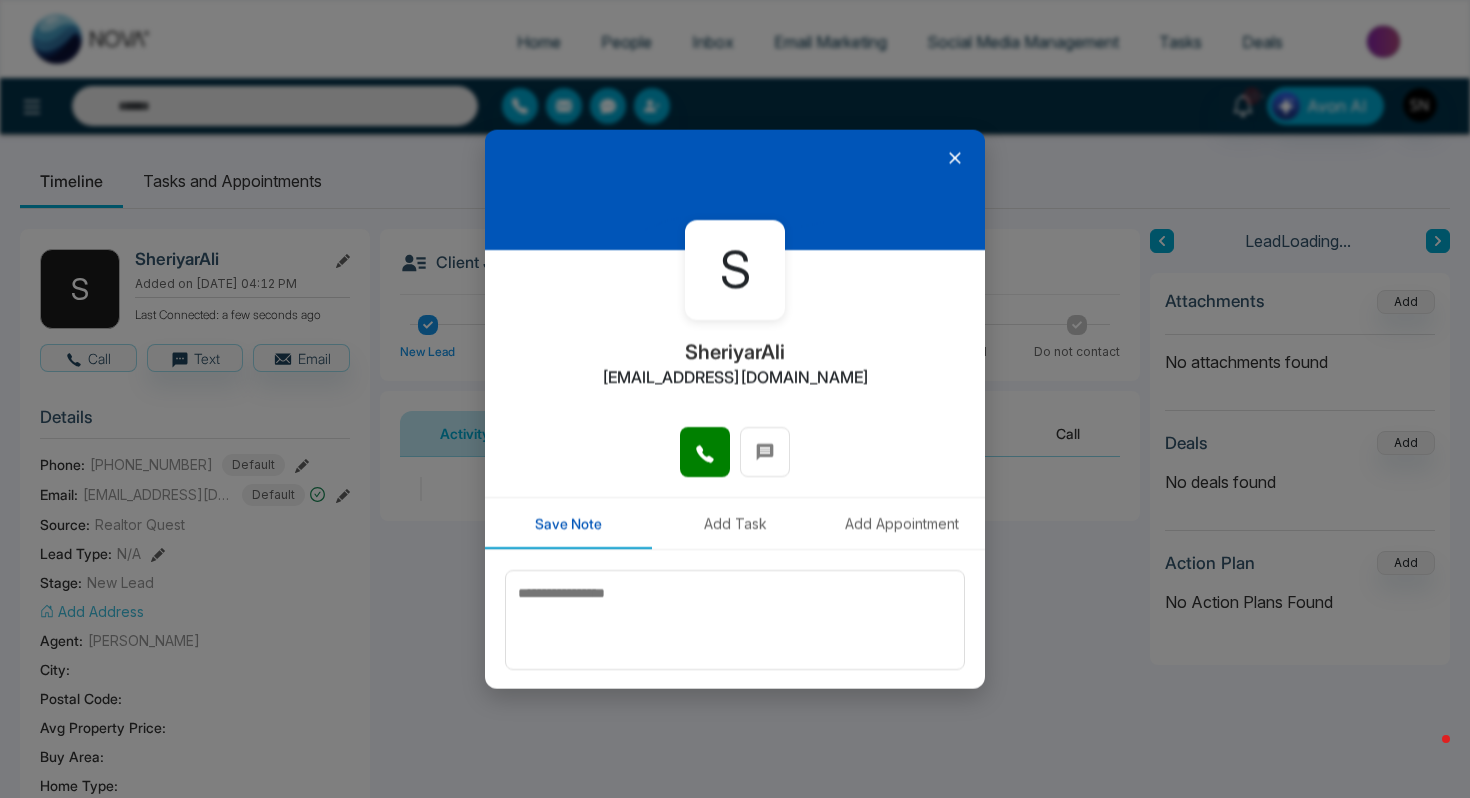 type on "**********" 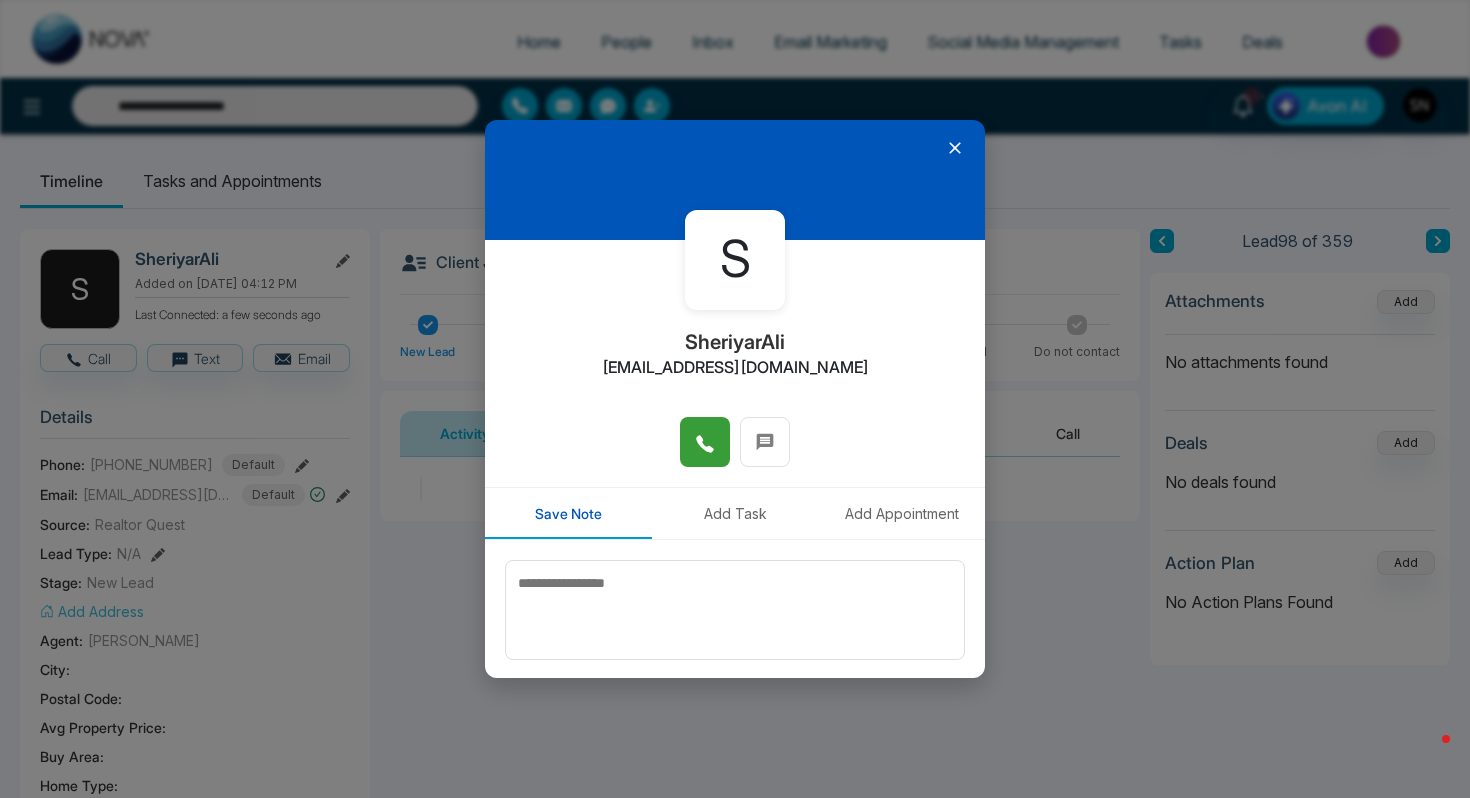 click at bounding box center [705, 442] 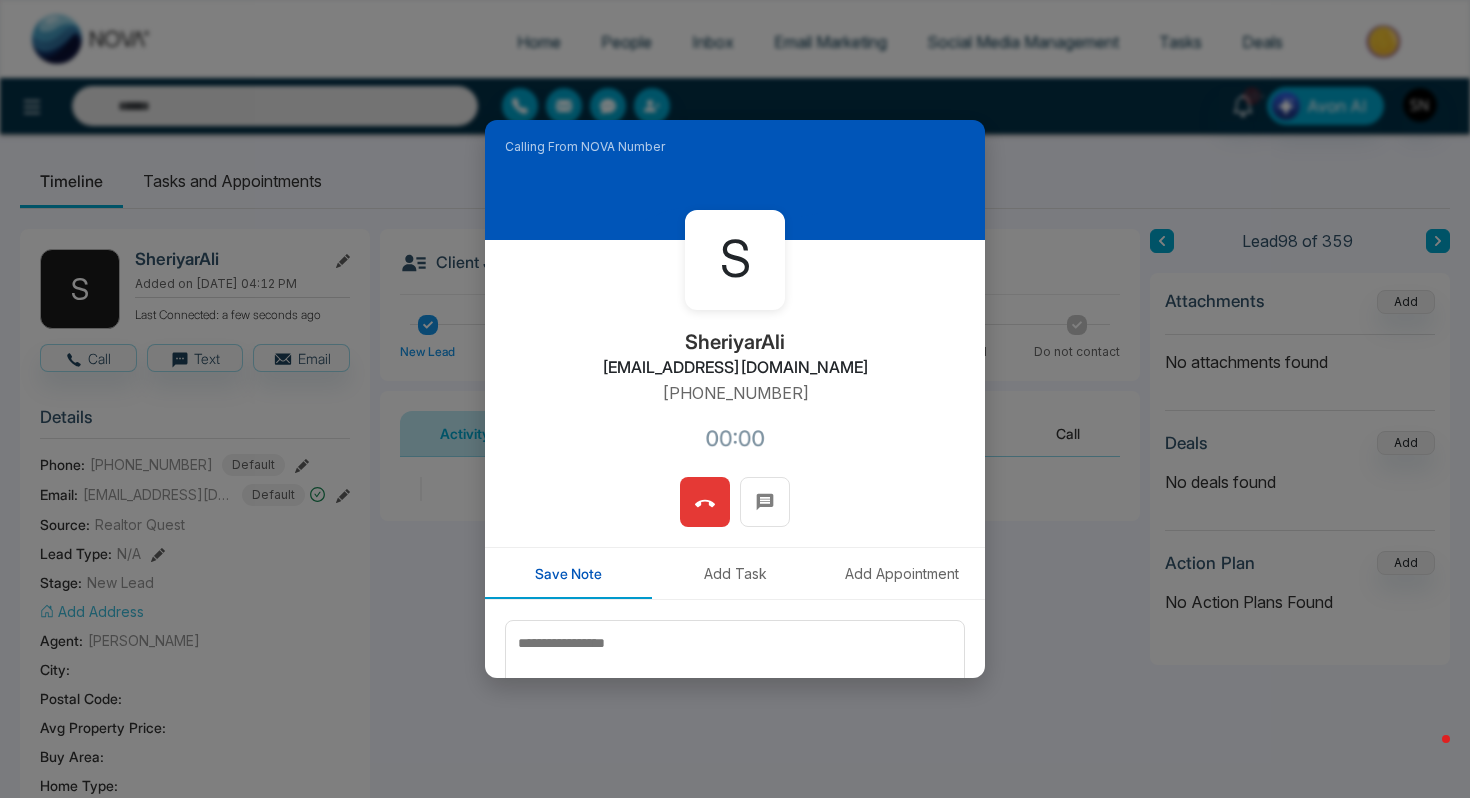 type on "**********" 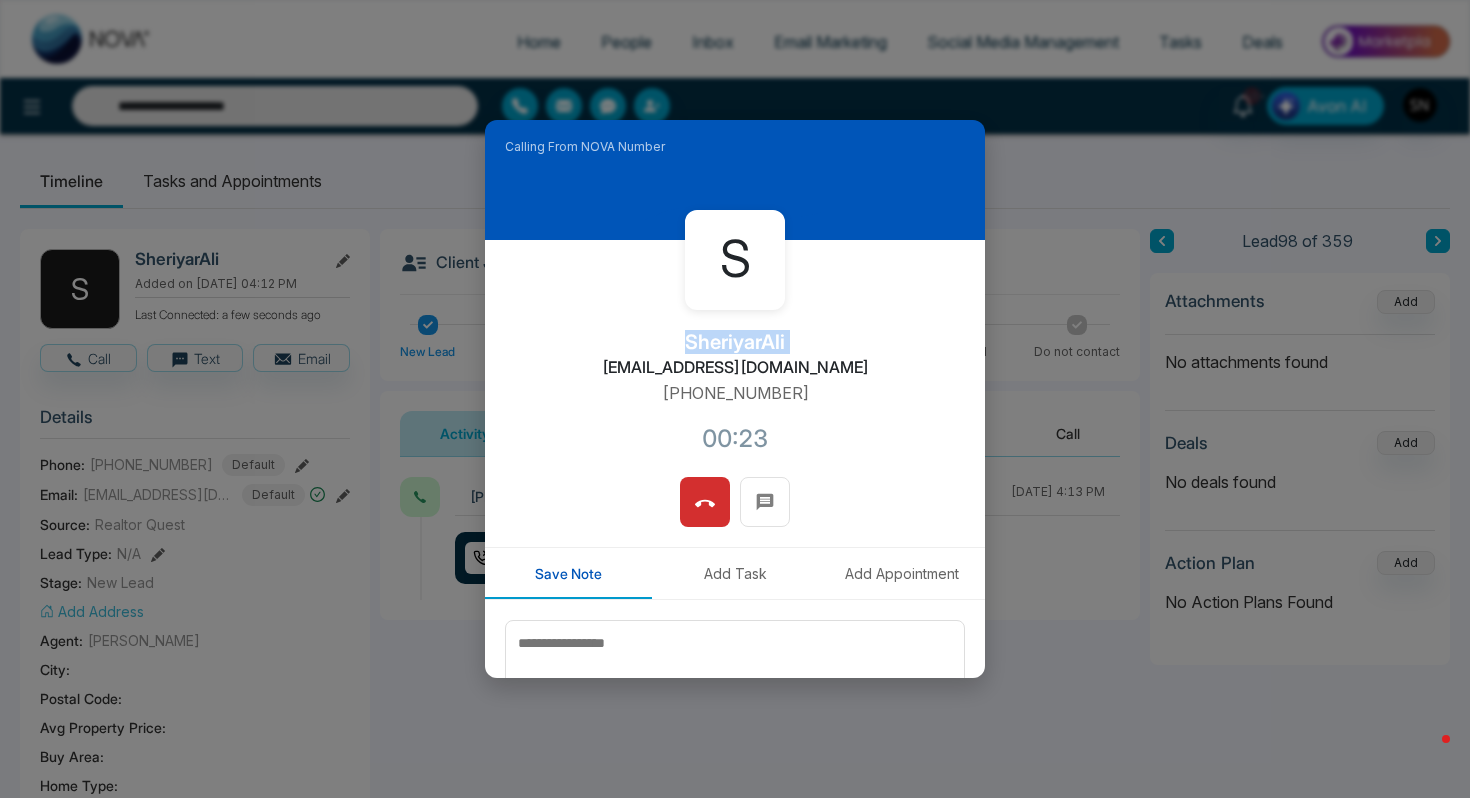 drag, startPoint x: 687, startPoint y: 335, endPoint x: 810, endPoint y: 337, distance: 123.01626 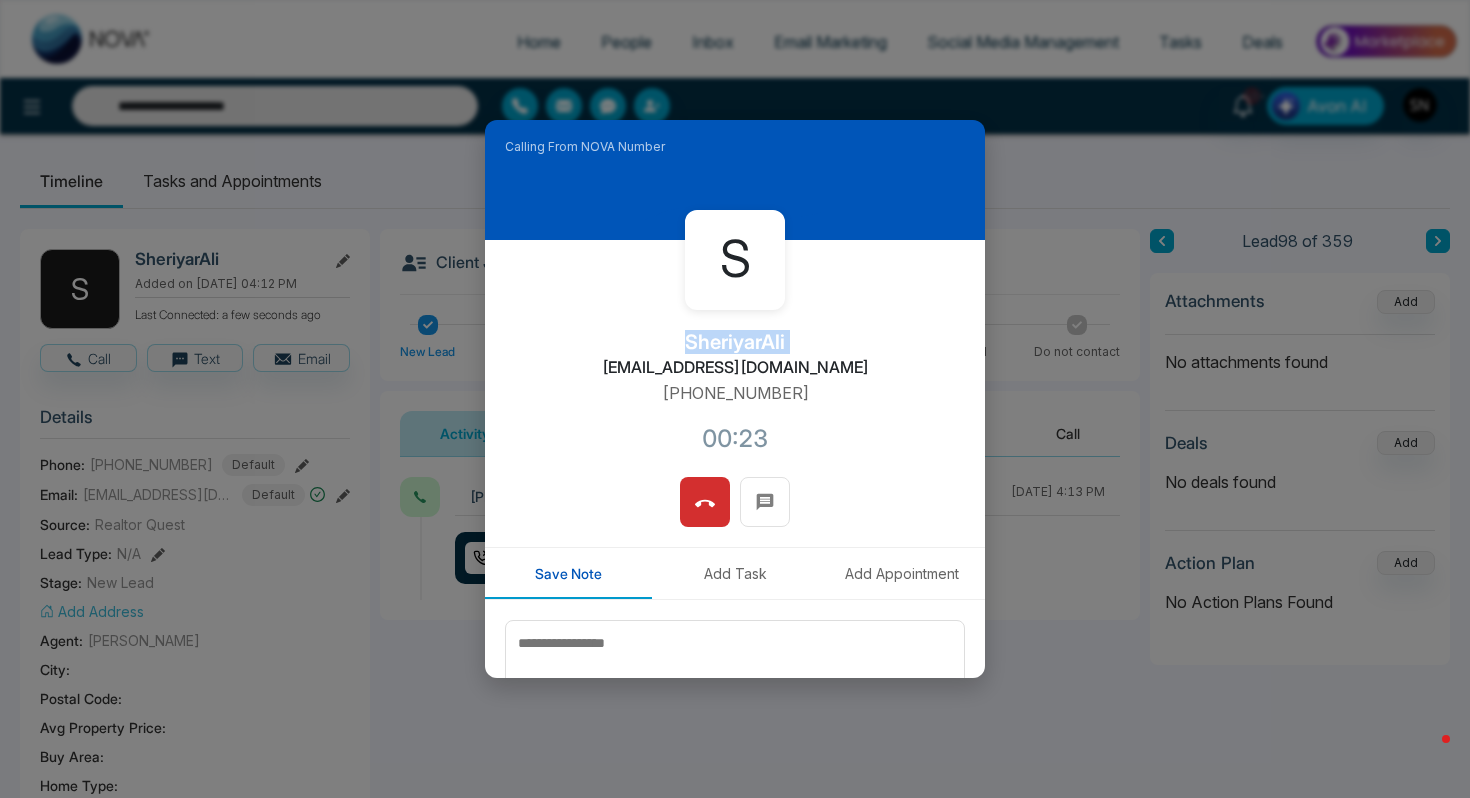 click on "S [PERSON_NAME] [PERSON_NAME][EMAIL_ADDRESS][DOMAIN_NAME] [PHONE_NUMBER]:23" at bounding box center [735, 358] 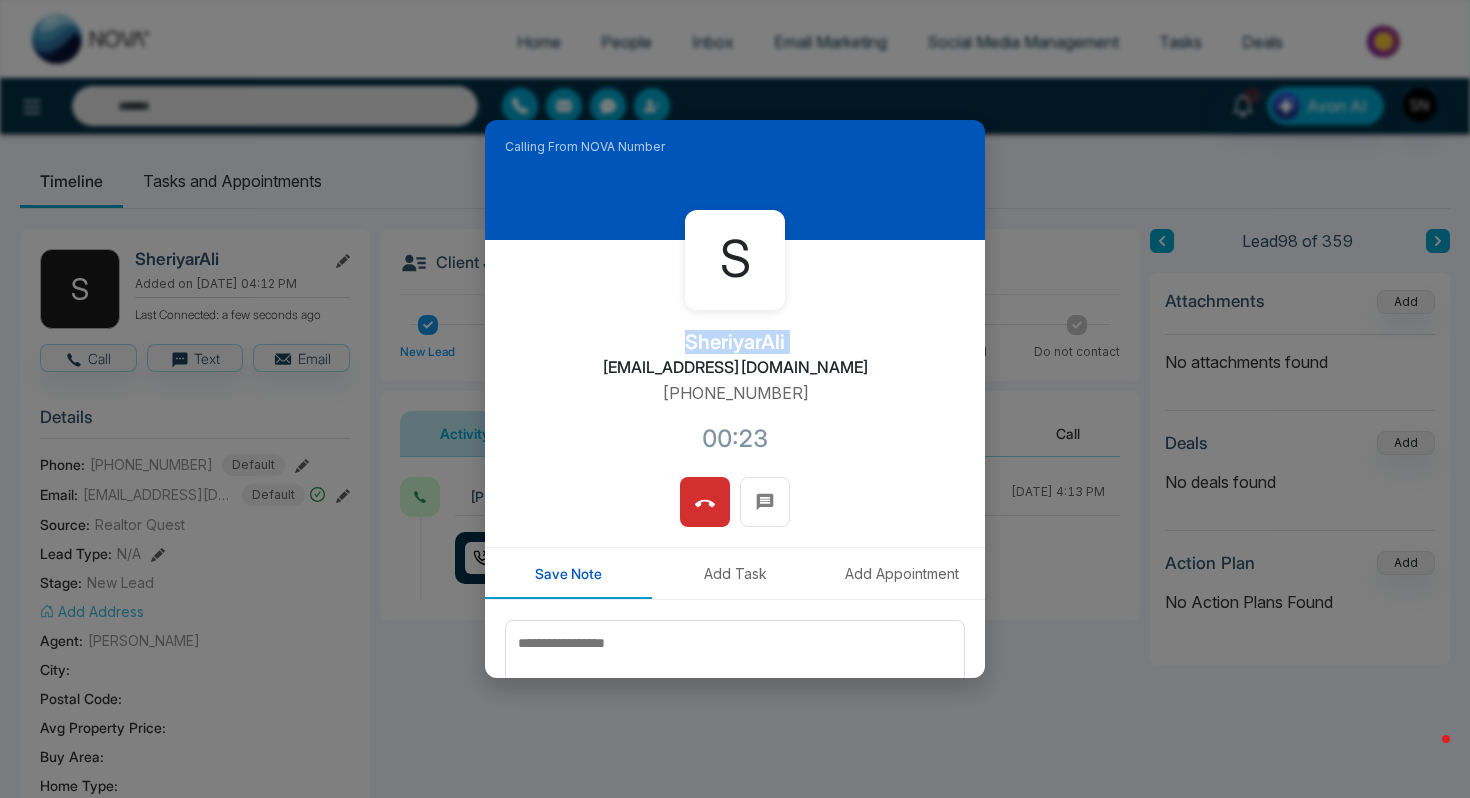 type on "**********" 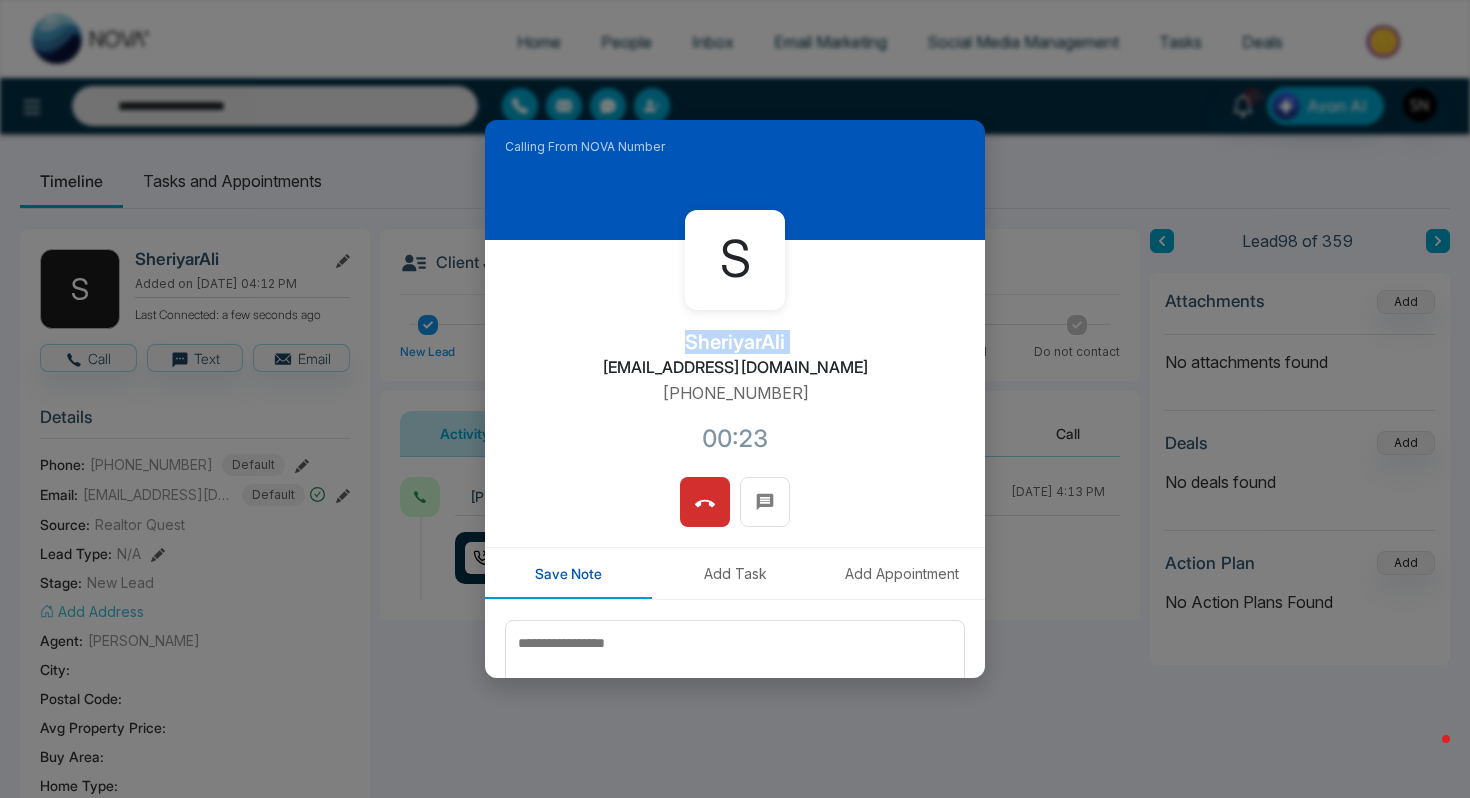 copy on "SheriyarAli" 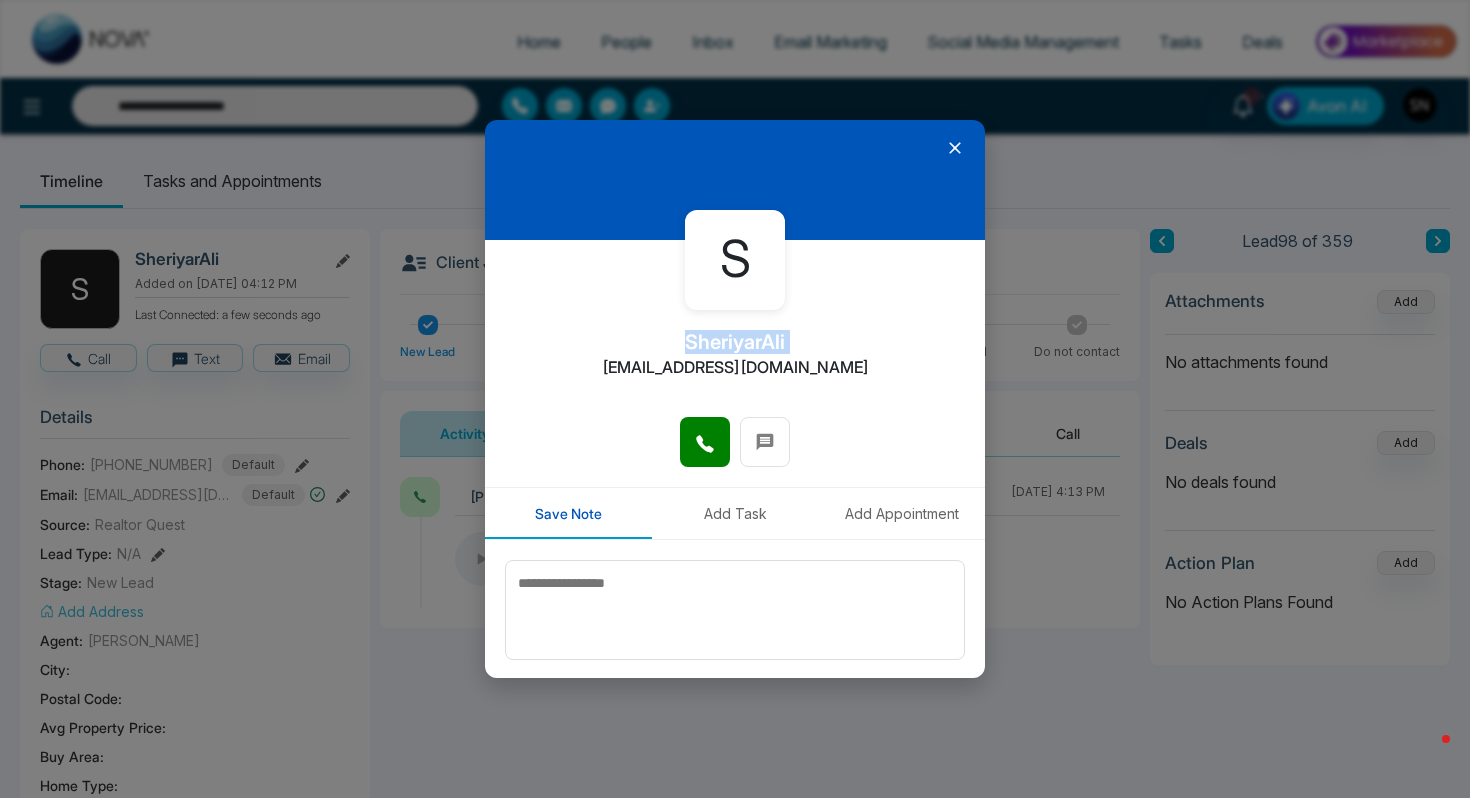 click 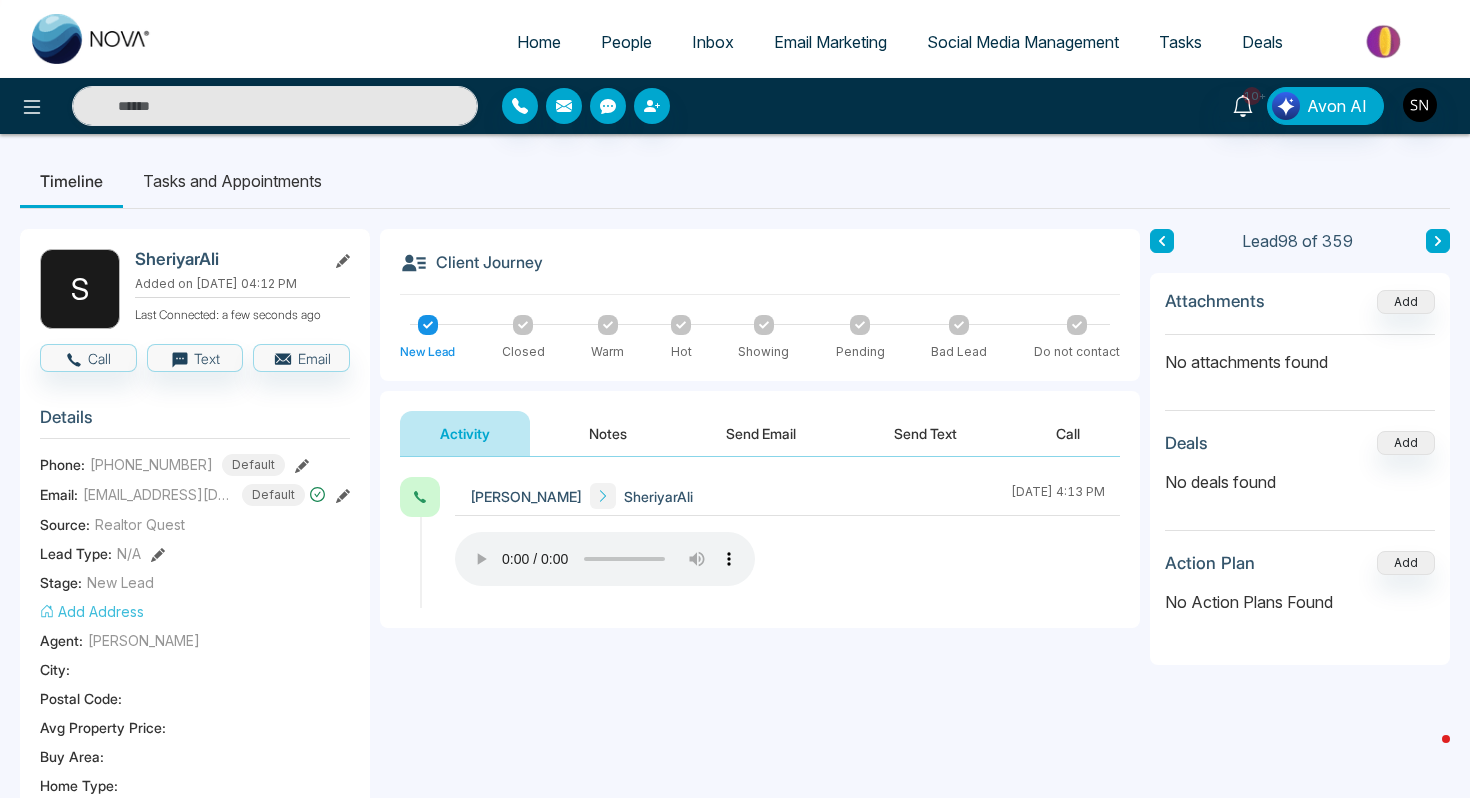 type on "**********" 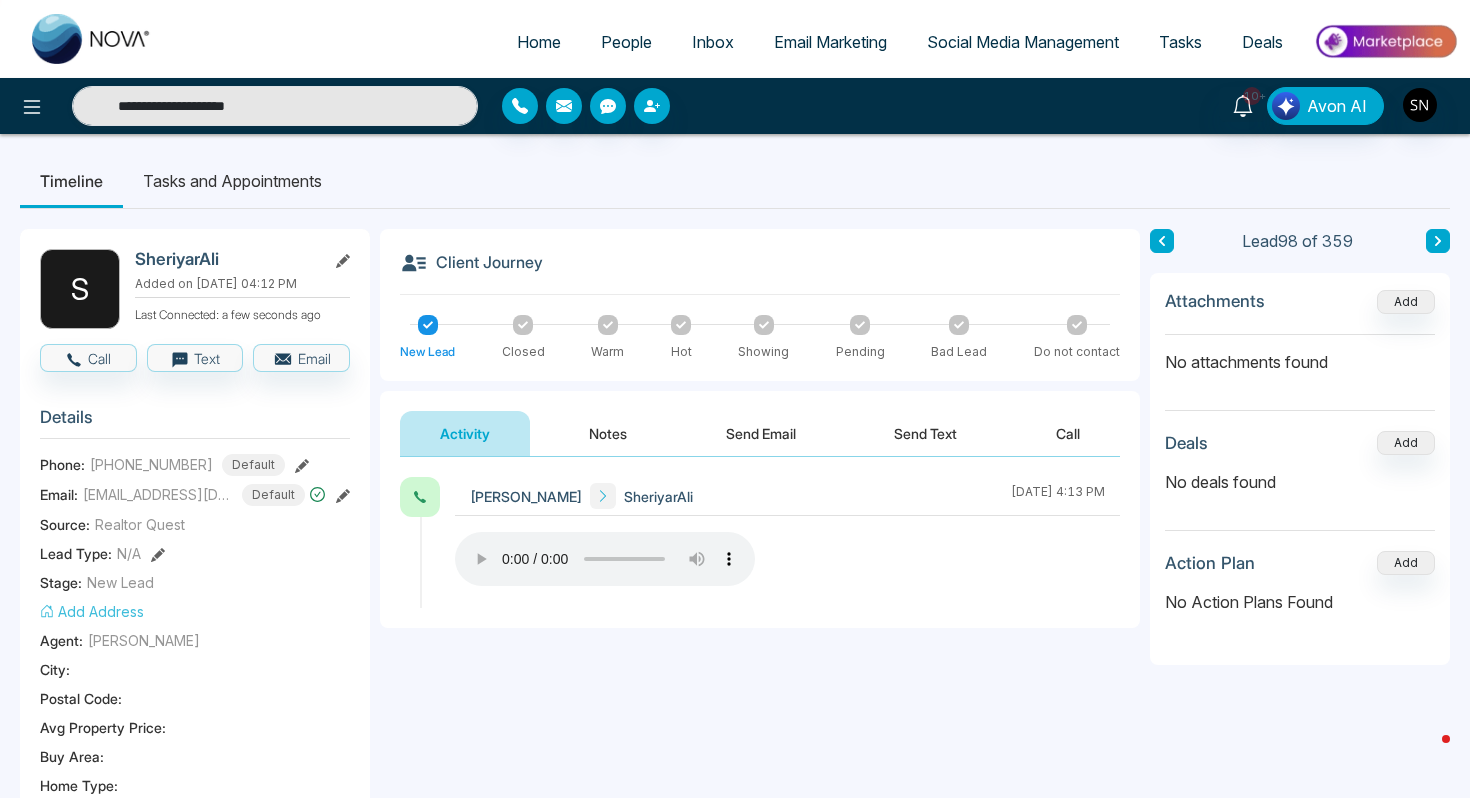 click on "People" at bounding box center [626, 42] 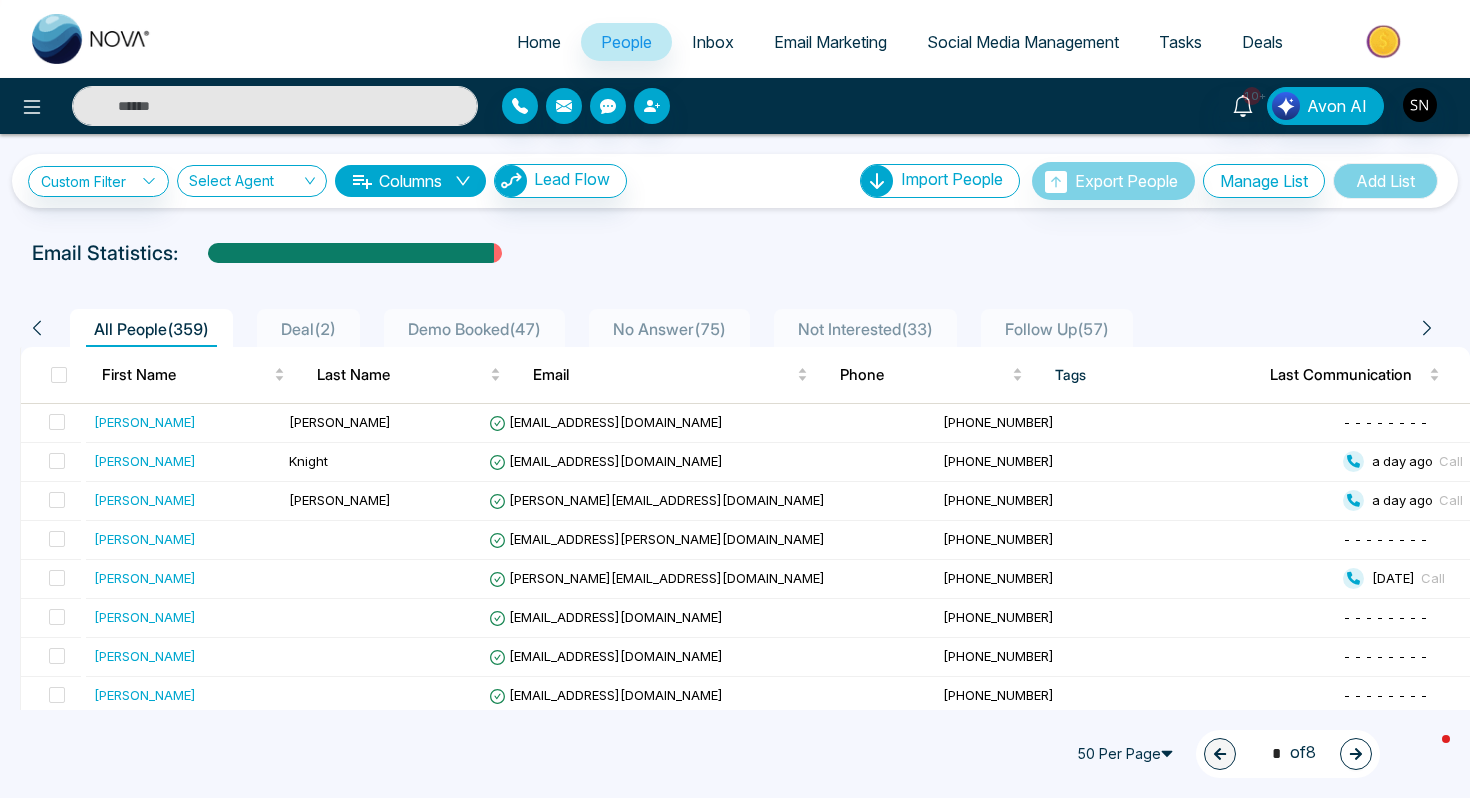 click at bounding box center [275, 106] 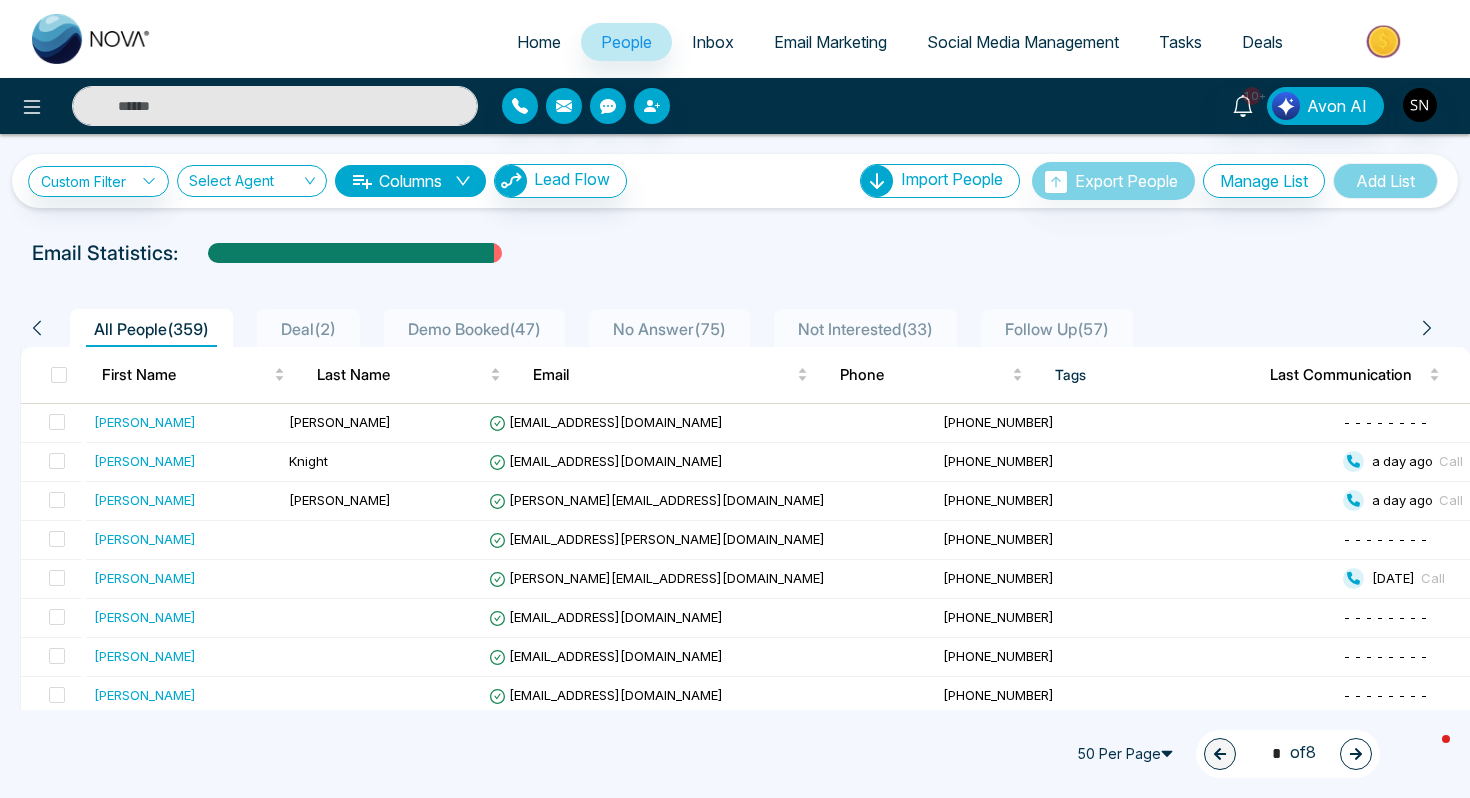 paste on "**********" 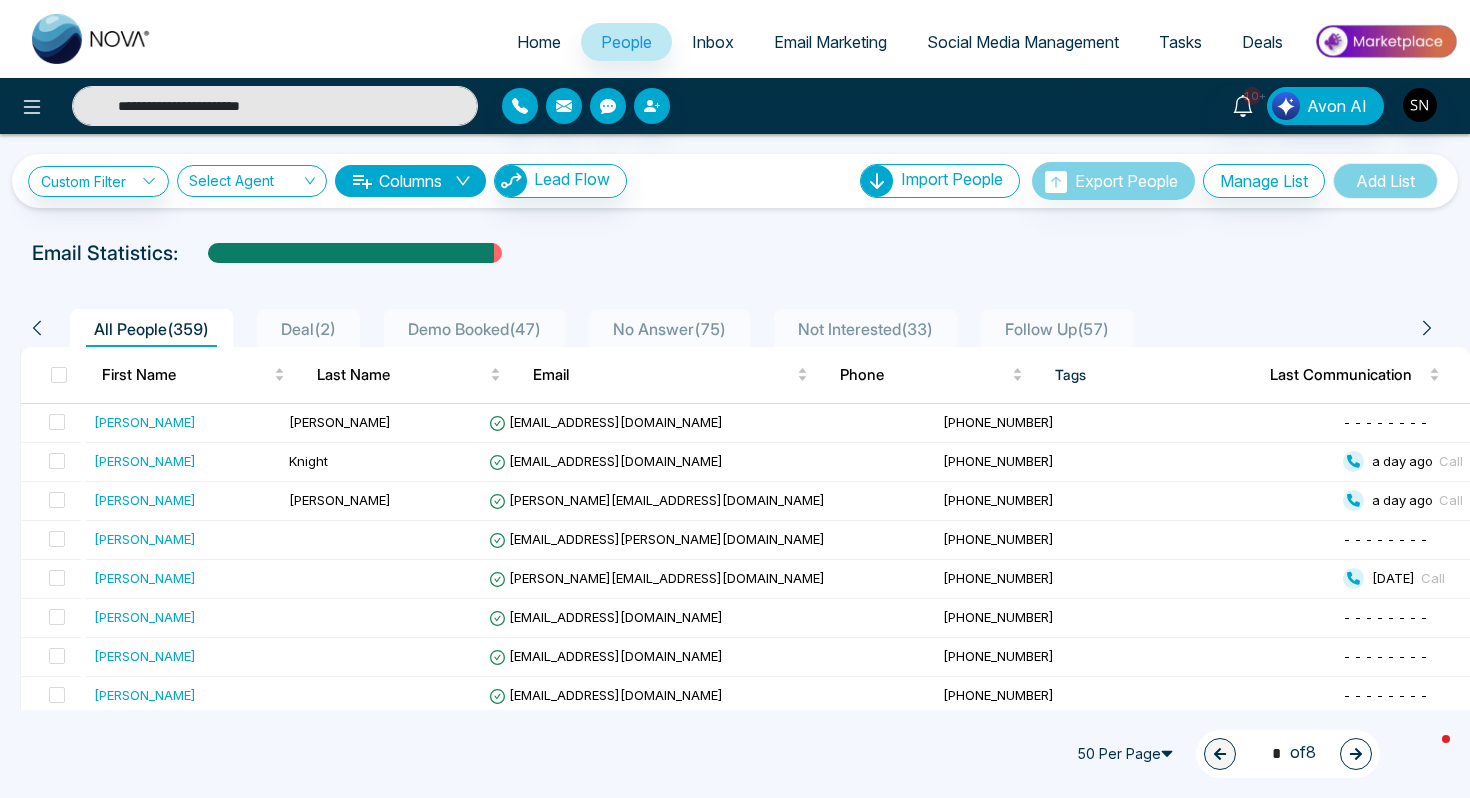 type on "**********" 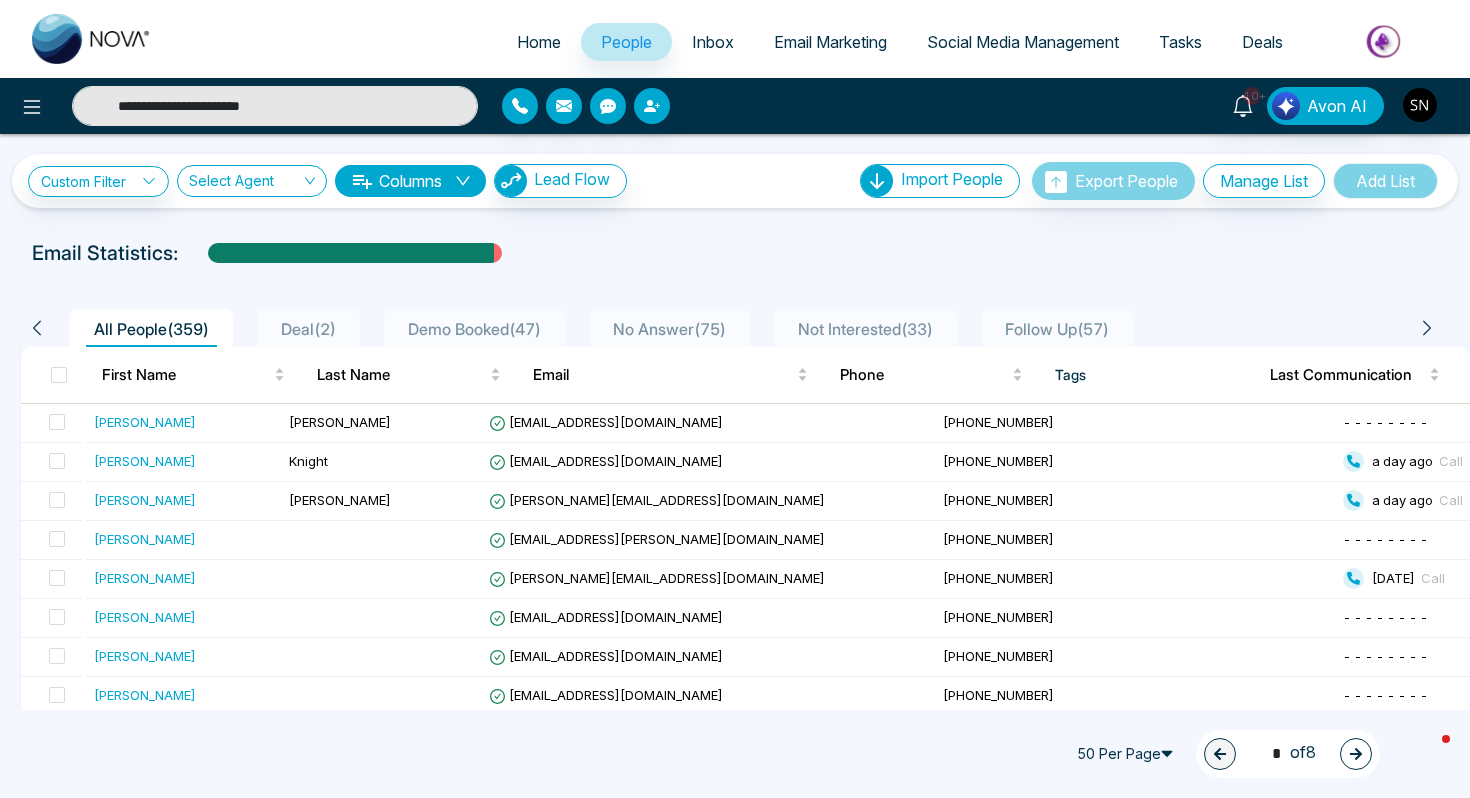 click on "**********" at bounding box center (275, 106) 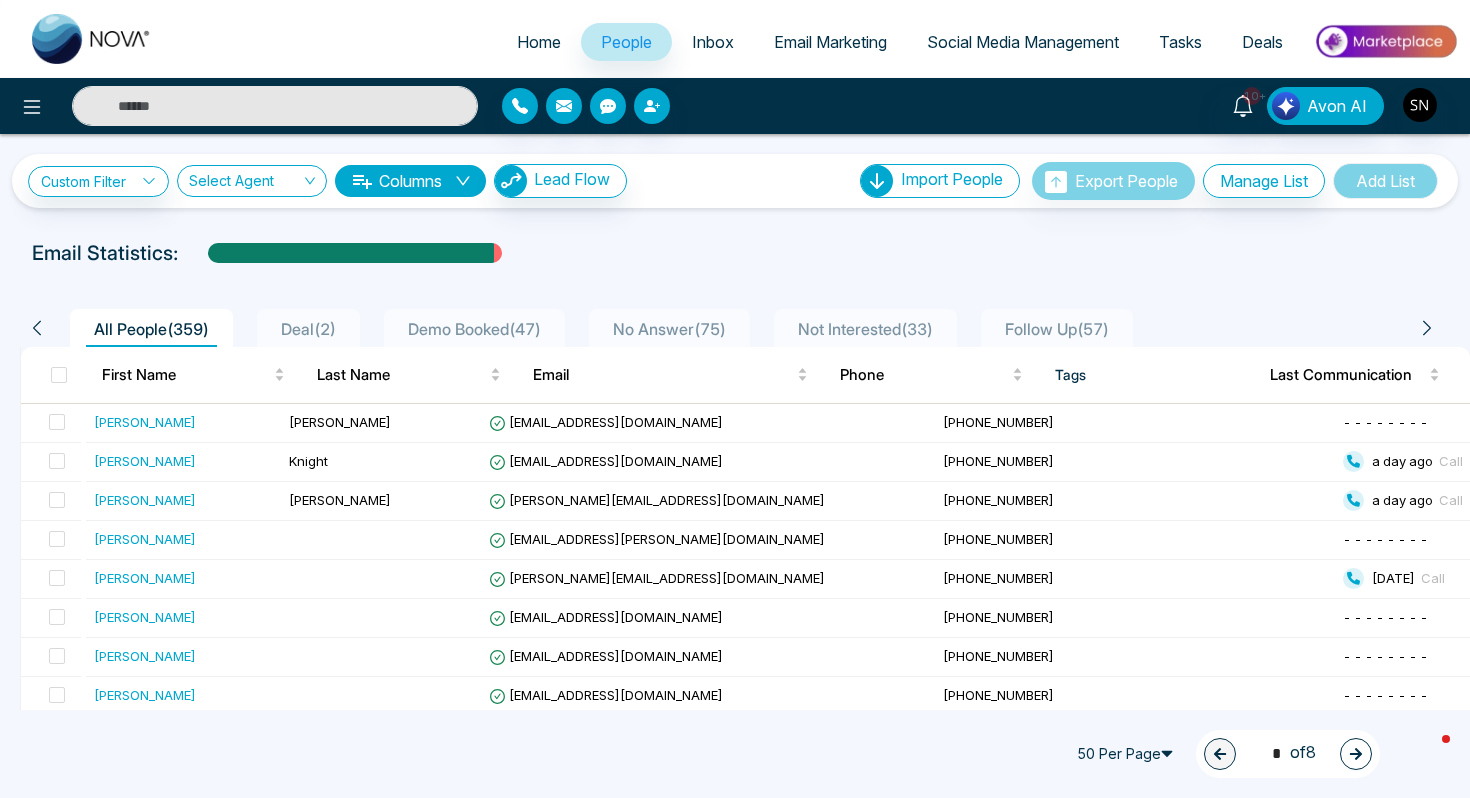 type on "*" 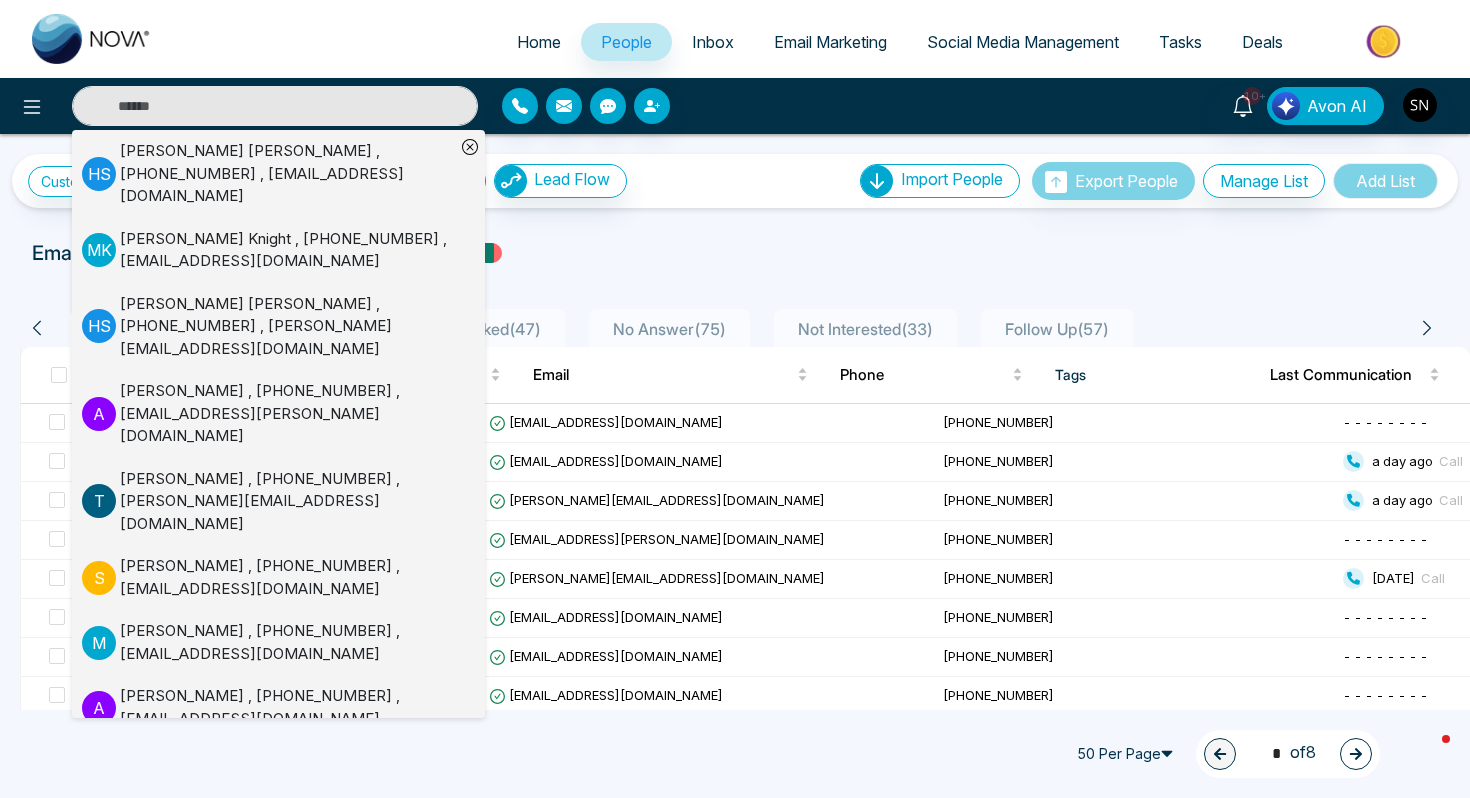 paste on "**********" 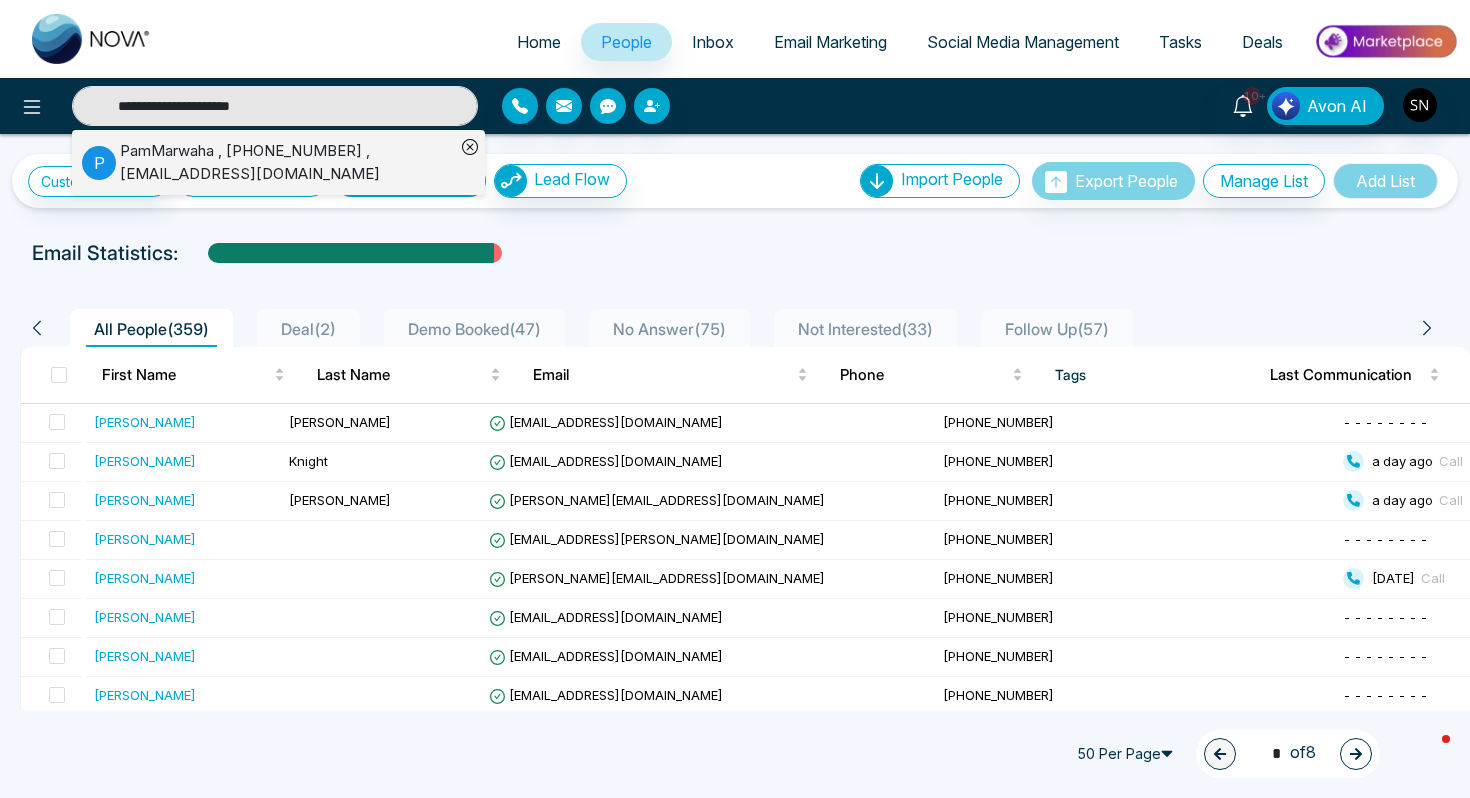 type on "**********" 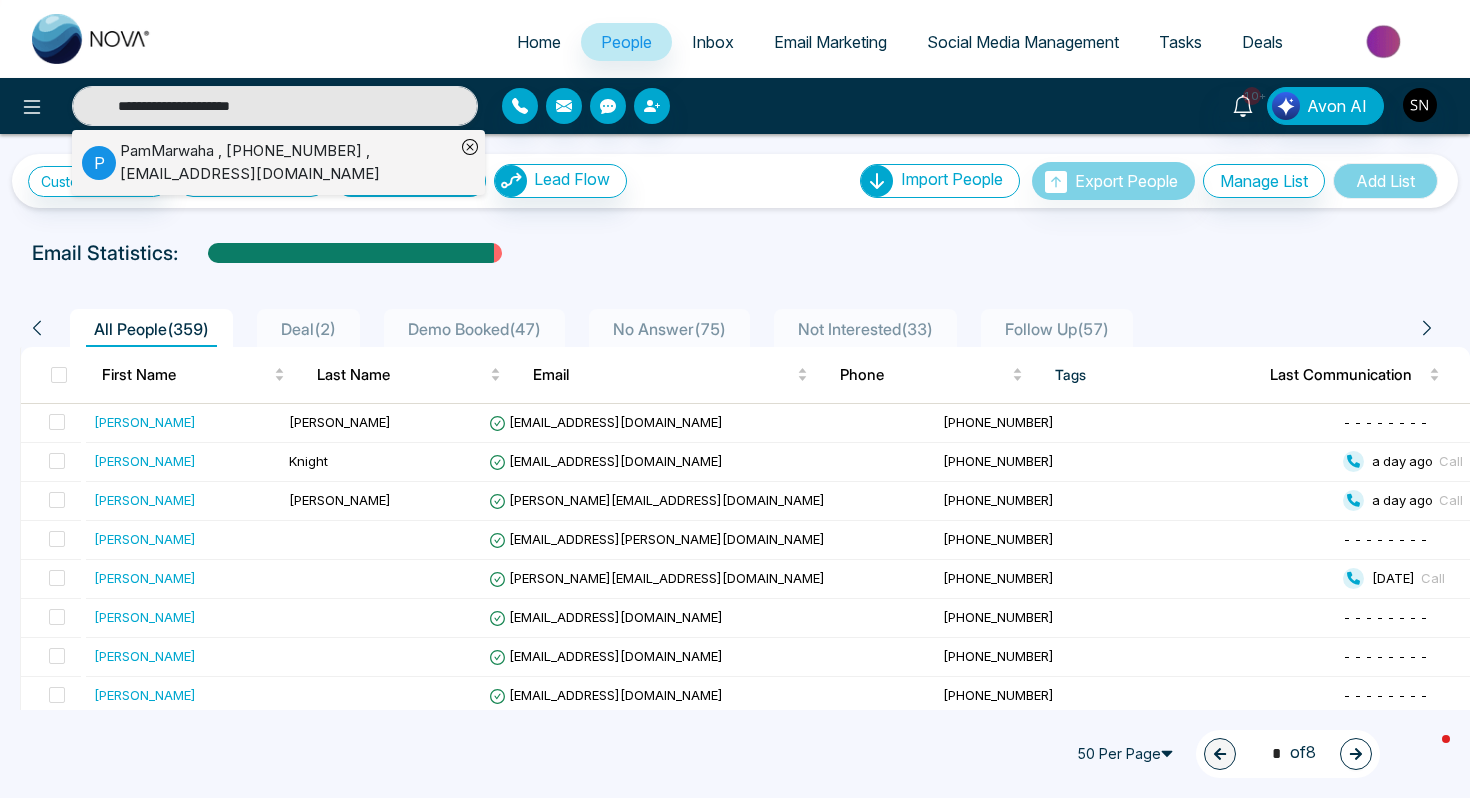 click on "PamMarwaha     , [PHONE_NUMBER]   , [EMAIL_ADDRESS][DOMAIN_NAME]" at bounding box center [287, 162] 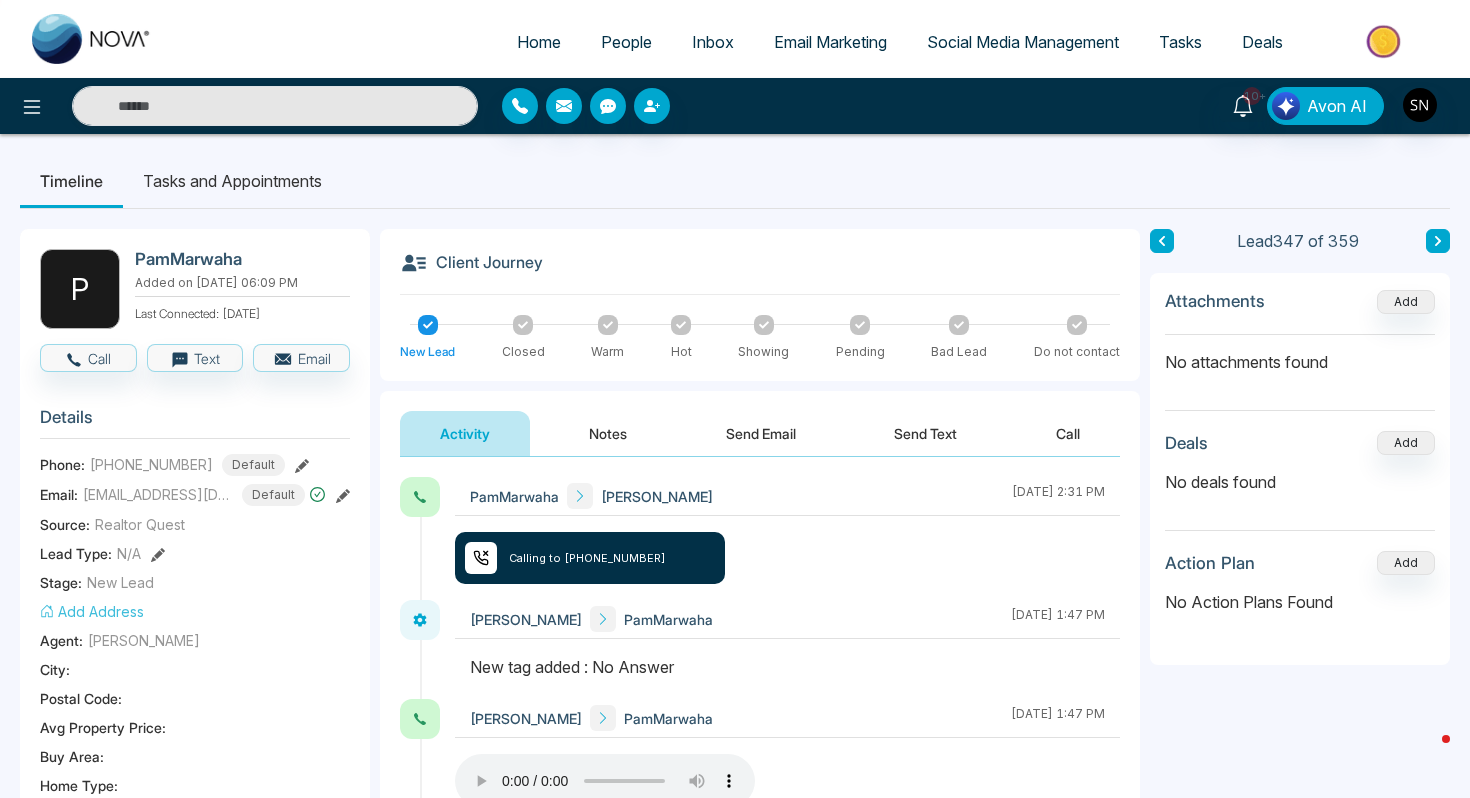 click on "P PamMarwaha  Added on   [DATE] 06:09 PM Last Connected:   [DATE]   Call   Text   Email Details Phone: [PHONE_NUMBER] Default Email: [EMAIL_ADDRESS][DOMAIN_NAME] Default Source: Realtor Quest Lead Type: N/A Stage: New Lead Add Address Agent: [PERSON_NAME][GEOGRAPHIC_DATA] : Postal Code : Avg Property Price : Buy Area : Home Type : Start Date : Last Contact Date : Province : Timeframe : Urgency : Tags No Answer   × Lead Summary 2 Calls 0 Texts 0 Emails Social Profile   Not found Not found Not found Custom Lead Data" at bounding box center (195, 847) 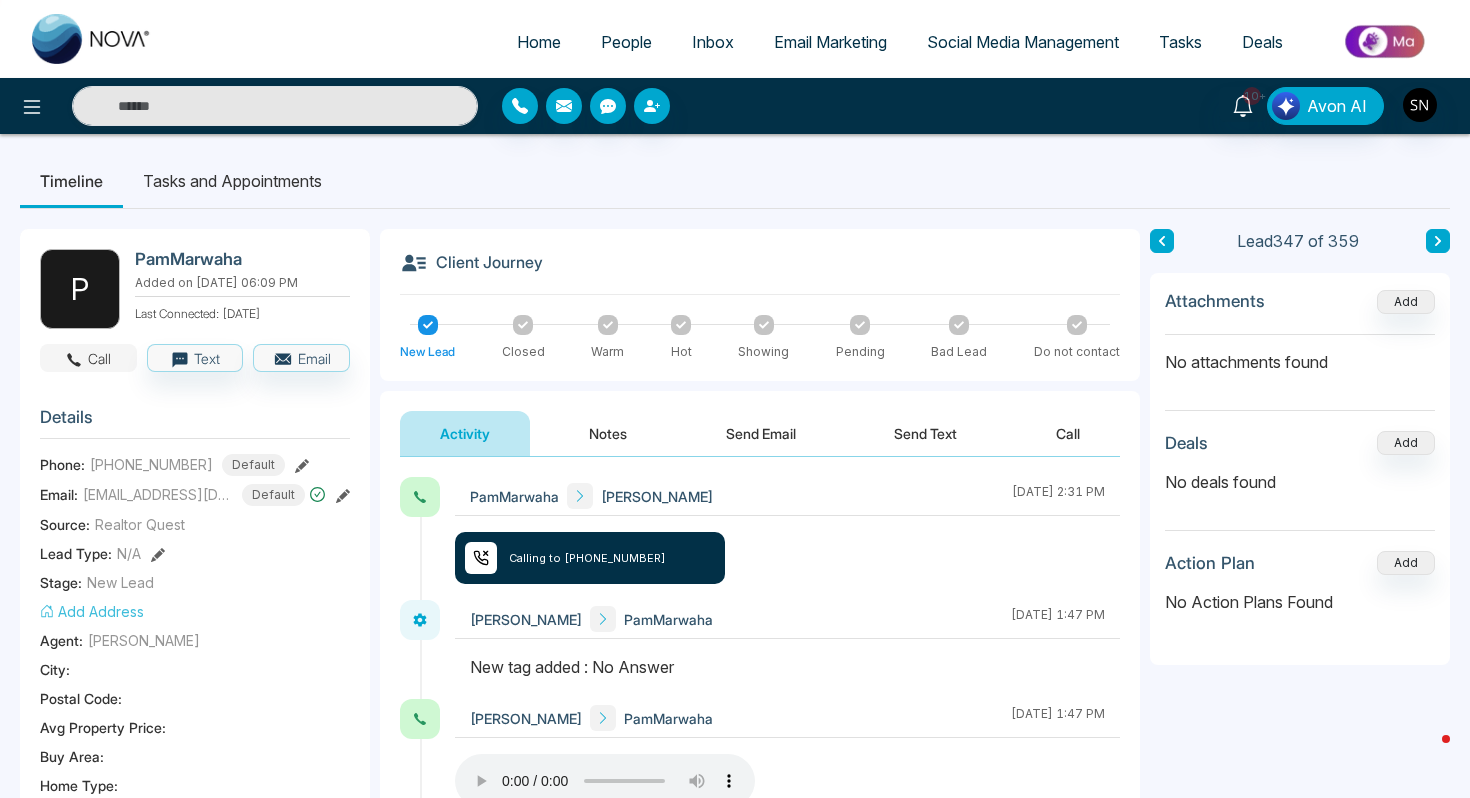 click on "Call" at bounding box center [88, 358] 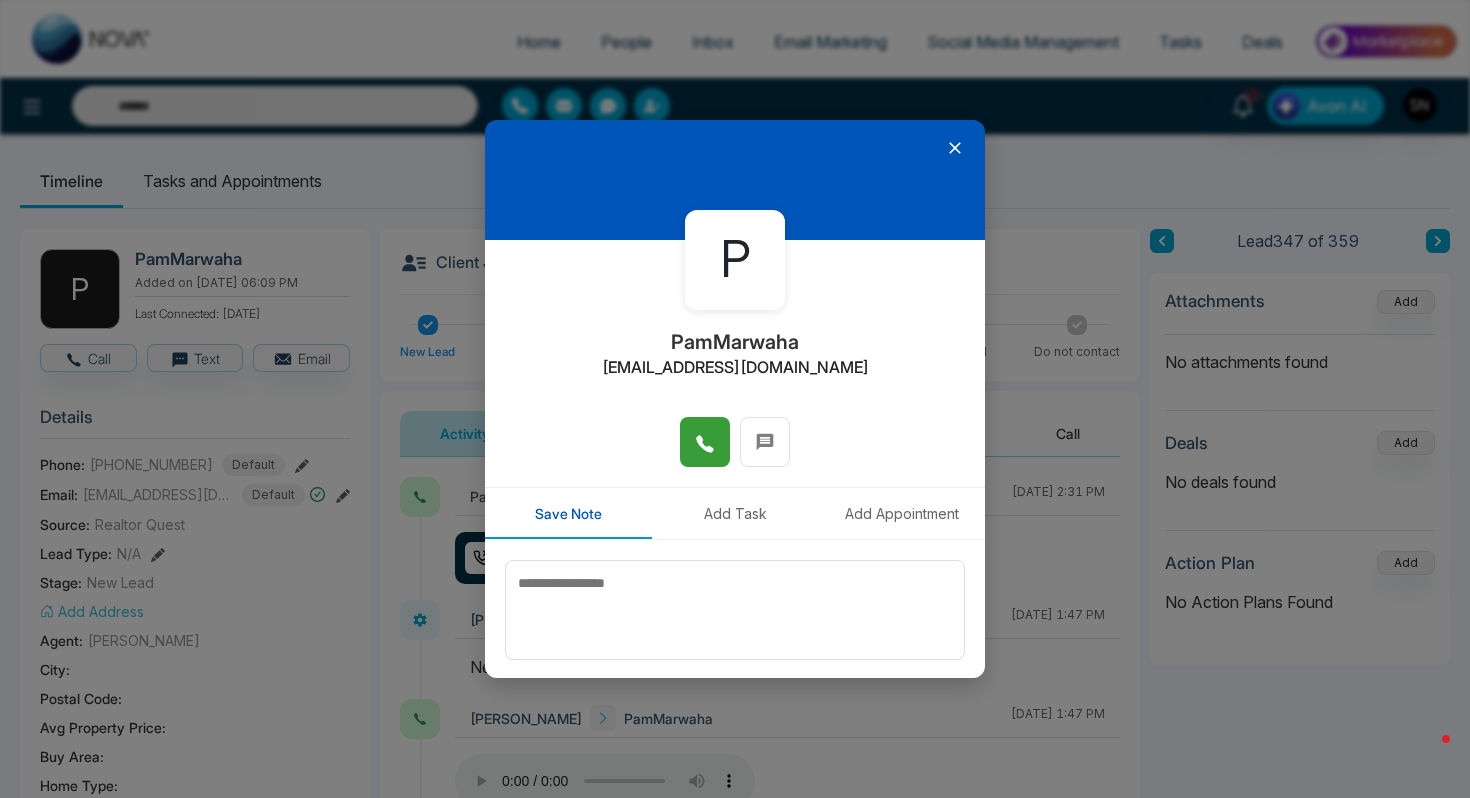 click at bounding box center [705, 442] 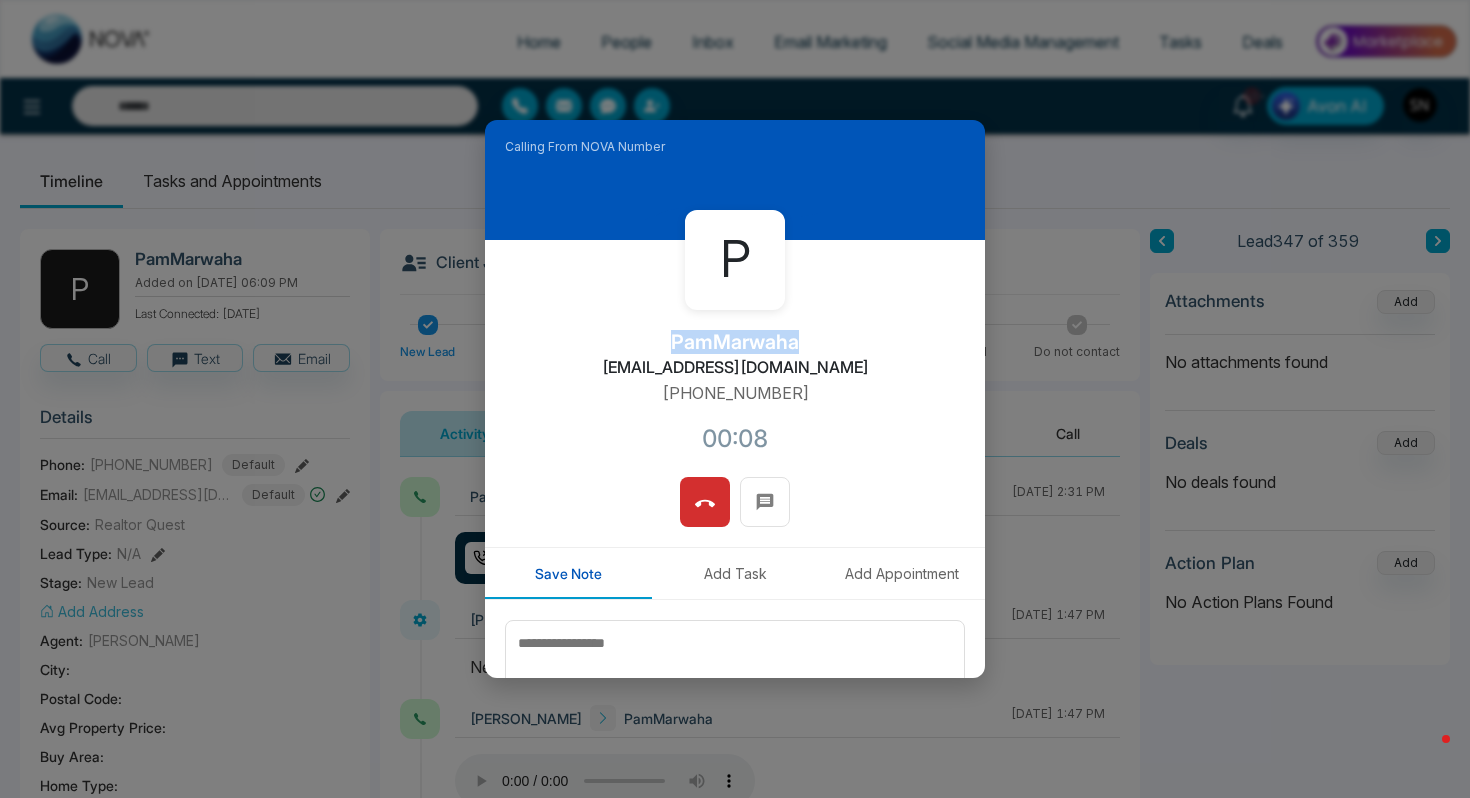 drag, startPoint x: 670, startPoint y: 343, endPoint x: 803, endPoint y: 344, distance: 133.00375 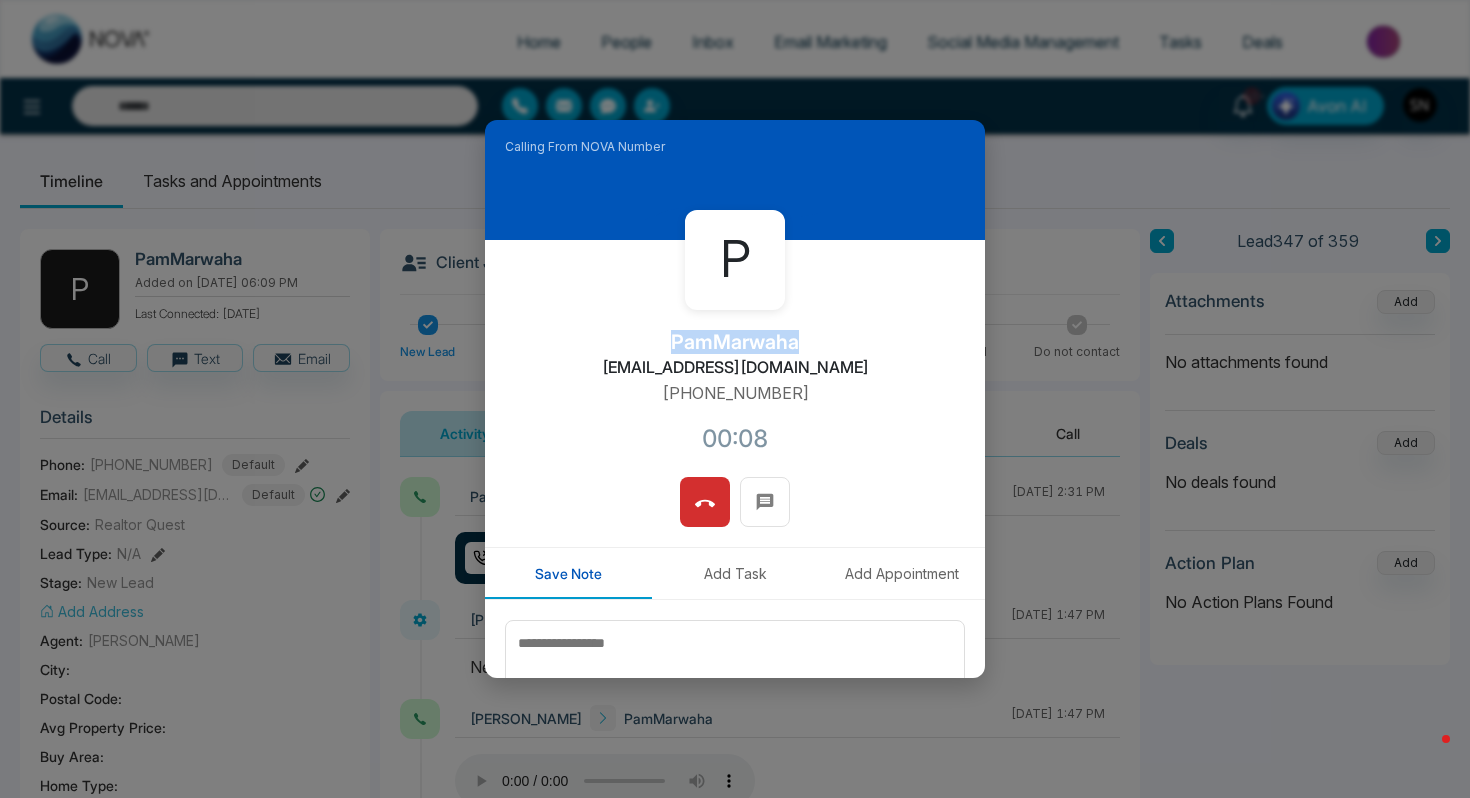 click on "P PamMarwaha [EMAIL_ADDRESS][DOMAIN_NAME] [PHONE_NUMBER]:08" at bounding box center [735, 358] 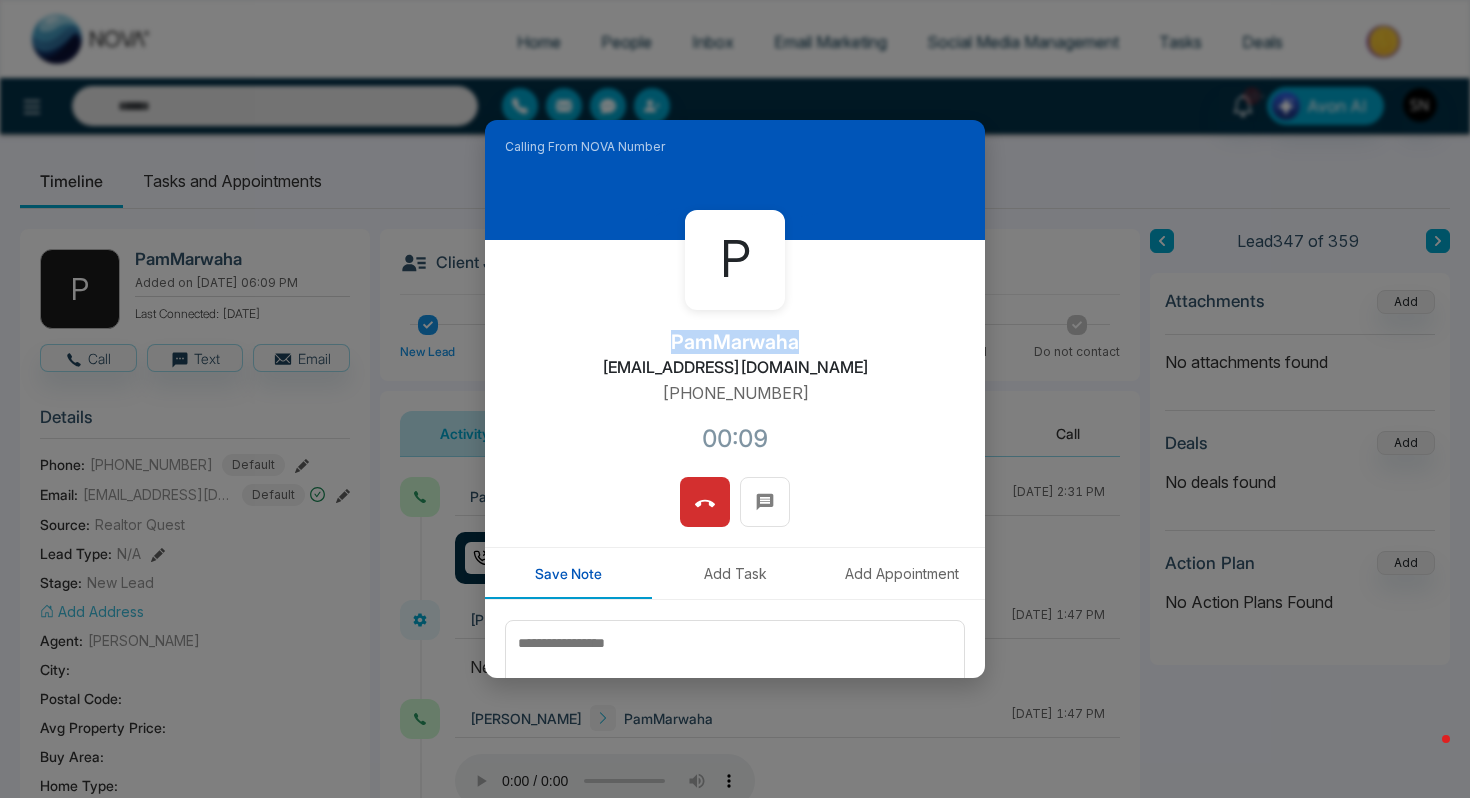 copy on "PamMarwaha" 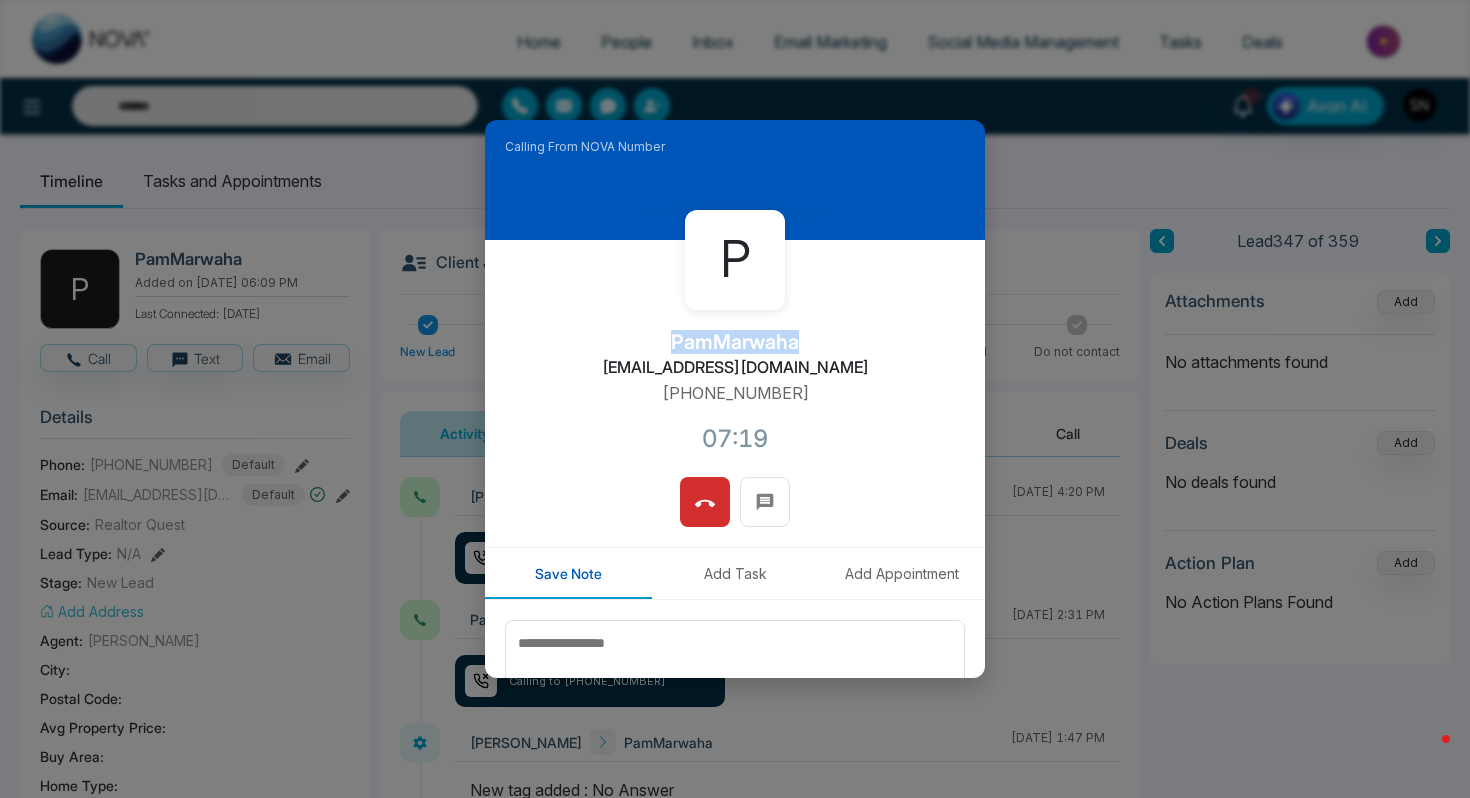 click on "Calling From NOVA Number P PamMarwaha [EMAIL_ADDRESS][DOMAIN_NAME] [PHONE_NUMBER]:19 Save Note Add Task Add Appointment Save Note" at bounding box center [735, 399] 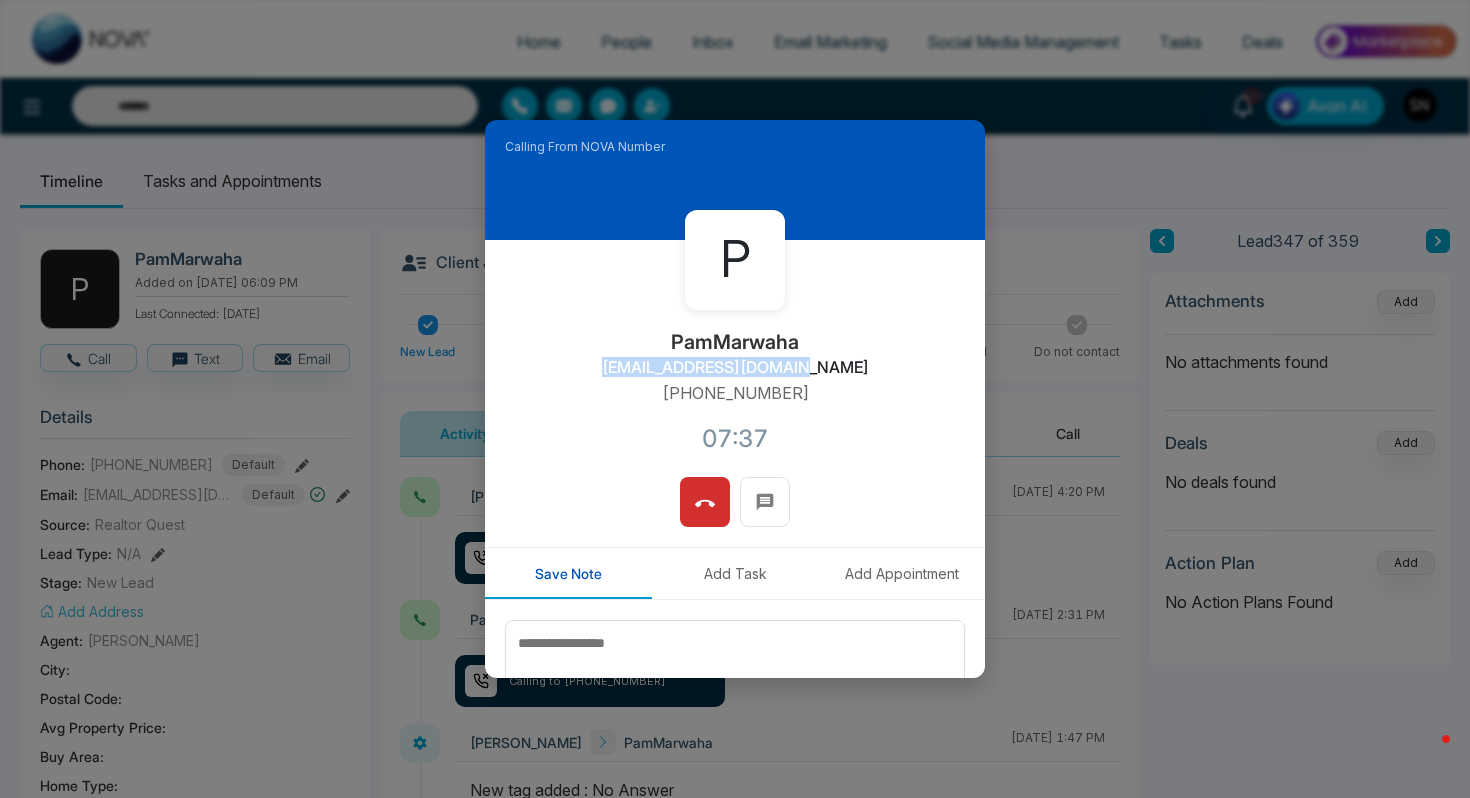 drag, startPoint x: 849, startPoint y: 366, endPoint x: 637, endPoint y: 360, distance: 212.08488 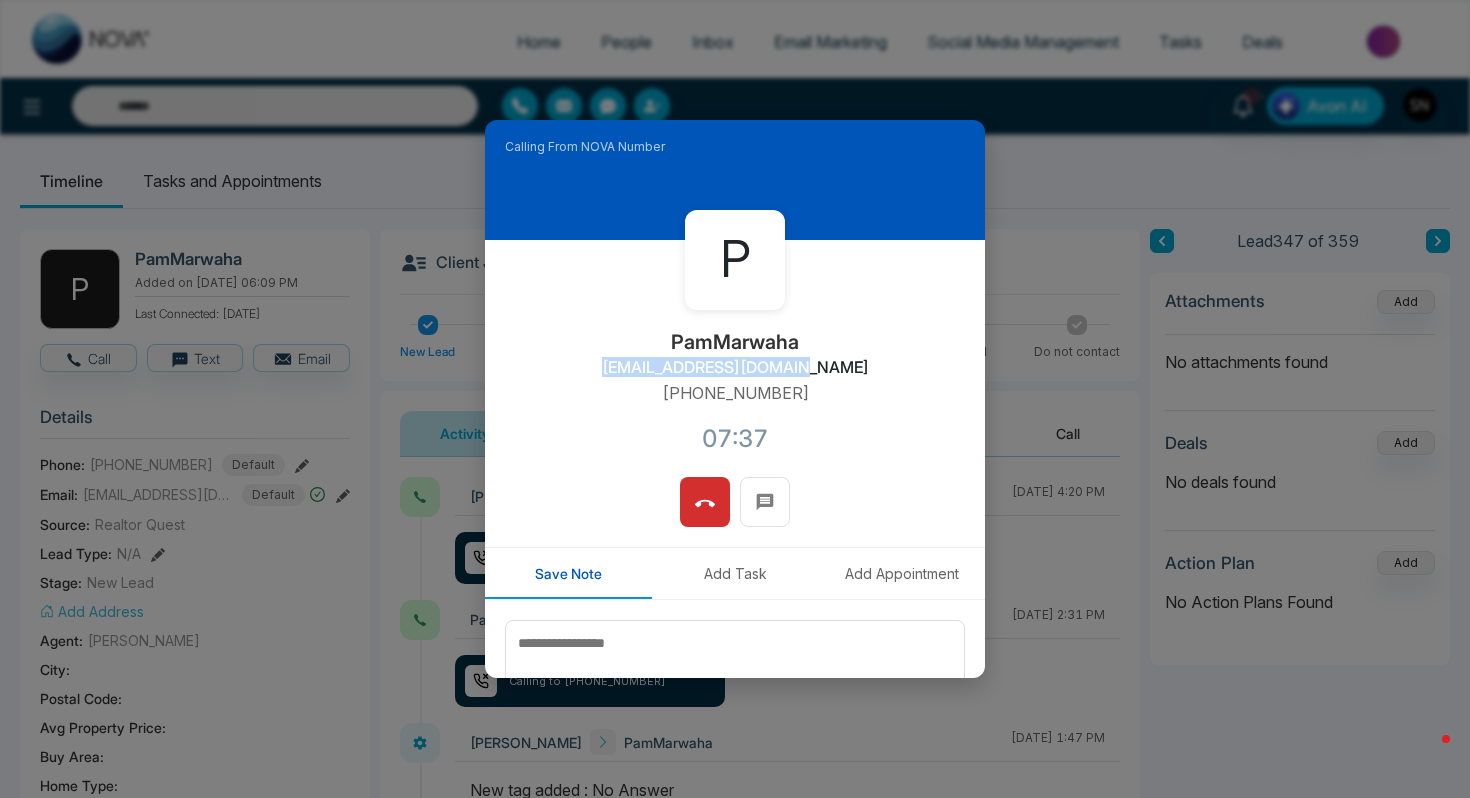 click on "P PamMarwaha [EMAIL_ADDRESS][DOMAIN_NAME] [PHONE_NUMBER]:37" at bounding box center [735, 358] 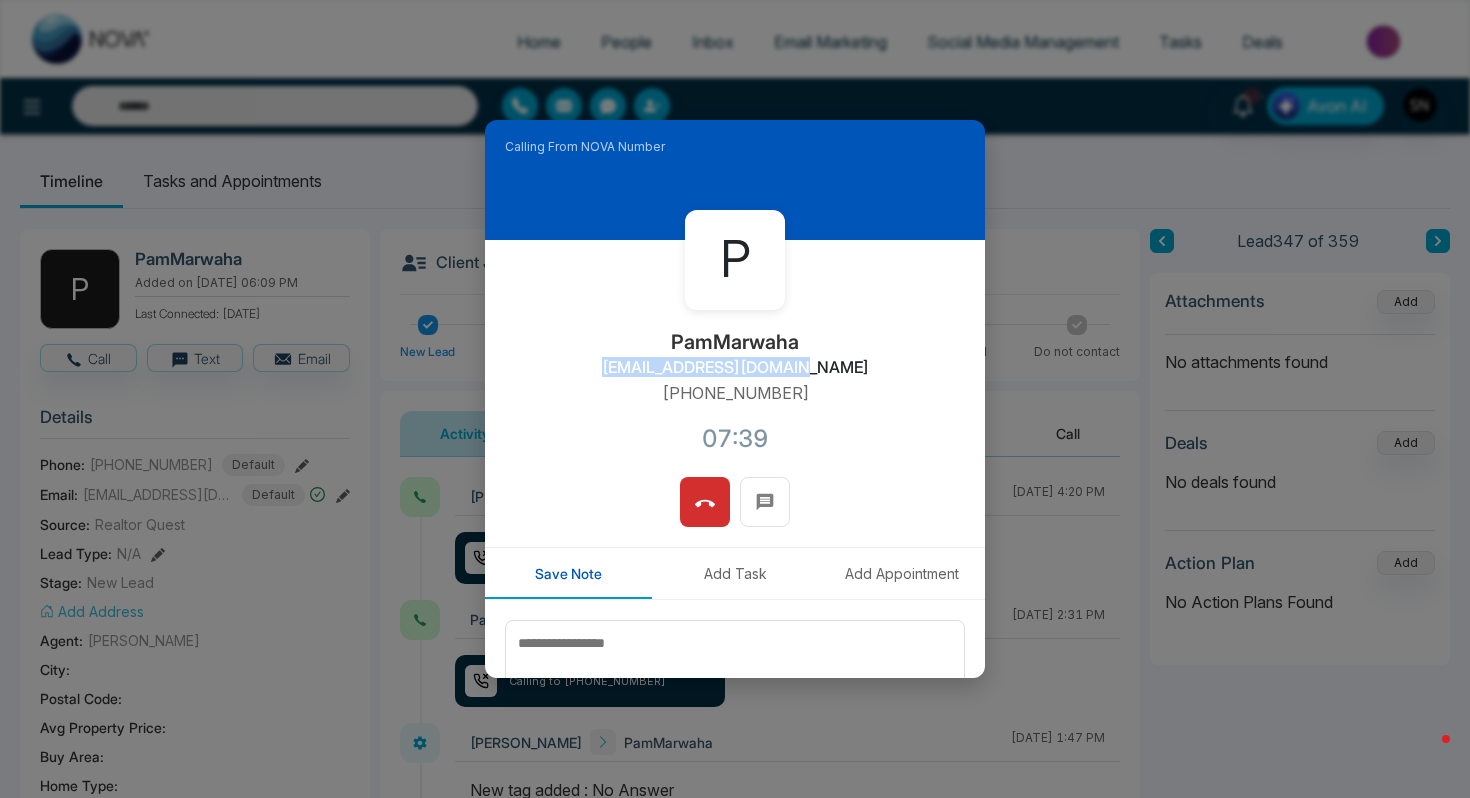 copy on "[EMAIL_ADDRESS][DOMAIN_NAME]" 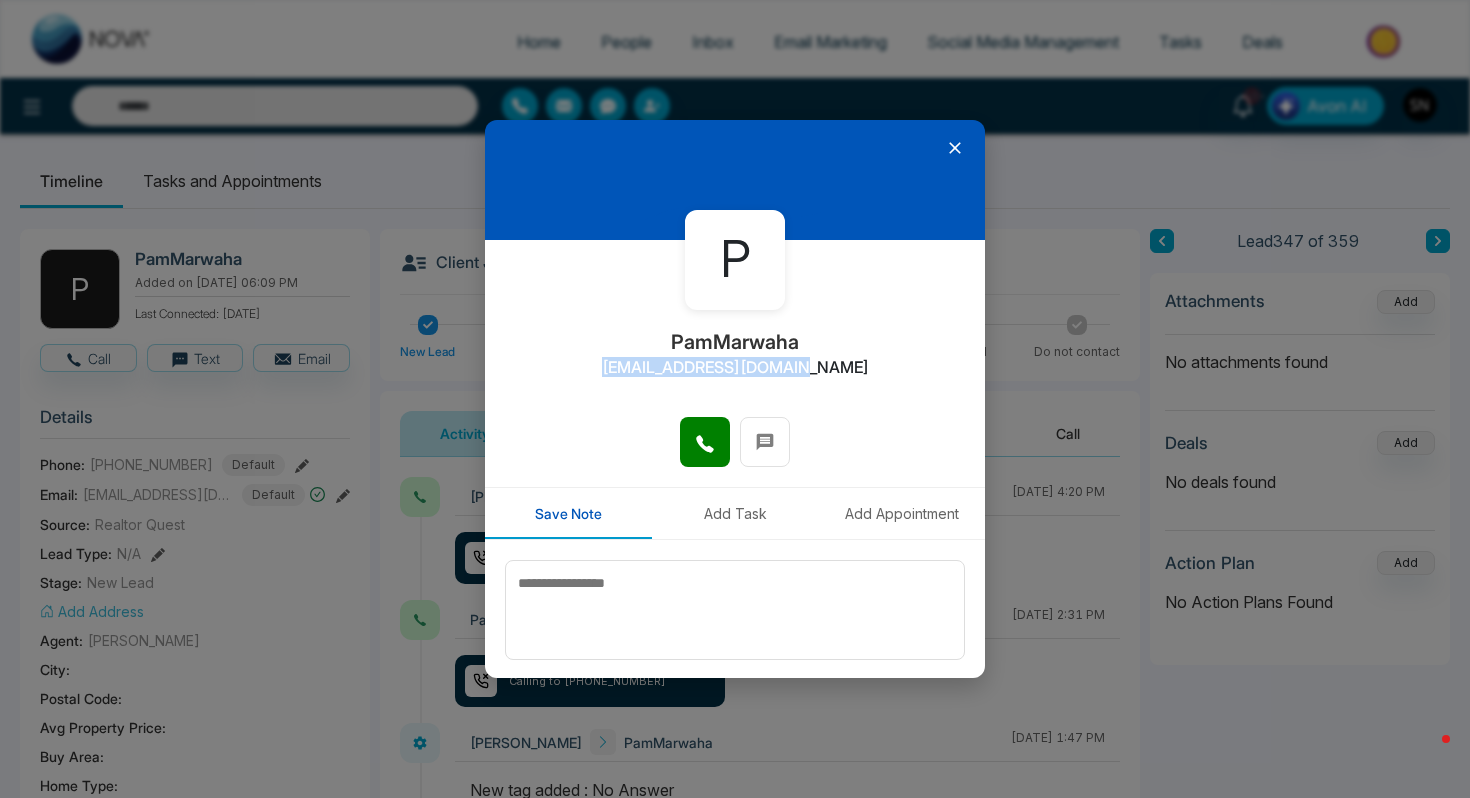 click on "Add Task" at bounding box center (735, 513) 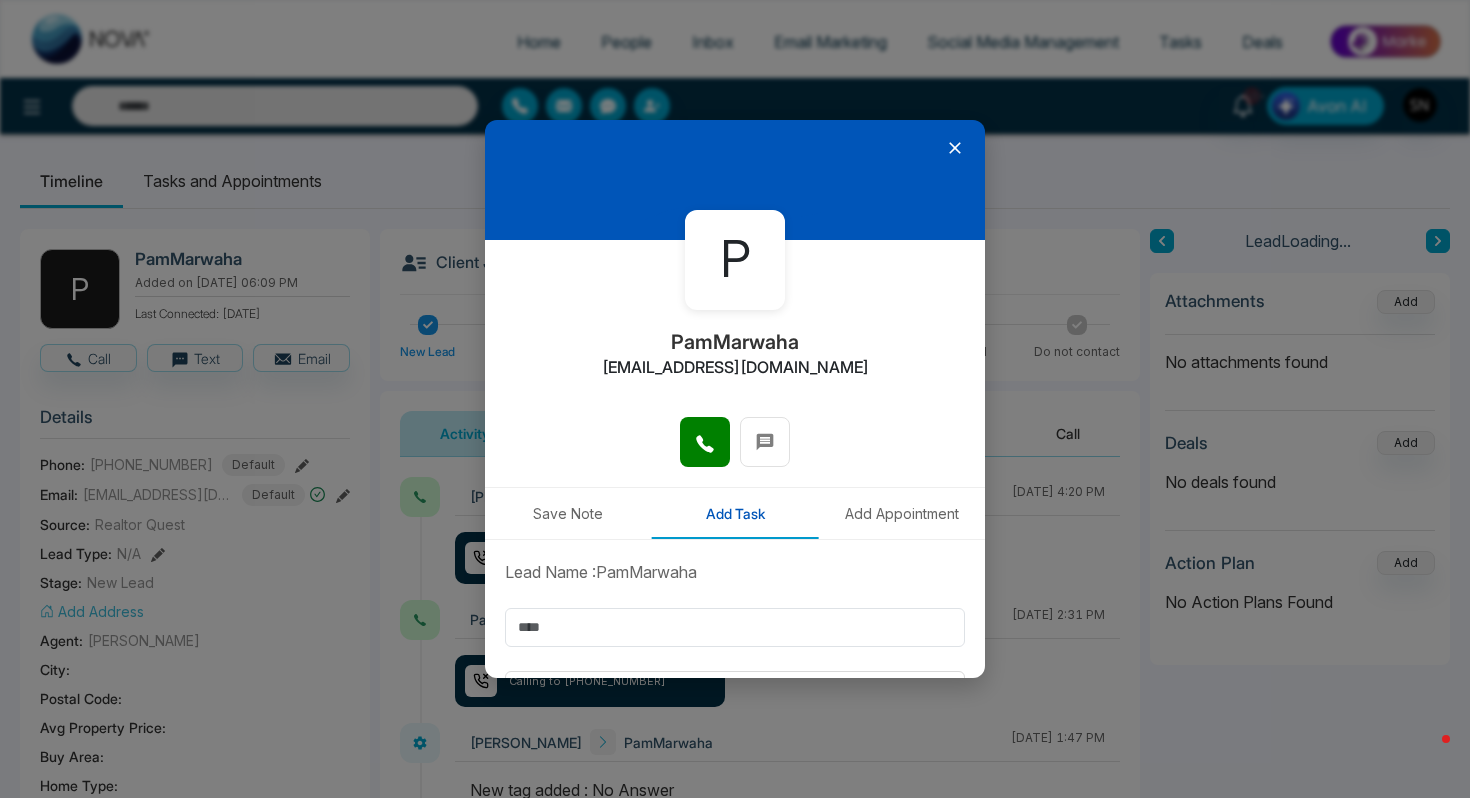 click 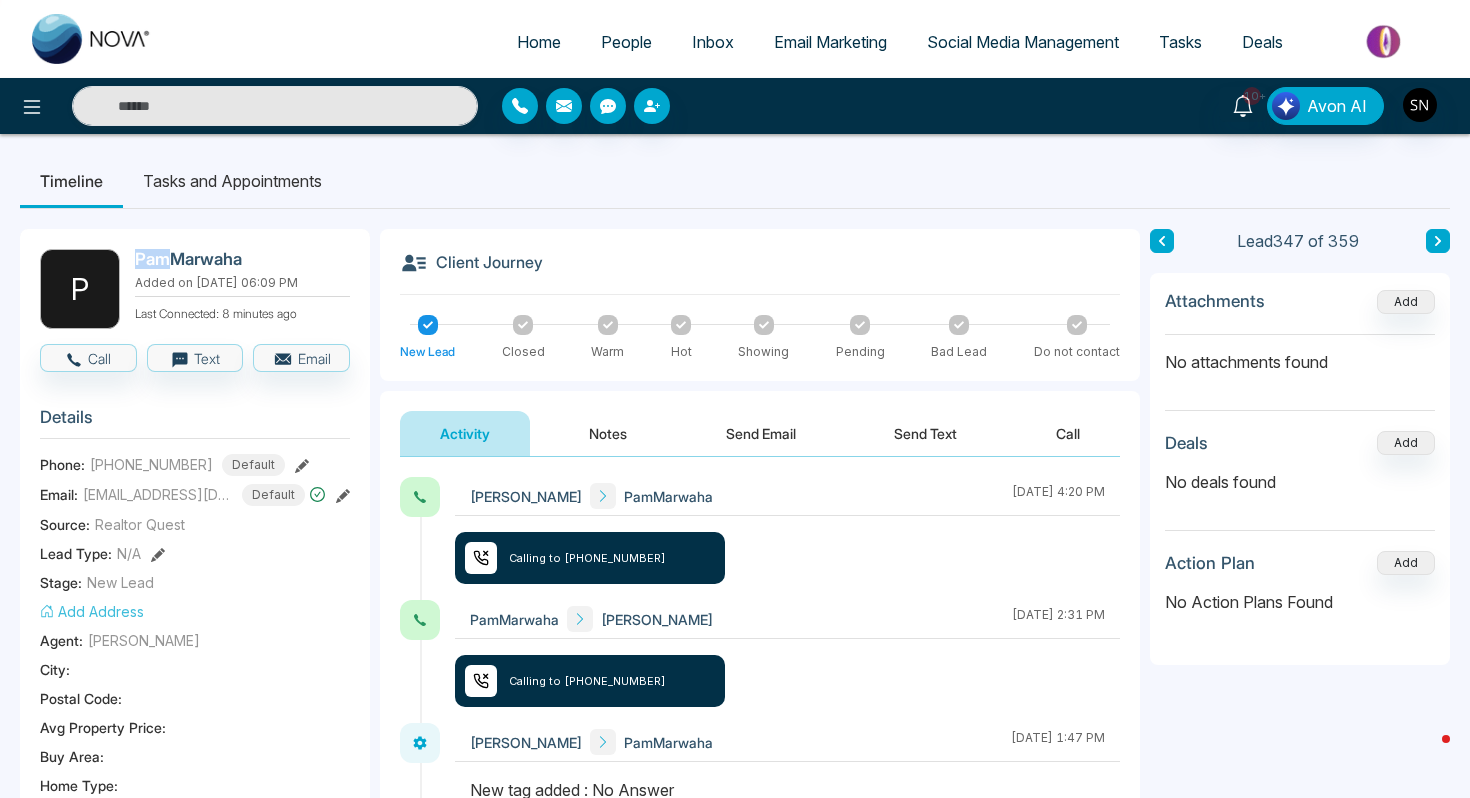 drag, startPoint x: 130, startPoint y: 257, endPoint x: 170, endPoint y: 258, distance: 40.012497 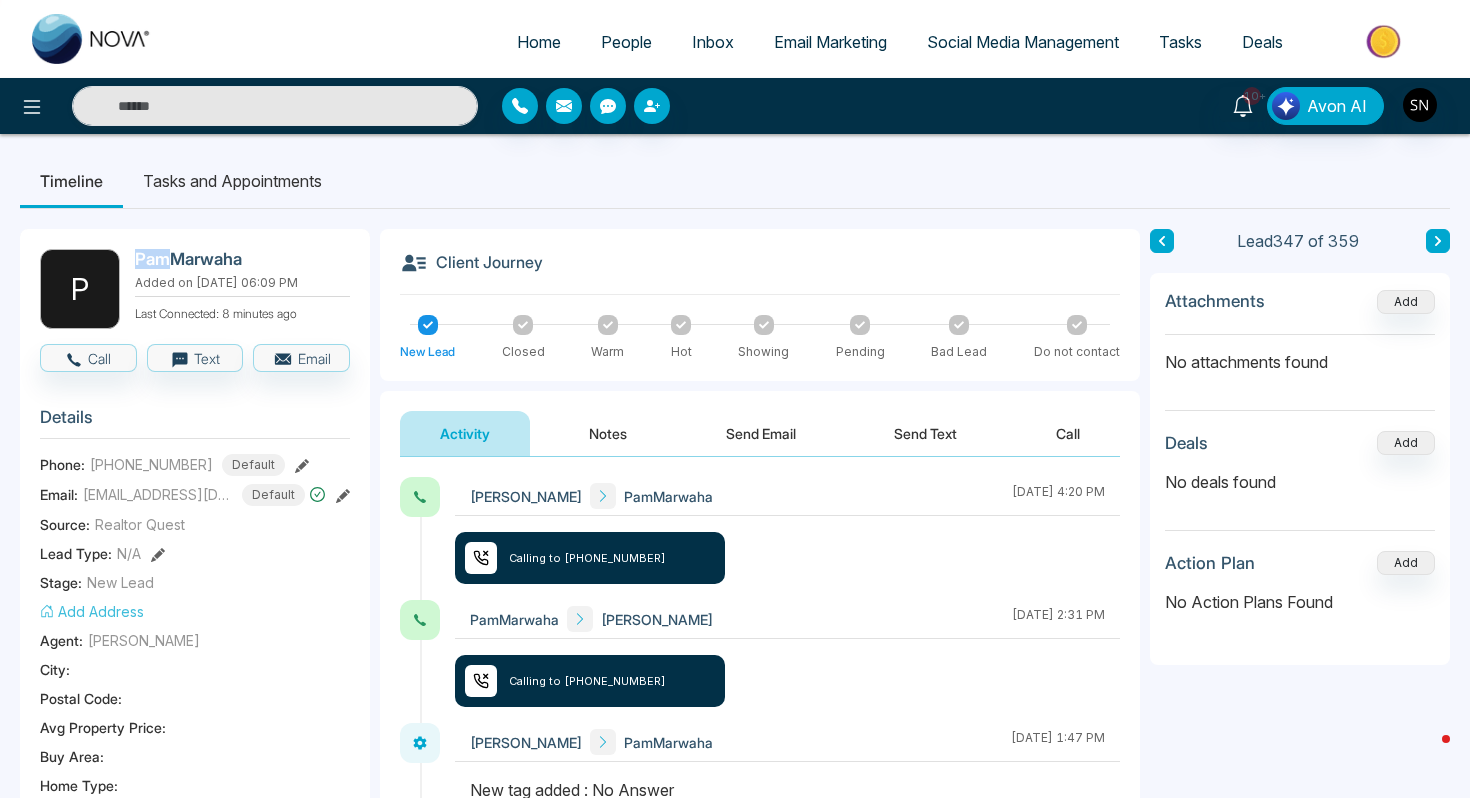 click on "P PamMarwaha  Added on   [DATE] 06:09 PM Last Connected:   8 minutes ago" at bounding box center [195, 289] 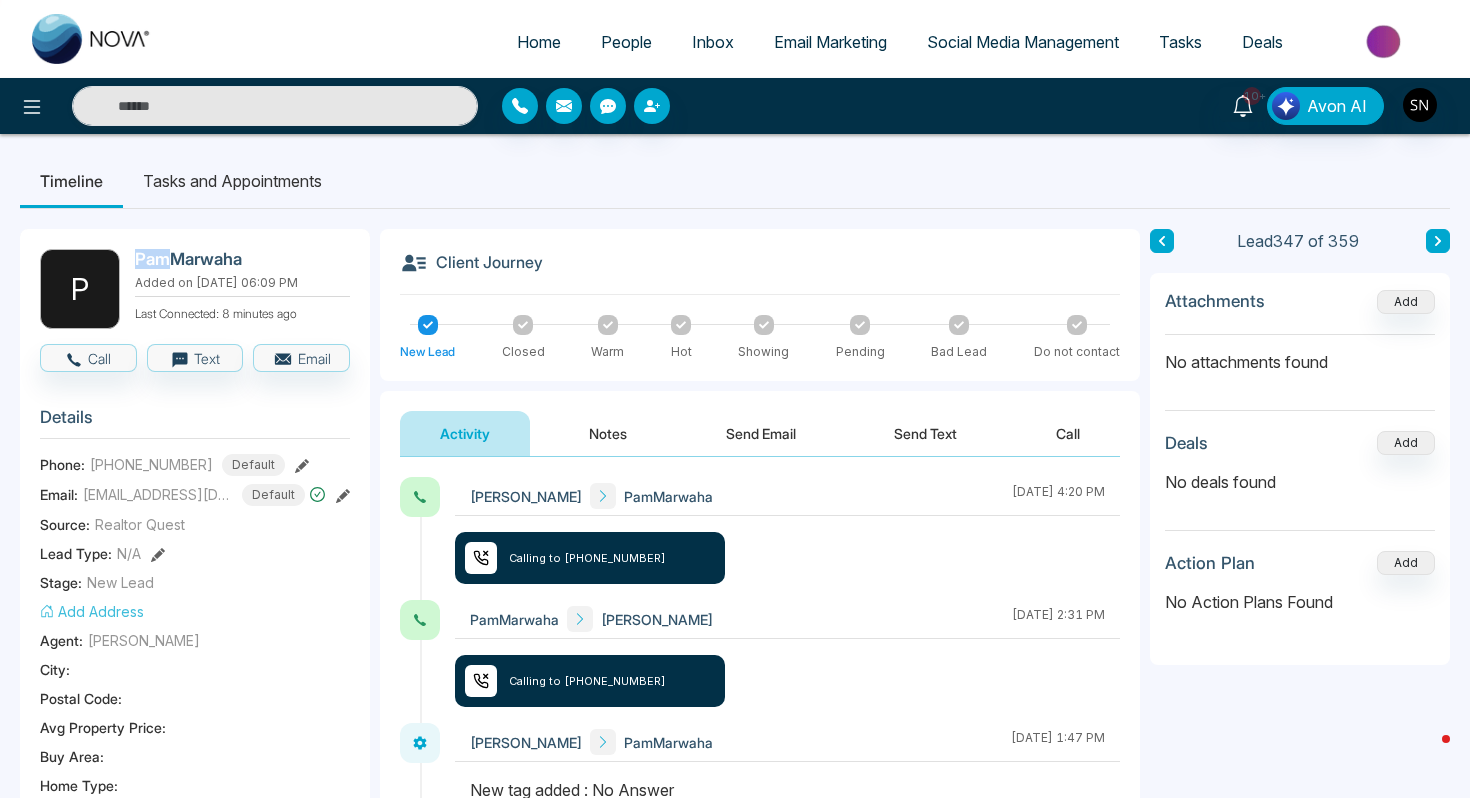 copy on "[PERSON_NAME]" 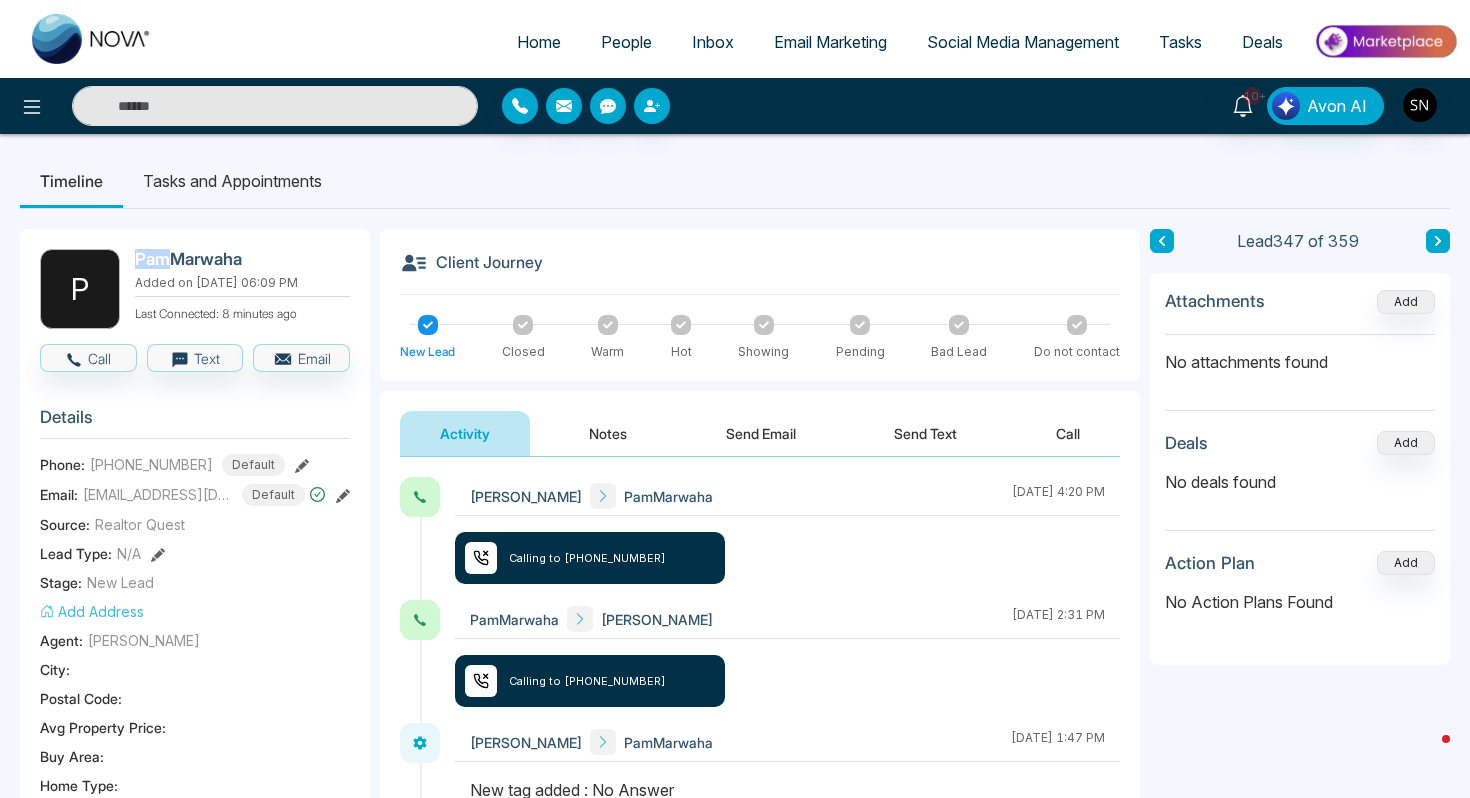 click on "P PamMarwaha  Added on   [DATE] 06:09 PM Last Connected:   8 minutes ago" at bounding box center (195, 289) 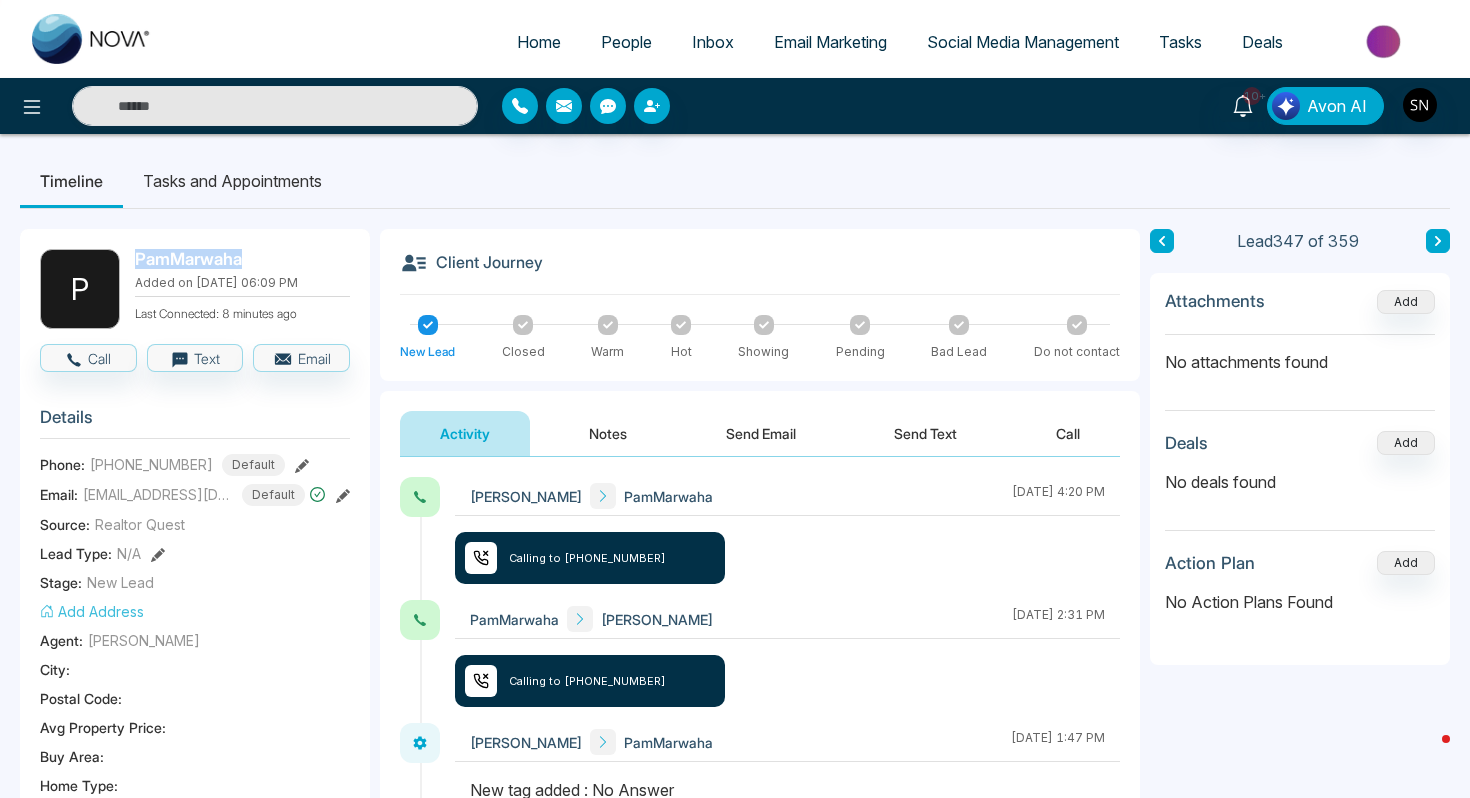 drag, startPoint x: 131, startPoint y: 256, endPoint x: 243, endPoint y: 259, distance: 112.04017 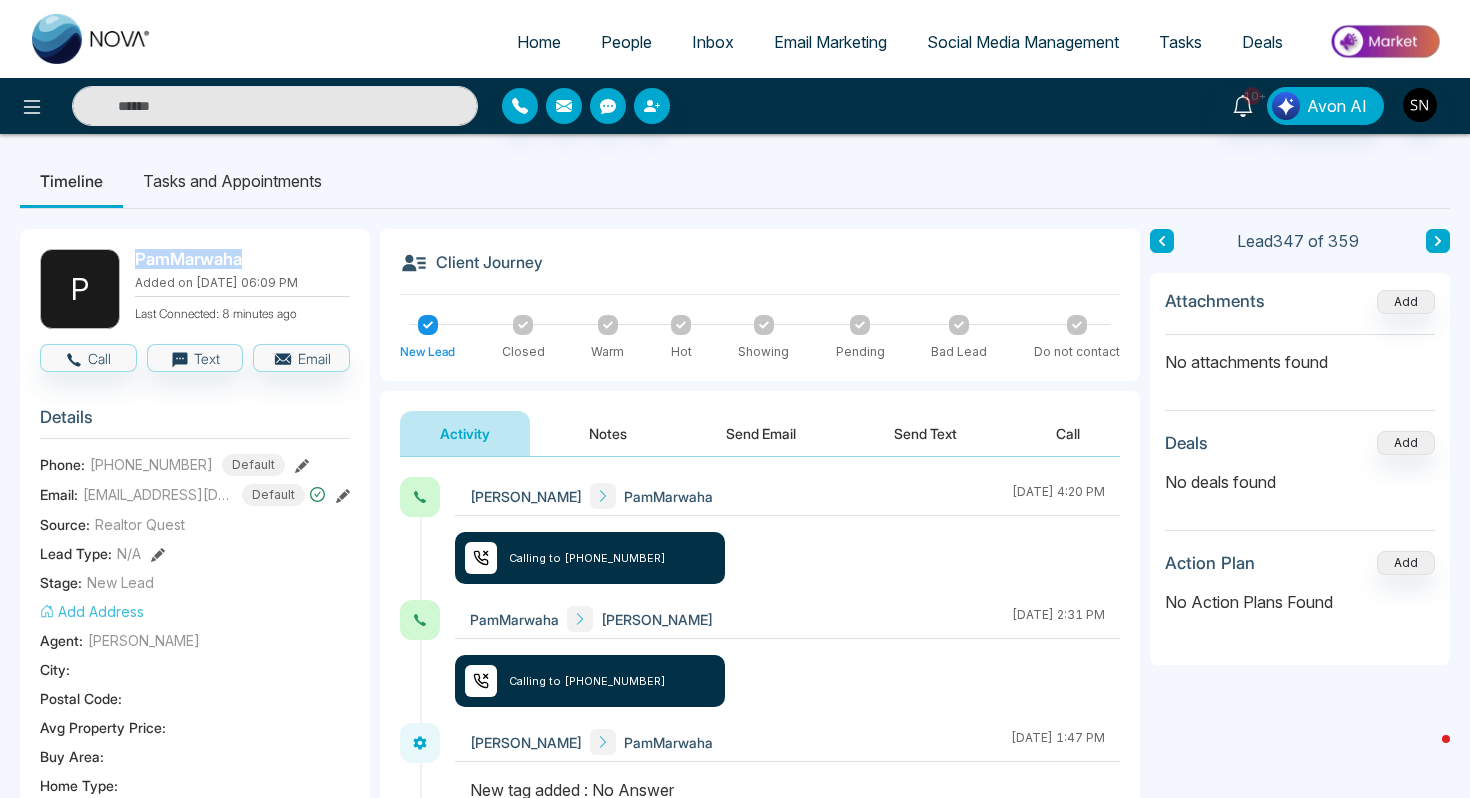 click on "P PamMarwaha  Added on   [DATE] 06:09 PM Last Connected:   8 minutes ago" at bounding box center [195, 289] 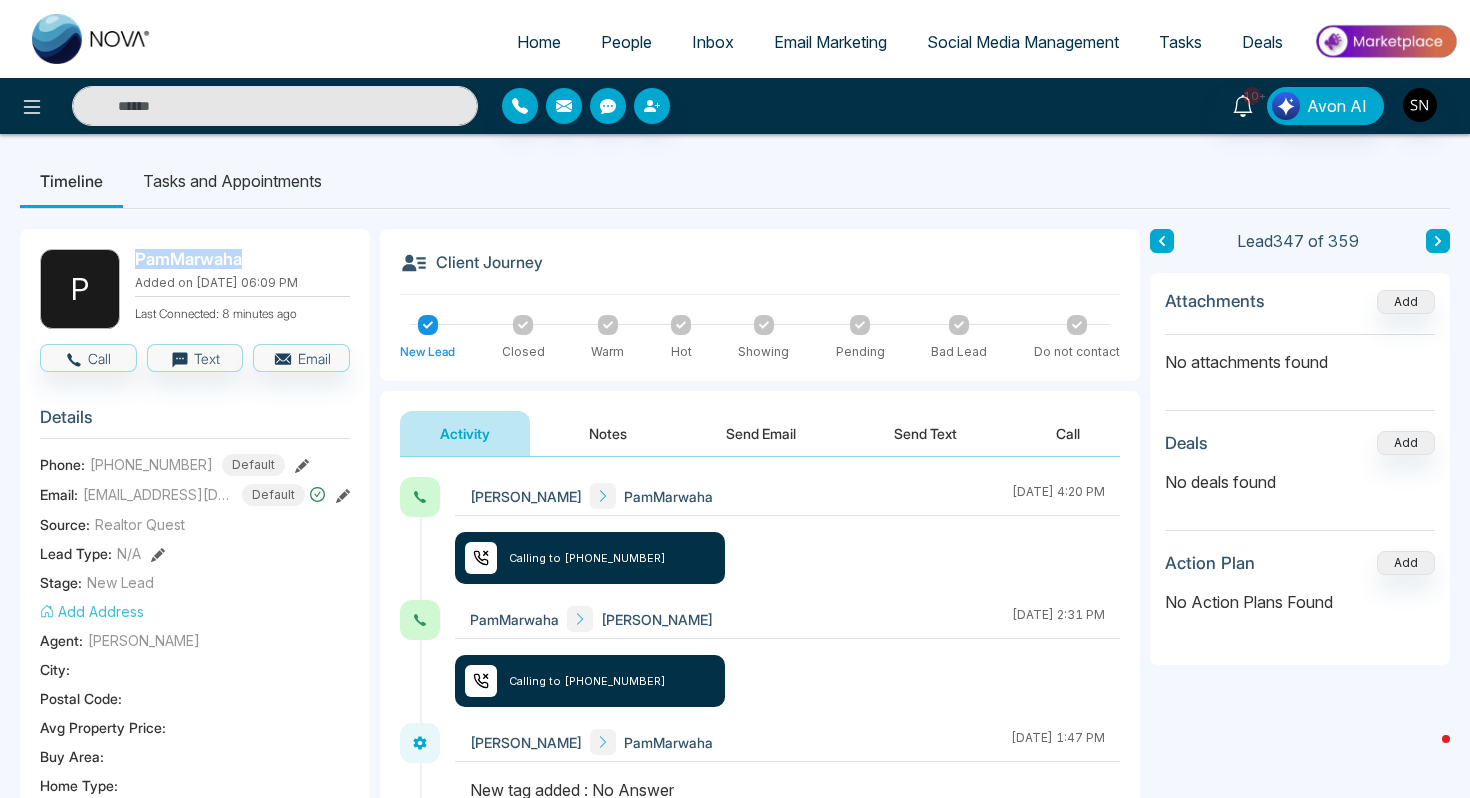 copy on "PamMarwaha" 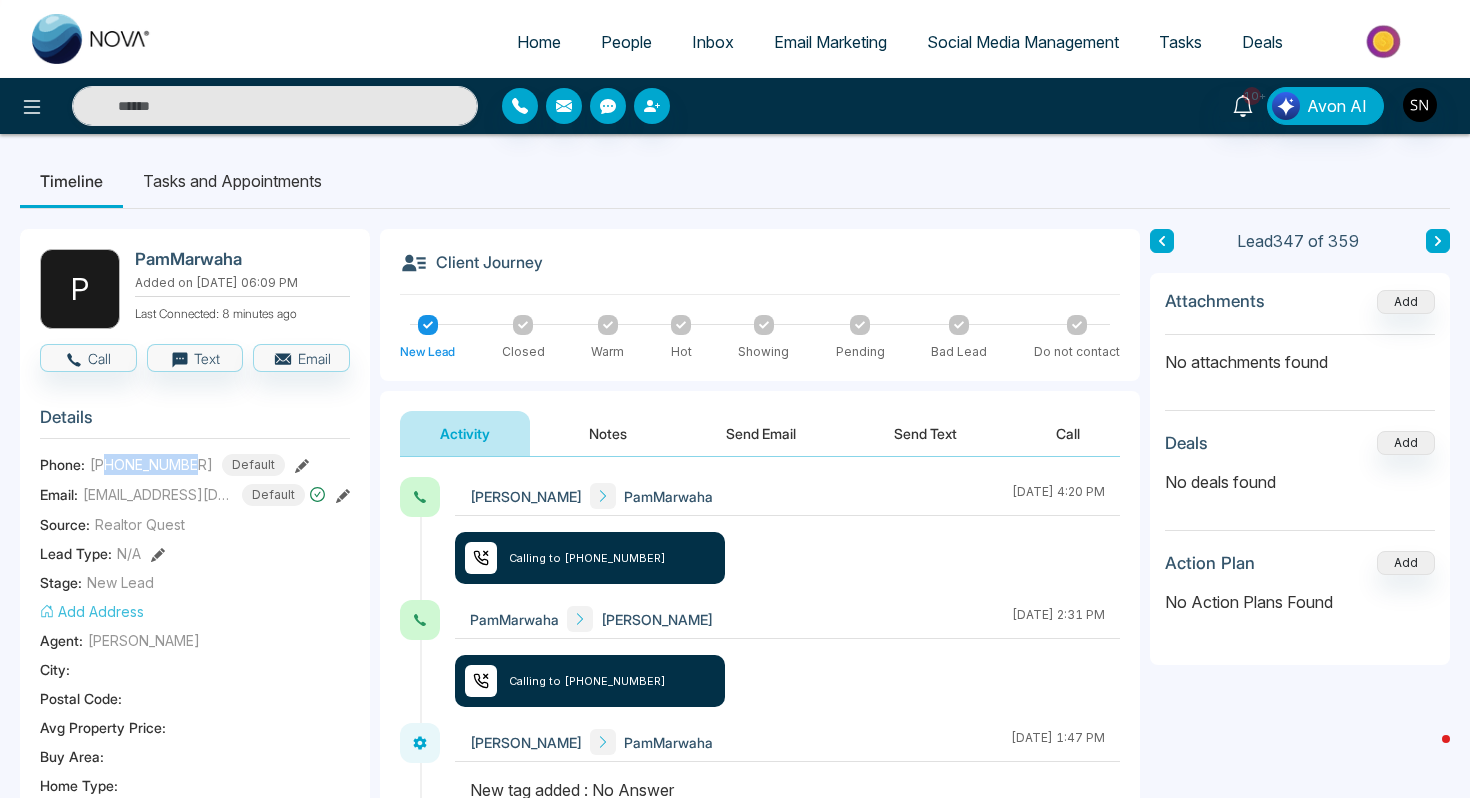 drag, startPoint x: 105, startPoint y: 465, endPoint x: 196, endPoint y: 472, distance: 91.26884 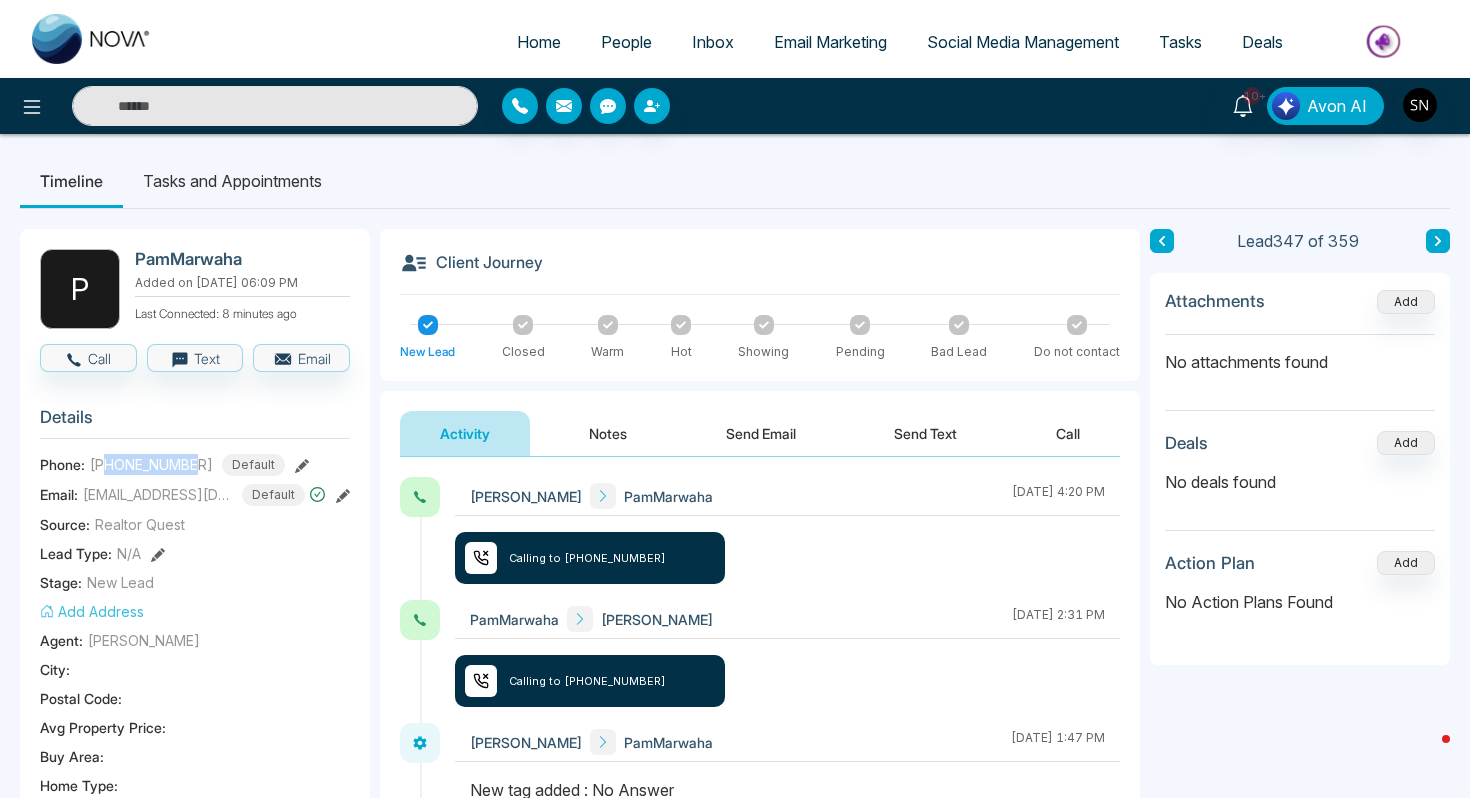 click on "[PHONE_NUMBER]" at bounding box center (151, 464) 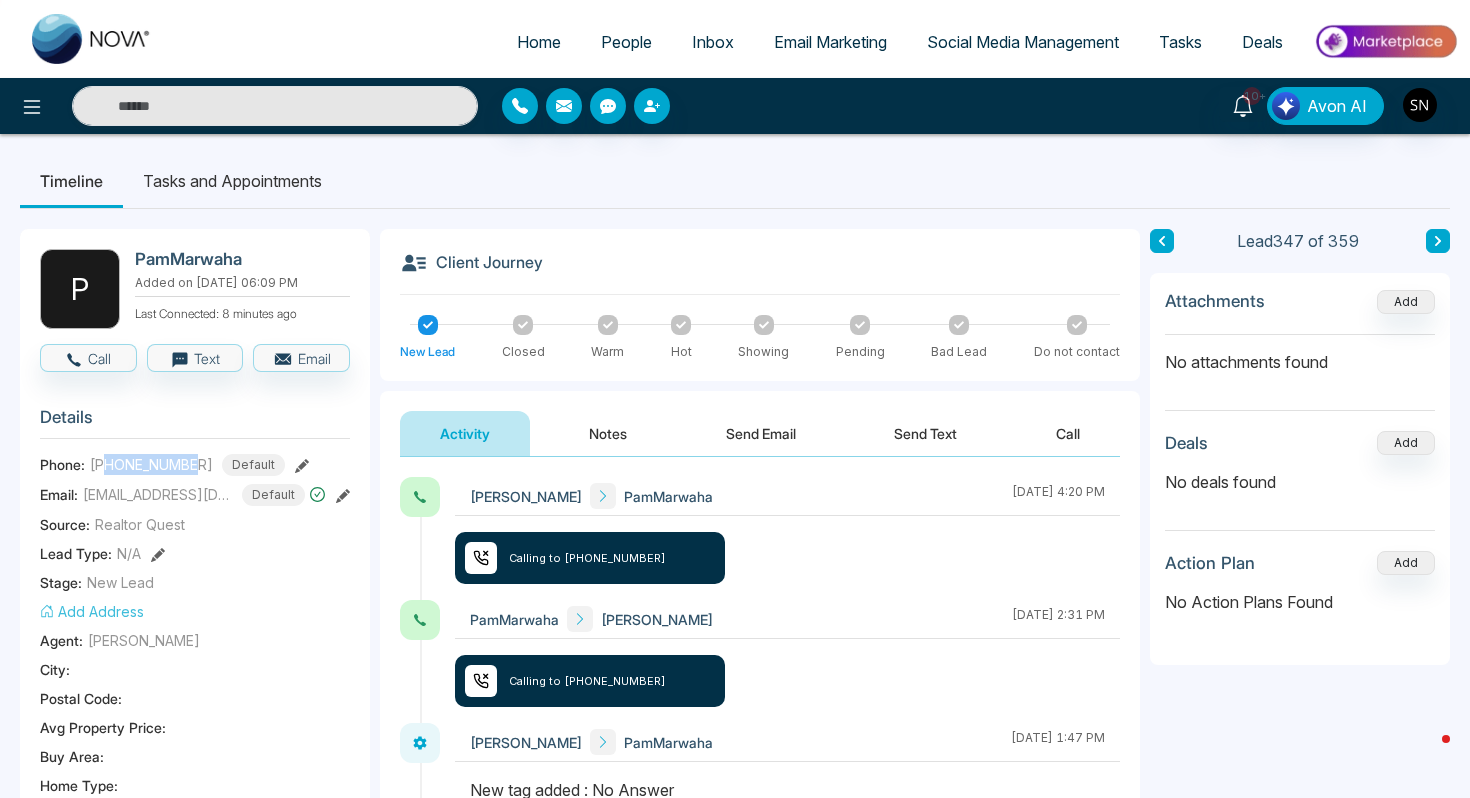 copy on "4165657261" 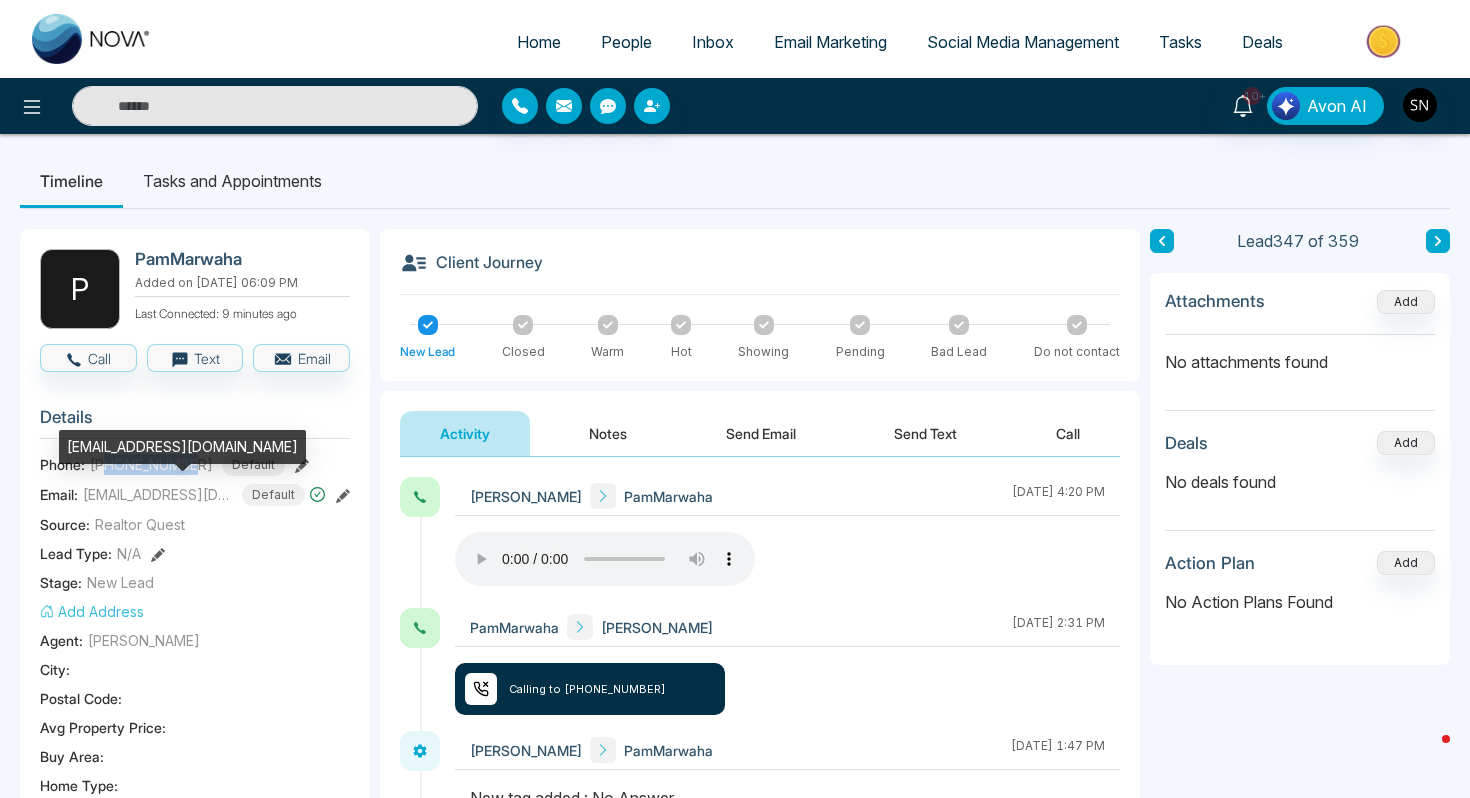 click on "[EMAIL_ADDRESS][DOMAIN_NAME]" at bounding box center (182, 447) 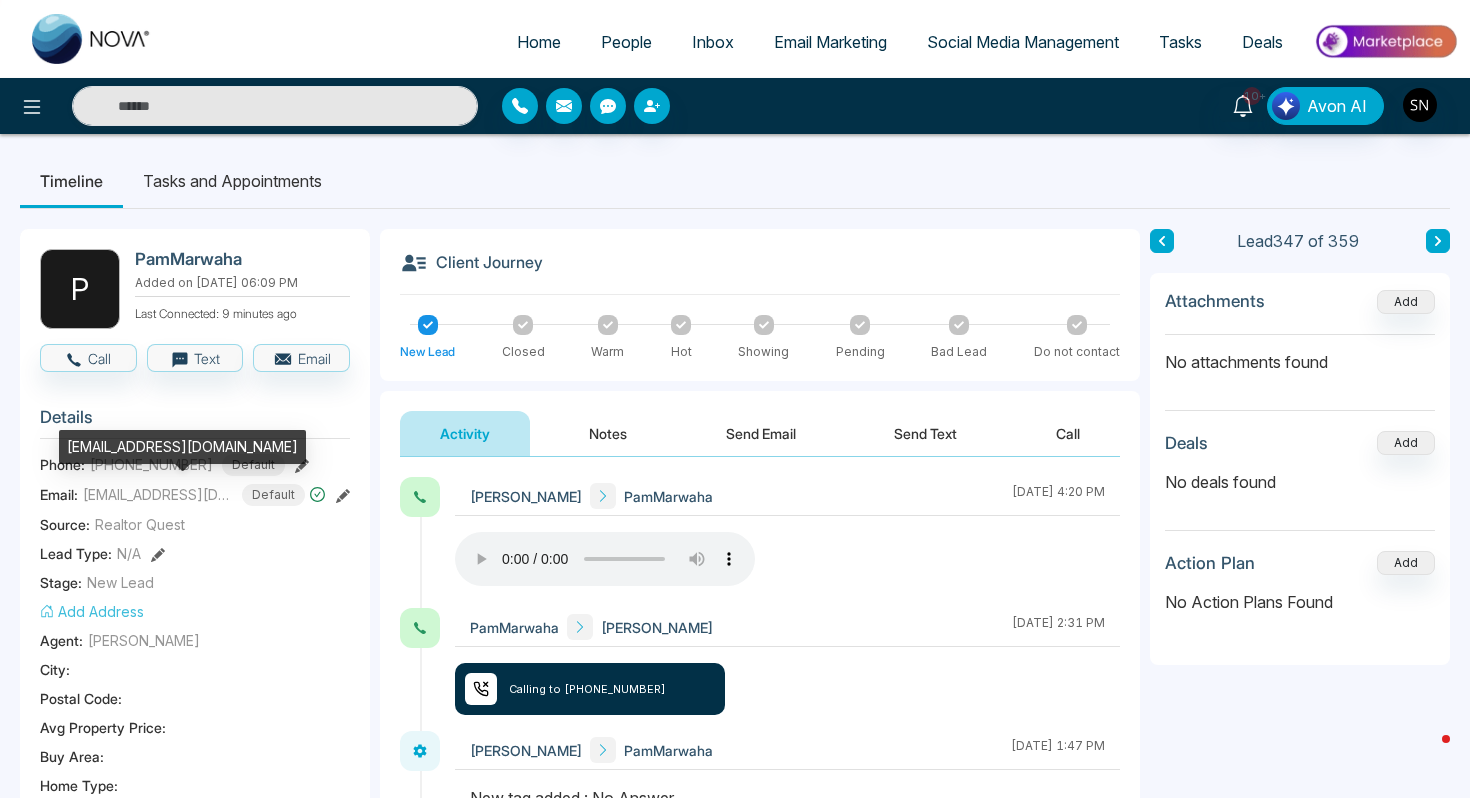 click on "[EMAIL_ADDRESS][DOMAIN_NAME]" at bounding box center (182, 447) 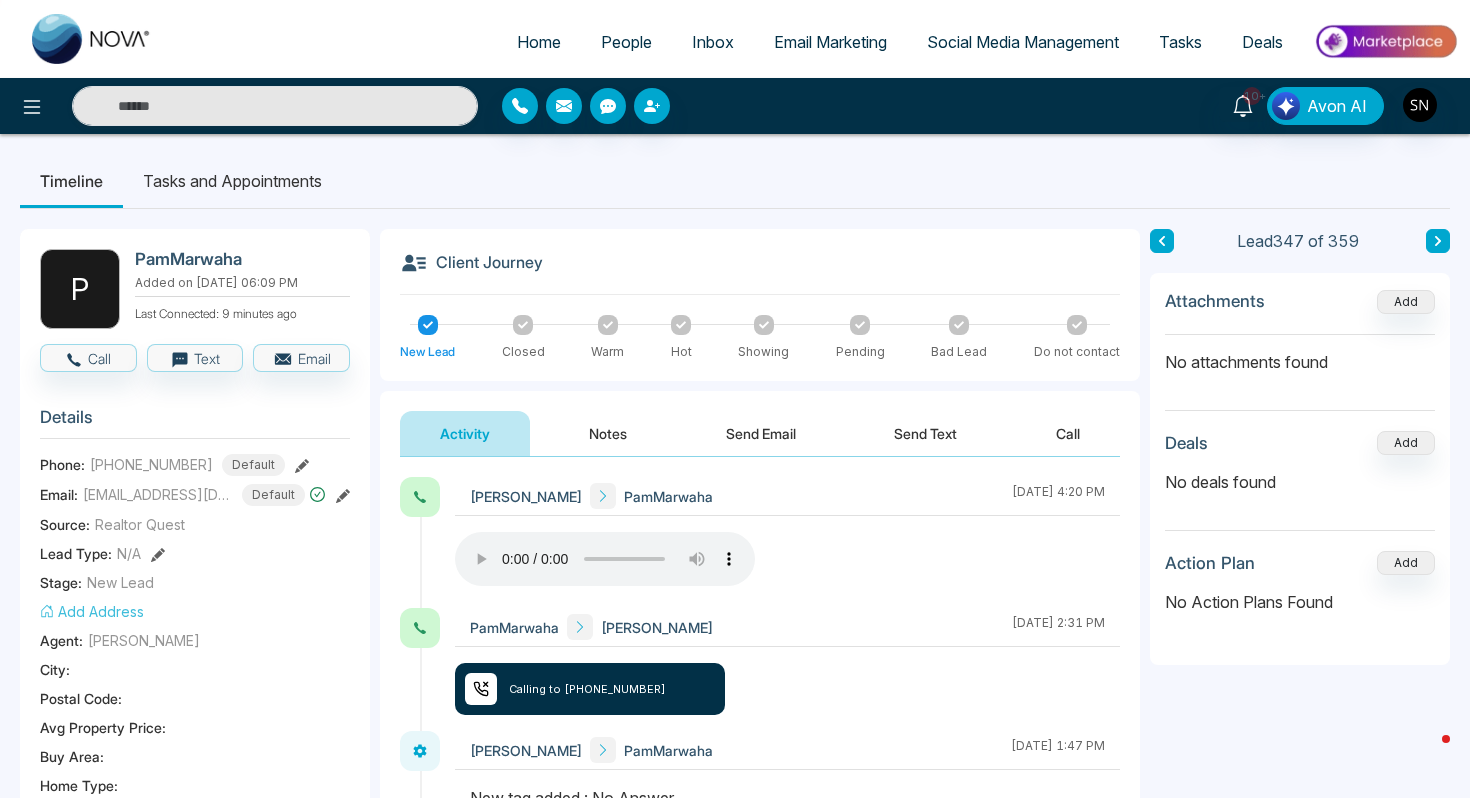 click on "Realtor Quest" at bounding box center [140, 524] 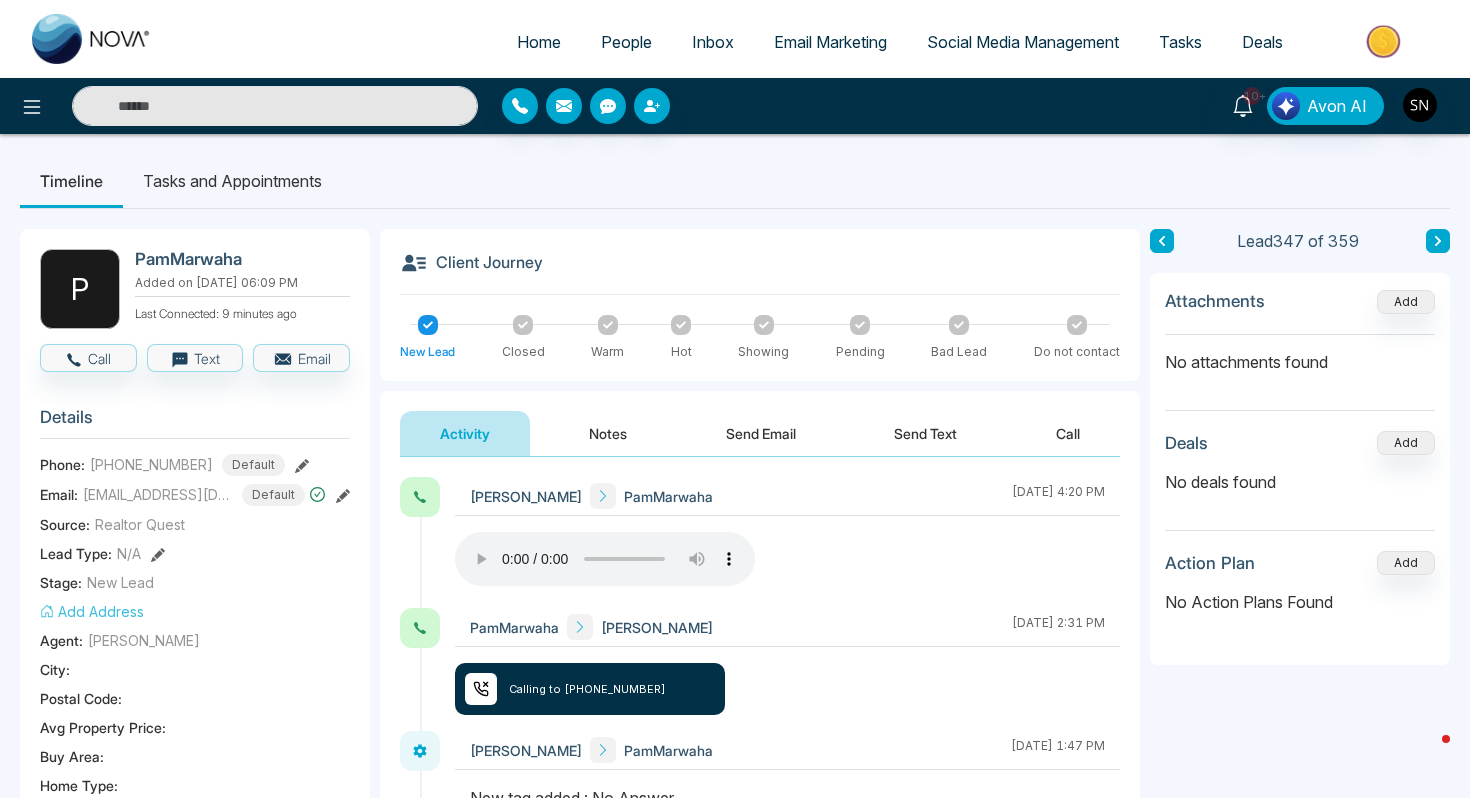 click on "[PERSON_NAME] [DATE] 4:20 PM PamMarwaha [PERSON_NAME] [DATE] 2:31 PM Calling to [PHONE_NUMBER] [PERSON_NAME] PamMarwaha [DATE] 1:47 PM [PERSON_NAME] PamMarwaha [DATE] 1:47 PM PamMarwaha [PERSON_NAME] [DATE] 6:17 PM [PERSON_NAME] [DATE] 6:10 PM" at bounding box center [760, 818] 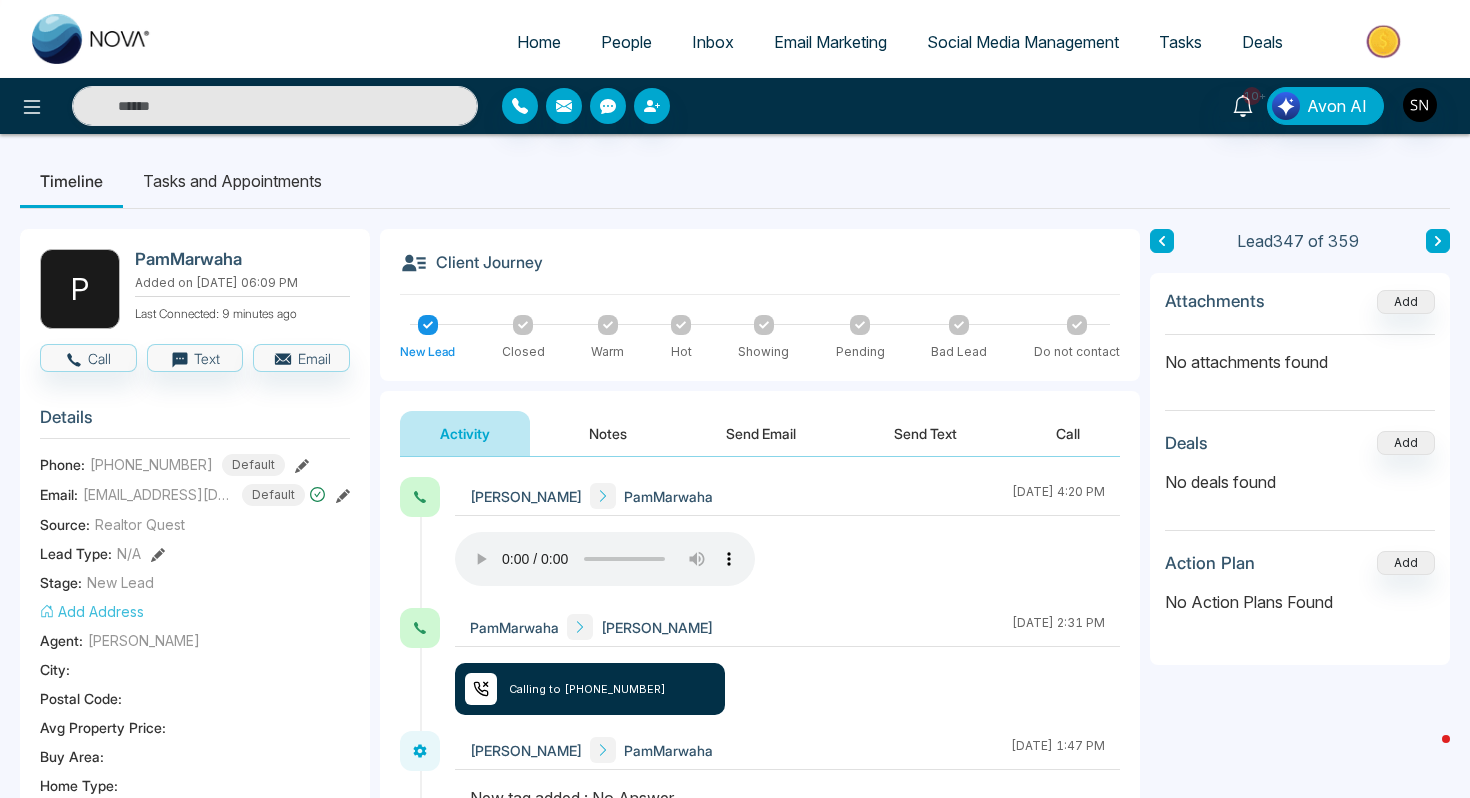 click on "Notes" at bounding box center (608, 433) 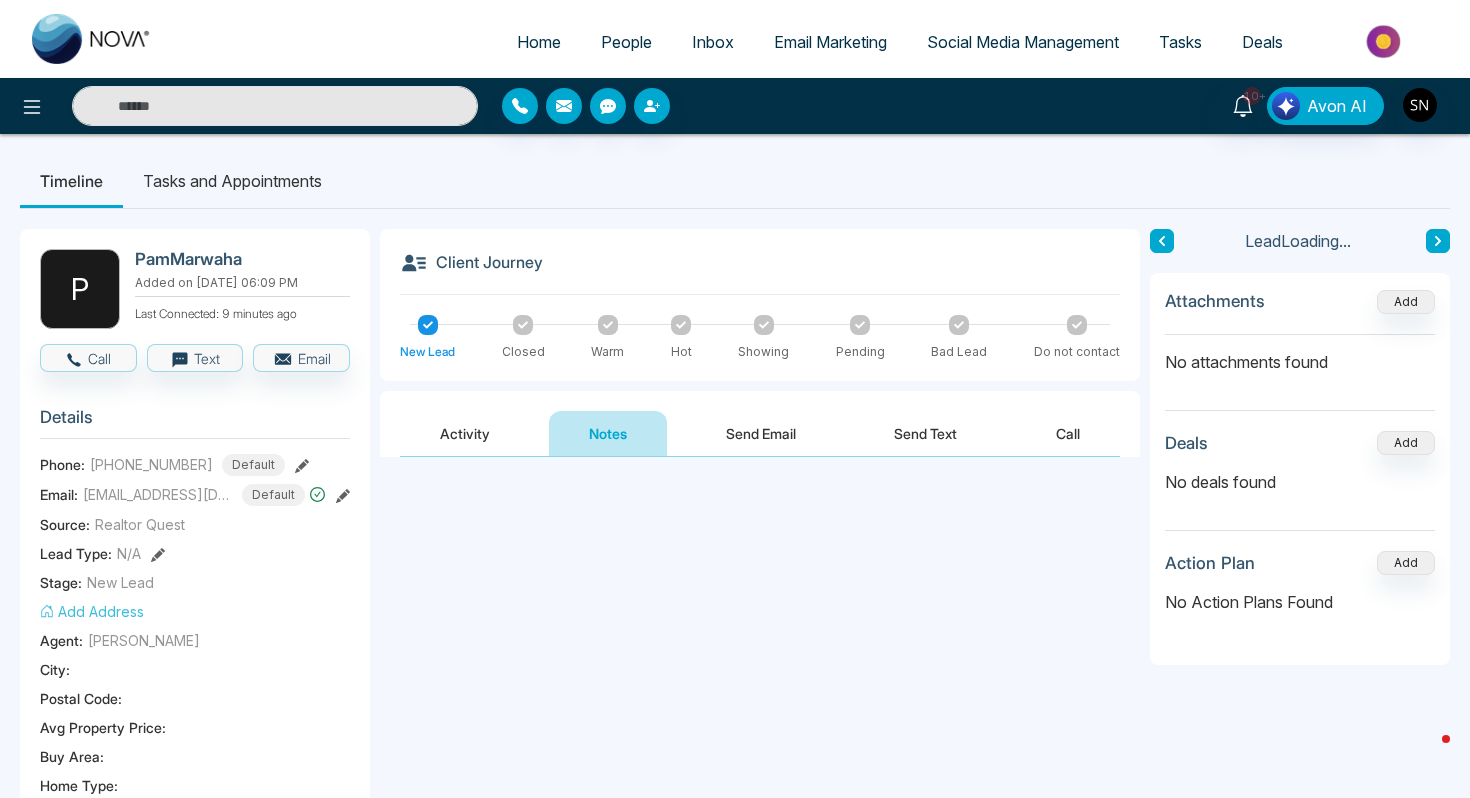 click at bounding box center [760, 546] 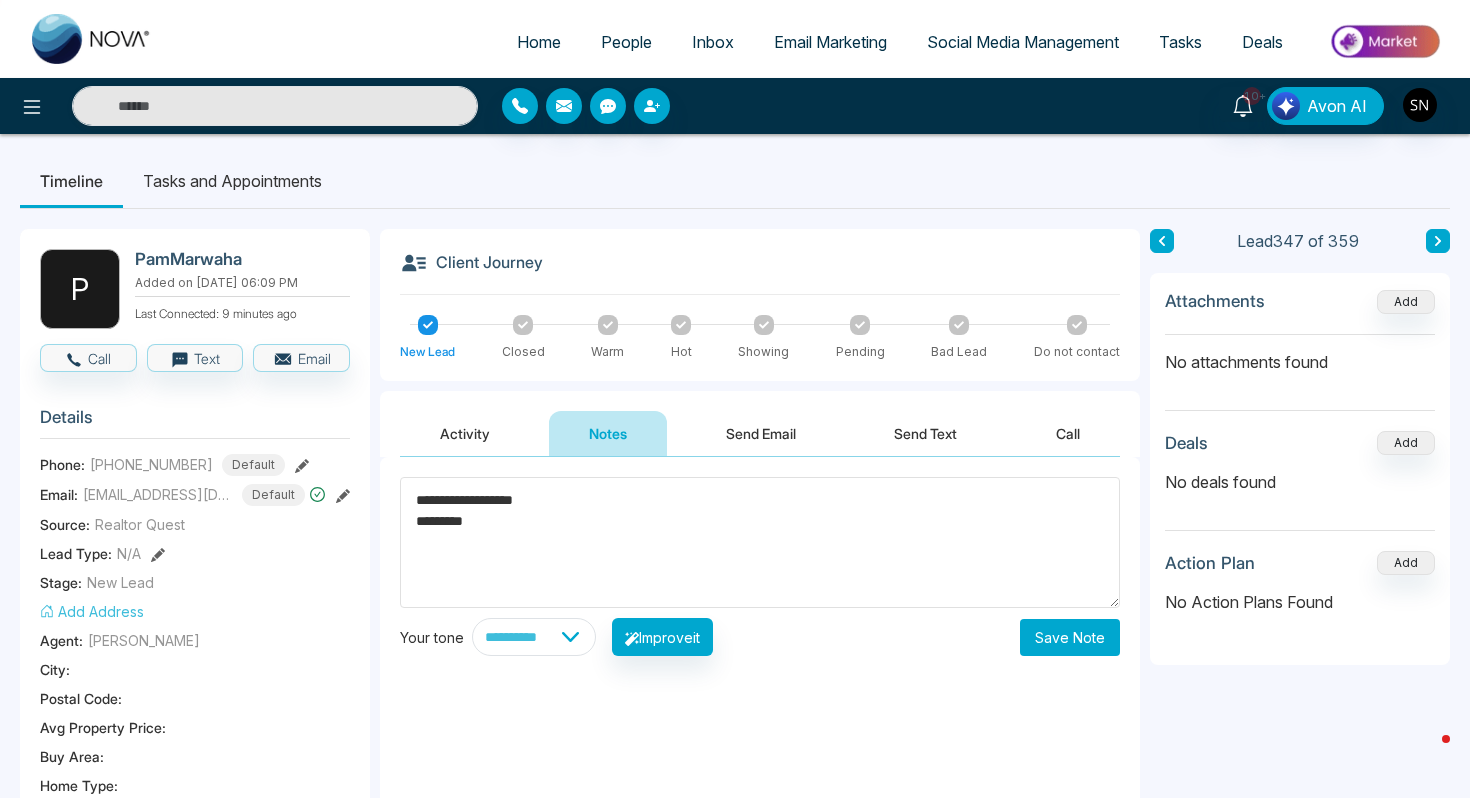 type on "**********" 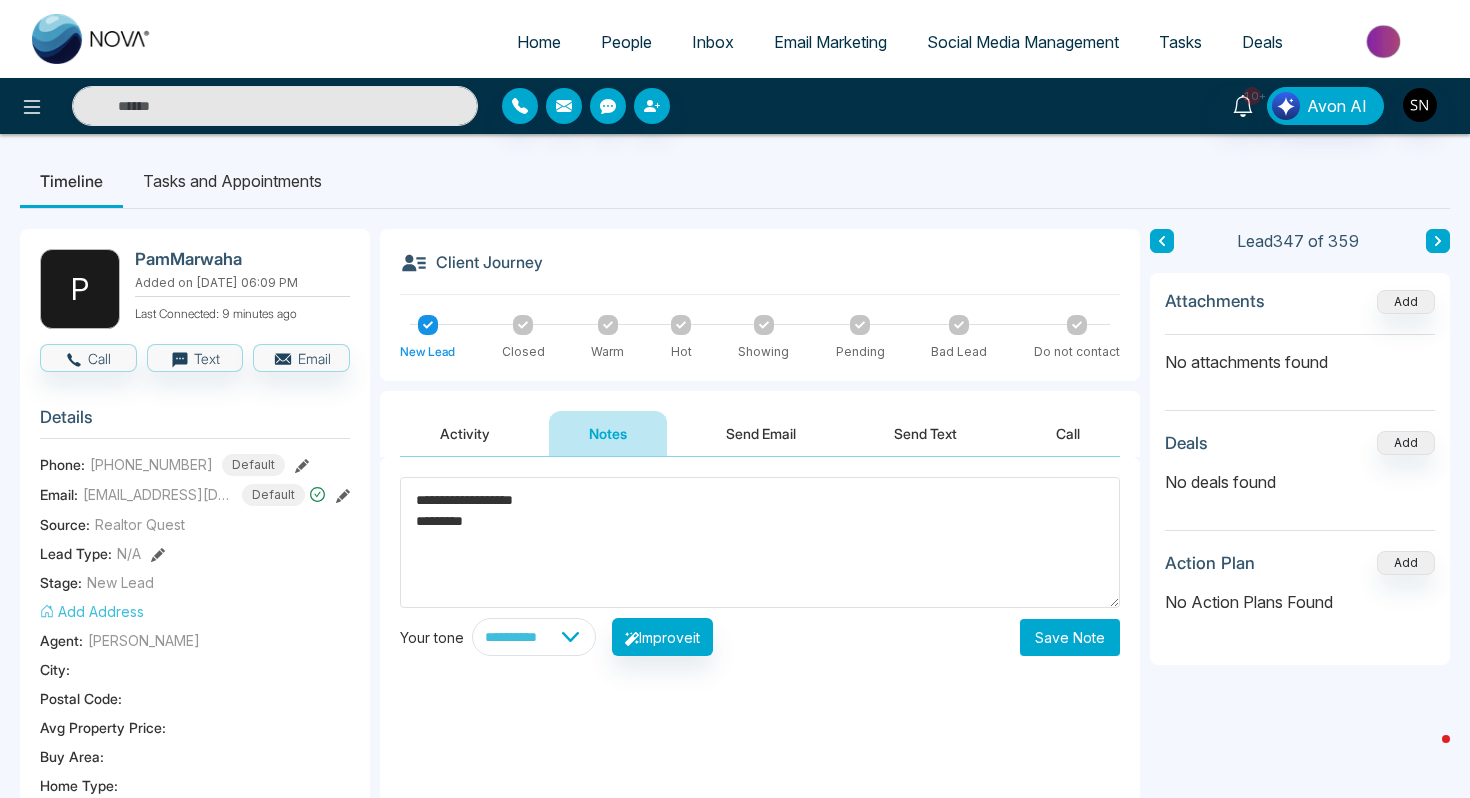 click on "**********" at bounding box center [760, 657] 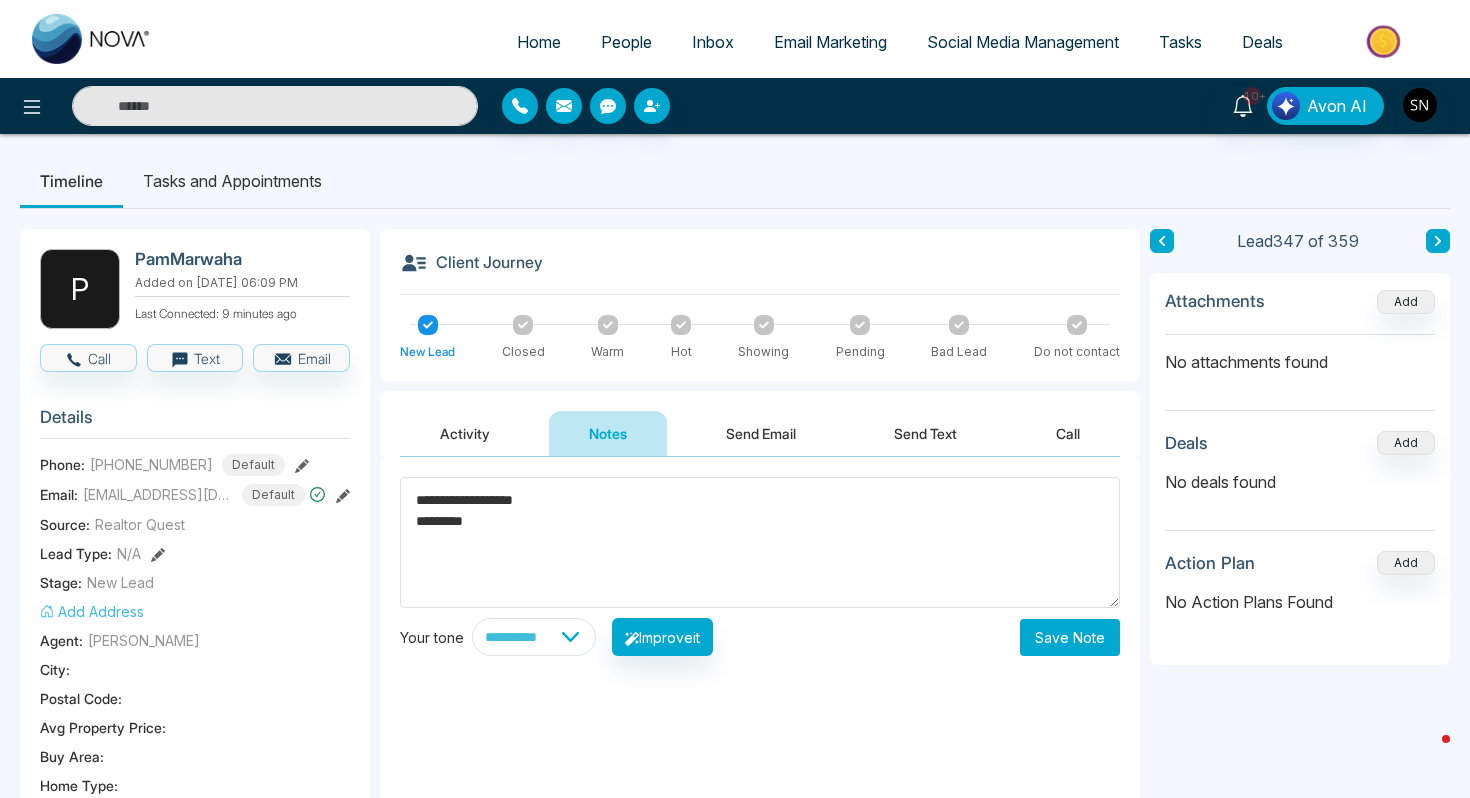 click on "Save Note" at bounding box center [1070, 637] 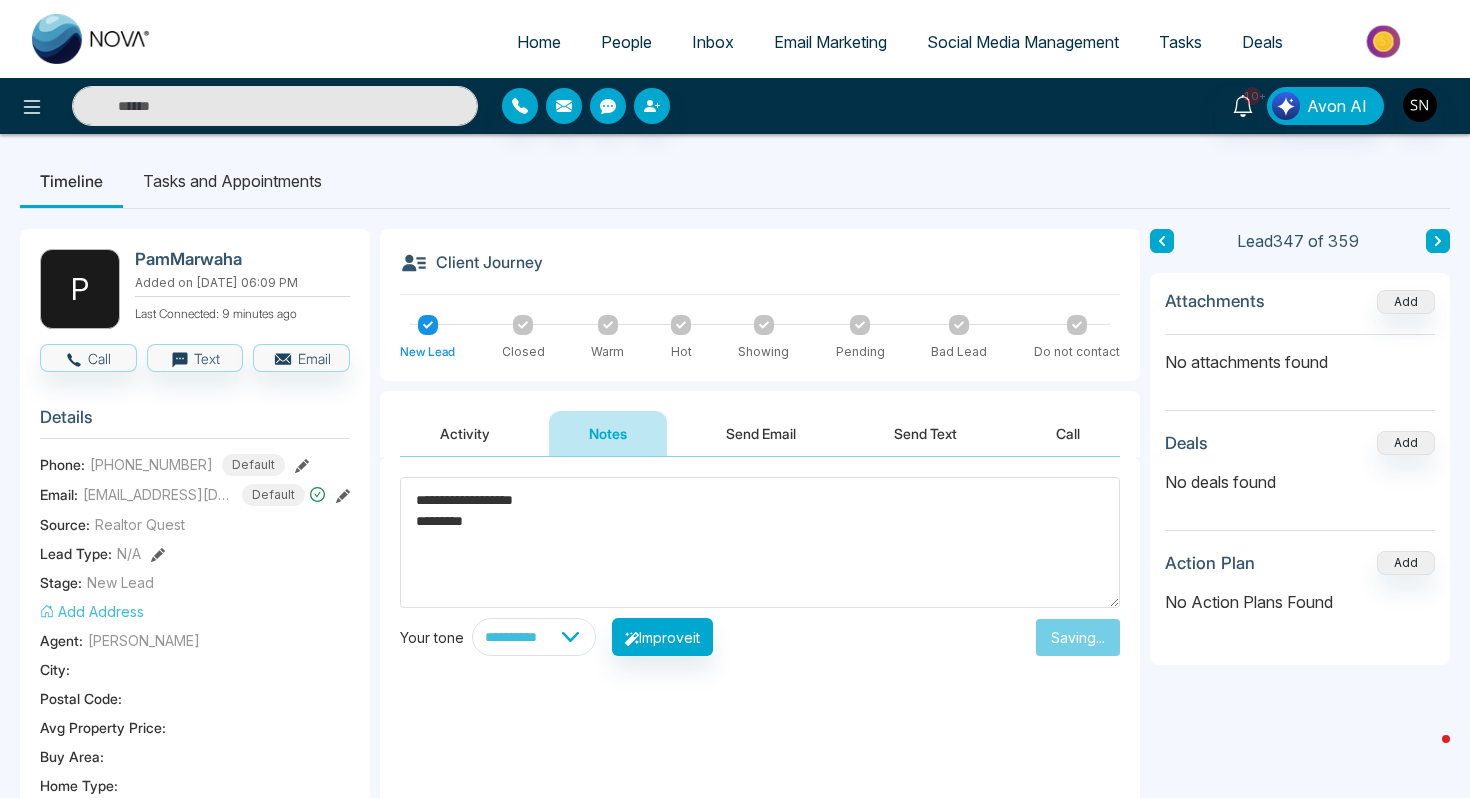type 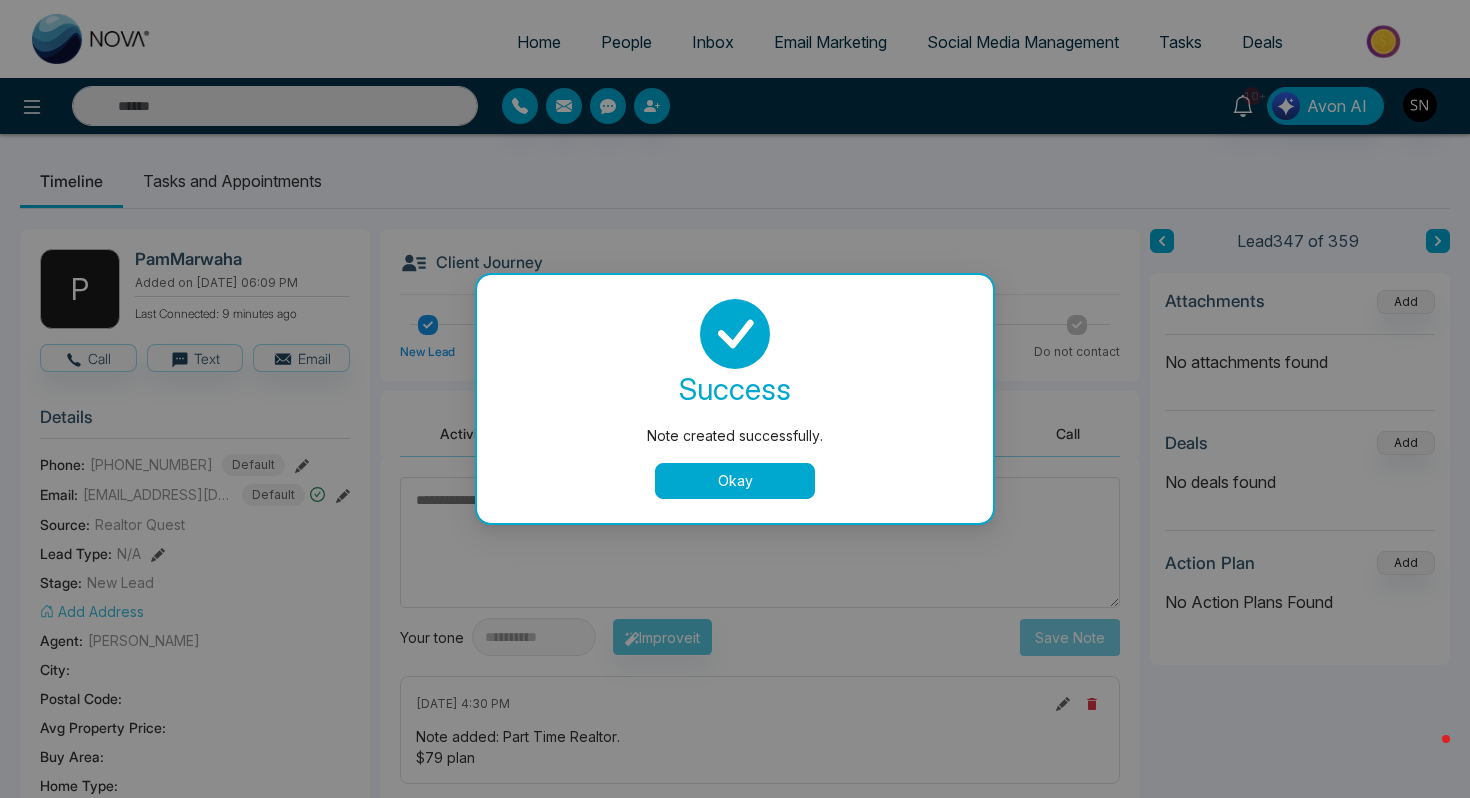 click on "Okay" at bounding box center (735, 481) 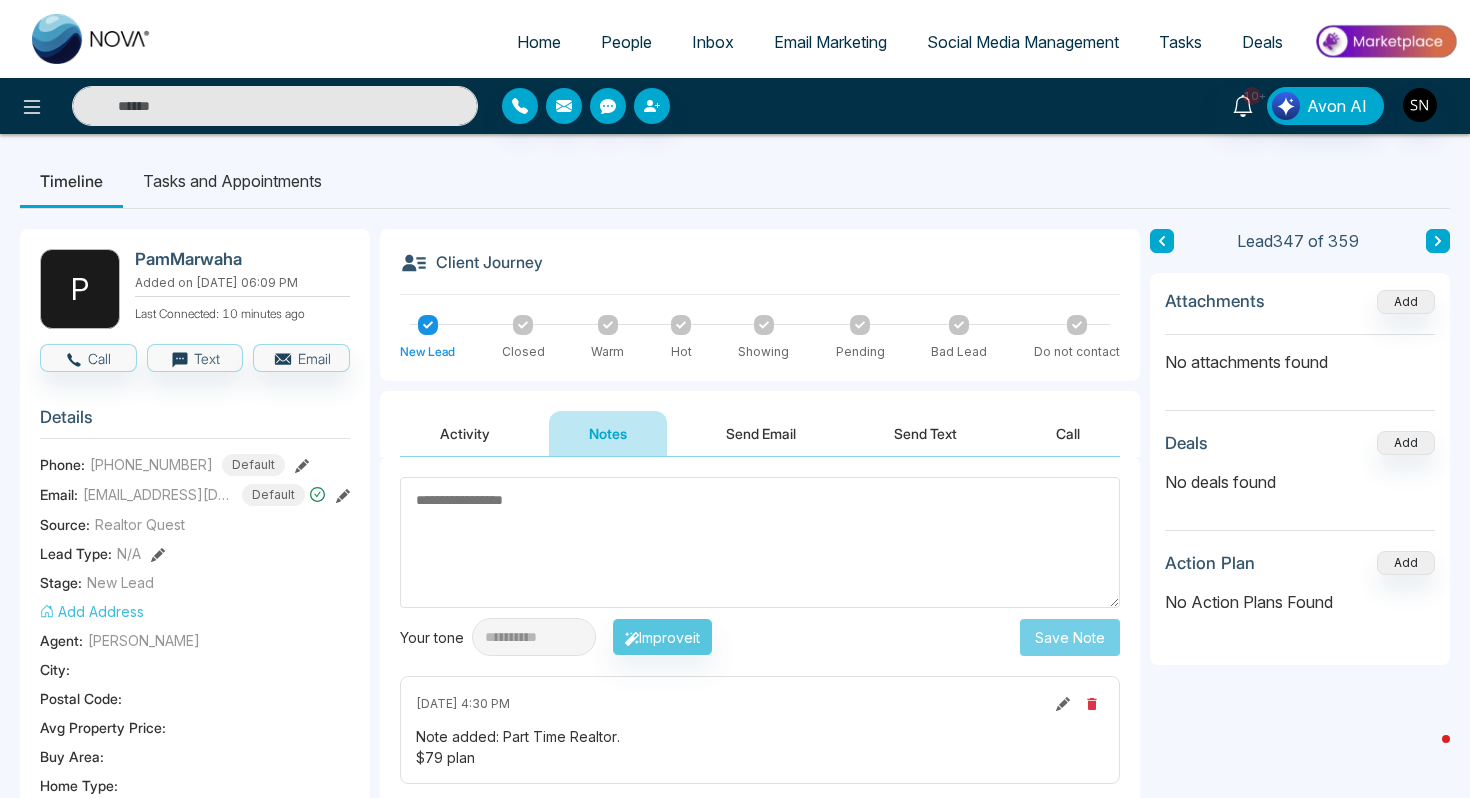 click at bounding box center [275, 106] 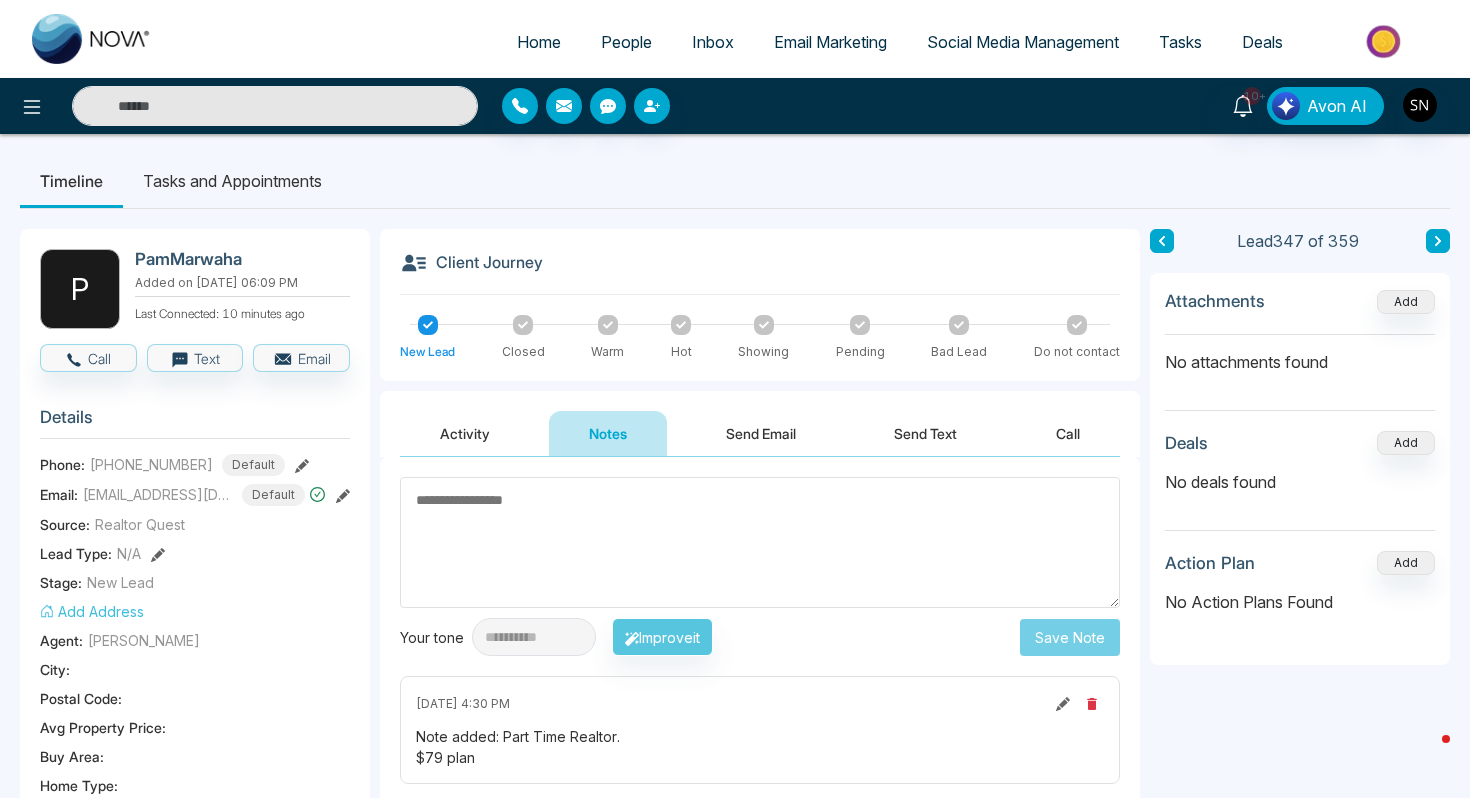 paste on "**********" 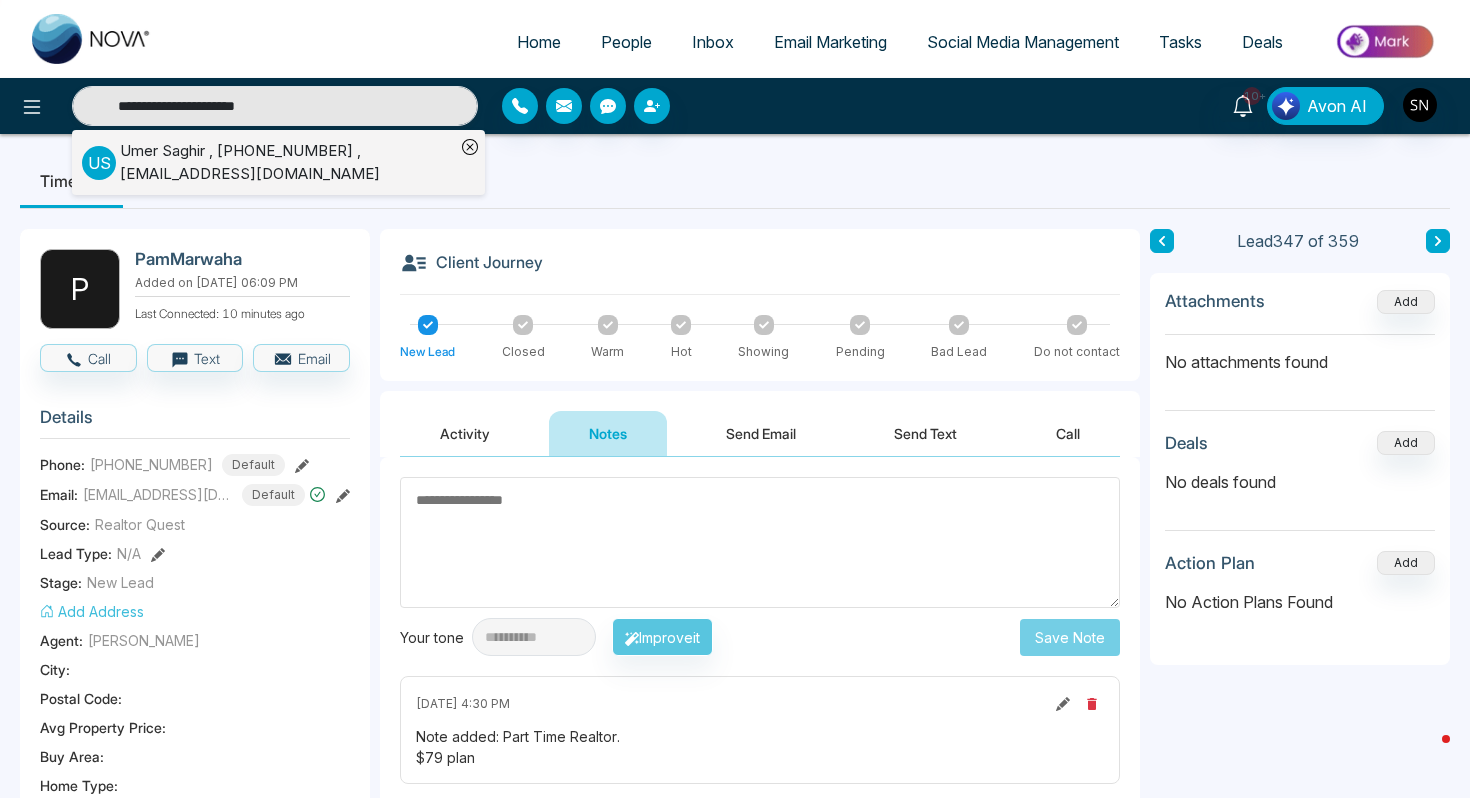 click on "[PERSON_NAME]   , [PHONE_NUMBER]   , [EMAIL_ADDRESS][DOMAIN_NAME]" at bounding box center (287, 162) 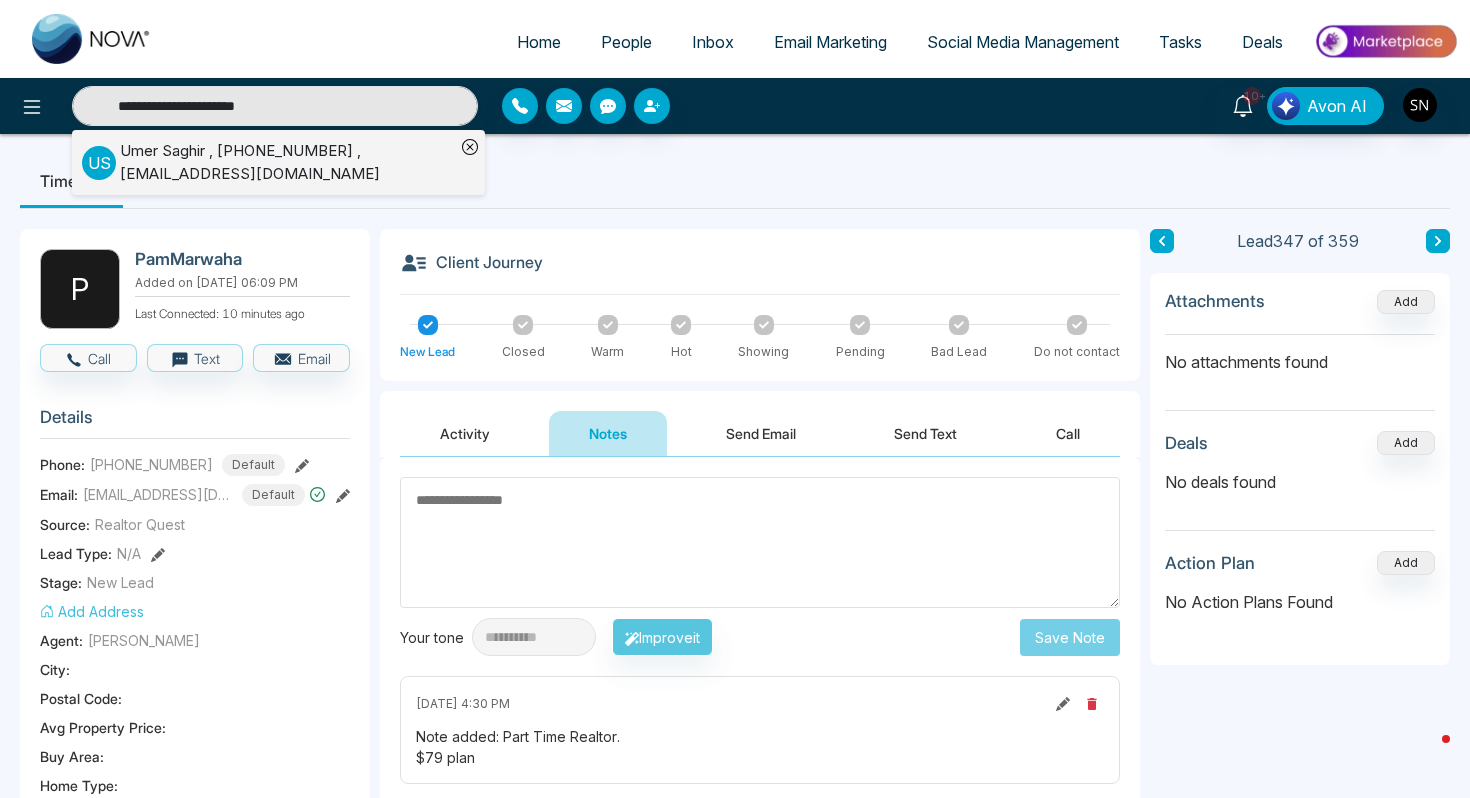 type on "**********" 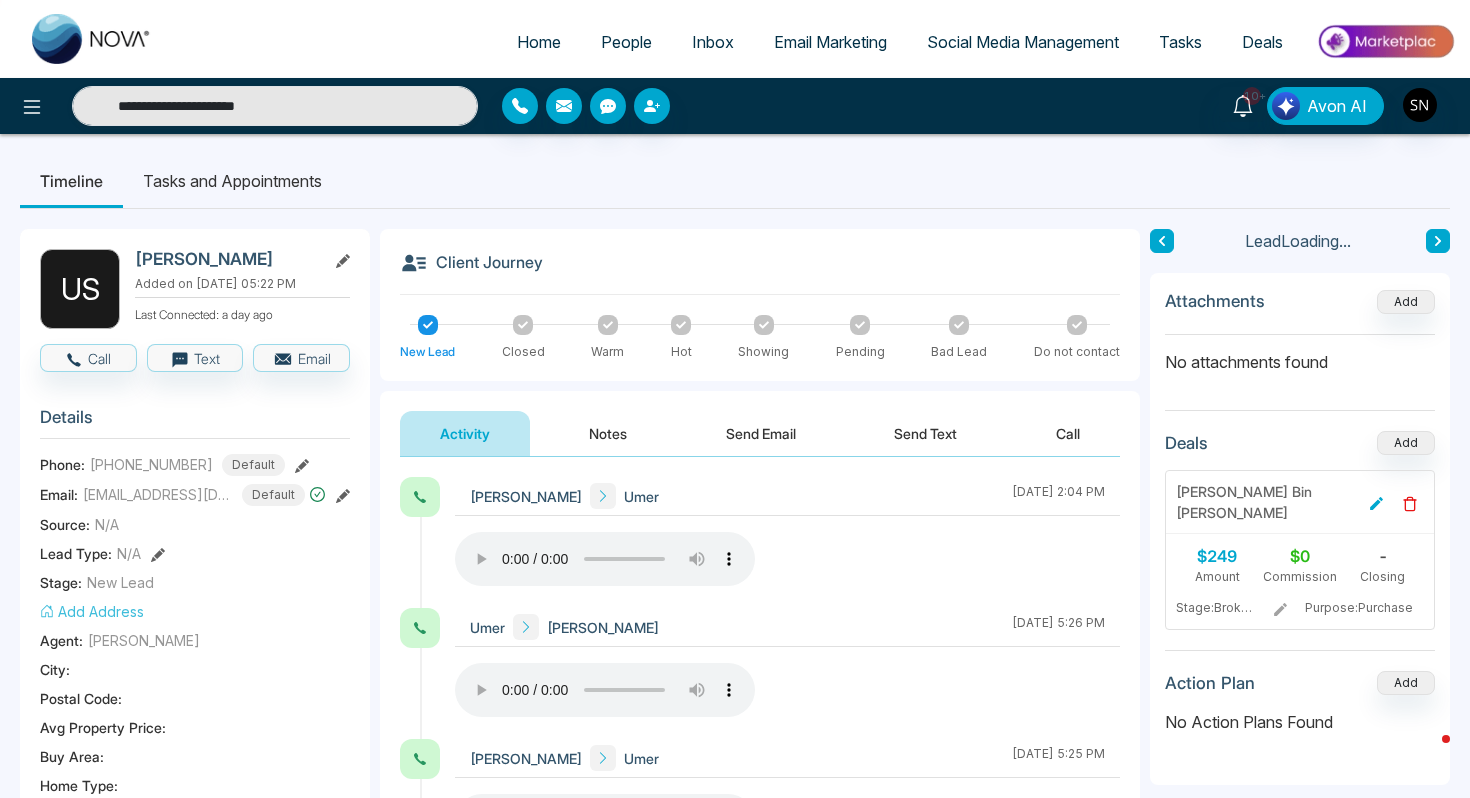 click on "U S [PERSON_NAME] Added on   [DATE] 05:22 PM Last Connected:   a day ago   Call   Text   Email Details Phone: [PHONE_NUMBER] Default Email: [EMAIL_ADDRESS][DOMAIN_NAME] Default Source: N/A Lead Type: N/A Stage: New Lead Add Address Agent: [PERSON_NAME][GEOGRAPHIC_DATA] : Postal Code : Avg Property Price : Buy Area : Home Type : Start Date : Last Contact Date : Province : Timeframe : Urgency : Tags Demo Done   × Is this lead a Realtor? Lead Summary 8 Calls 0 Texts 0 Emails Social Profile   Not found Not found Not found Custom Lead Data Delete lead" at bounding box center [195, 923] 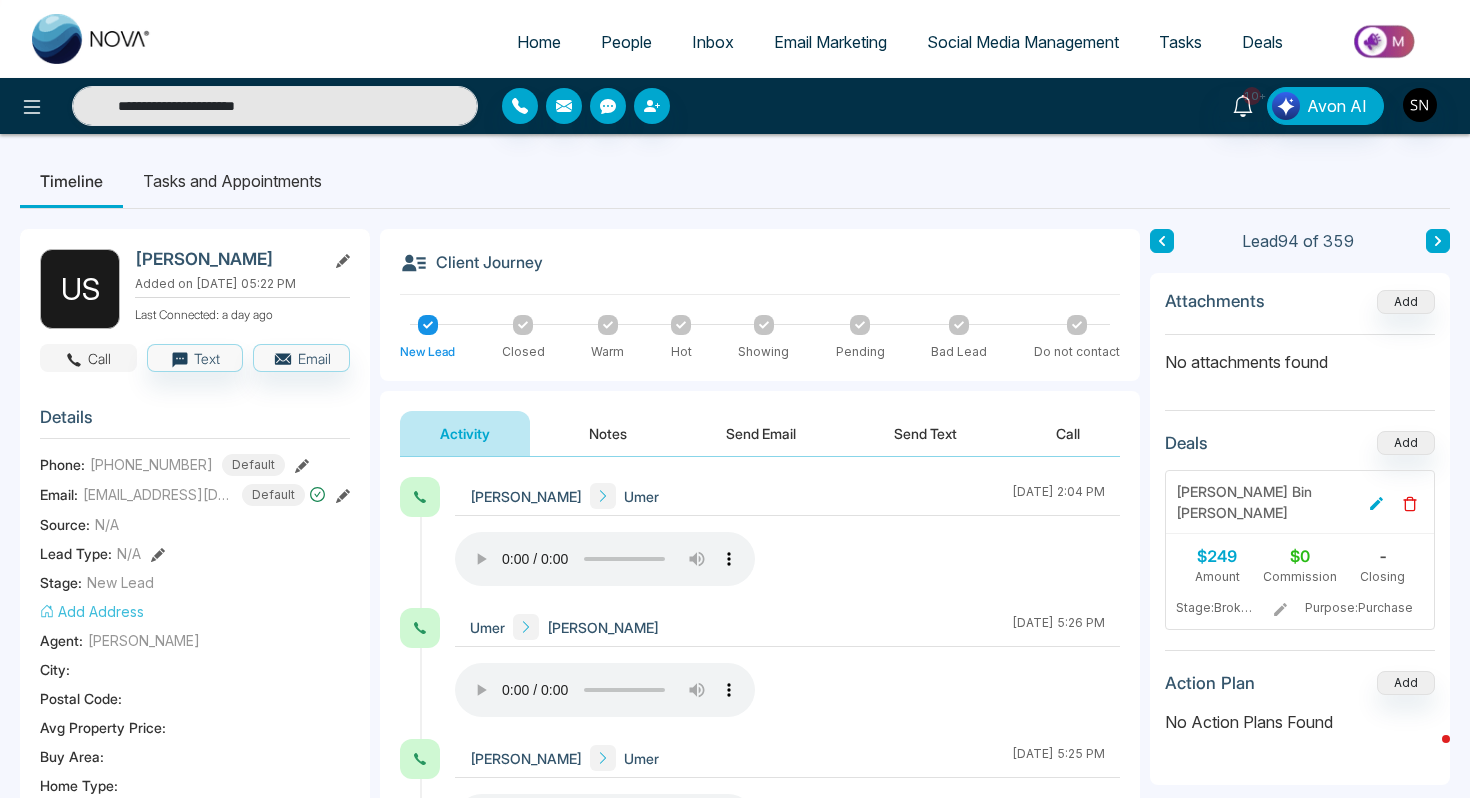 click on "Call" at bounding box center [88, 358] 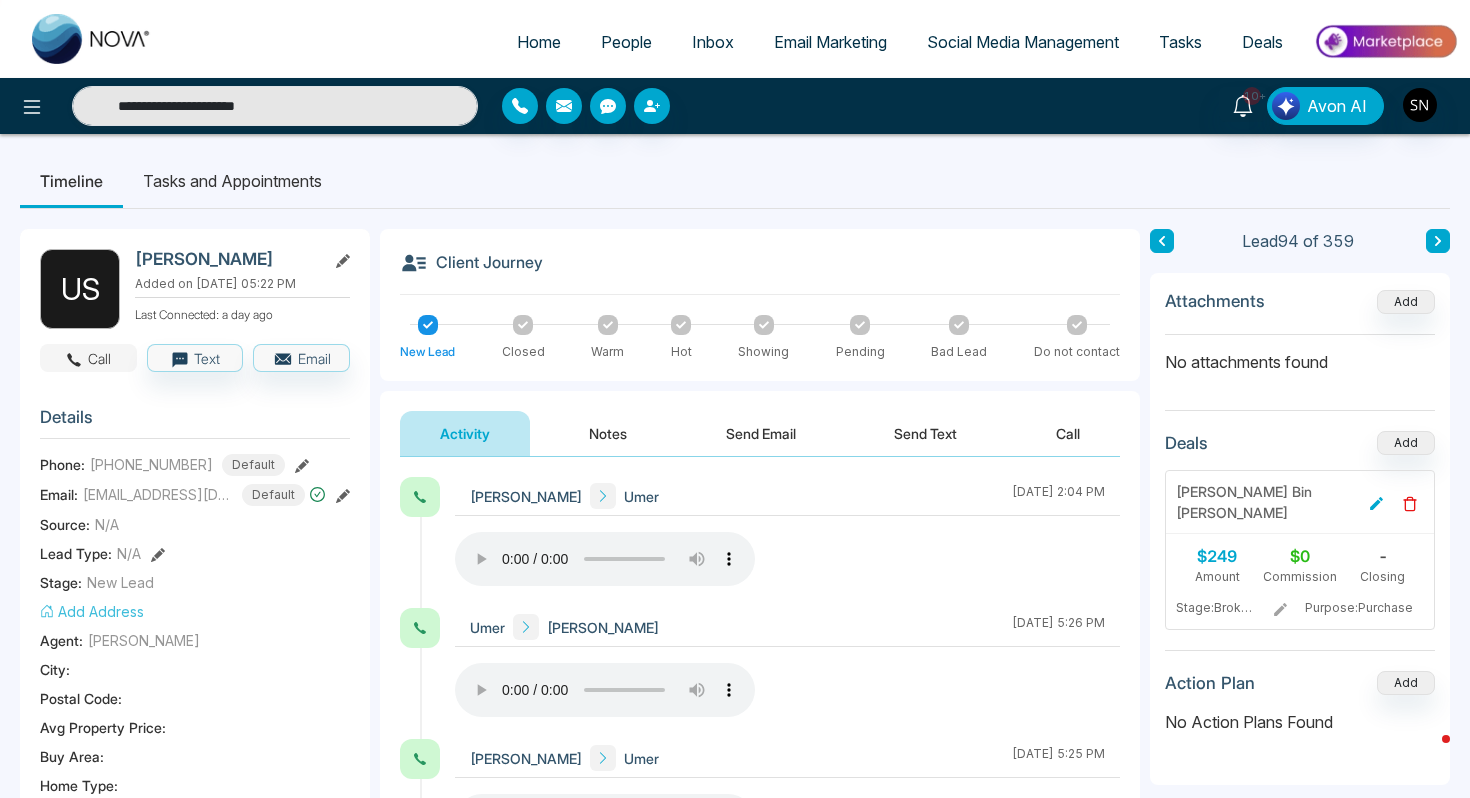 type on "**********" 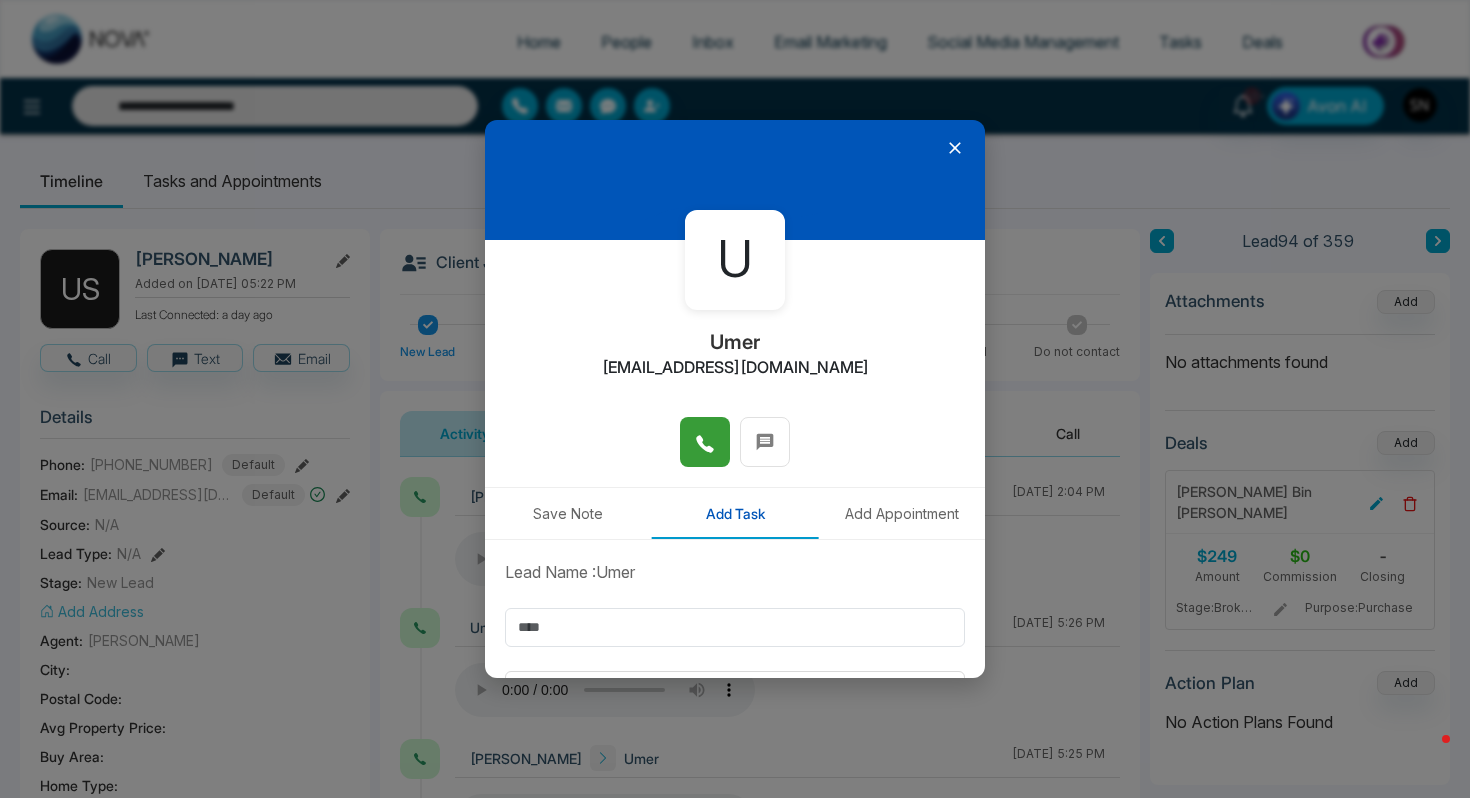click at bounding box center (705, 442) 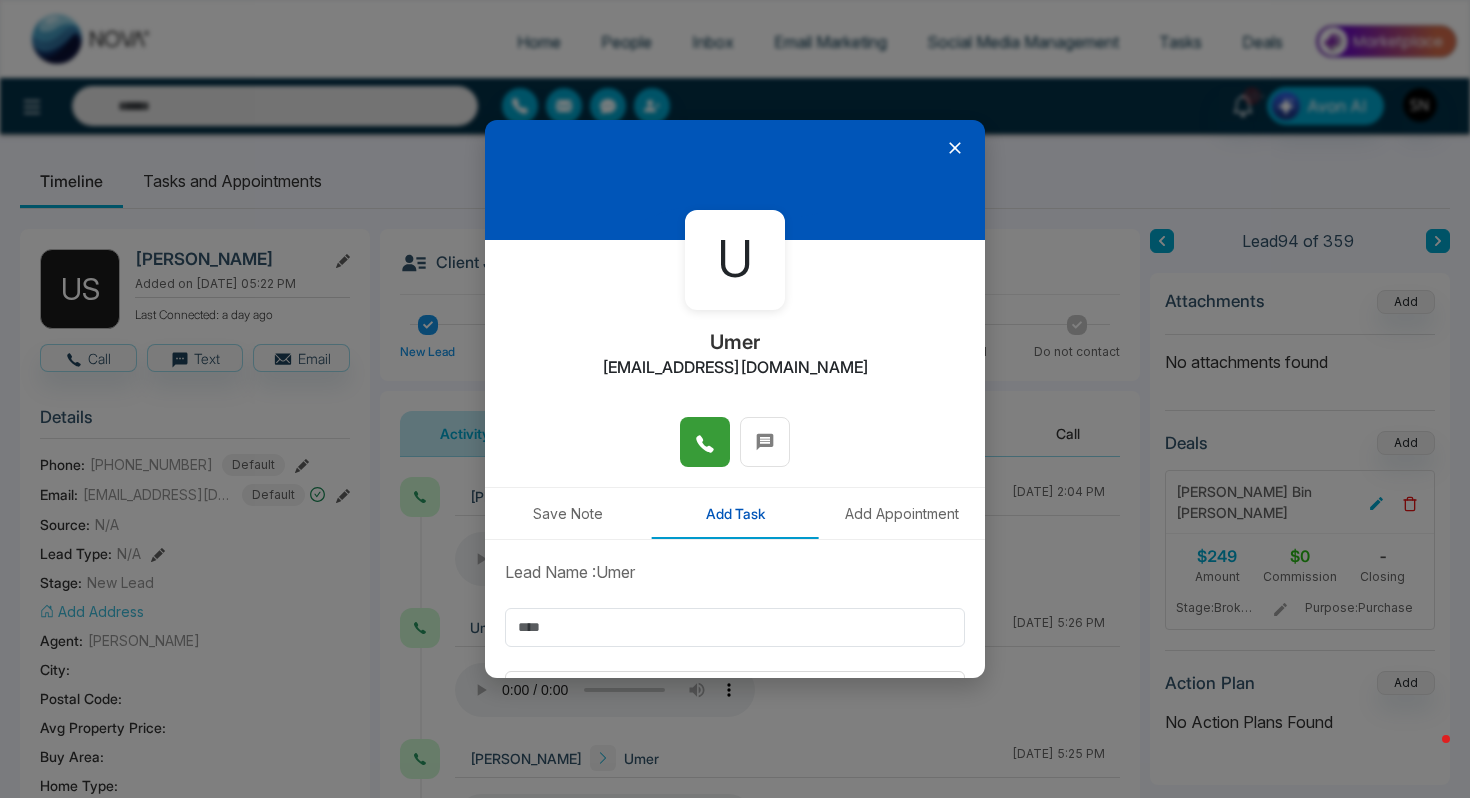 type on "**********" 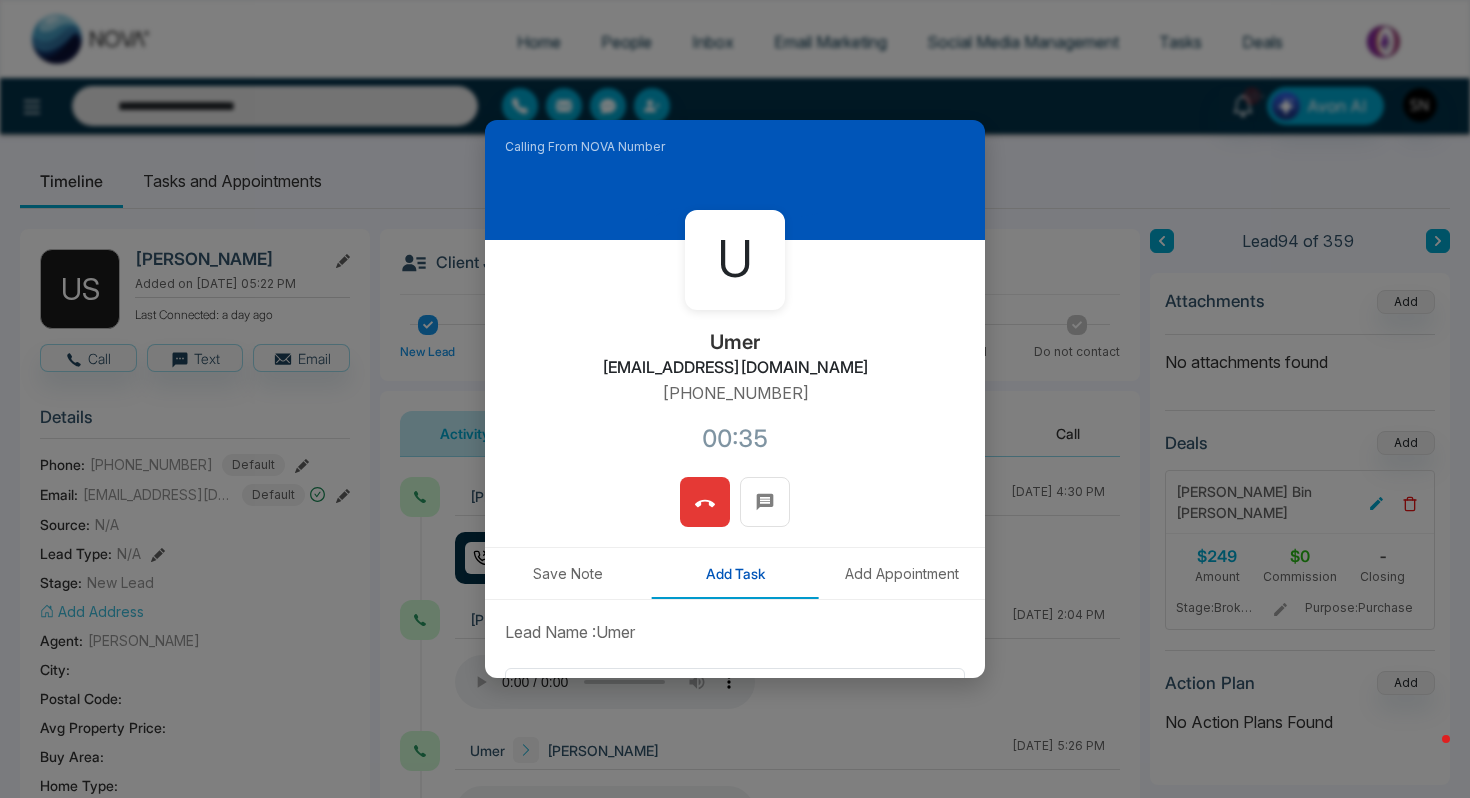 click at bounding box center [705, 502] 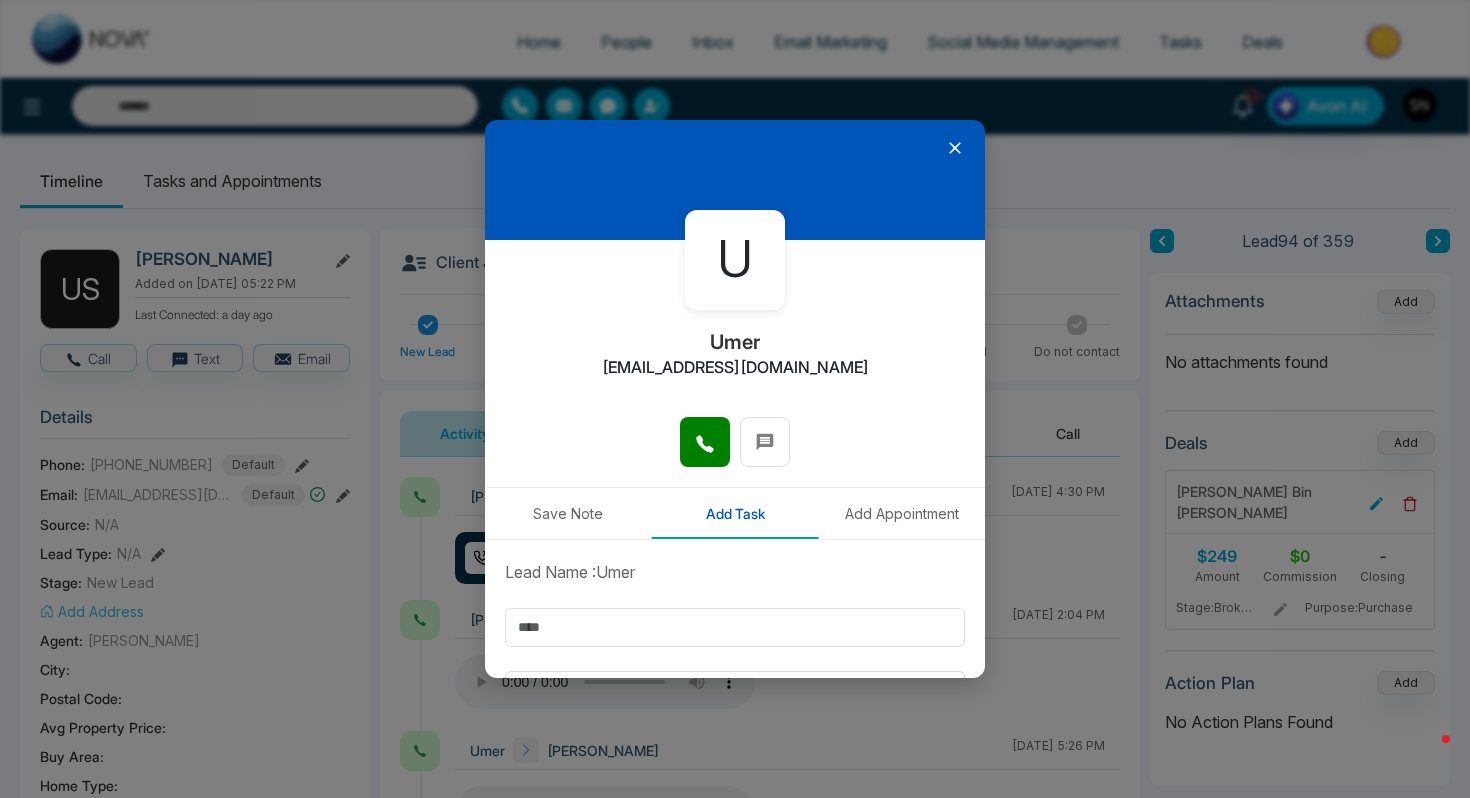 click 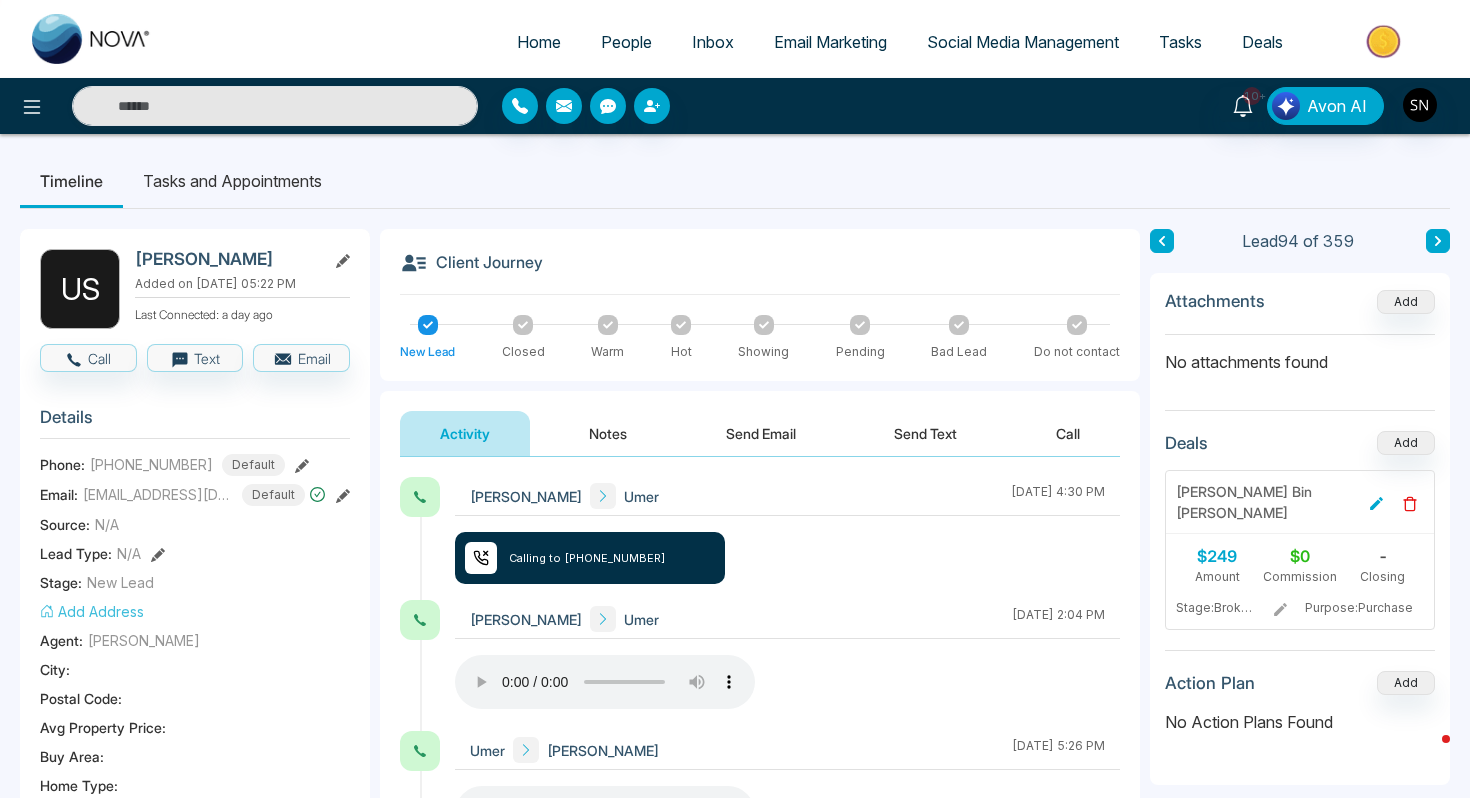 type on "**********" 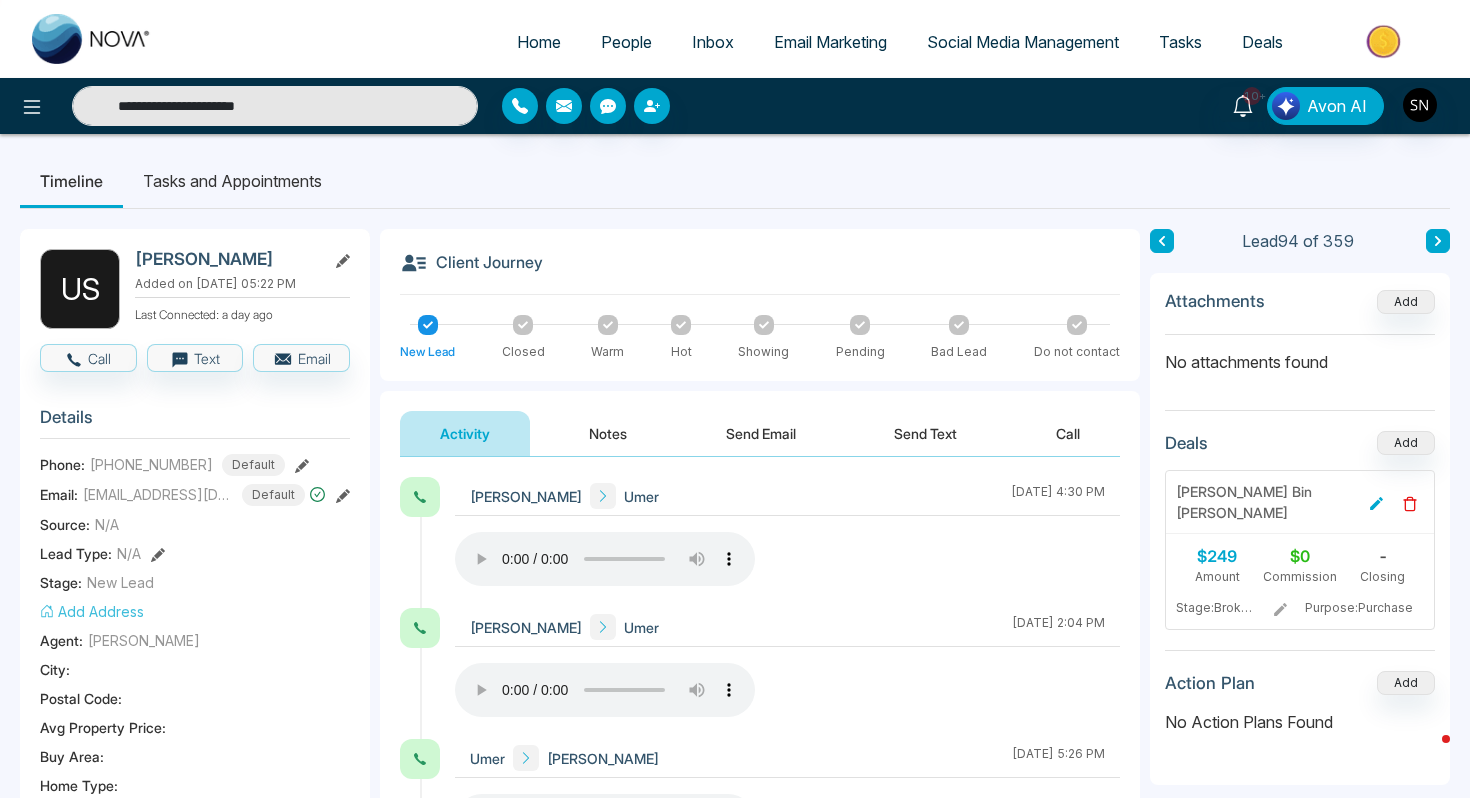 click on "**********" at bounding box center (275, 106) 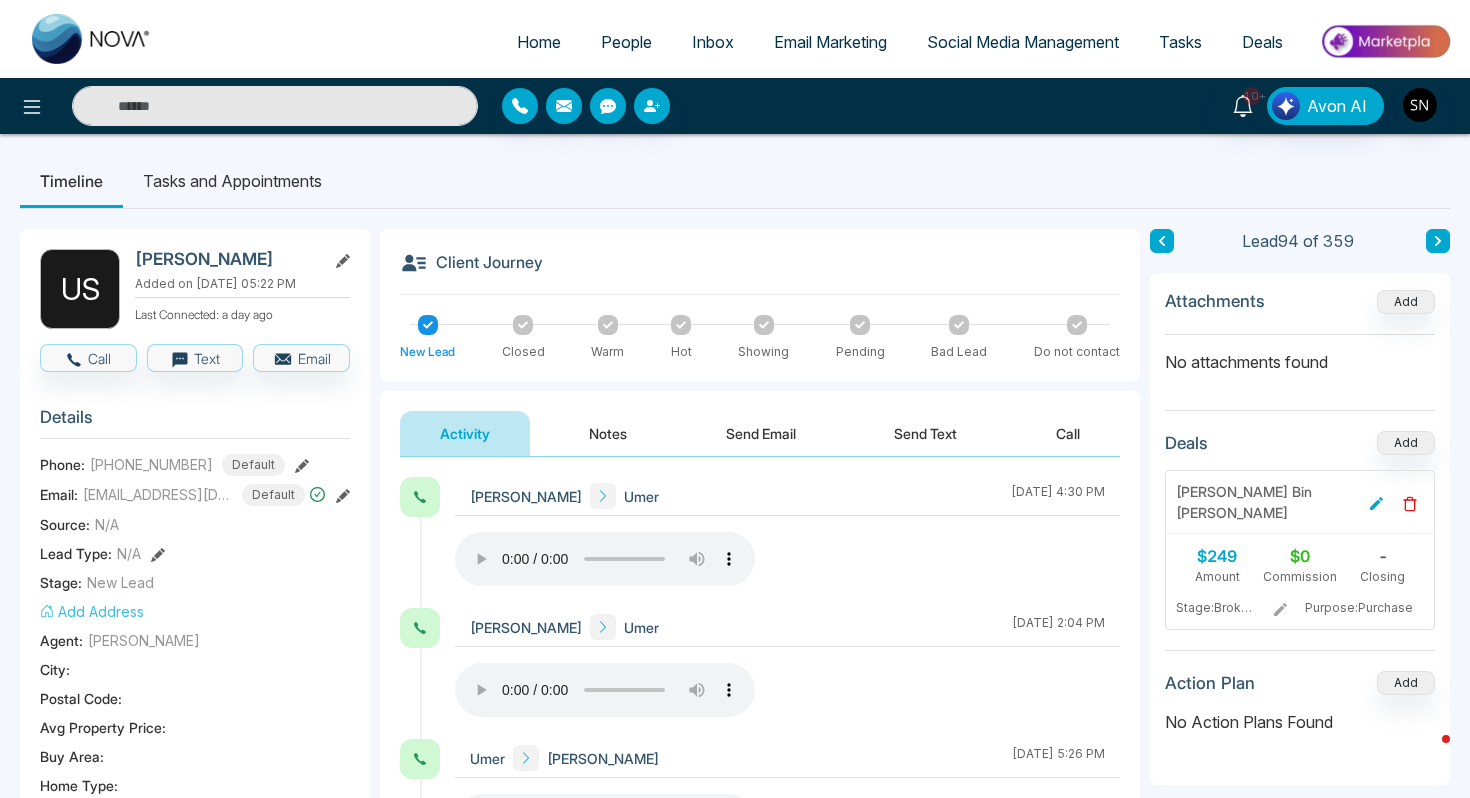 paste on "**********" 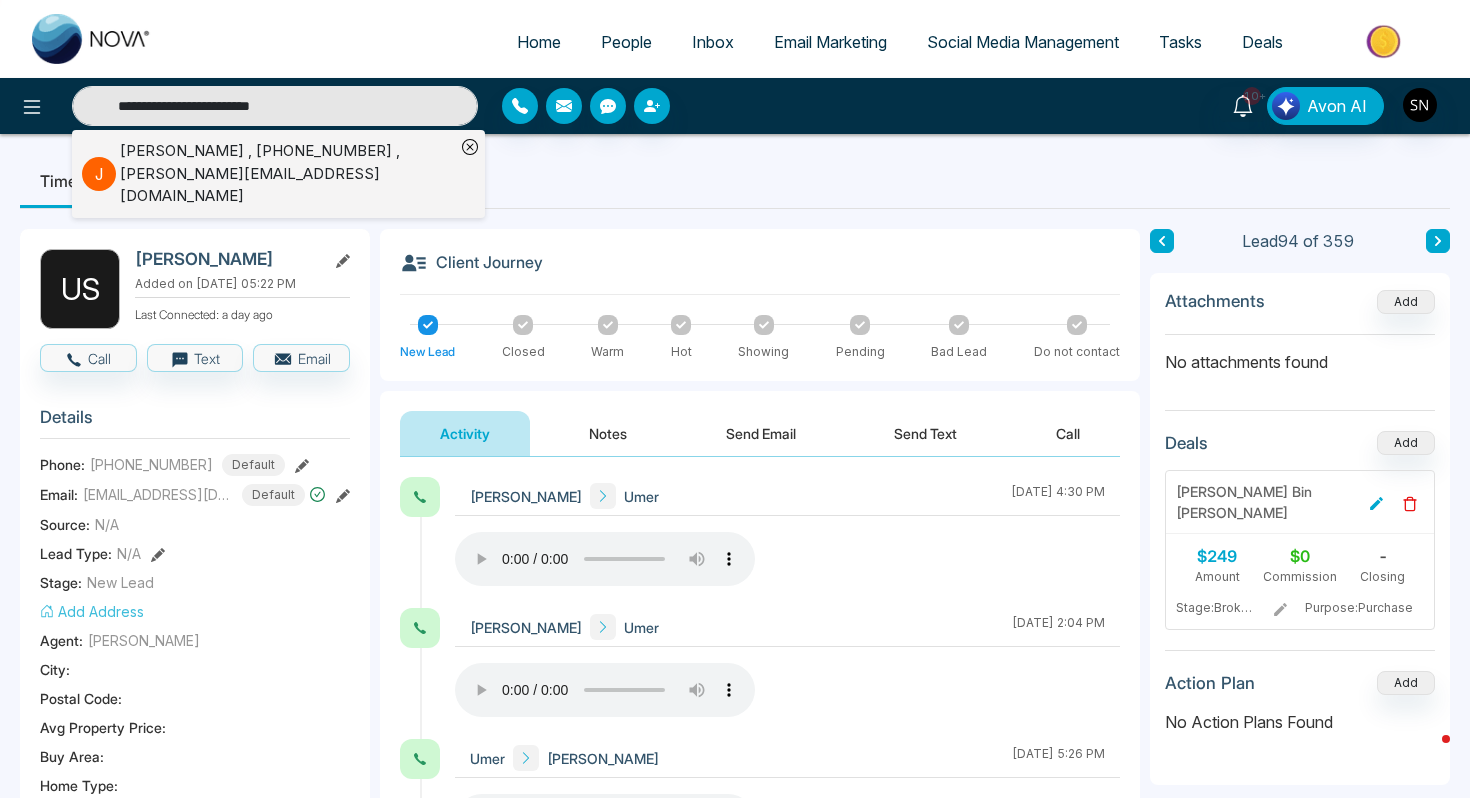 type on "**********" 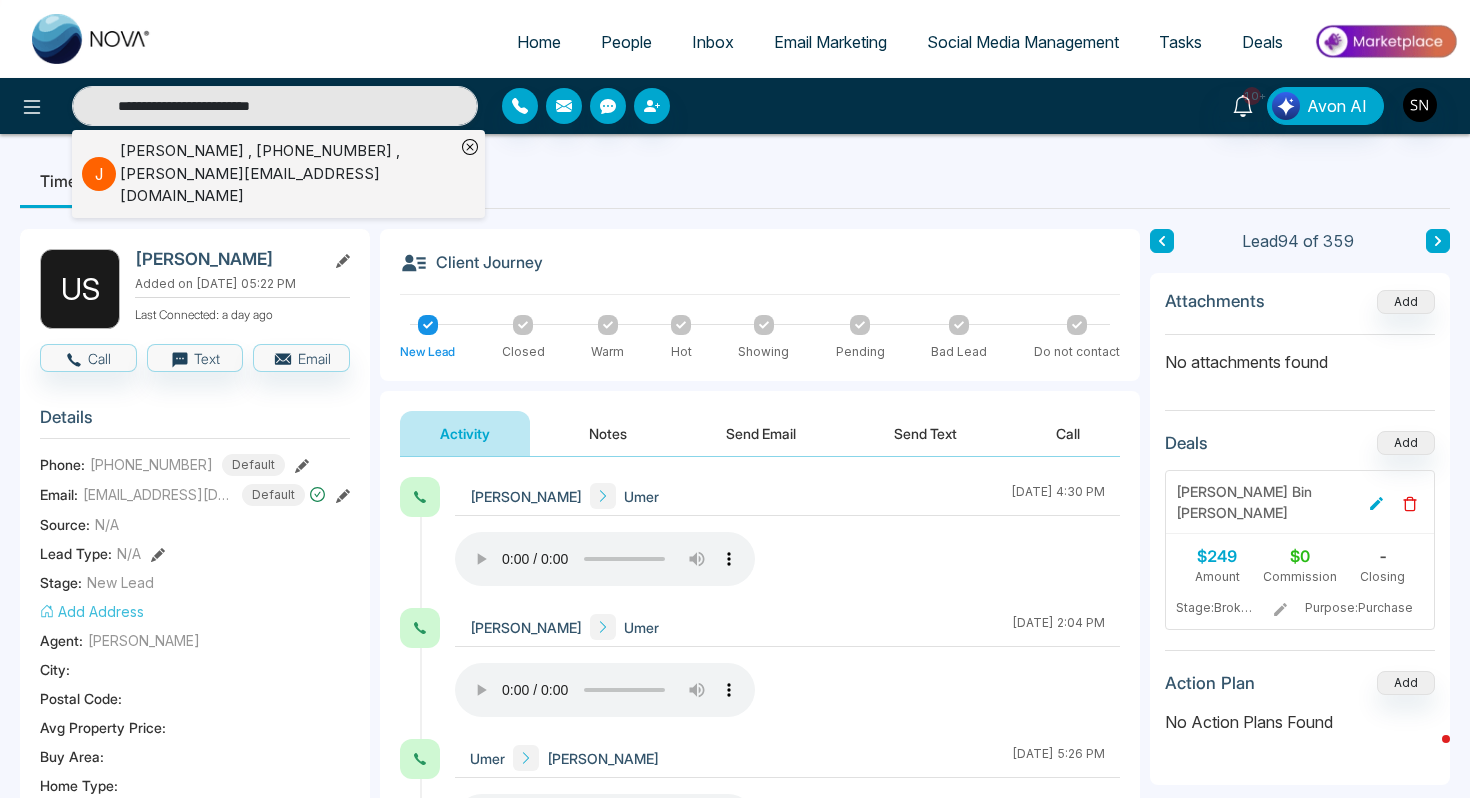 click on "[PERSON_NAME]     , [PHONE_NUMBER]   , [PERSON_NAME][EMAIL_ADDRESS][DOMAIN_NAME]" at bounding box center [287, 174] 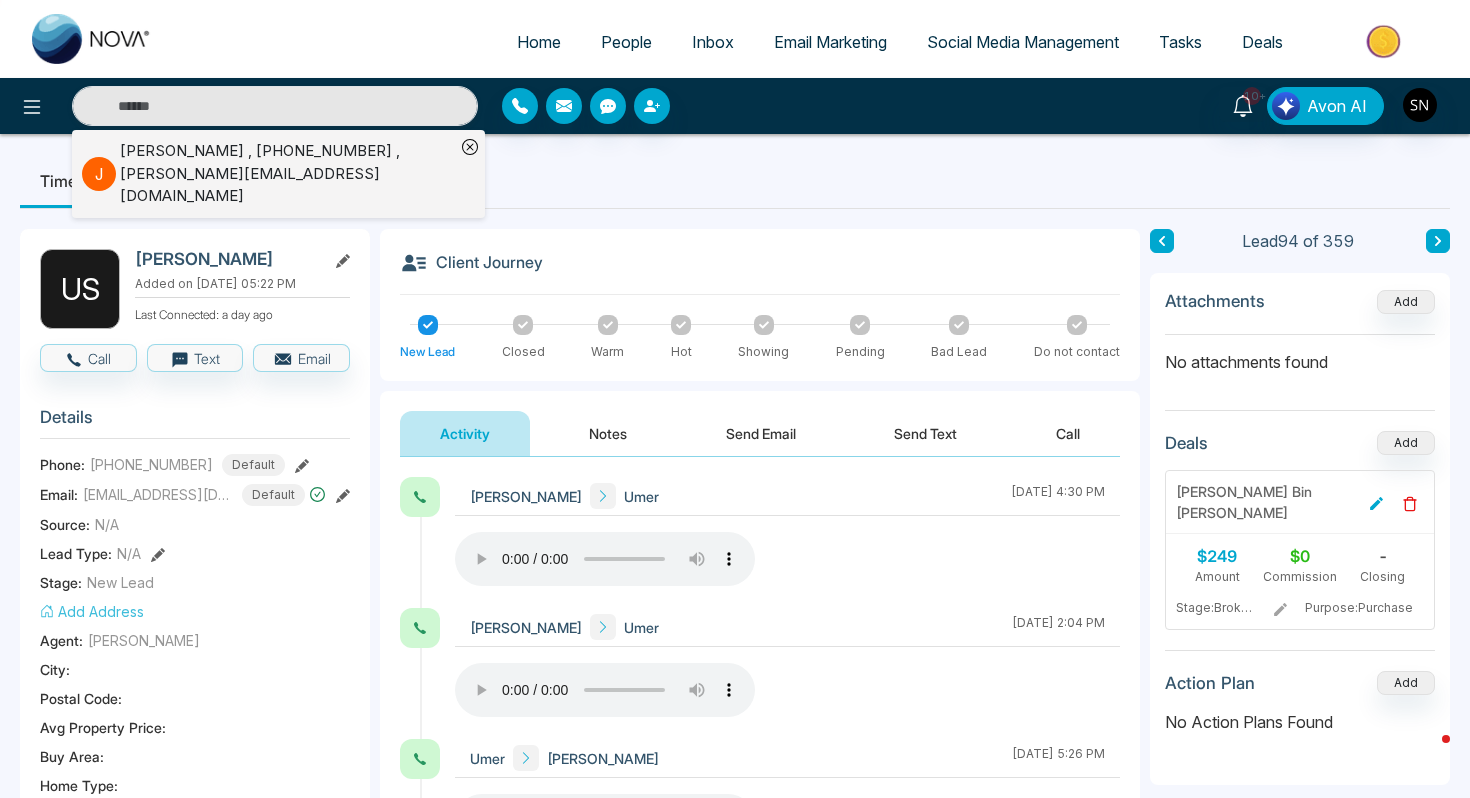 type on "**********" 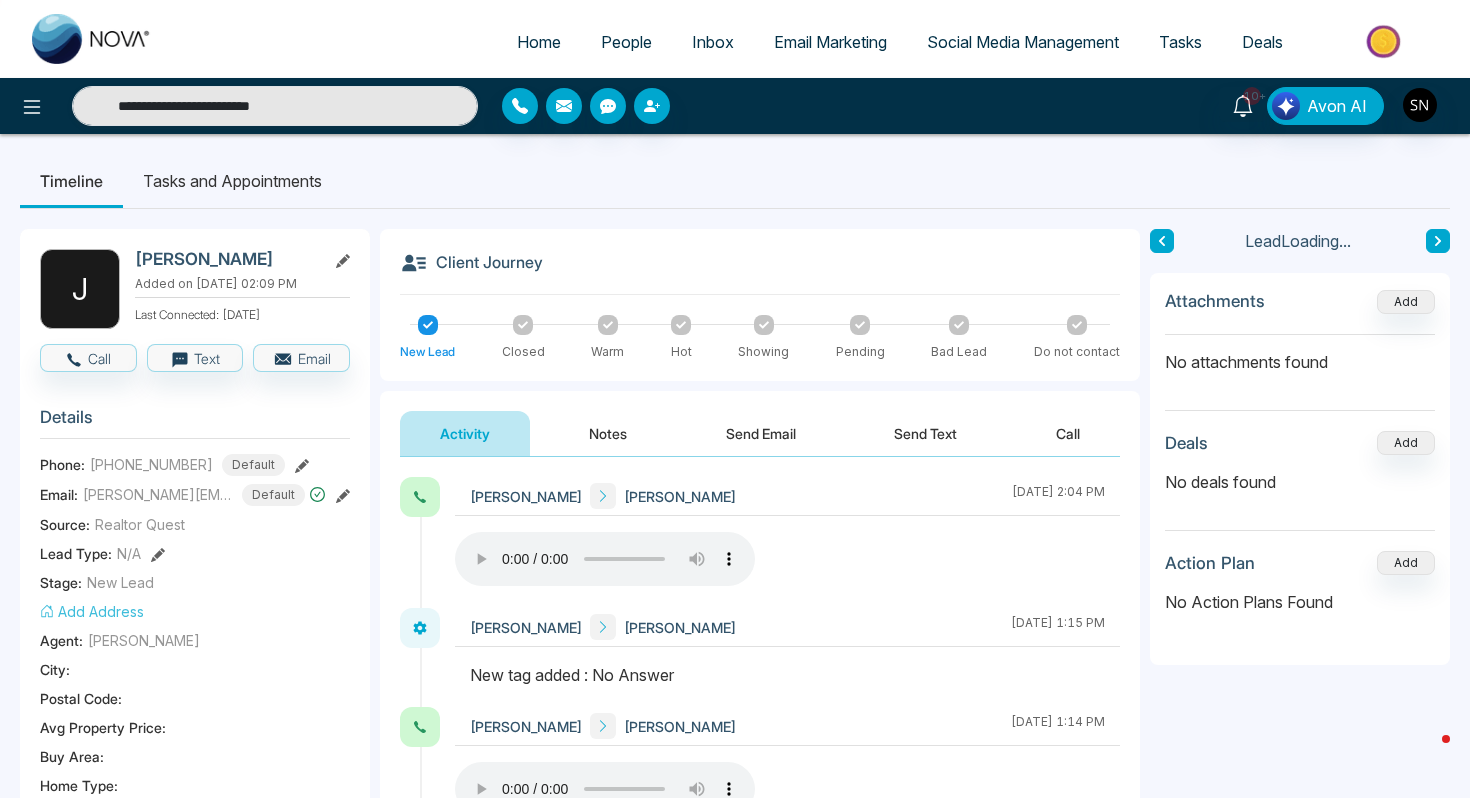 click on "[PERSON_NAME]  Added on   [DATE] 02:09 PM Last Connected:   [DATE]   Call   Text   Email Details Phone: [PHONE_NUMBER] Default Email: [PERSON_NAME][EMAIL_ADDRESS][DOMAIN_NAME] Default Source: Realtor Quest Lead Type: N/A Stage: New Lead Add Address Agent: [PERSON_NAME][GEOGRAPHIC_DATA] : Postal Code : Avg Property Price : Buy Area : Home Type : Start Date : Last Contact Date : Province : Timeframe : Urgency : Tags No Answer   × Is this lead a Realtor? Lead Summary 2 Calls 0 Texts 0 Emails Social Profile   Not found Not found Not found Custom Lead Data Delete lead" at bounding box center [195, 923] 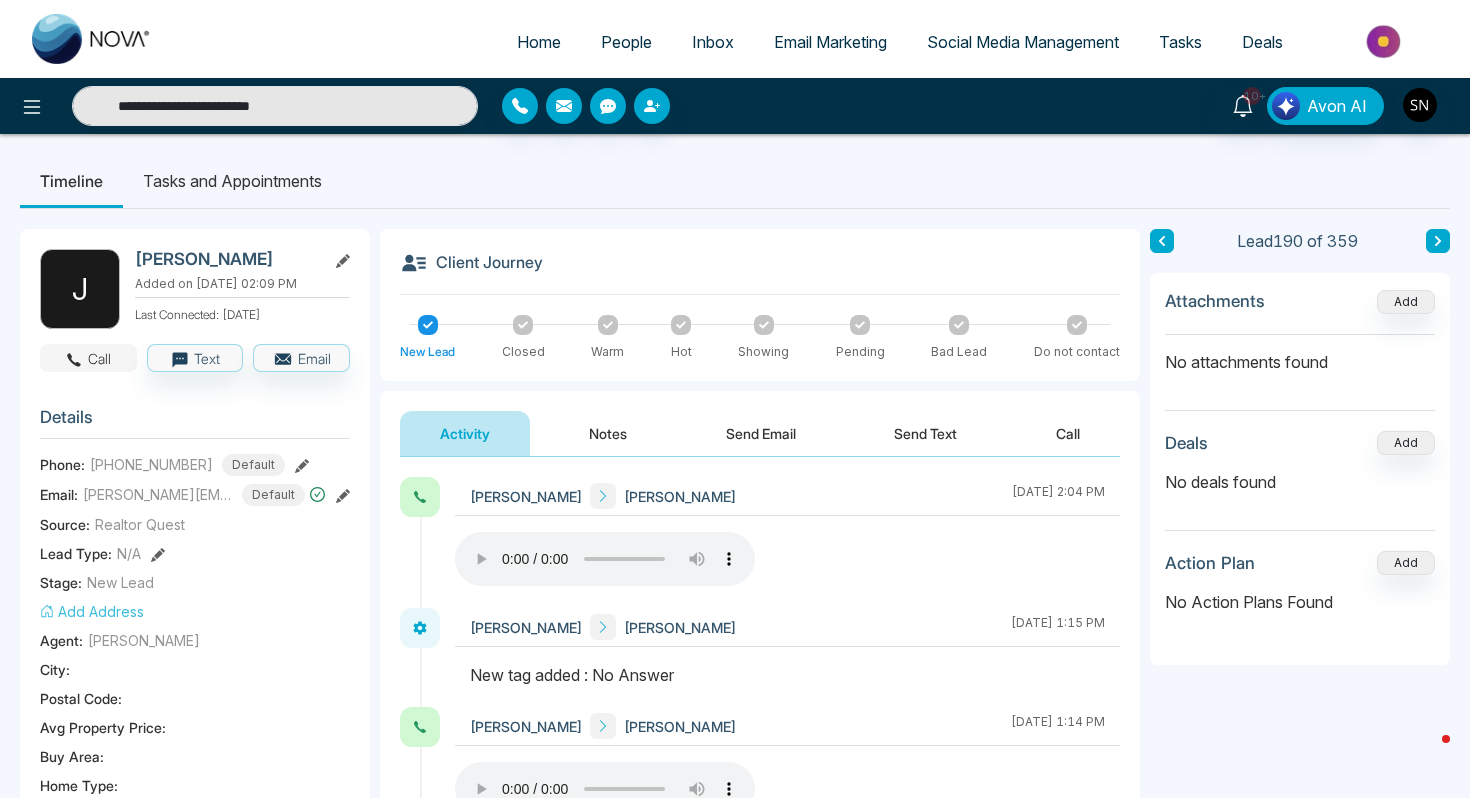 click on "Call" at bounding box center (88, 358) 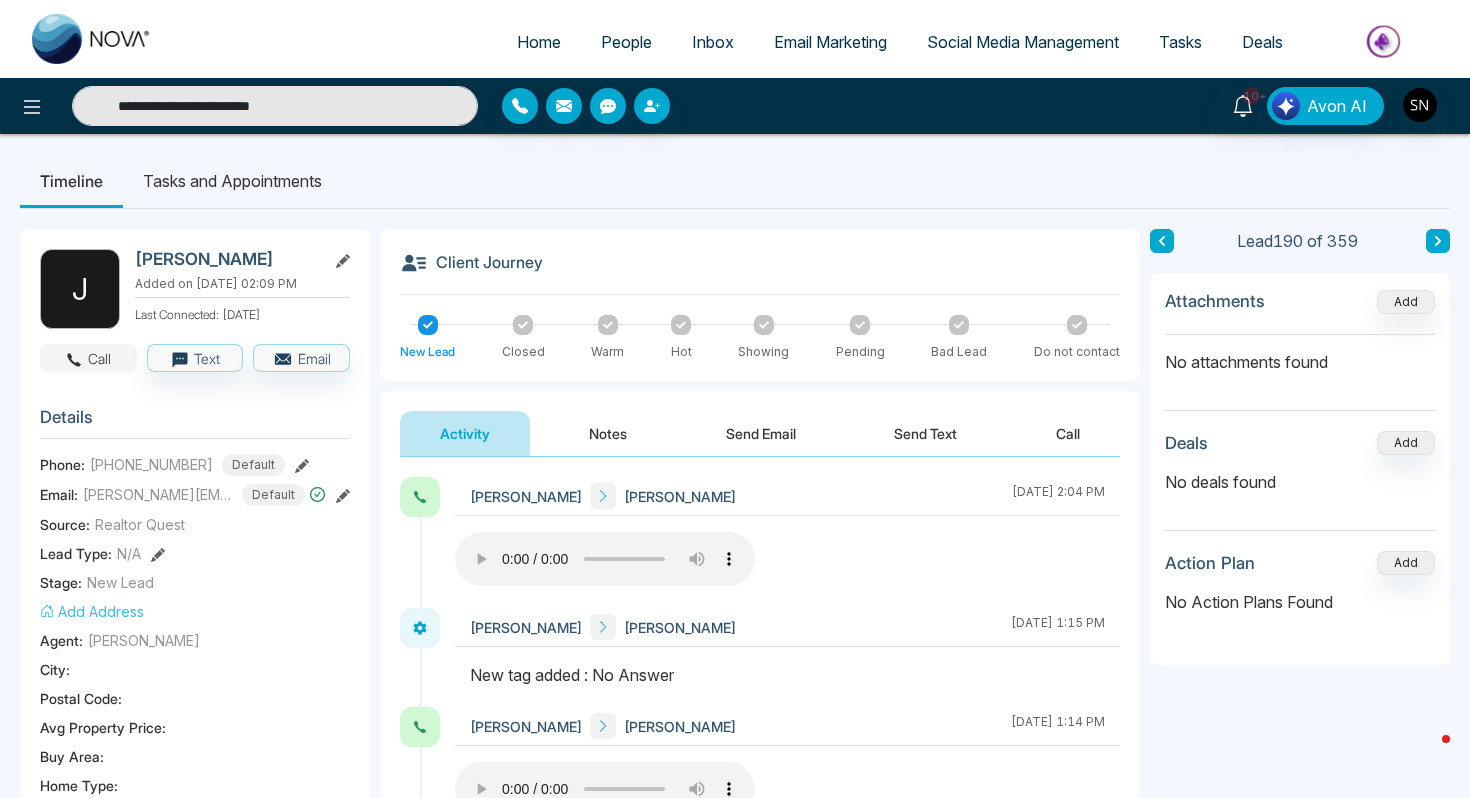 type on "**********" 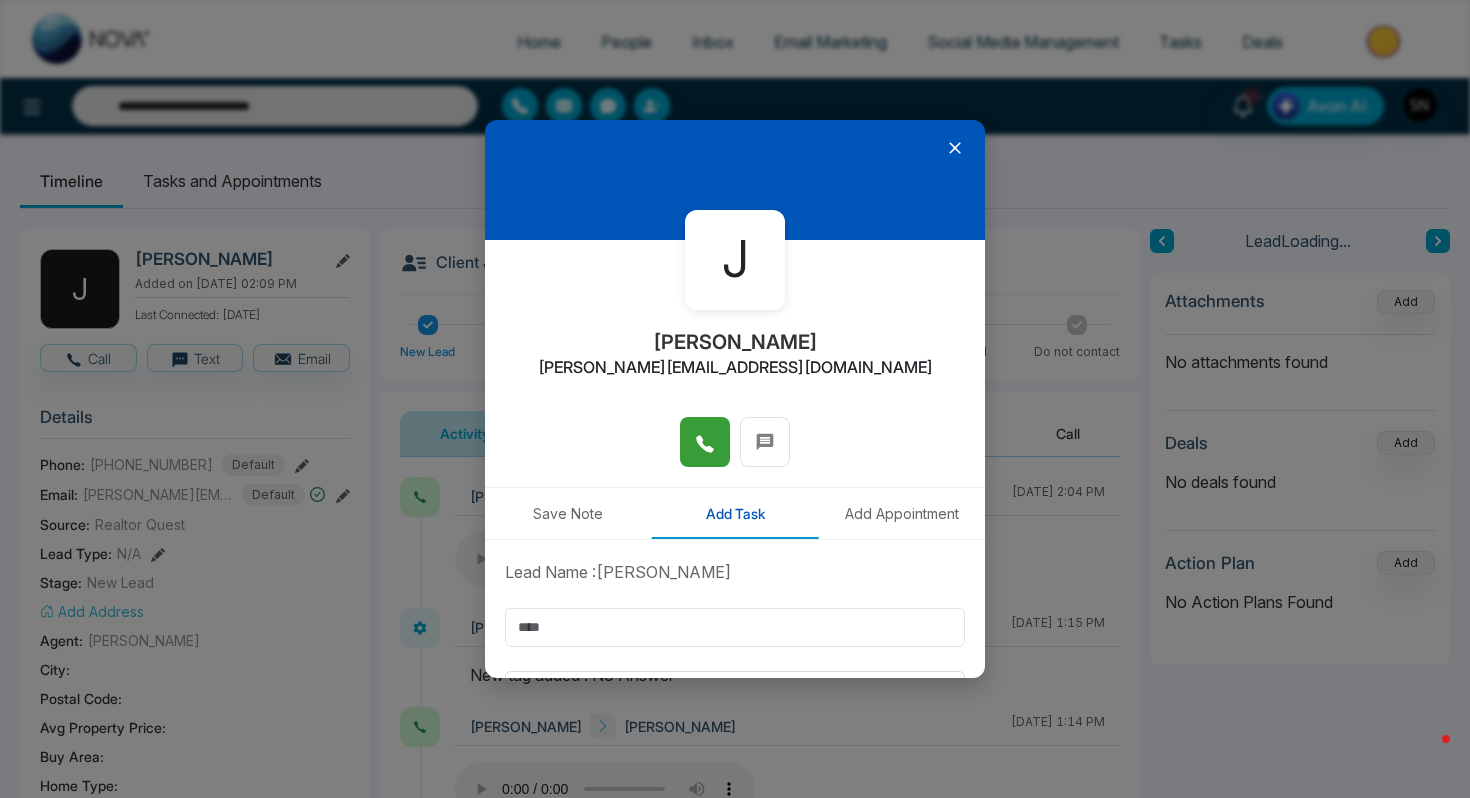 click 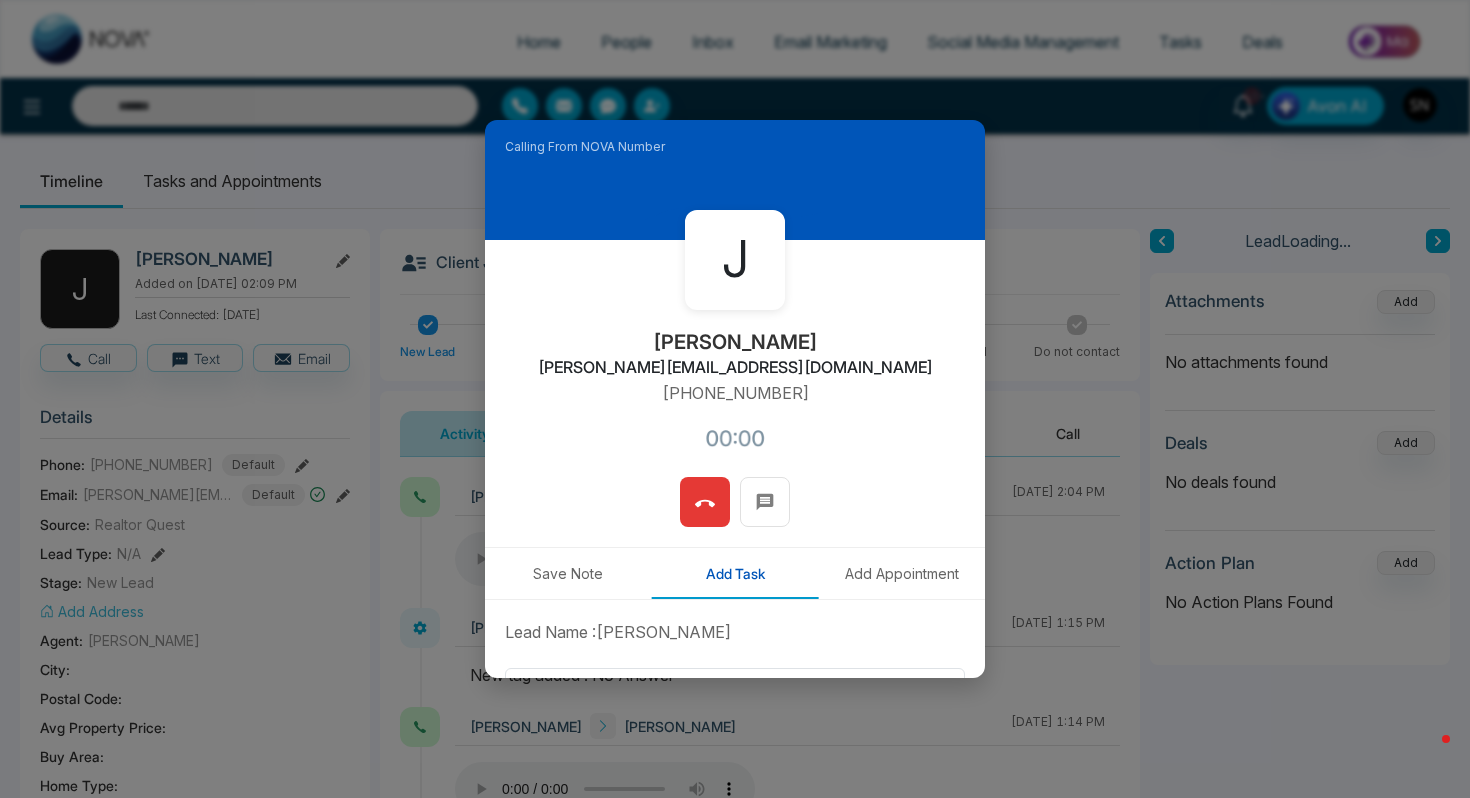 type on "**********" 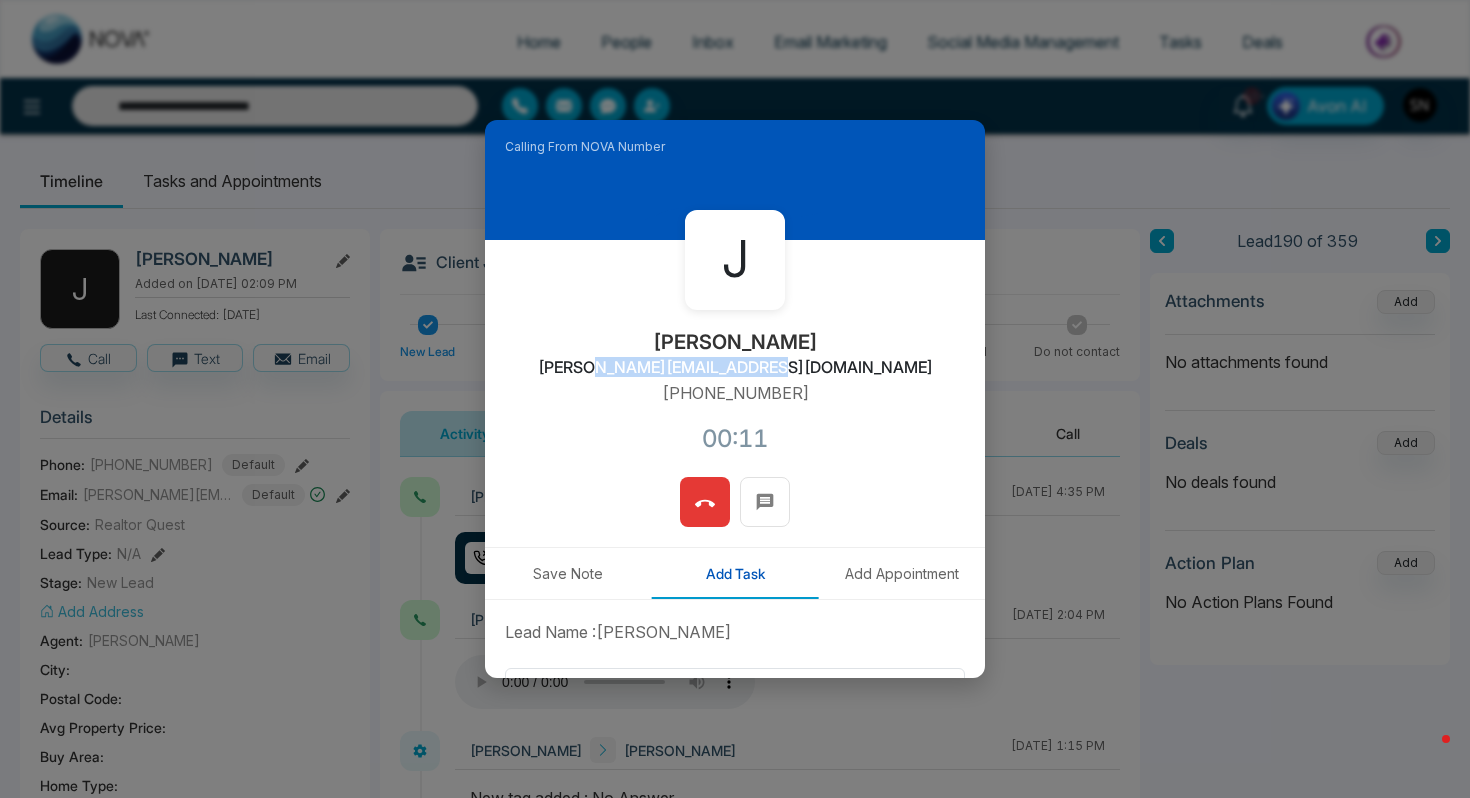 drag, startPoint x: 689, startPoint y: 361, endPoint x: 850, endPoint y: 367, distance: 161.11176 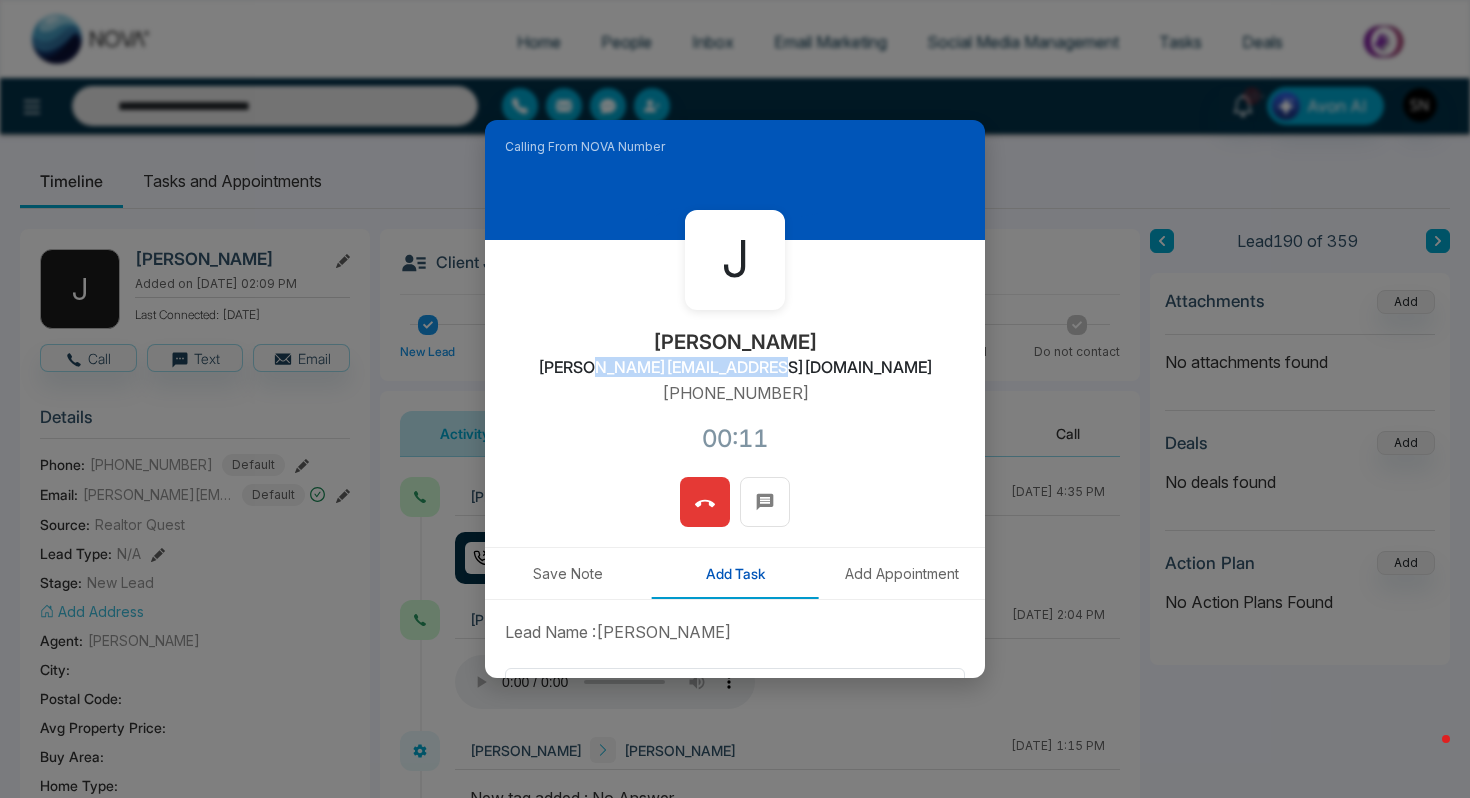 click on "J [PERSON_NAME] [PERSON_NAME][EMAIL_ADDRESS][DOMAIN_NAME] [PHONE_NUMBER]:11" at bounding box center [735, 358] 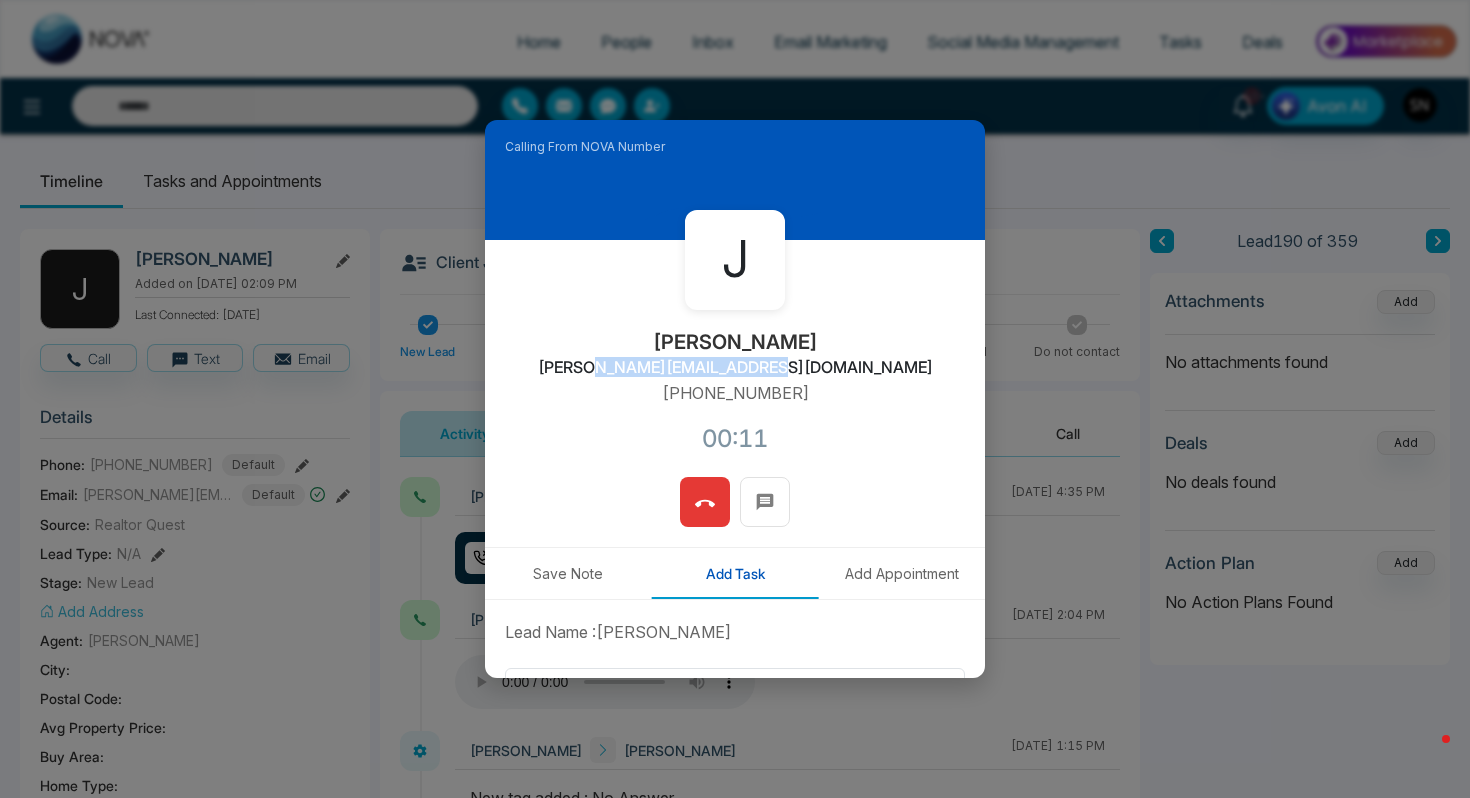type on "**********" 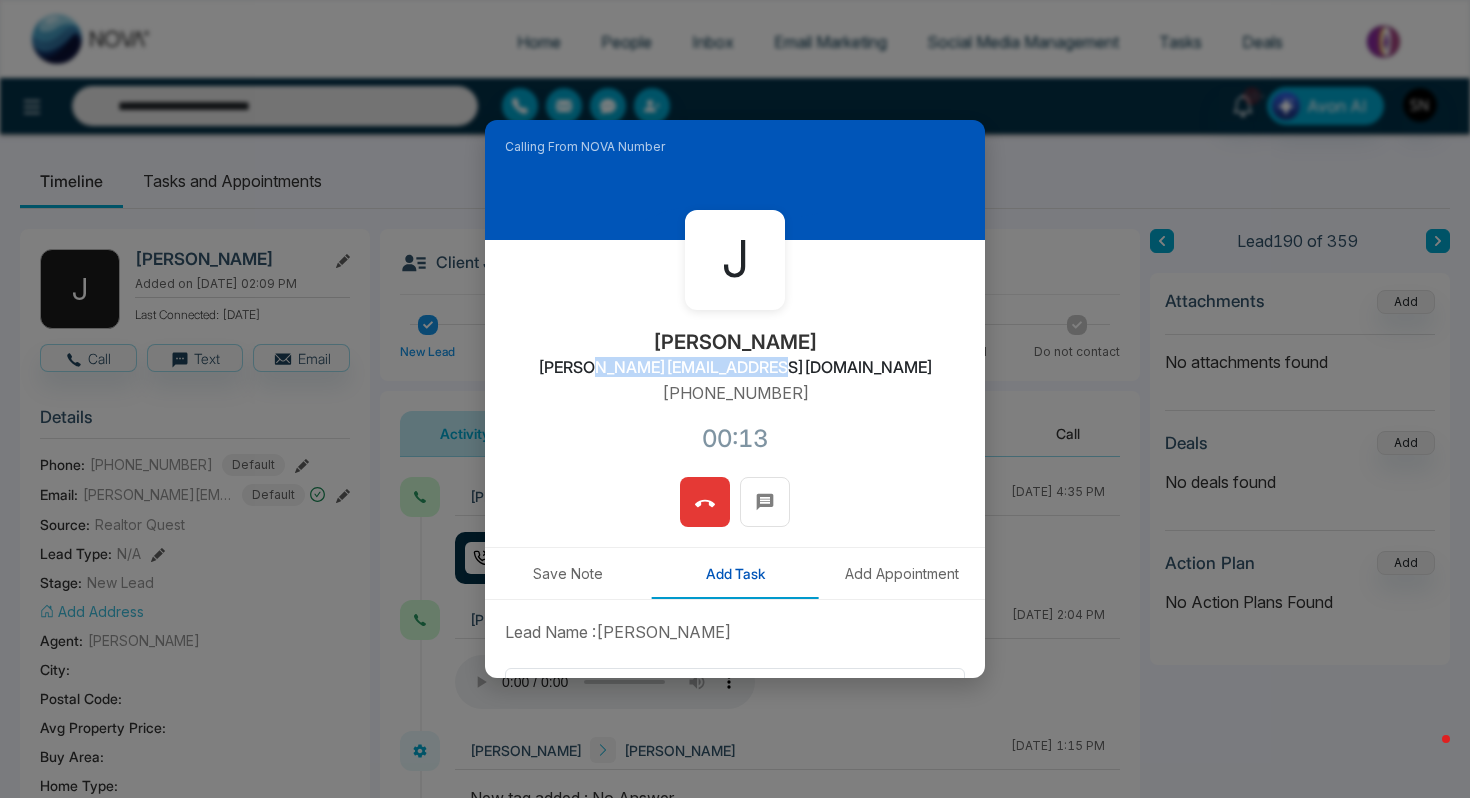 copy on "[DOMAIN_NAME]" 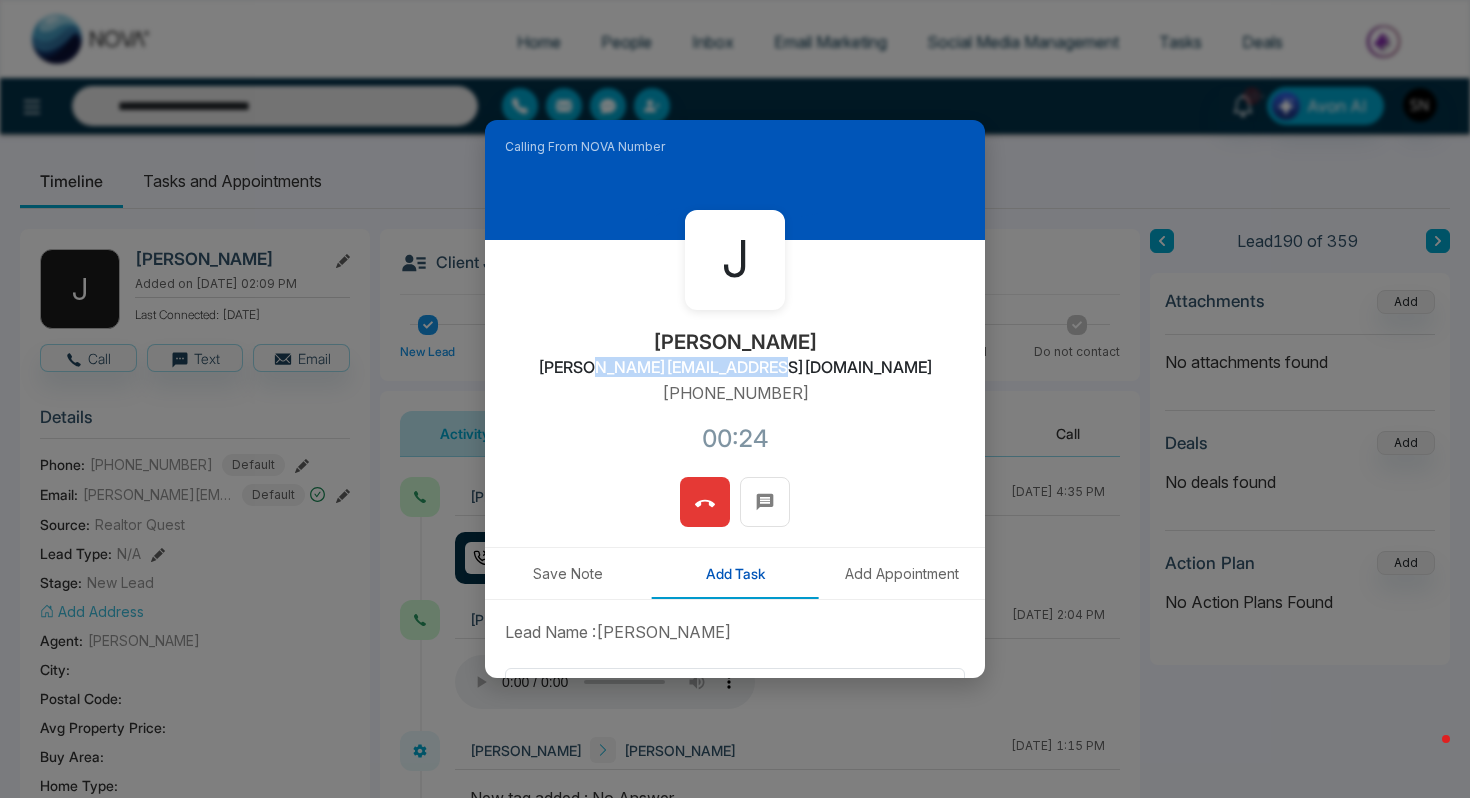 click 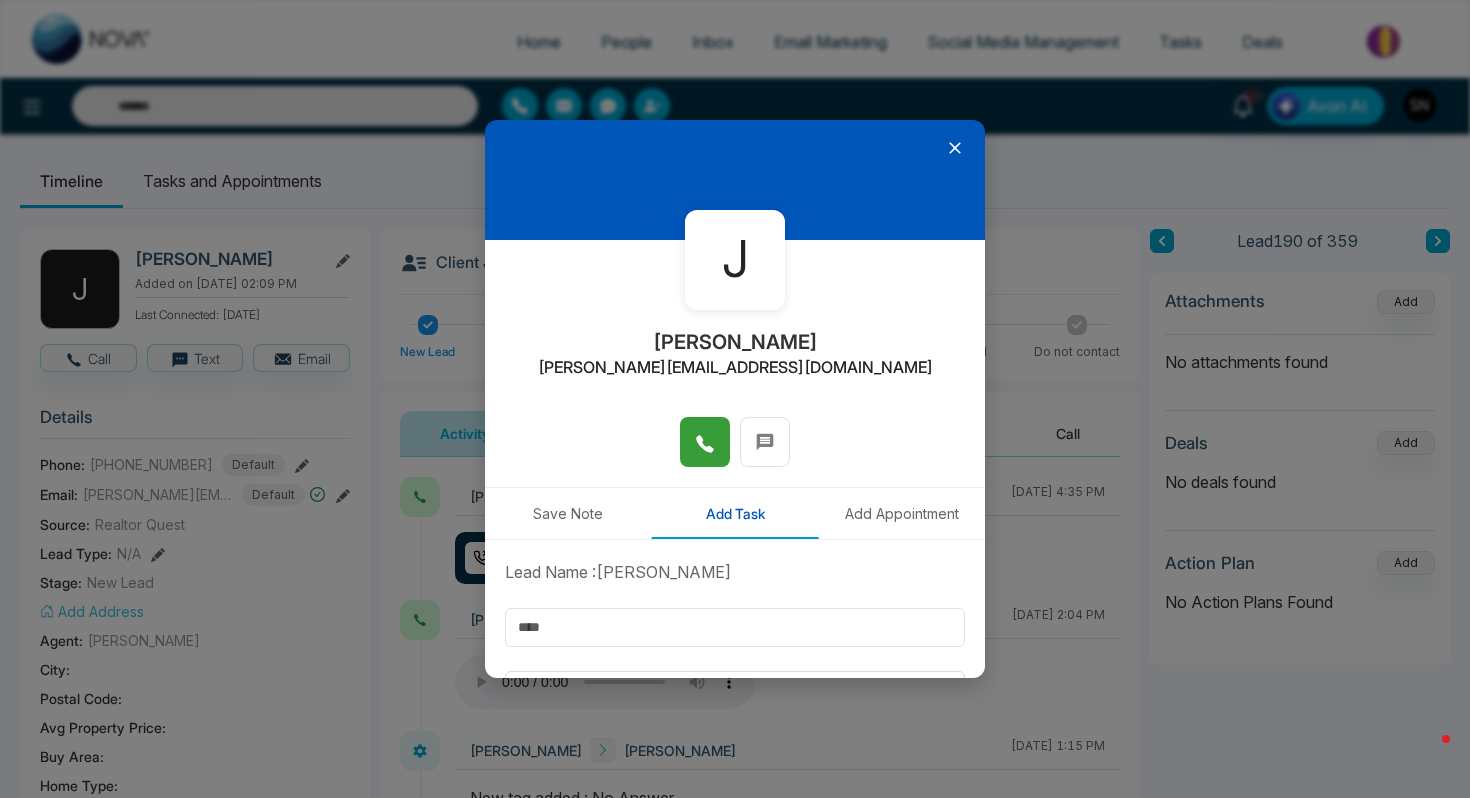 click at bounding box center (735, 180) 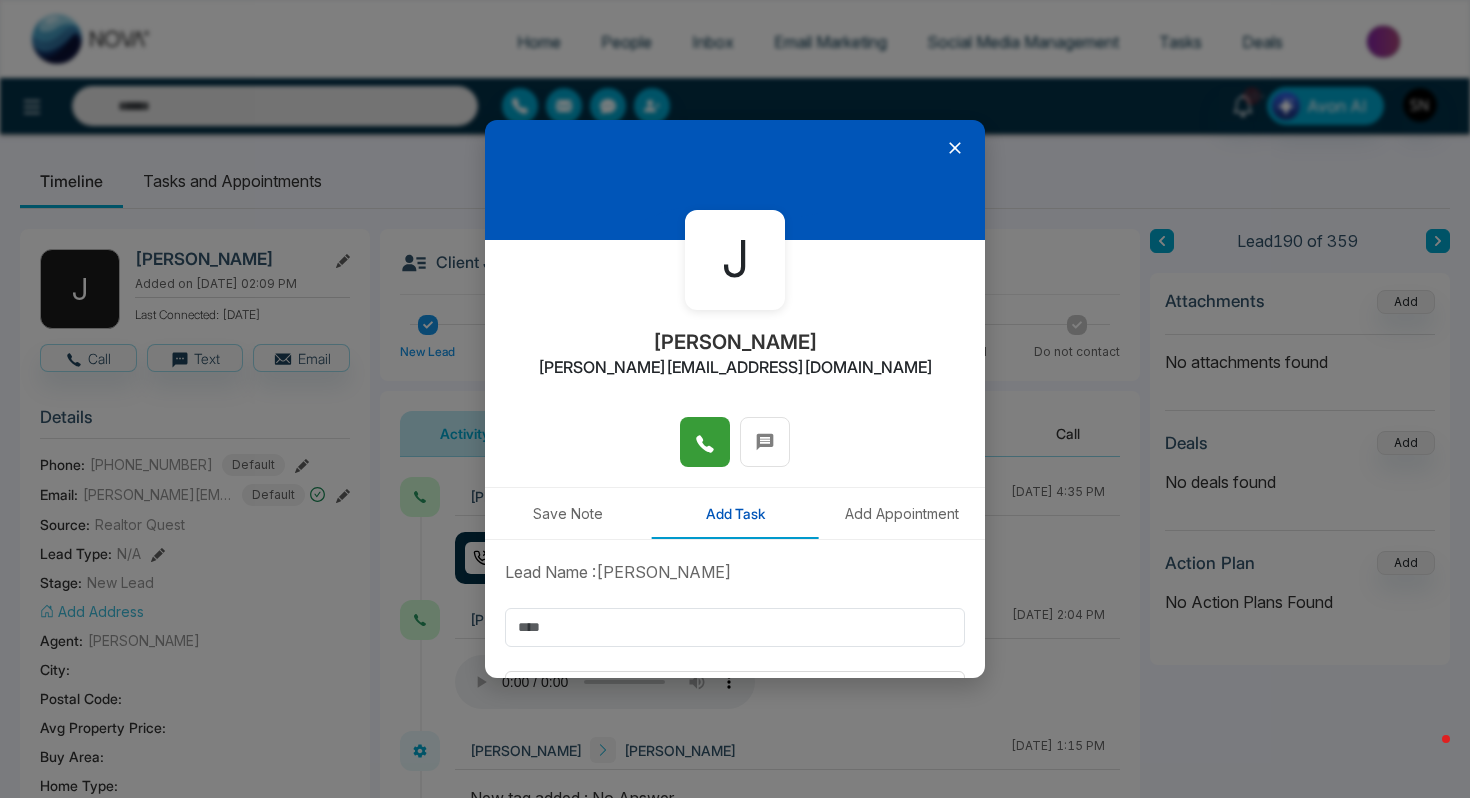 click 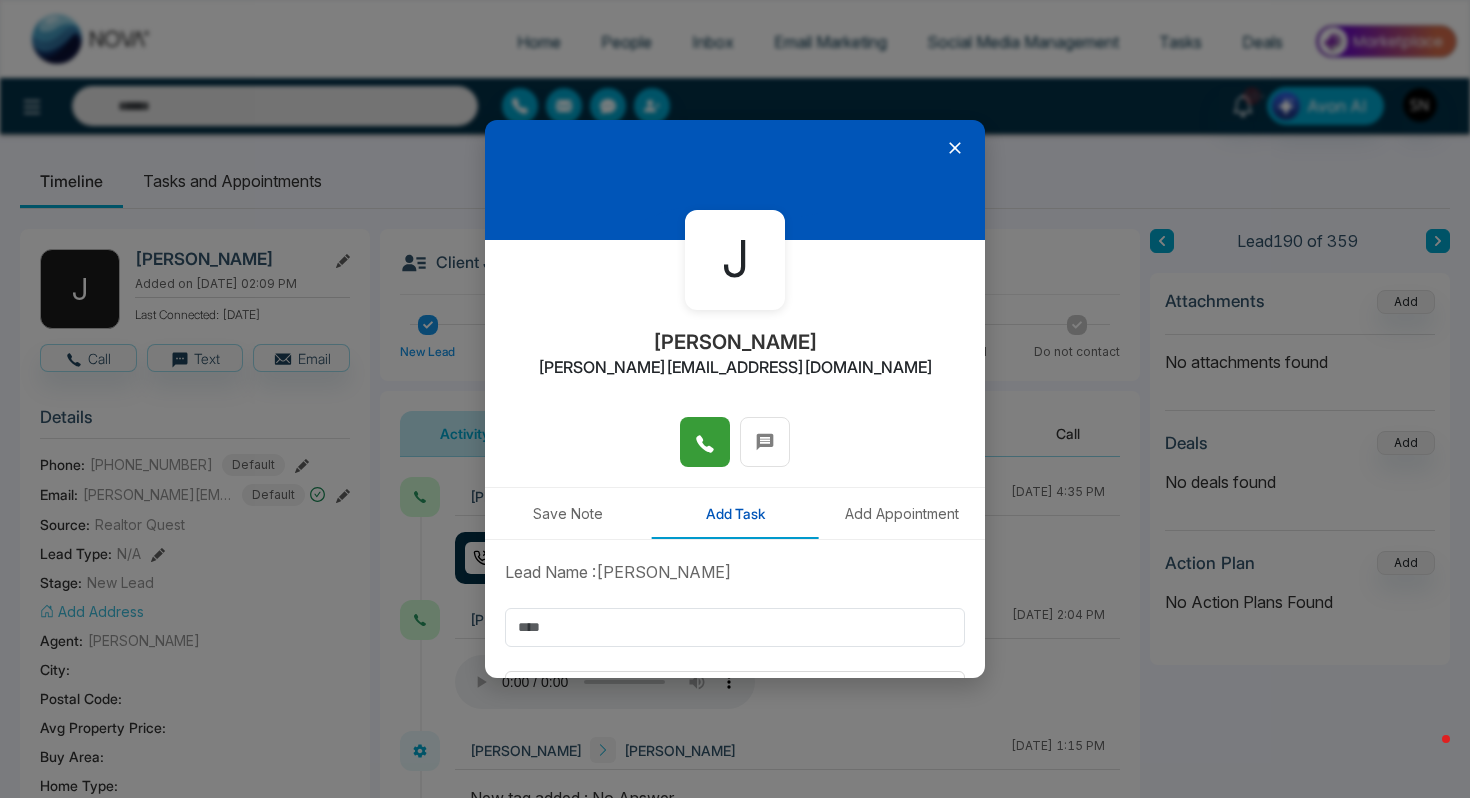 type 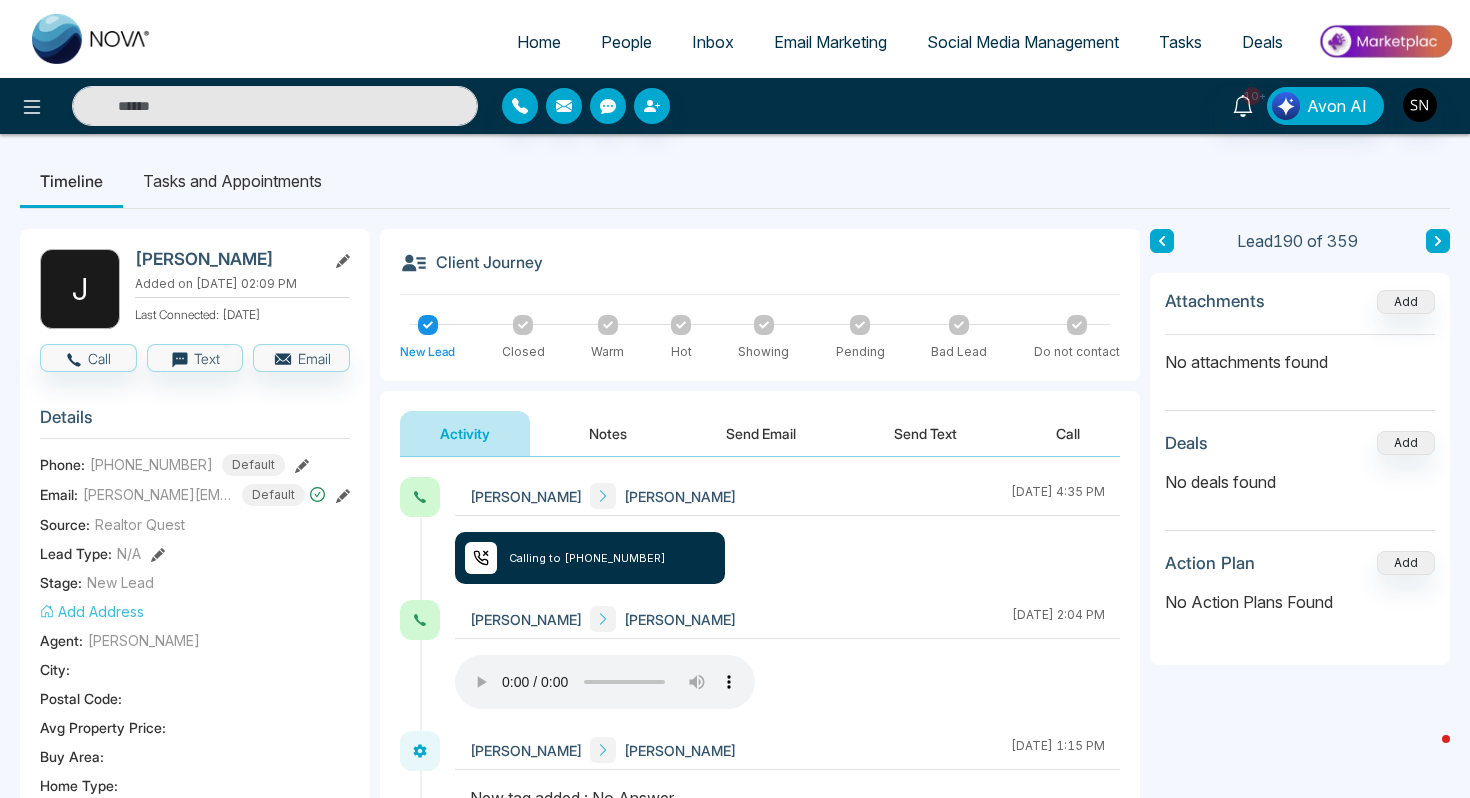 click on "People" at bounding box center [626, 42] 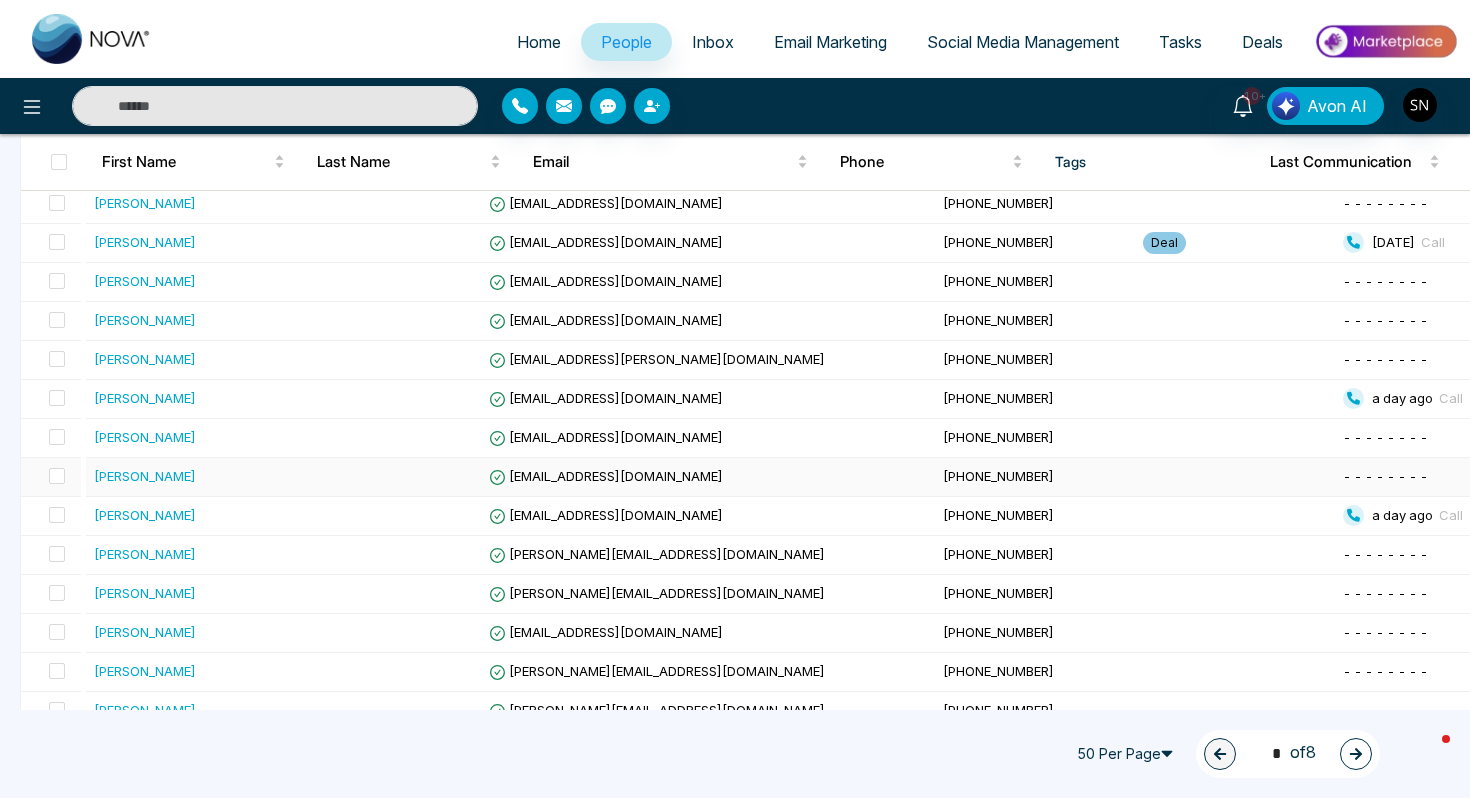 scroll, scrollTop: 518, scrollLeft: 0, axis: vertical 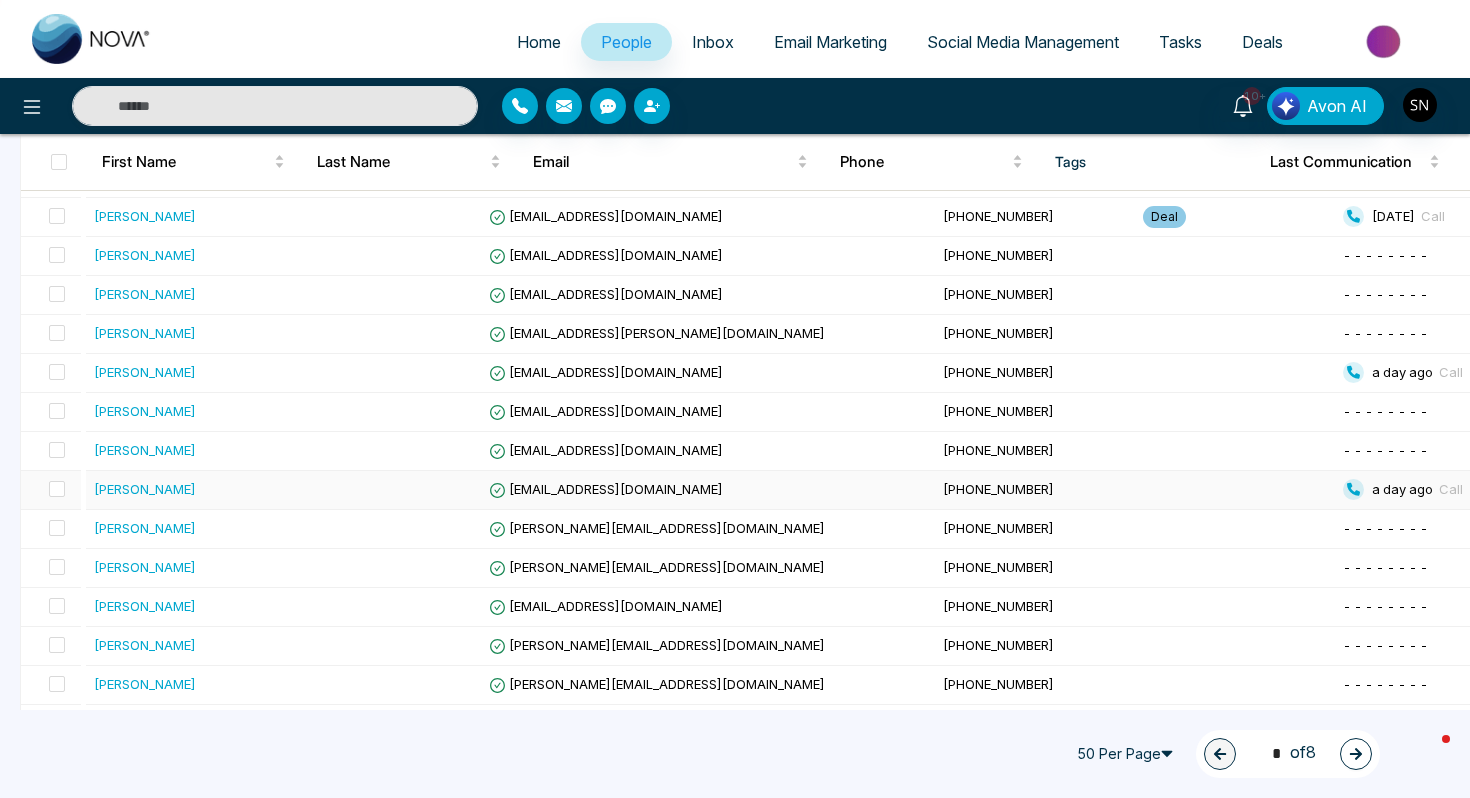 click on "[PERSON_NAME]" at bounding box center (186, 489) 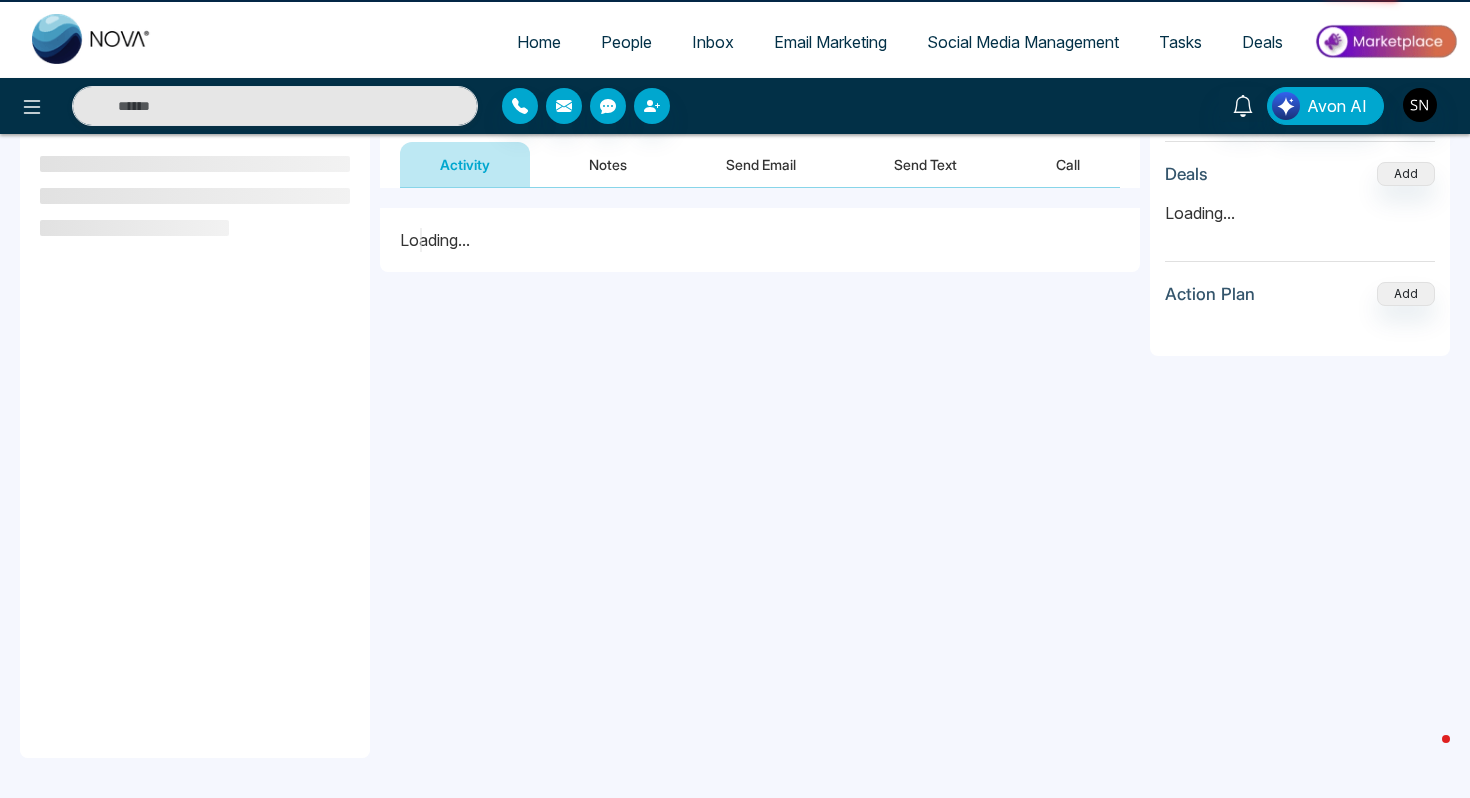 scroll, scrollTop: 0, scrollLeft: 0, axis: both 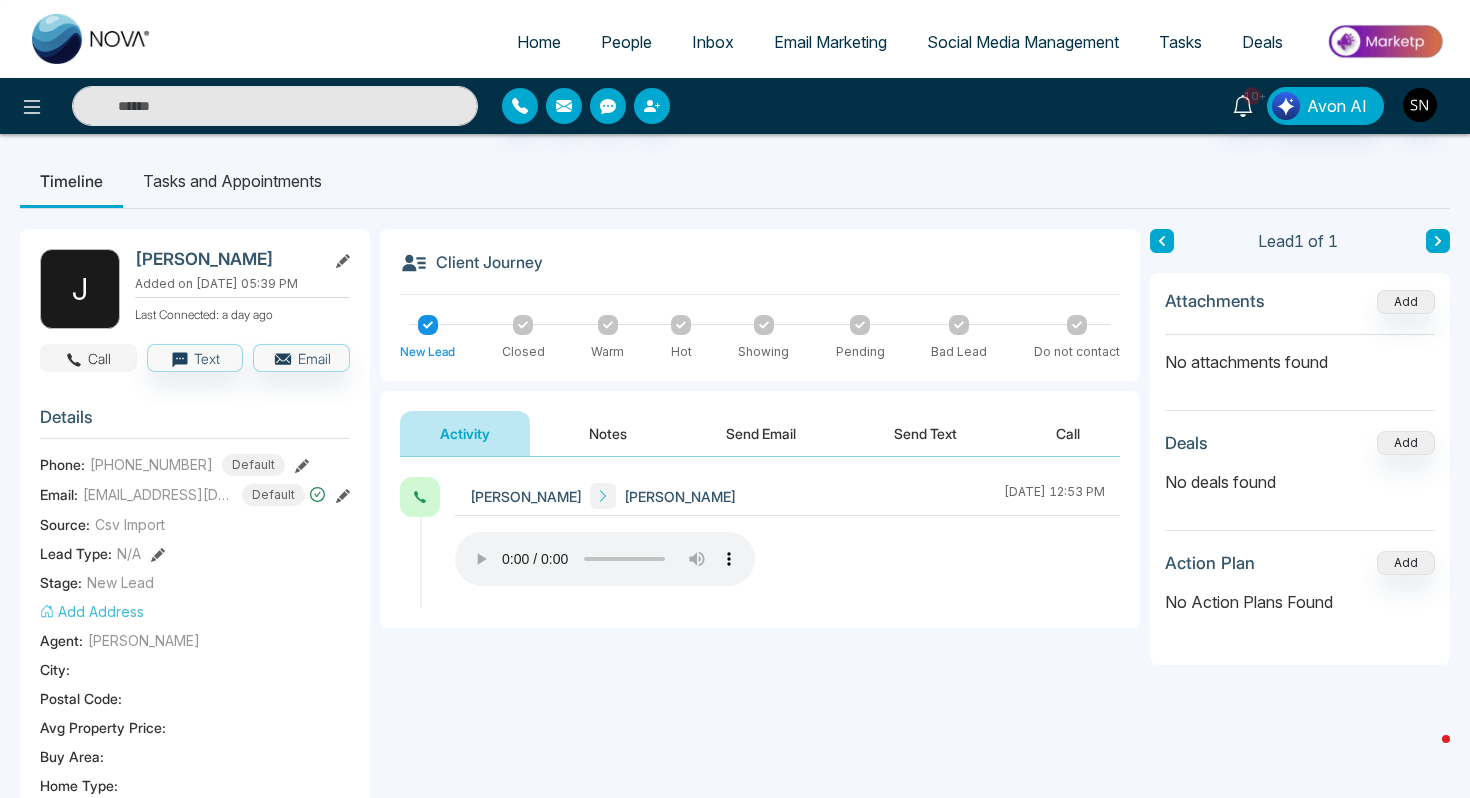 click on "Call" at bounding box center [88, 358] 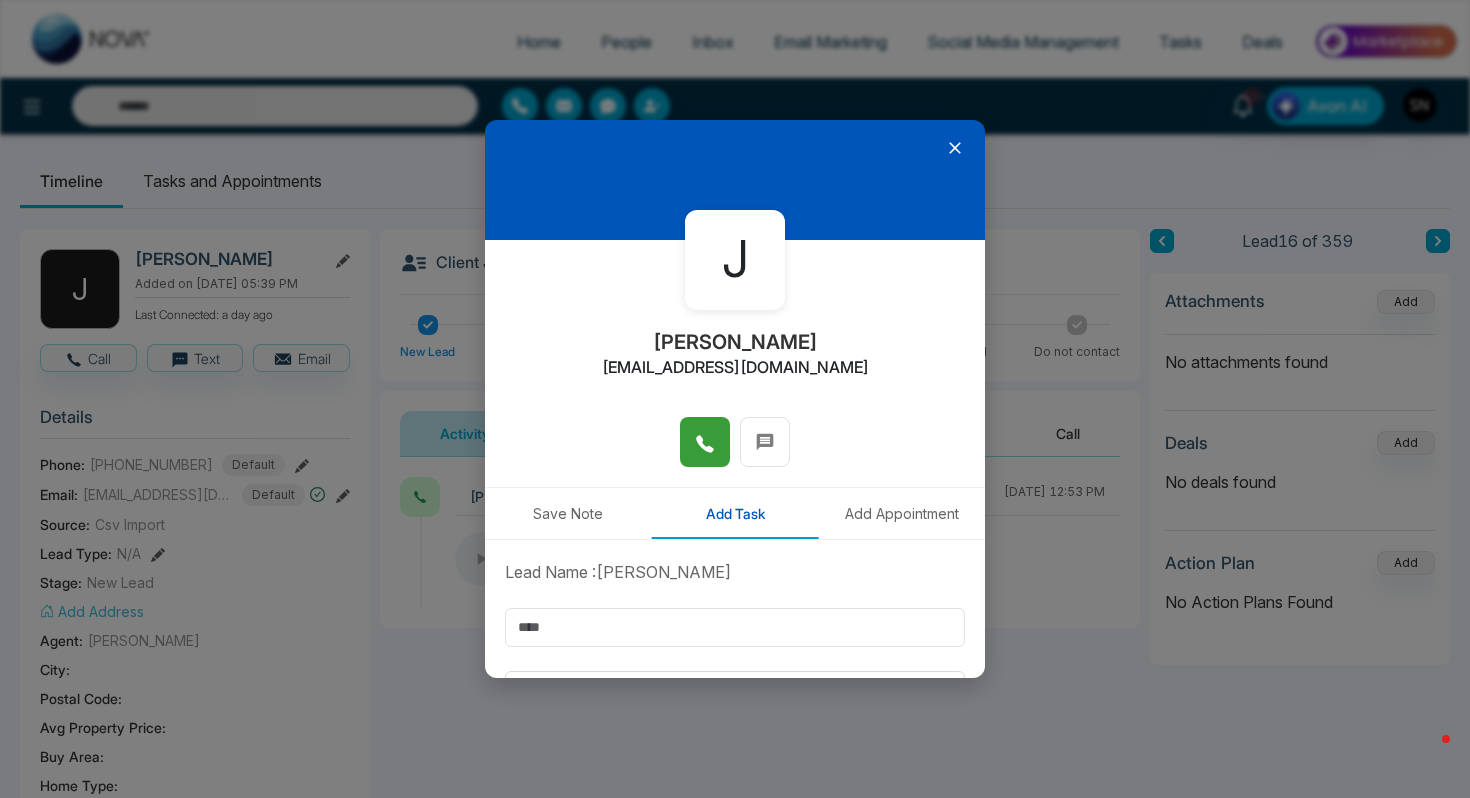 click 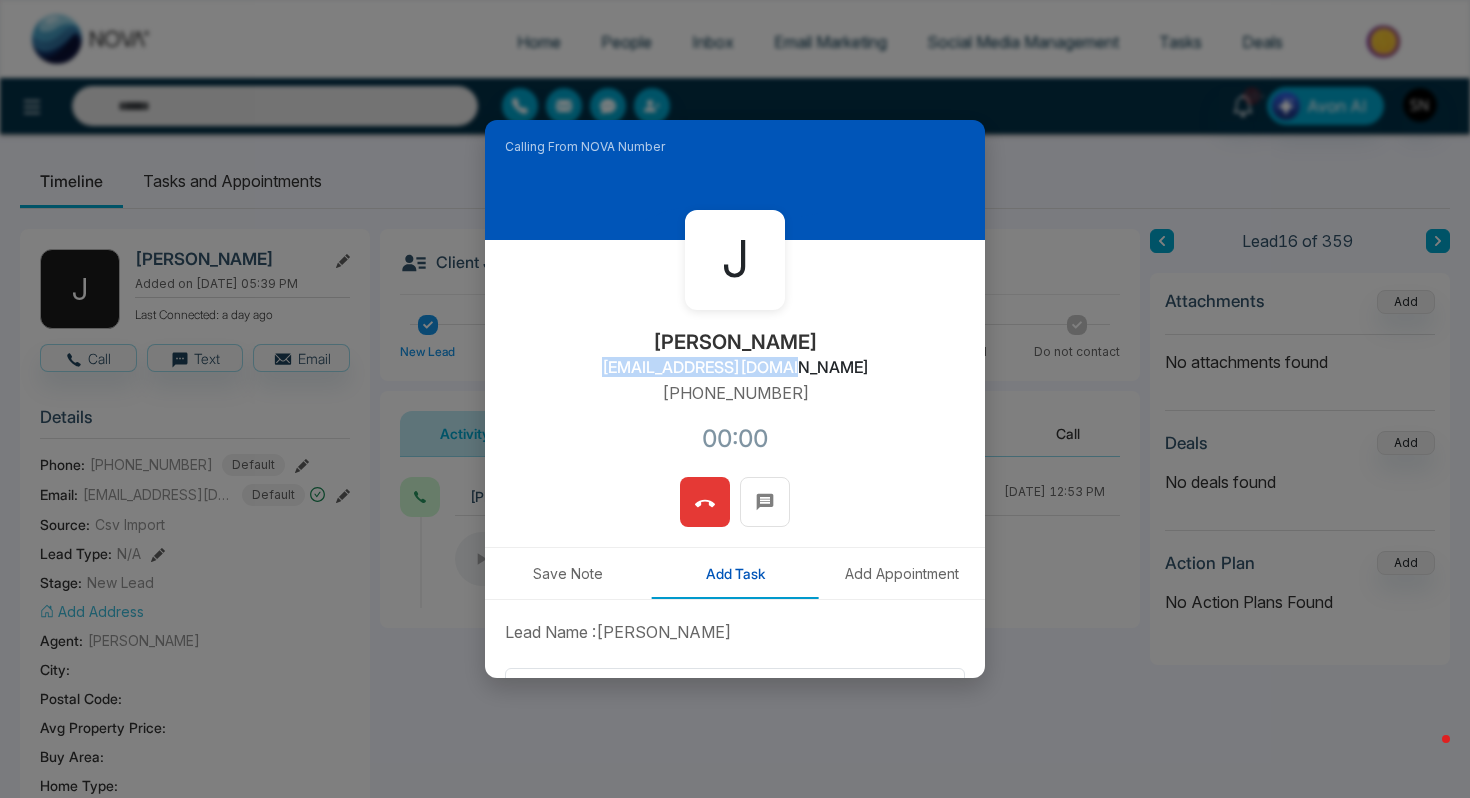 drag, startPoint x: 646, startPoint y: 360, endPoint x: 820, endPoint y: 358, distance: 174.01149 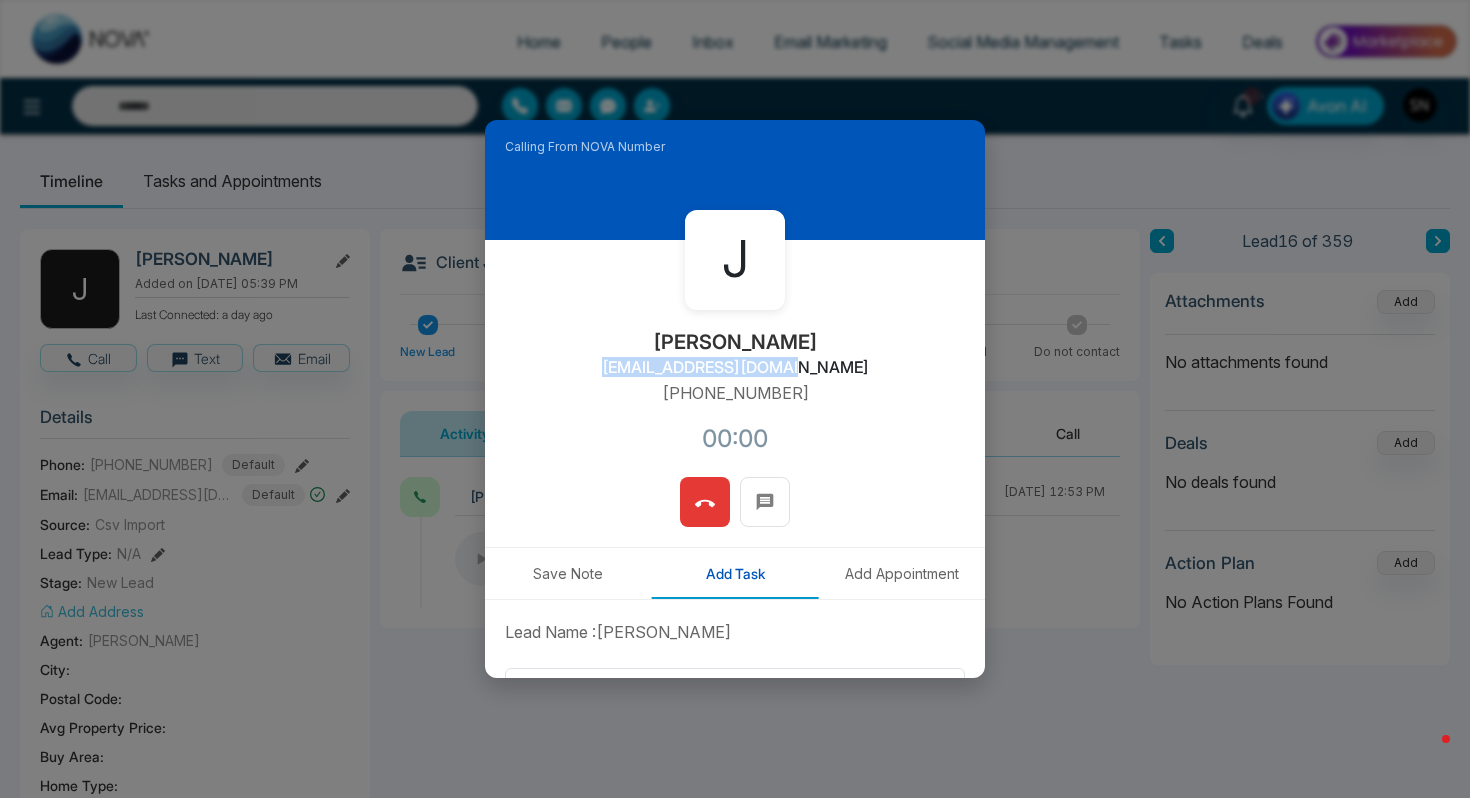 click on "[EMAIL_ADDRESS][DOMAIN_NAME]" at bounding box center (735, 367) 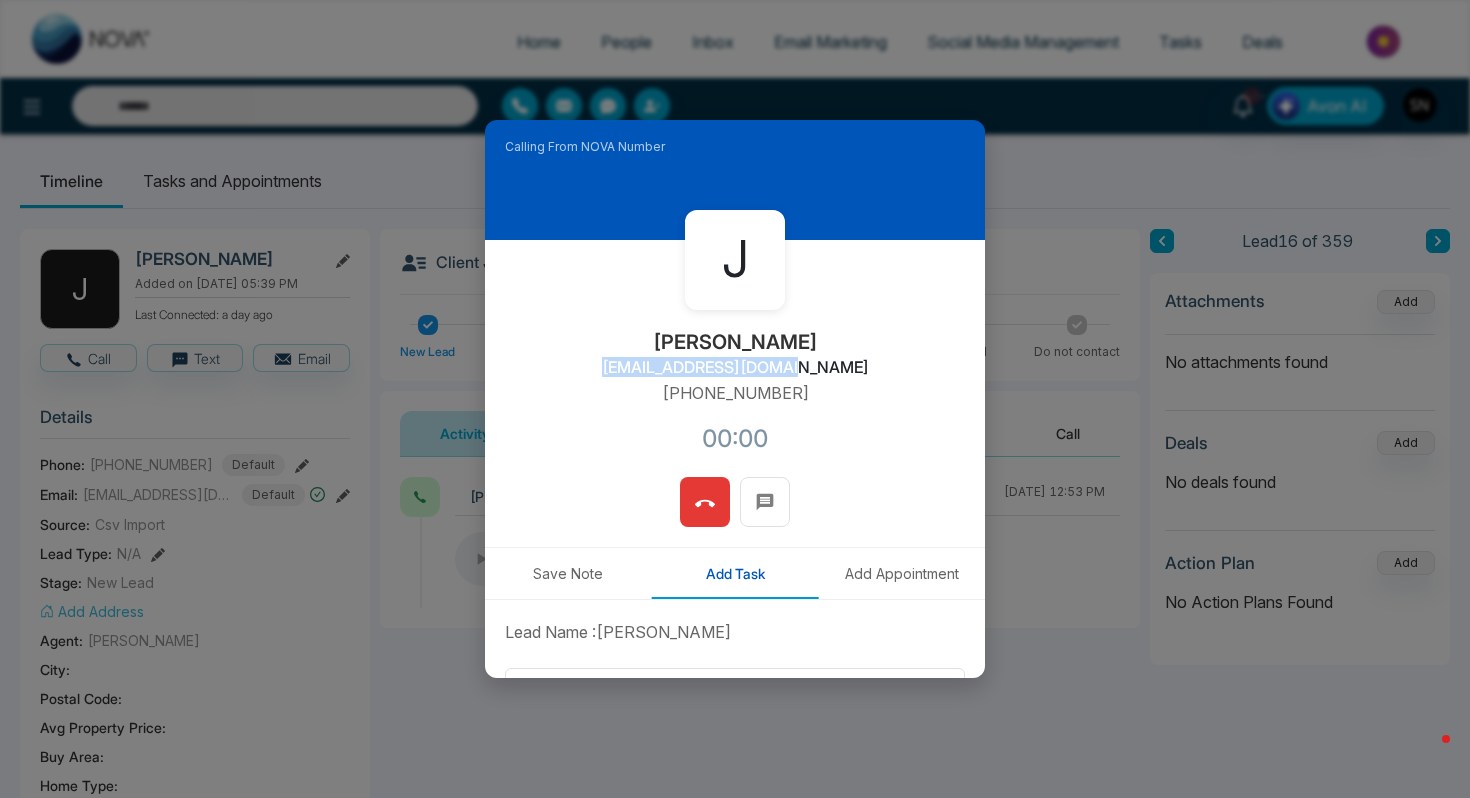 copy on "[EMAIL_ADDRESS][DOMAIN_NAME]" 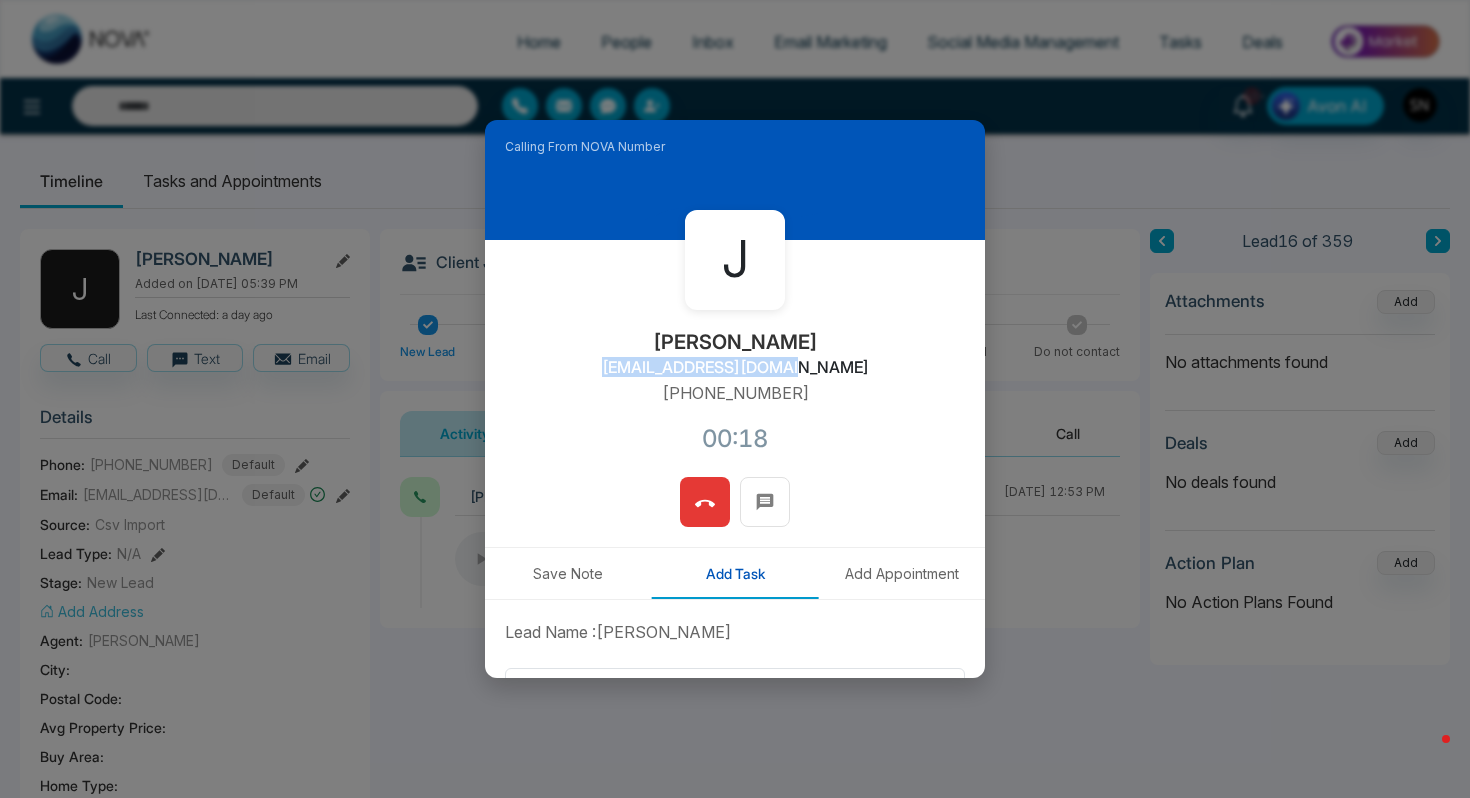 click 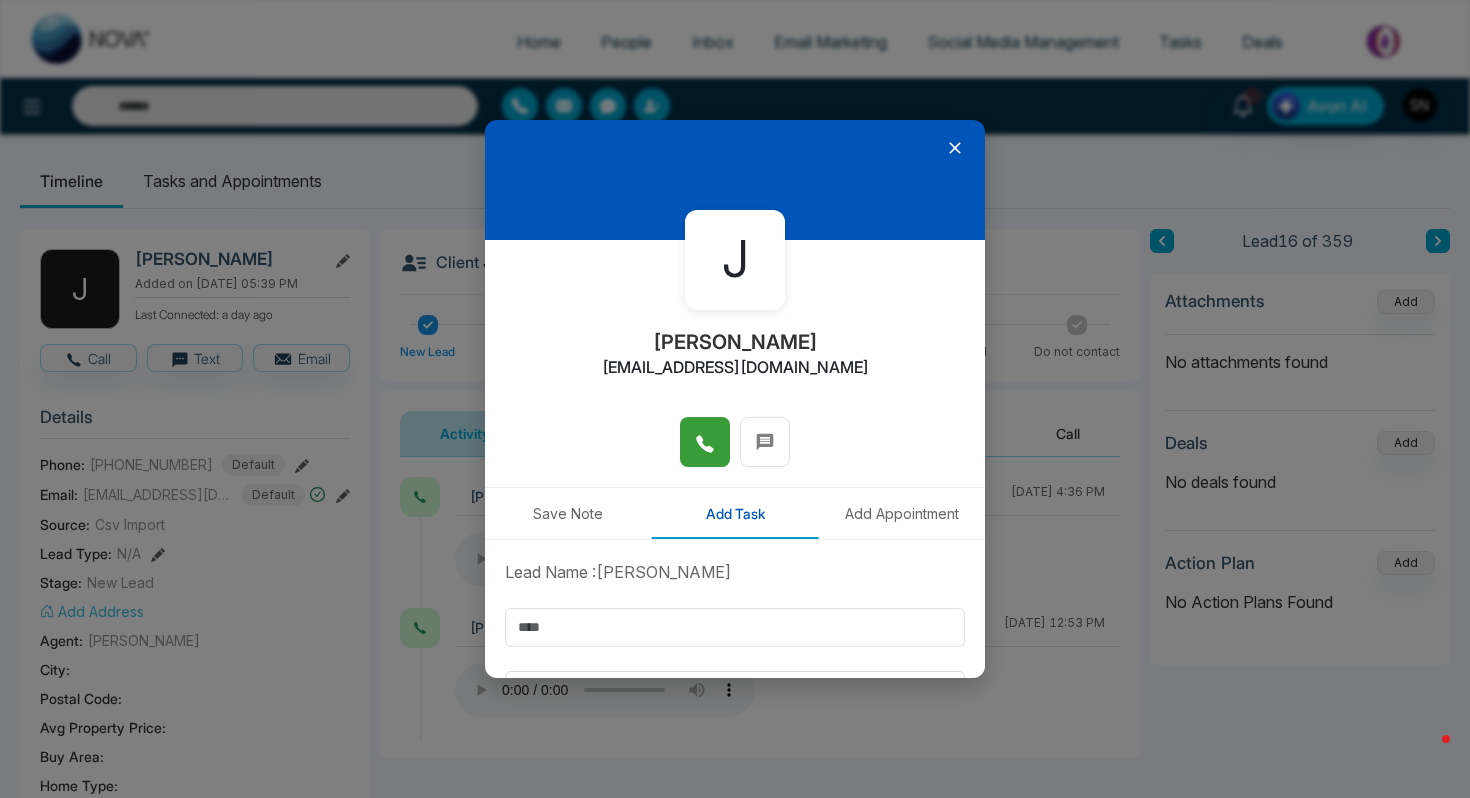 click 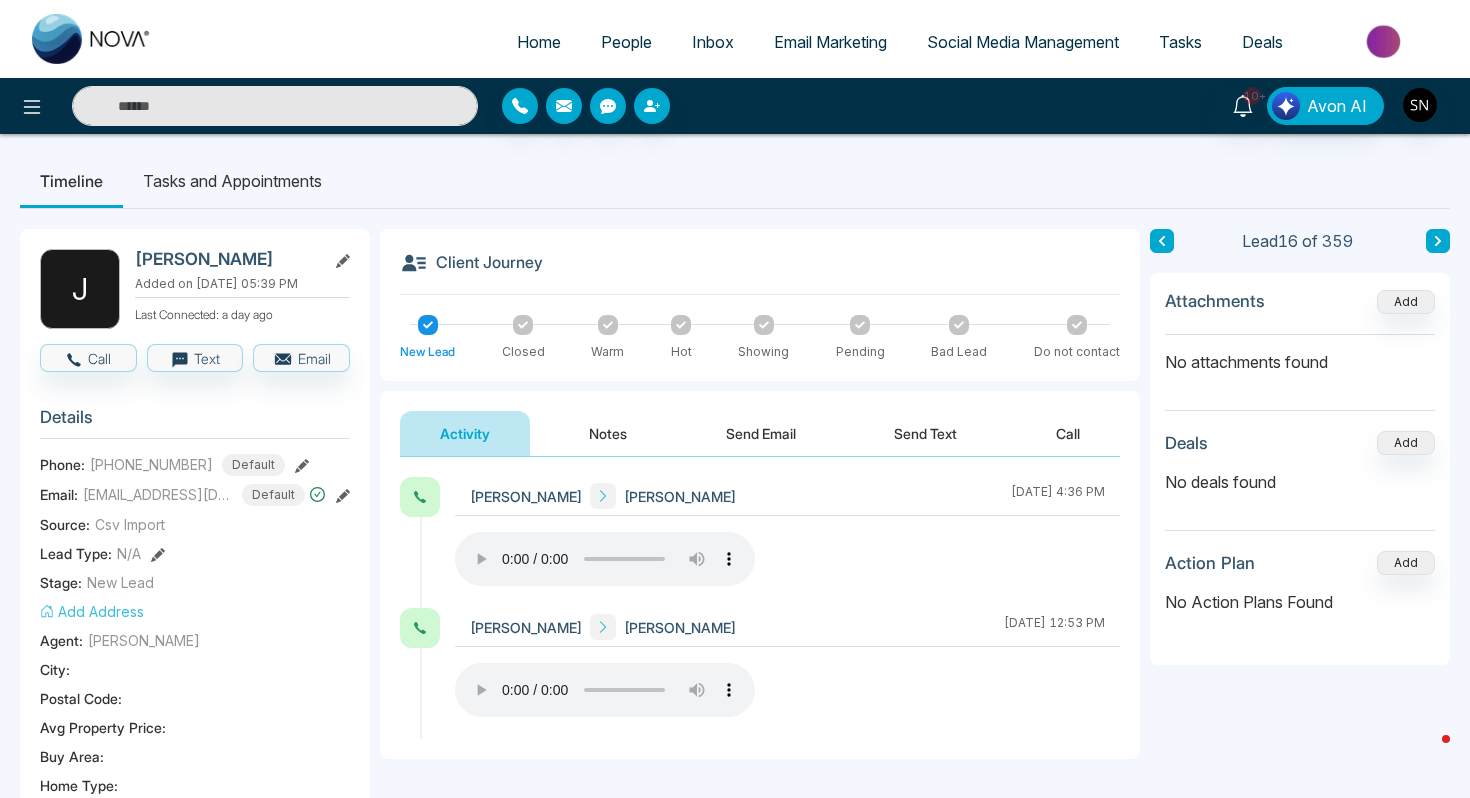 click at bounding box center [275, 106] 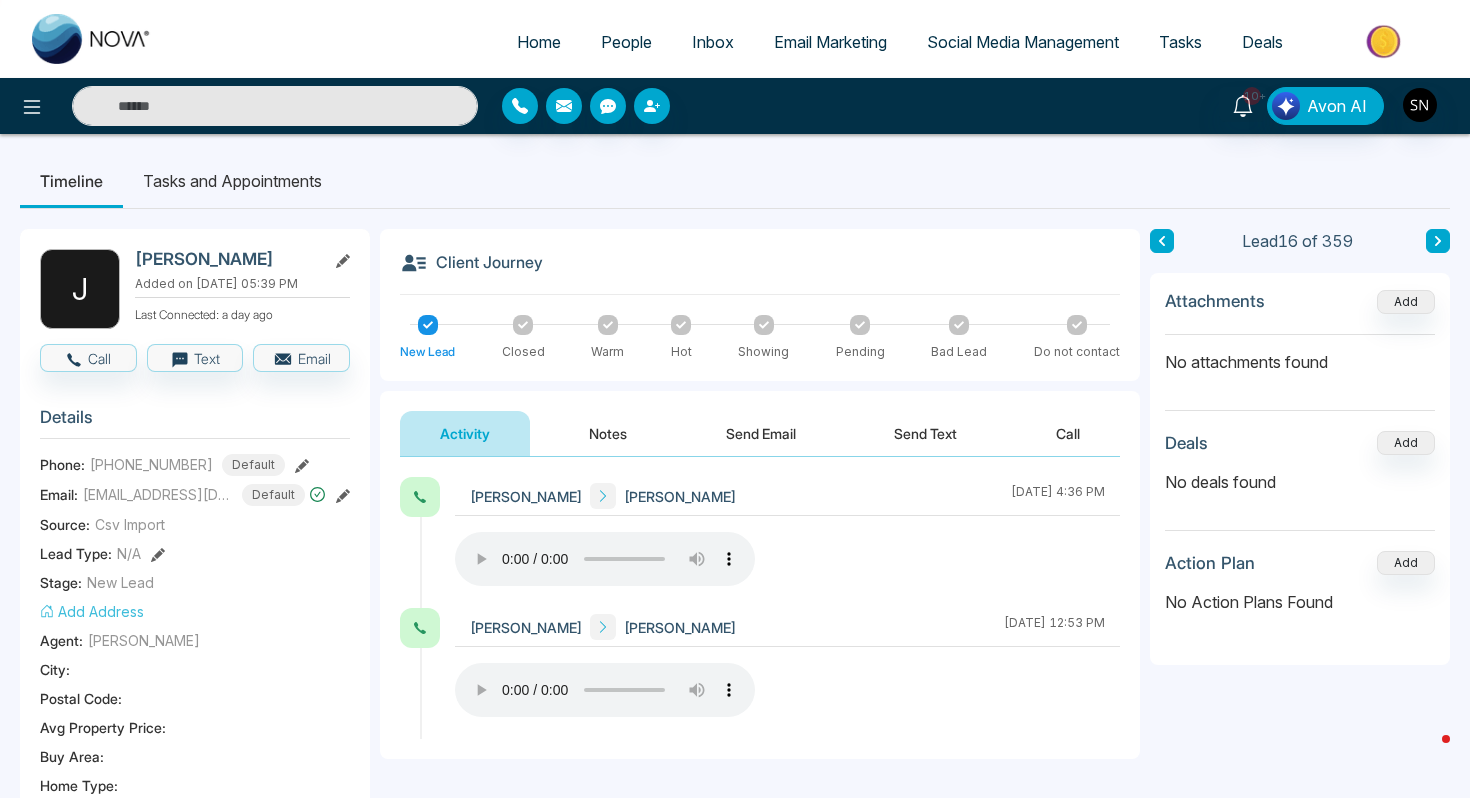 paste on "**********" 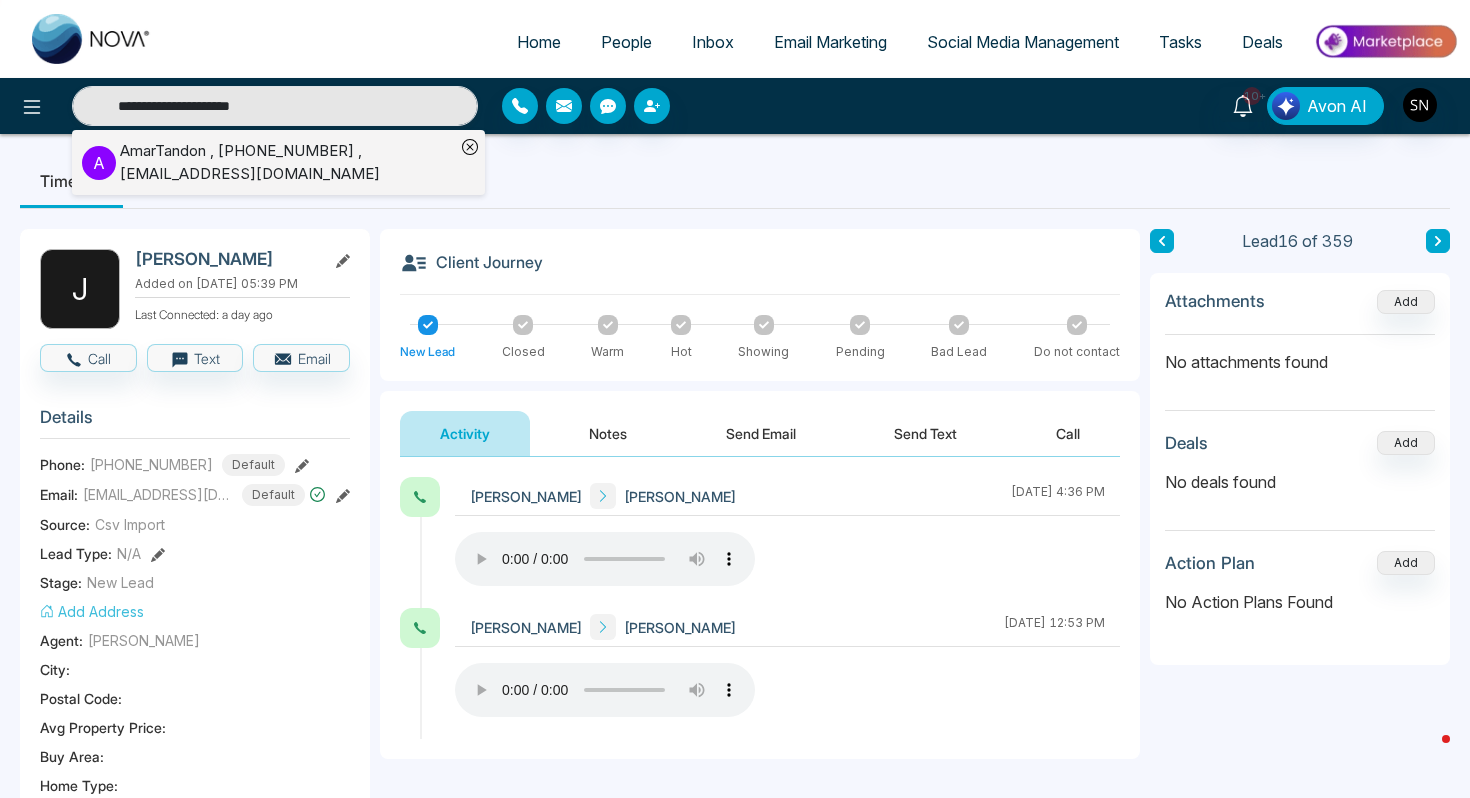 click on "AmarTandon     , [PHONE_NUMBER]   , [EMAIL_ADDRESS][DOMAIN_NAME]" at bounding box center (287, 162) 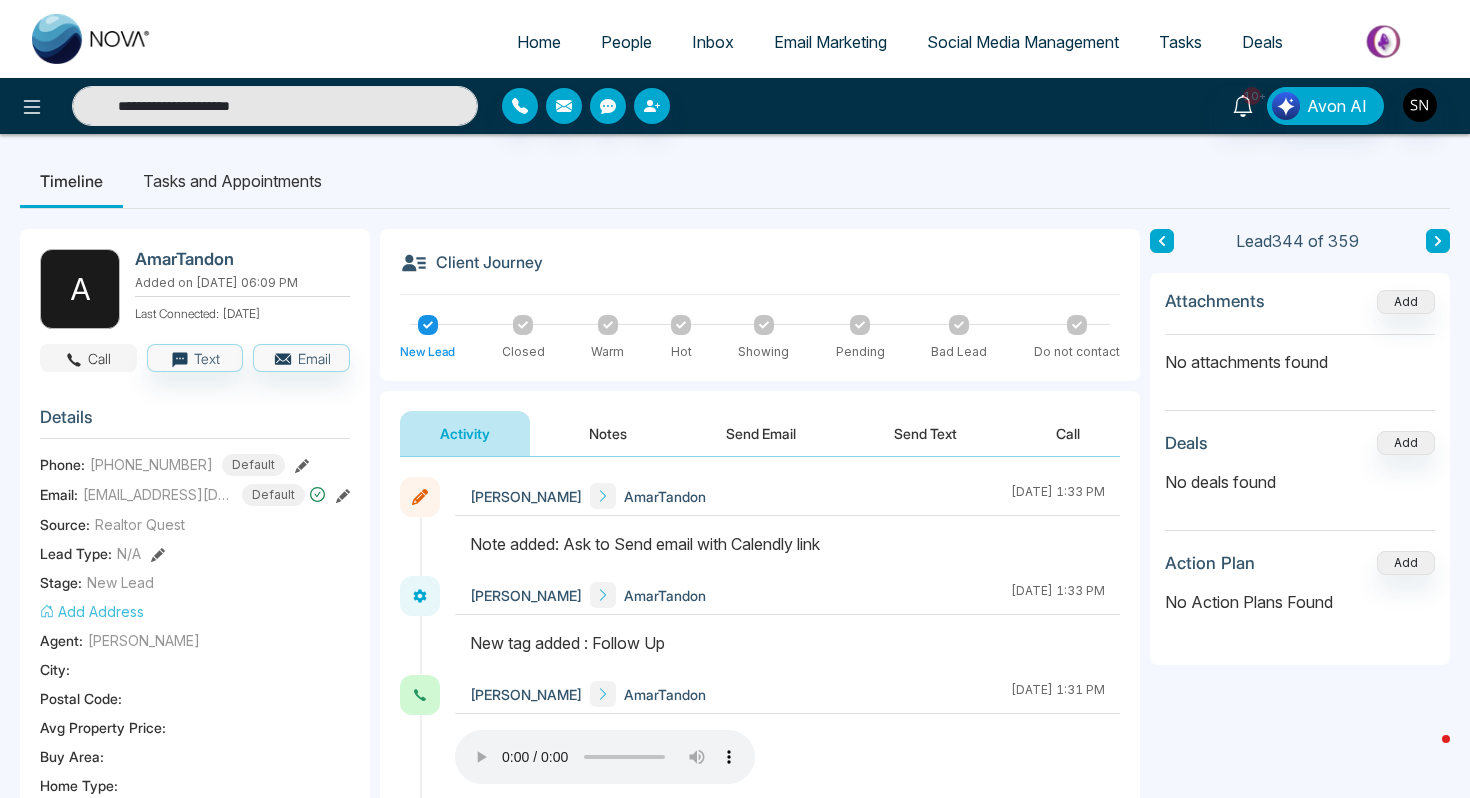 click 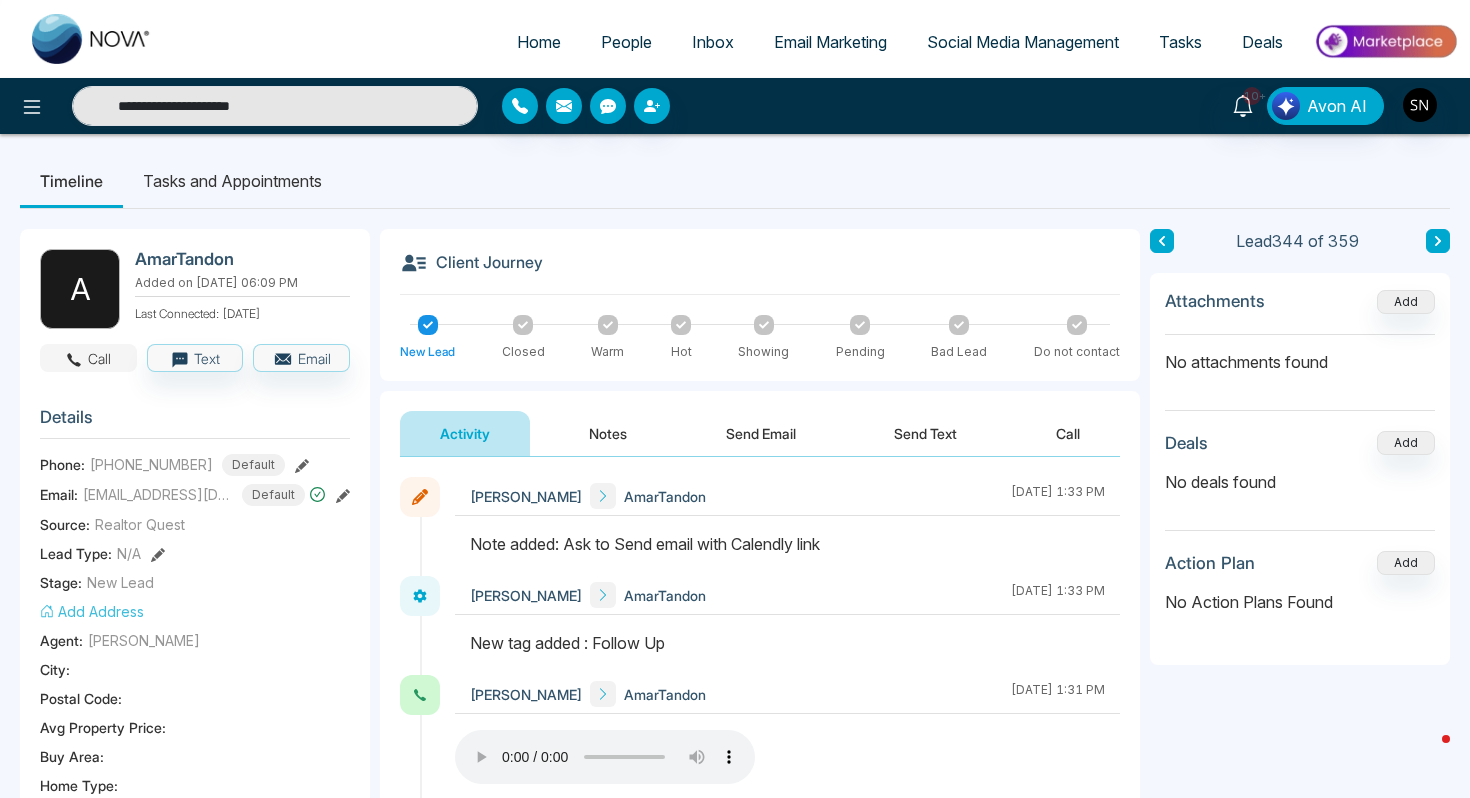 type on "**********" 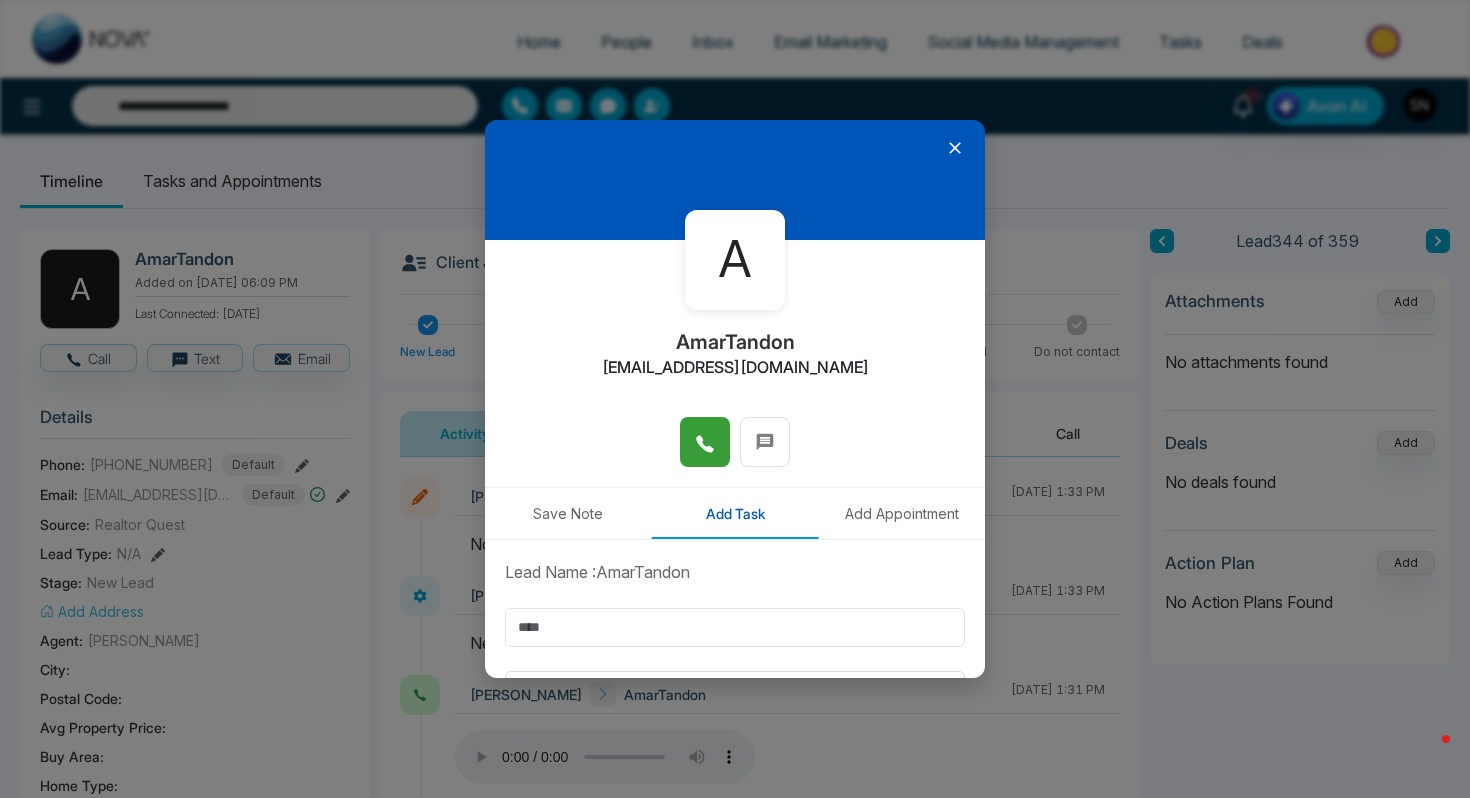 click at bounding box center (705, 442) 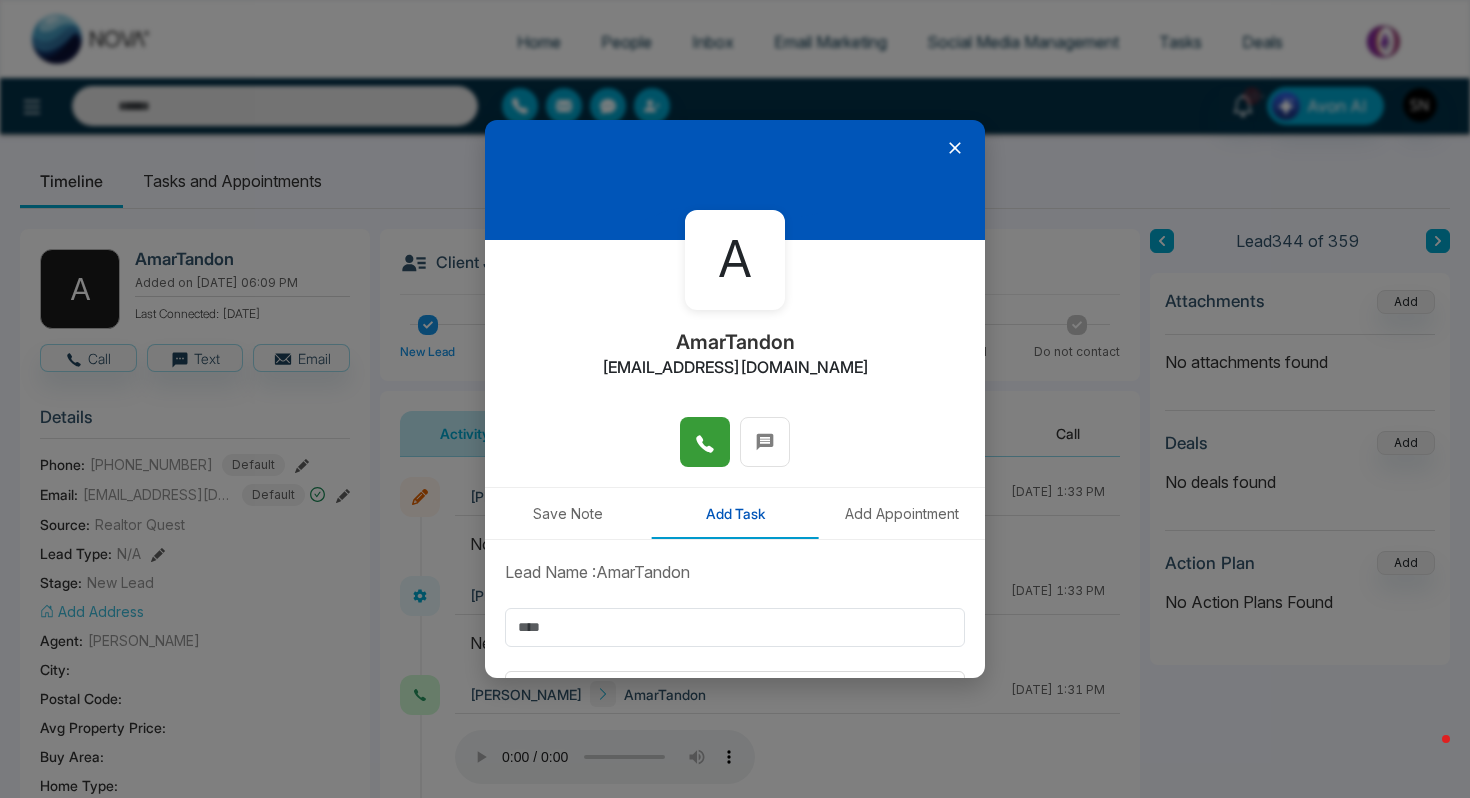 type on "**********" 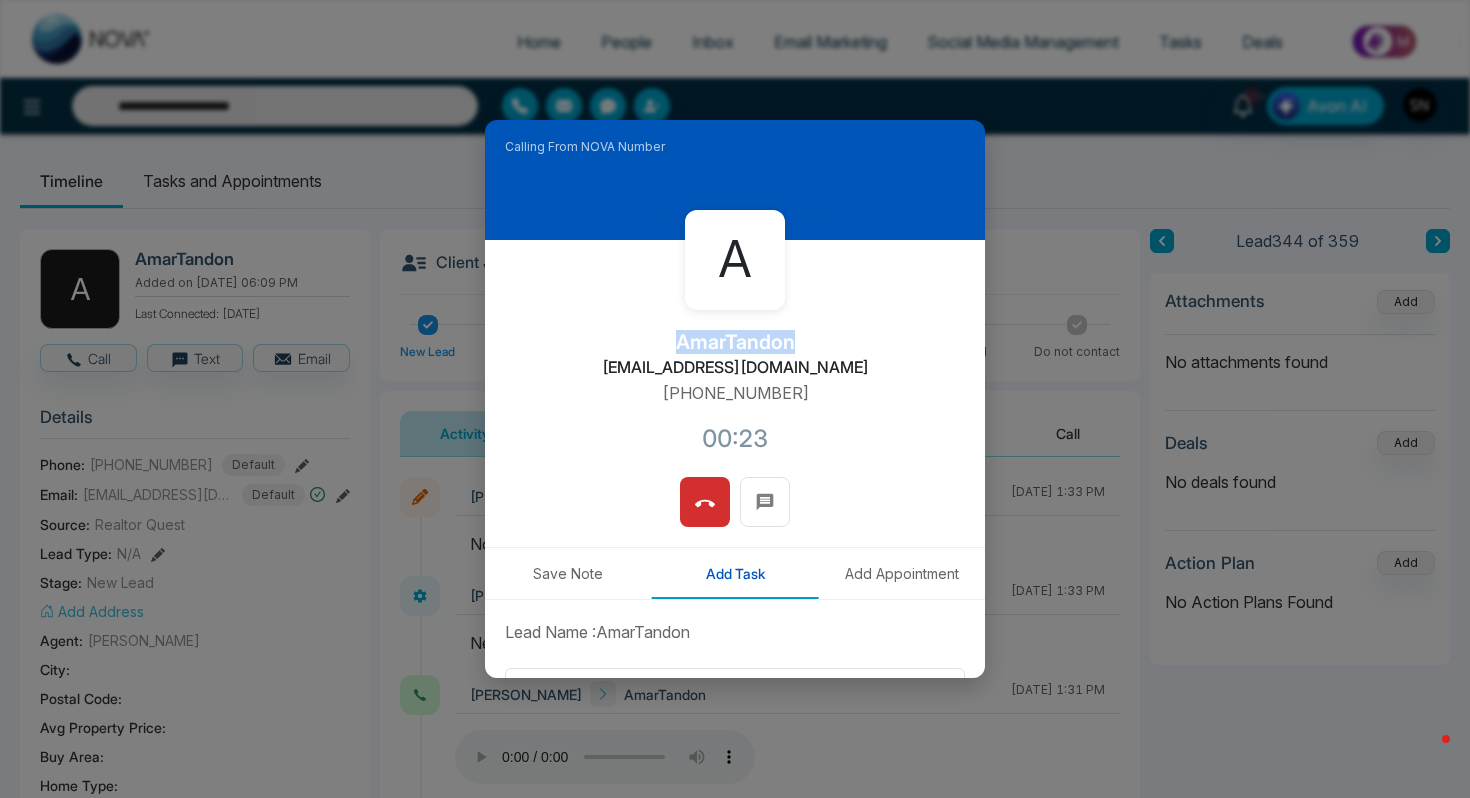 drag, startPoint x: 673, startPoint y: 342, endPoint x: 791, endPoint y: 336, distance: 118.15244 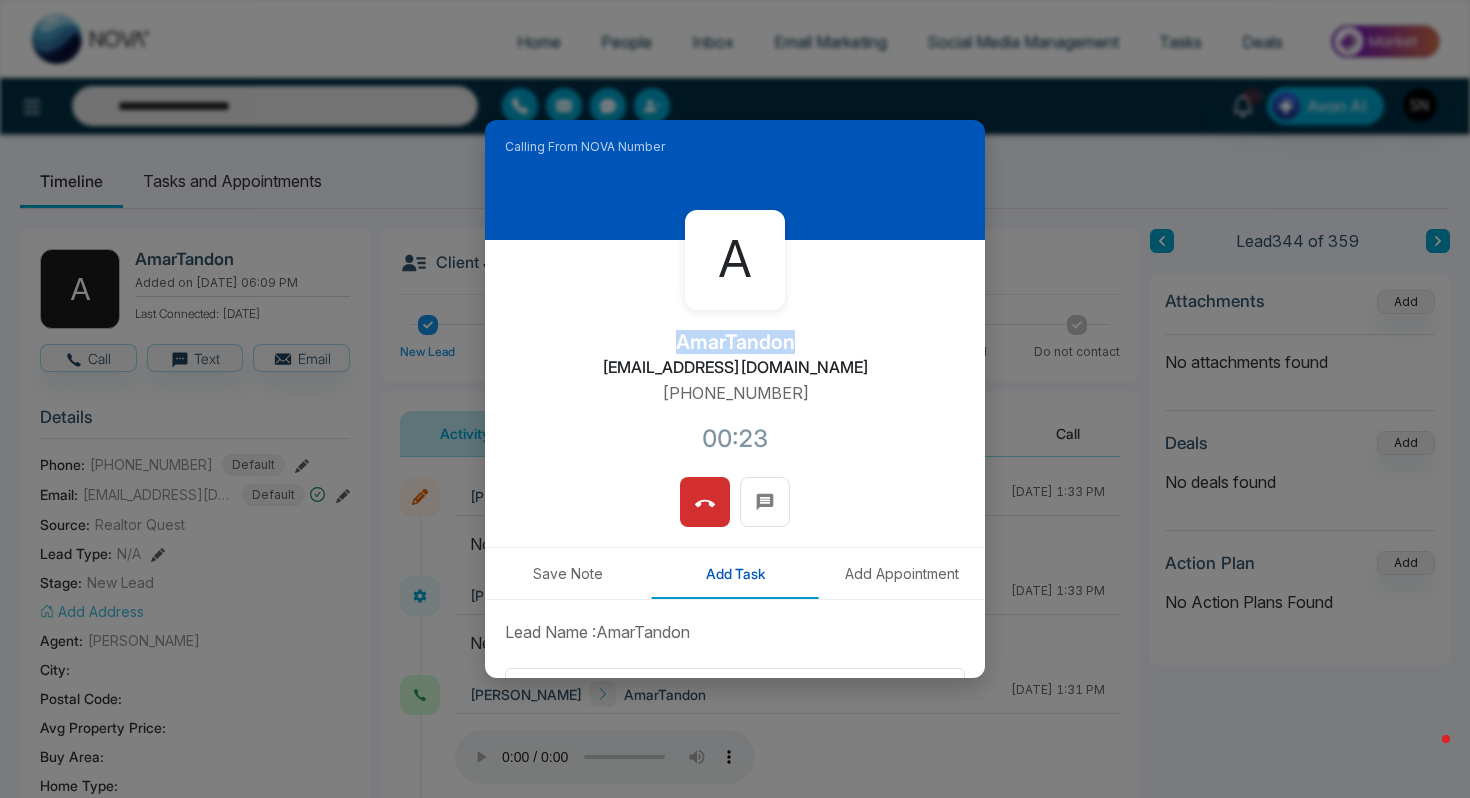 click on "A AmarTandon [EMAIL_ADDRESS][DOMAIN_NAME] [PHONE_NUMBER]:23" at bounding box center (735, 358) 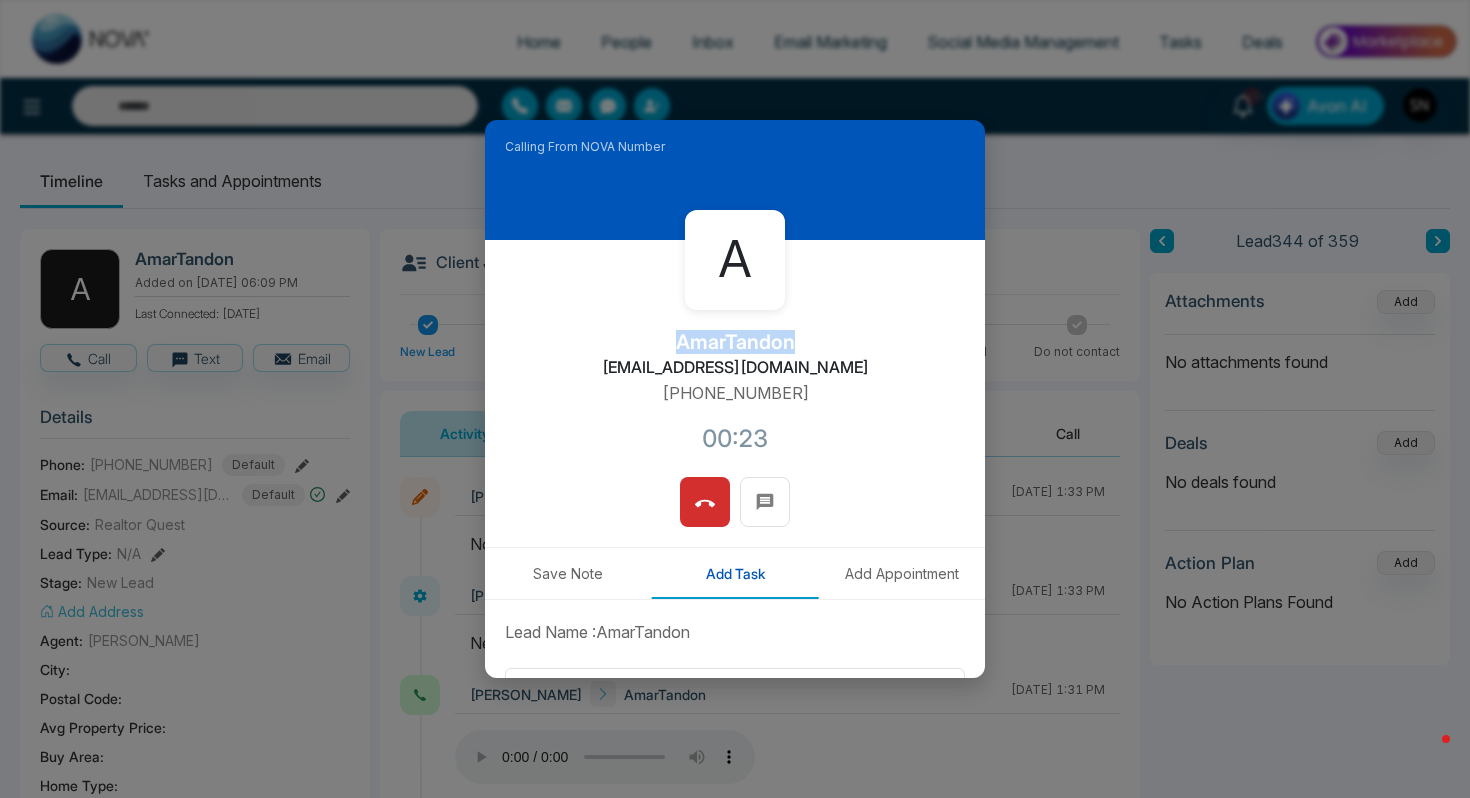 copy on "AmarTandon" 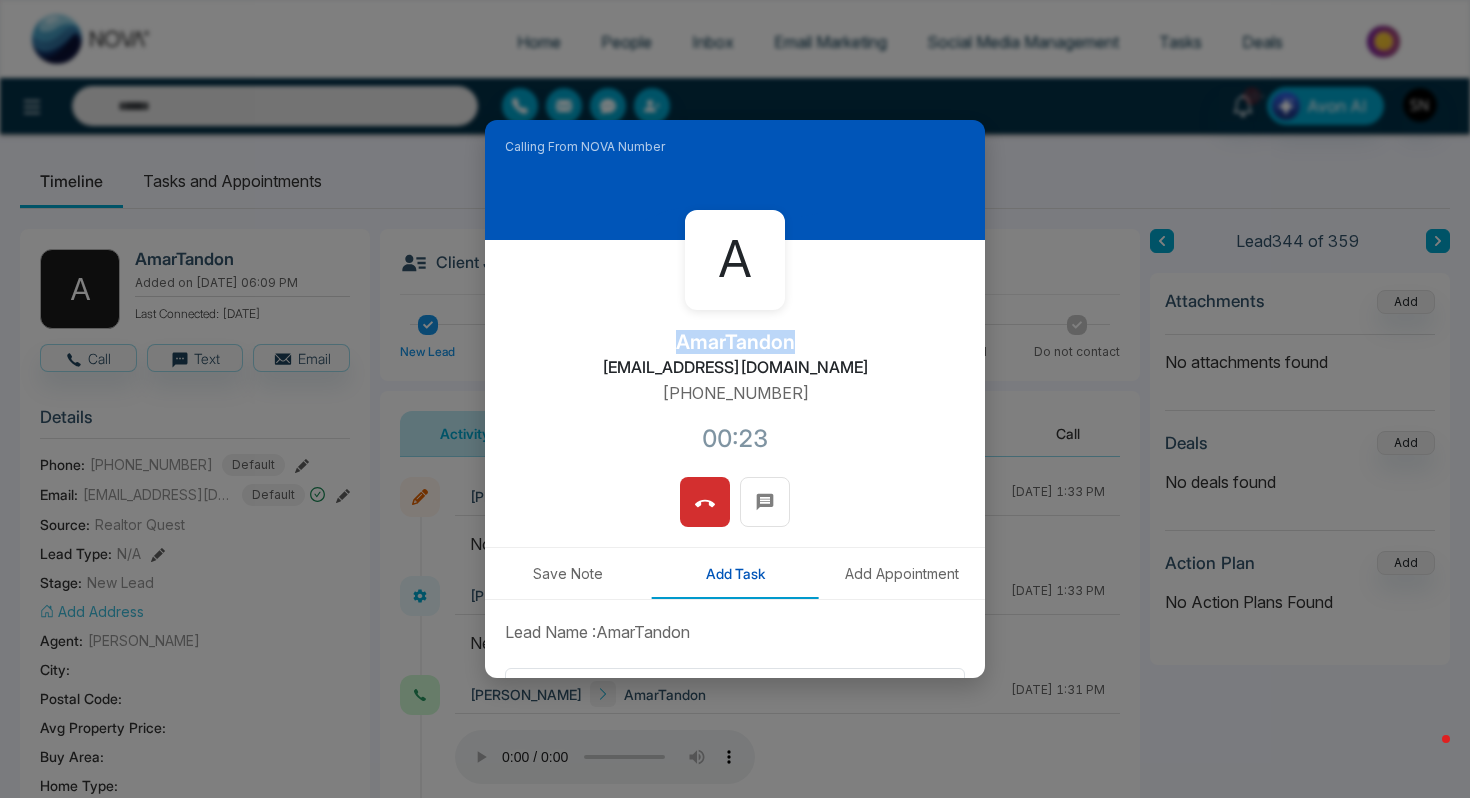 type on "**********" 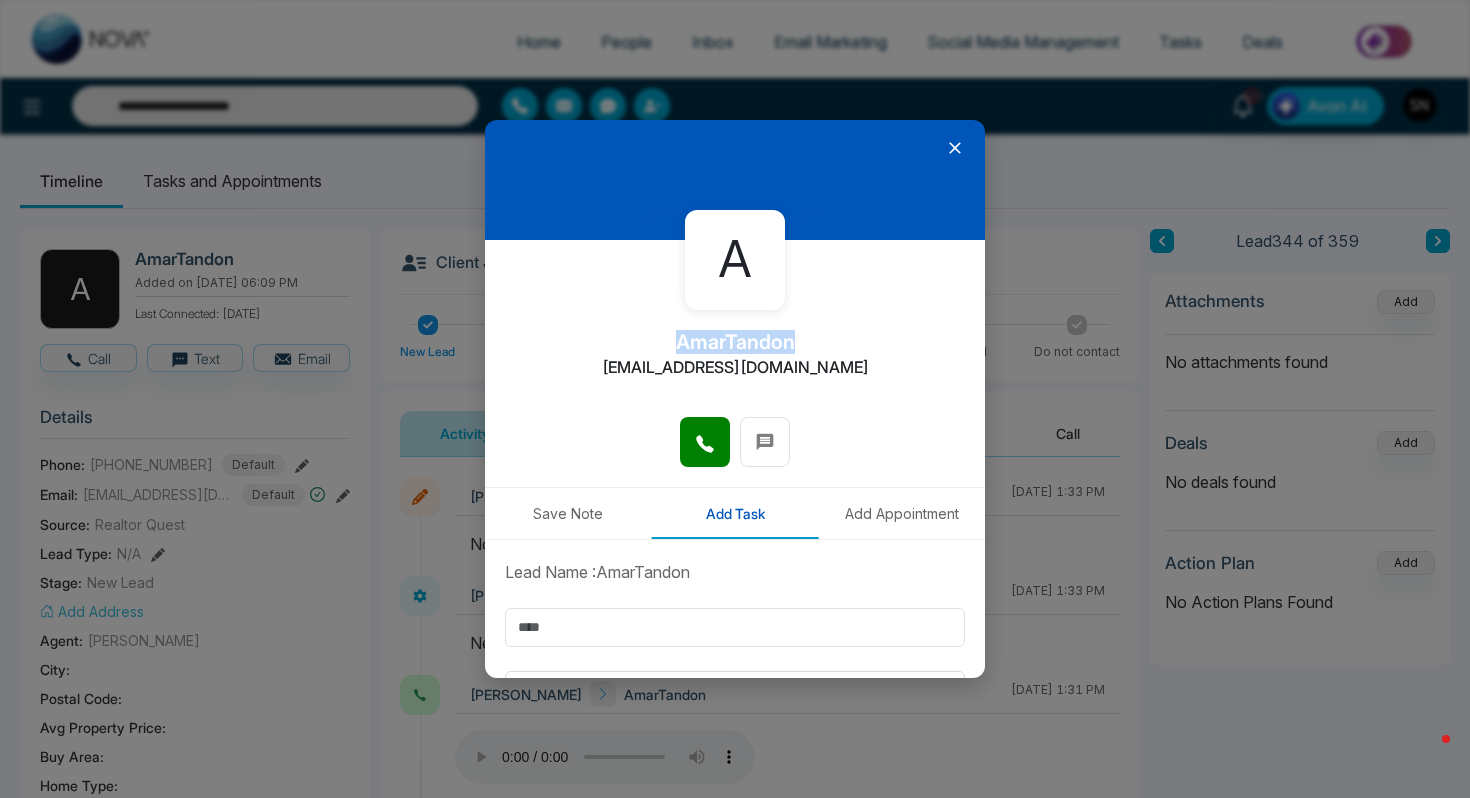 click on "Add Task" at bounding box center [735, 513] 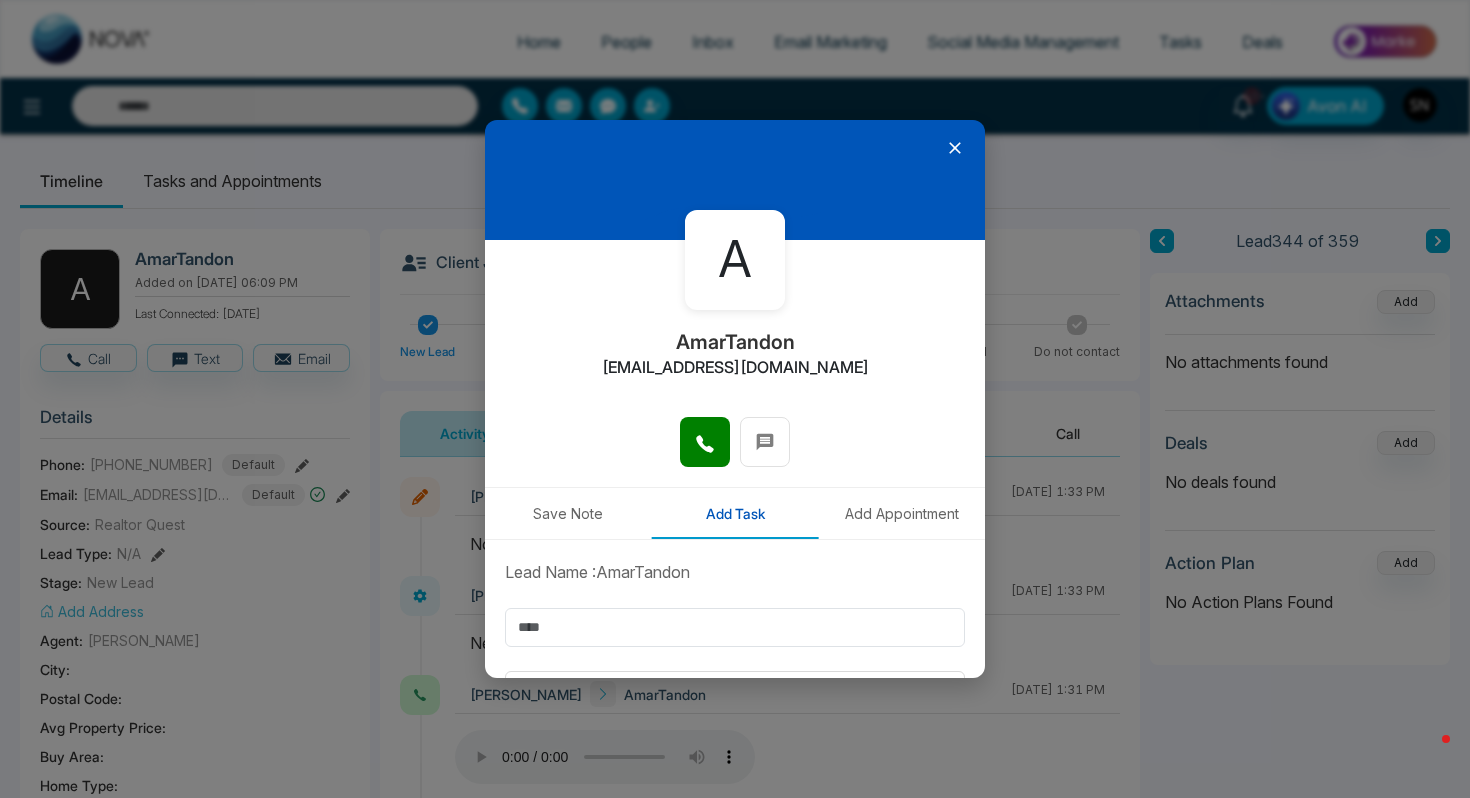 click 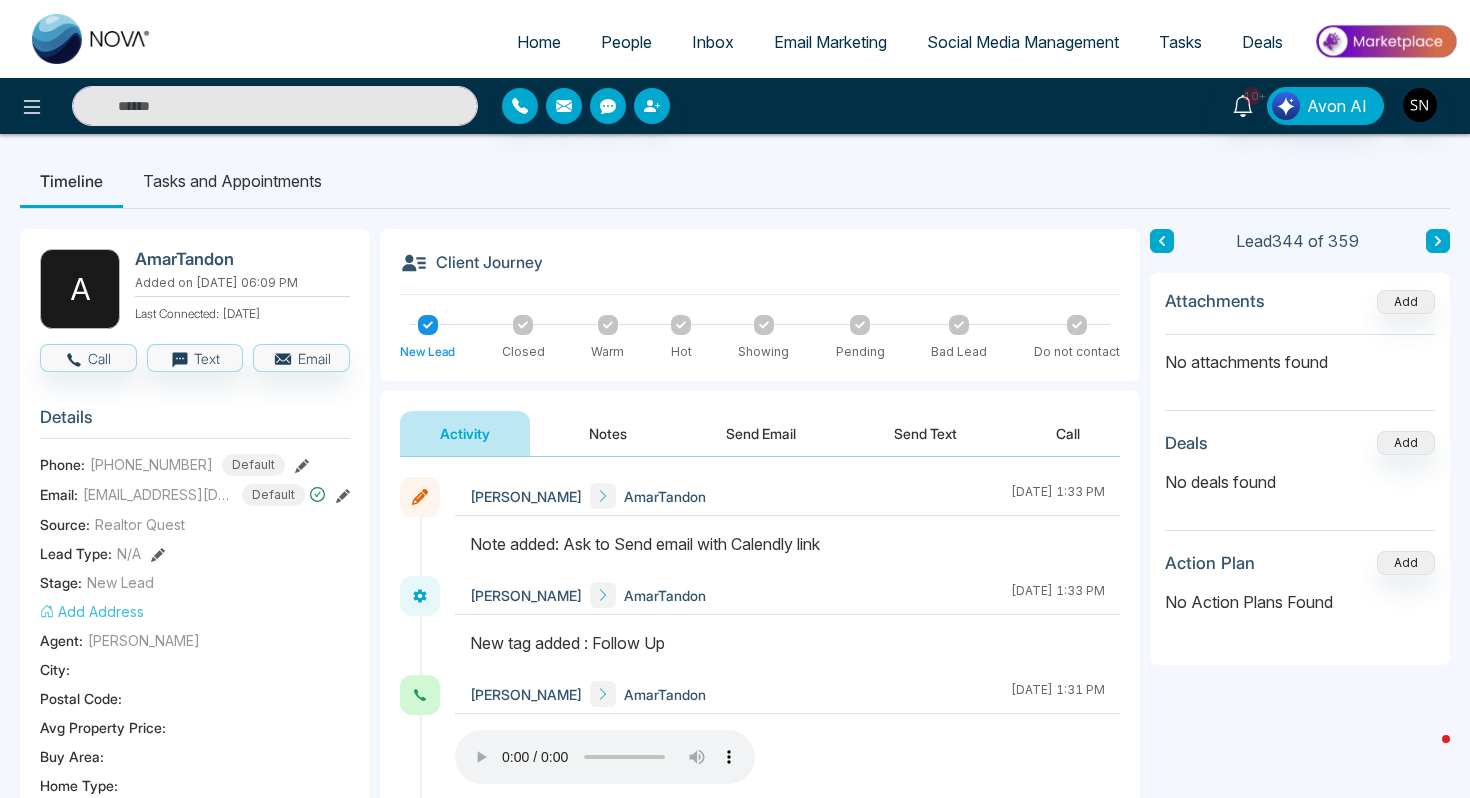 type on "**********" 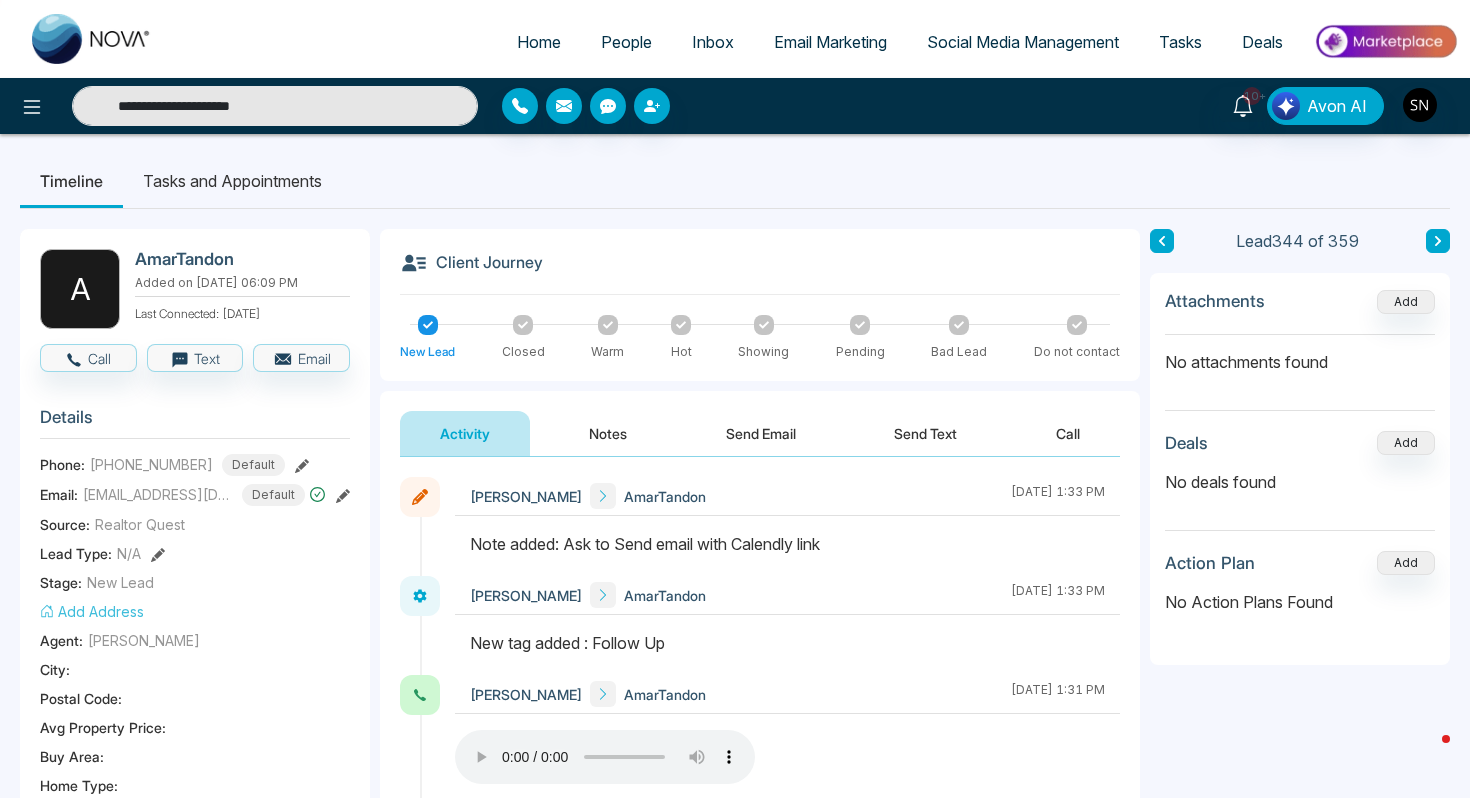 click on "**********" at bounding box center (275, 106) 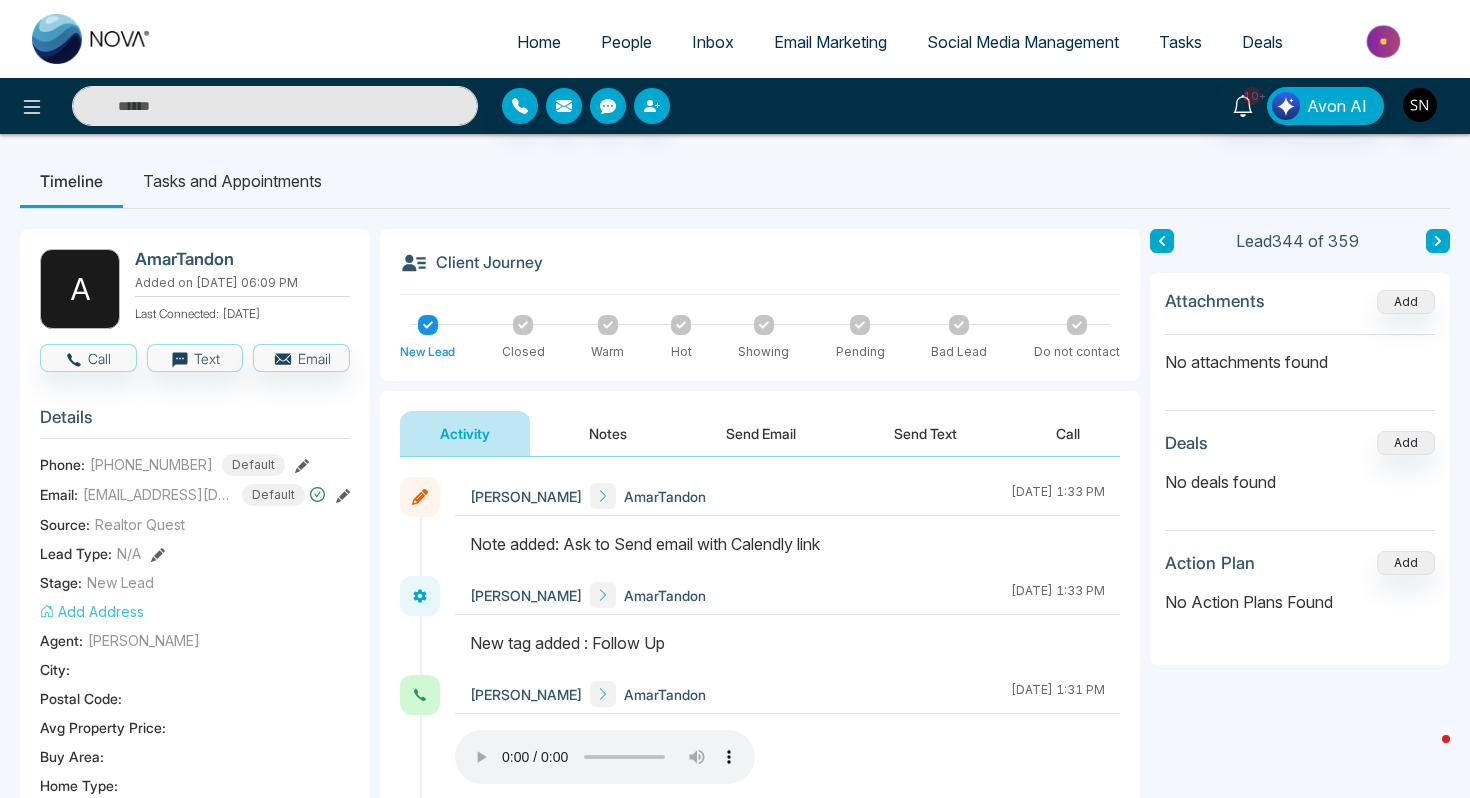 paste on "**********" 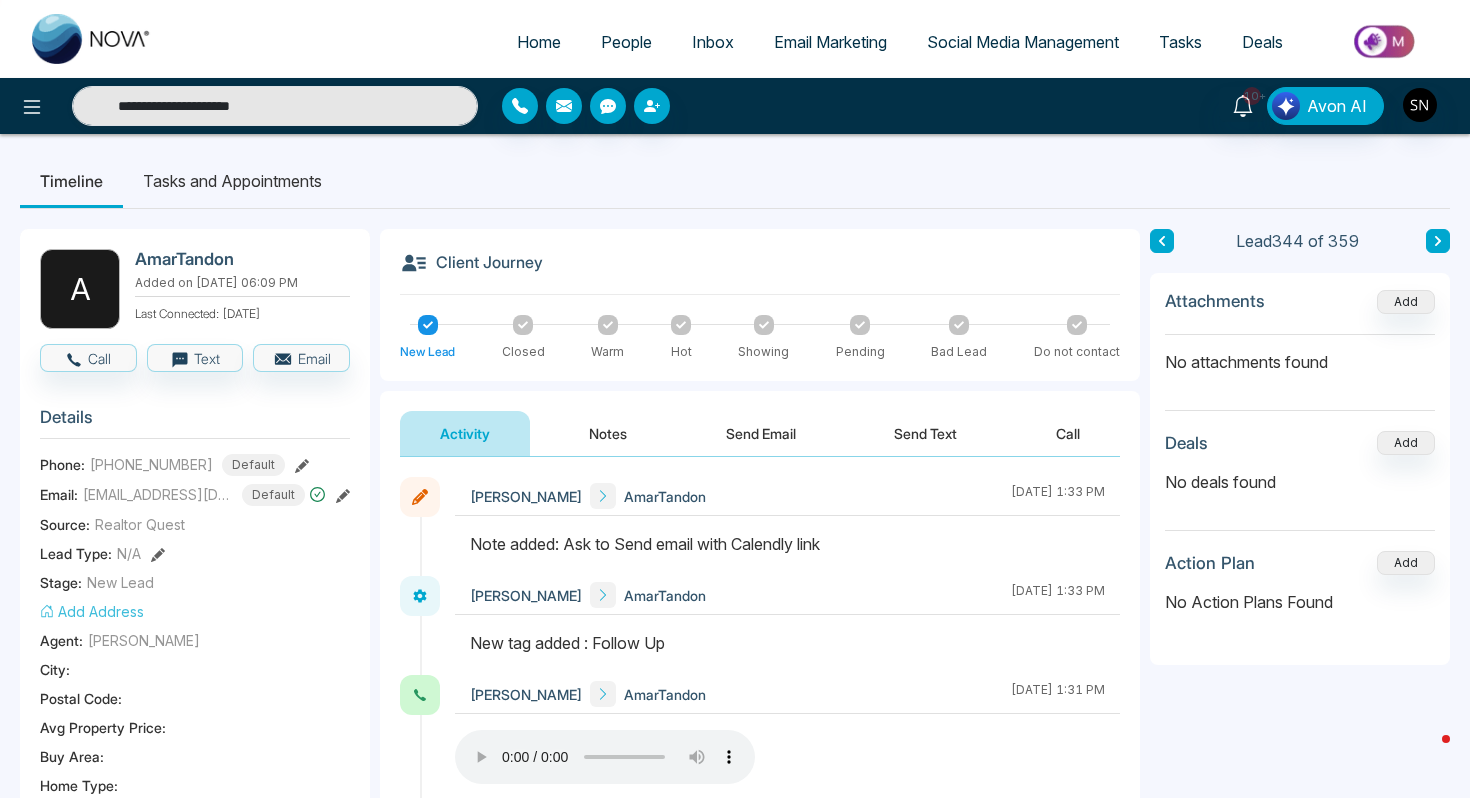 click on "AmarTandon     , [PHONE_NUMBER]   , [EMAIL_ADDRESS][DOMAIN_NAME]" 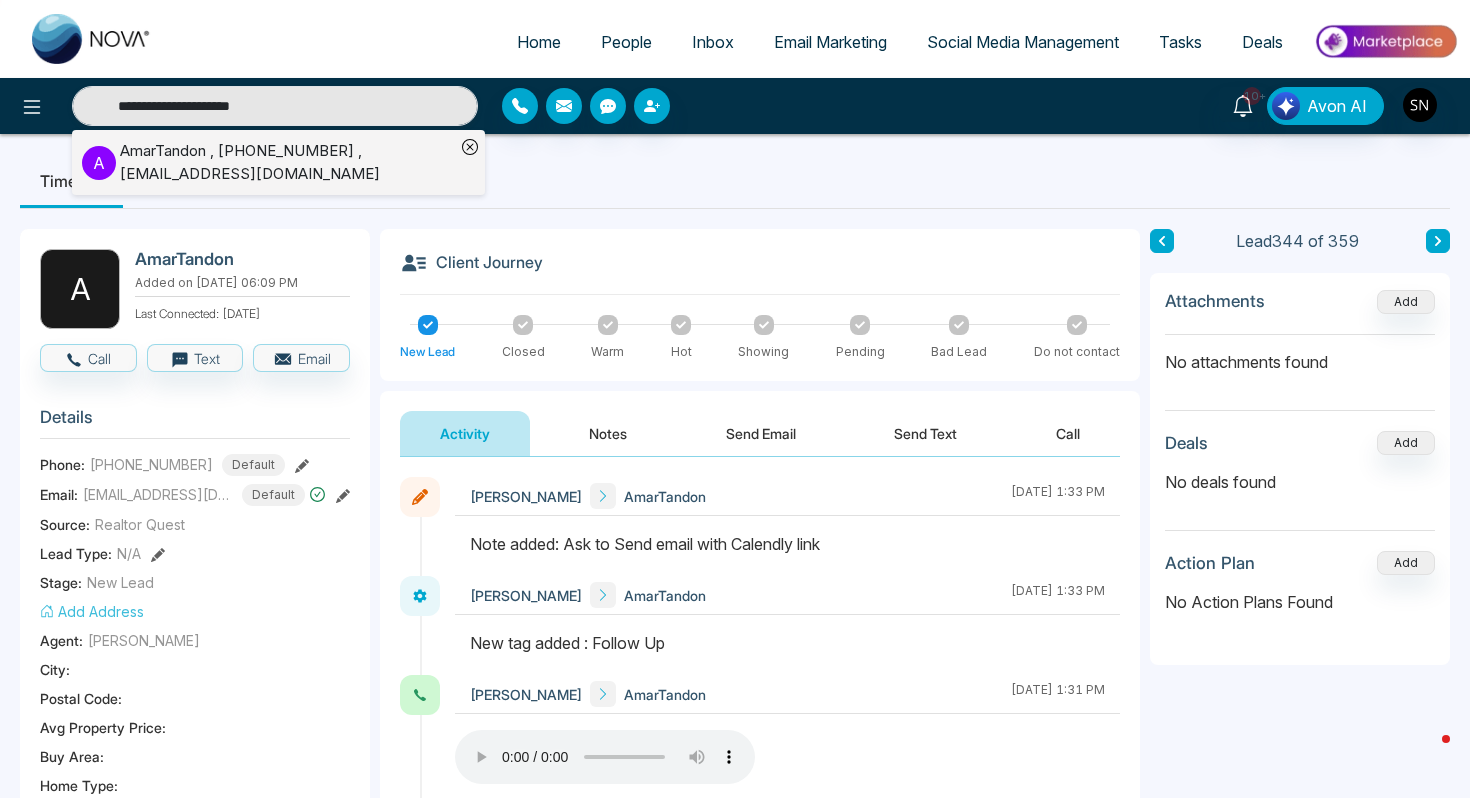 type on "**********" 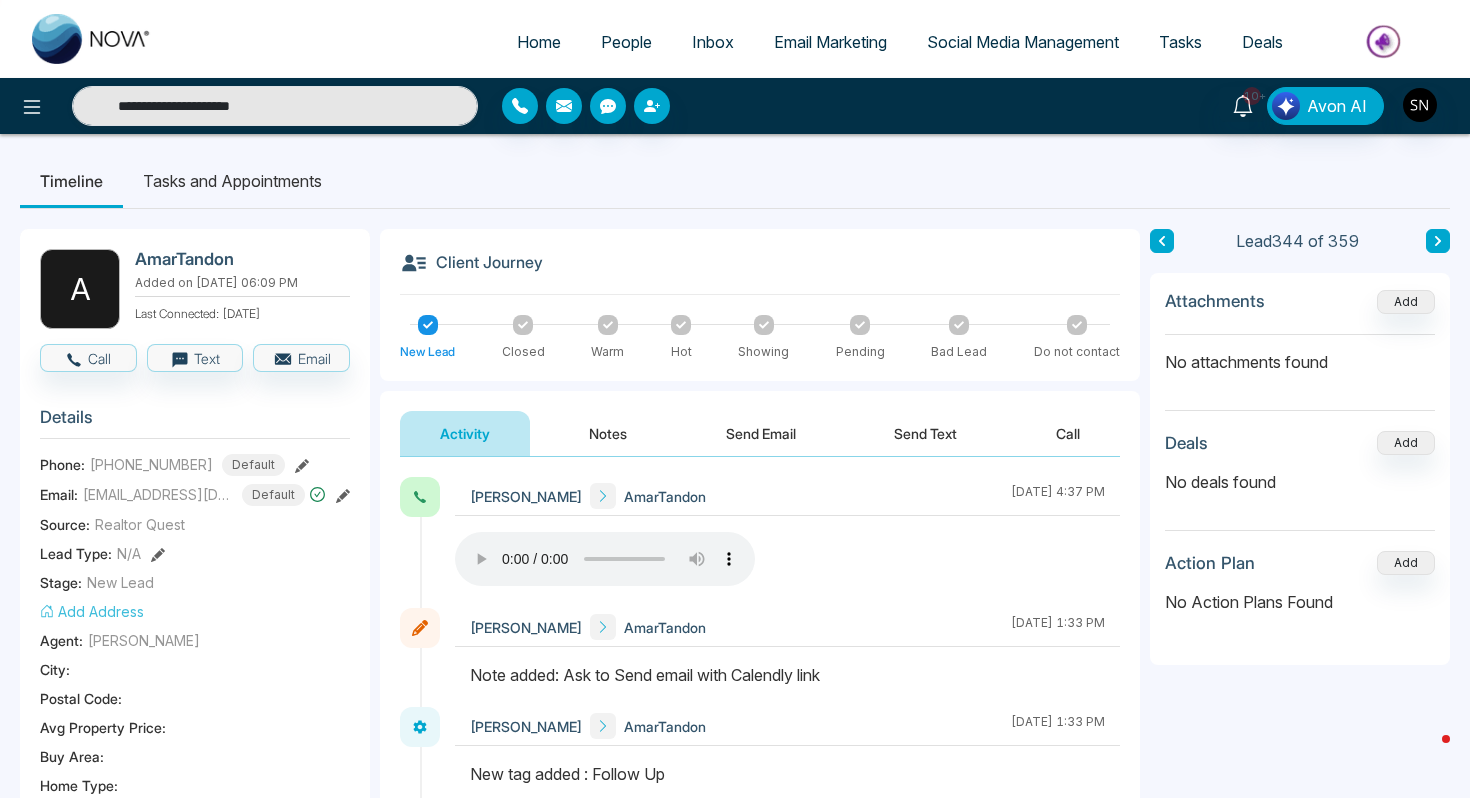 click on "**********" at bounding box center (735, 106) 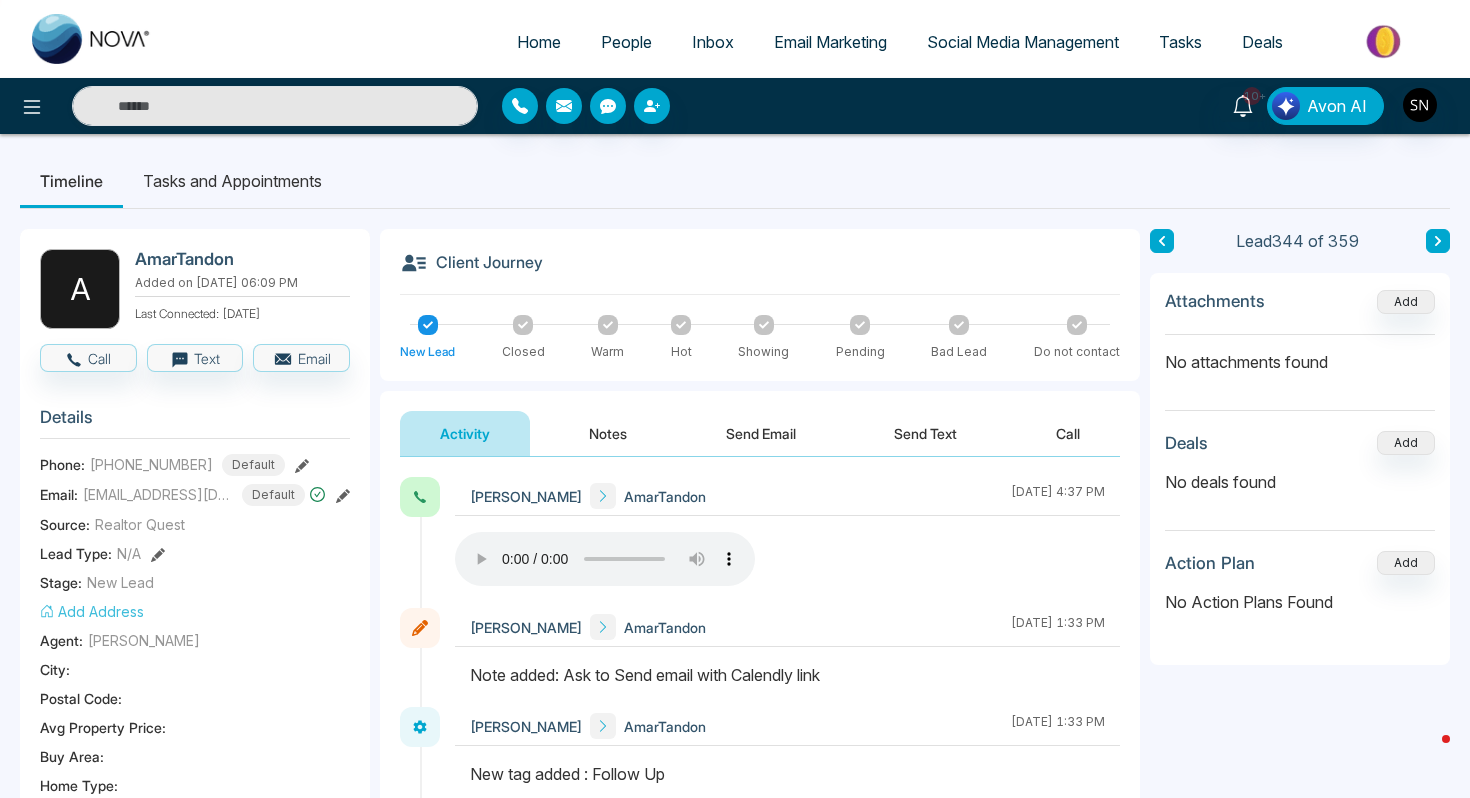 click on "10+ Avon AI" at bounding box center [735, 106] 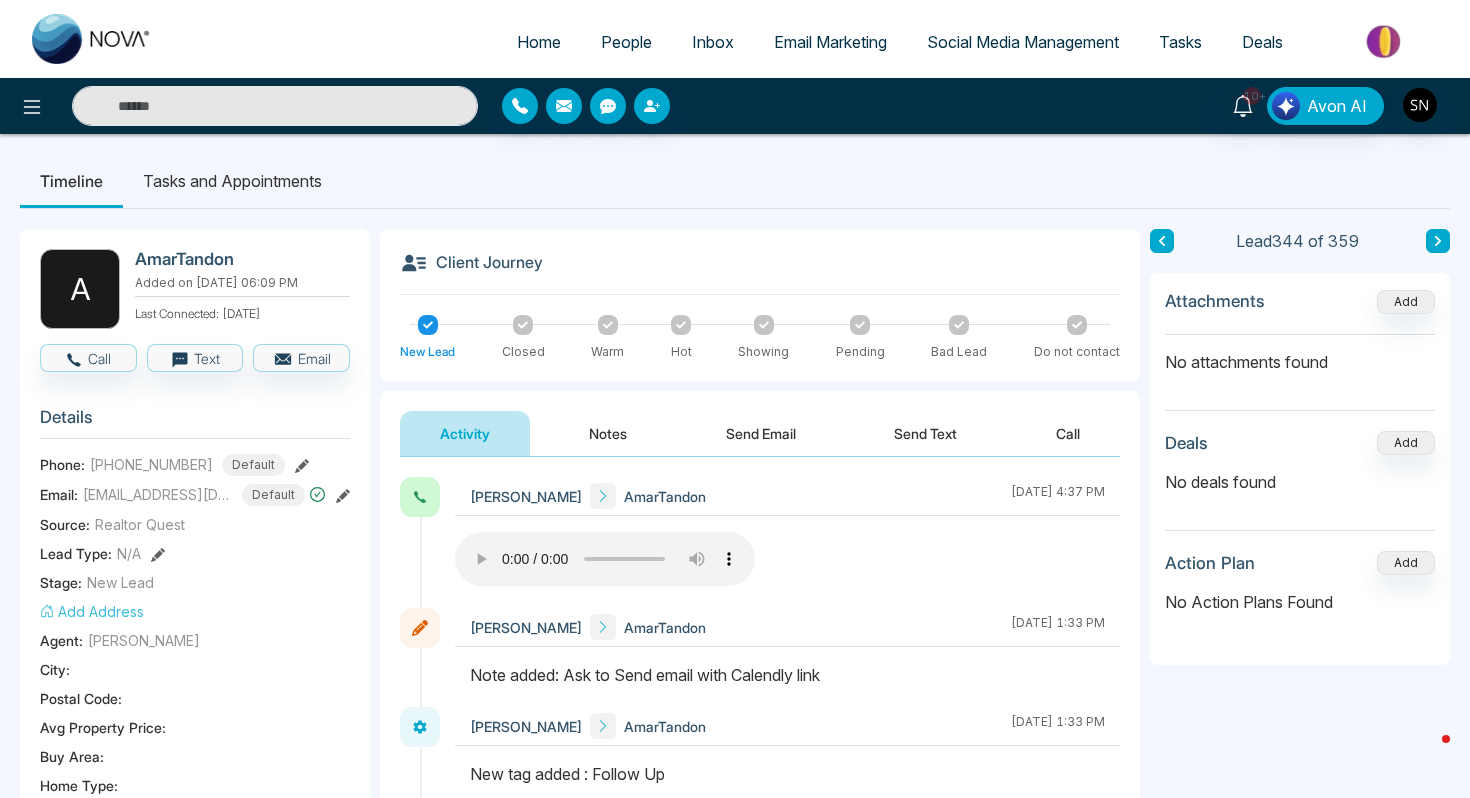 click at bounding box center (275, 106) 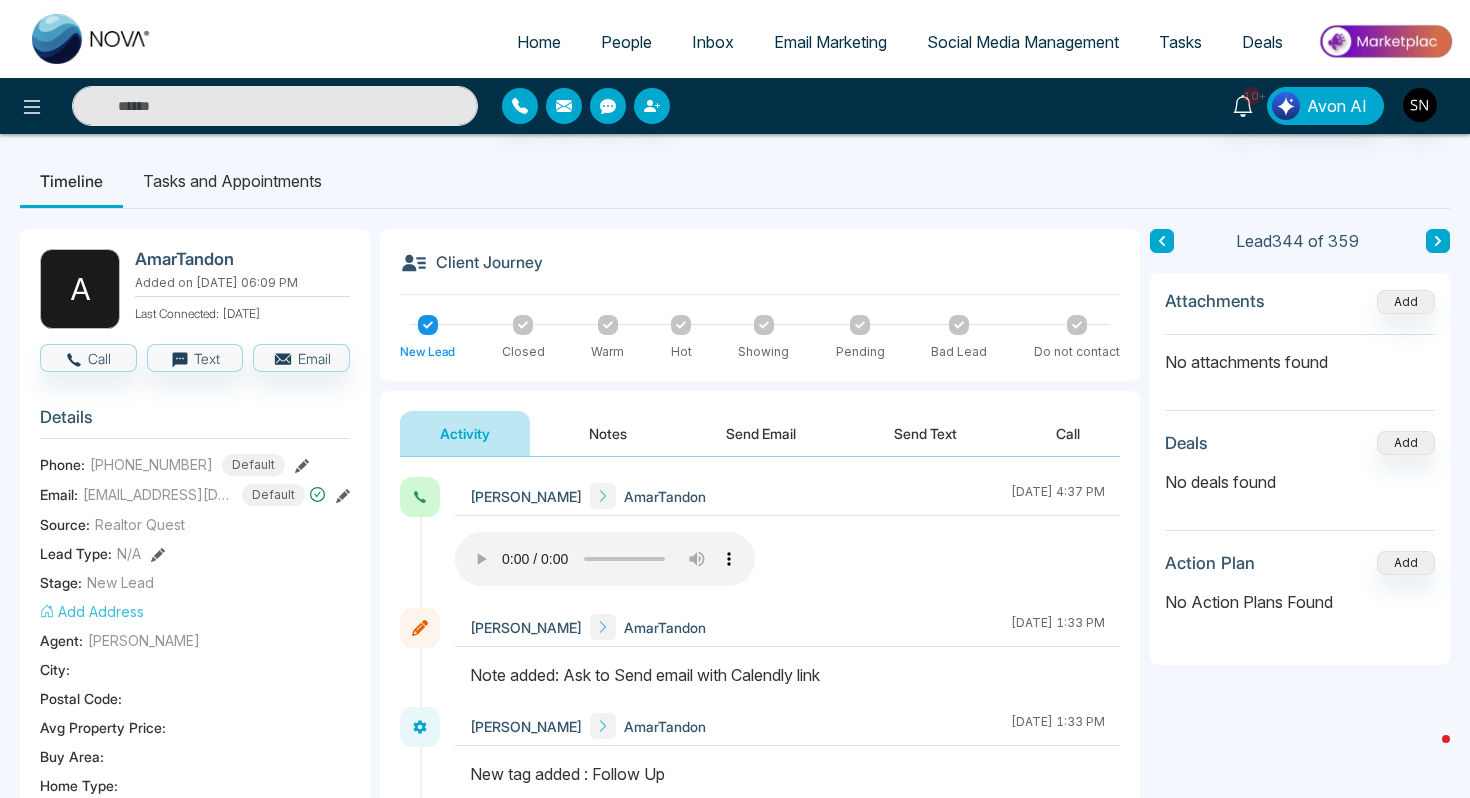 paste on "**********" 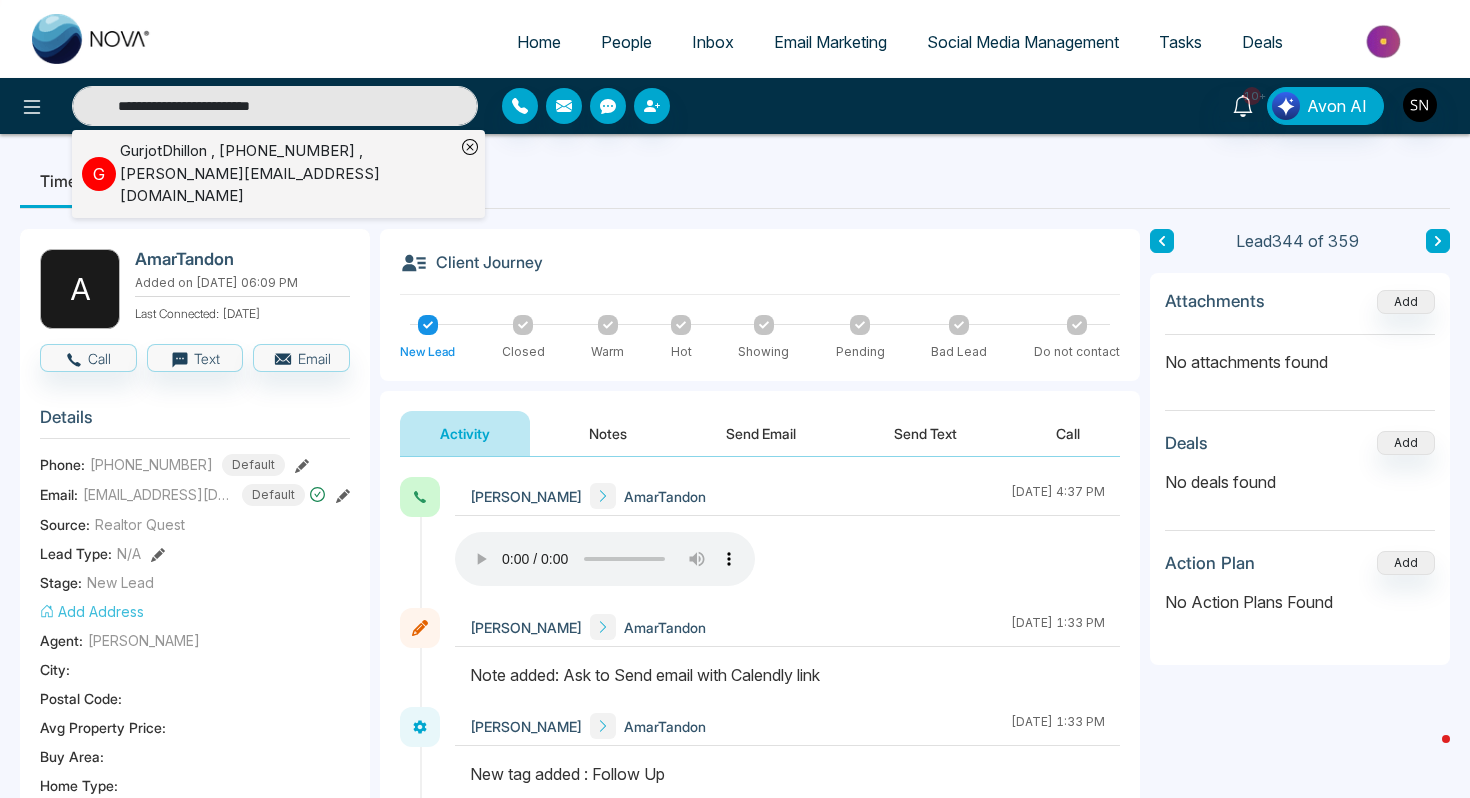 type on "**********" 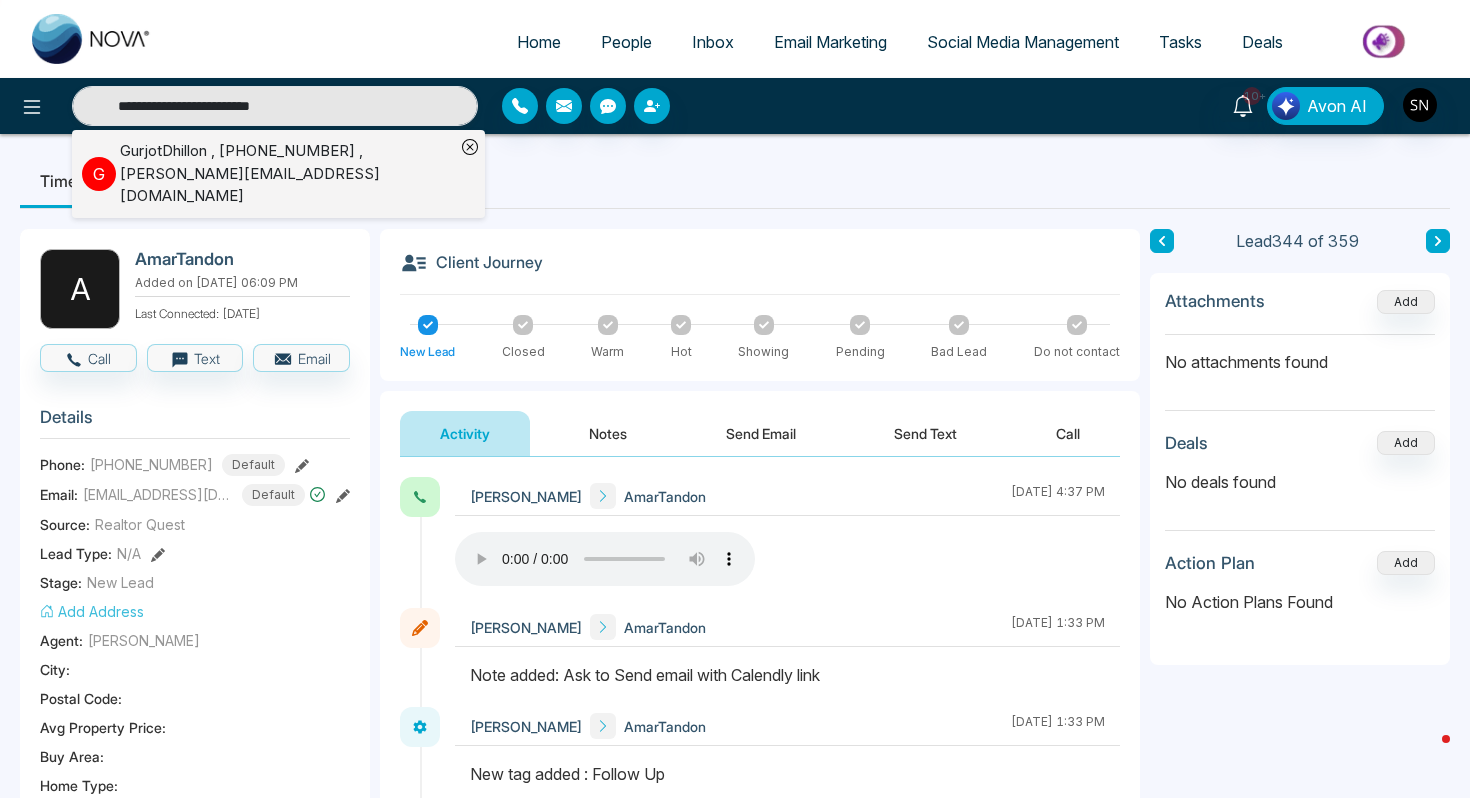 click on "GurjotDhillon     , [PHONE_NUMBER]   , [PERSON_NAME][EMAIL_ADDRESS][DOMAIN_NAME]" at bounding box center (287, 174) 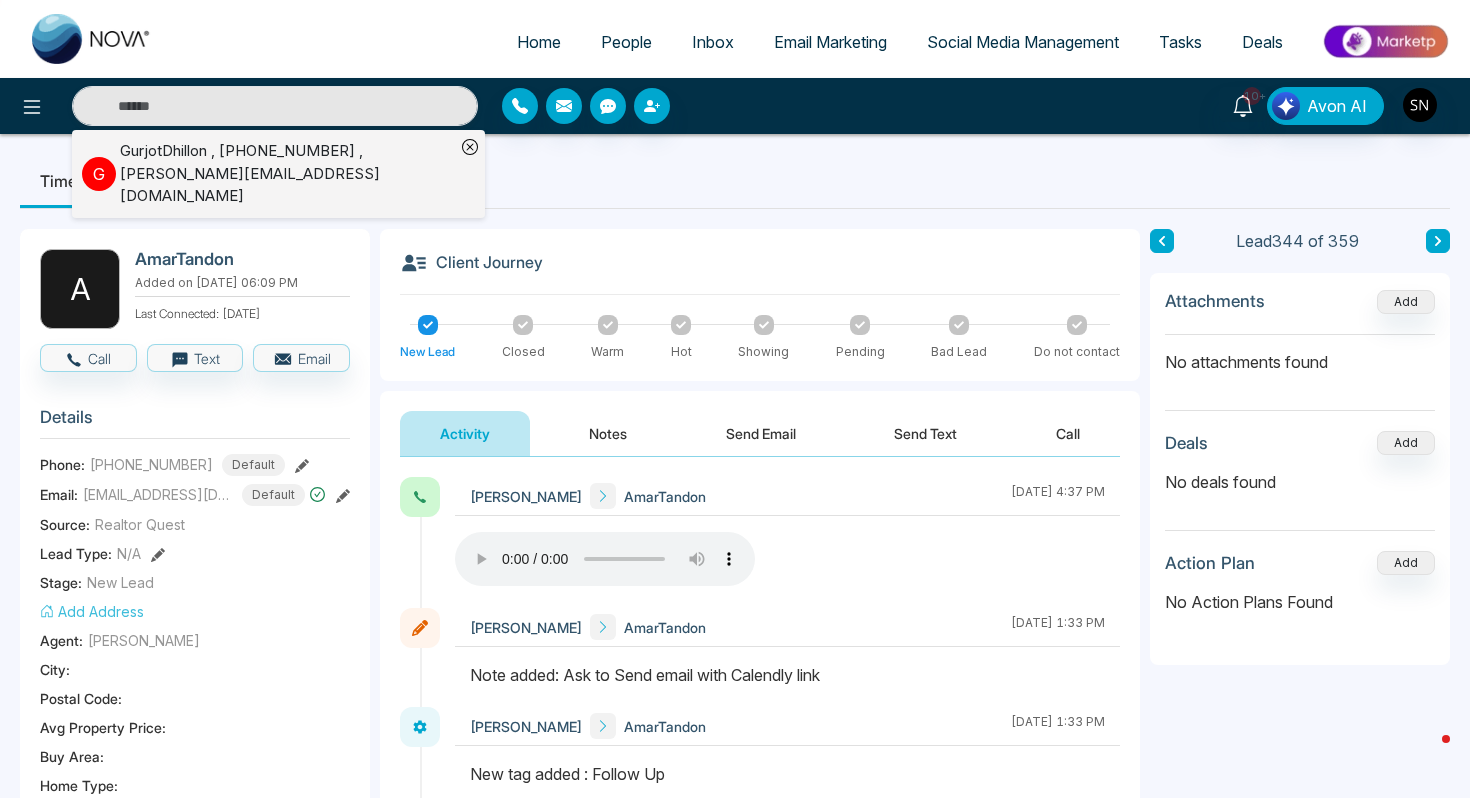 type on "**********" 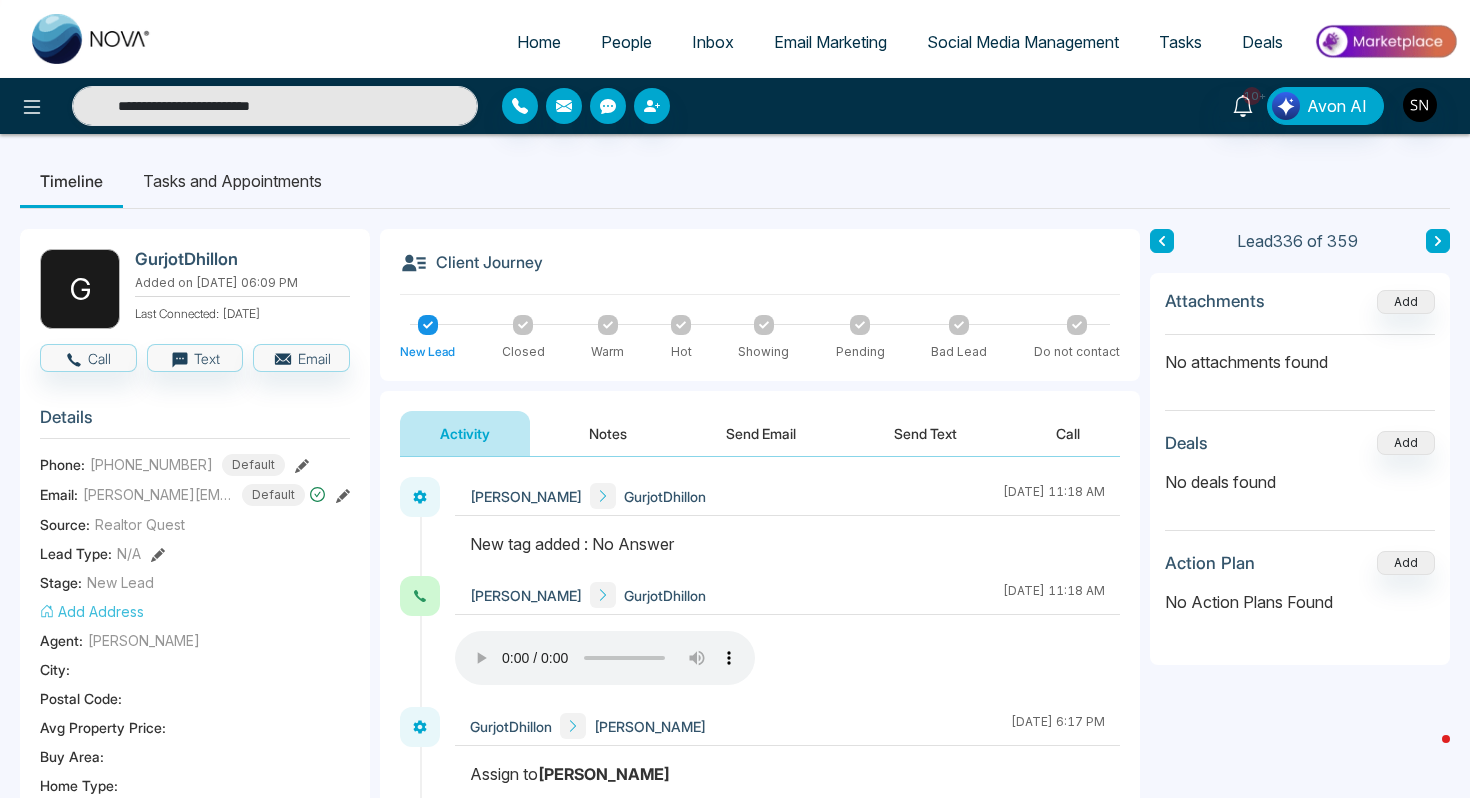 click on "G GurjotDhillon  Added on   [DATE] 06:09 PM Last Connected:   [DATE]   Call   Text   Email Details Phone: [PHONE_NUMBER] Default Email: [PERSON_NAME][EMAIL_ADDRESS][DOMAIN_NAME] Default Source: Realtor Quest Lead Type: N/A Stage: New Lead Add Address Agent: [PERSON_NAME][GEOGRAPHIC_DATA] : Postal Code : Avg Property Price : Buy Area : Home Type : Start Date : Last Contact Date : Province : Timeframe : Urgency : Tags No Answer   × Lead Summary 1 Calls 0 Texts 0 Emails Social Profile   Not found Not found Not found Custom Lead Data" at bounding box center (195, 847) 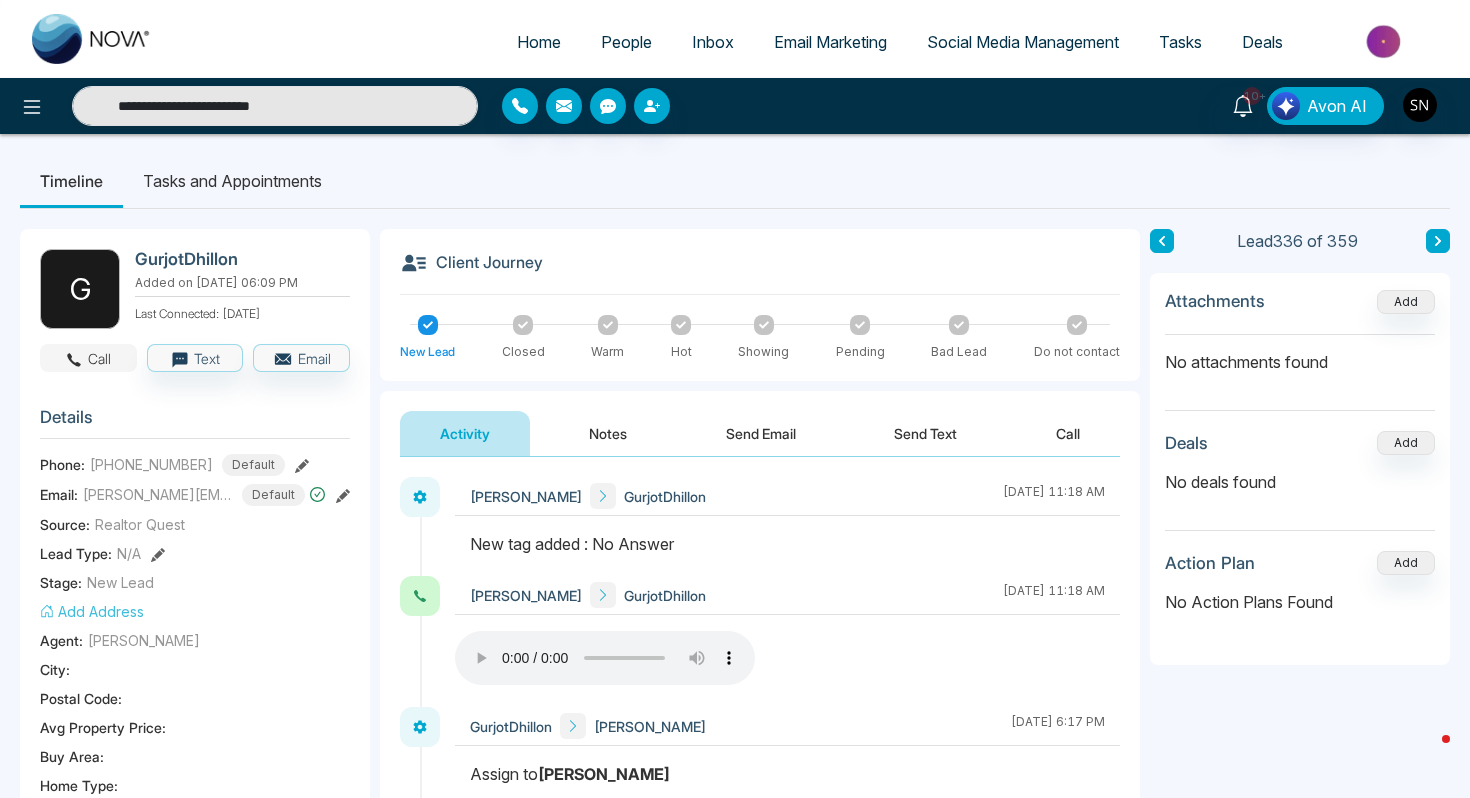 click on "Call" at bounding box center [88, 358] 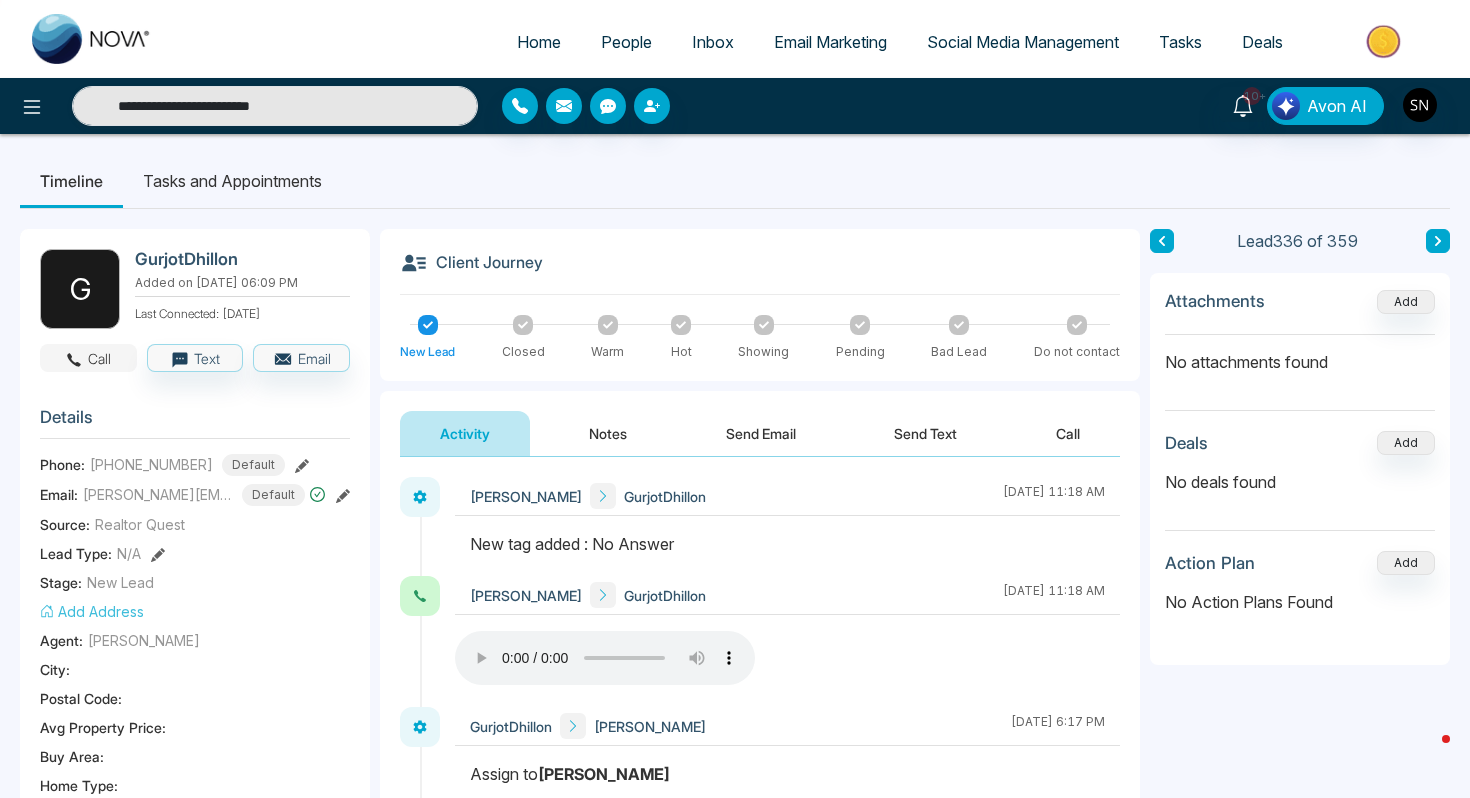 type on "**********" 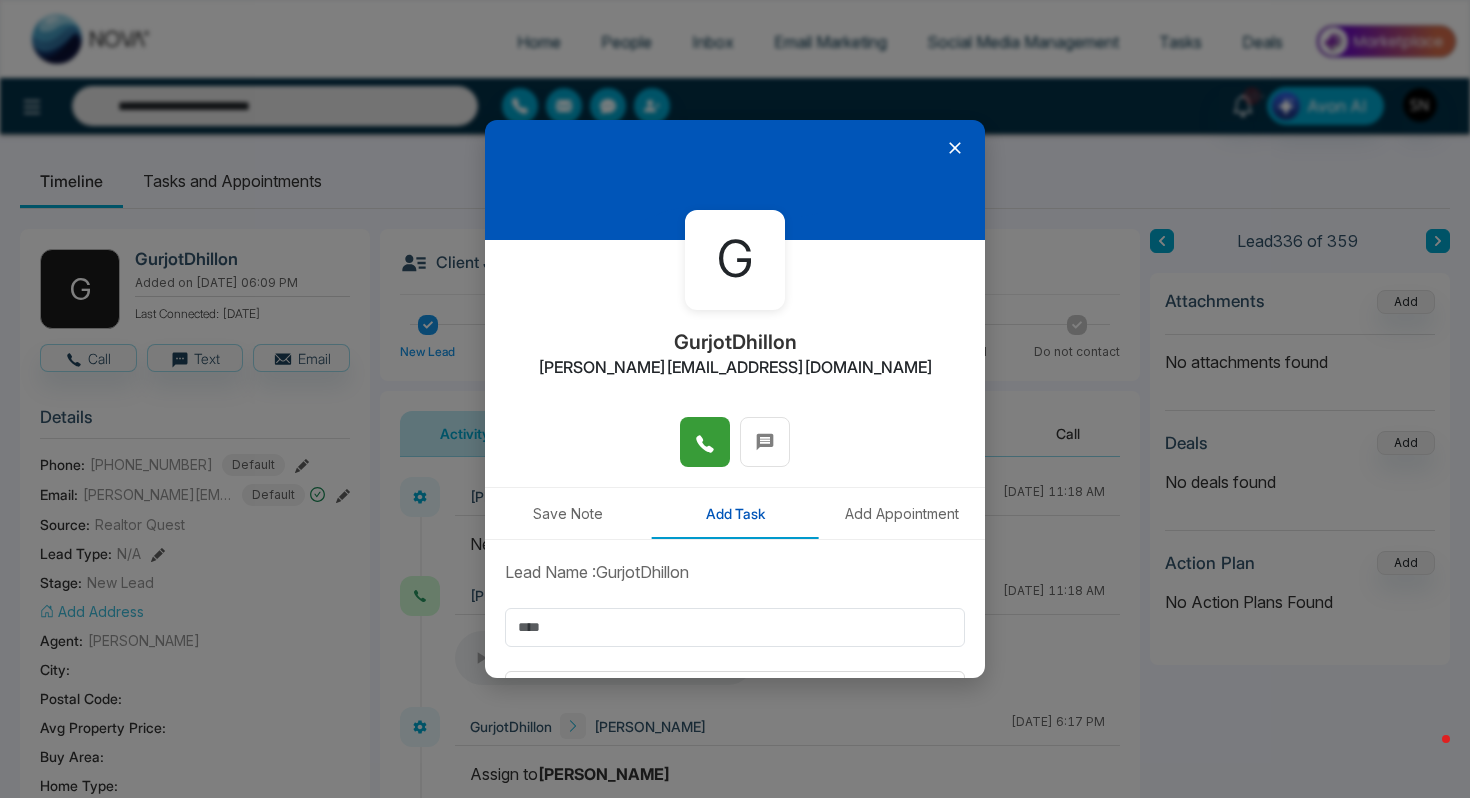click at bounding box center [705, 442] 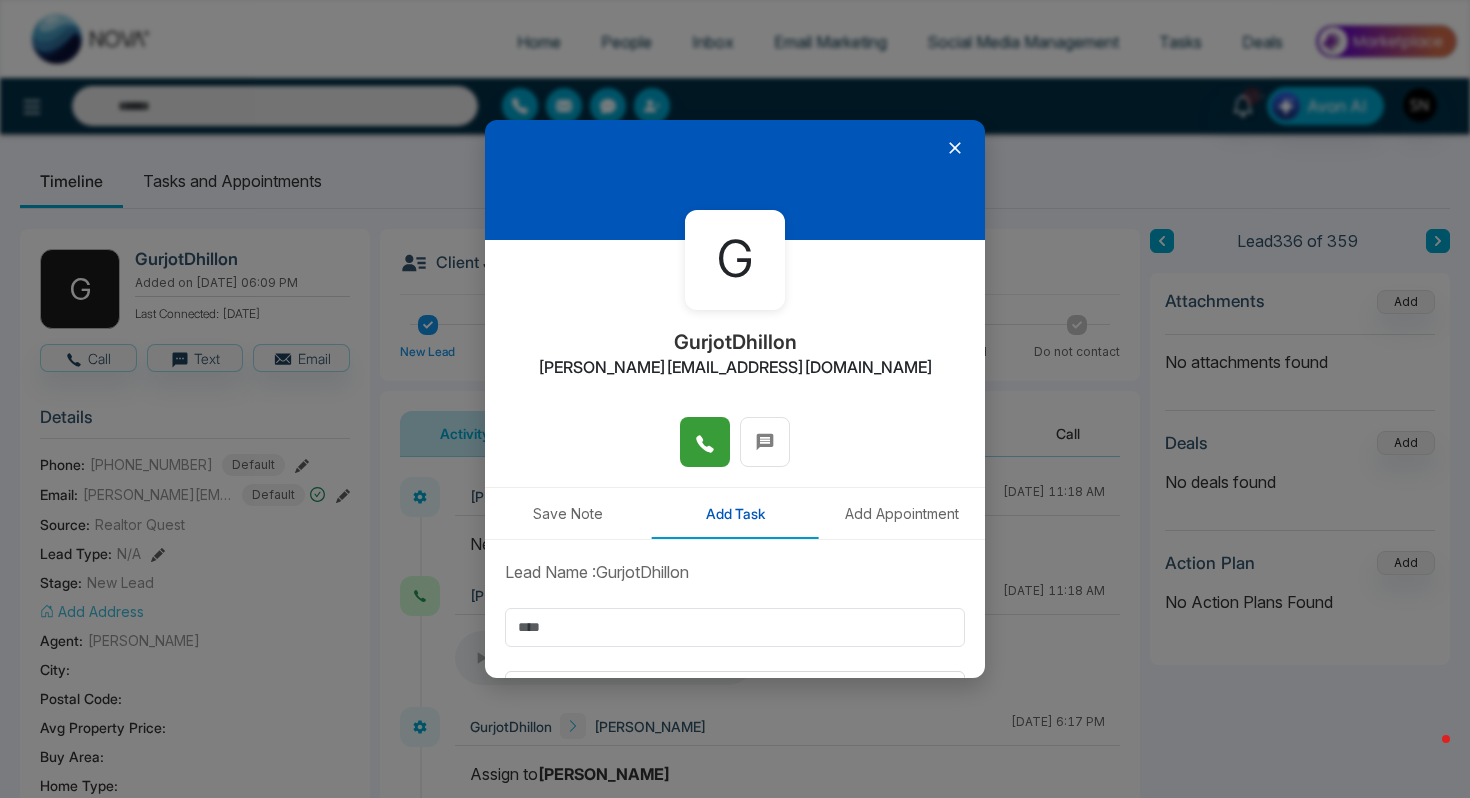 type on "**********" 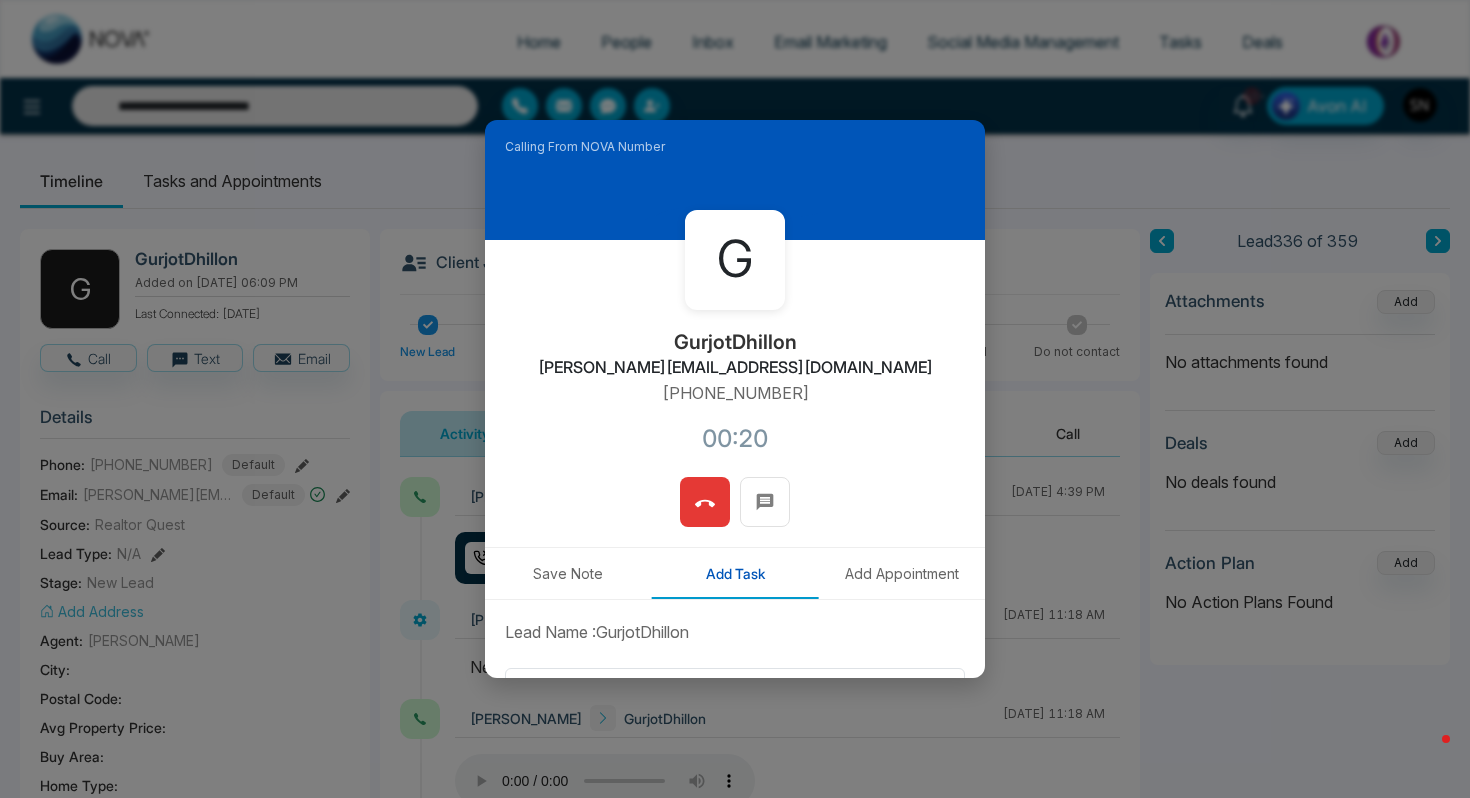 click at bounding box center [705, 502] 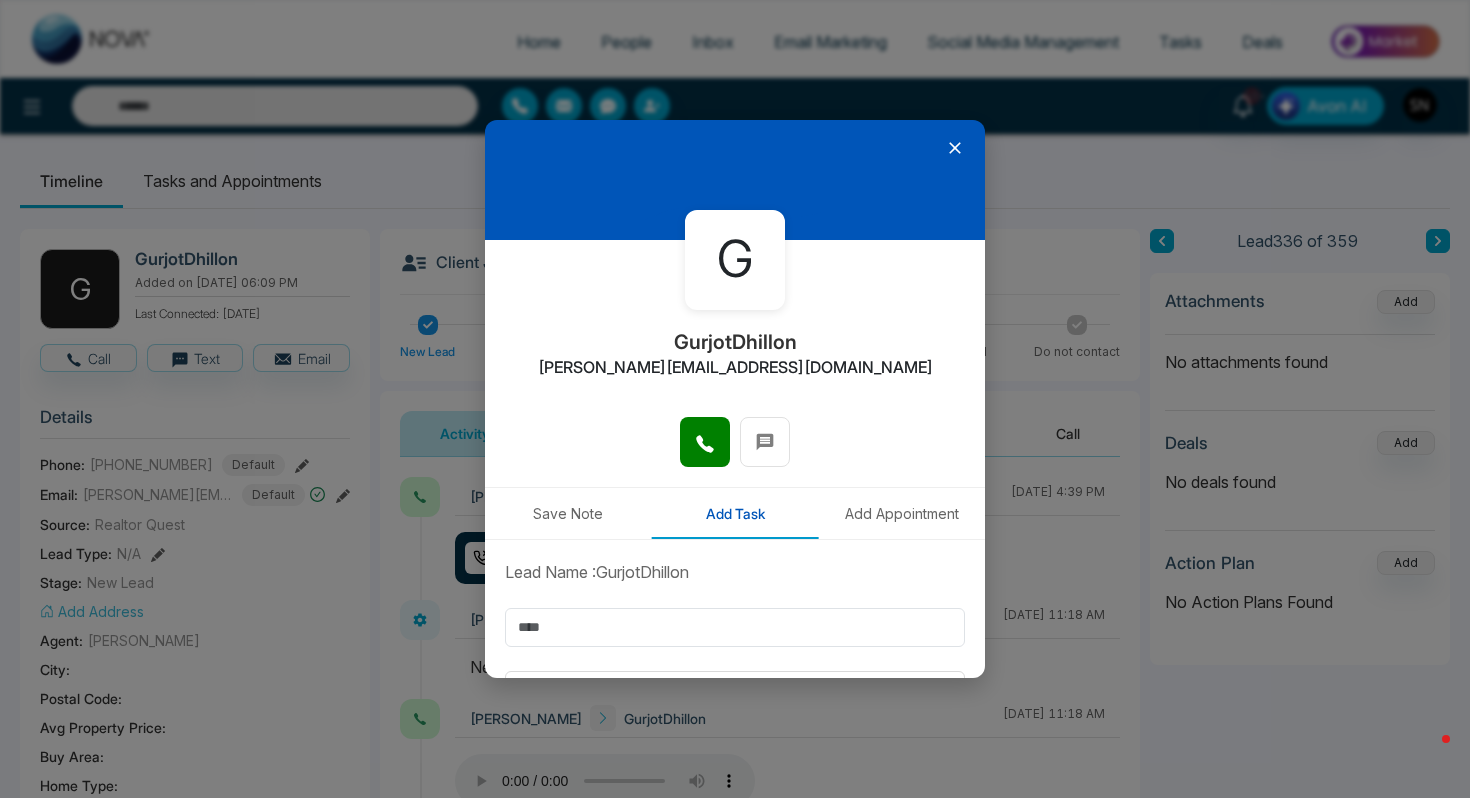 type on "**********" 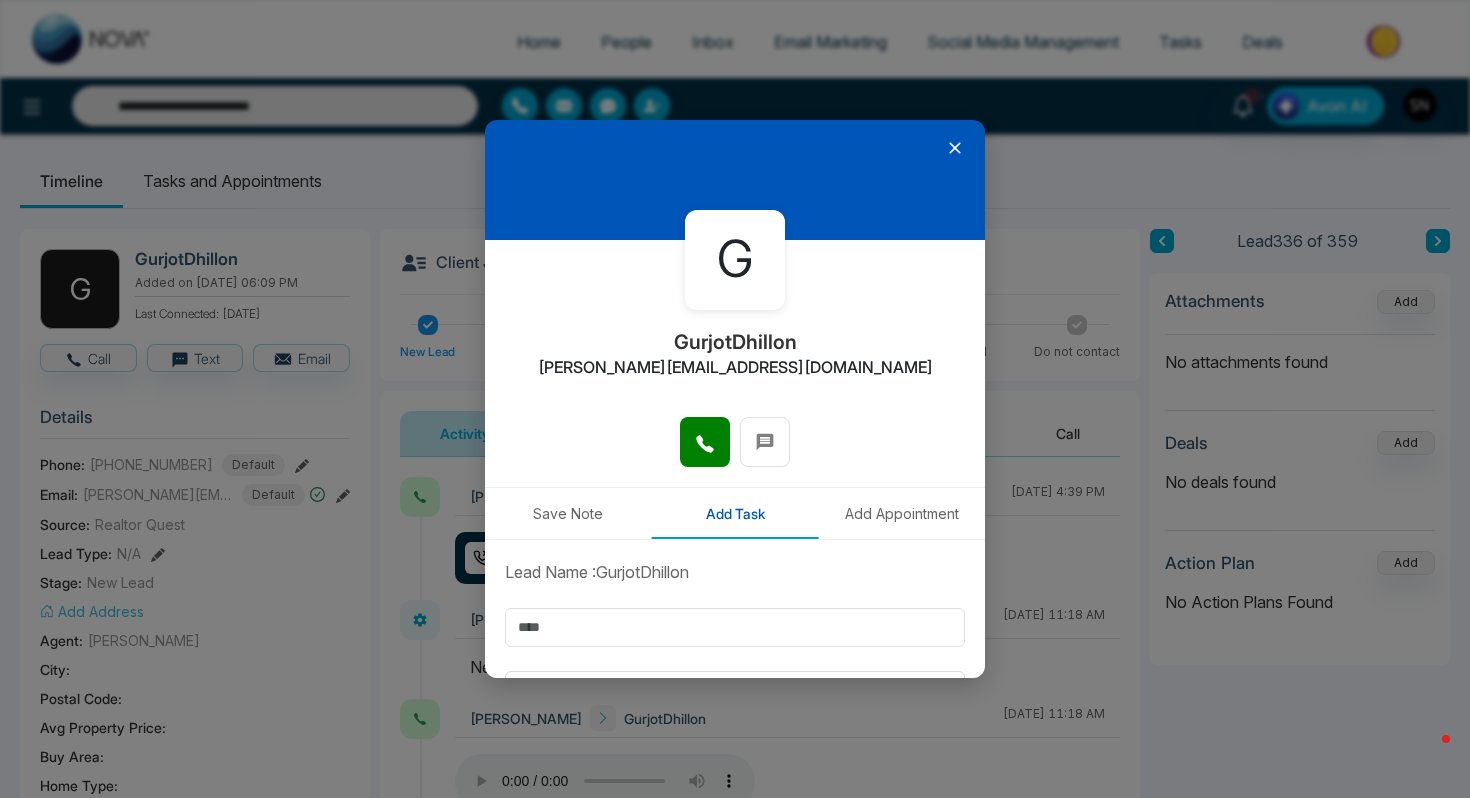 click at bounding box center [735, 180] 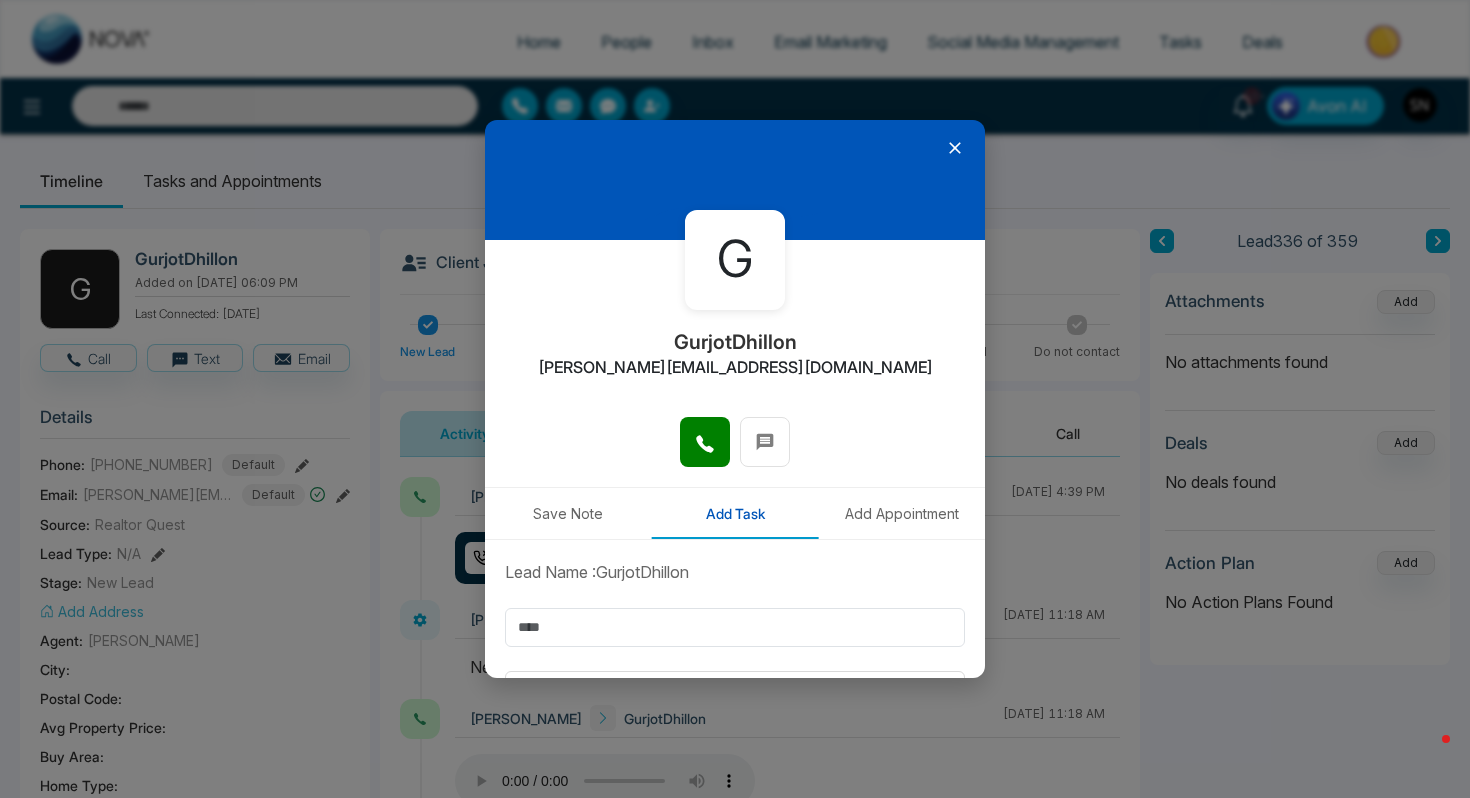click at bounding box center (735, 180) 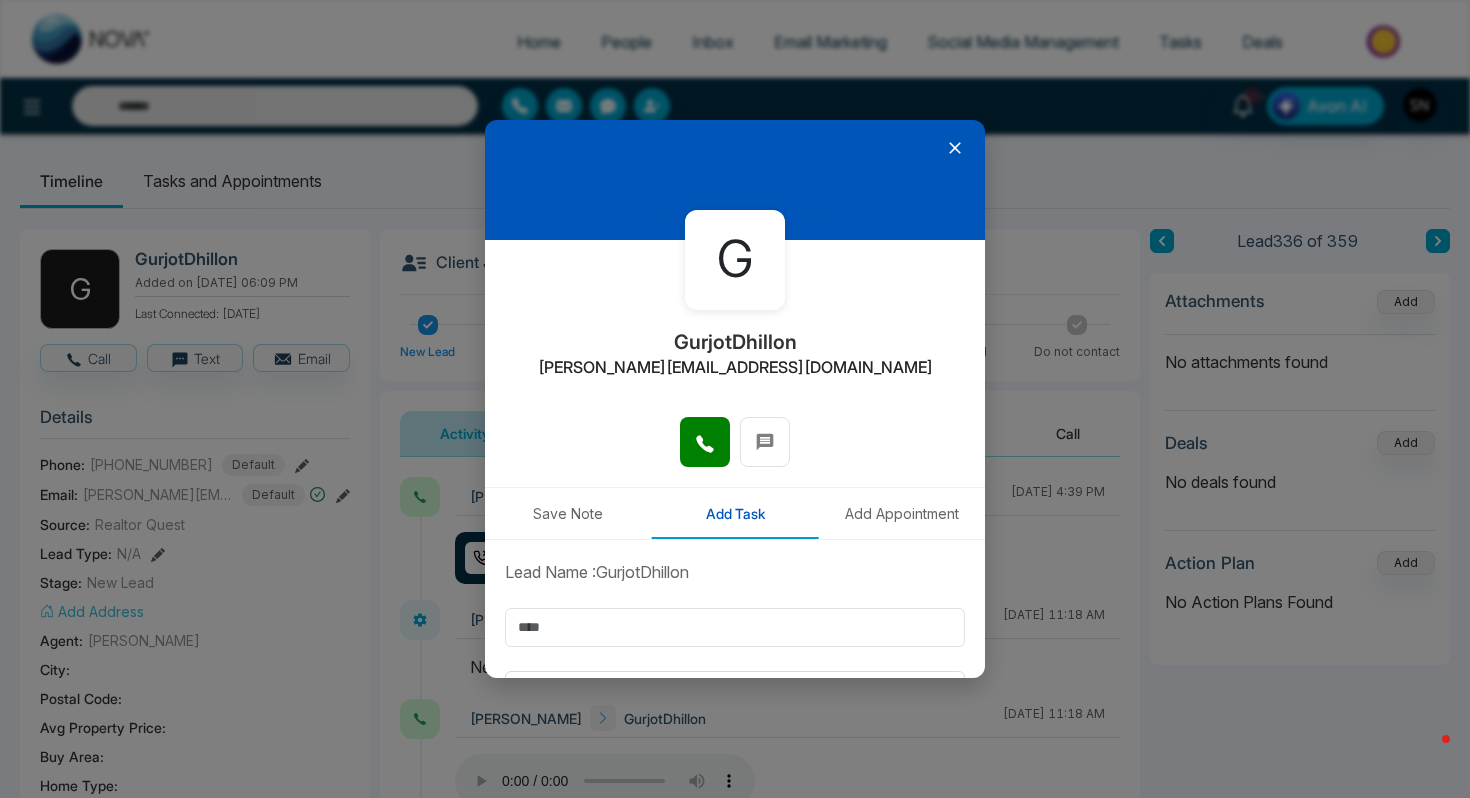 click 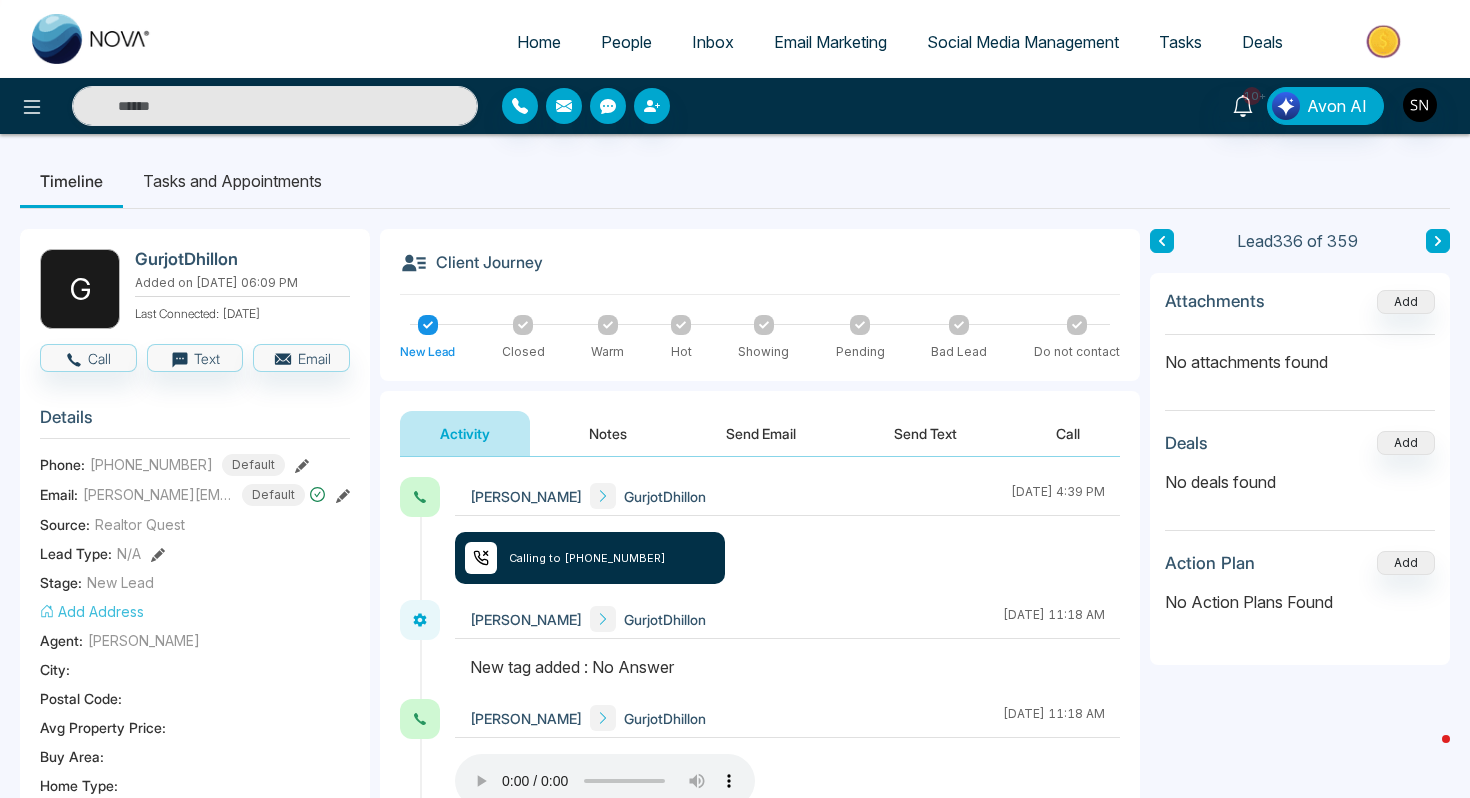 type on "**********" 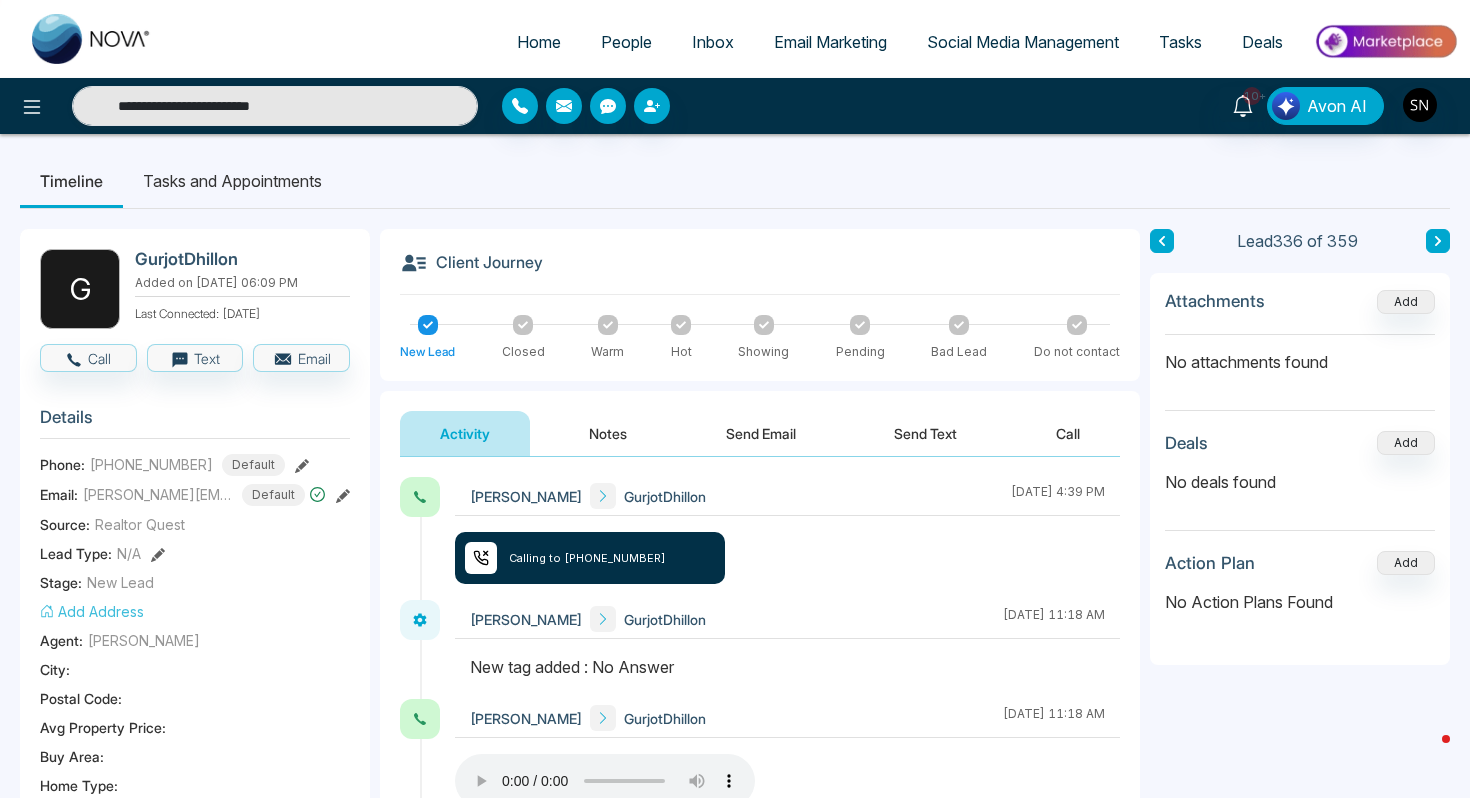 click on "People" at bounding box center (626, 42) 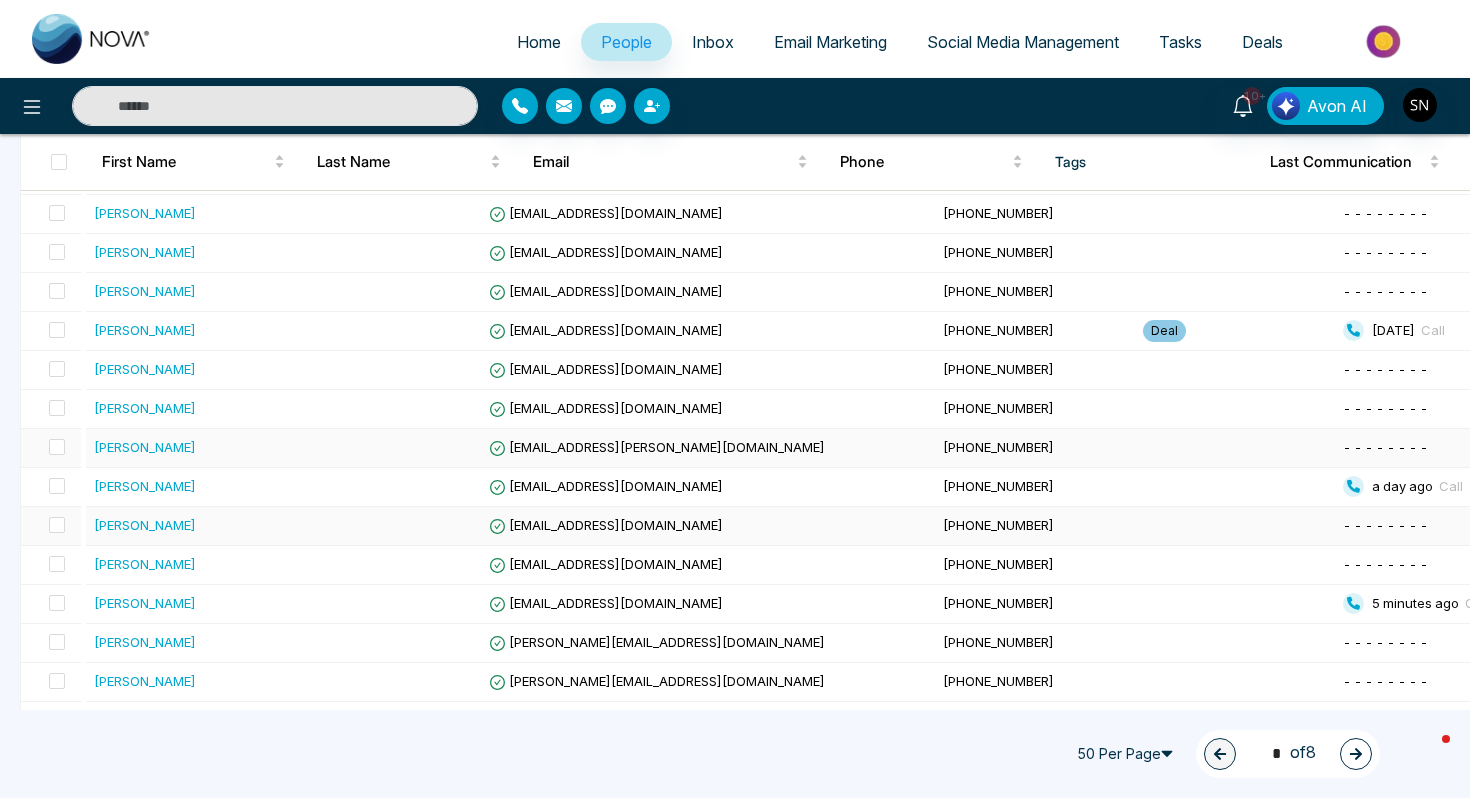 scroll, scrollTop: 403, scrollLeft: 0, axis: vertical 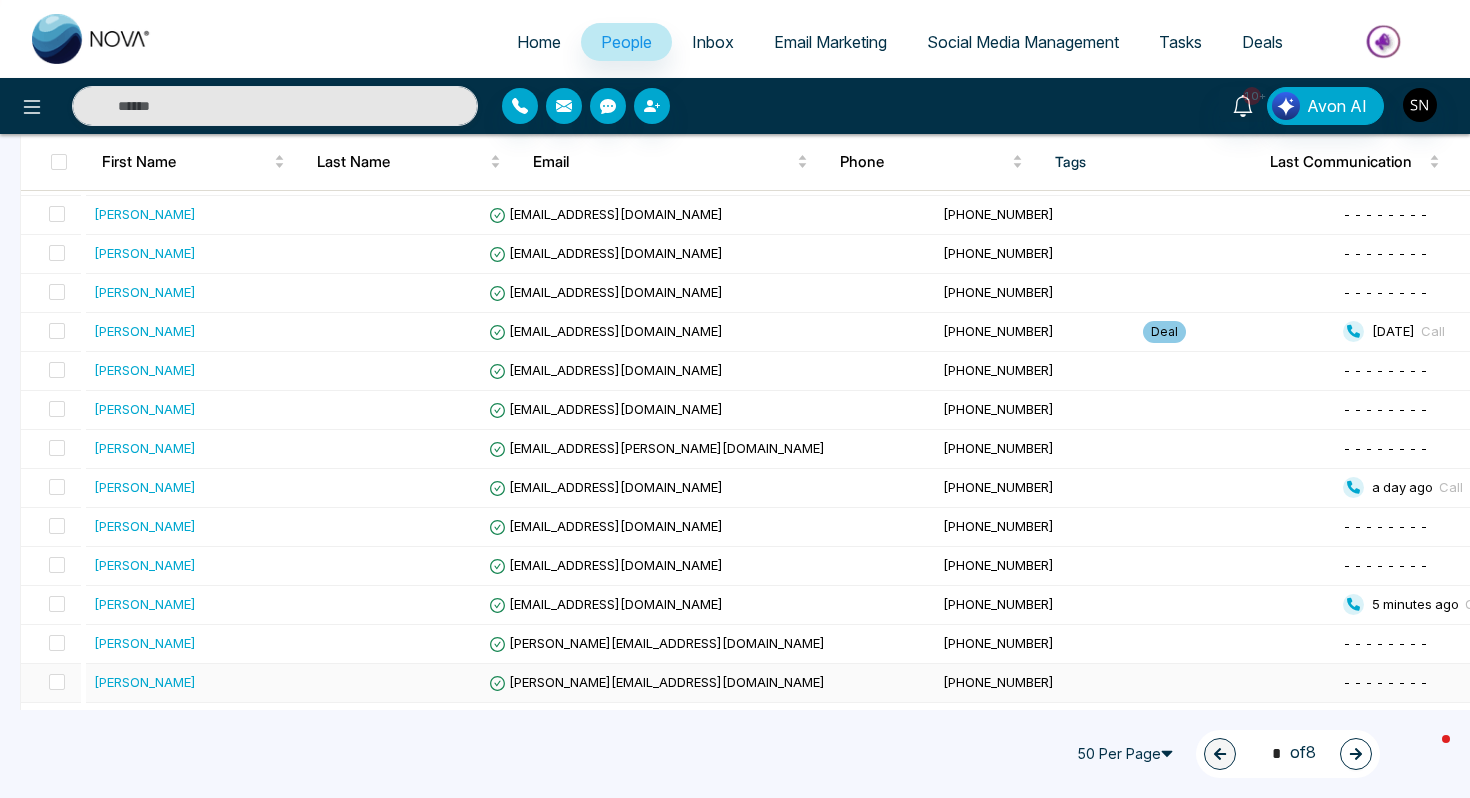 click on "[PERSON_NAME][EMAIL_ADDRESS][DOMAIN_NAME]" at bounding box center [708, 683] 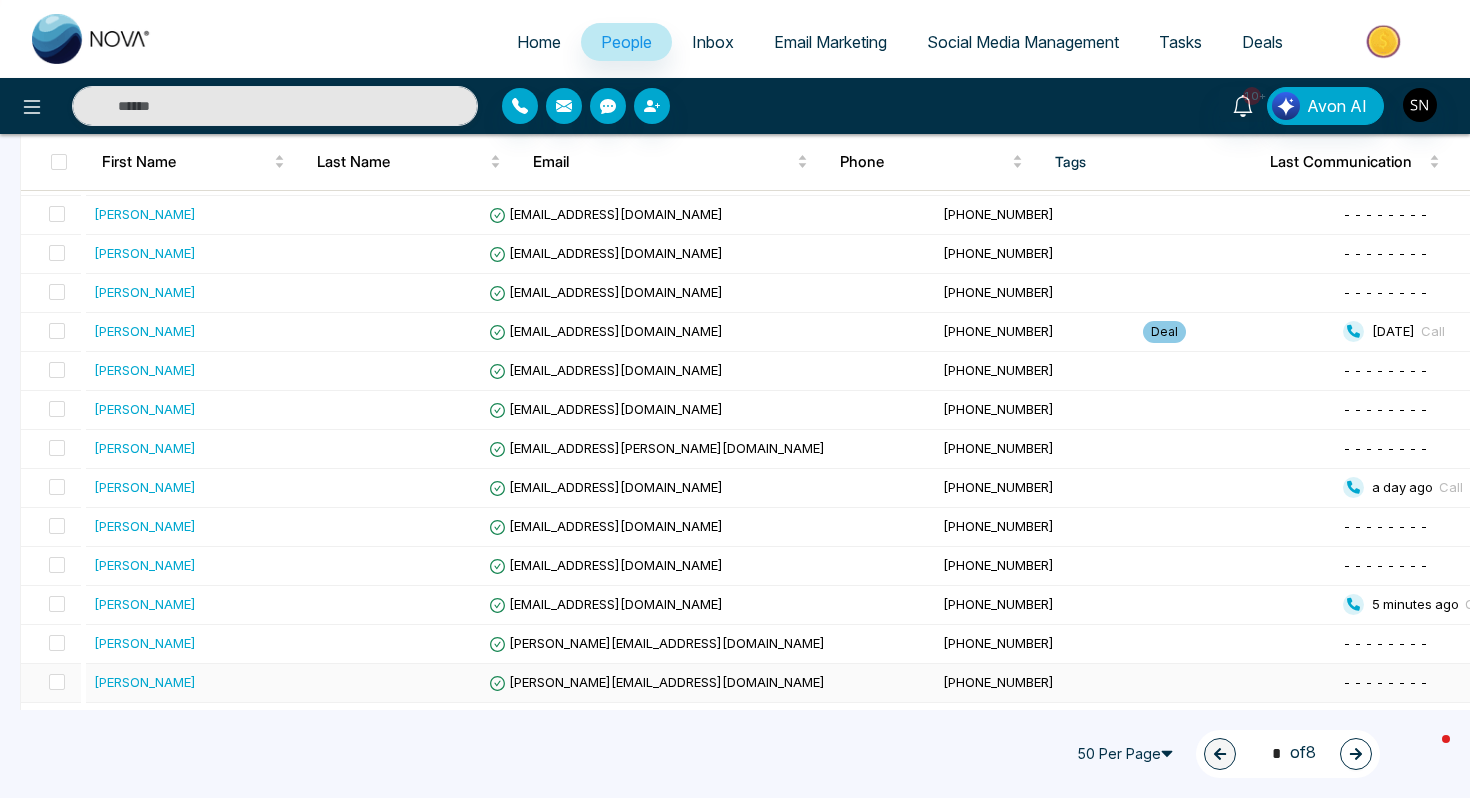 scroll, scrollTop: 0, scrollLeft: 0, axis: both 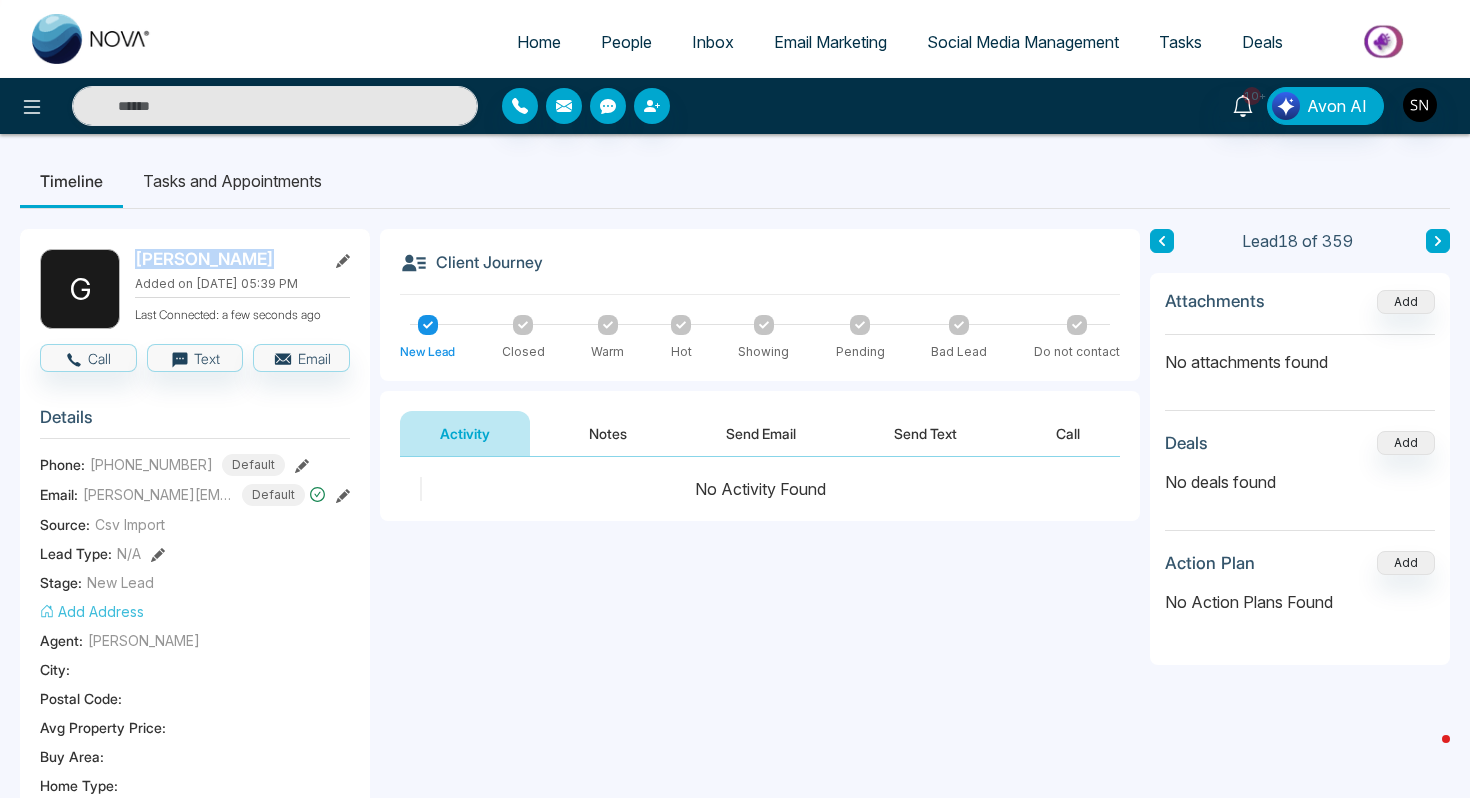 drag, startPoint x: 136, startPoint y: 263, endPoint x: 281, endPoint y: 268, distance: 145.08618 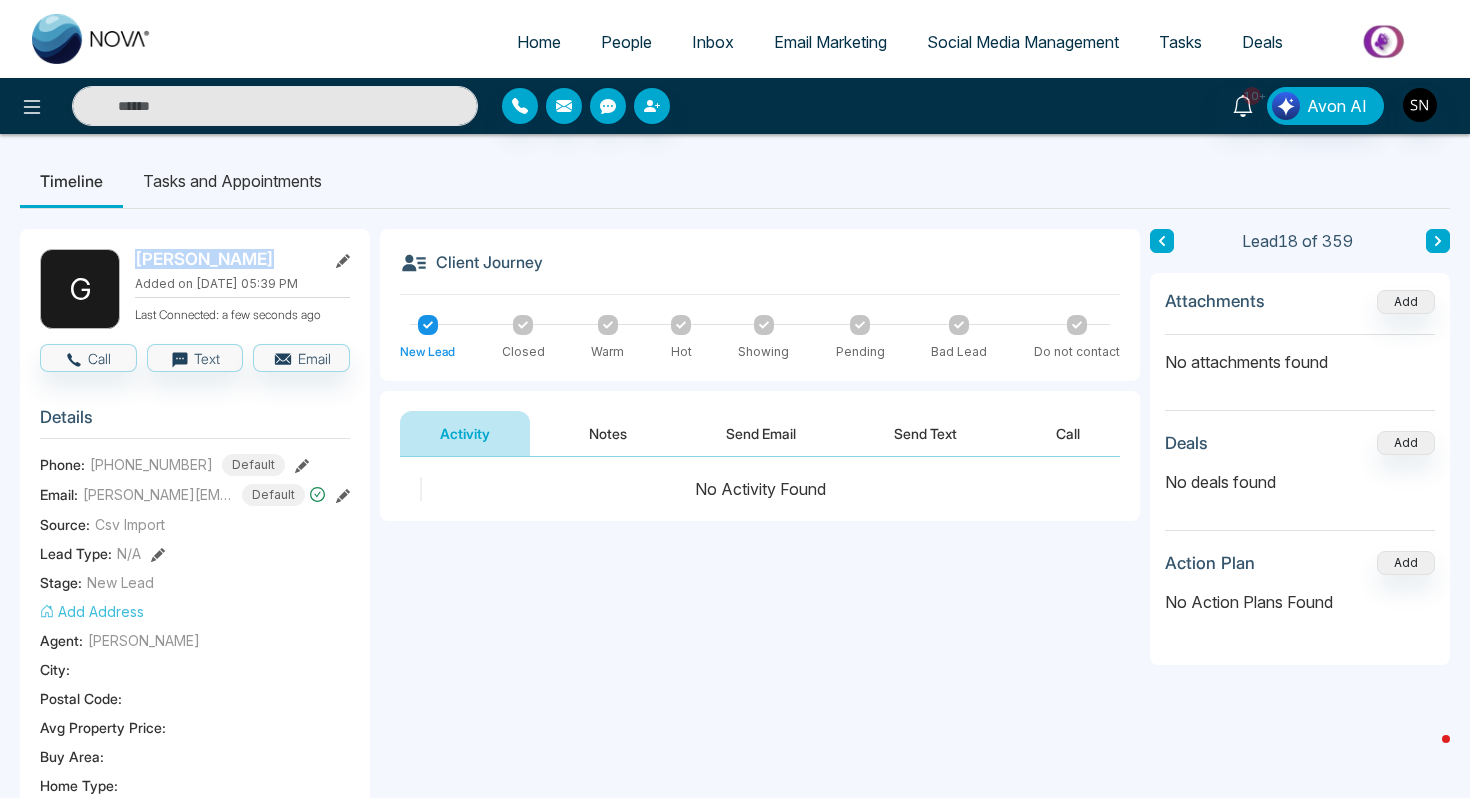 click on "G [PERSON_NAME]  Added on   [DATE] 05:39 PM Last Connected:   a few seconds ago" at bounding box center (195, 289) 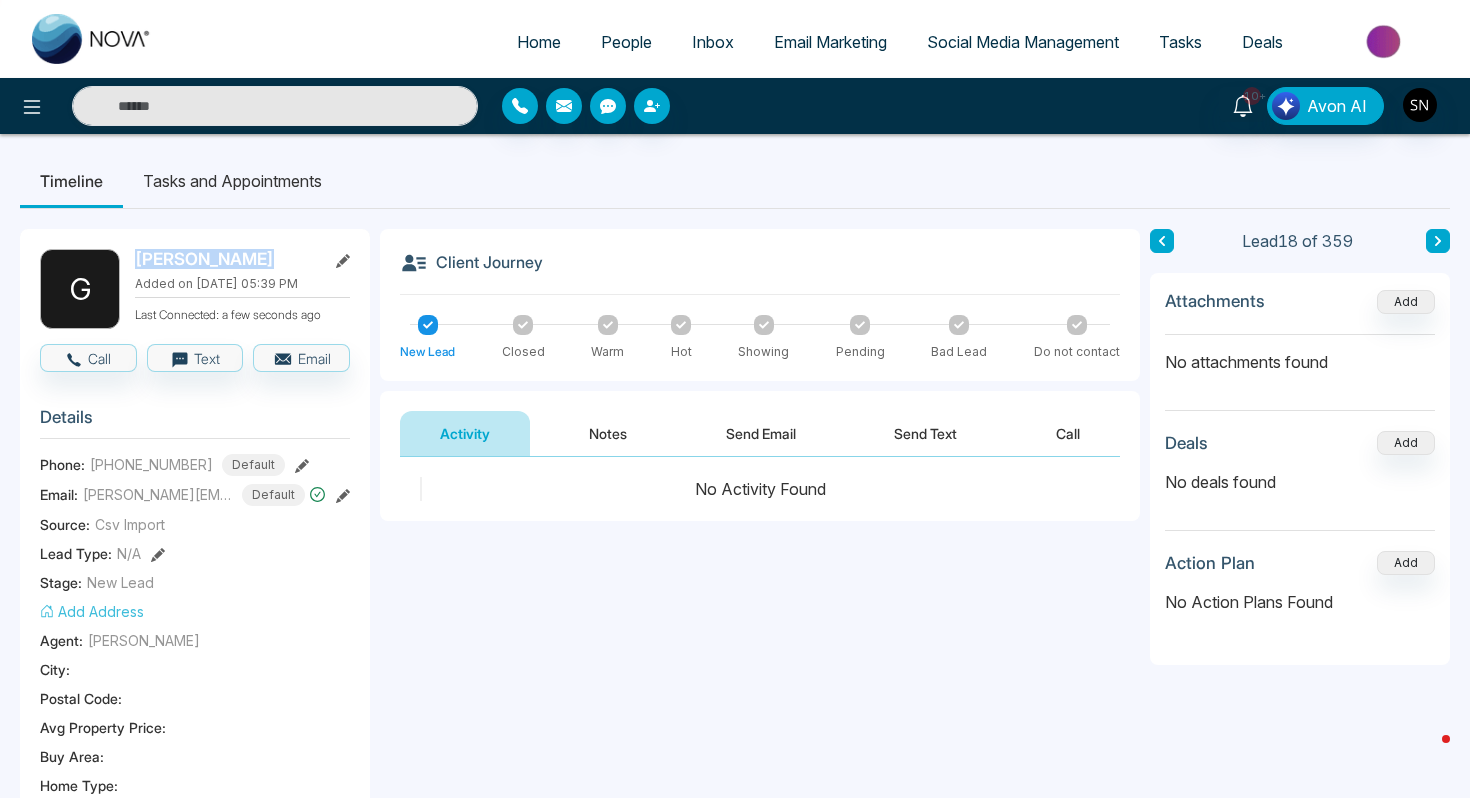 copy on "[PERSON_NAME]" 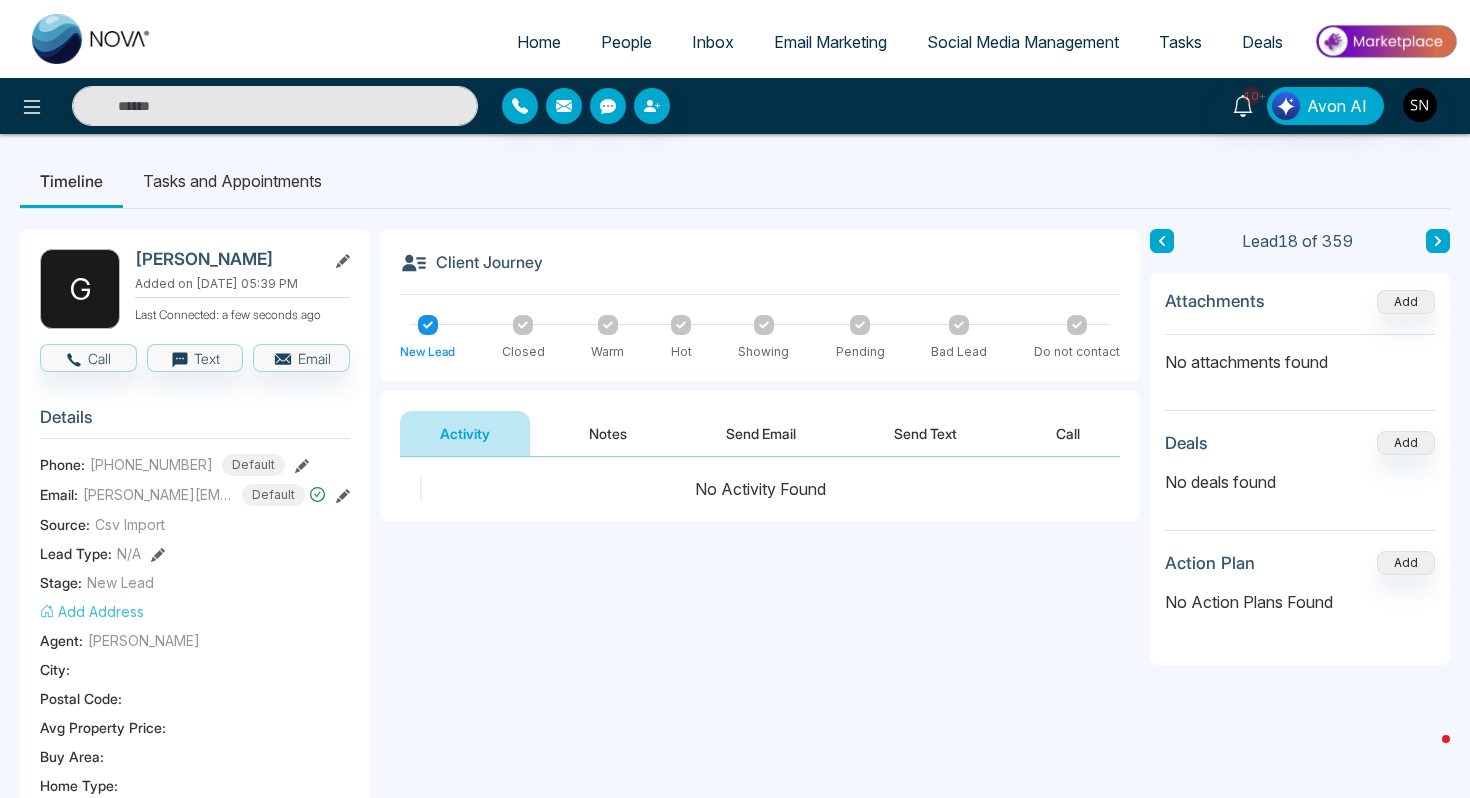 click on "G [PERSON_NAME]  Added on   [DATE] 05:39 PM Last Connected:   a few seconds ago   Call   Text   Email Details Phone: [PHONE_NUMBER] Default Email: [PERSON_NAME][EMAIL_ADDRESS][DOMAIN_NAME] Default Source: Csv Import Lead Type: N/A Stage: New Lead Add Address Agent: [PERSON_NAME][GEOGRAPHIC_DATA] : Postal Code : Avg Property Price : Buy Area : Home Type : Start Date : Last Contact Date : Province : Timeframe : Urgency : Tags No Tag Found Is this lead a Realtor? Lead Summary 0 Calls 0 Texts 0 Emails Social Profile   Not found Not found Not found Custom Lead Data Delete lead" at bounding box center (195, 924) 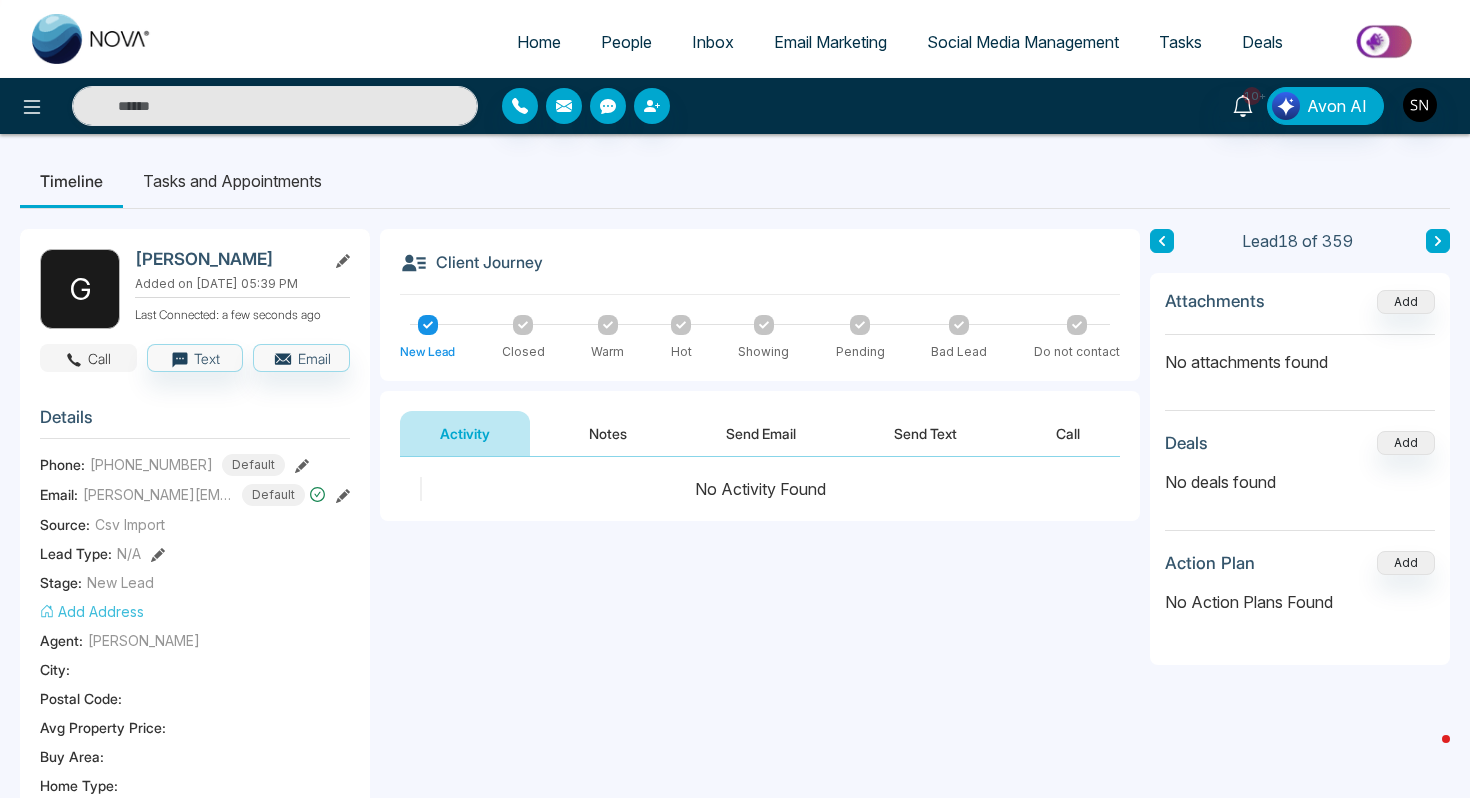 click on "Call" at bounding box center (88, 358) 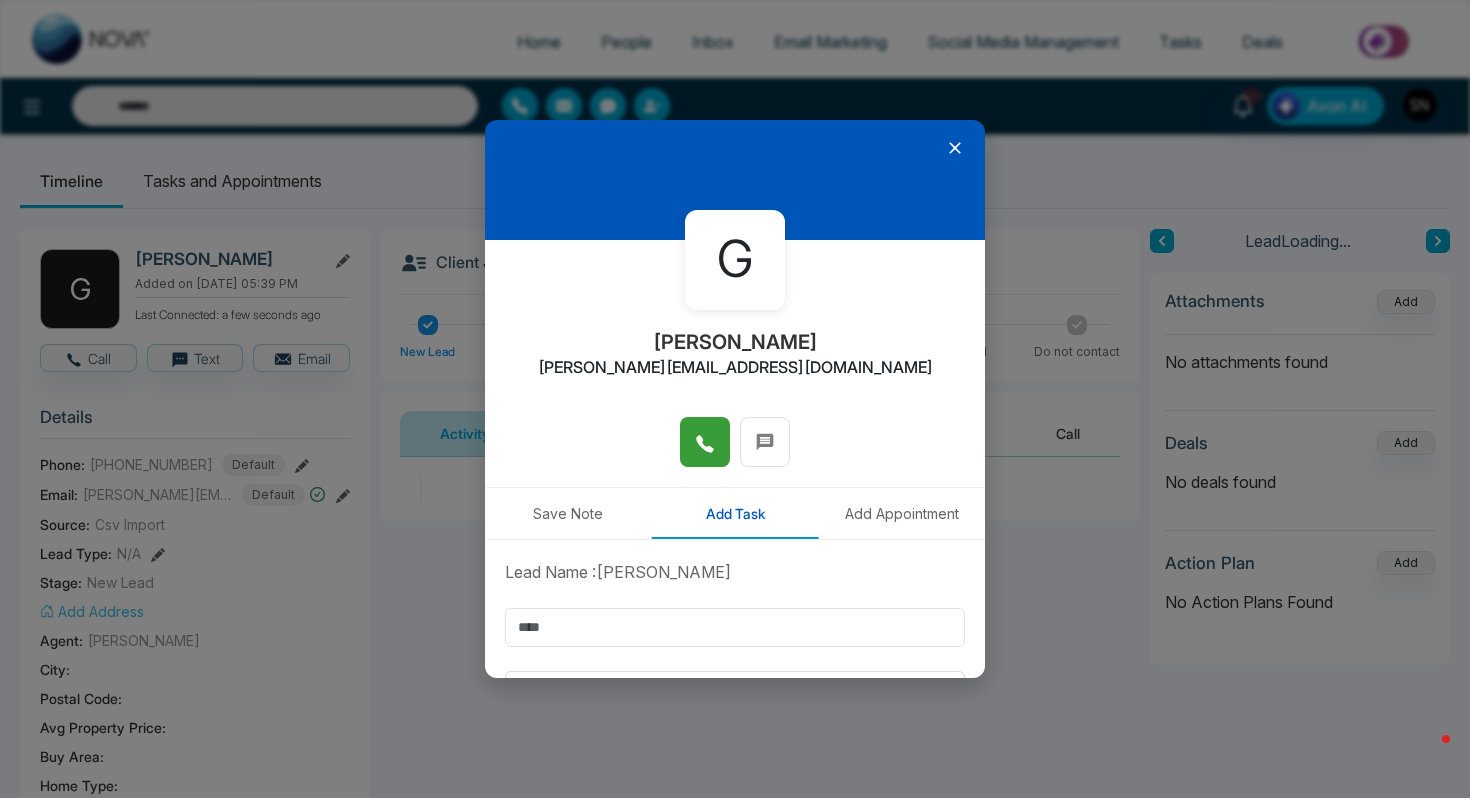click 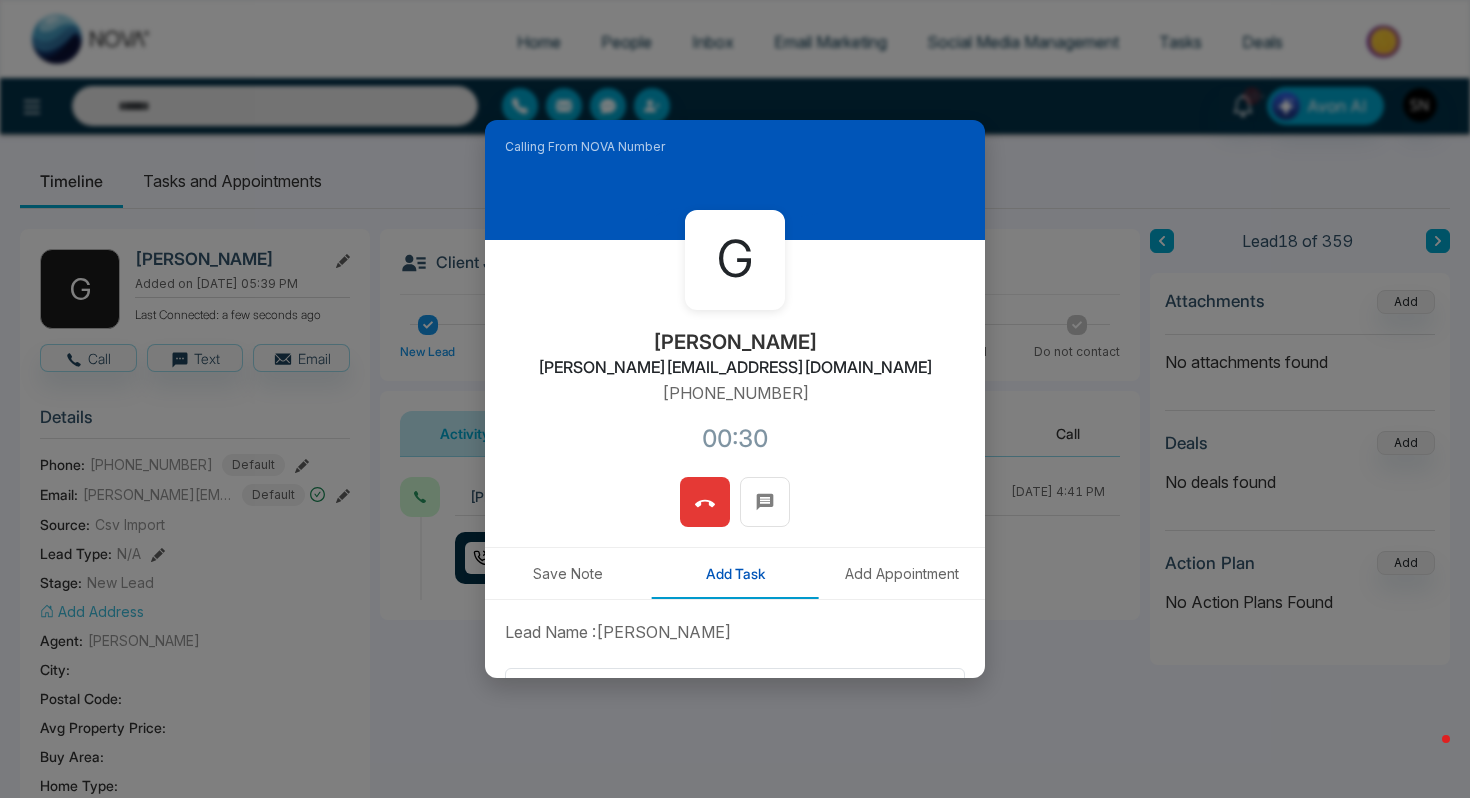 click at bounding box center (705, 502) 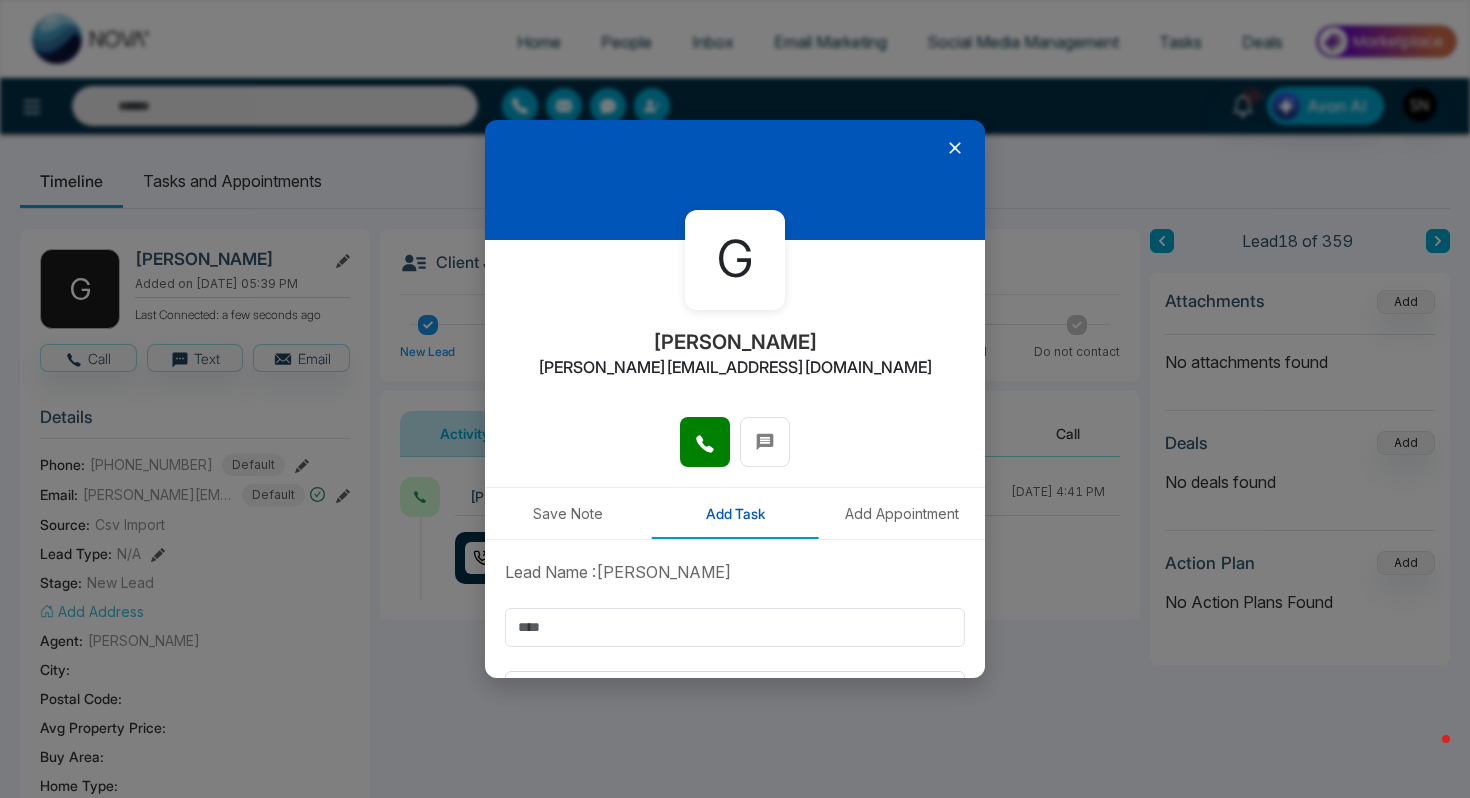 click 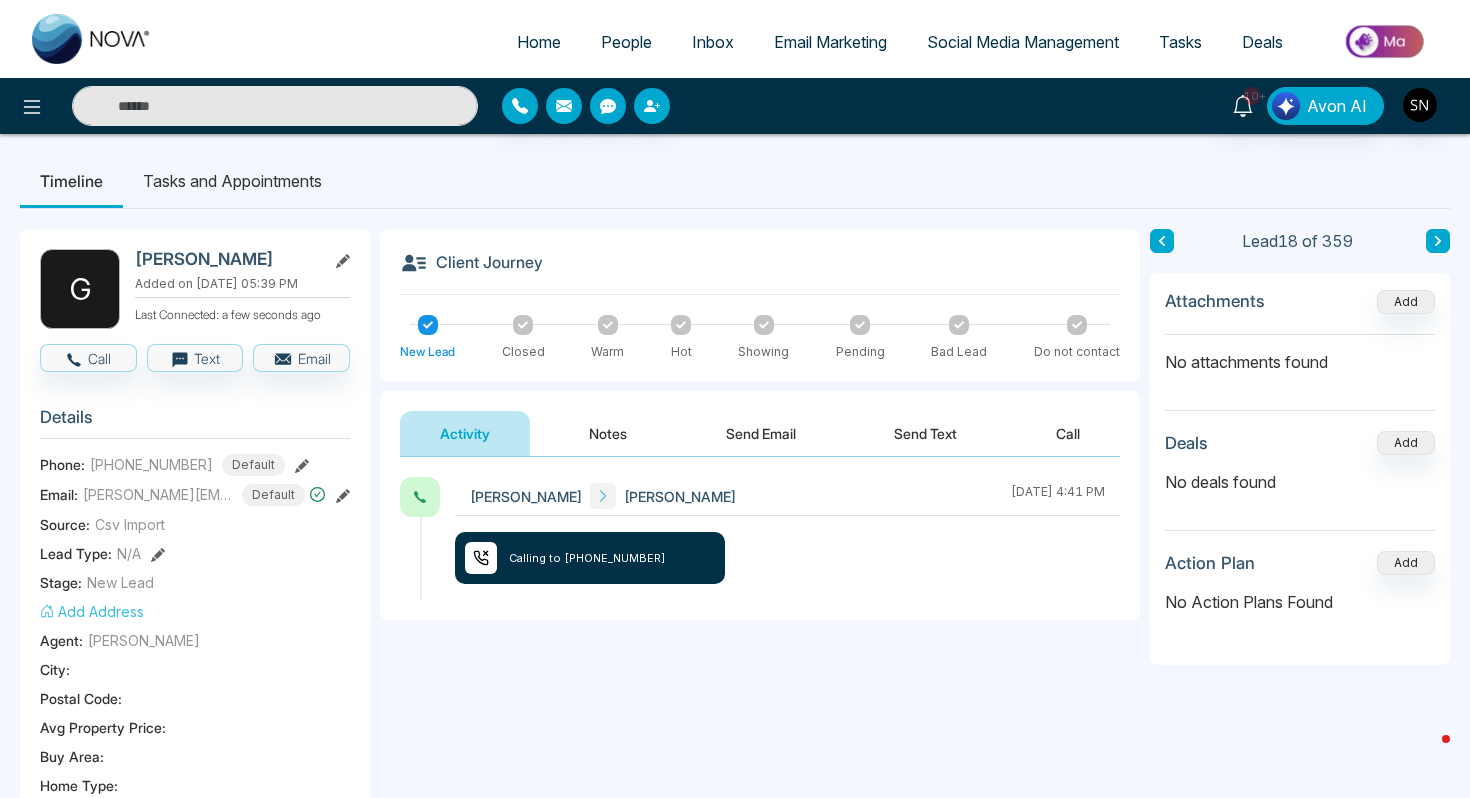 click at bounding box center (275, 106) 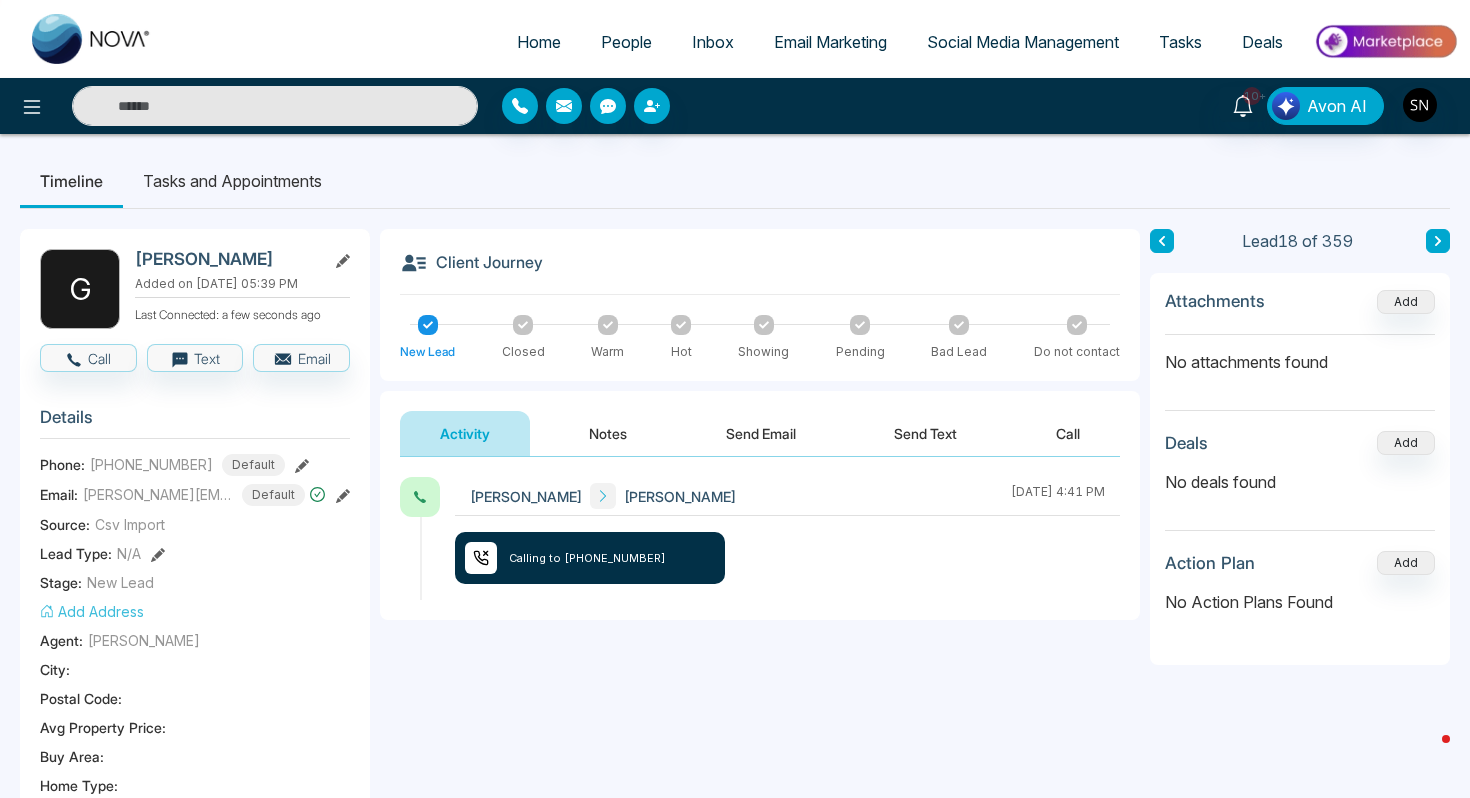 paste on "**********" 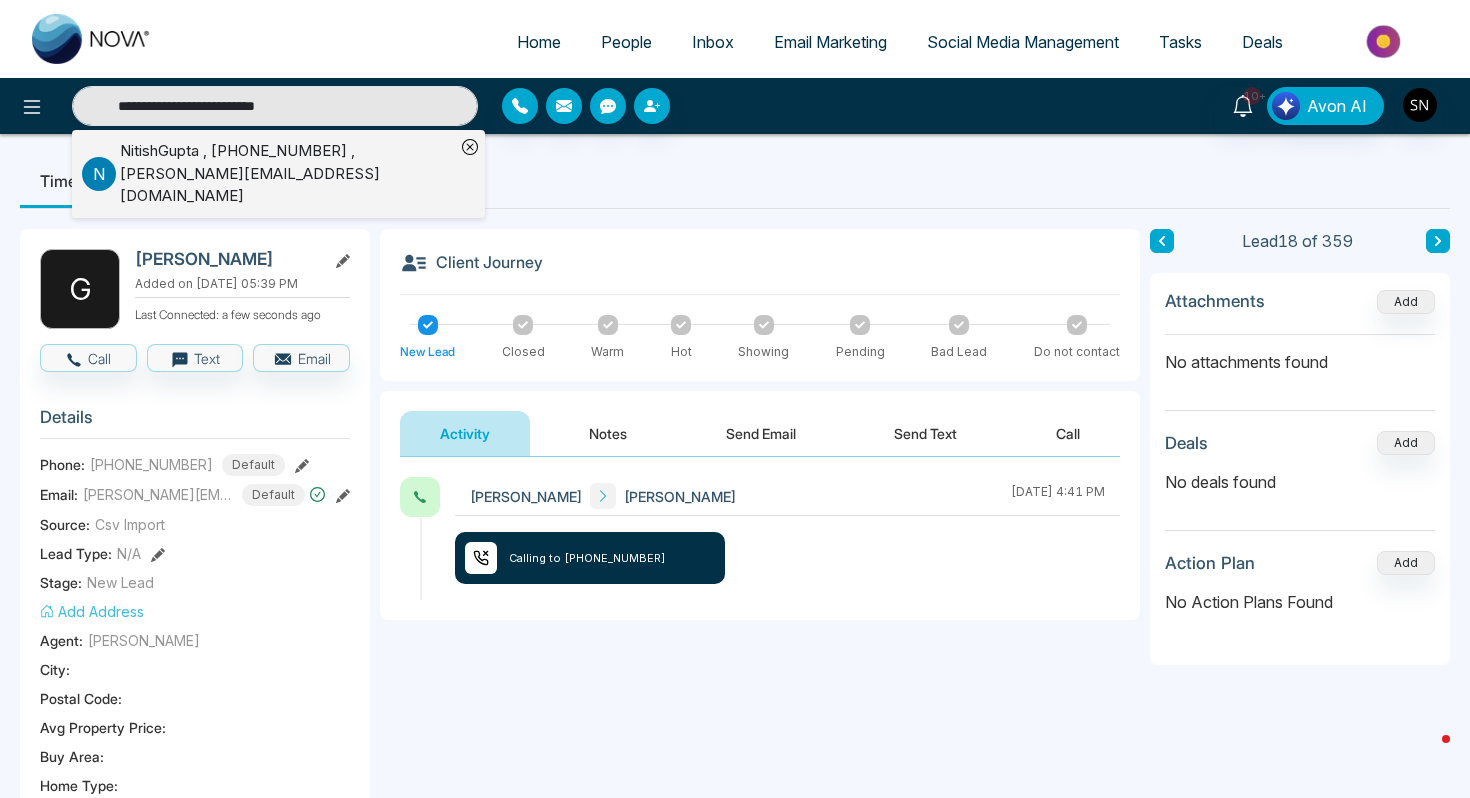 click on "[PERSON_NAME]     , [PHONE_NUMBER]   , [PERSON_NAME][EMAIL_ADDRESS][DOMAIN_NAME]" at bounding box center [287, 174] 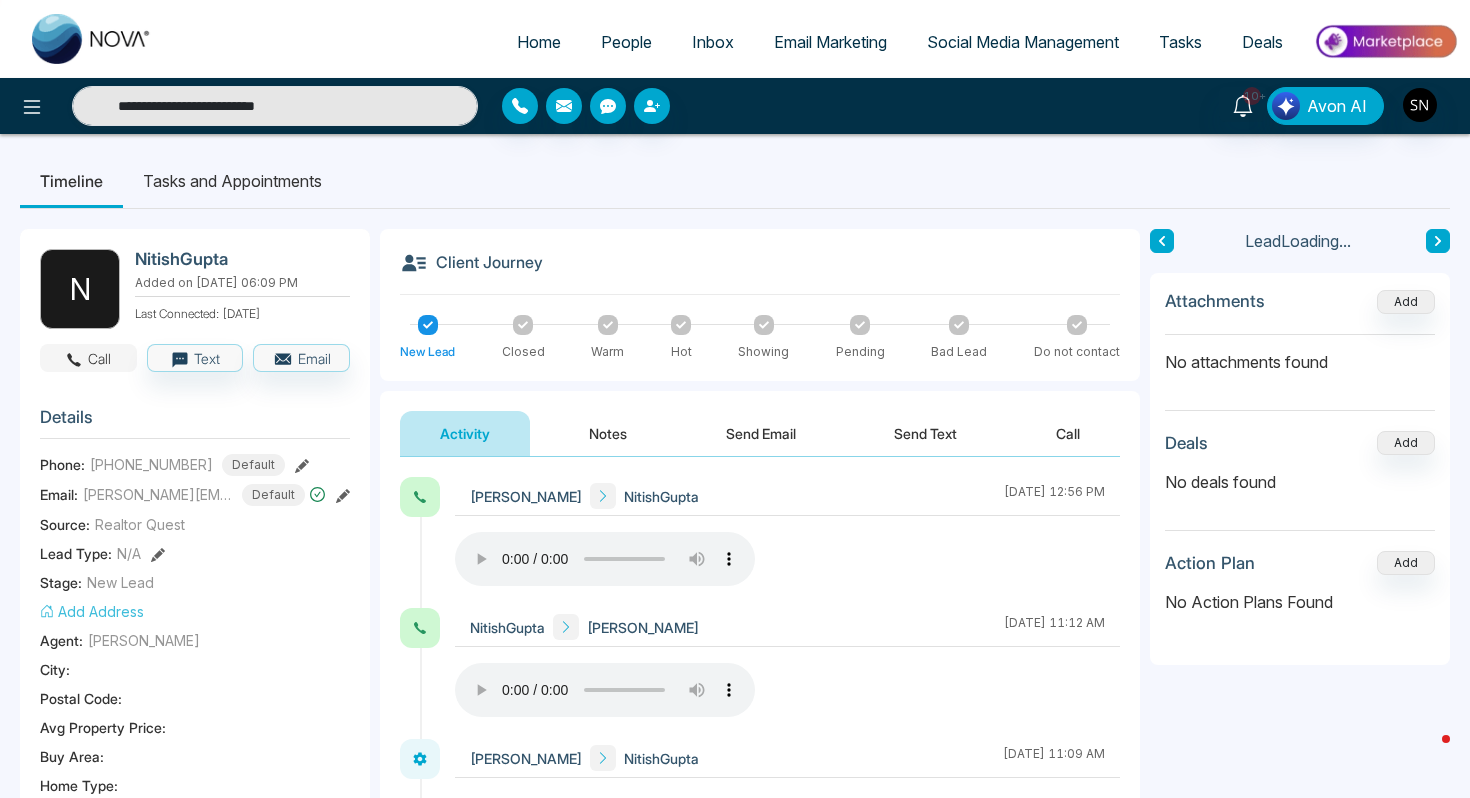 click on "Call" at bounding box center [88, 358] 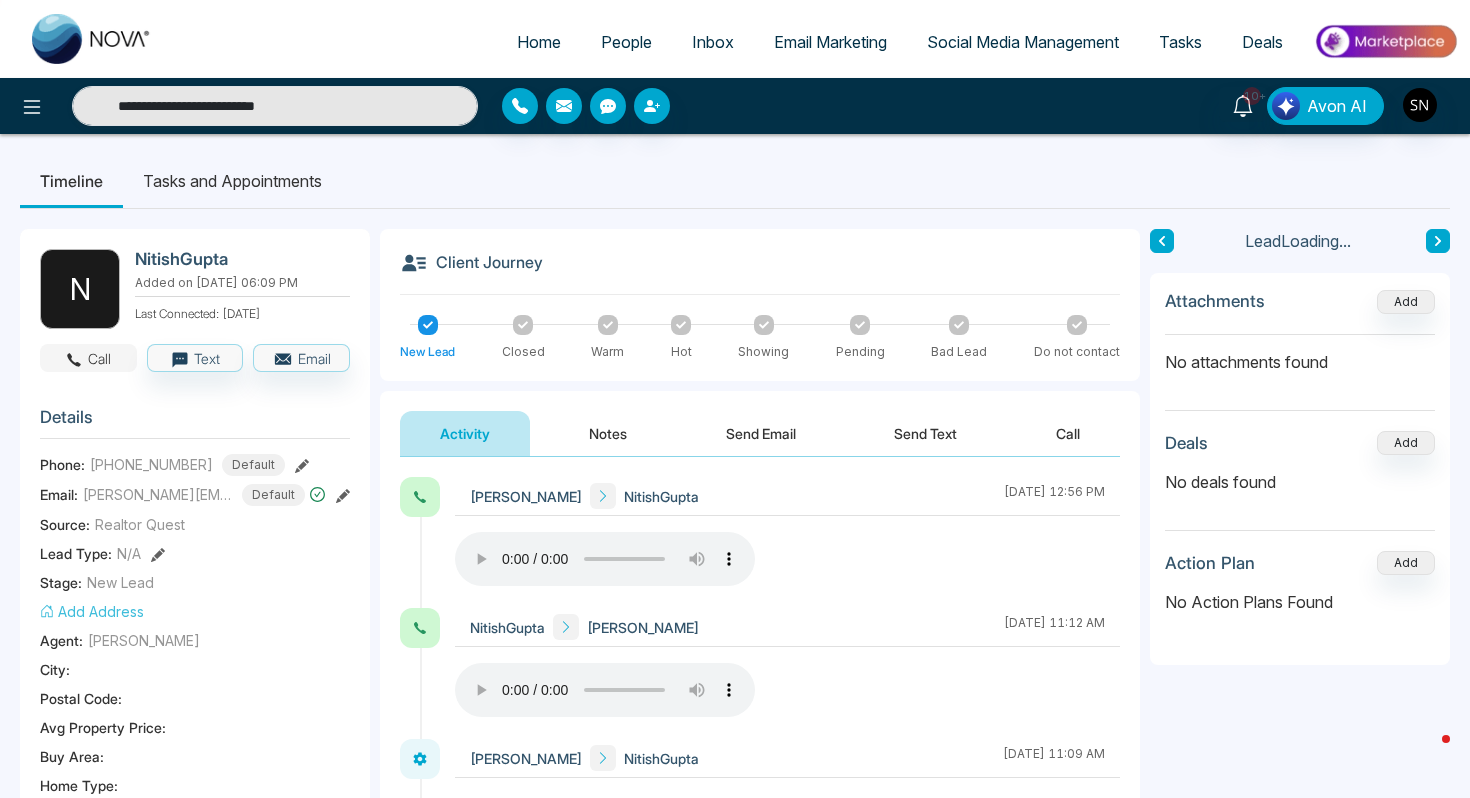 type on "**********" 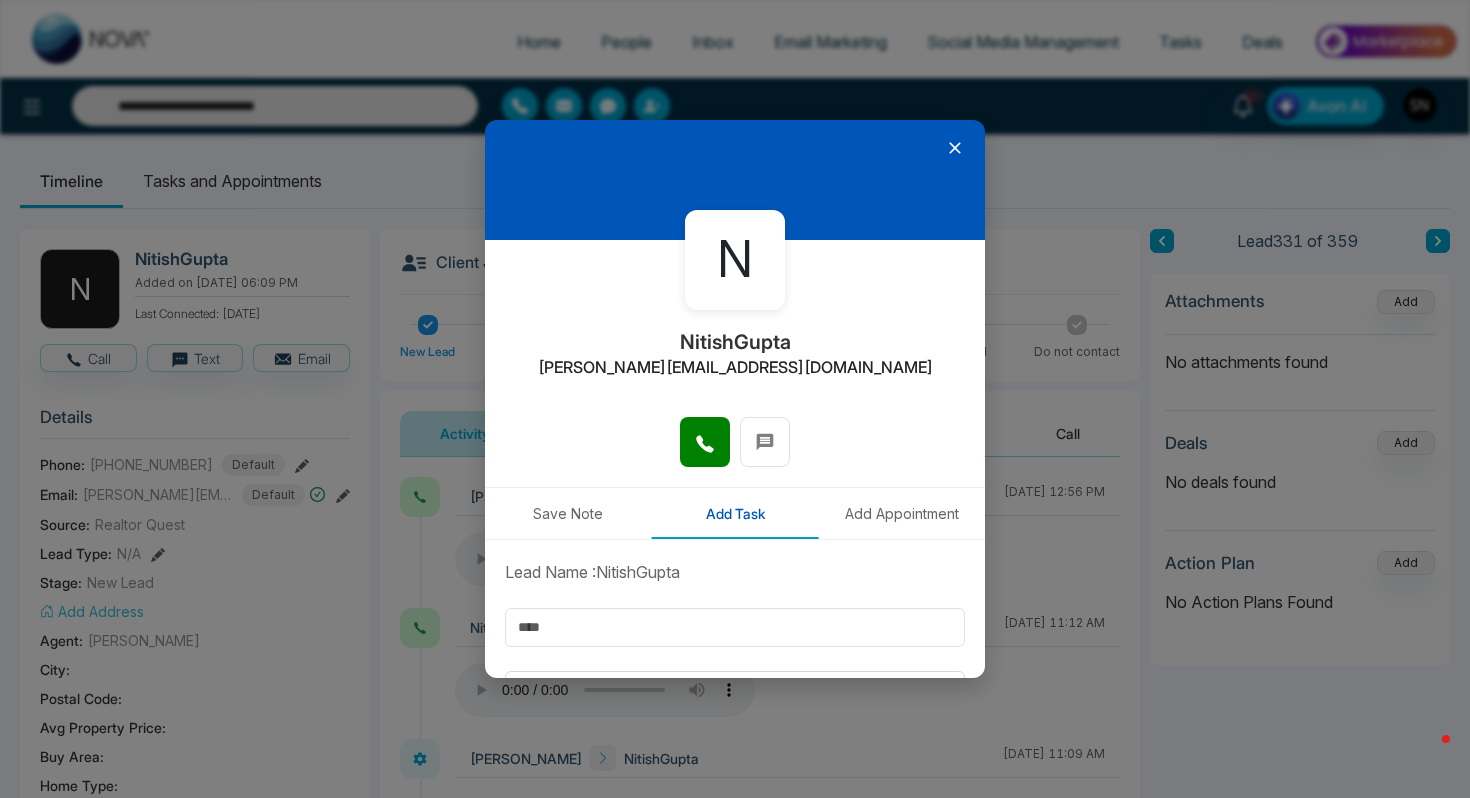 click on "N [PERSON_NAME] [PERSON_NAME][EMAIL_ADDRESS][DOMAIN_NAME]" at bounding box center [735, 328] 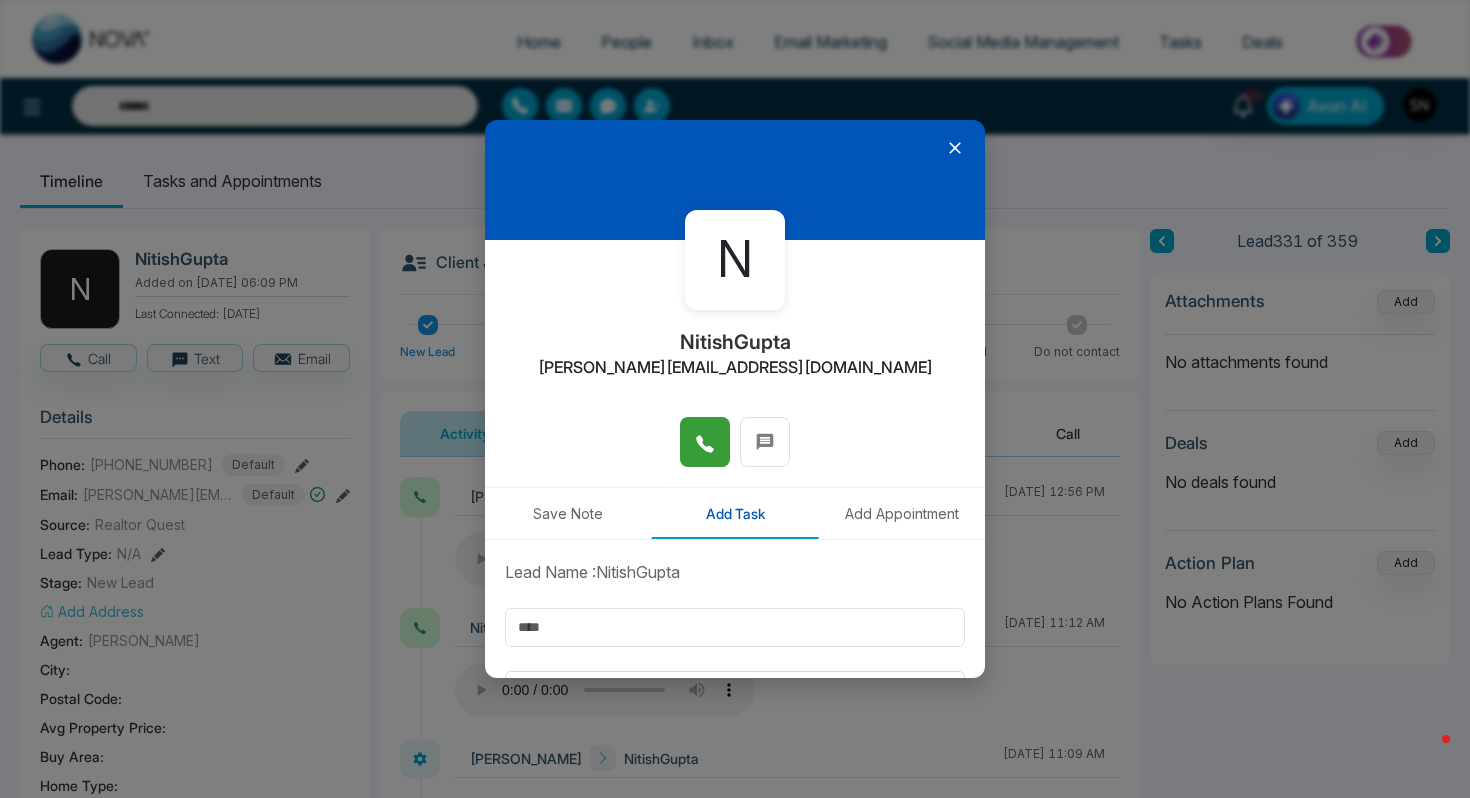 click at bounding box center [705, 442] 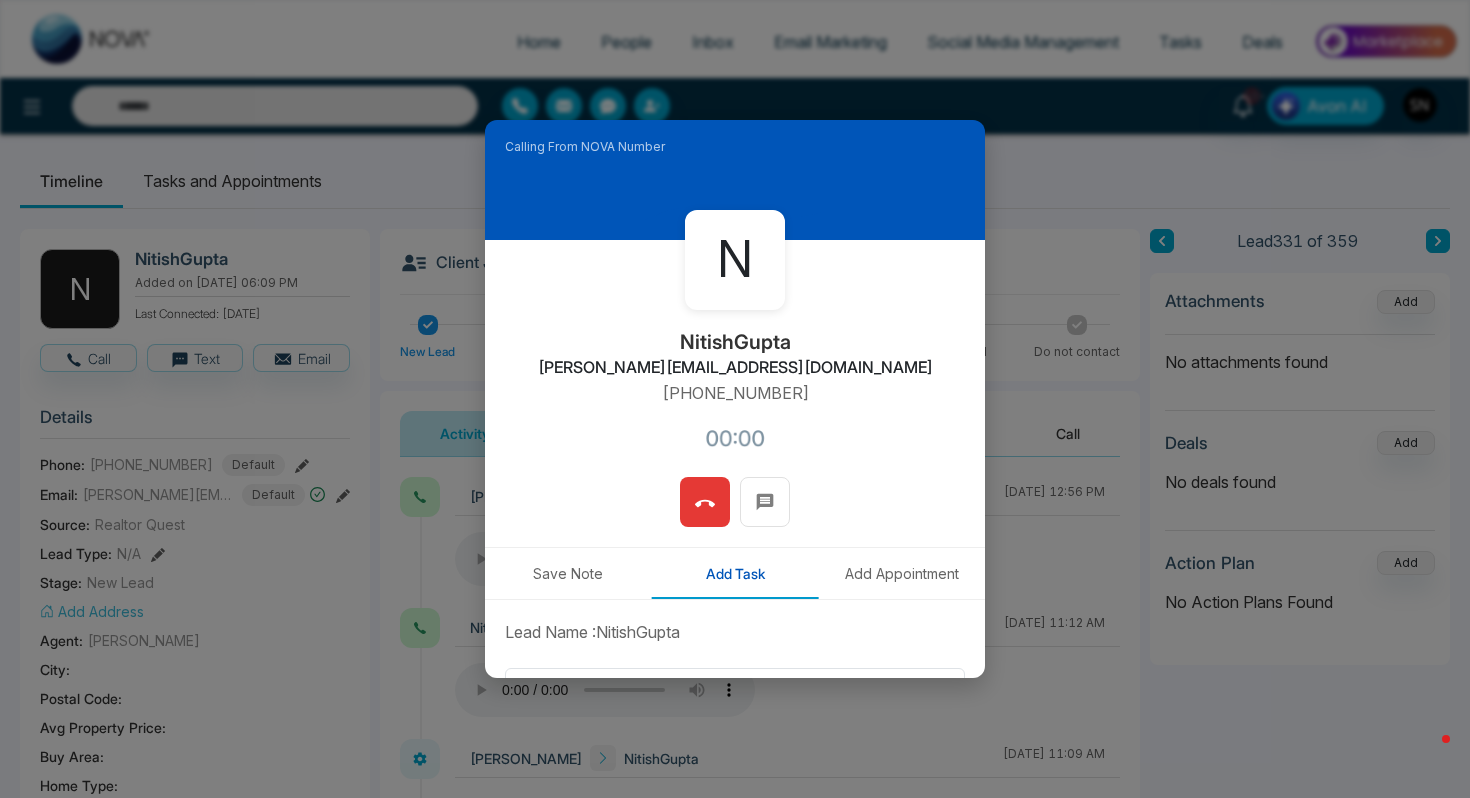 type on "**********" 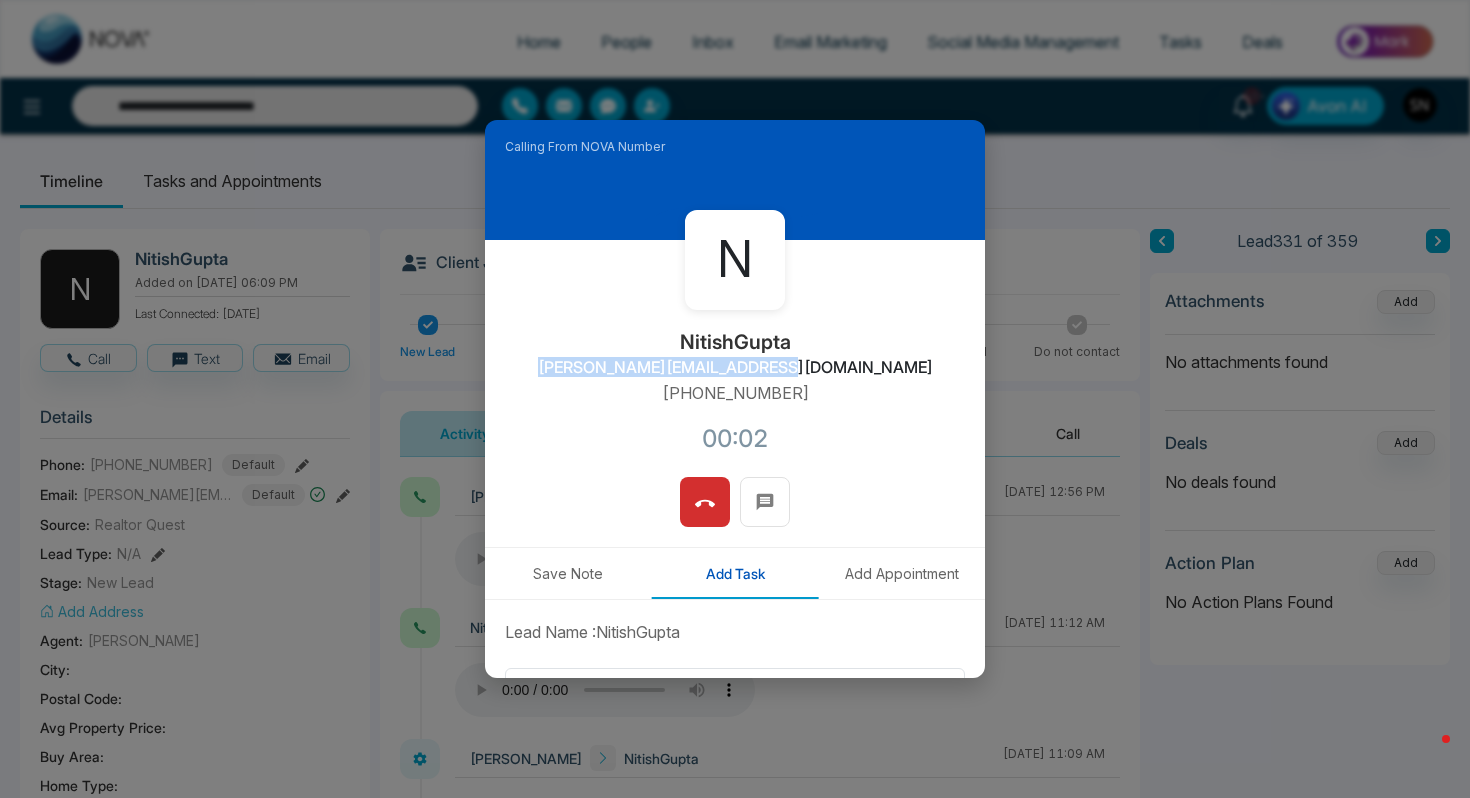 drag, startPoint x: 626, startPoint y: 366, endPoint x: 901, endPoint y: 379, distance: 275.3071 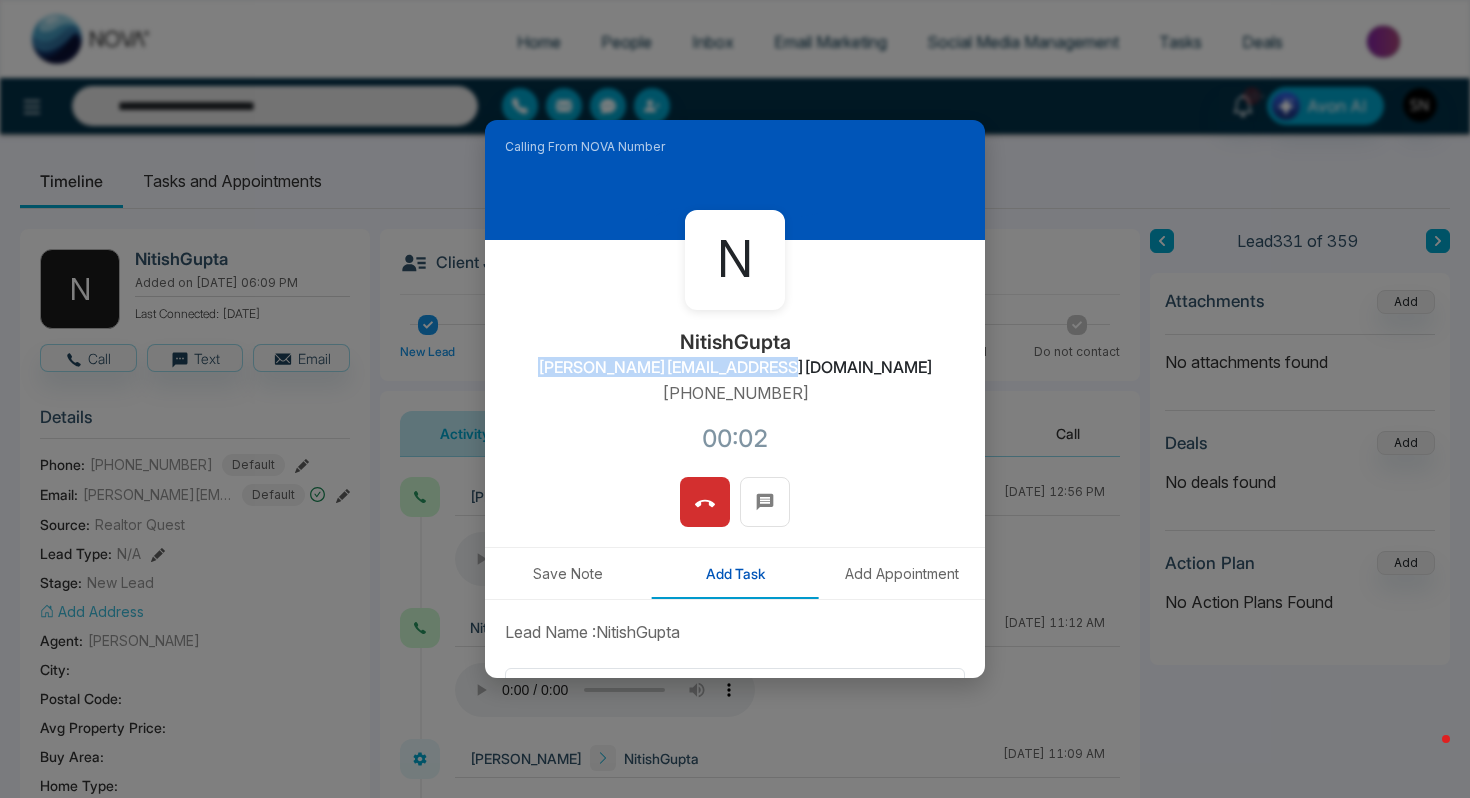 click on "N [PERSON_NAME] [PERSON_NAME][EMAIL_ADDRESS][DOMAIN_NAME] [PHONE_NUMBER]:02" at bounding box center [735, 358] 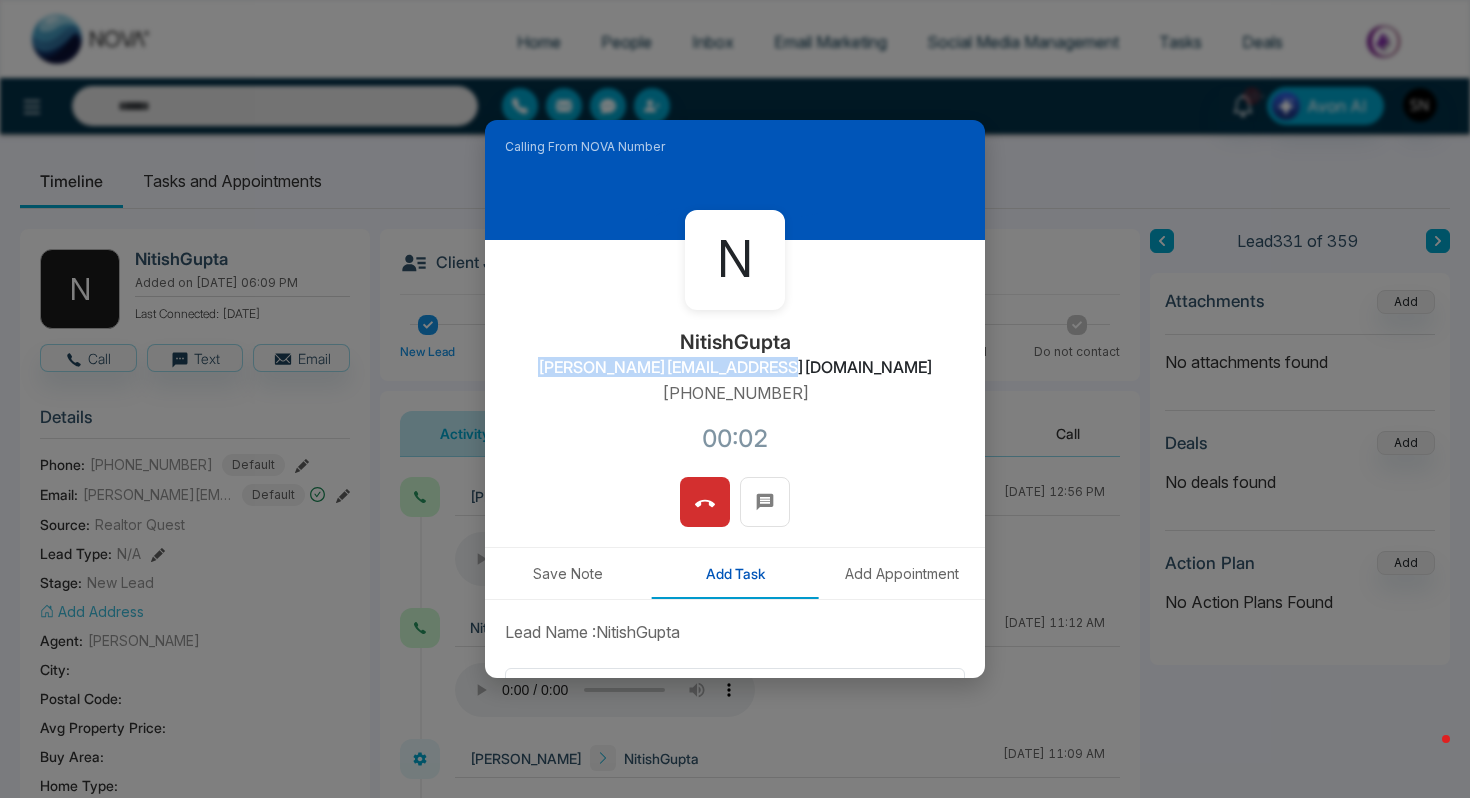 type on "**********" 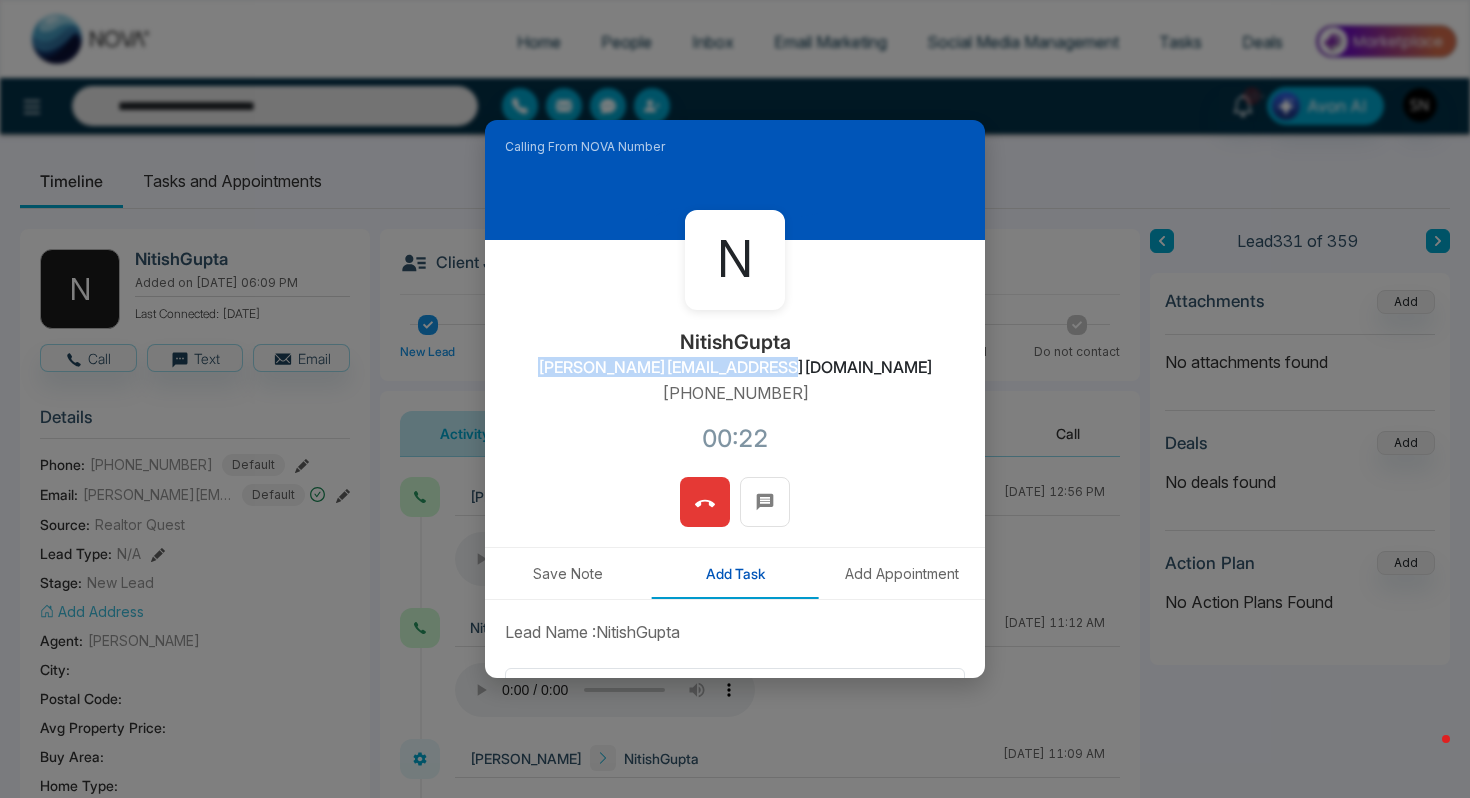 click 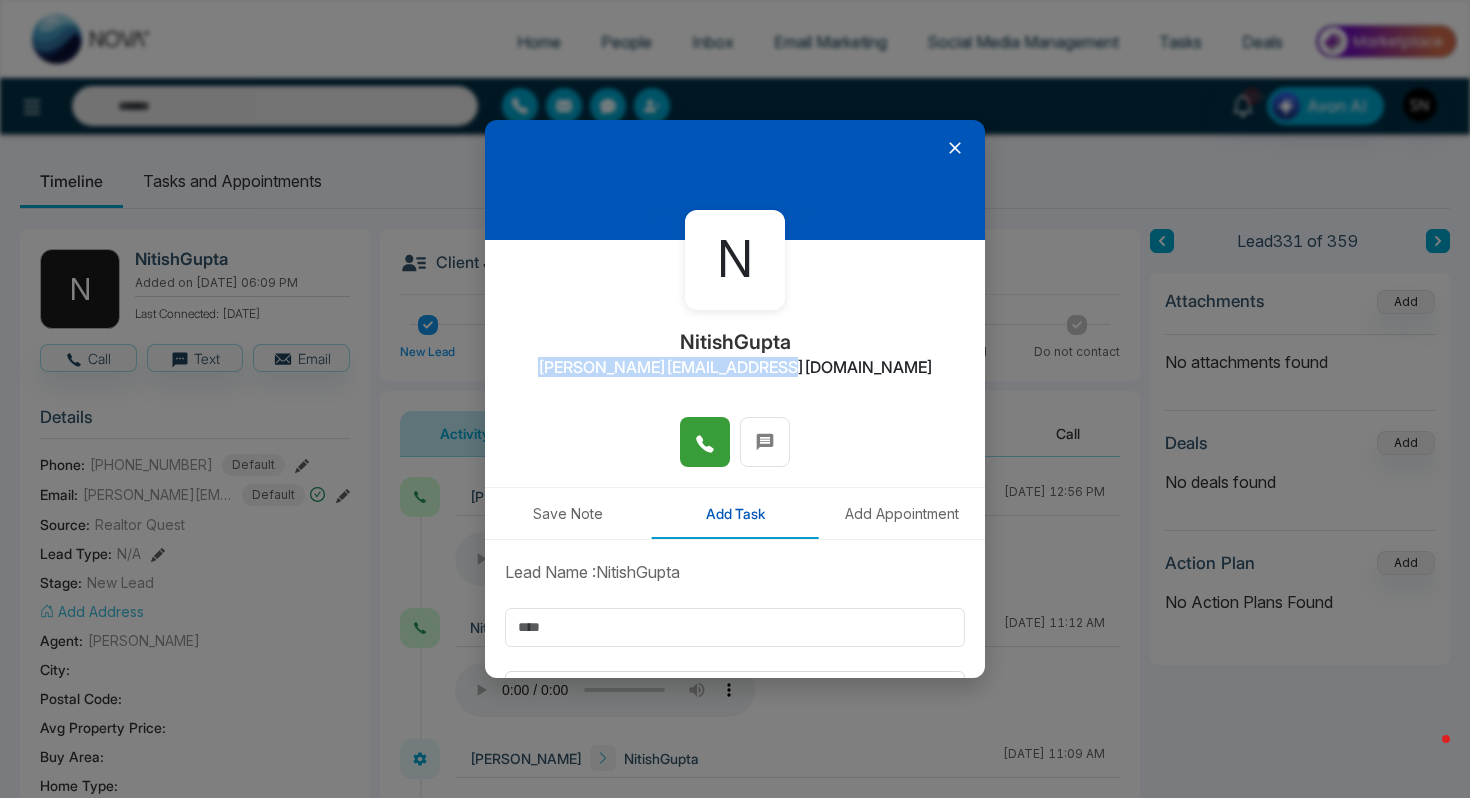 type on "**********" 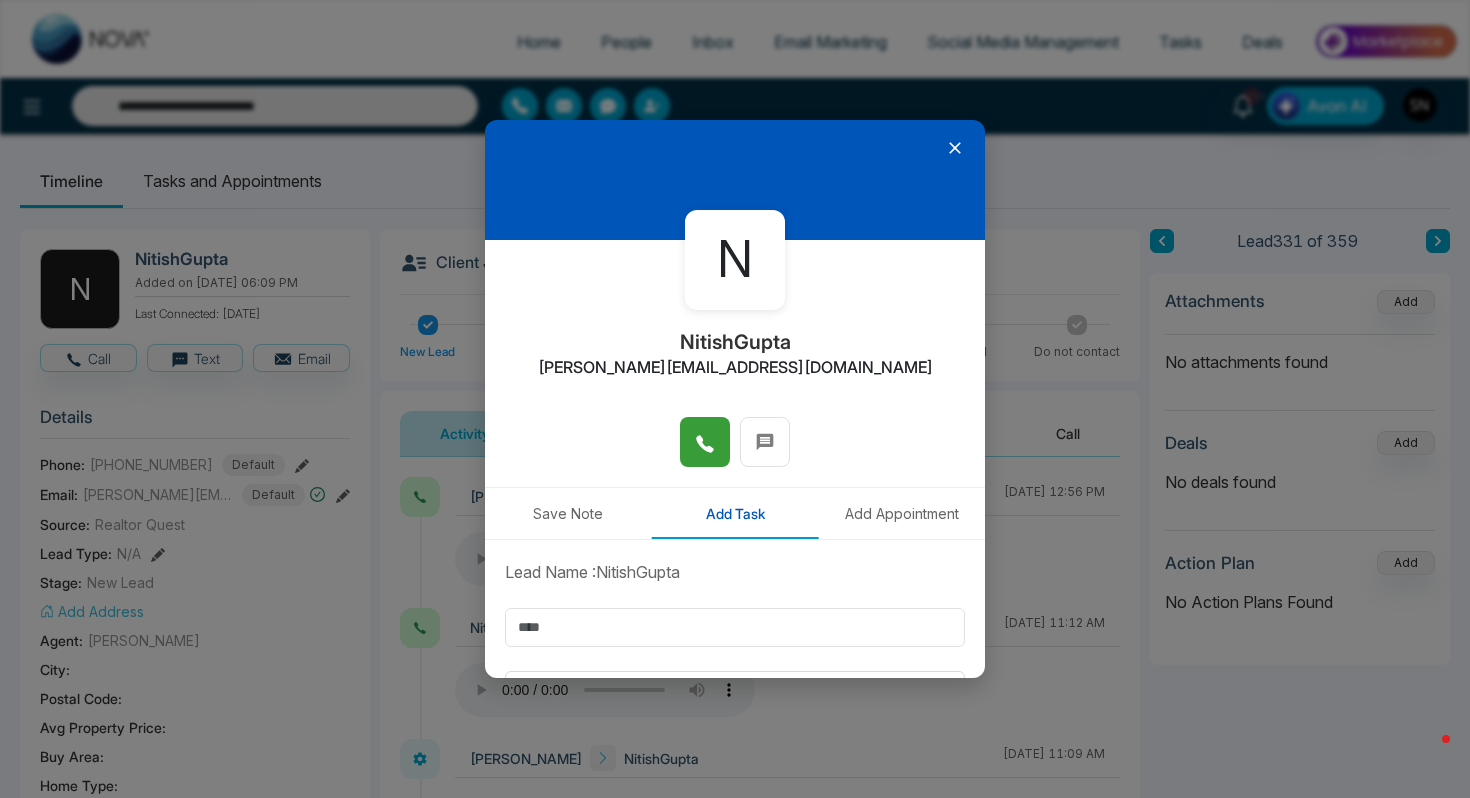 click 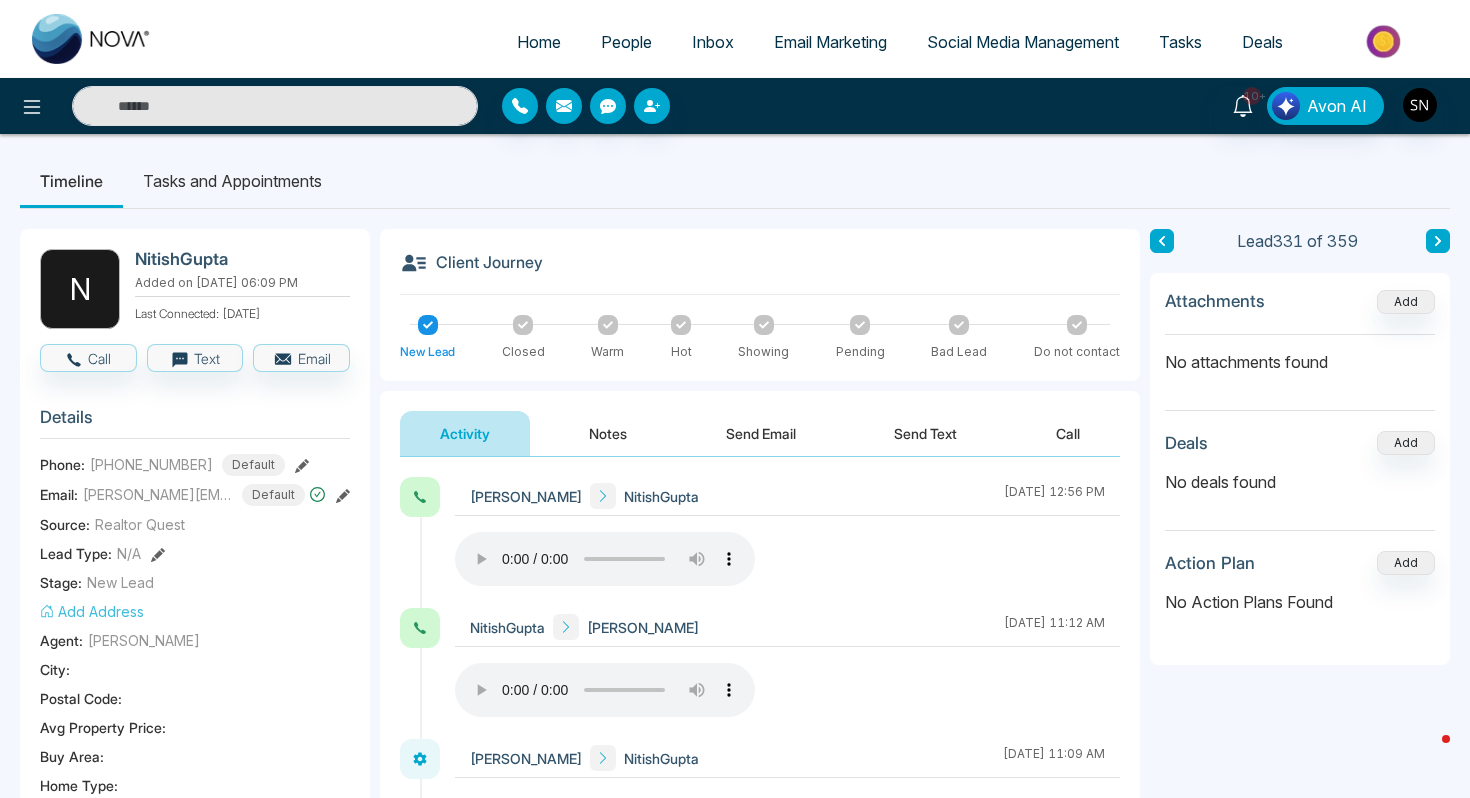 type on "**********" 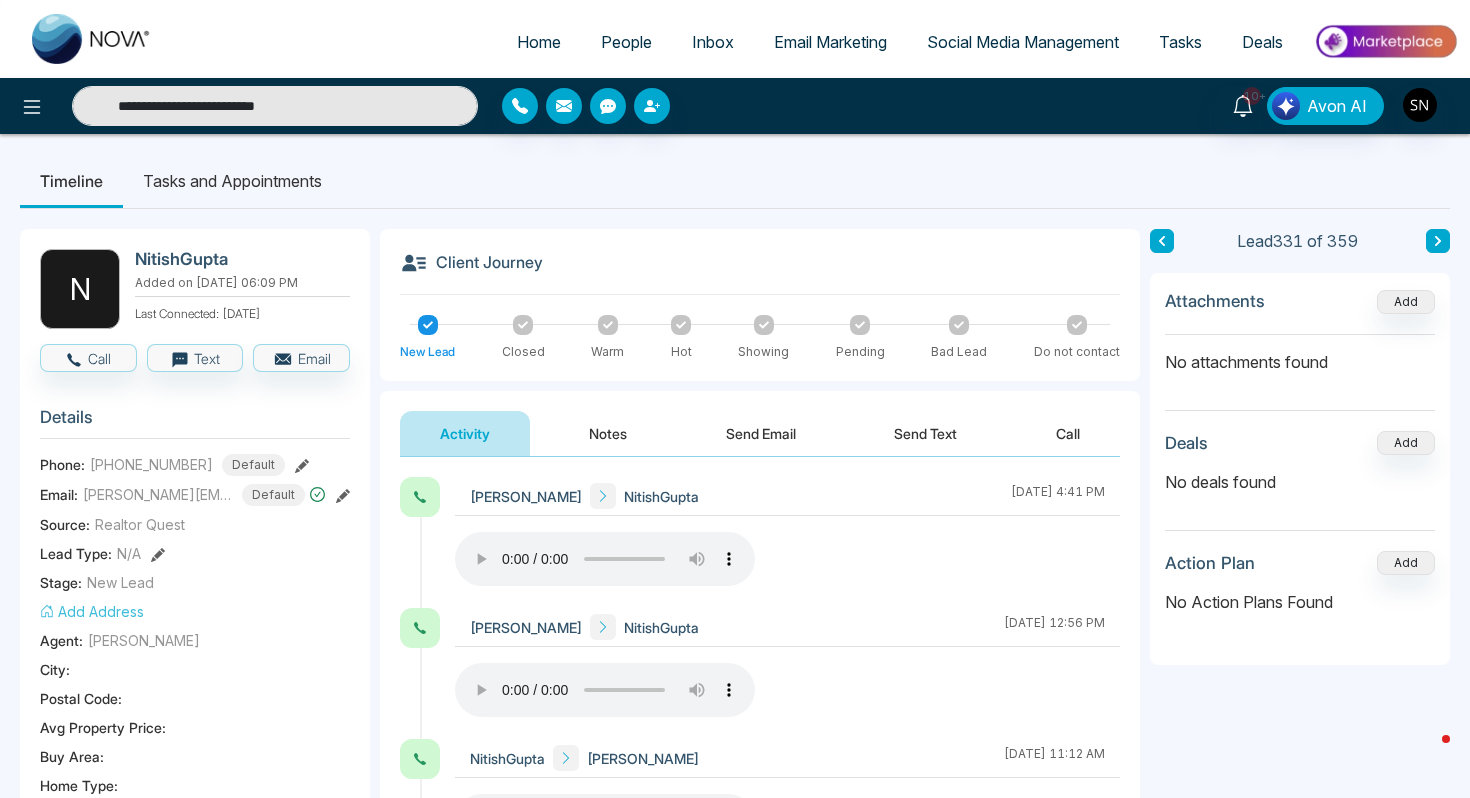 click on "**********" at bounding box center [275, 106] 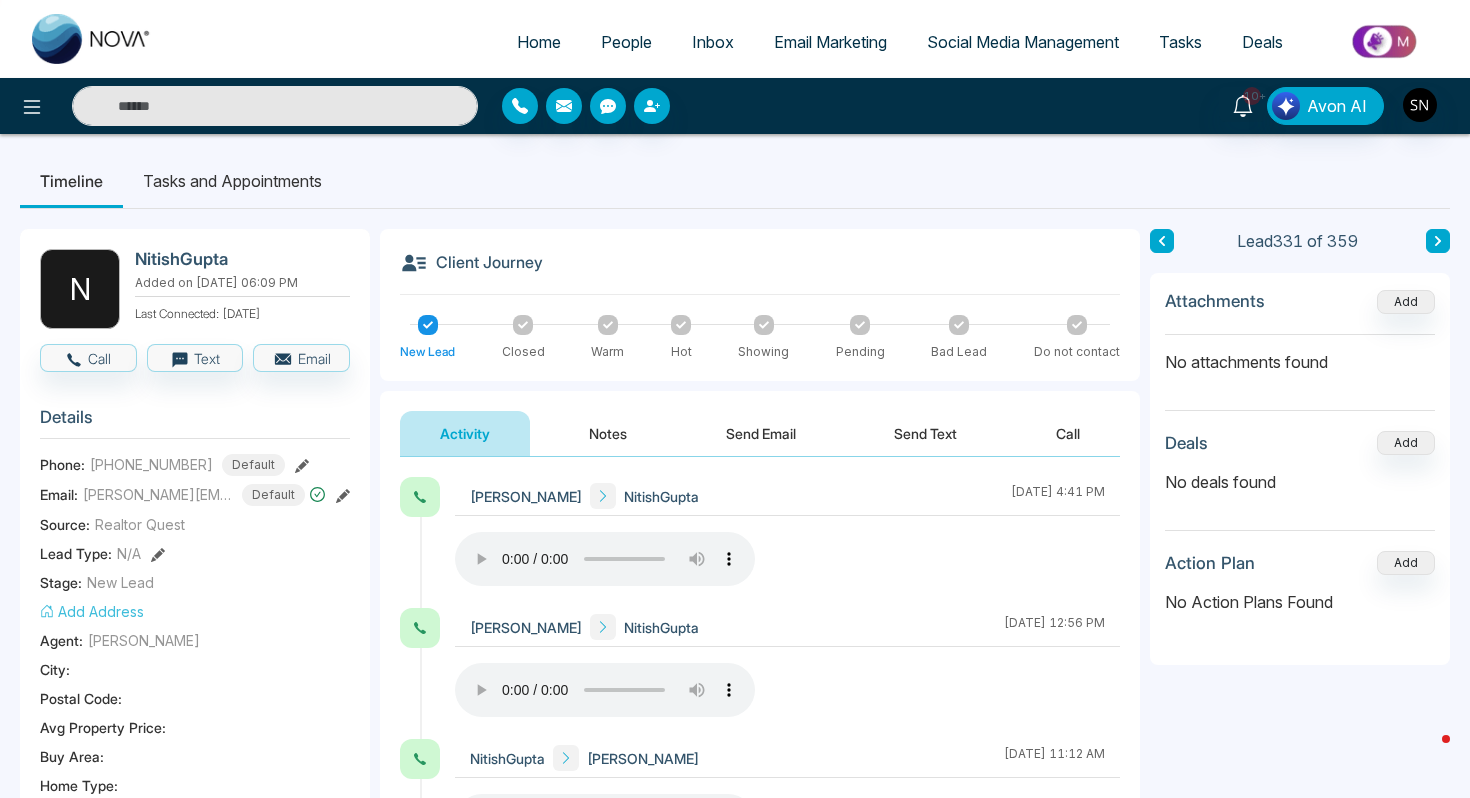 paste on "**********" 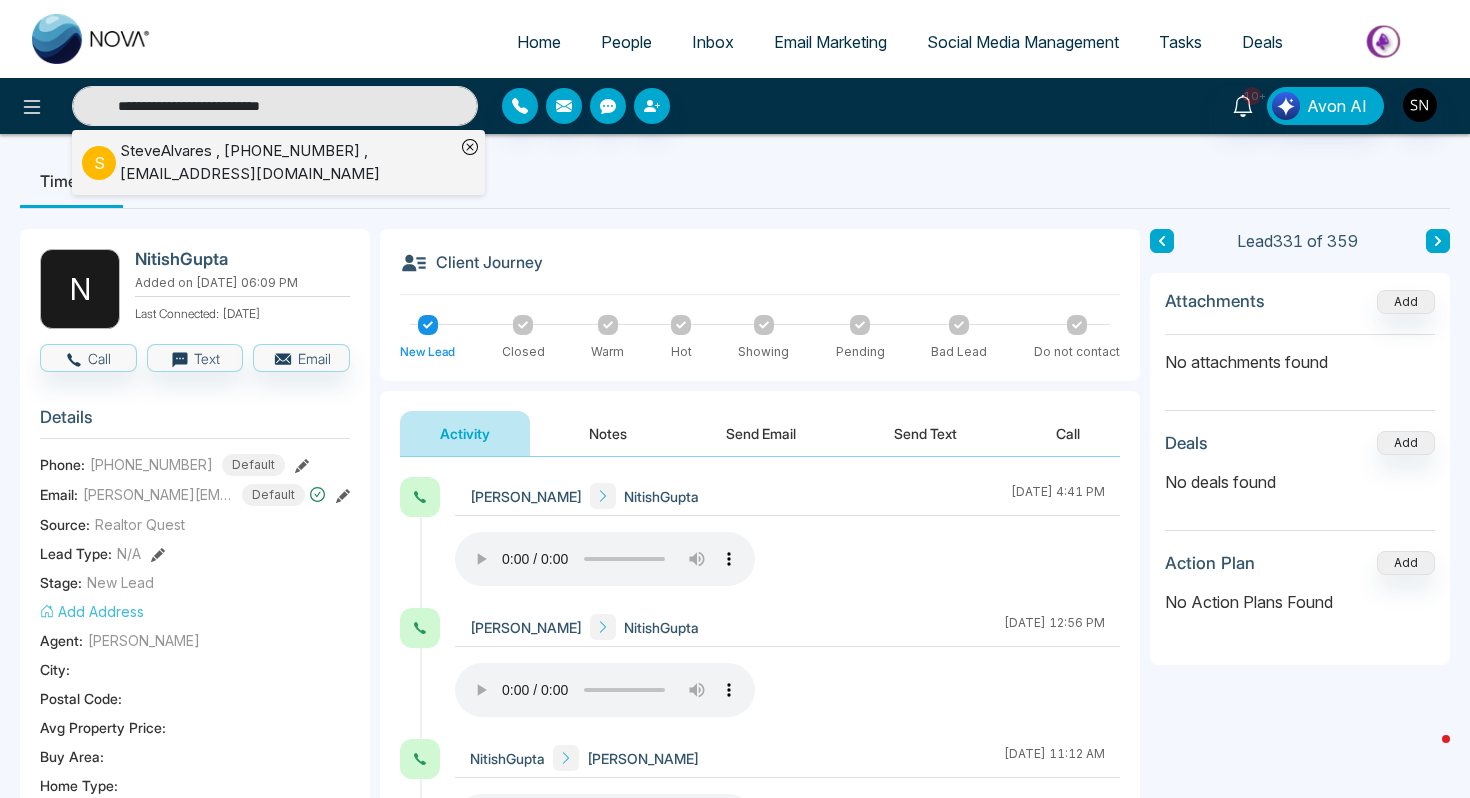 click on "SteveAlvares     , [PHONE_NUMBER]   , [EMAIL_ADDRESS][DOMAIN_NAME]" at bounding box center (287, 162) 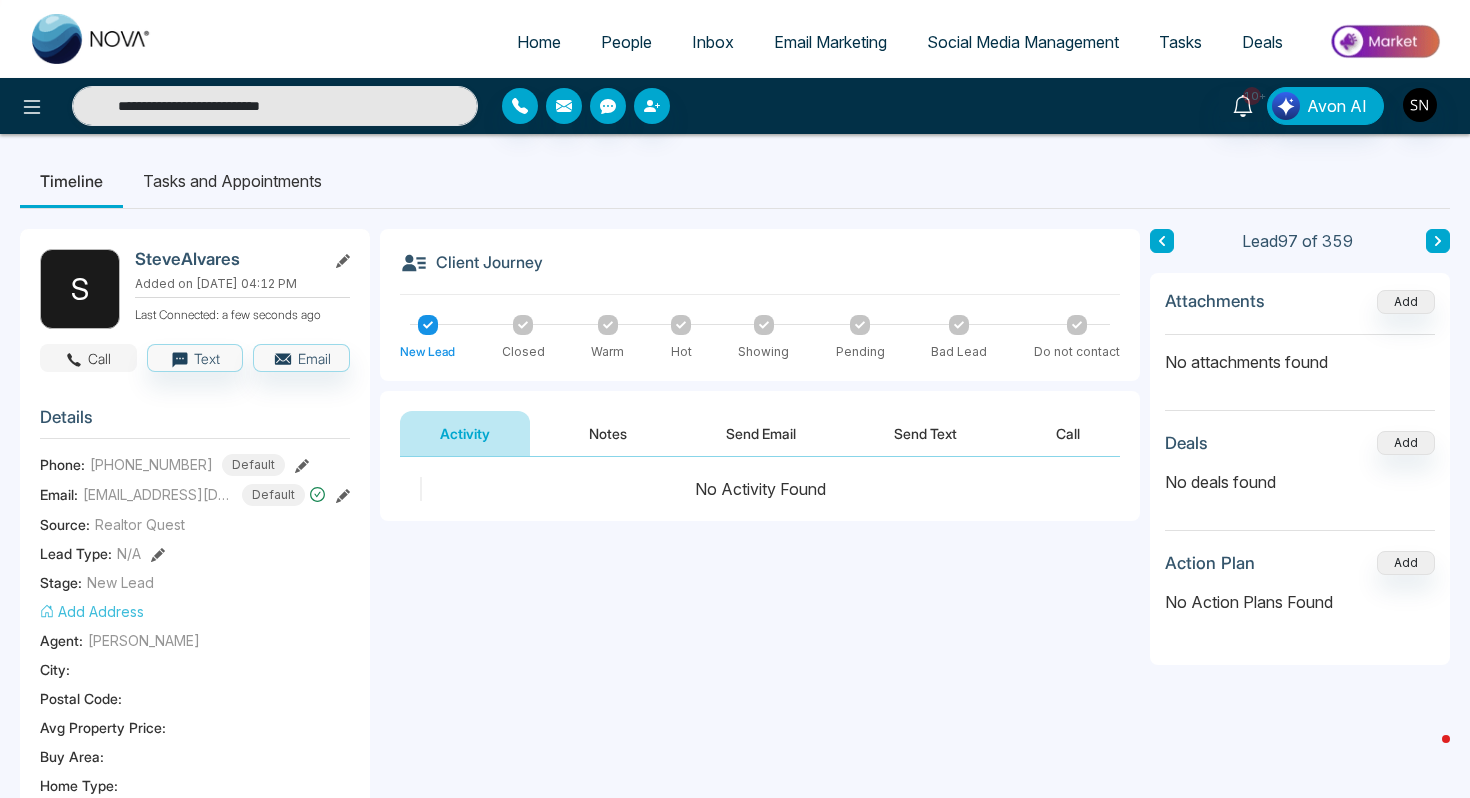 click on "Call" at bounding box center (88, 358) 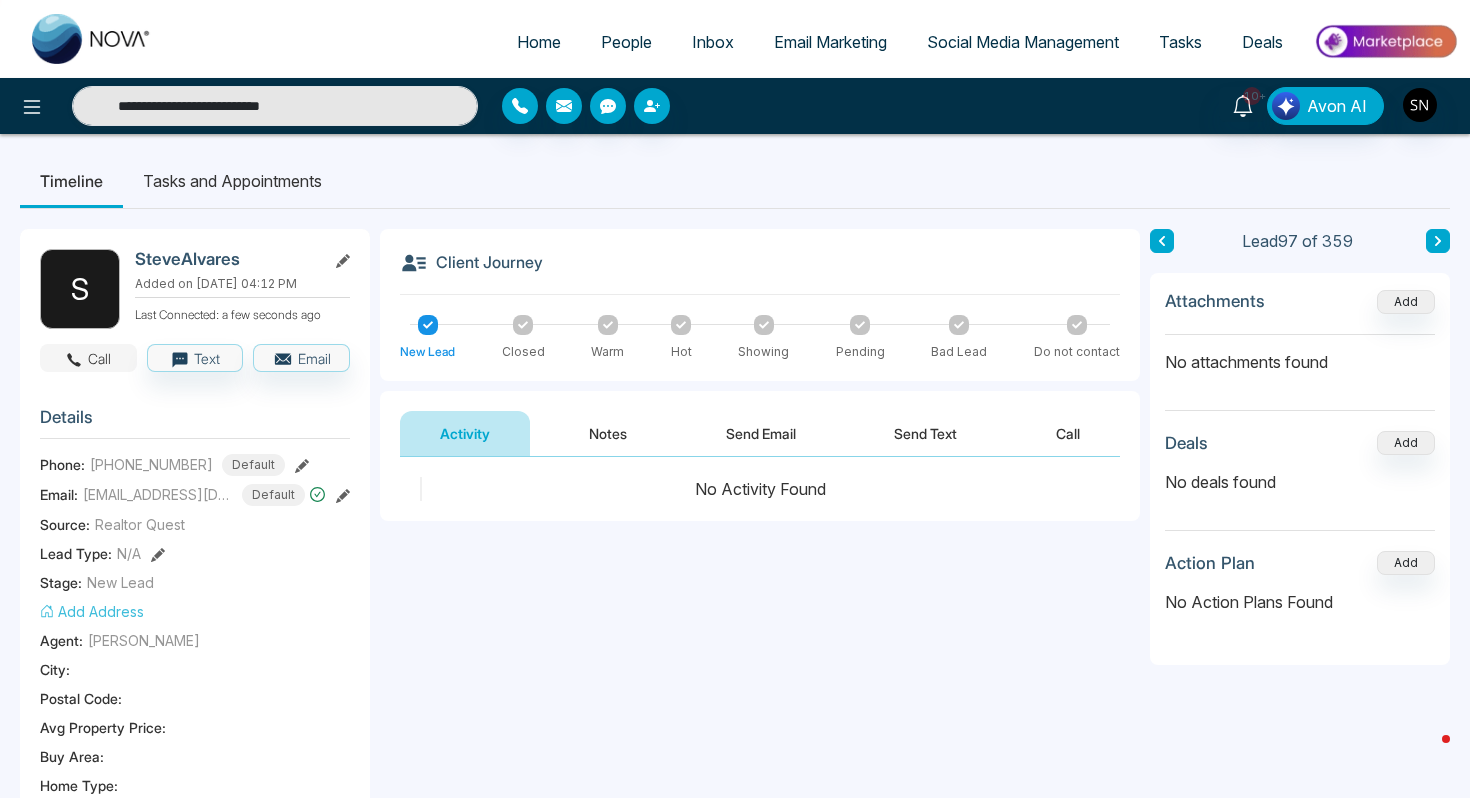 type on "**********" 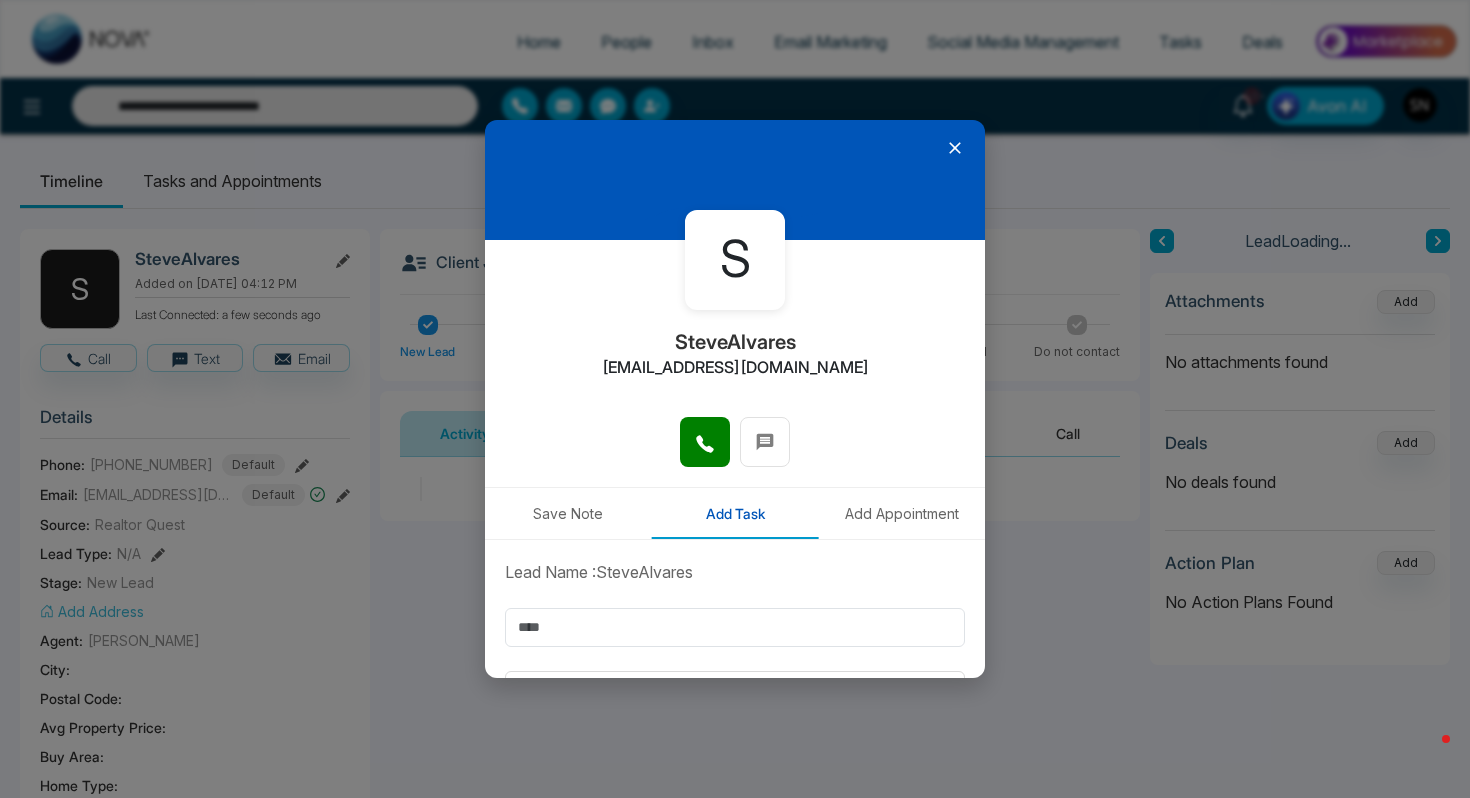 click at bounding box center [735, 452] 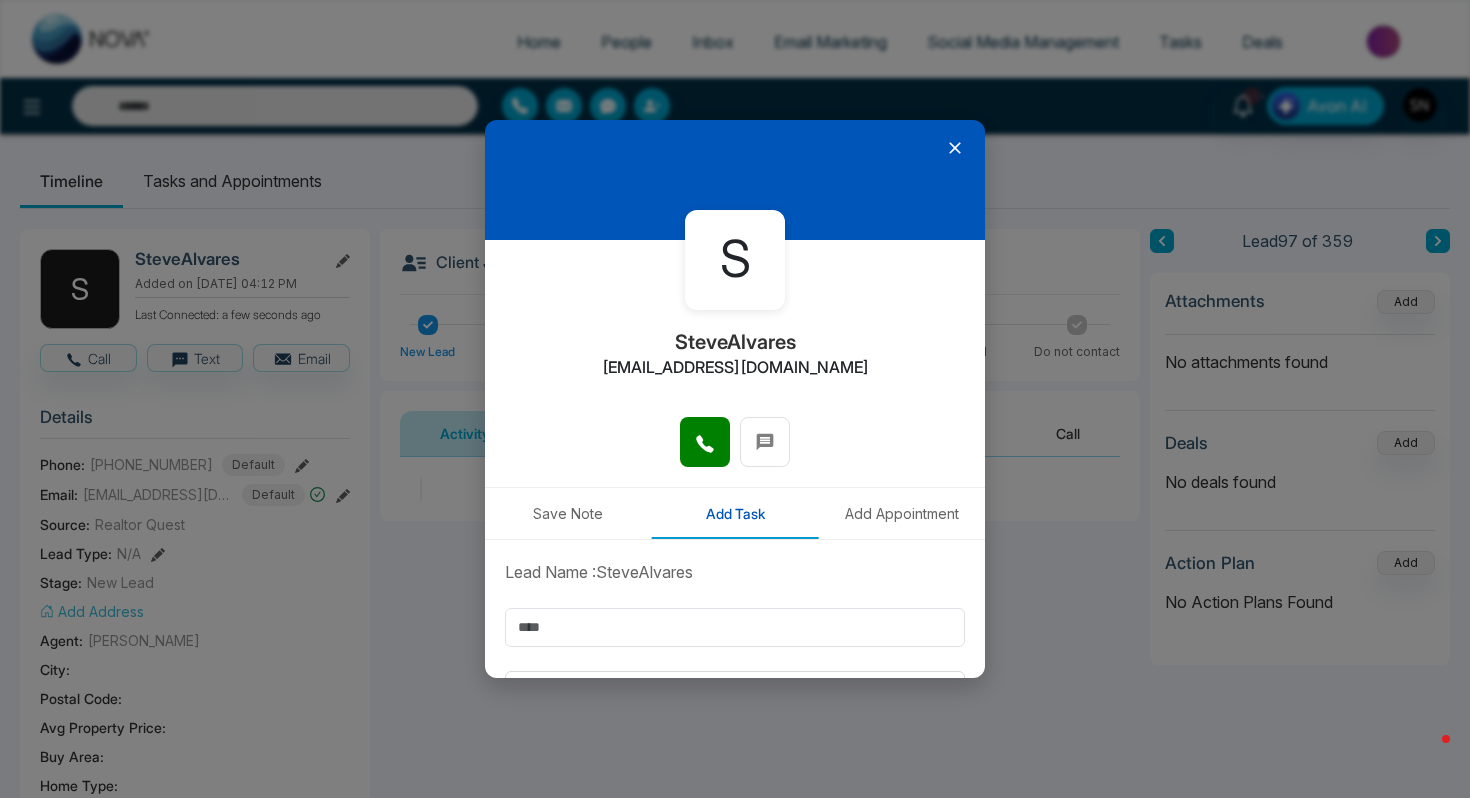 type on "**********" 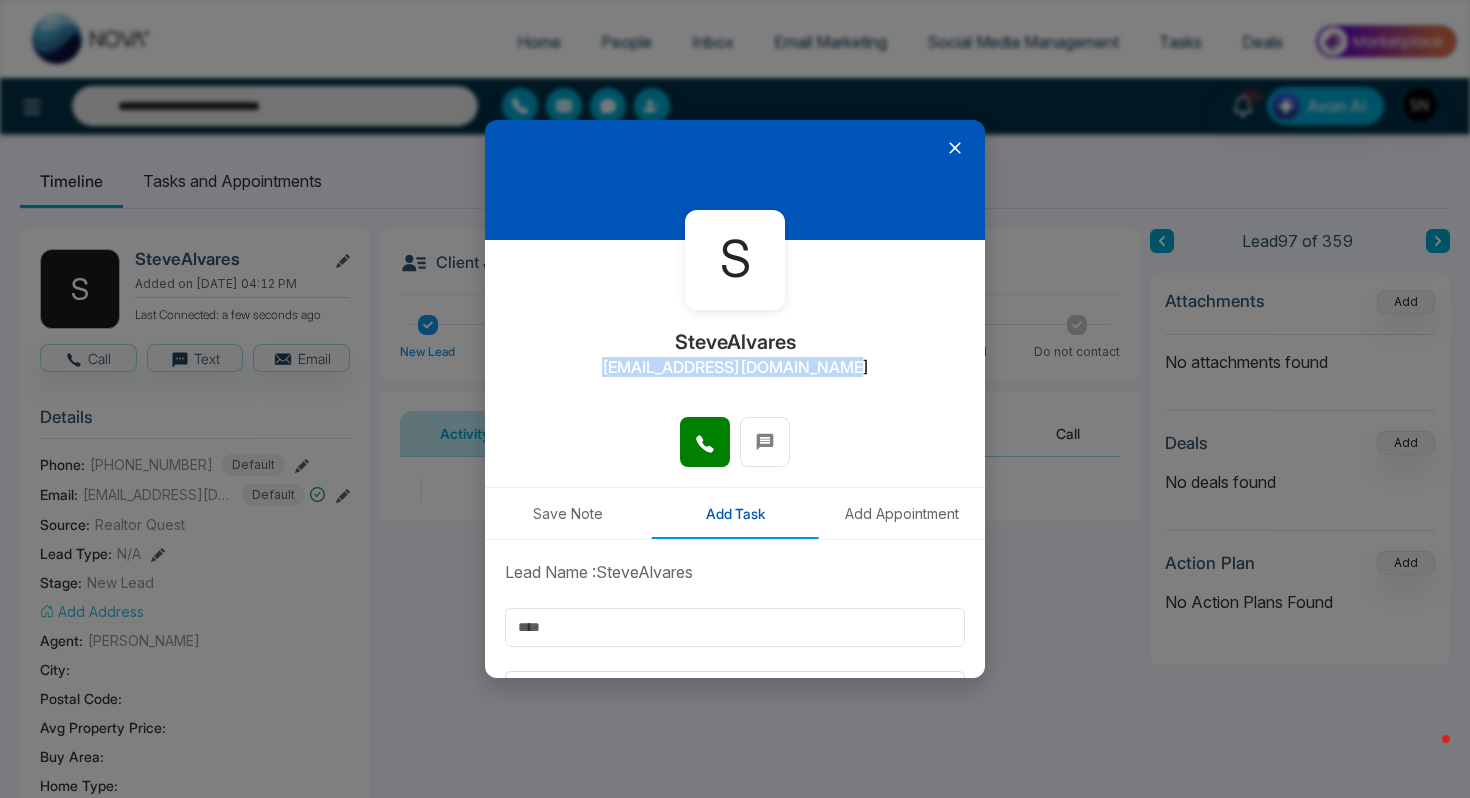 drag, startPoint x: 623, startPoint y: 367, endPoint x: 829, endPoint y: 369, distance: 206.0097 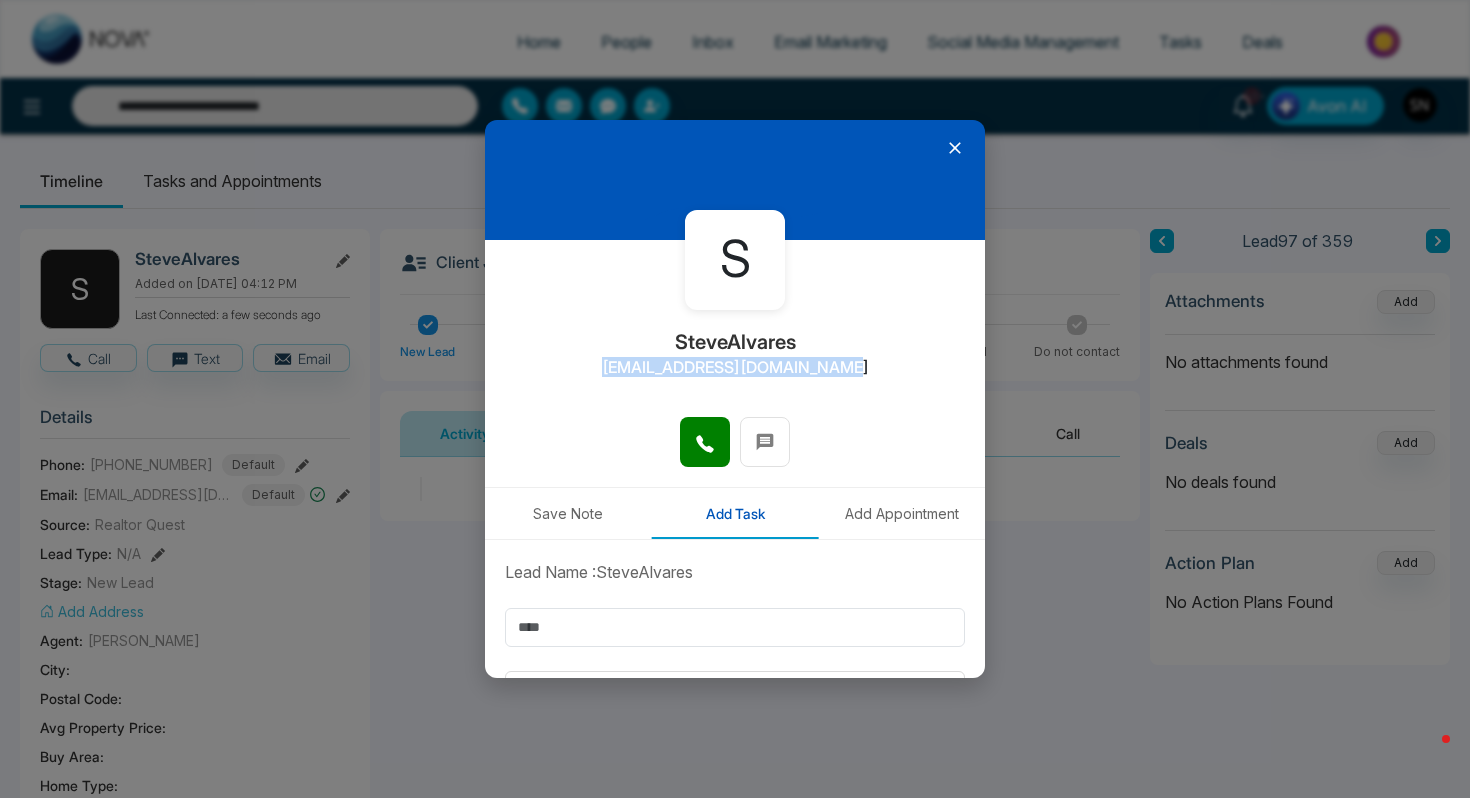 click on "[EMAIL_ADDRESS][DOMAIN_NAME]" at bounding box center (735, 367) 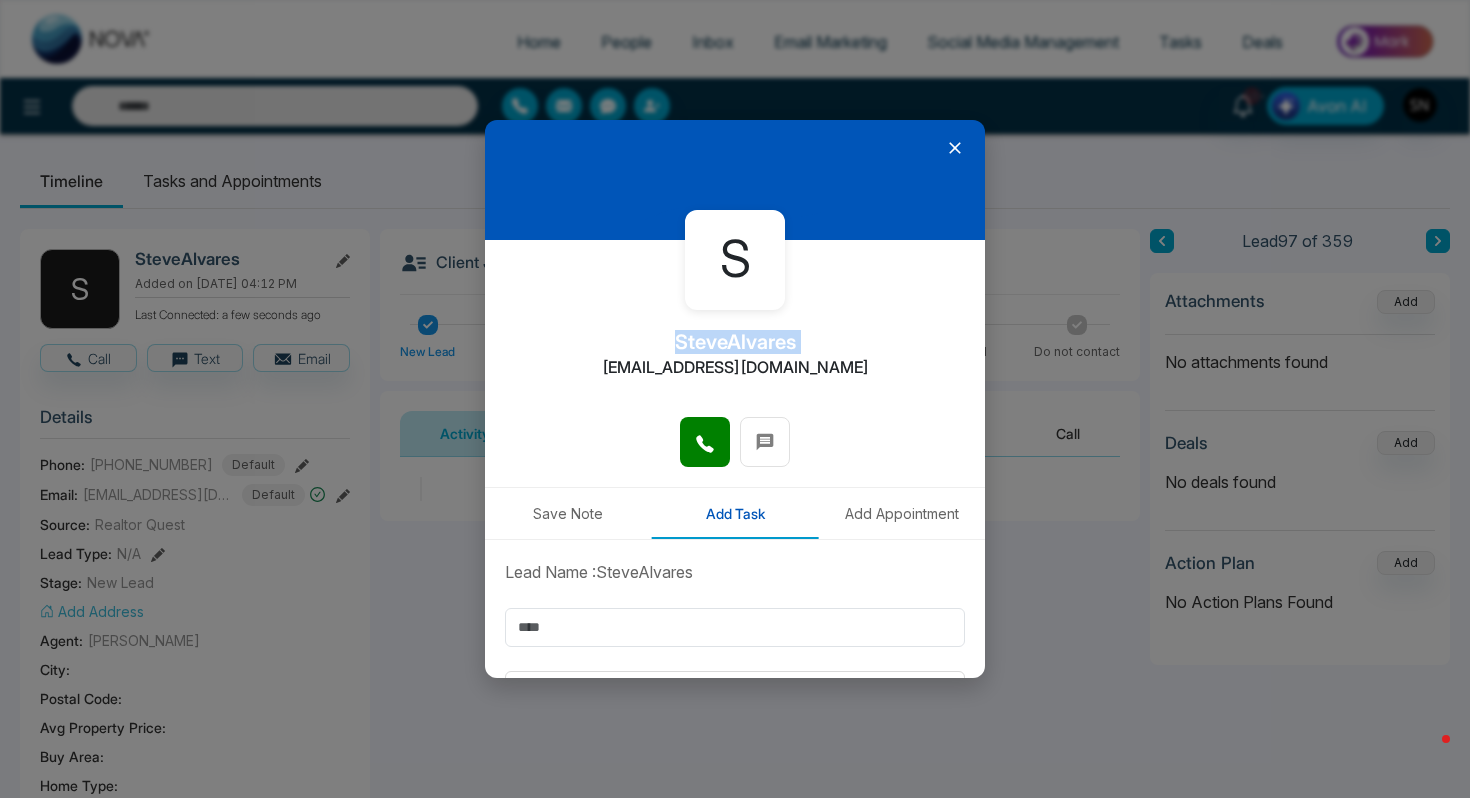 drag, startPoint x: 667, startPoint y: 342, endPoint x: 808, endPoint y: 342, distance: 141 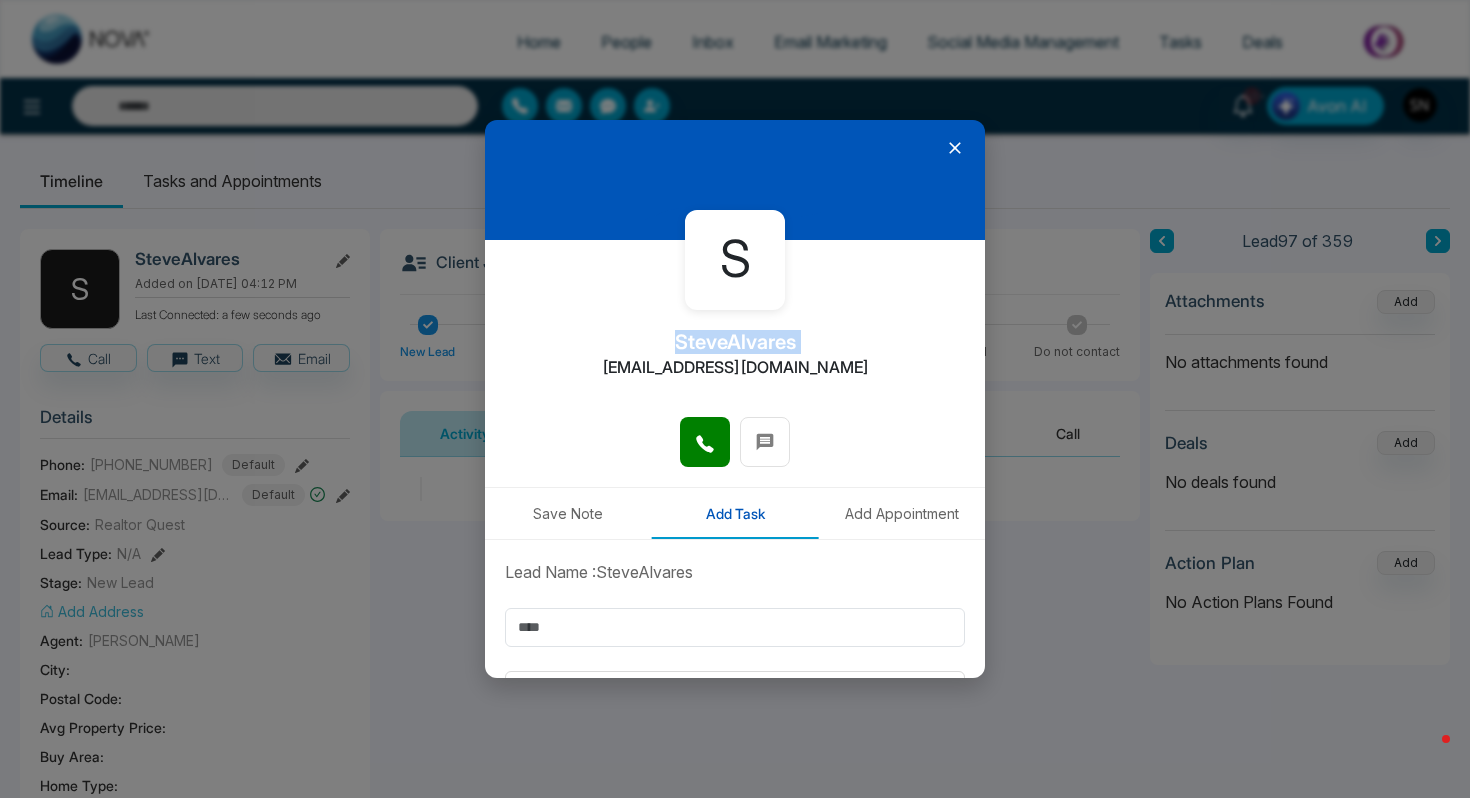 click on "S [PERSON_NAME] [EMAIL_ADDRESS][DOMAIN_NAME]" at bounding box center (735, 328) 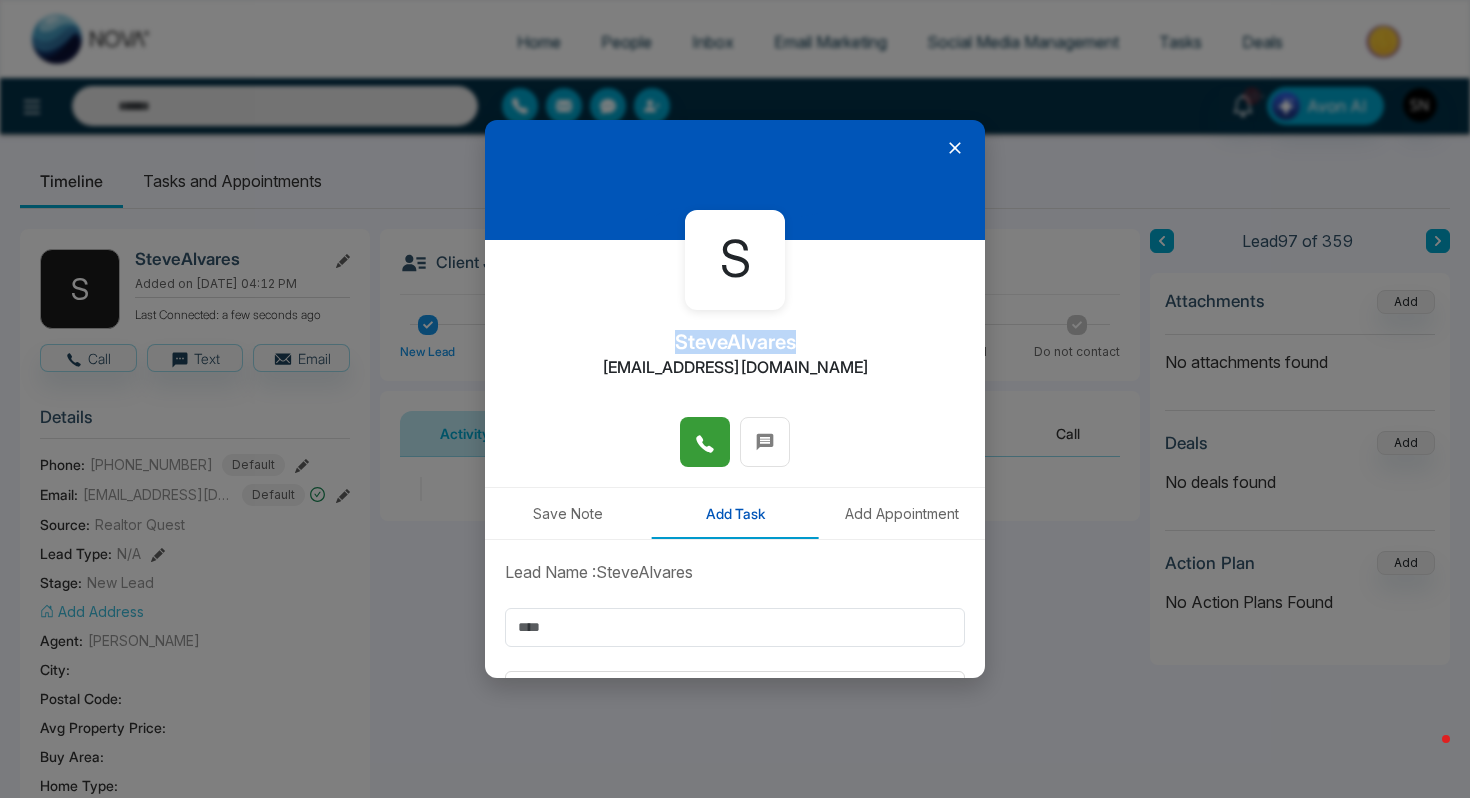 click at bounding box center [705, 442] 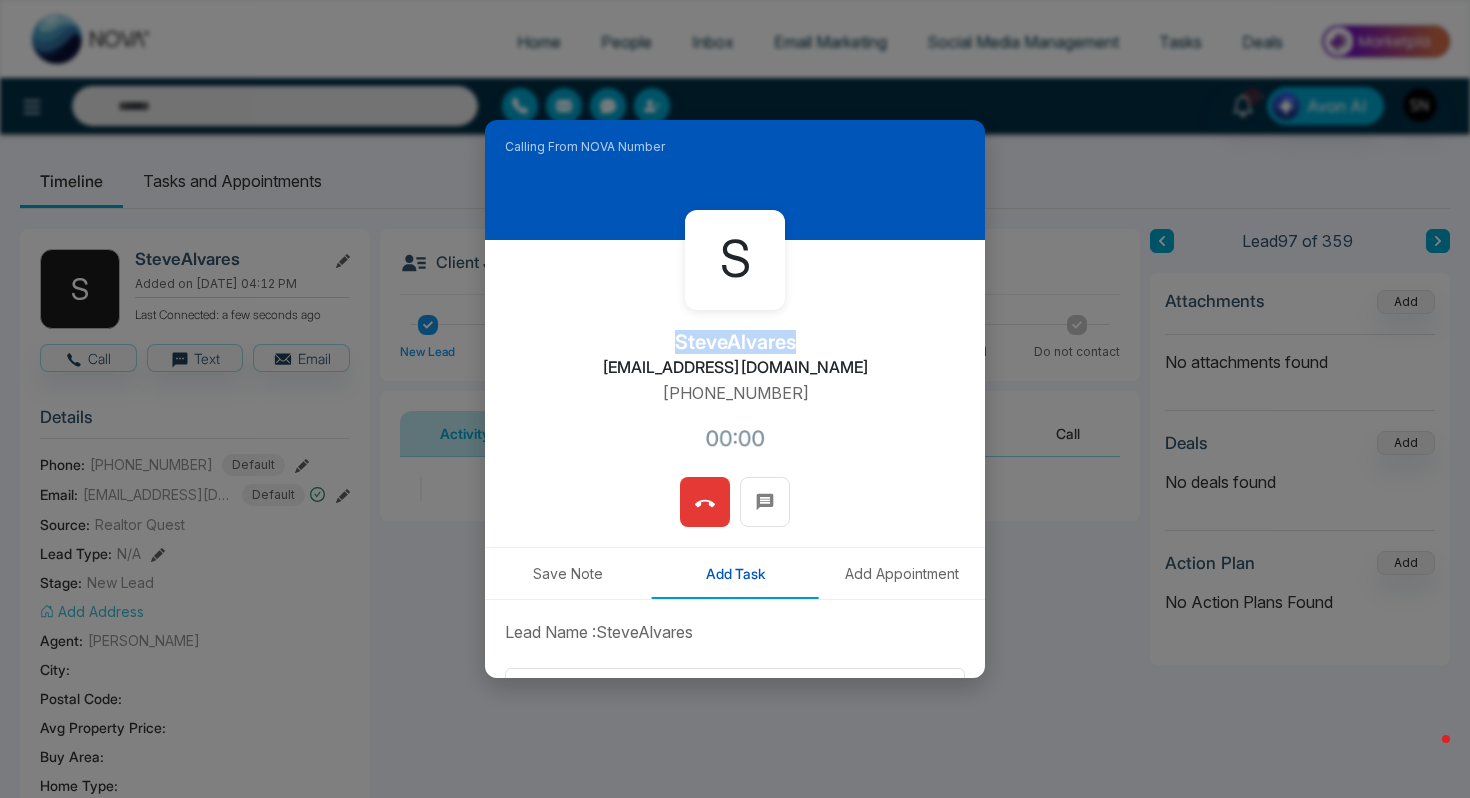 type on "**********" 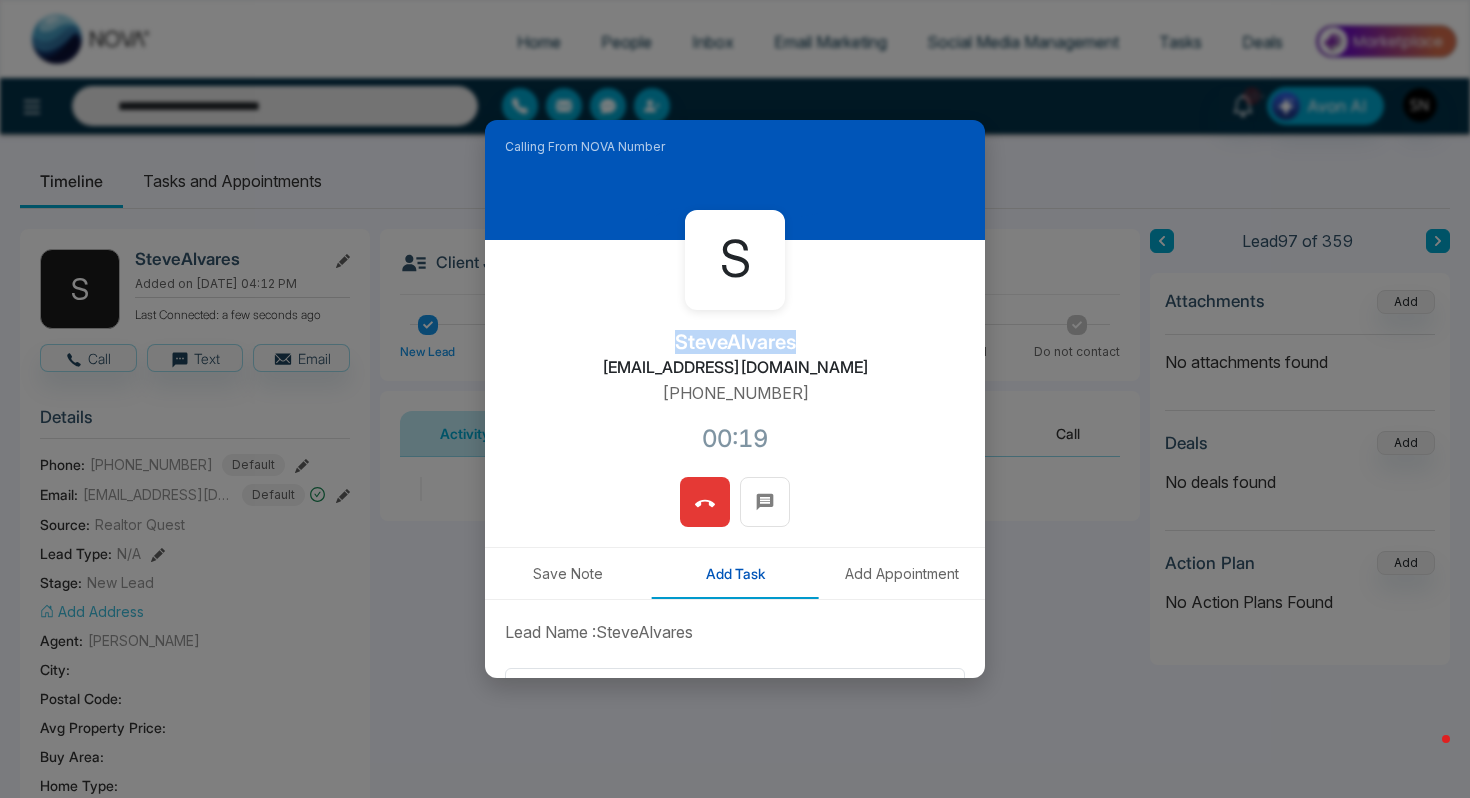 click at bounding box center [705, 502] 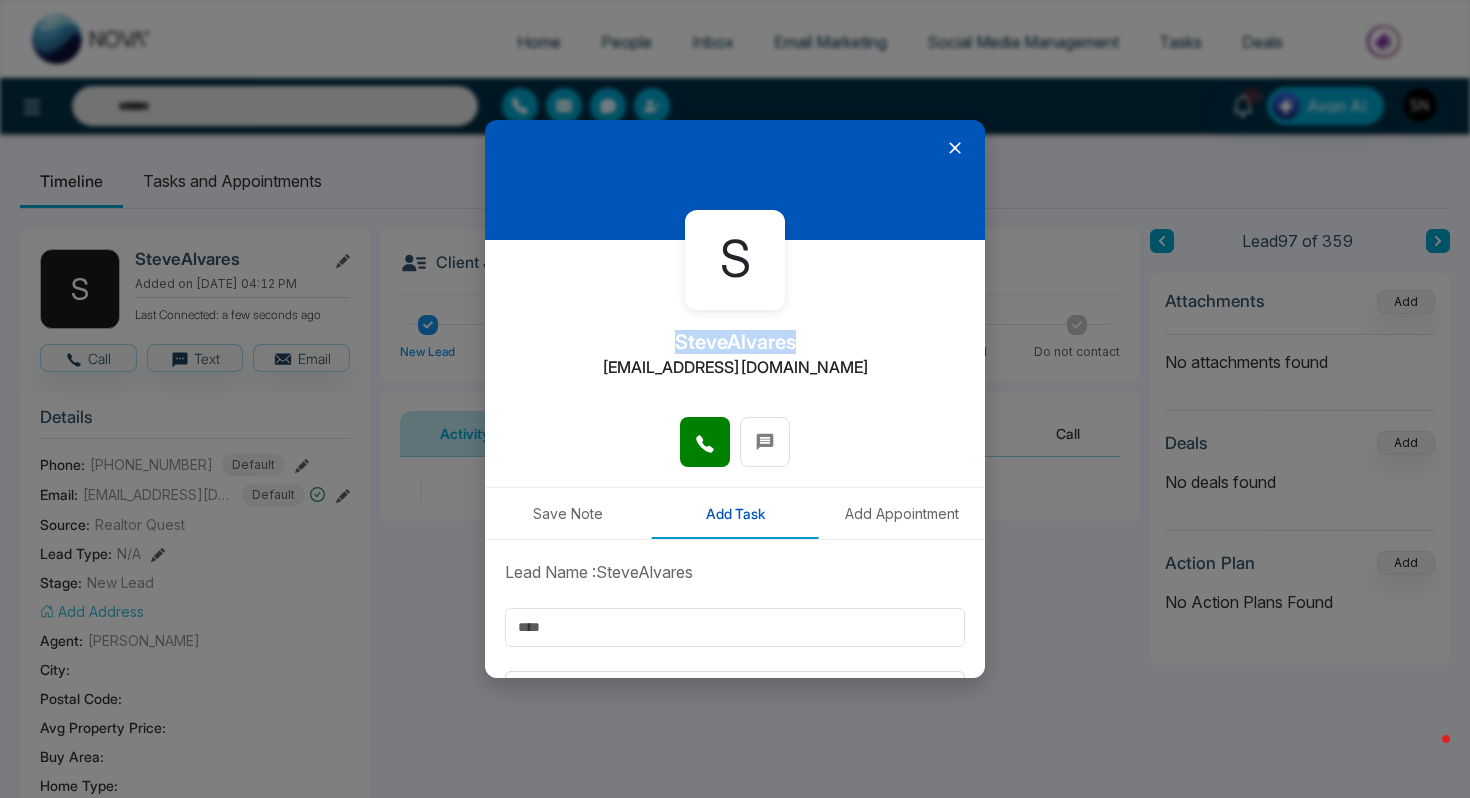 type on "**********" 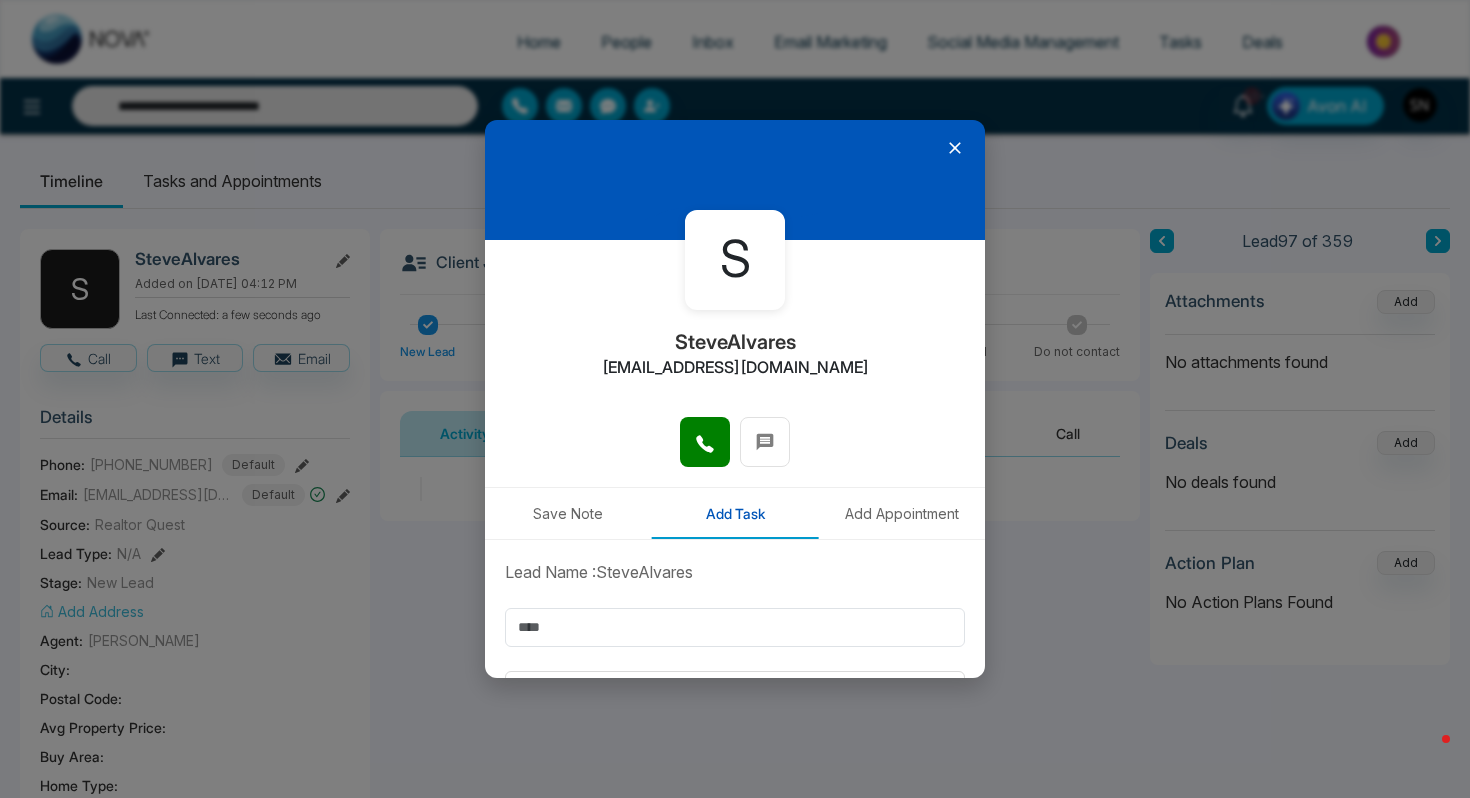 click 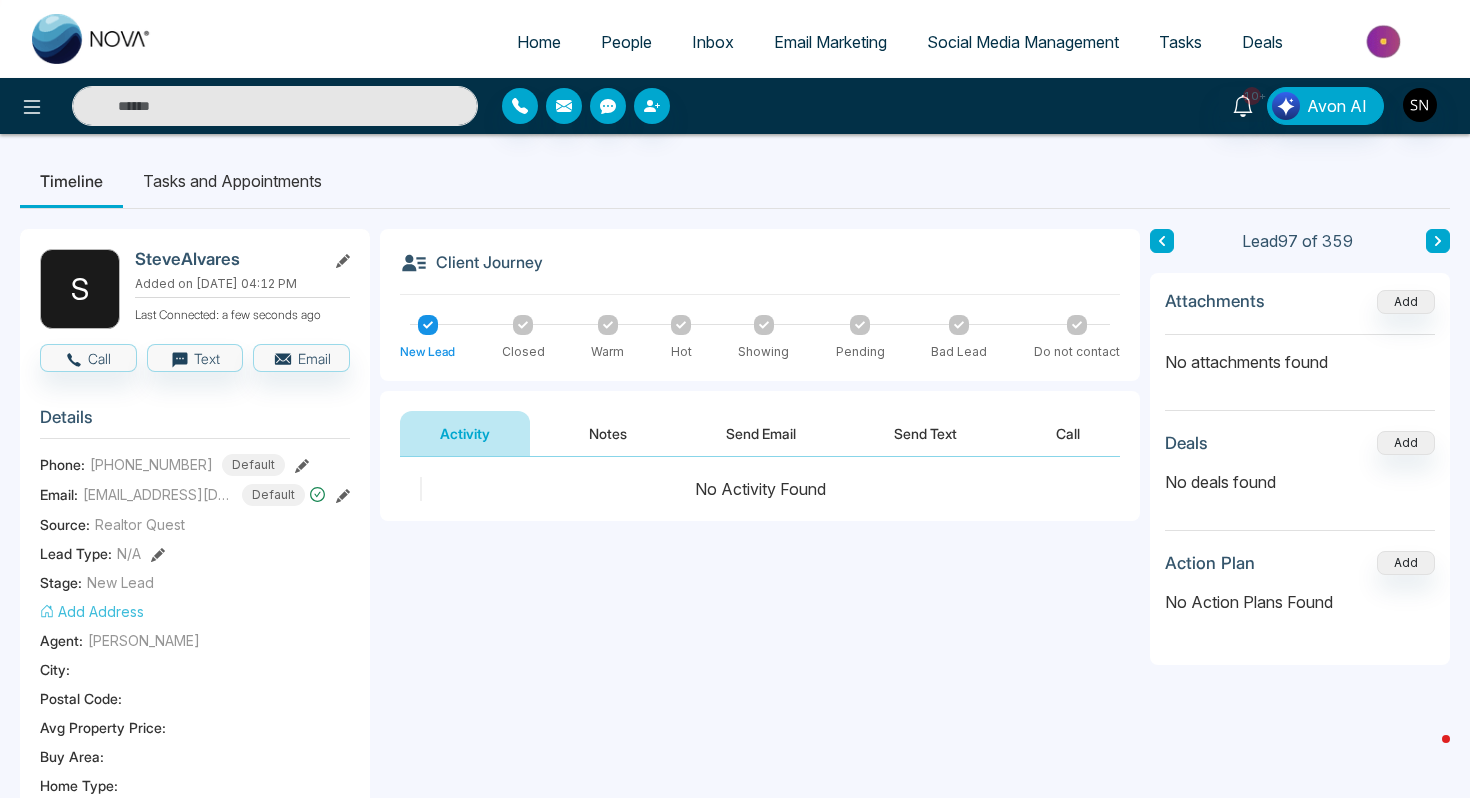 click at bounding box center (275, 106) 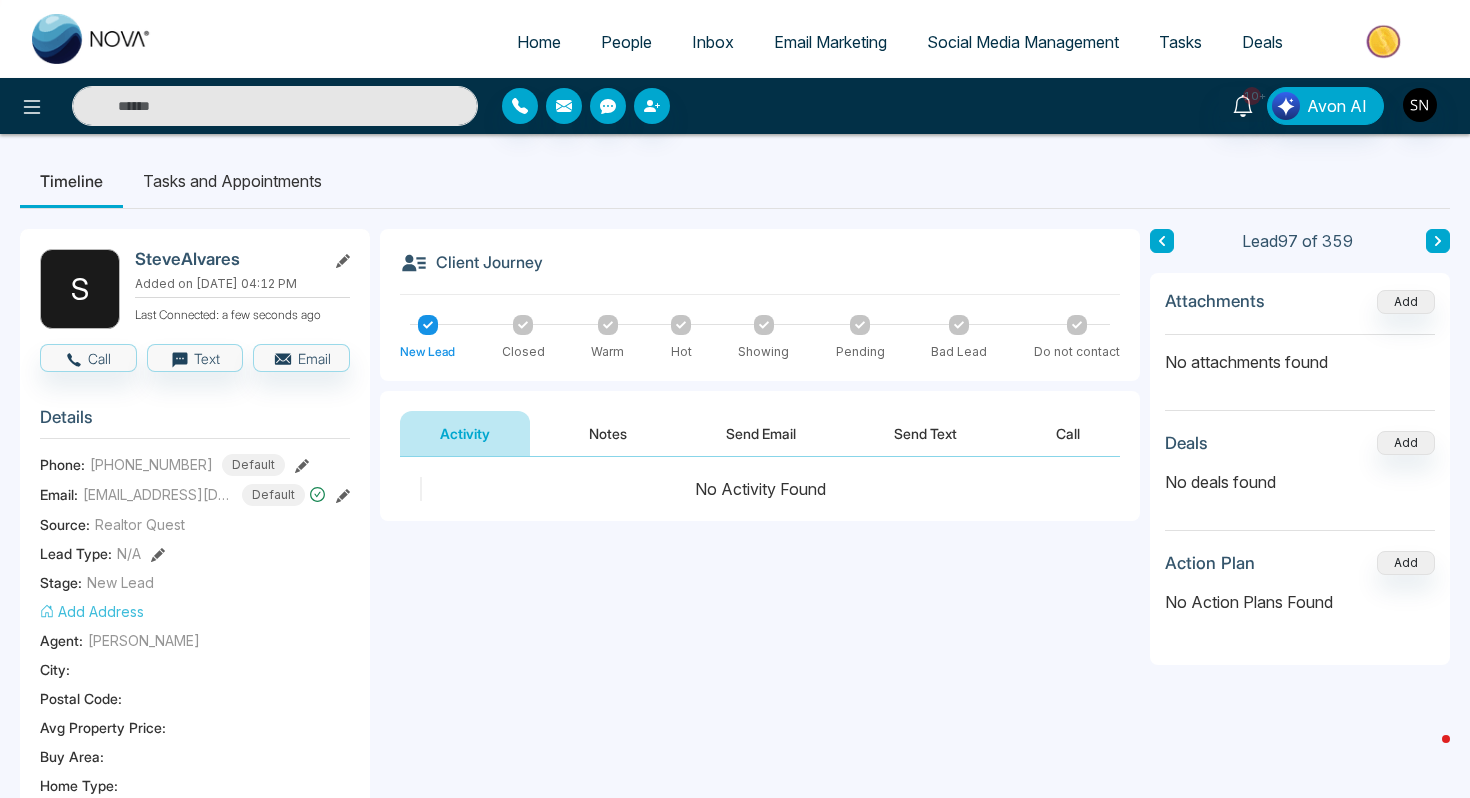 paste on "**********" 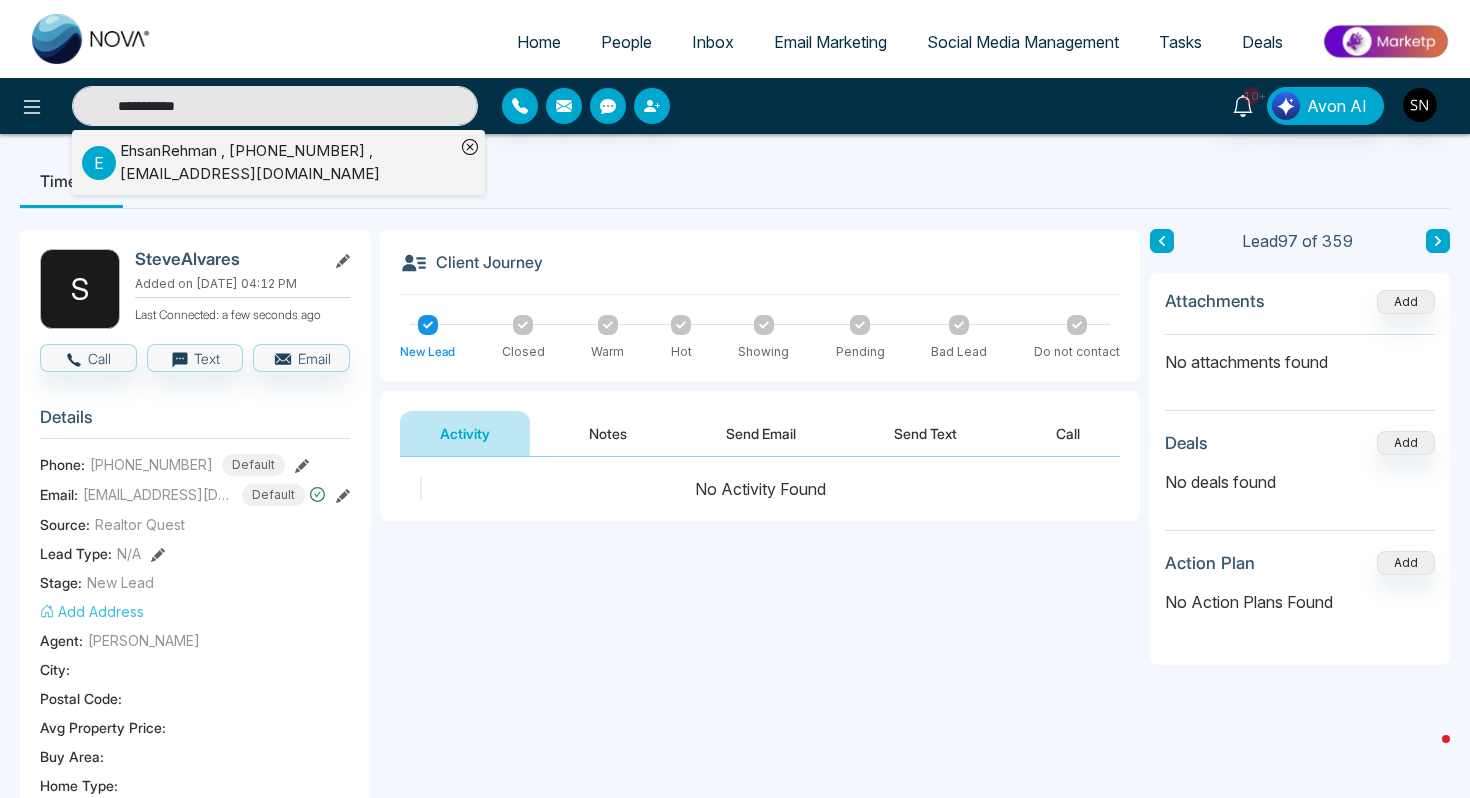 type on "**********" 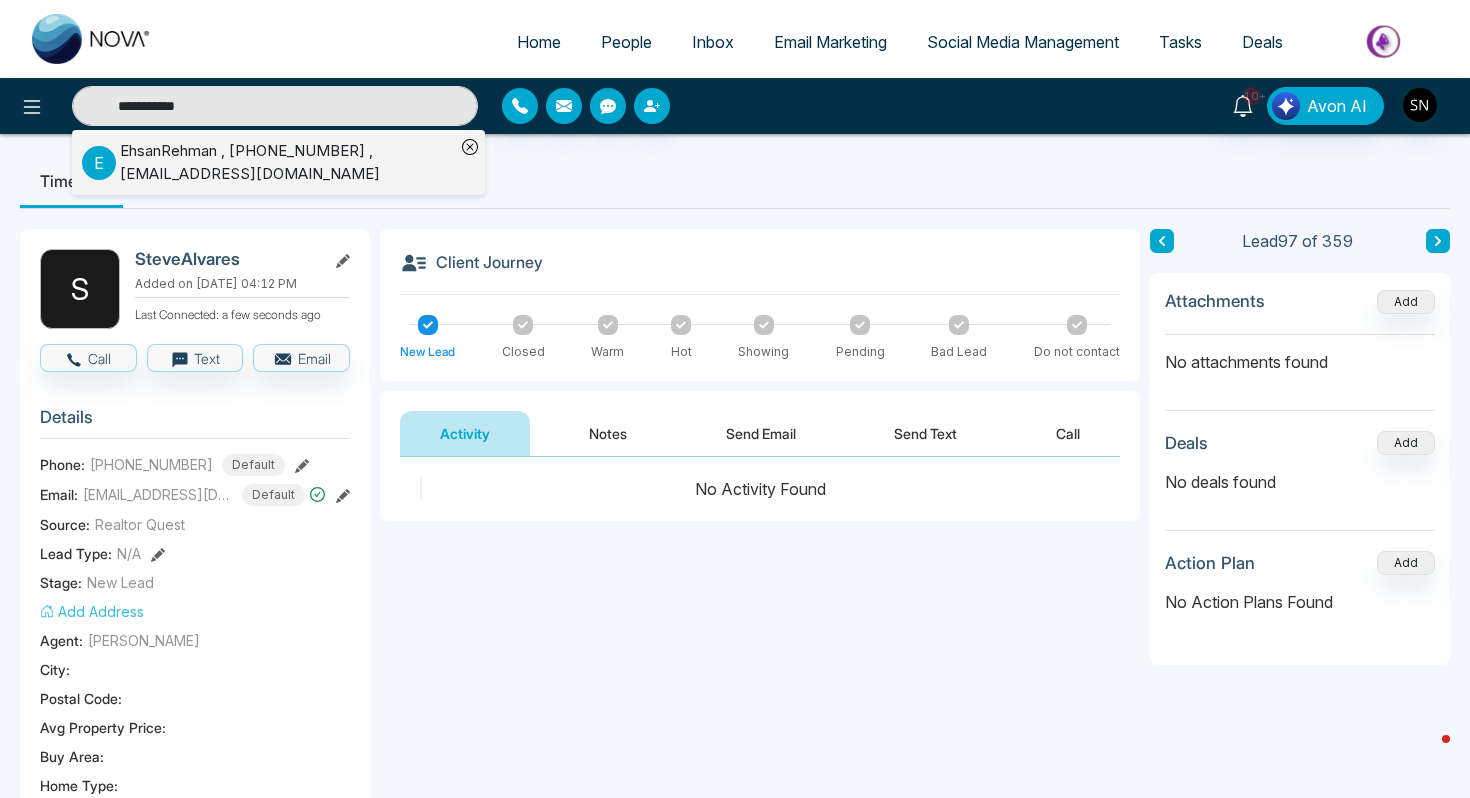 click on "EhsanRehman     , [PHONE_NUMBER]   , [EMAIL_ADDRESS][DOMAIN_NAME]" at bounding box center [287, 162] 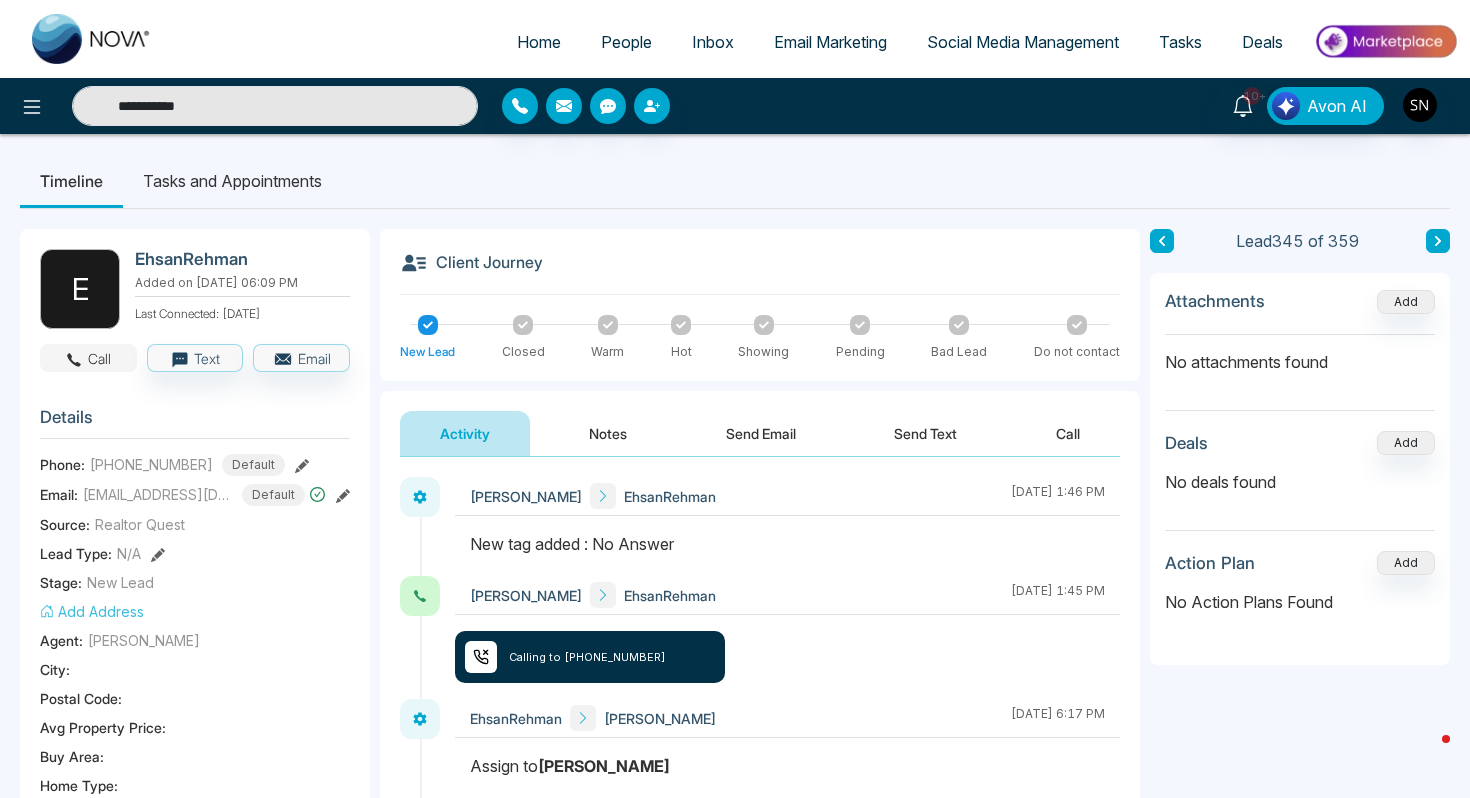 click at bounding box center [74, 358] 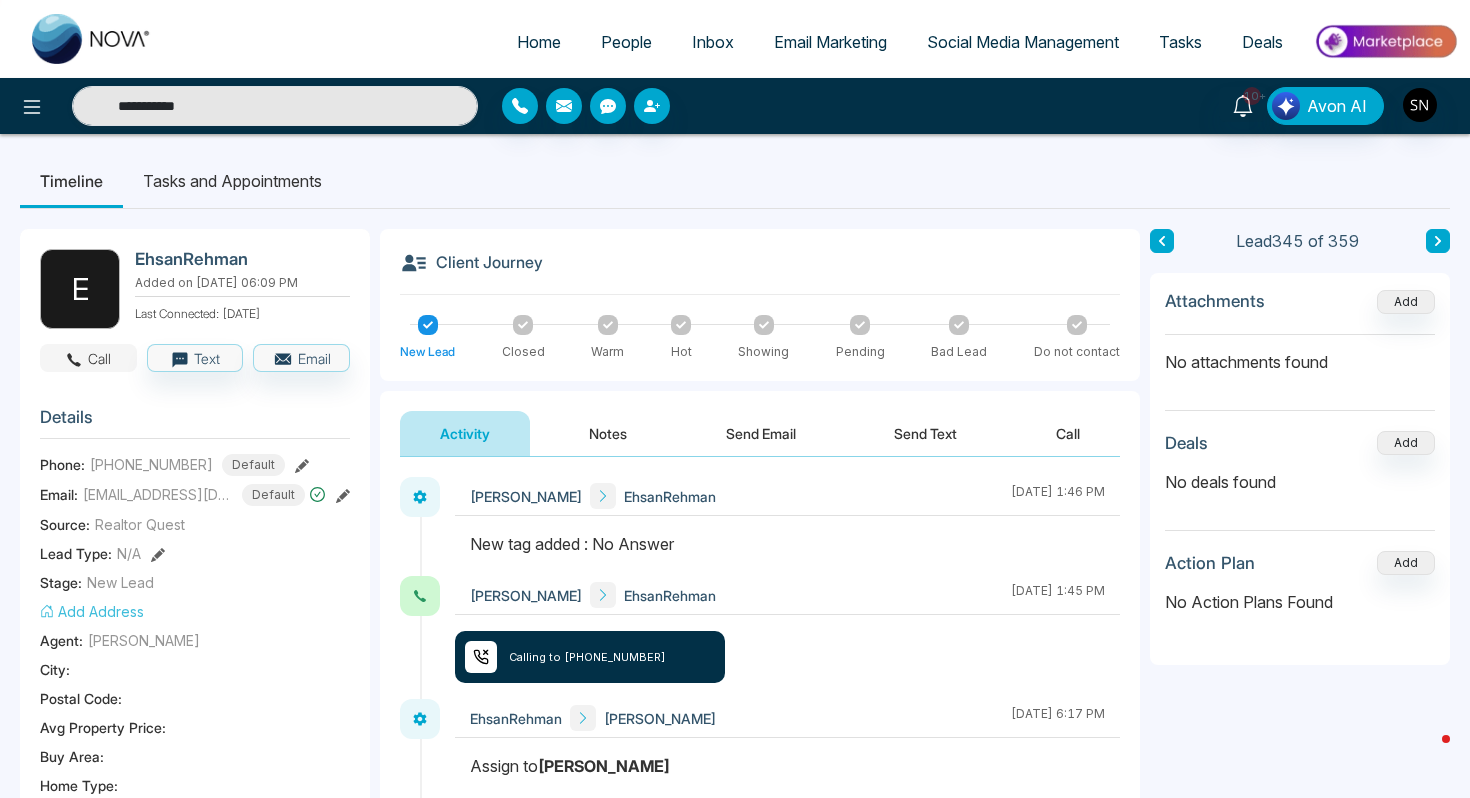 type on "**********" 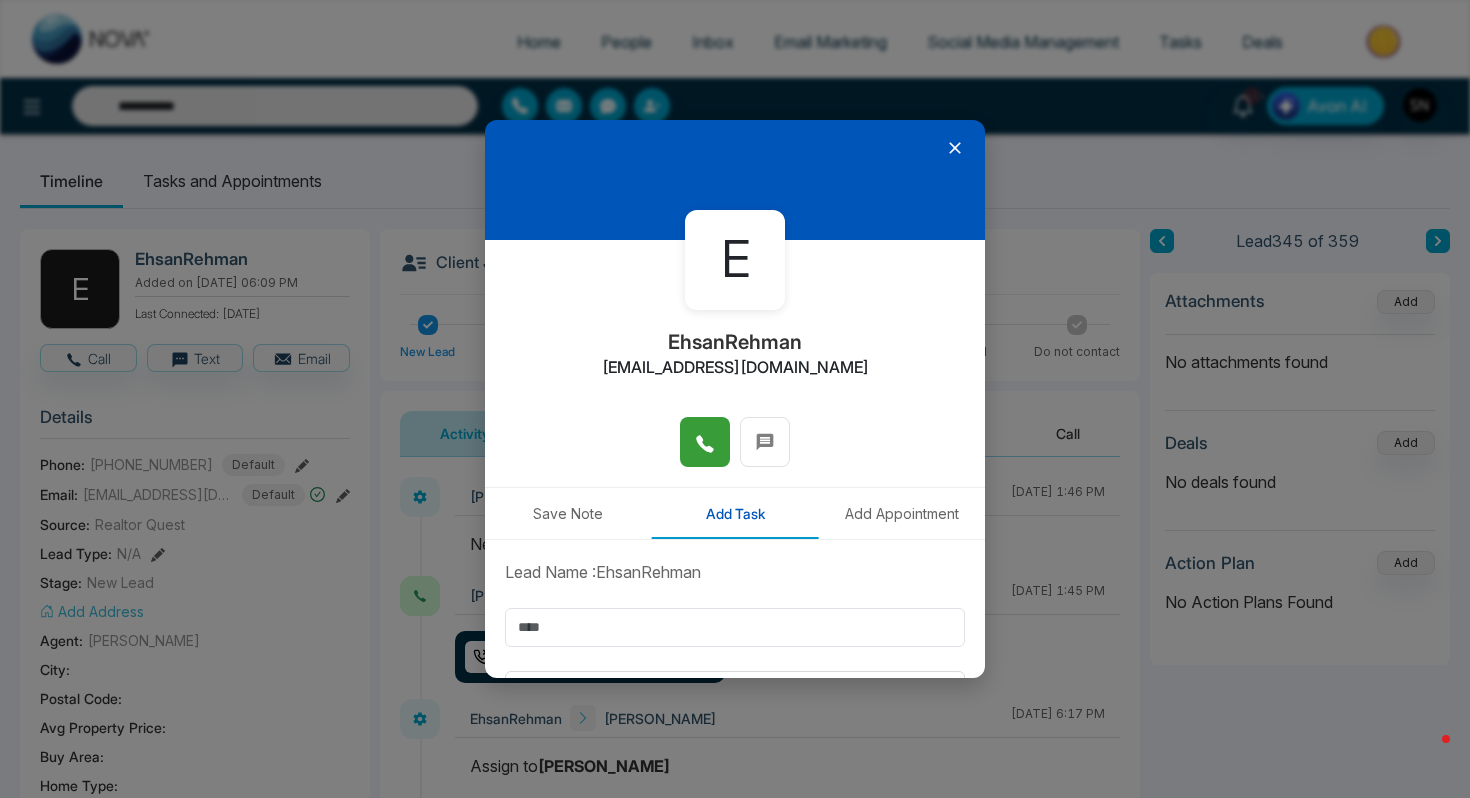 click 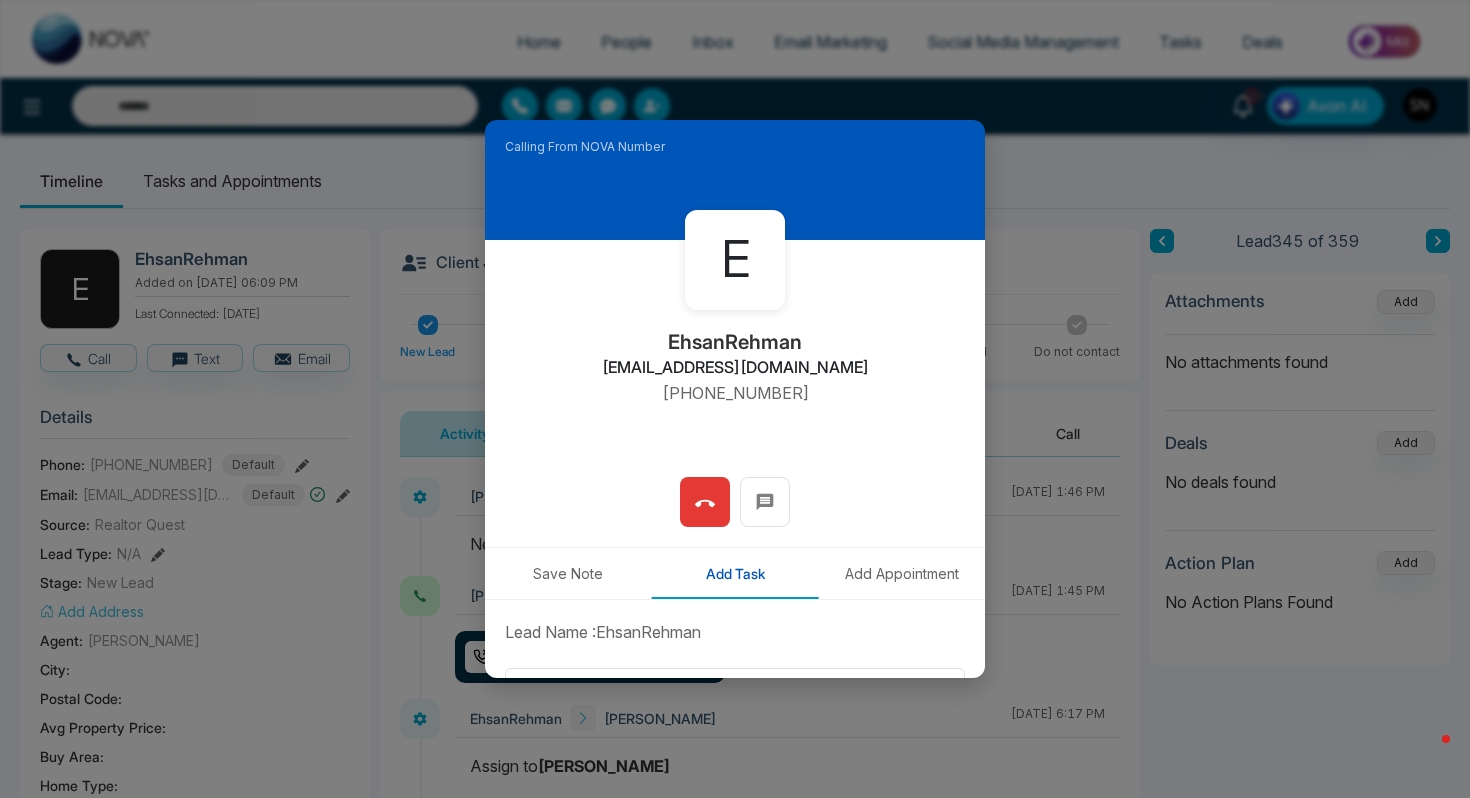 type on "**********" 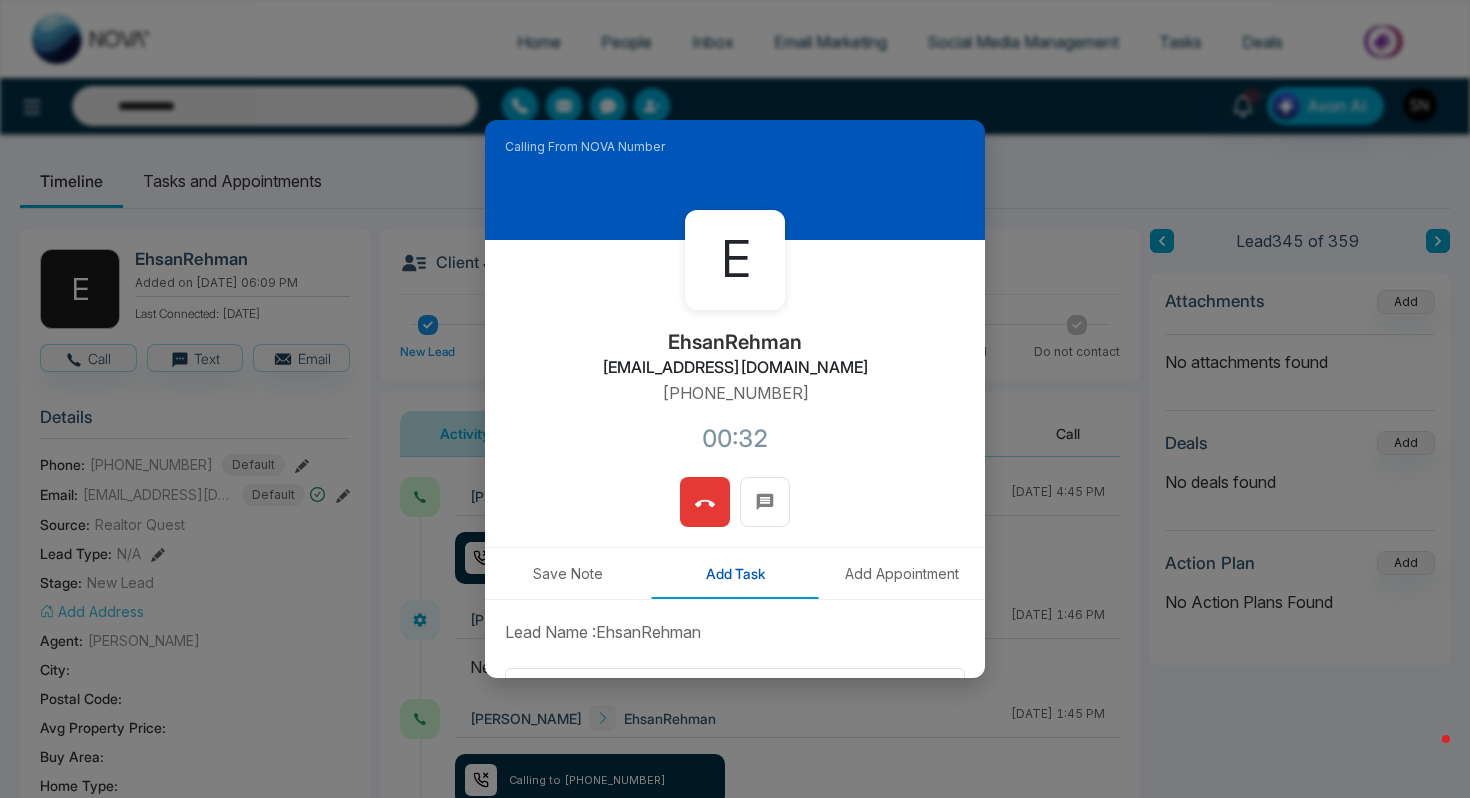 click on "E EhsanRehman [EMAIL_ADDRESS][DOMAIN_NAME] [PHONE_NUMBER]:32" at bounding box center (735, 358) 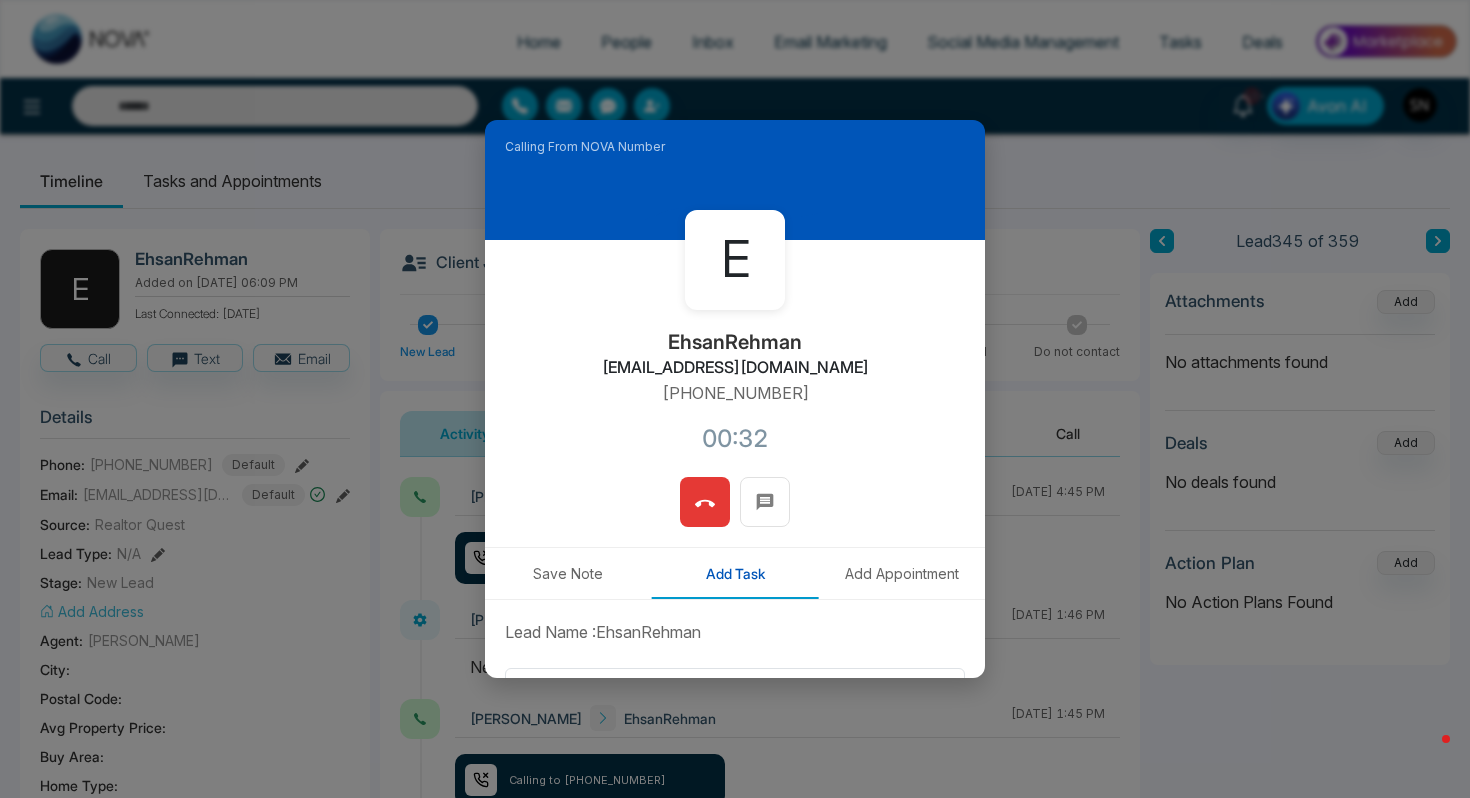 type on "**********" 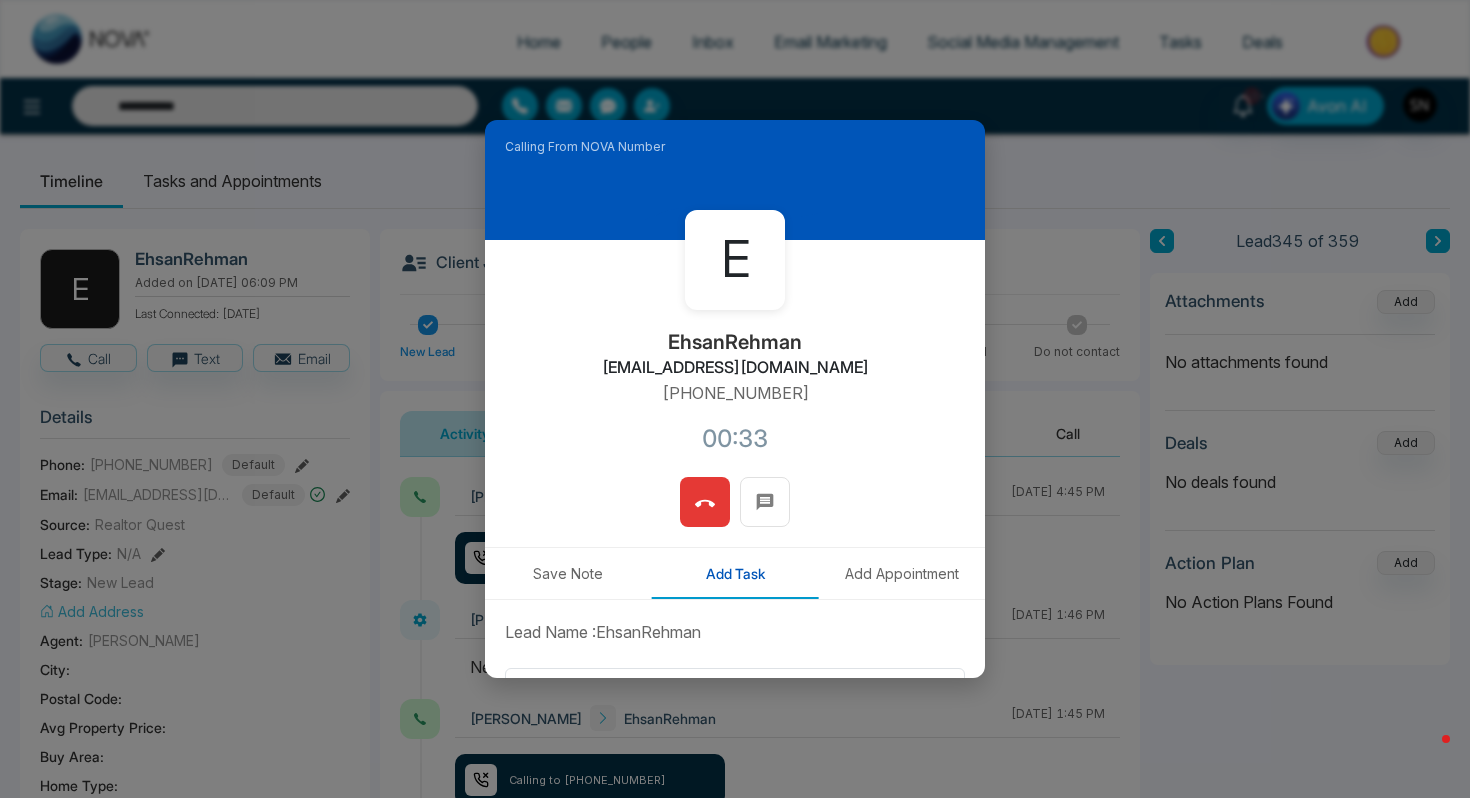 click at bounding box center (705, 502) 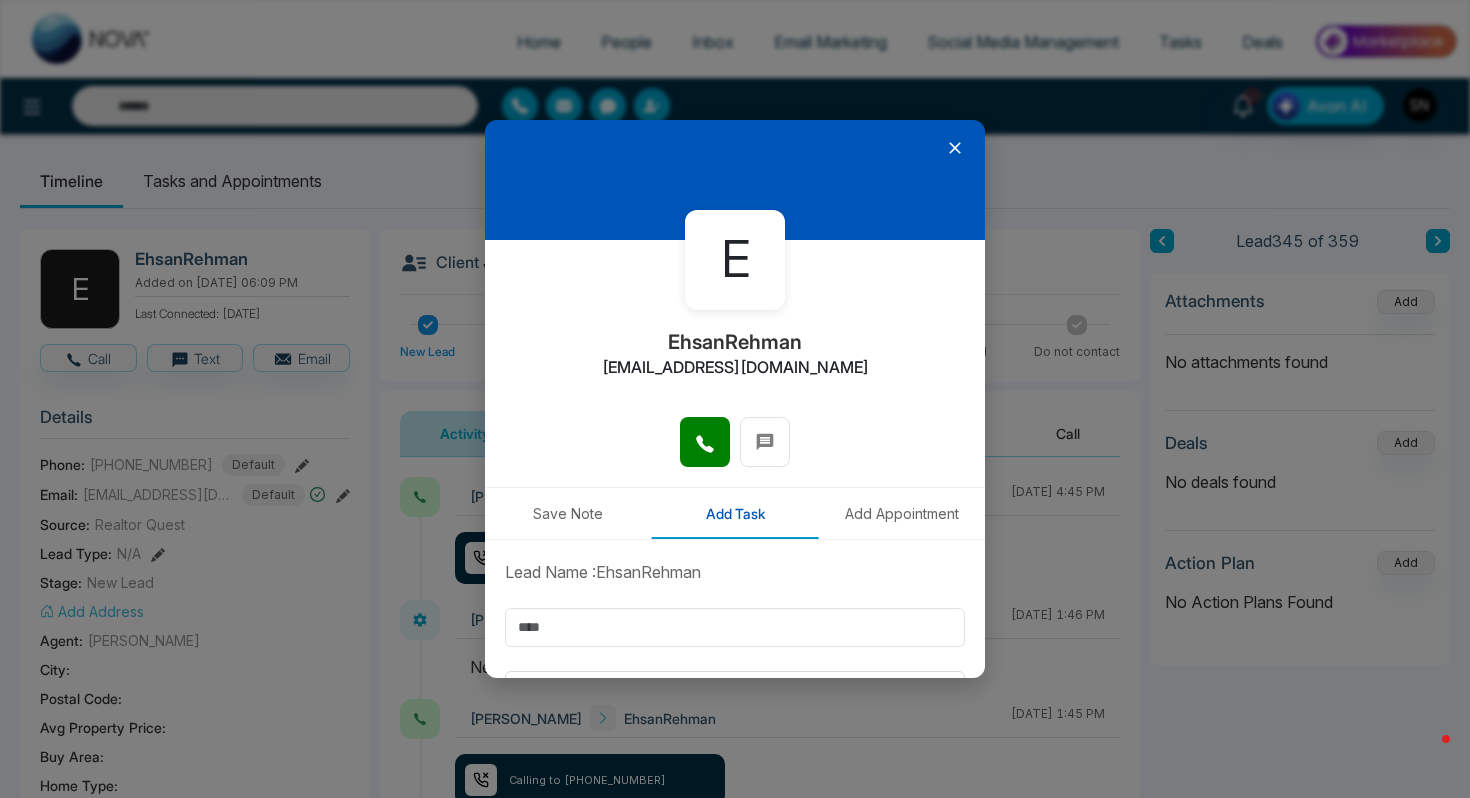 type on "**********" 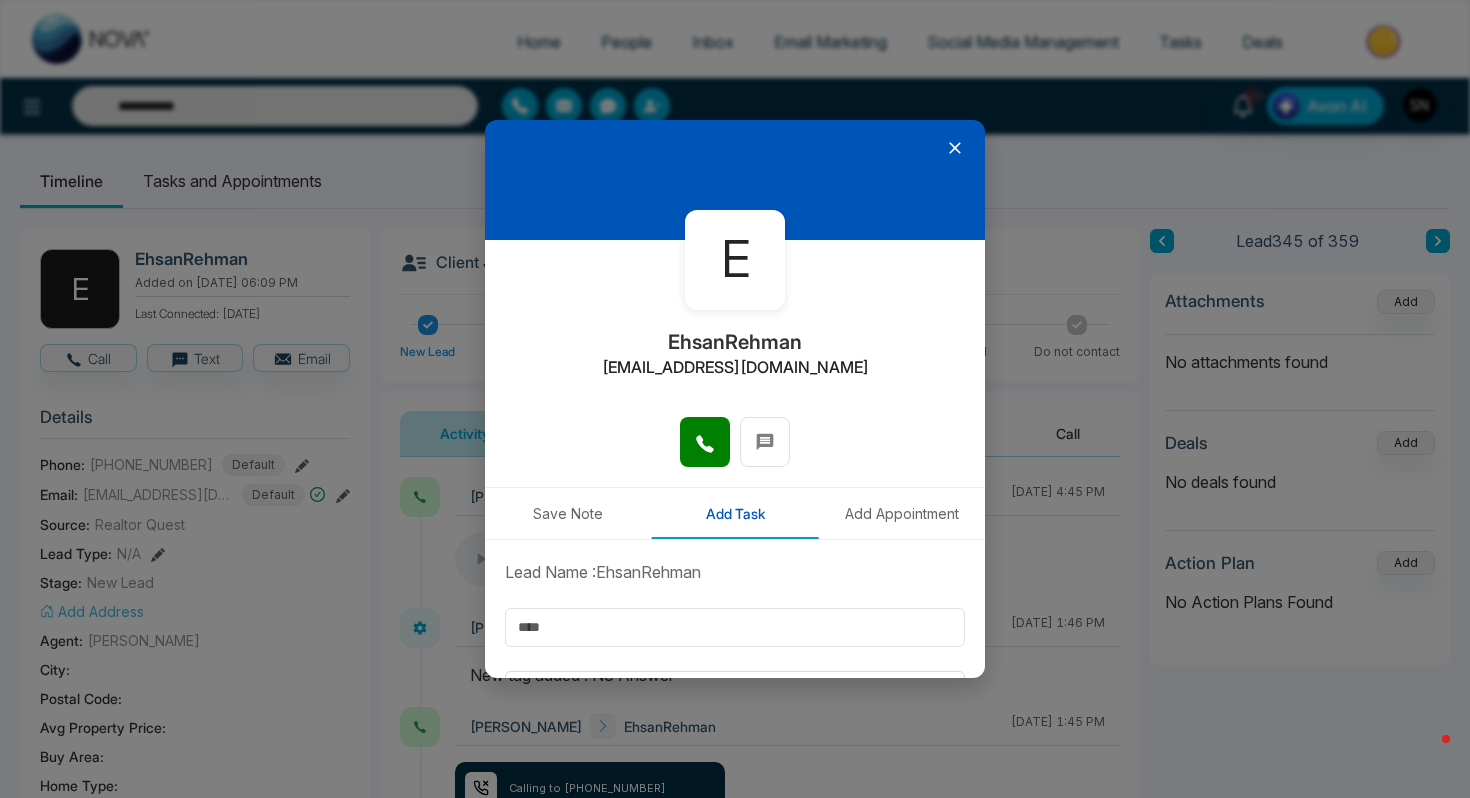 click 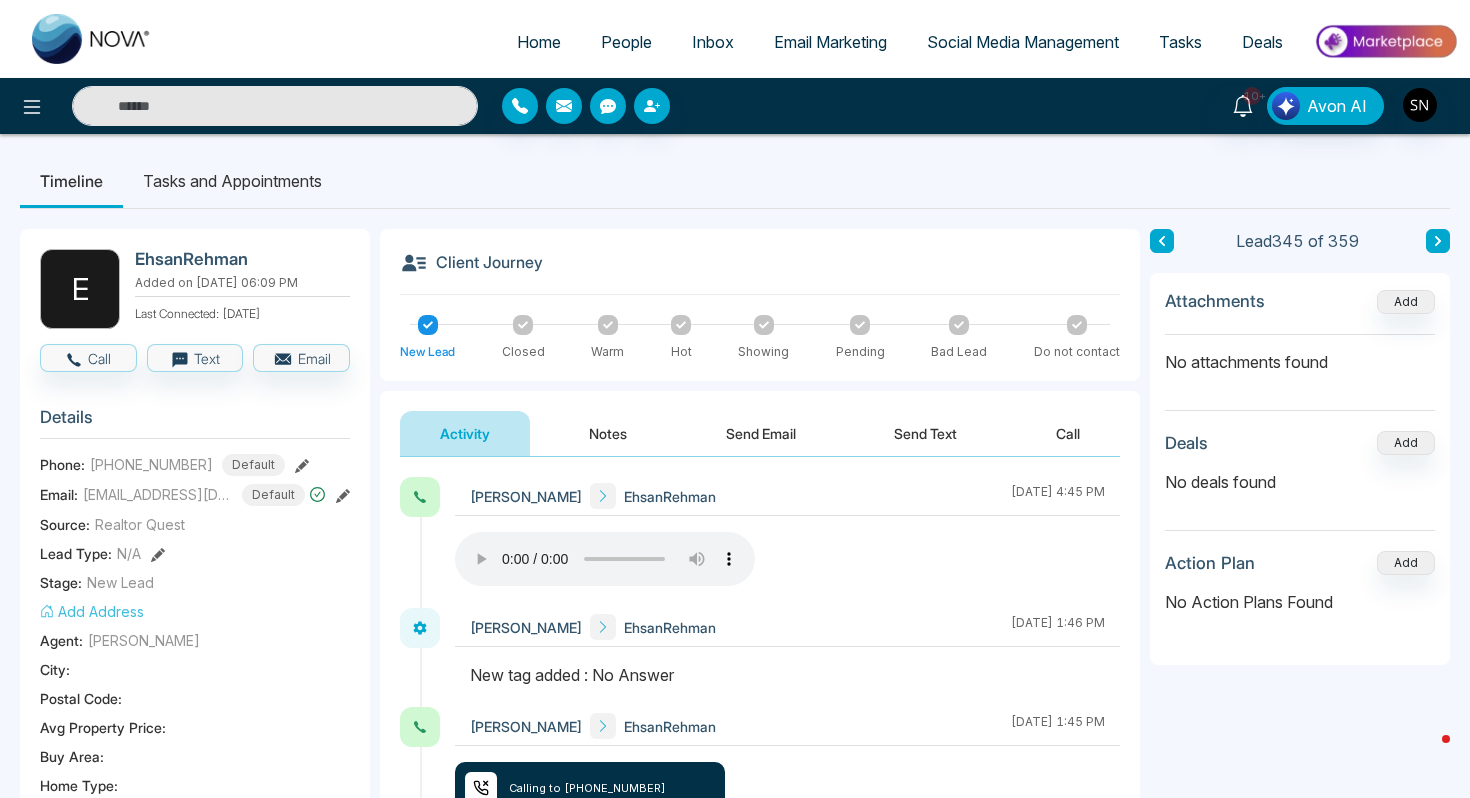 click at bounding box center [275, 106] 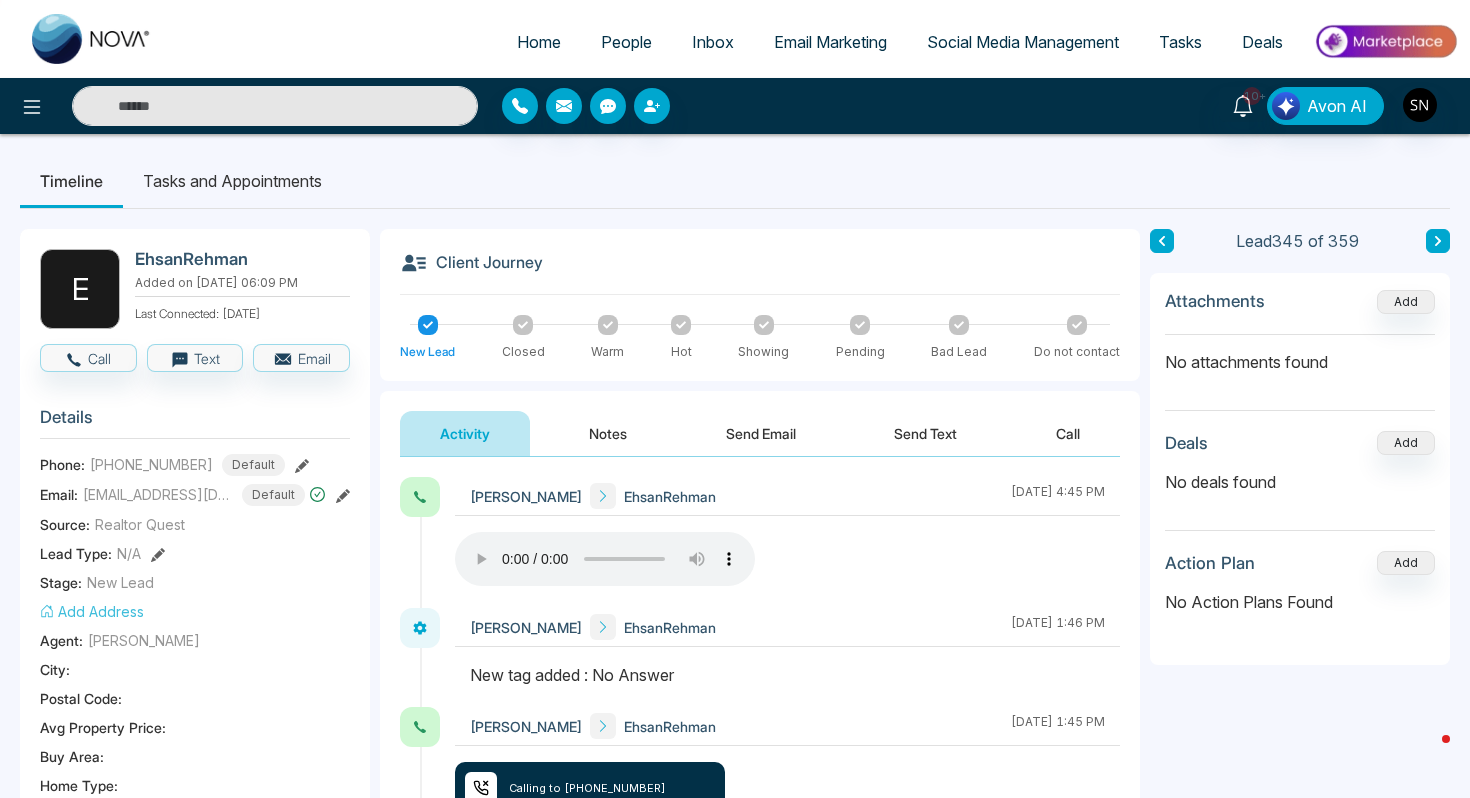 paste on "**********" 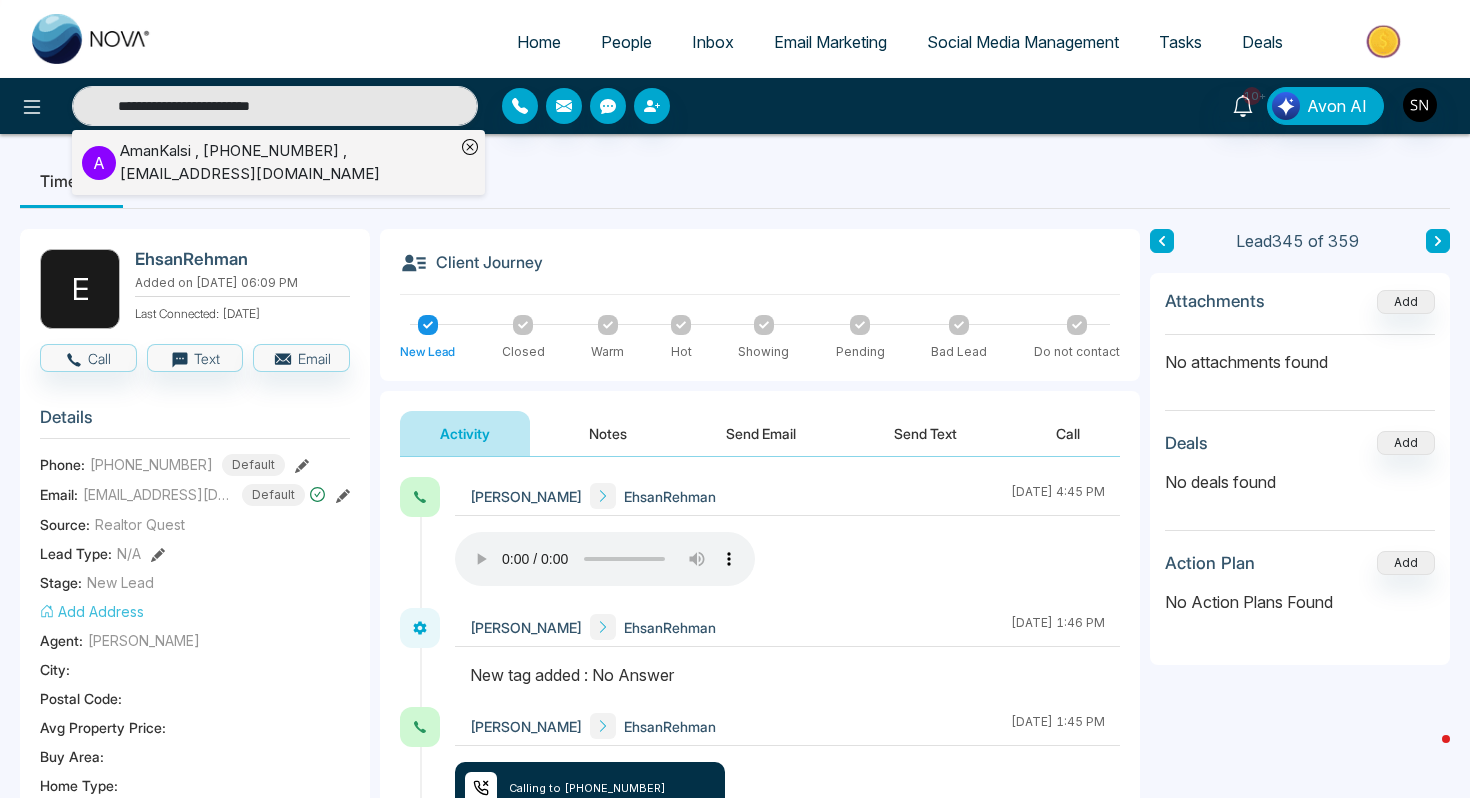 click on "AmanKalsi     , [PHONE_NUMBER]   , [EMAIL_ADDRESS][DOMAIN_NAME]" at bounding box center [287, 162] 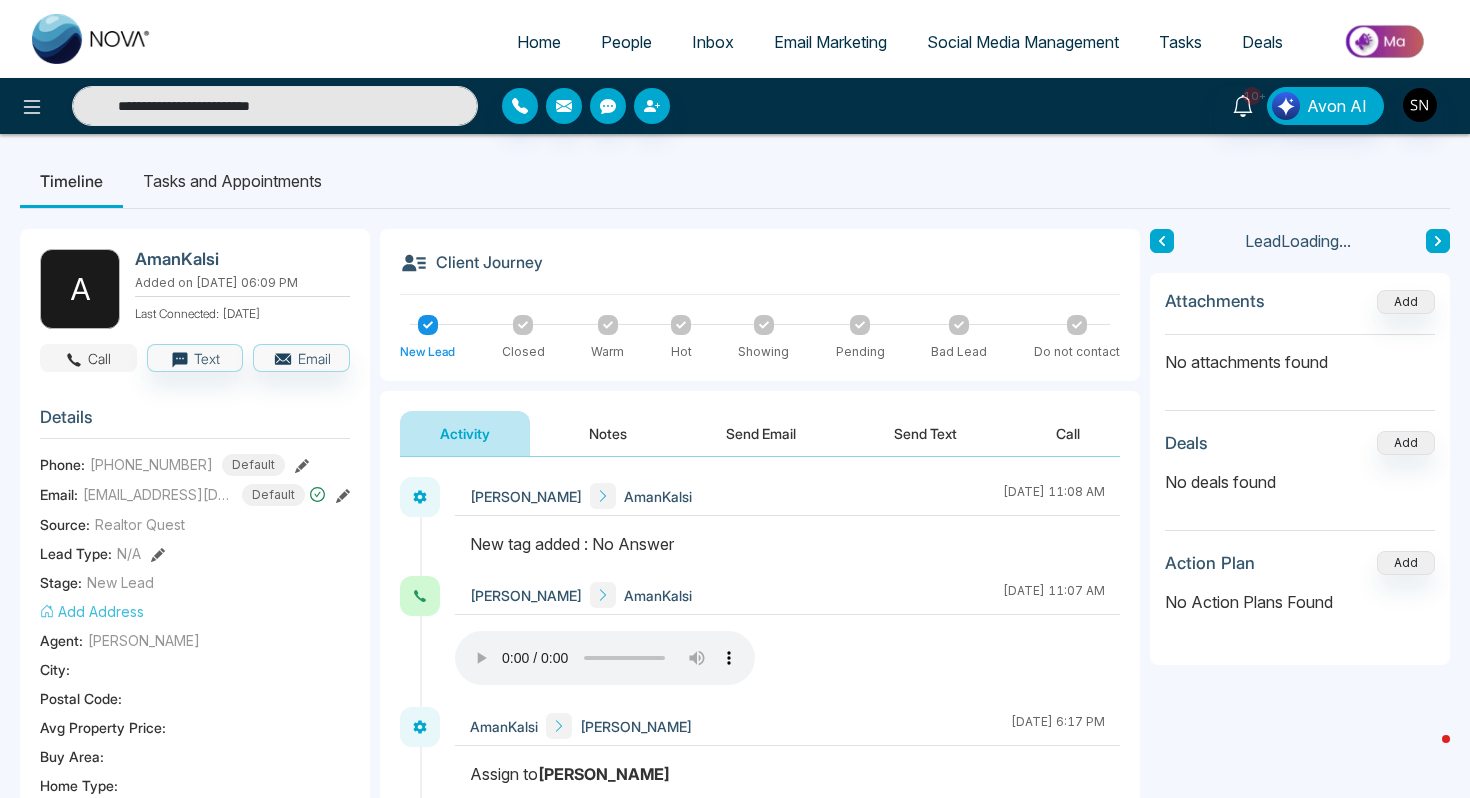 click on "Call" at bounding box center (88, 358) 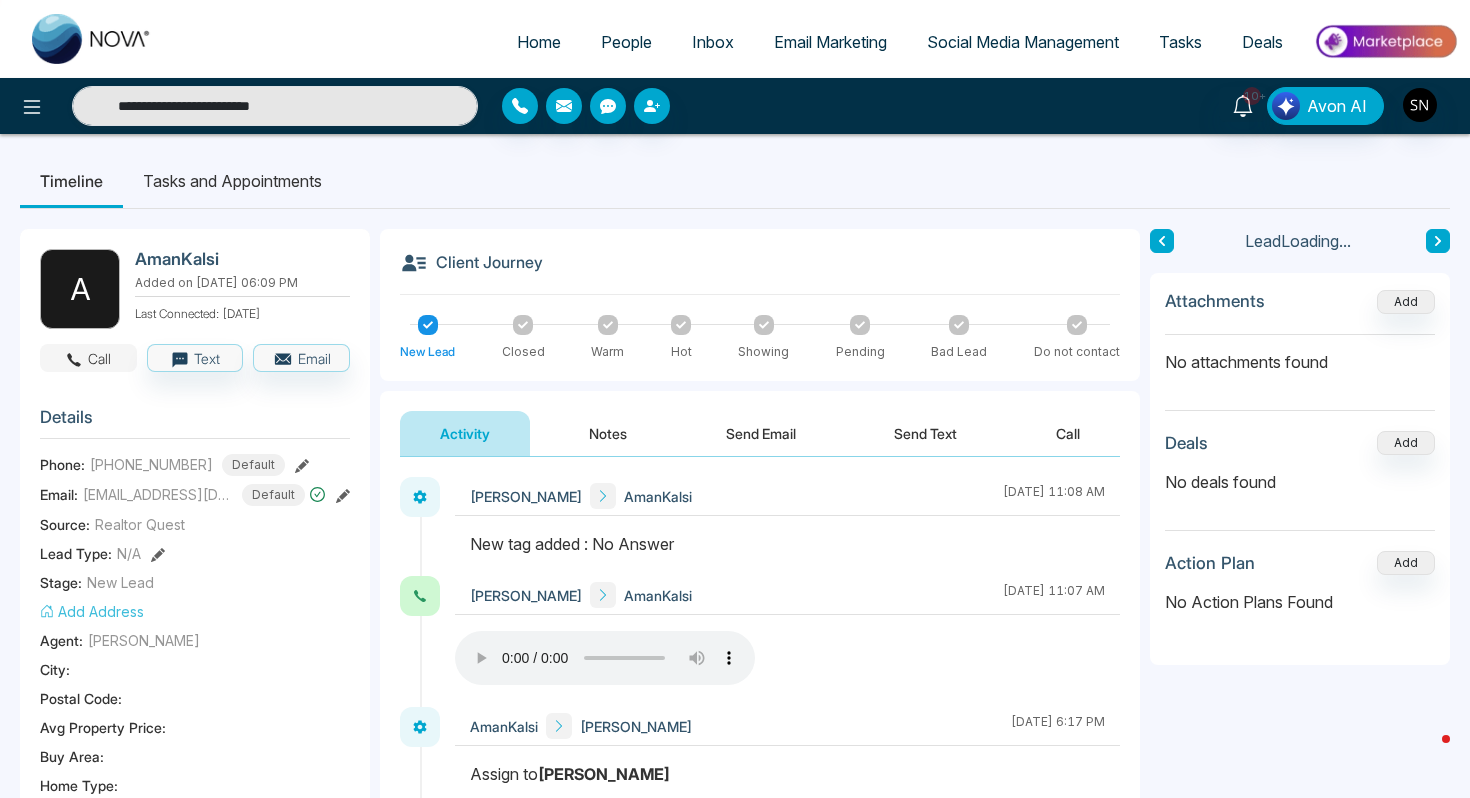 type on "**********" 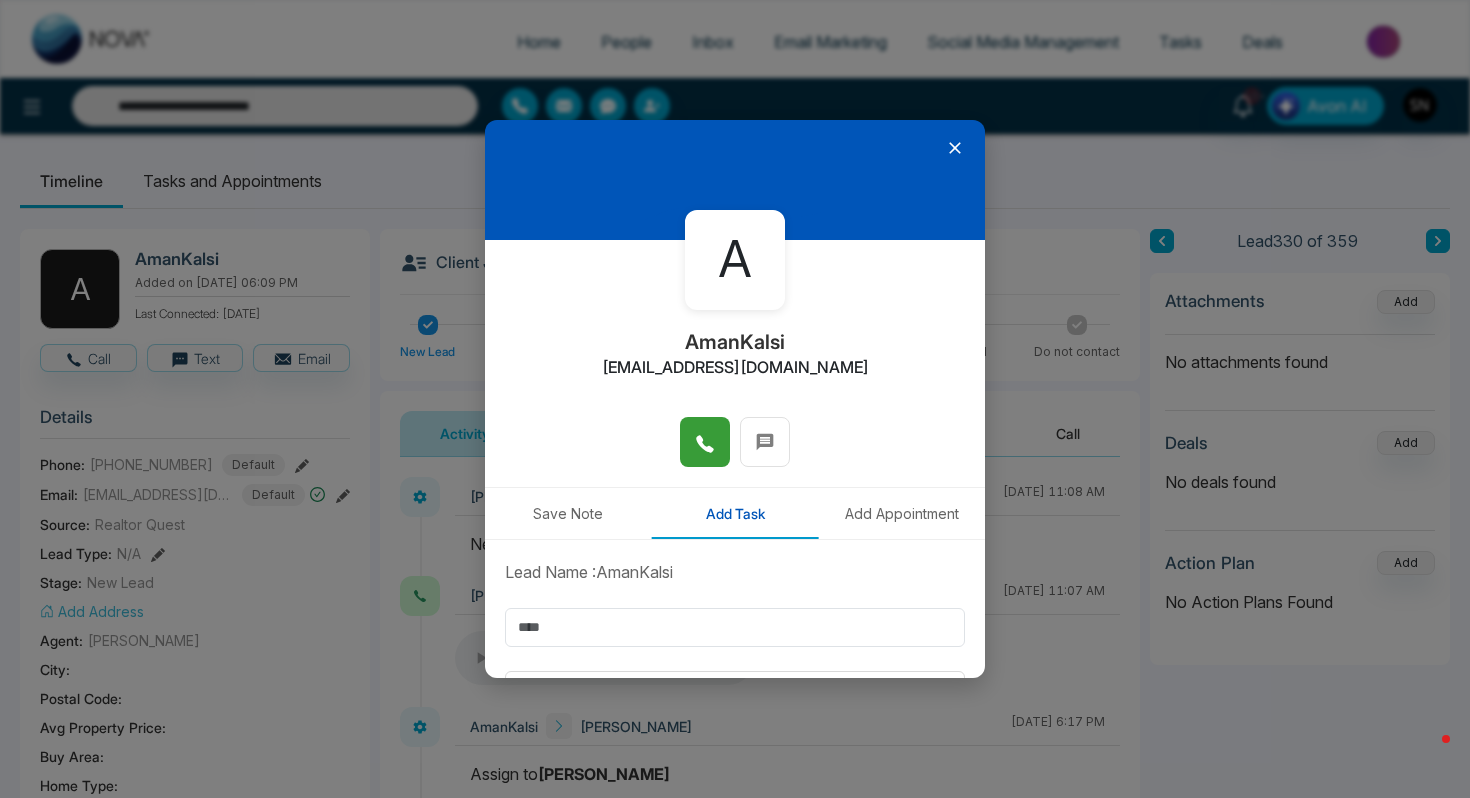 click 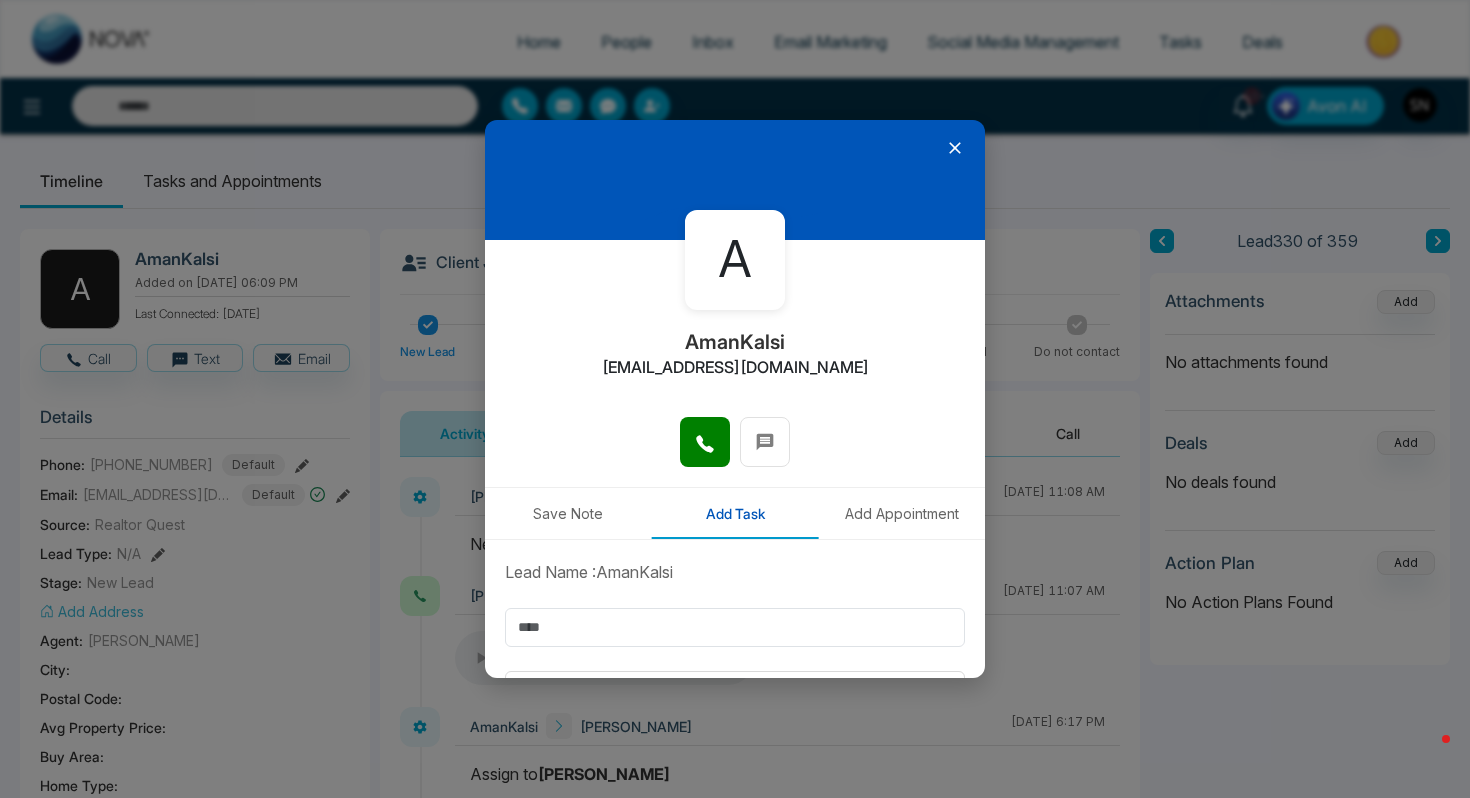 type on "**********" 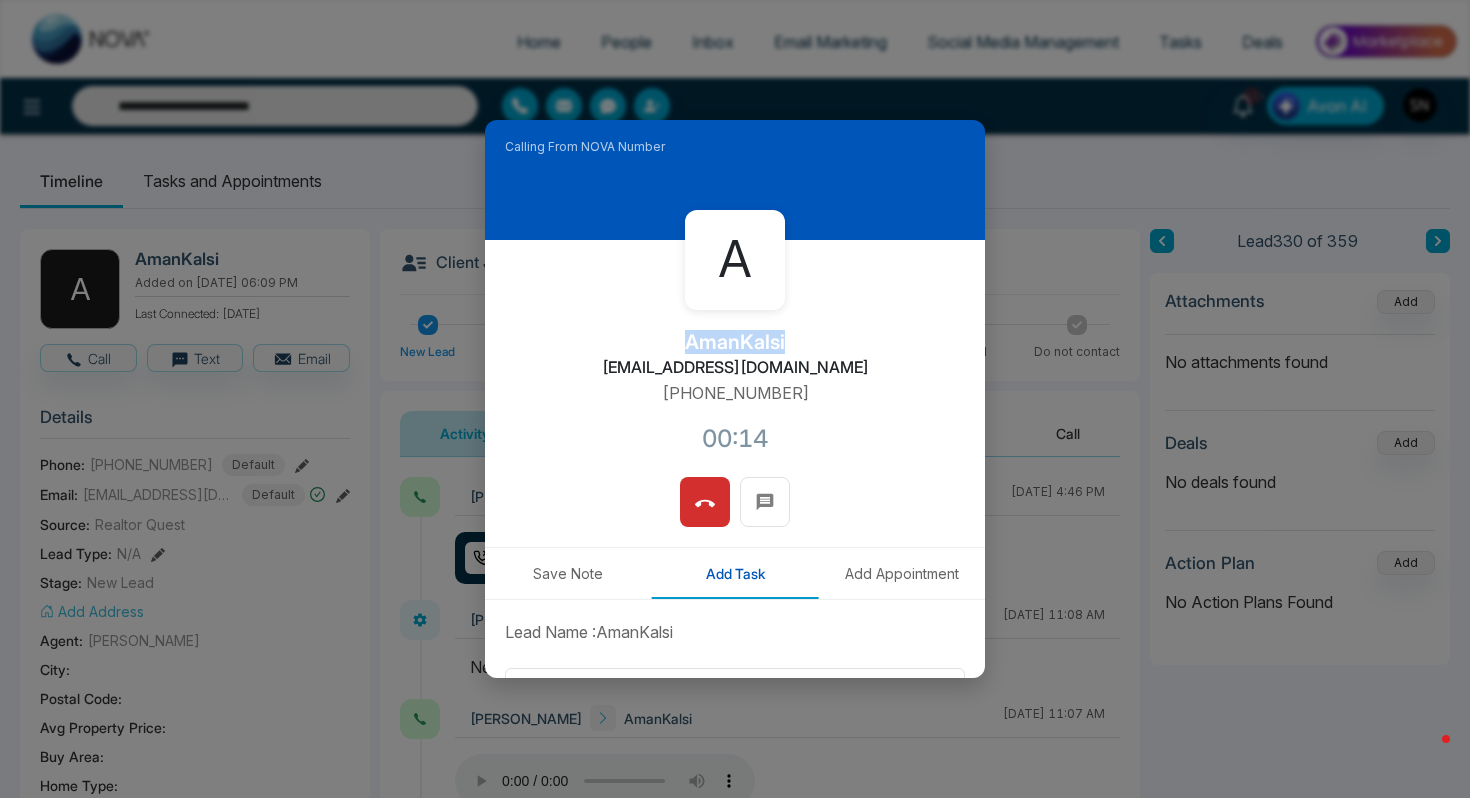 drag, startPoint x: 685, startPoint y: 350, endPoint x: 789, endPoint y: 348, distance: 104.019226 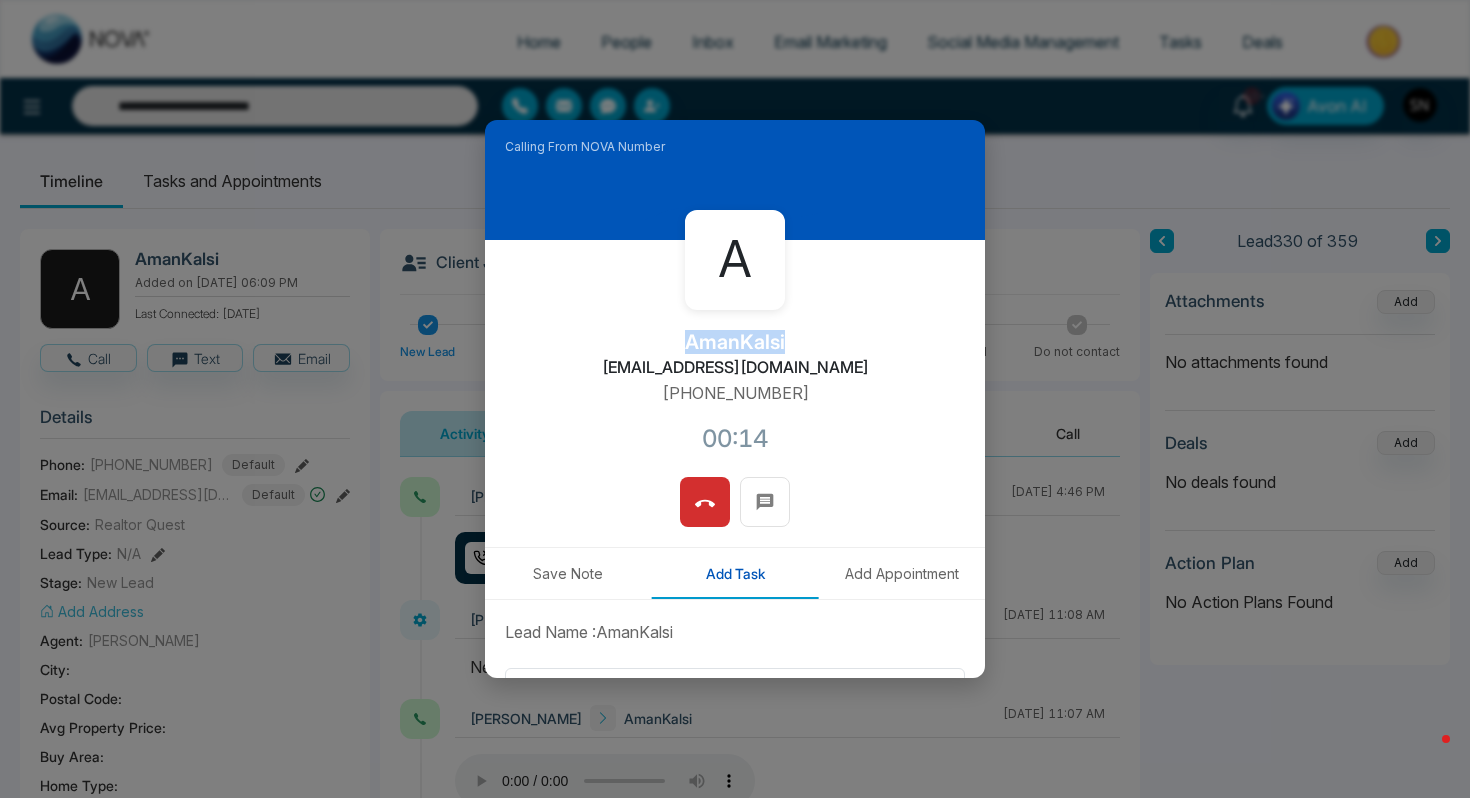 click on "A AmanKalsi [EMAIL_ADDRESS][DOMAIN_NAME] [PHONE_NUMBER]:14" at bounding box center (735, 358) 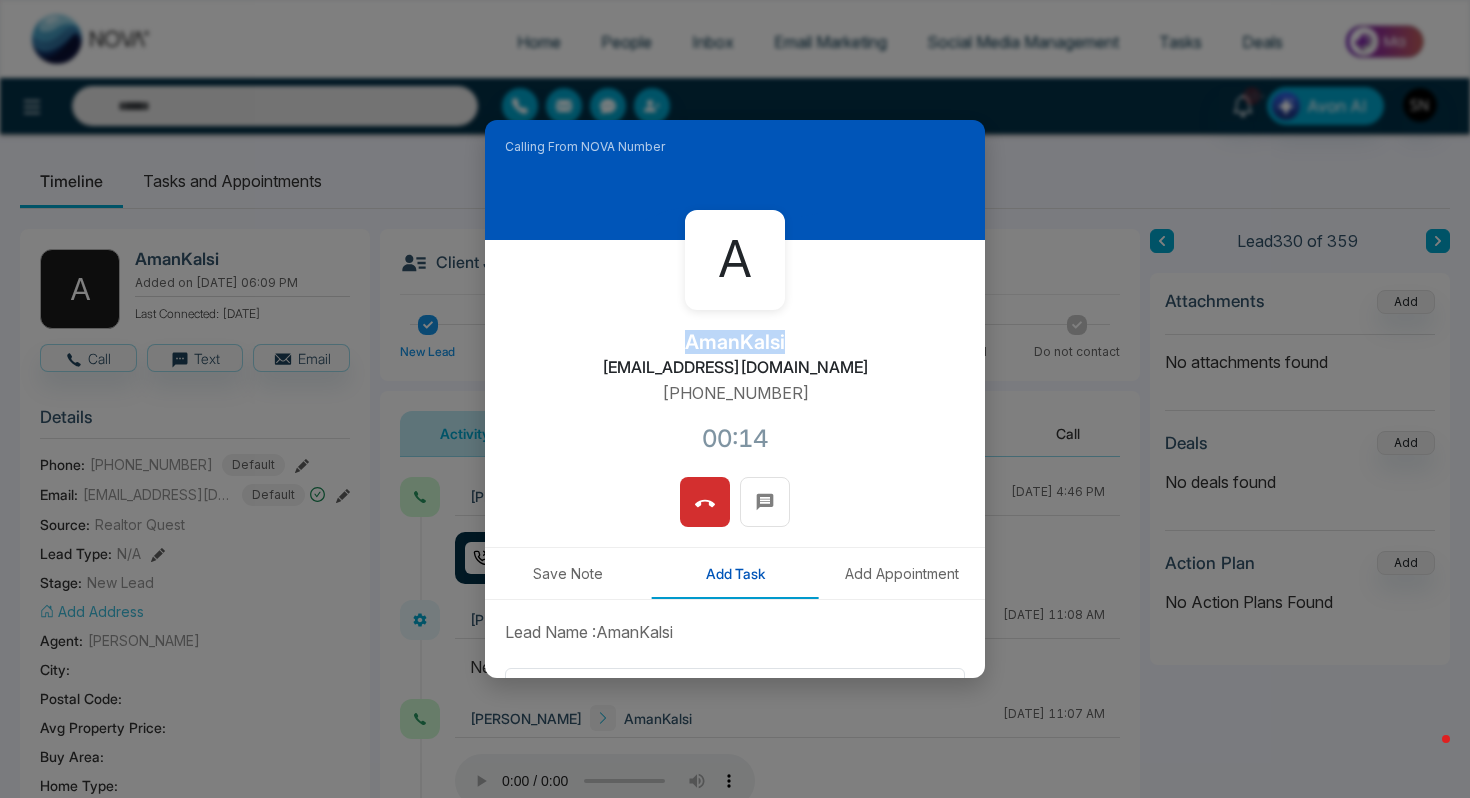 type on "**********" 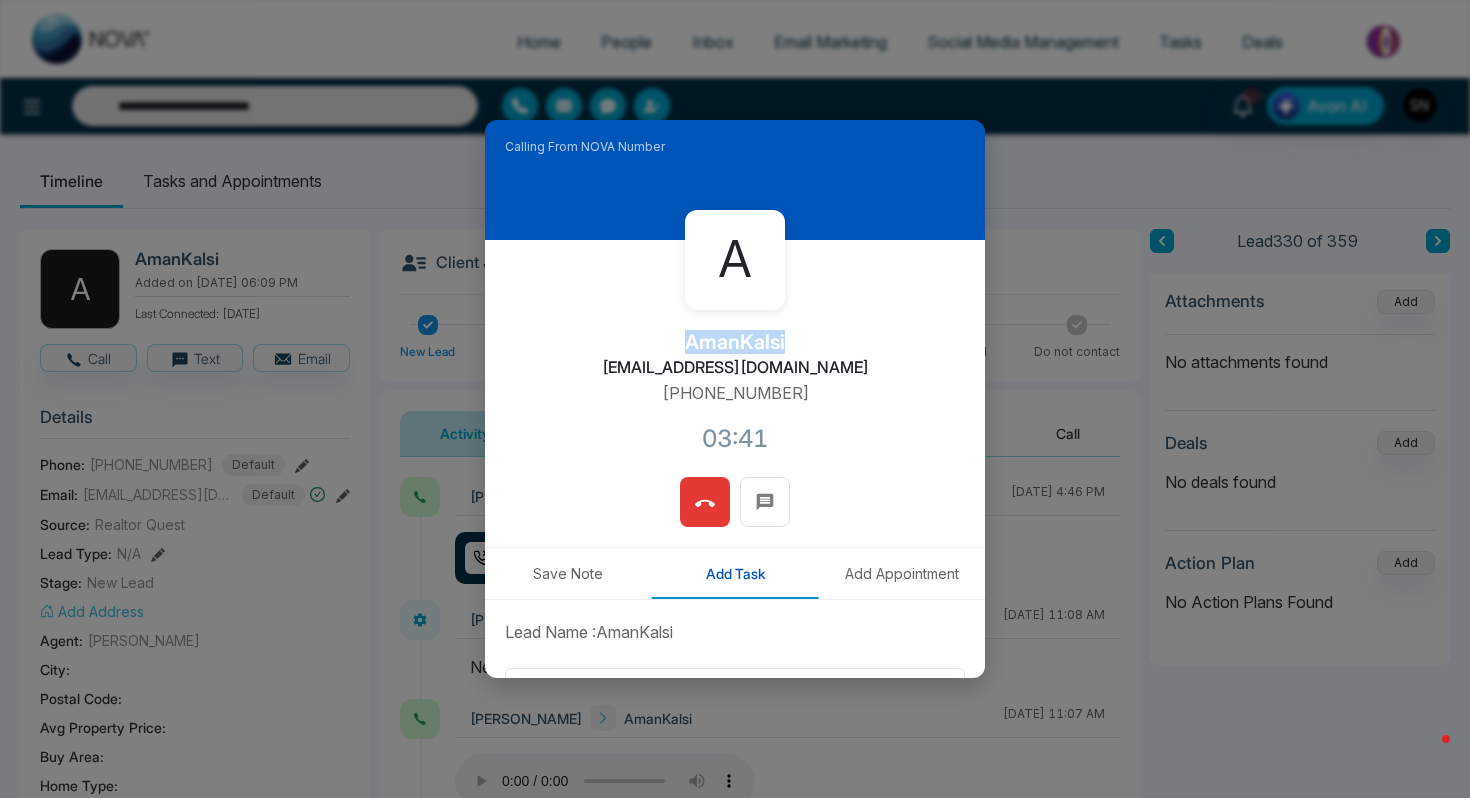 click 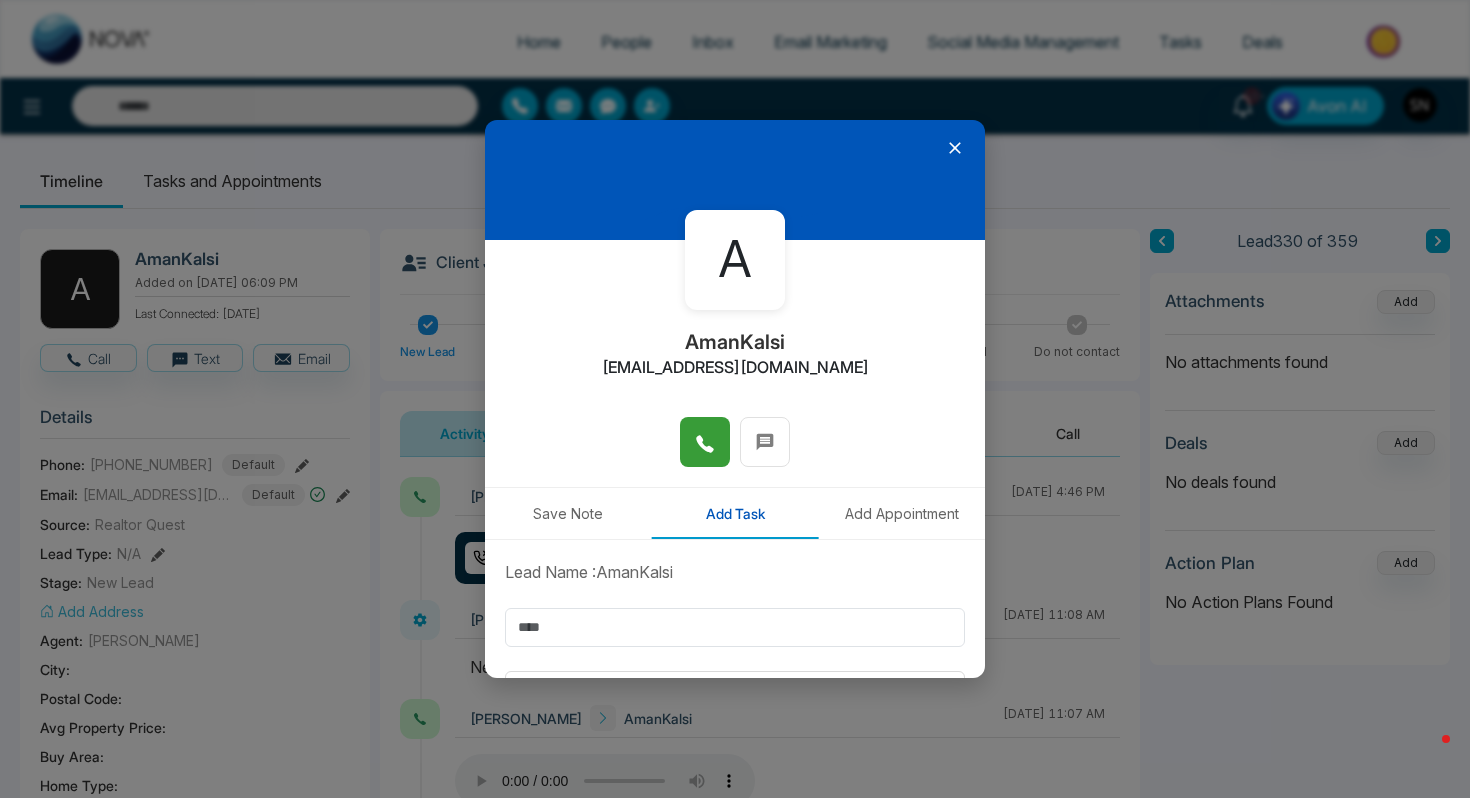 click 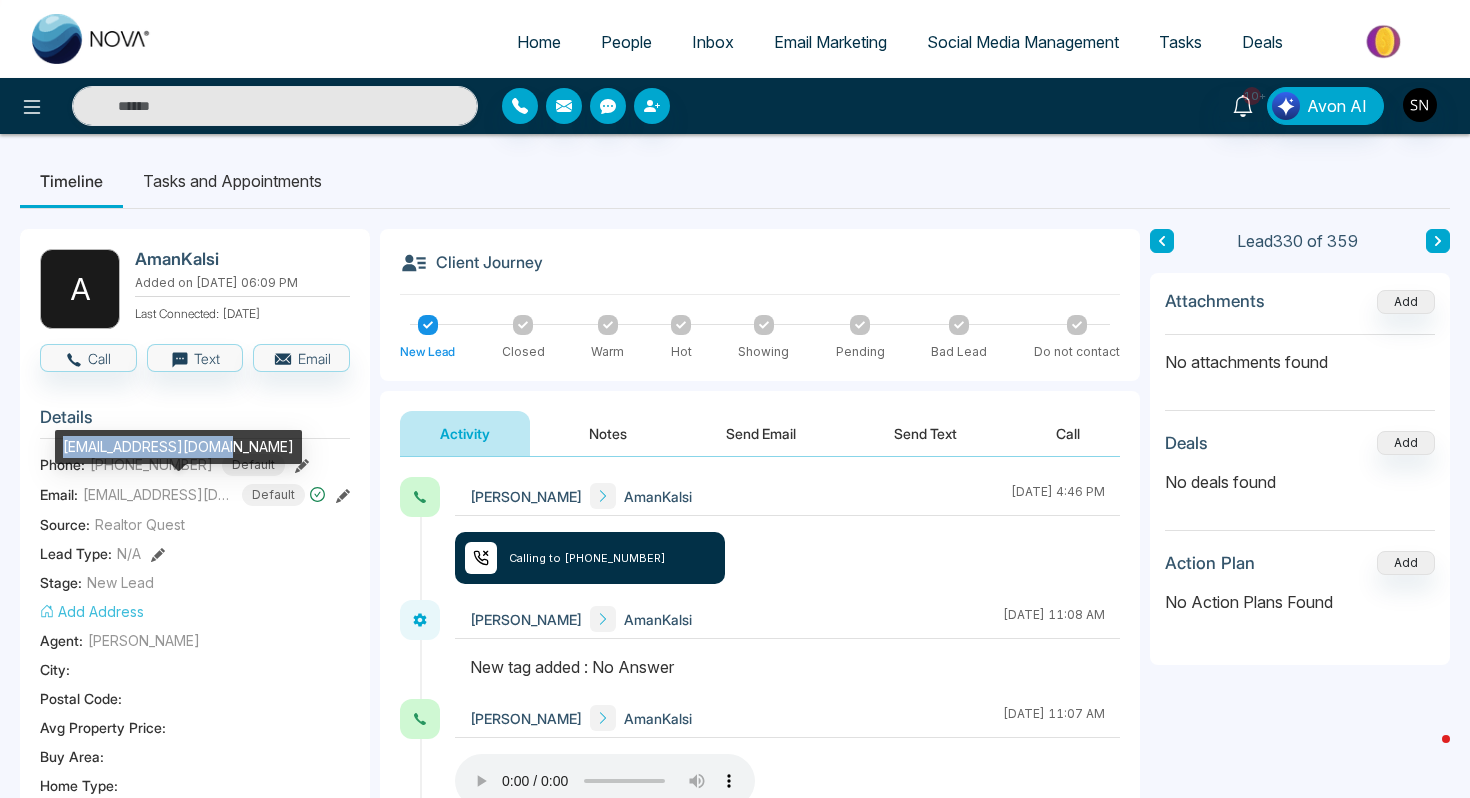 type on "**********" 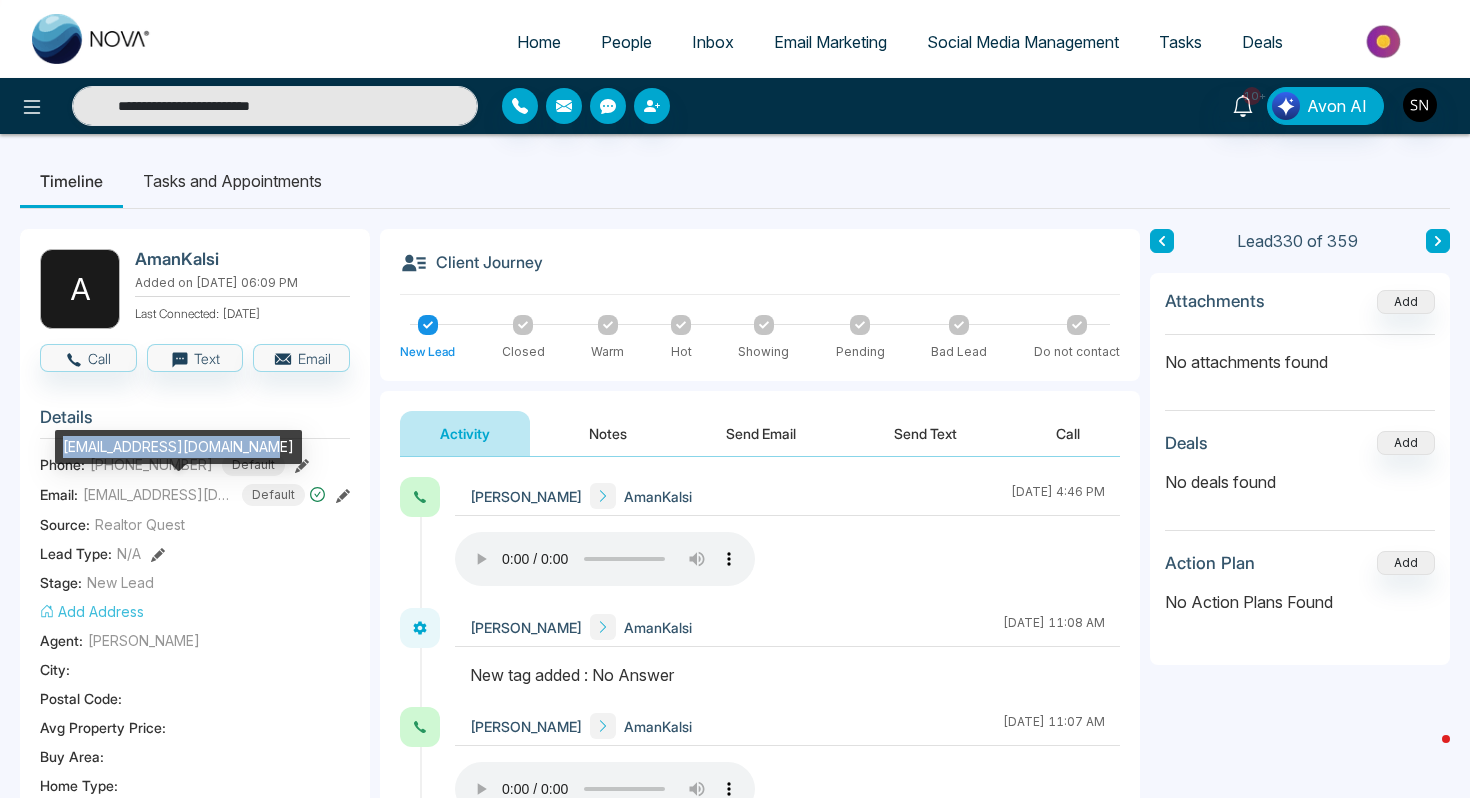 drag, startPoint x: 61, startPoint y: 441, endPoint x: 254, endPoint y: 441, distance: 193 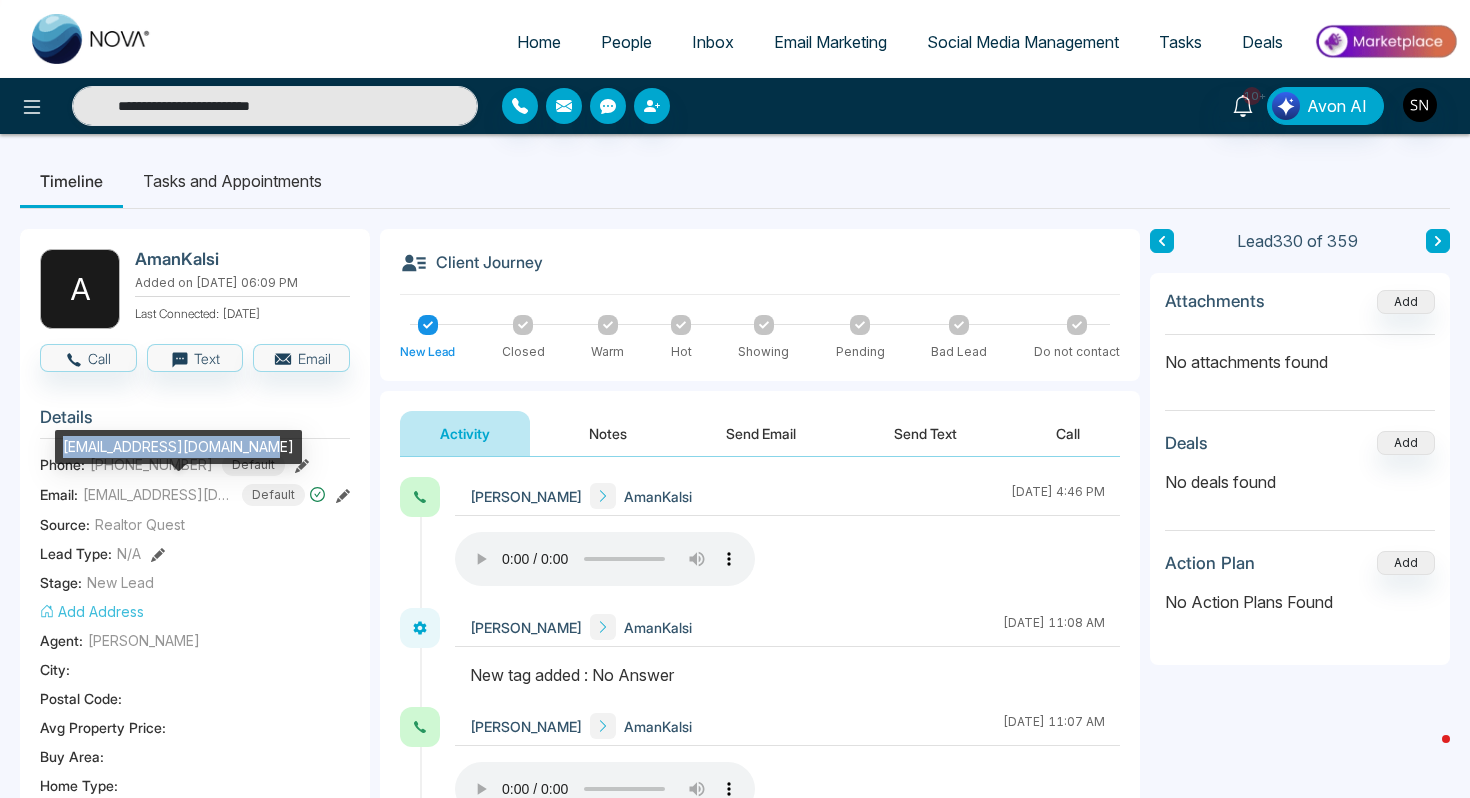click on "[EMAIL_ADDRESS][DOMAIN_NAME]" at bounding box center (178, 447) 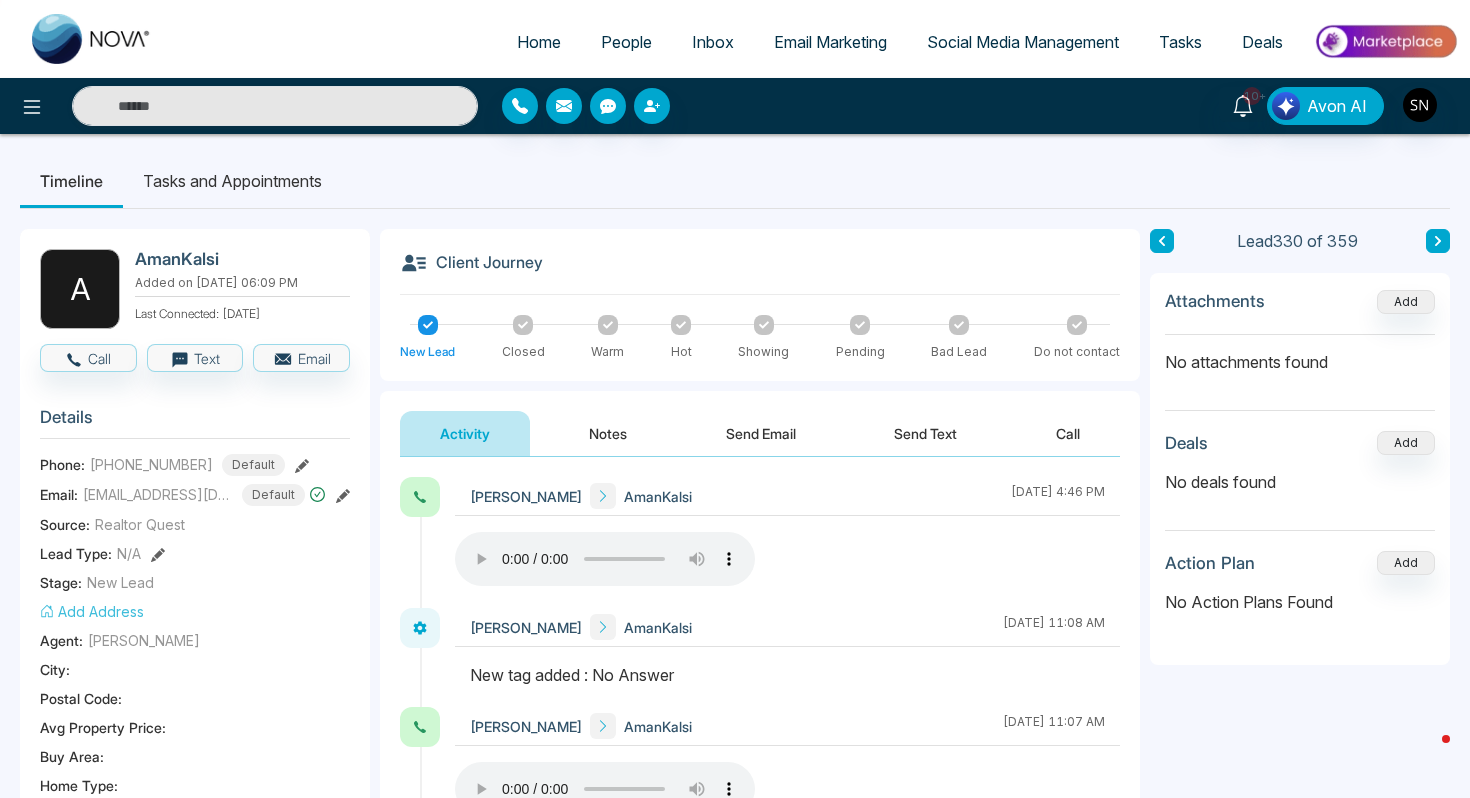 type on "**********" 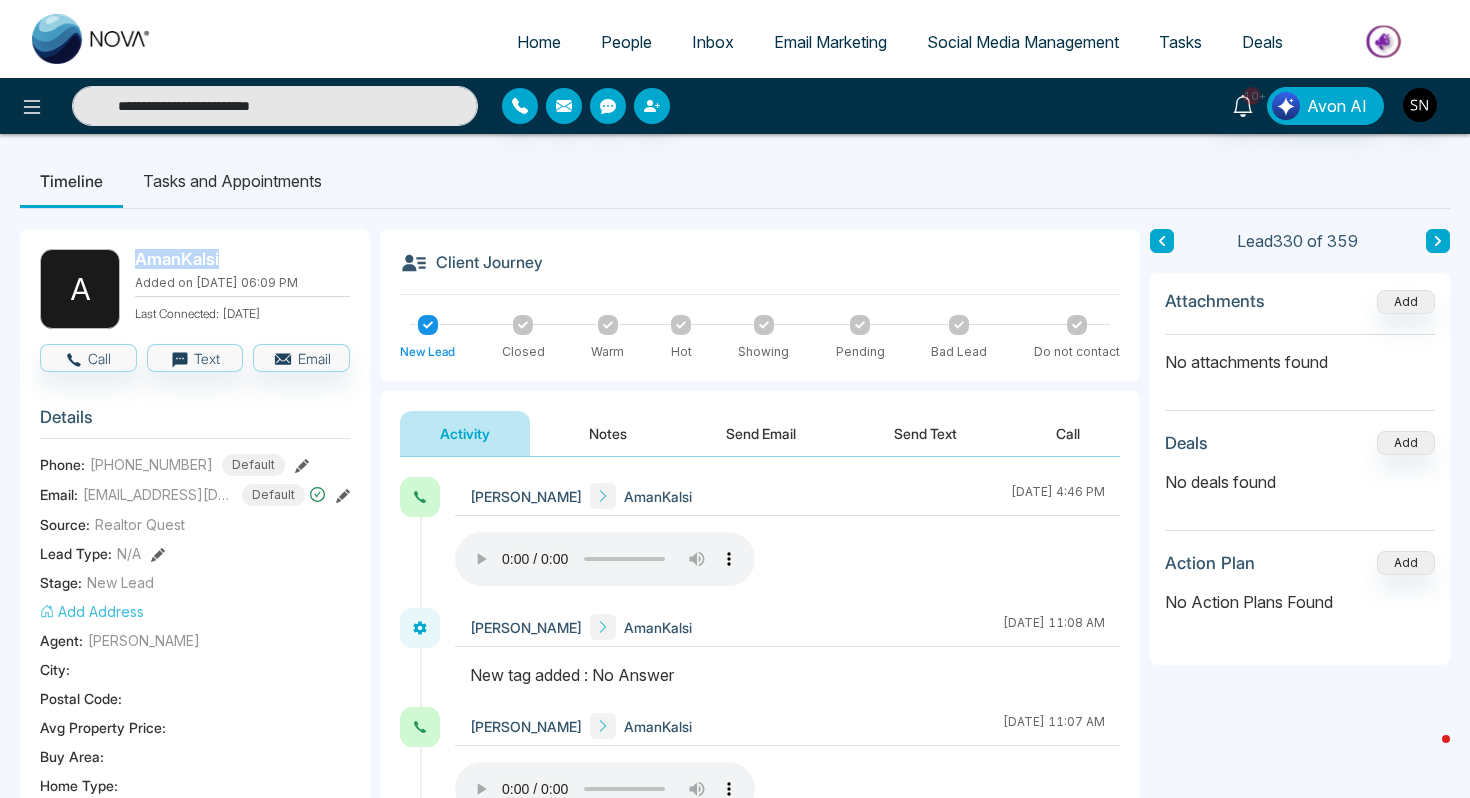 drag, startPoint x: 133, startPoint y: 261, endPoint x: 229, endPoint y: 260, distance: 96.00521 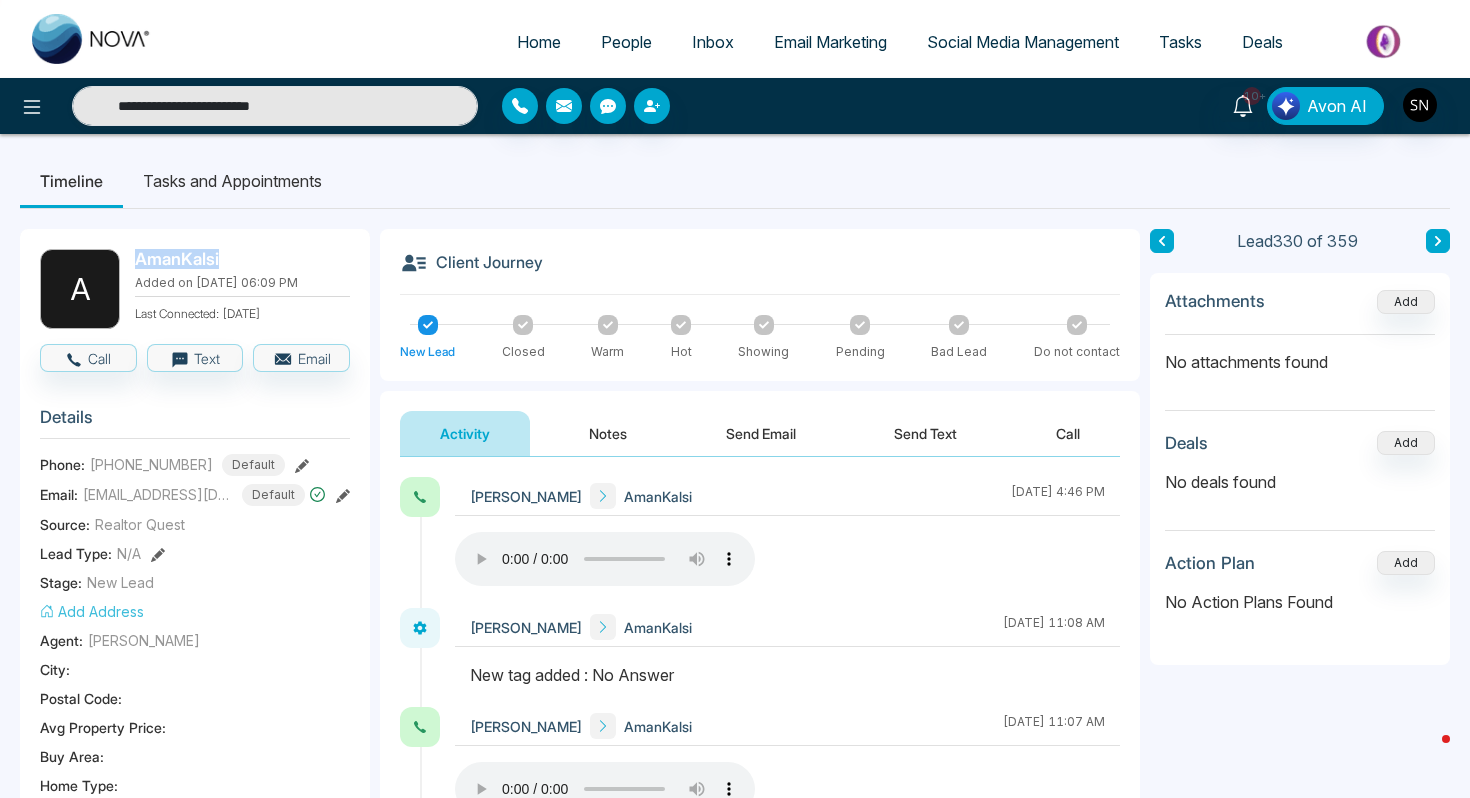 click on "A AmanKalsi  Added on   [DATE] 06:09 PM Last Connected:   [DATE]" at bounding box center [195, 289] 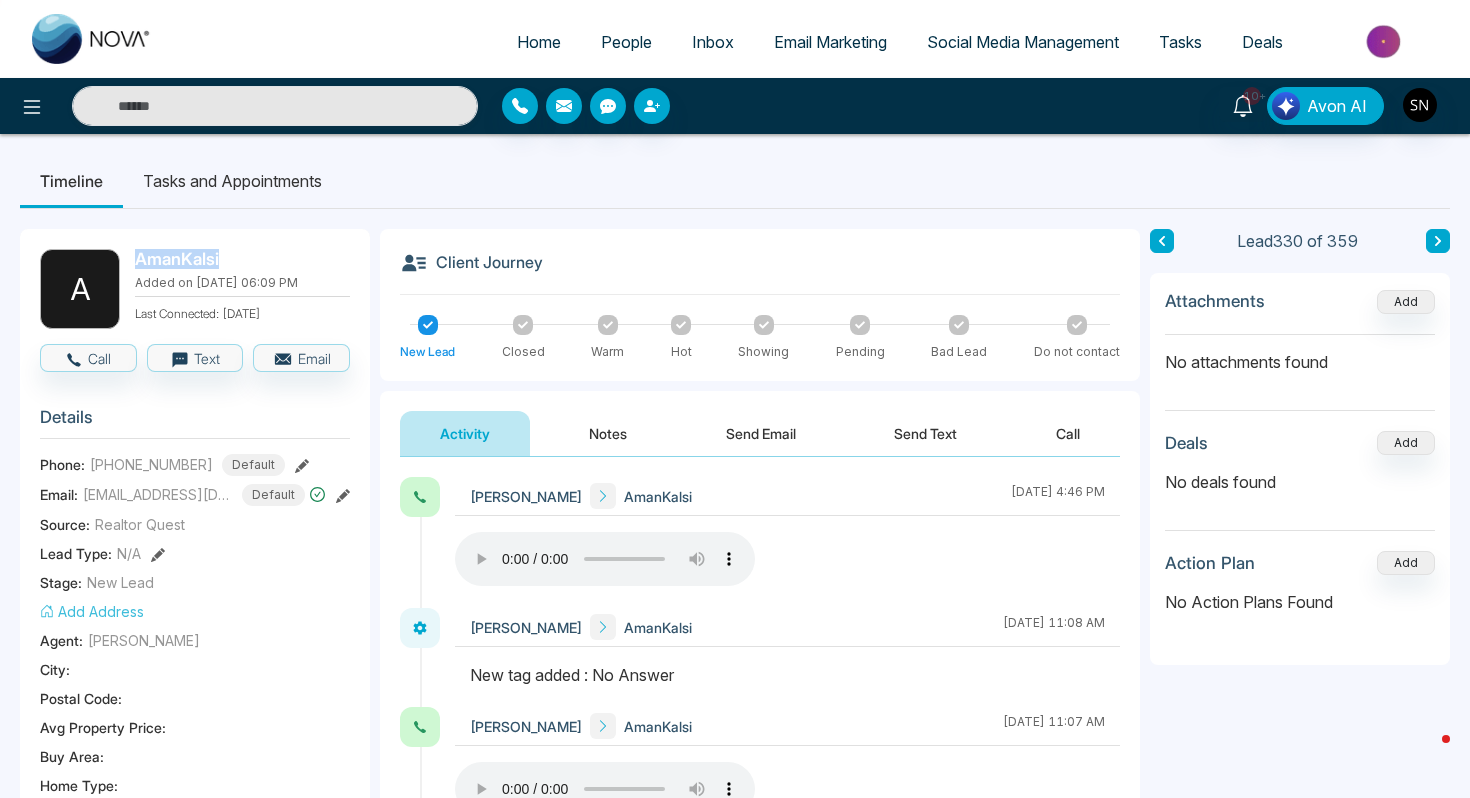 type on "**********" 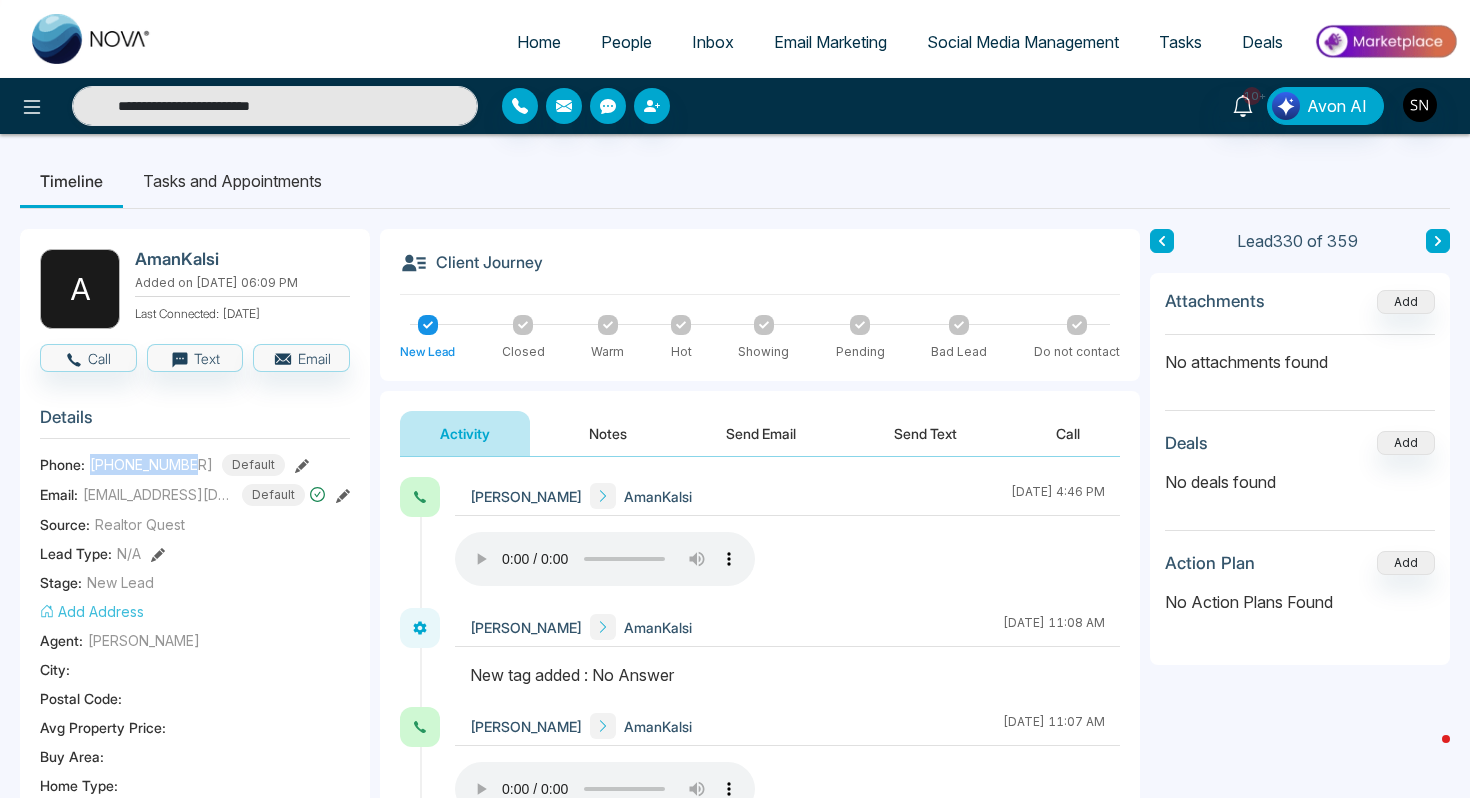 drag, startPoint x: 92, startPoint y: 460, endPoint x: 198, endPoint y: 458, distance: 106.01887 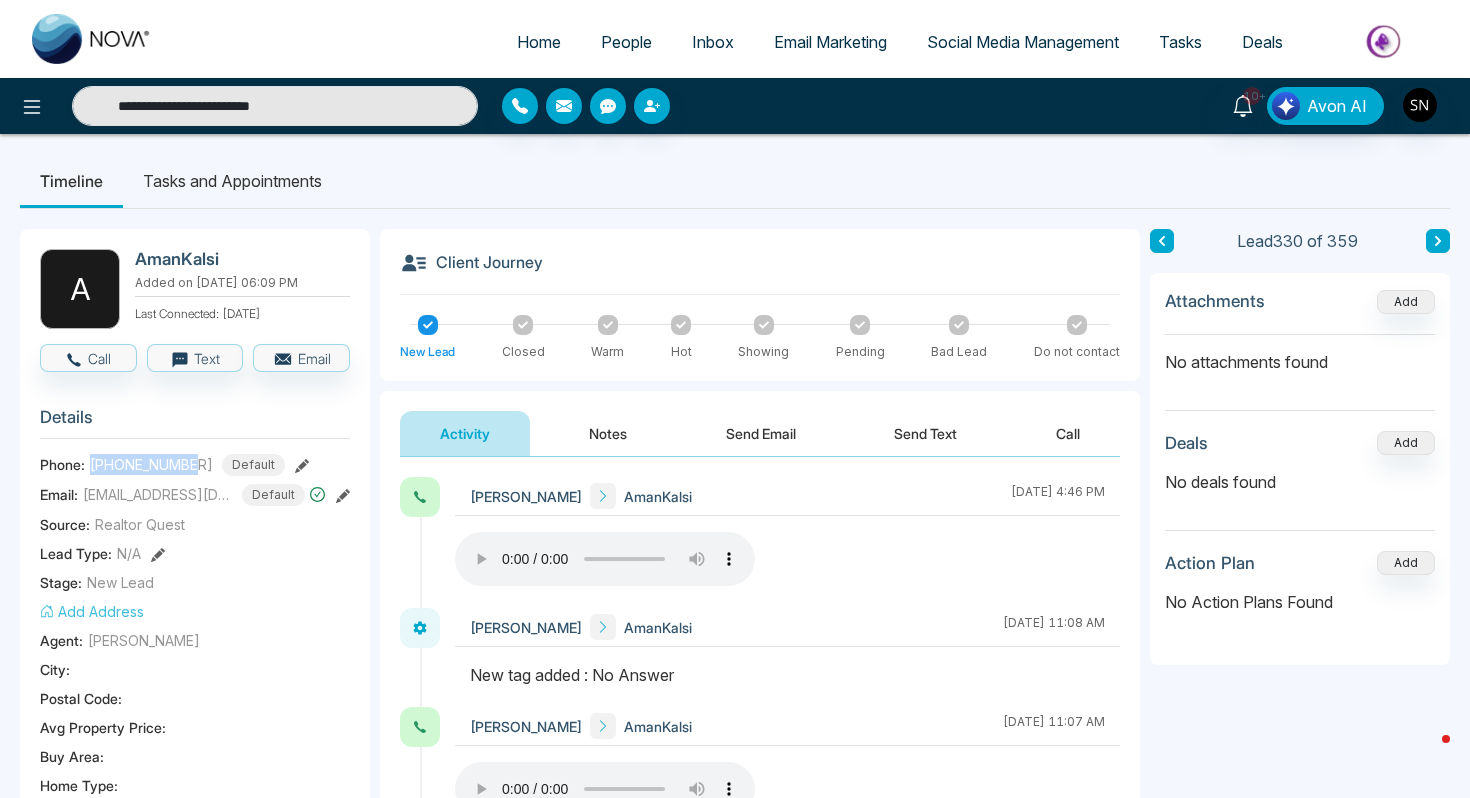 click on "[PHONE_NUMBER] Default" at bounding box center [187, 465] 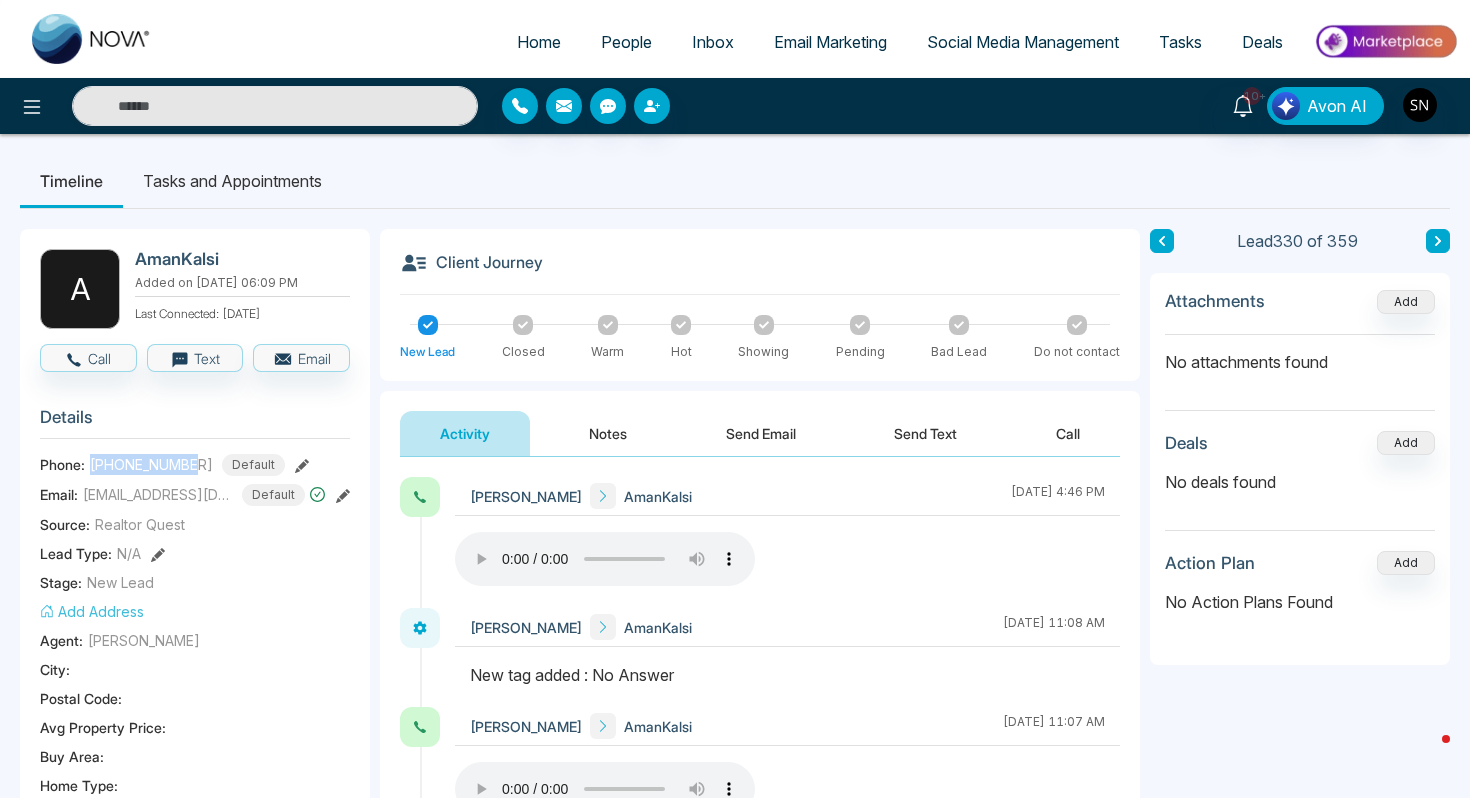 type on "**********" 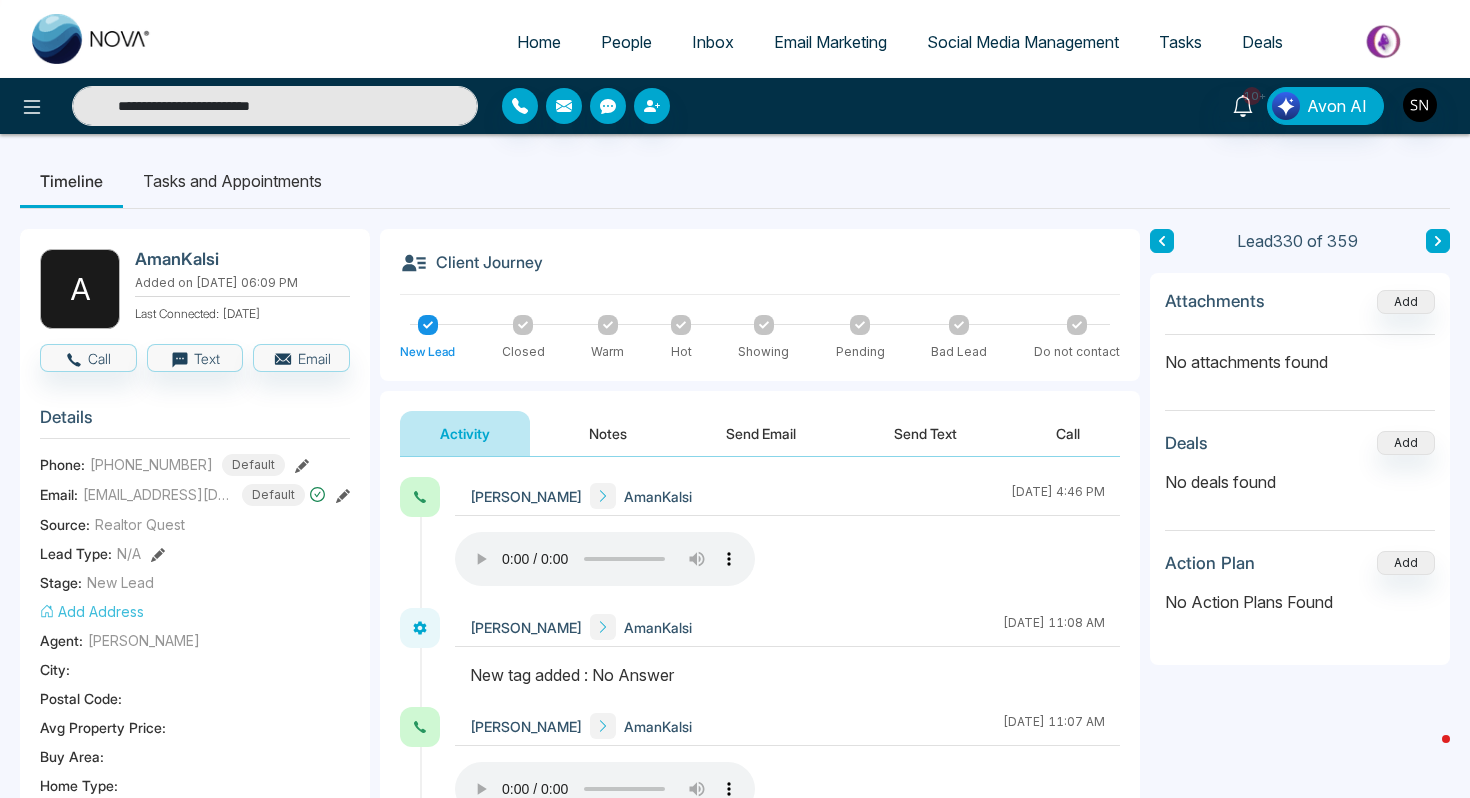 click on "**********" at bounding box center [275, 106] 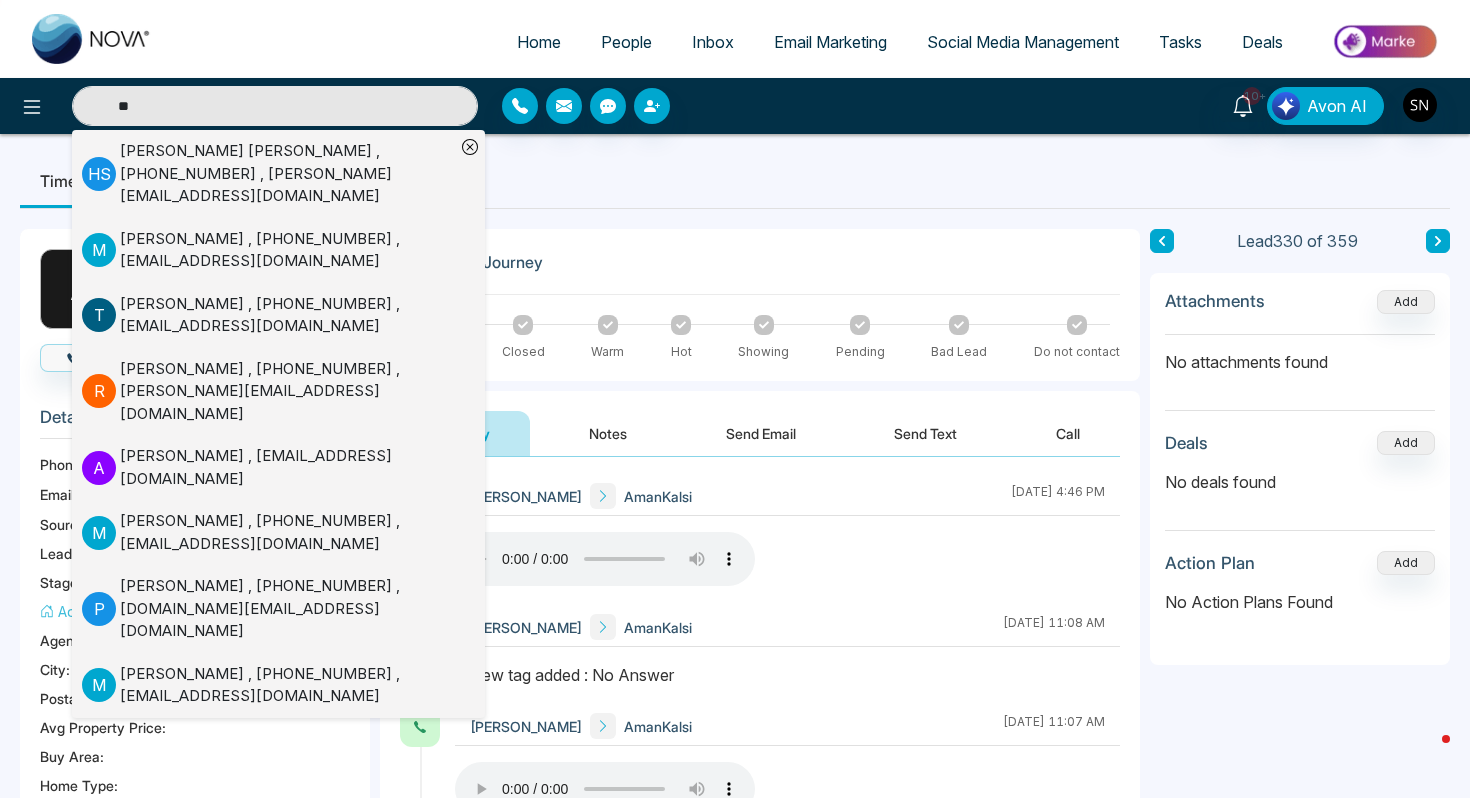 type on "*" 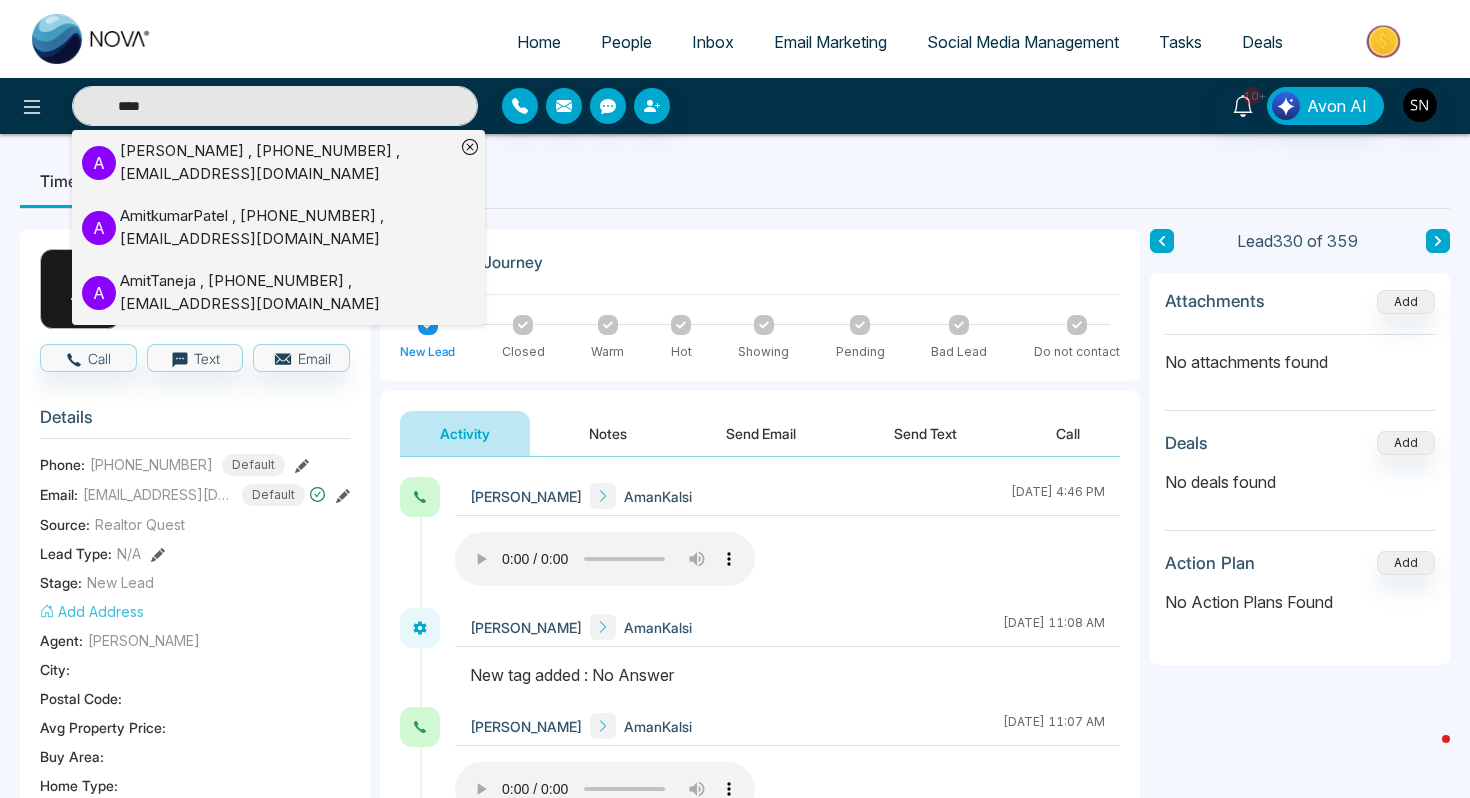 click on "[PERSON_NAME]     , [PHONE_NUMBER]   , [EMAIL_ADDRESS][DOMAIN_NAME]" at bounding box center (287, 162) 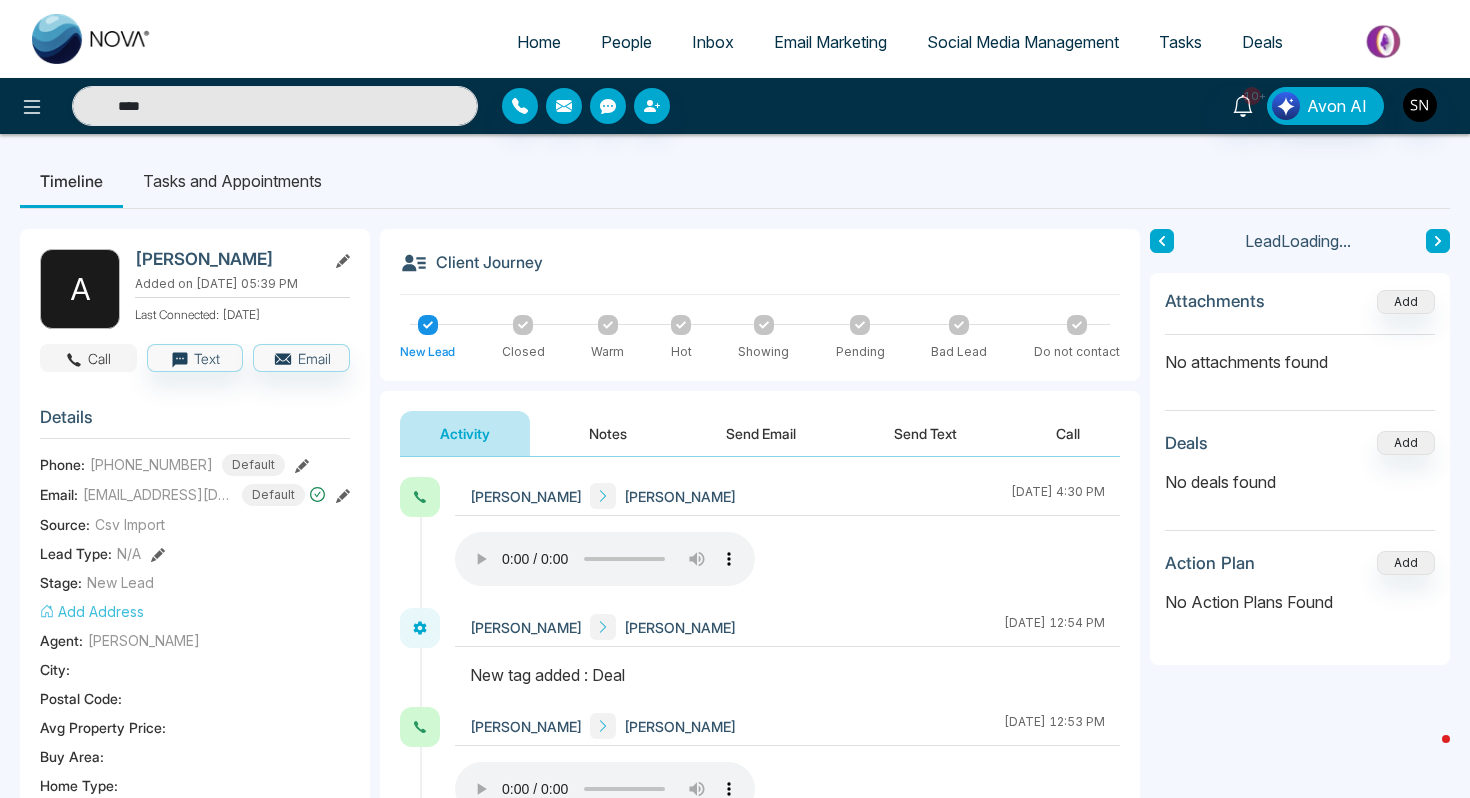 click on "Call" at bounding box center (88, 358) 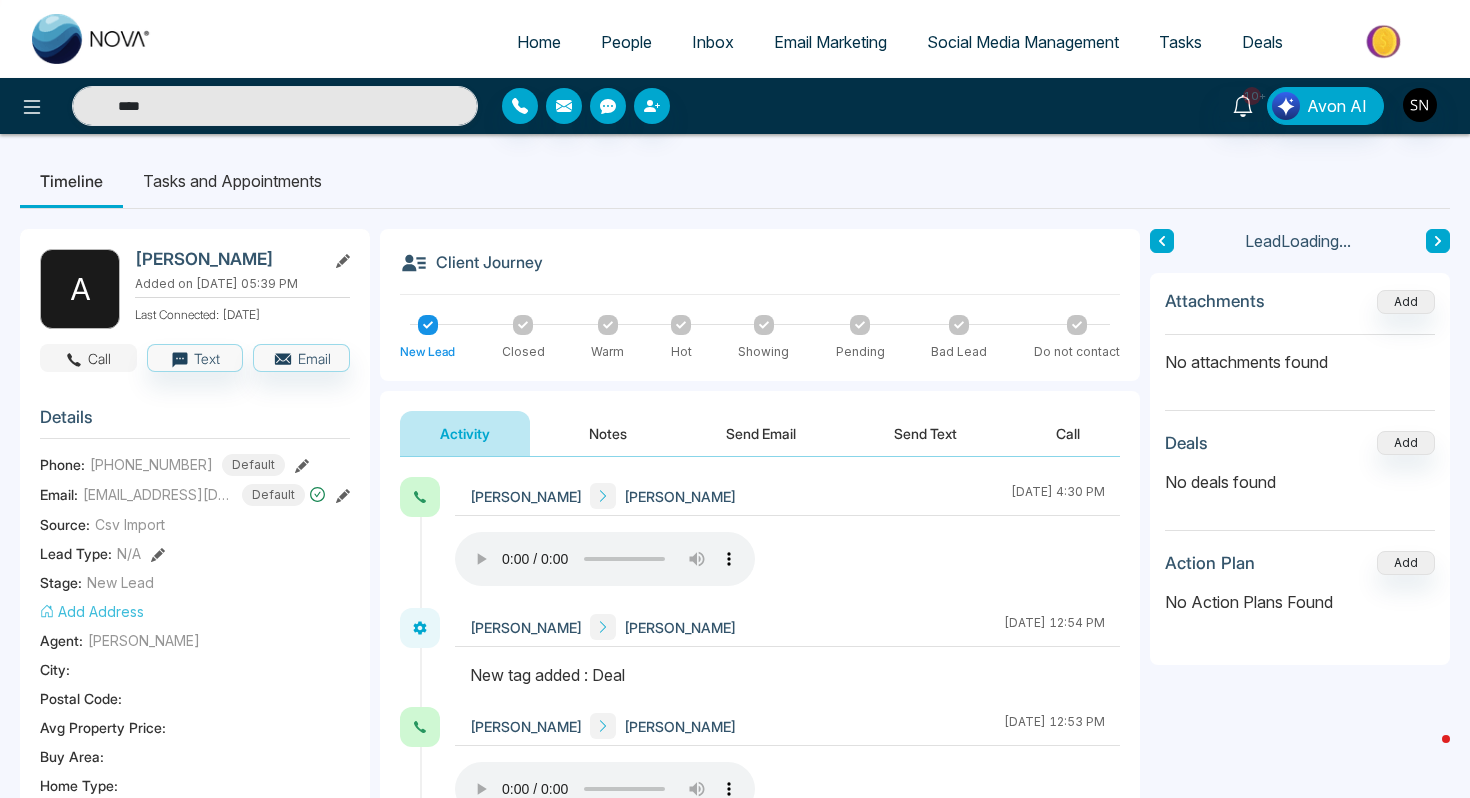 type on "****" 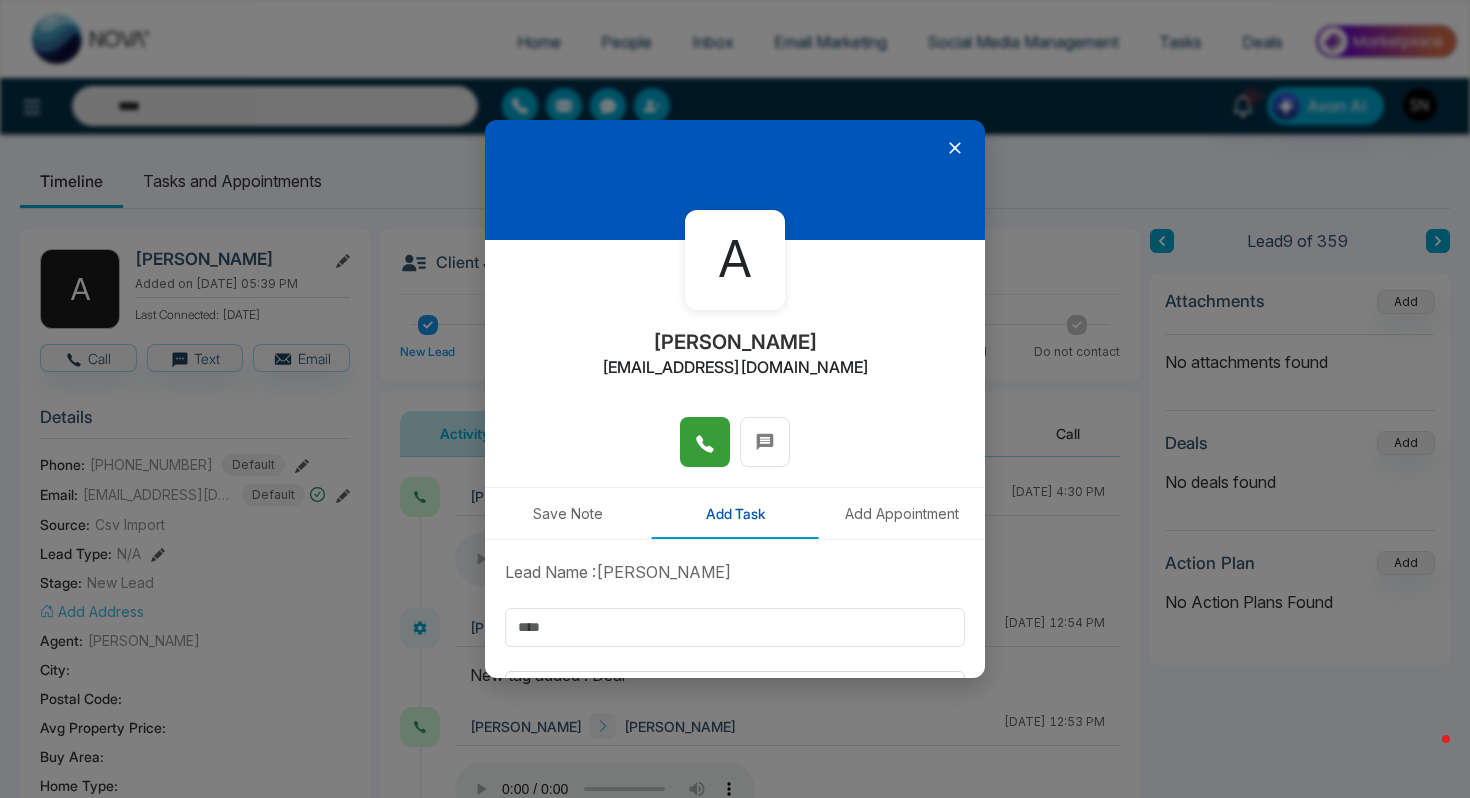 click at bounding box center [705, 442] 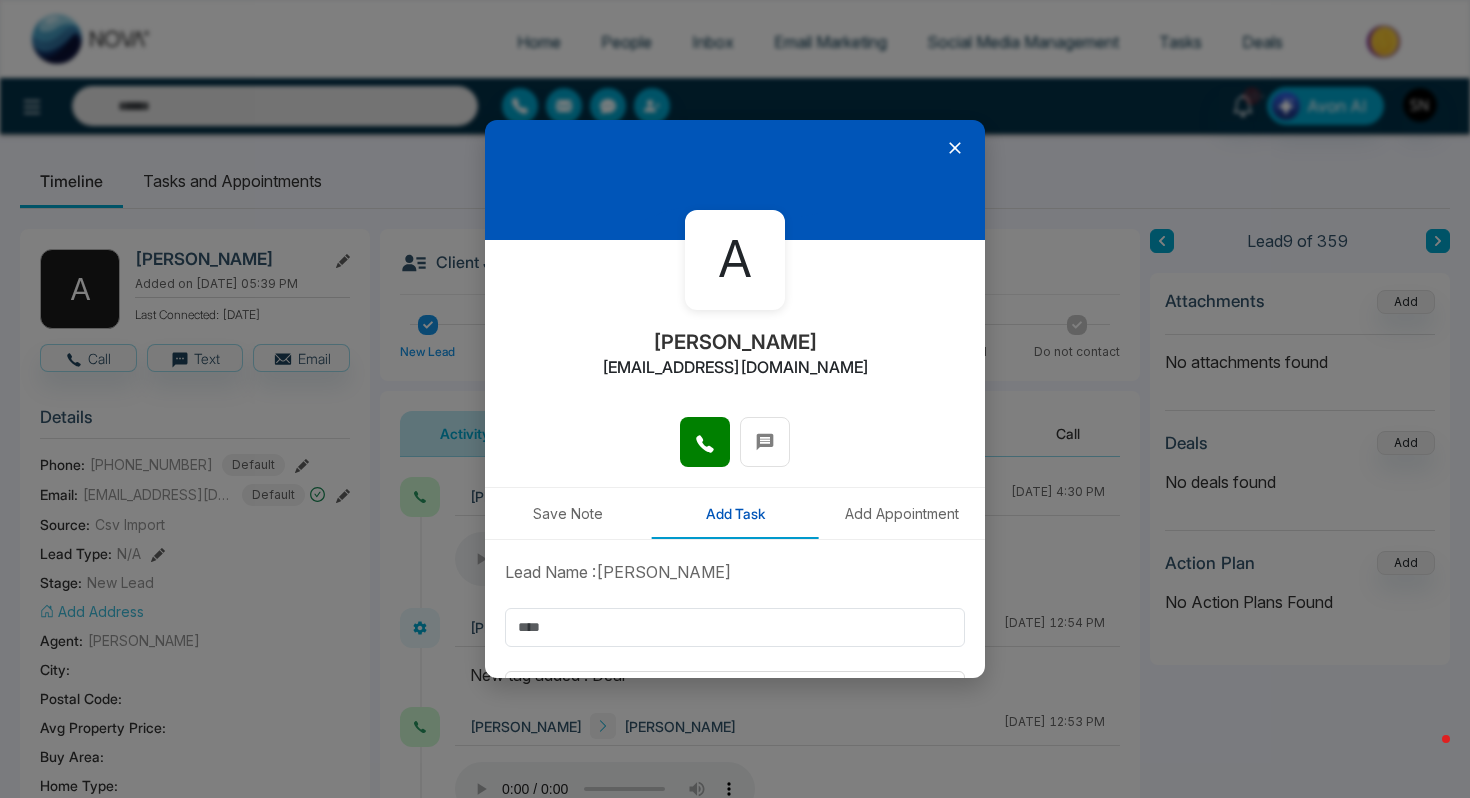 type on "****" 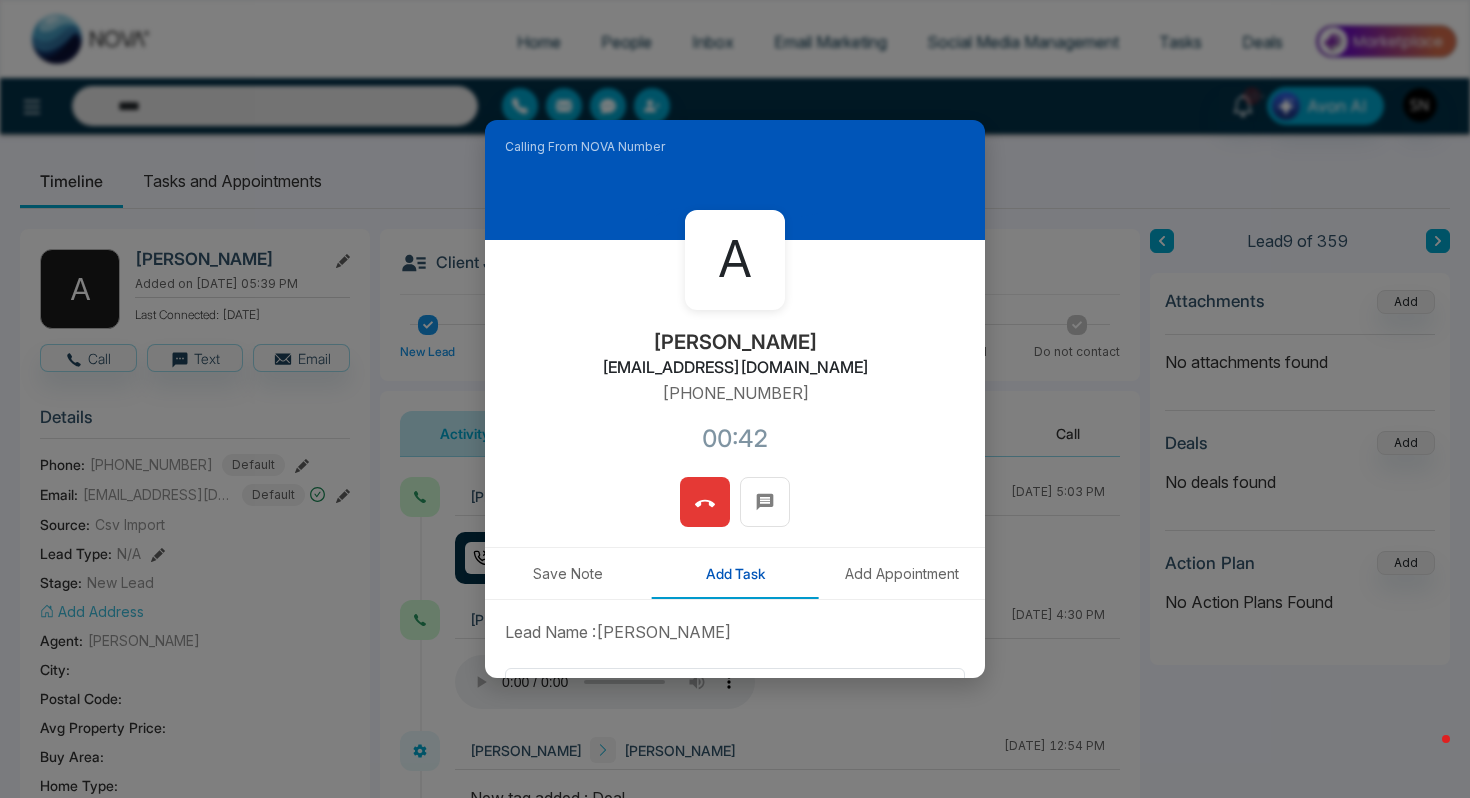 click at bounding box center (705, 502) 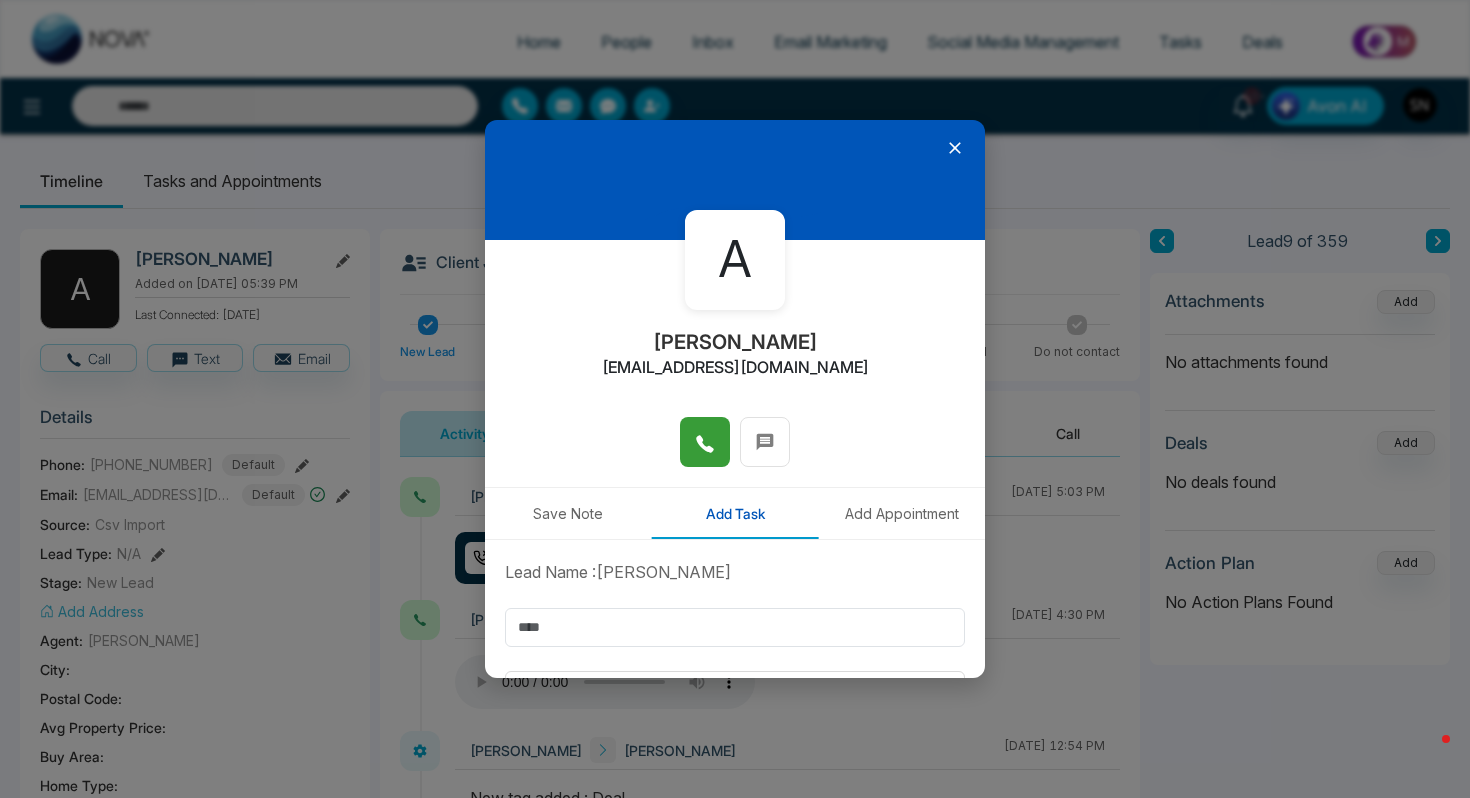 type on "****" 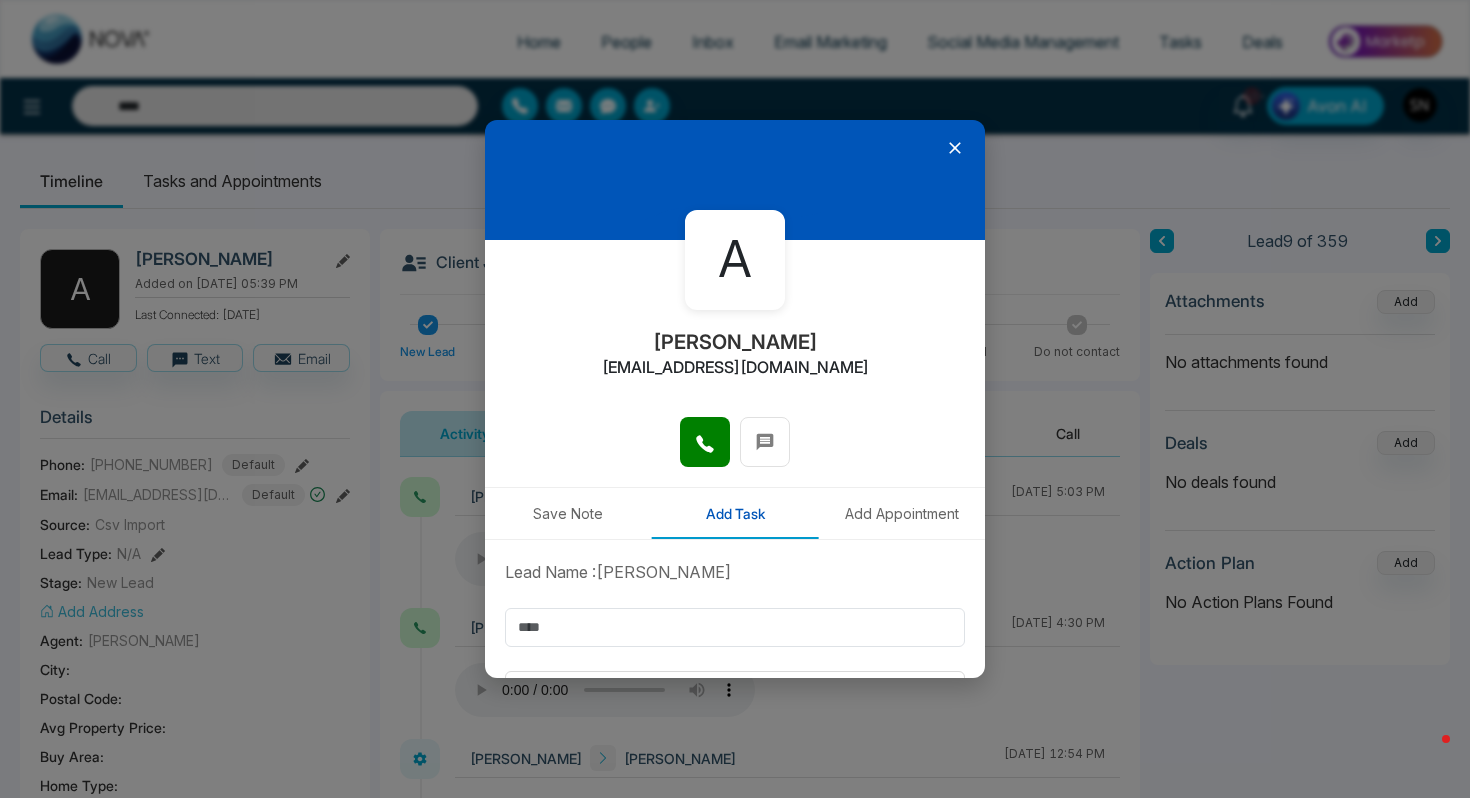 click 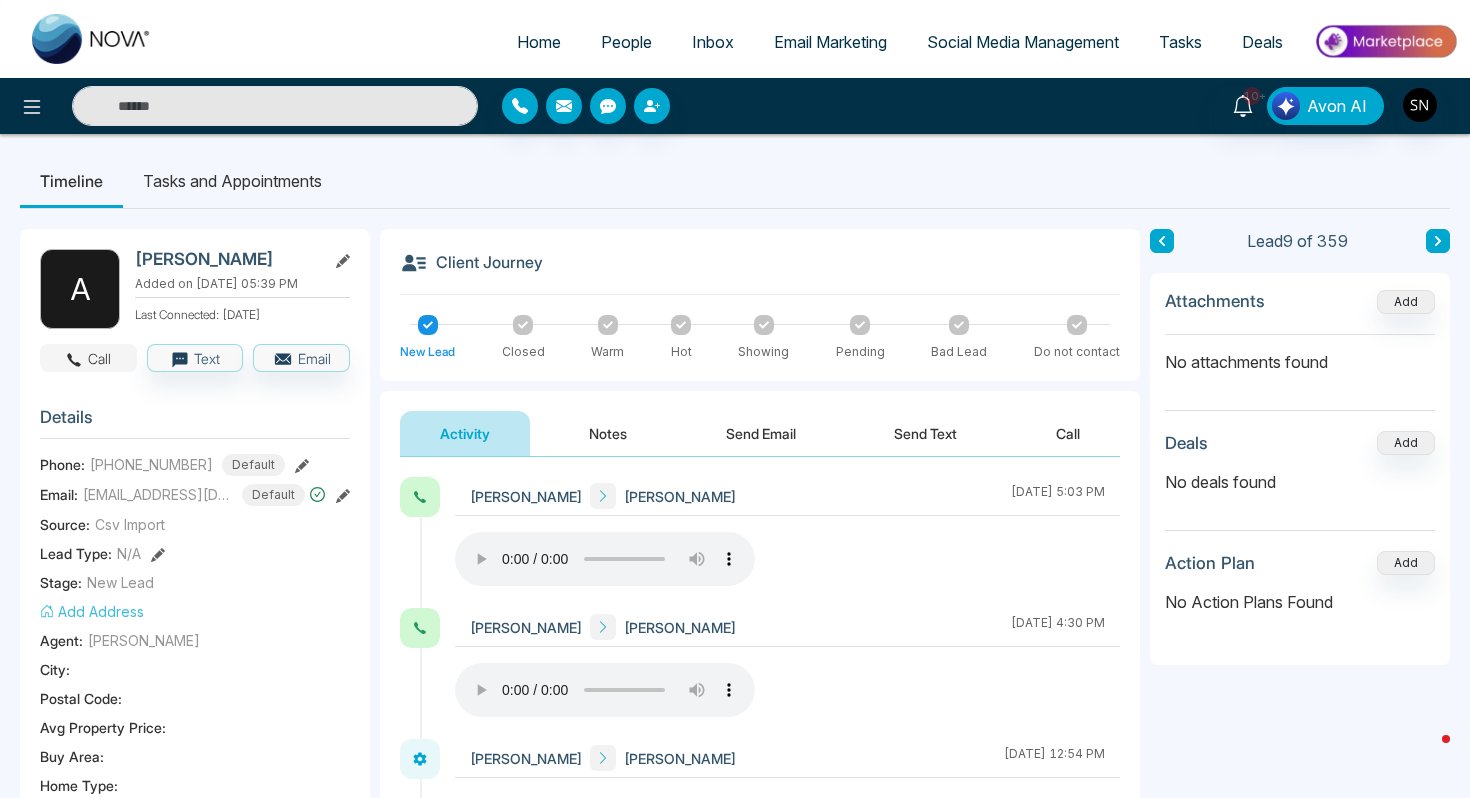 click on "Call" at bounding box center [88, 358] 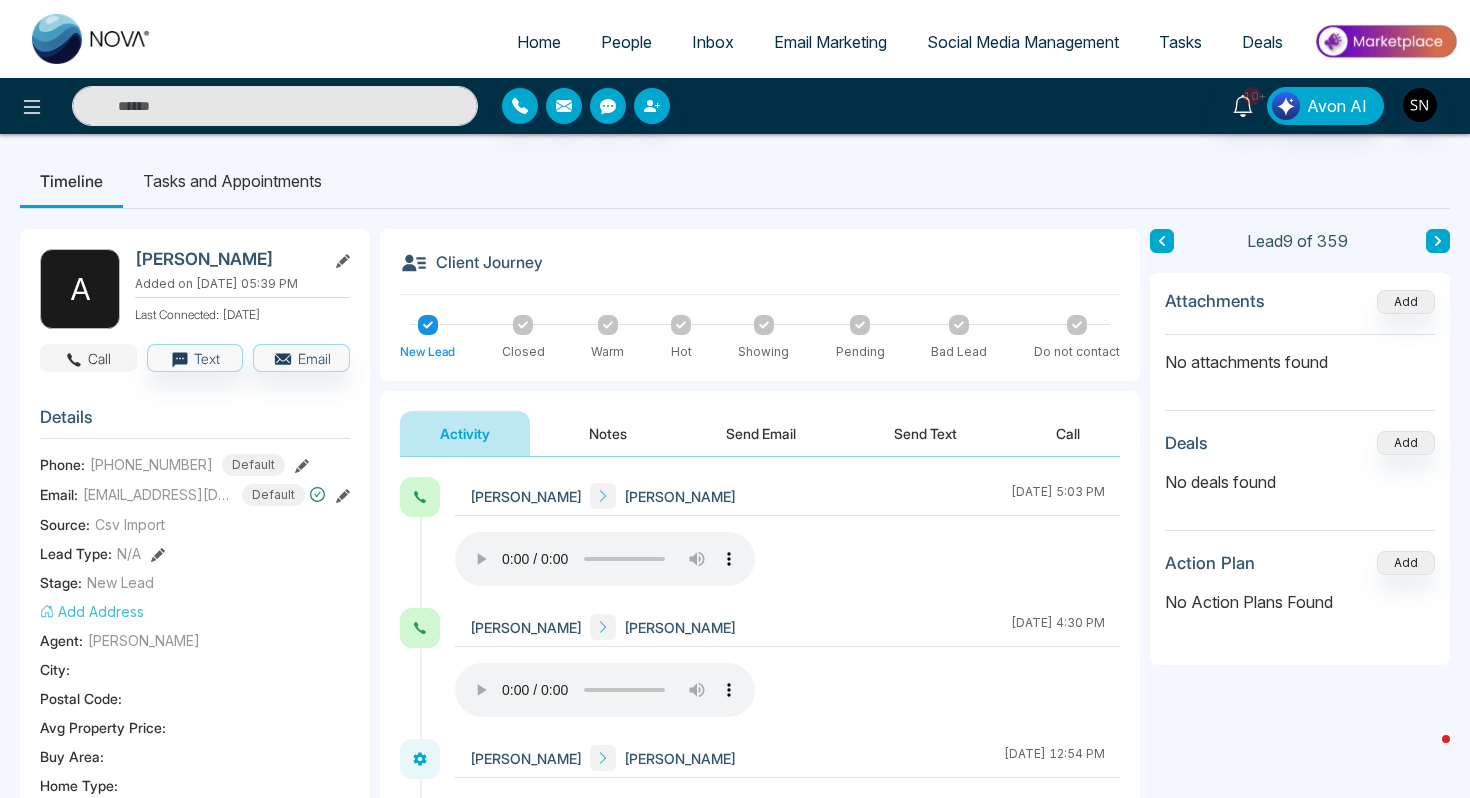 type on "****" 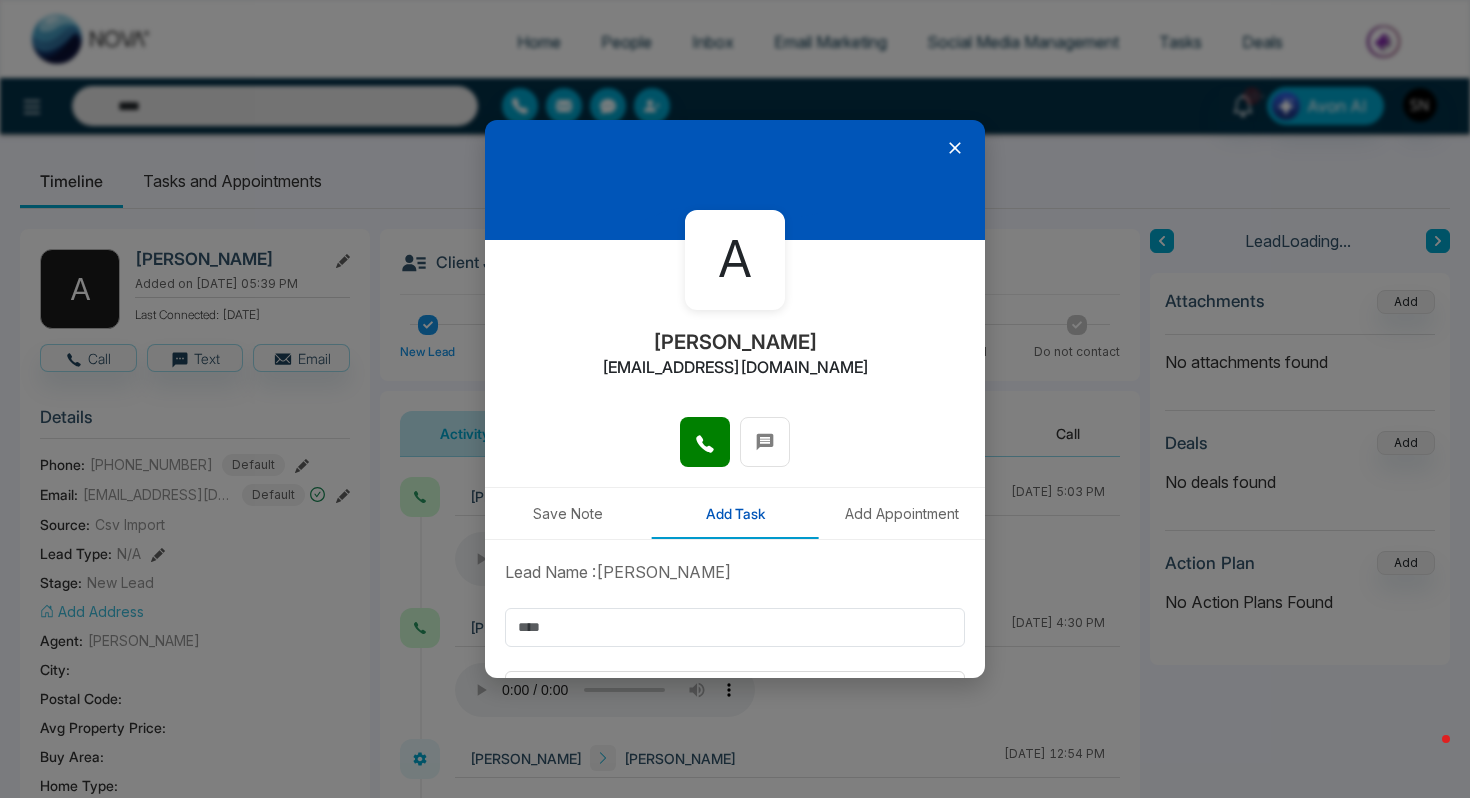 drag, startPoint x: 698, startPoint y: 439, endPoint x: 724, endPoint y: 613, distance: 175.93181 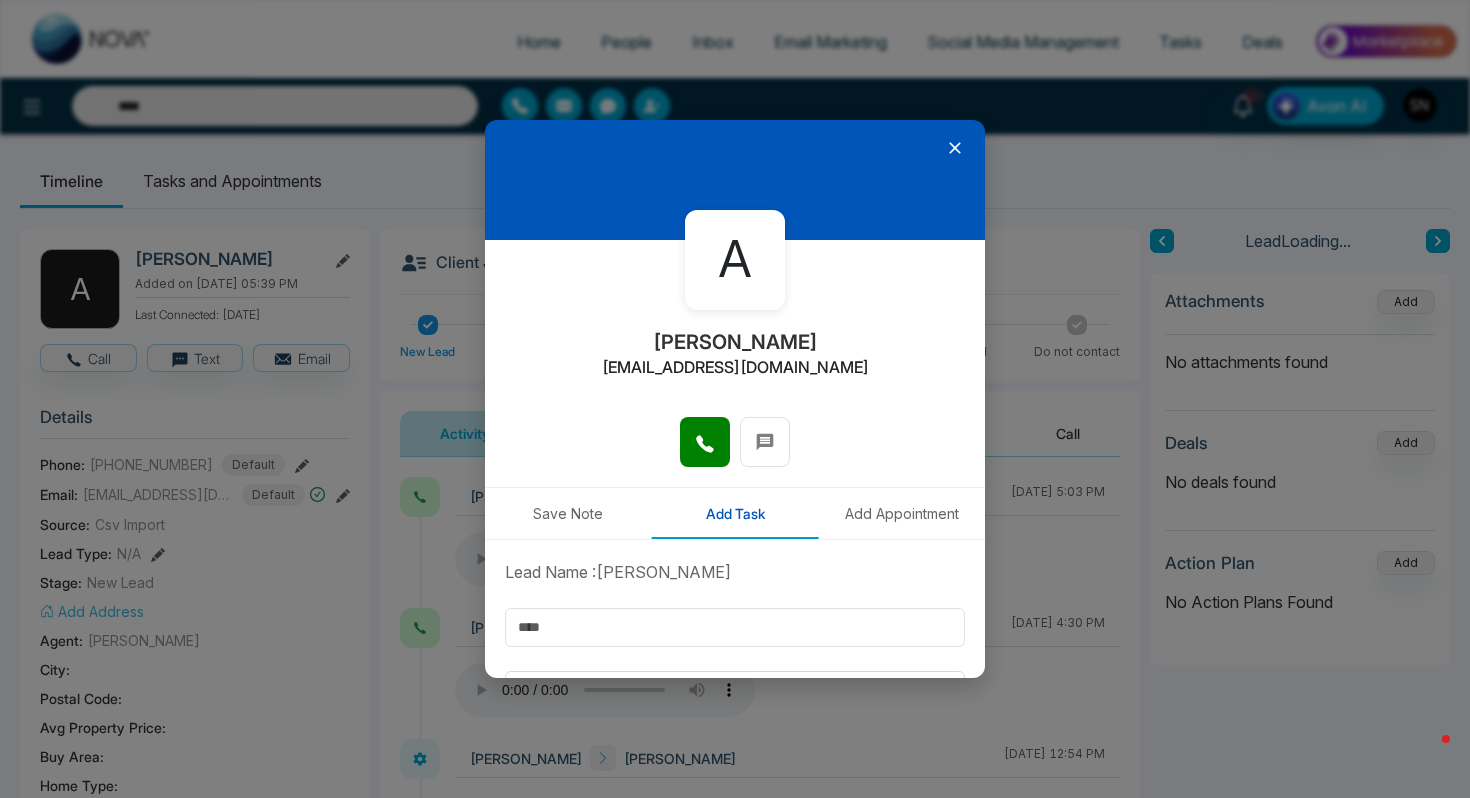 click on "**********" at bounding box center [735, 399] 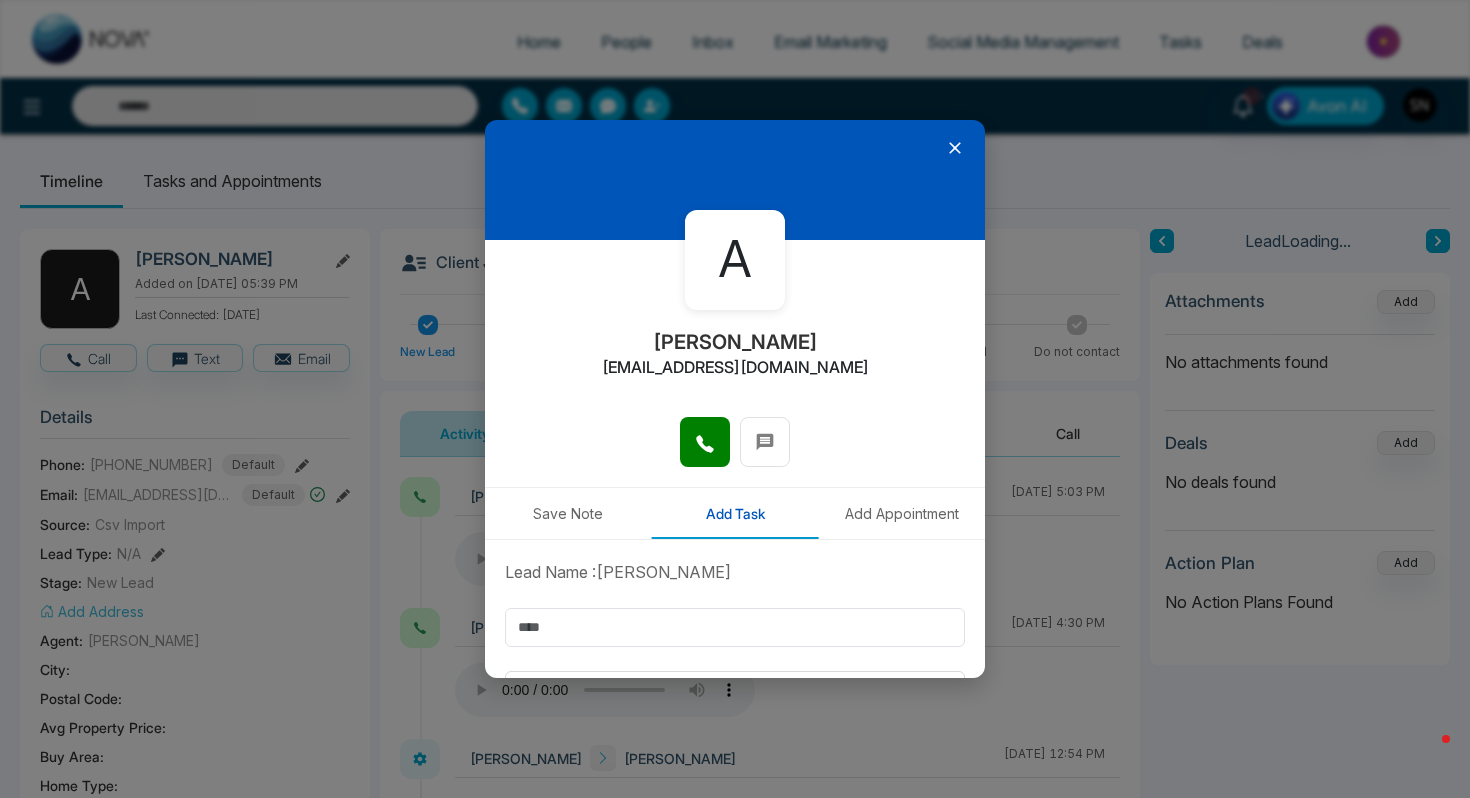 type on "****" 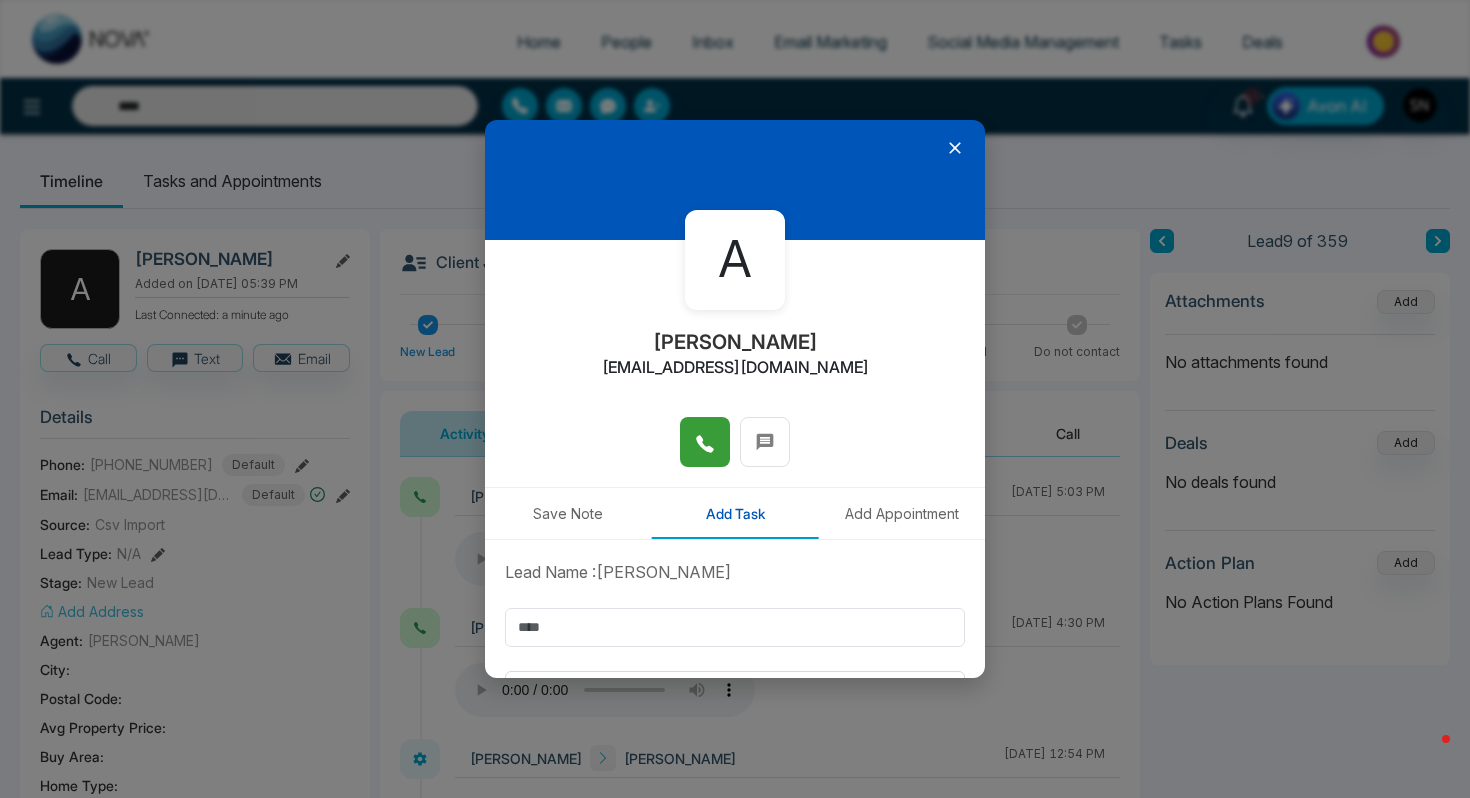 click at bounding box center (705, 442) 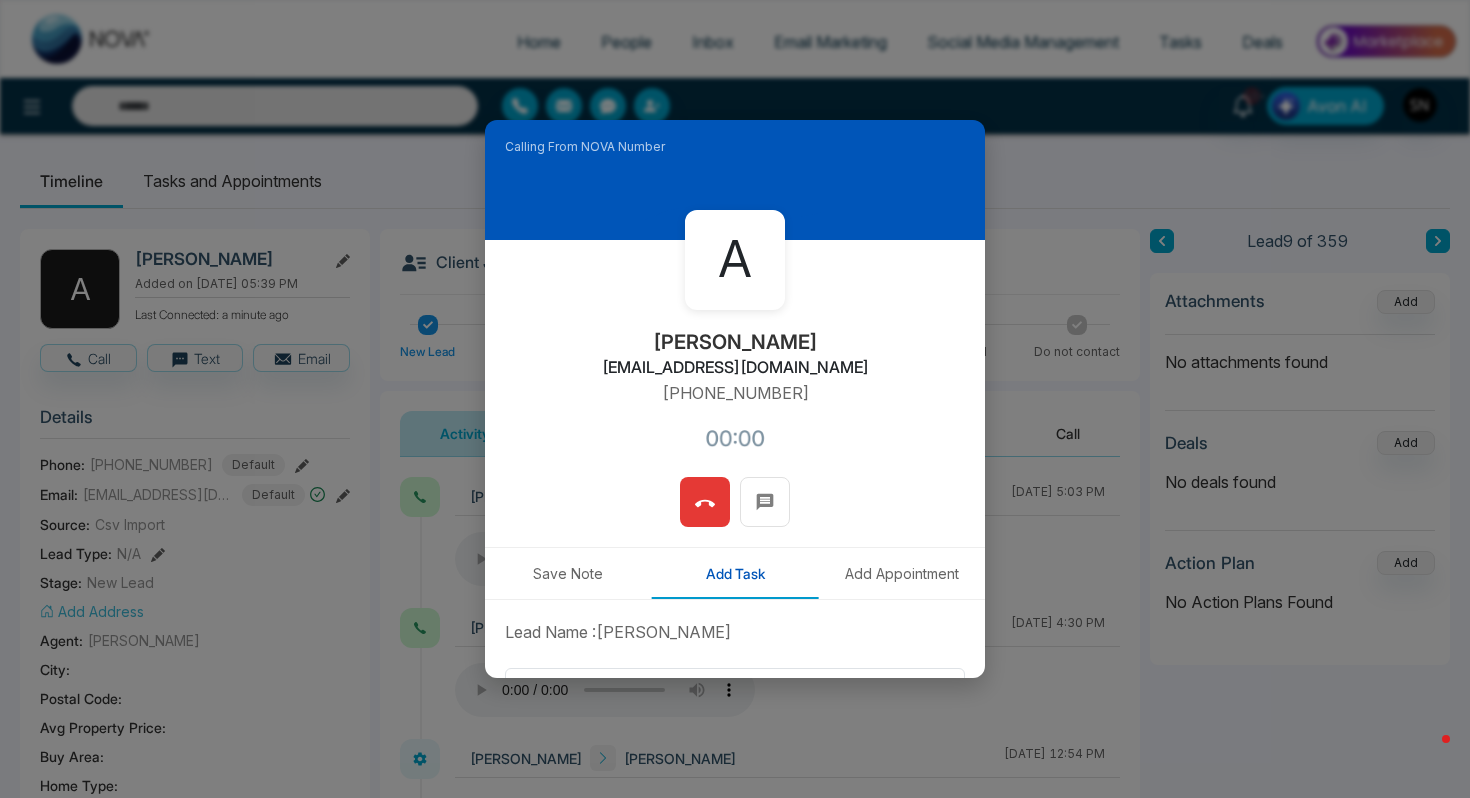type on "****" 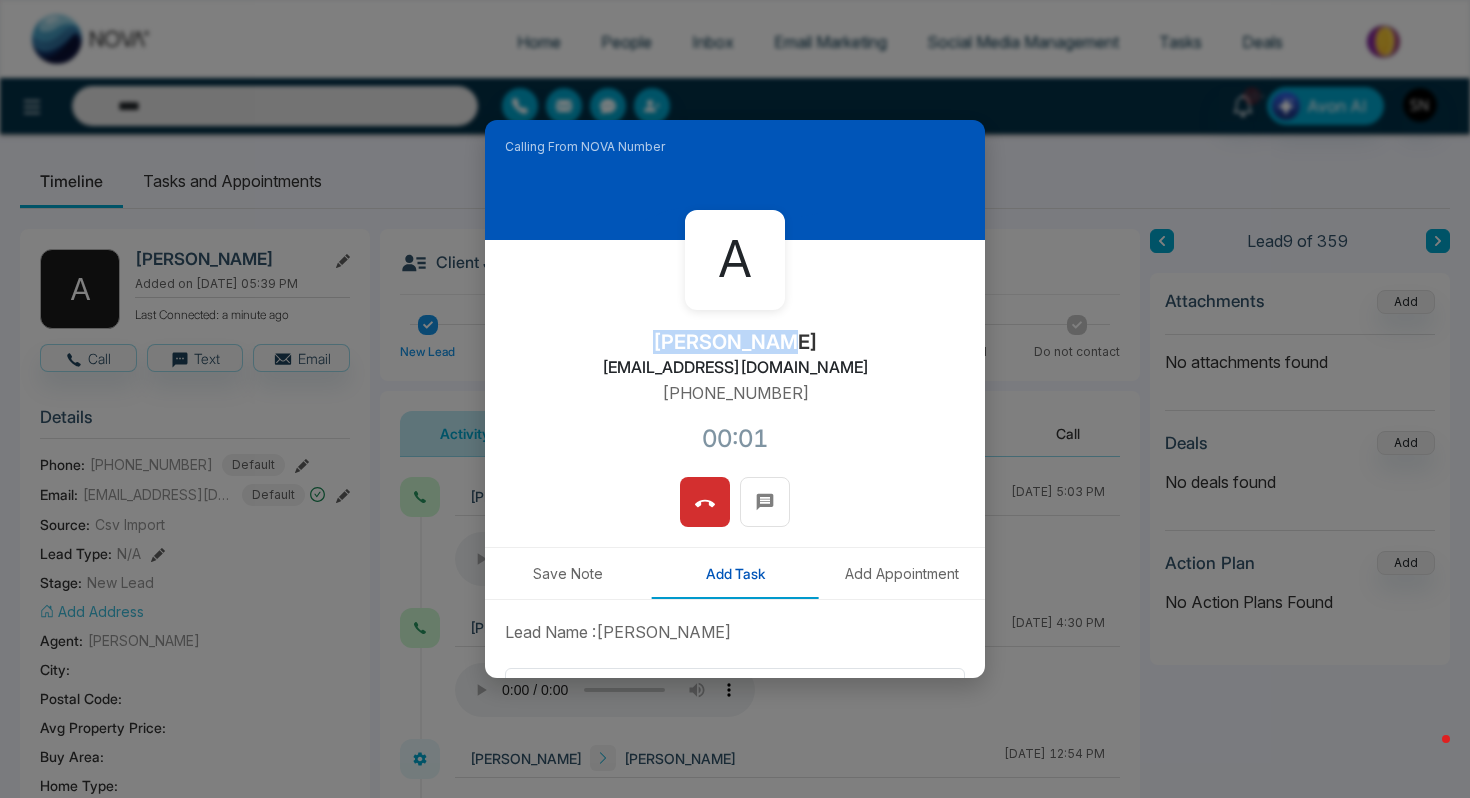 drag, startPoint x: 674, startPoint y: 334, endPoint x: 803, endPoint y: 334, distance: 129 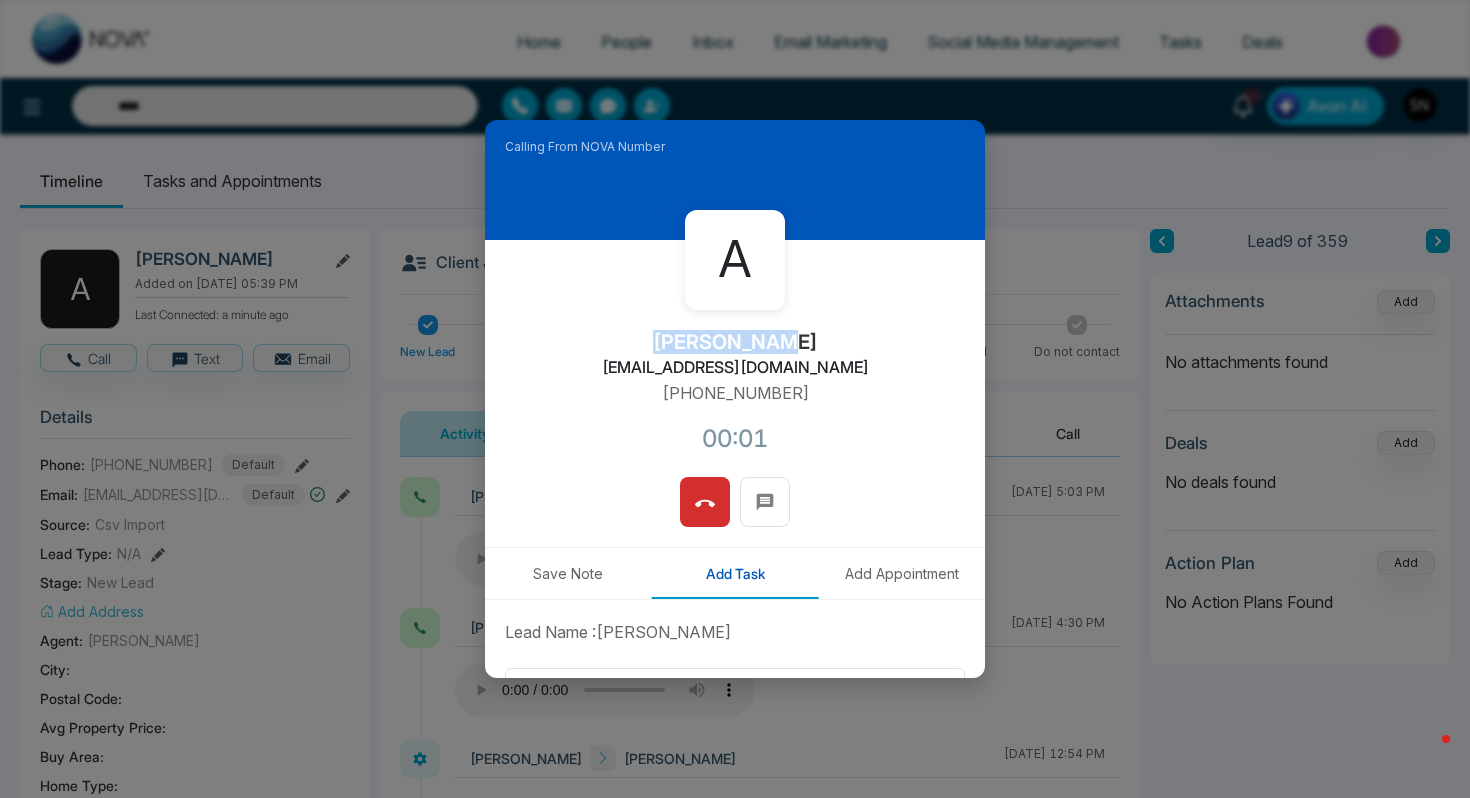 click on "A [PERSON_NAME] [EMAIL_ADDRESS][DOMAIN_NAME] [PHONE_NUMBER]:01" at bounding box center [735, 358] 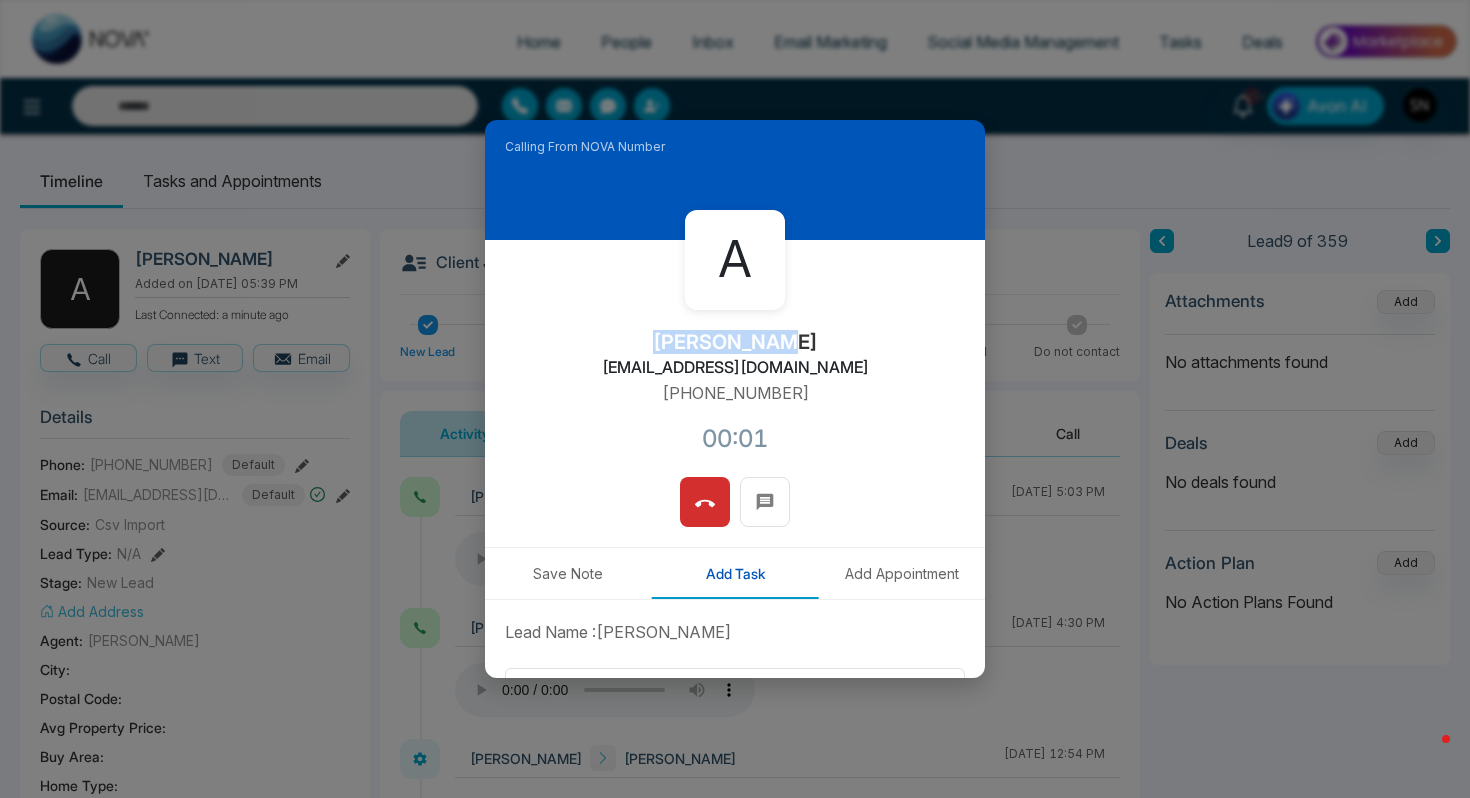 type on "****" 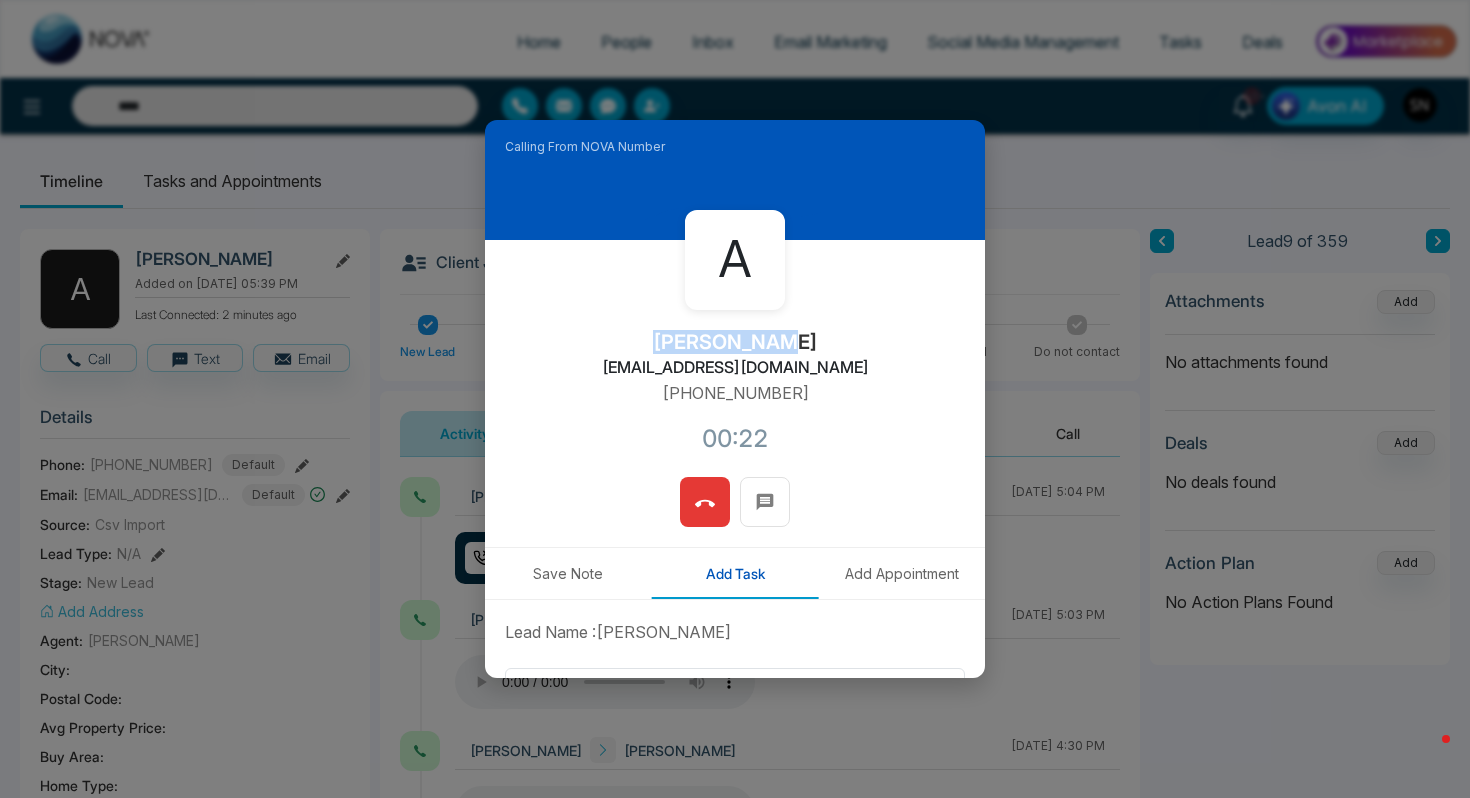 click at bounding box center [705, 502] 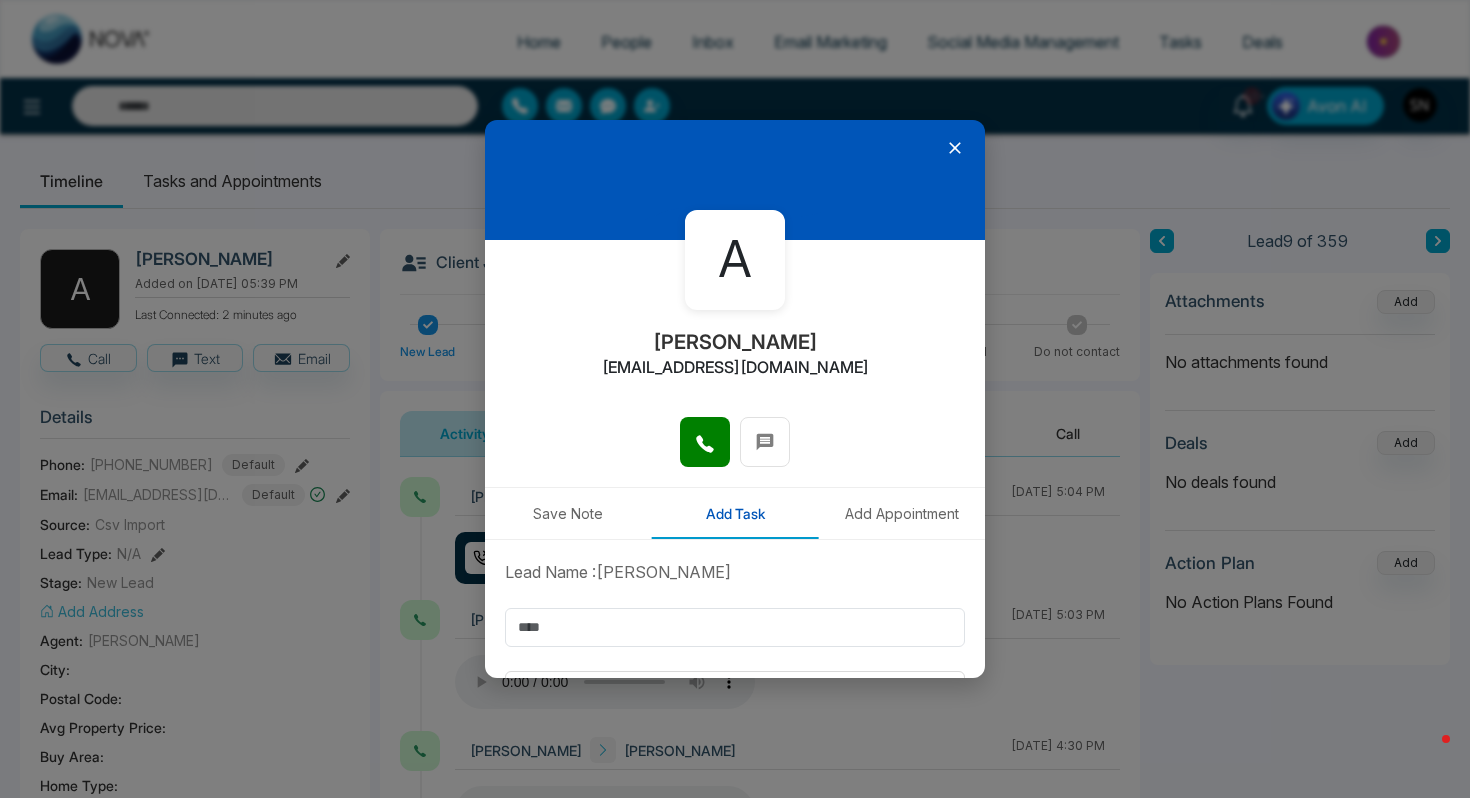 click at bounding box center (735, 180) 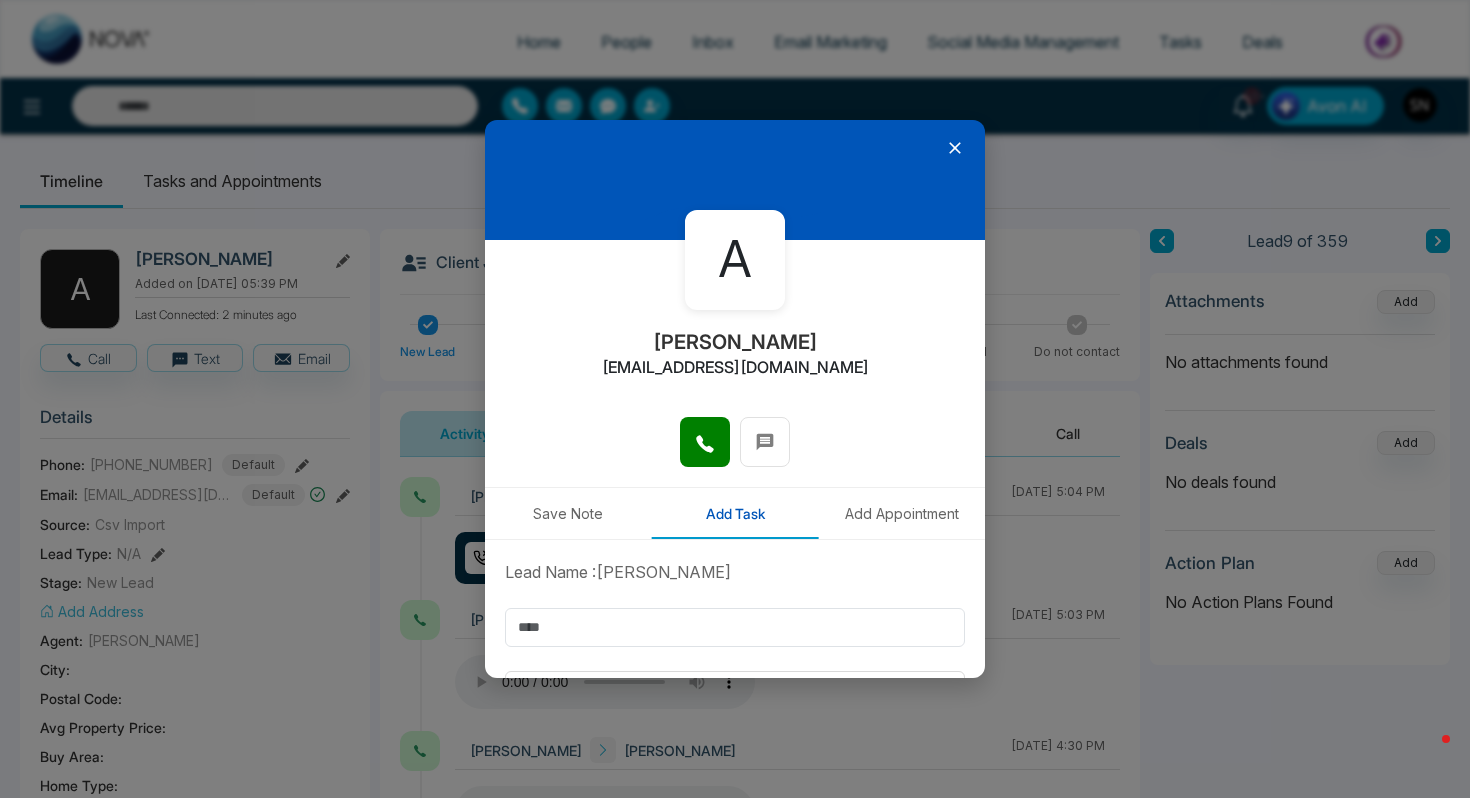 click 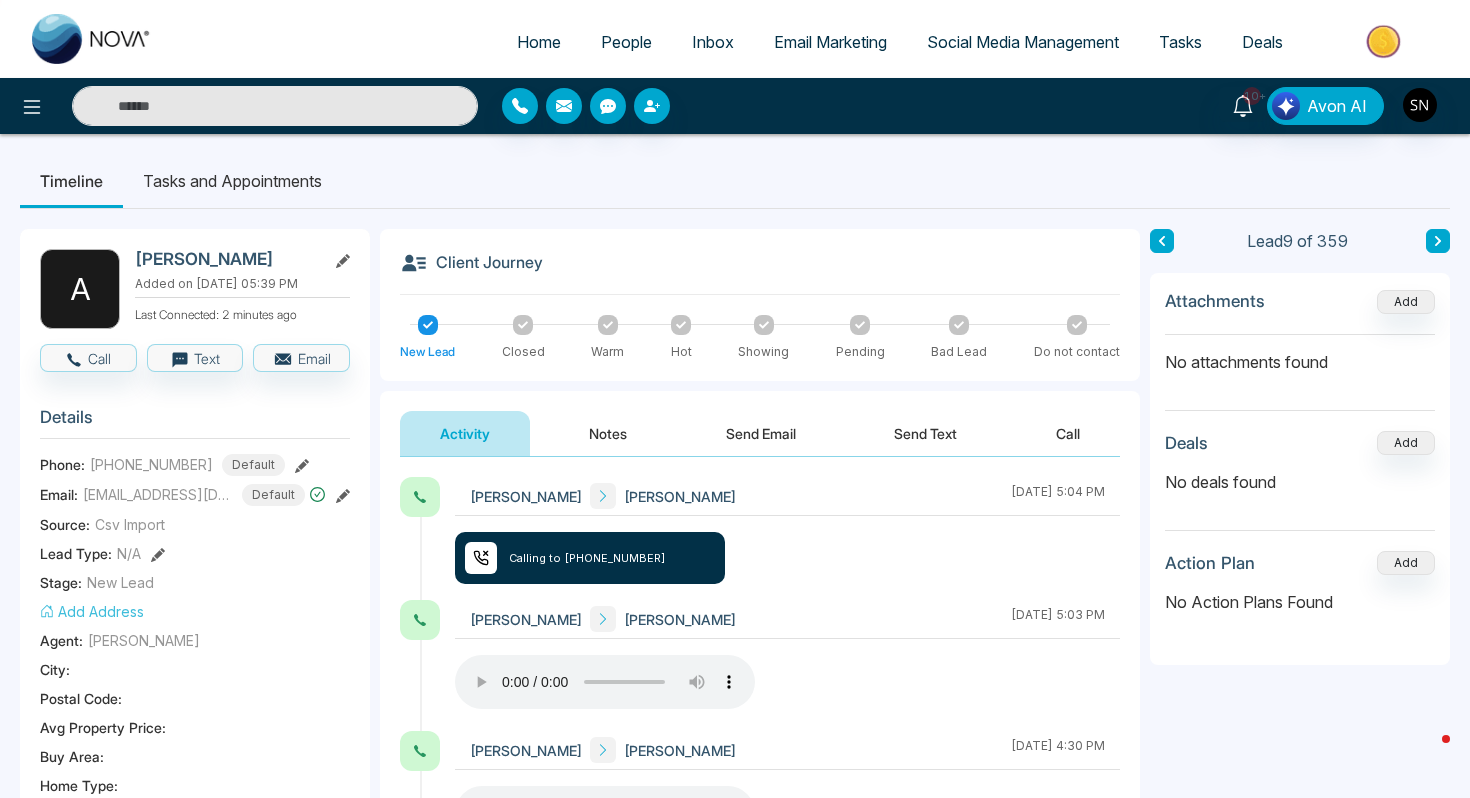 click at bounding box center (275, 106) 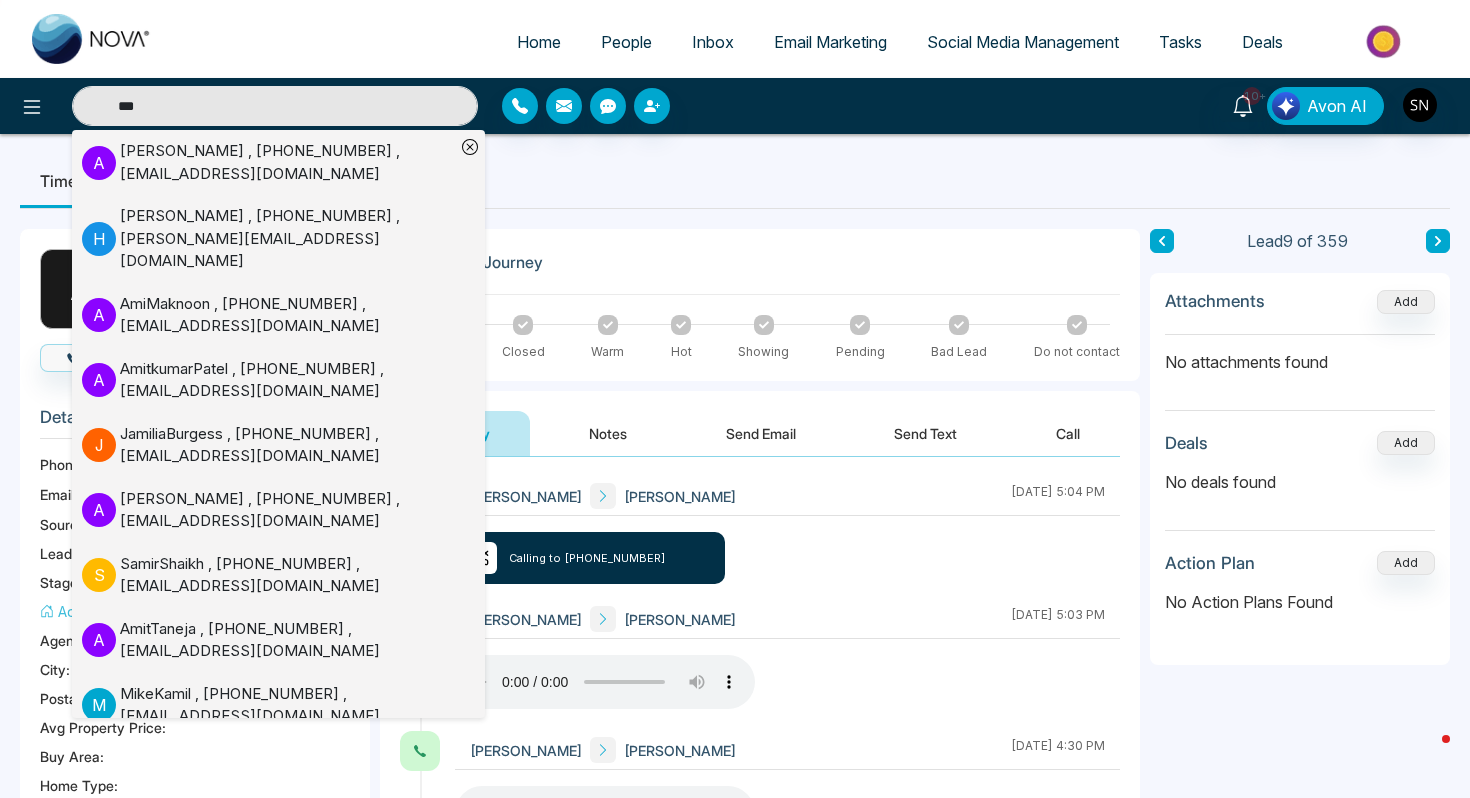 type on "**" 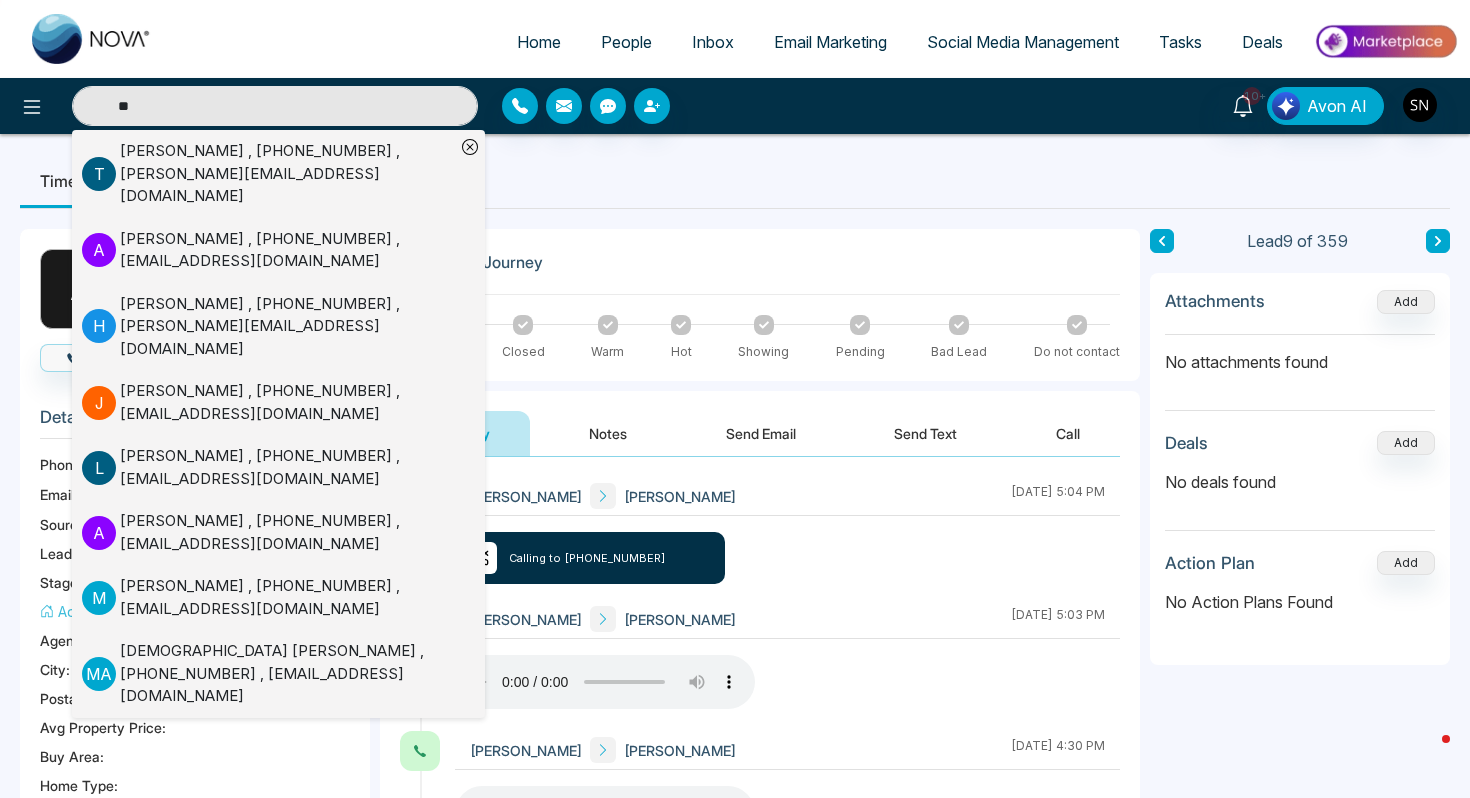 click on "**" at bounding box center [275, 106] 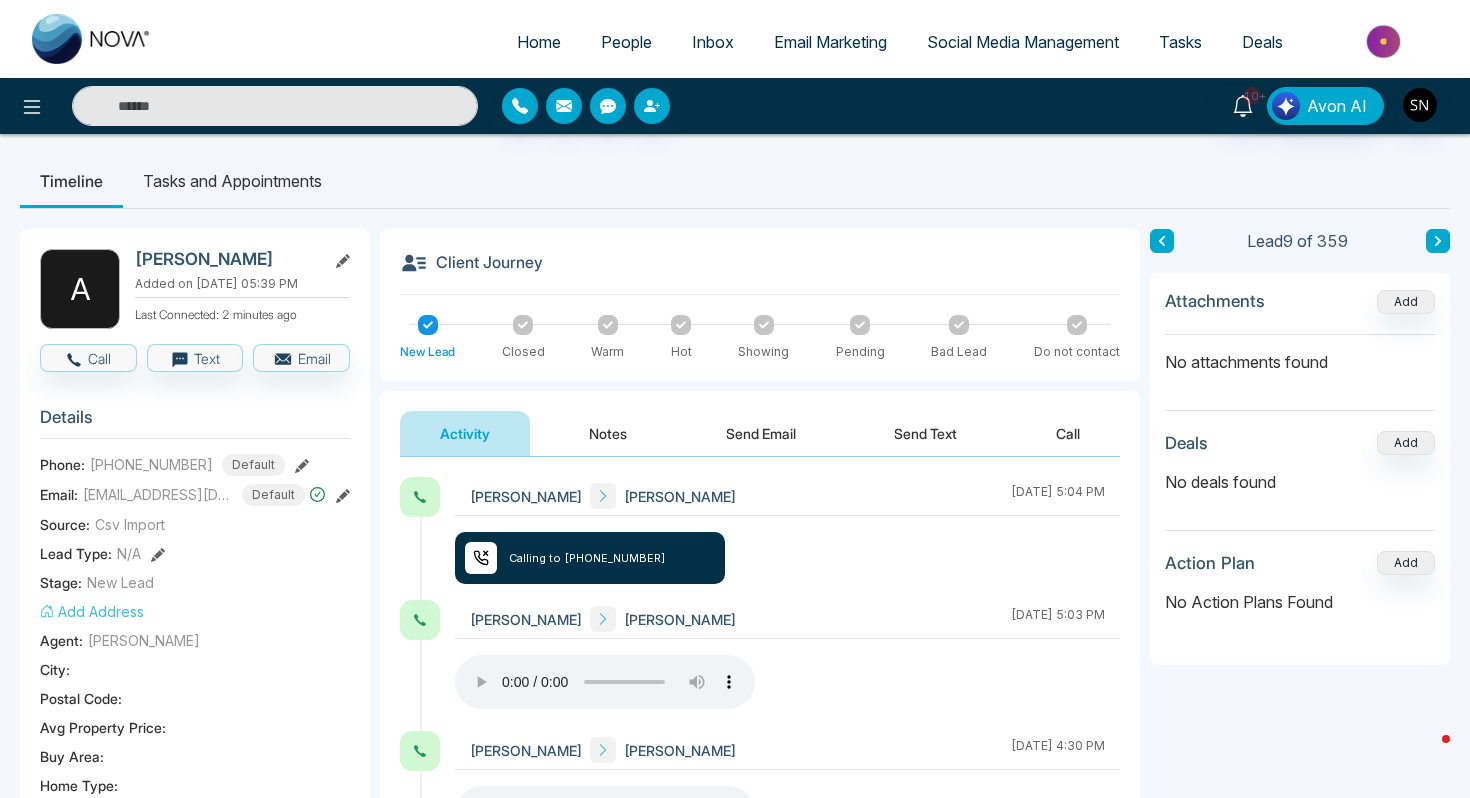 type on "**" 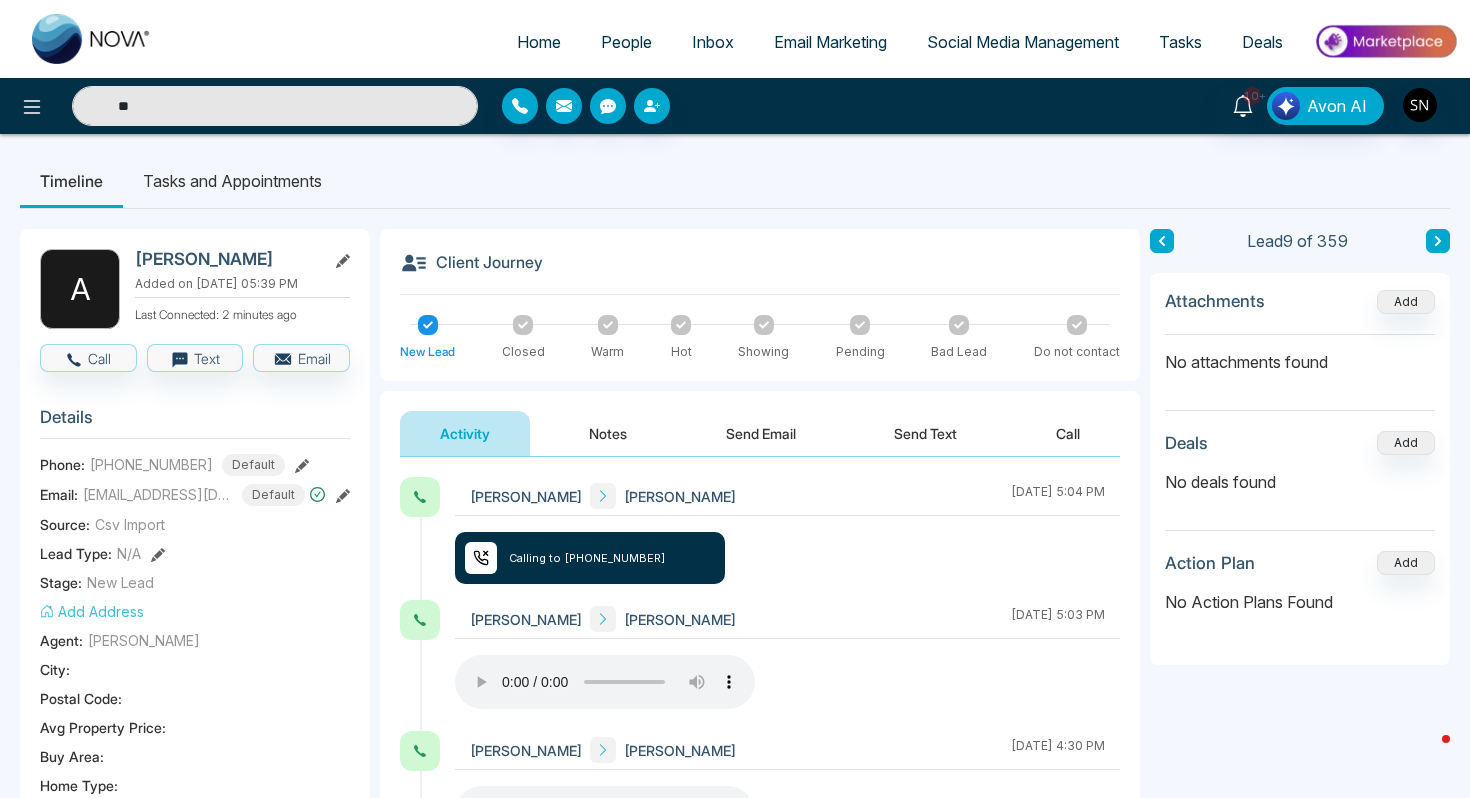 click on "**" at bounding box center (275, 106) 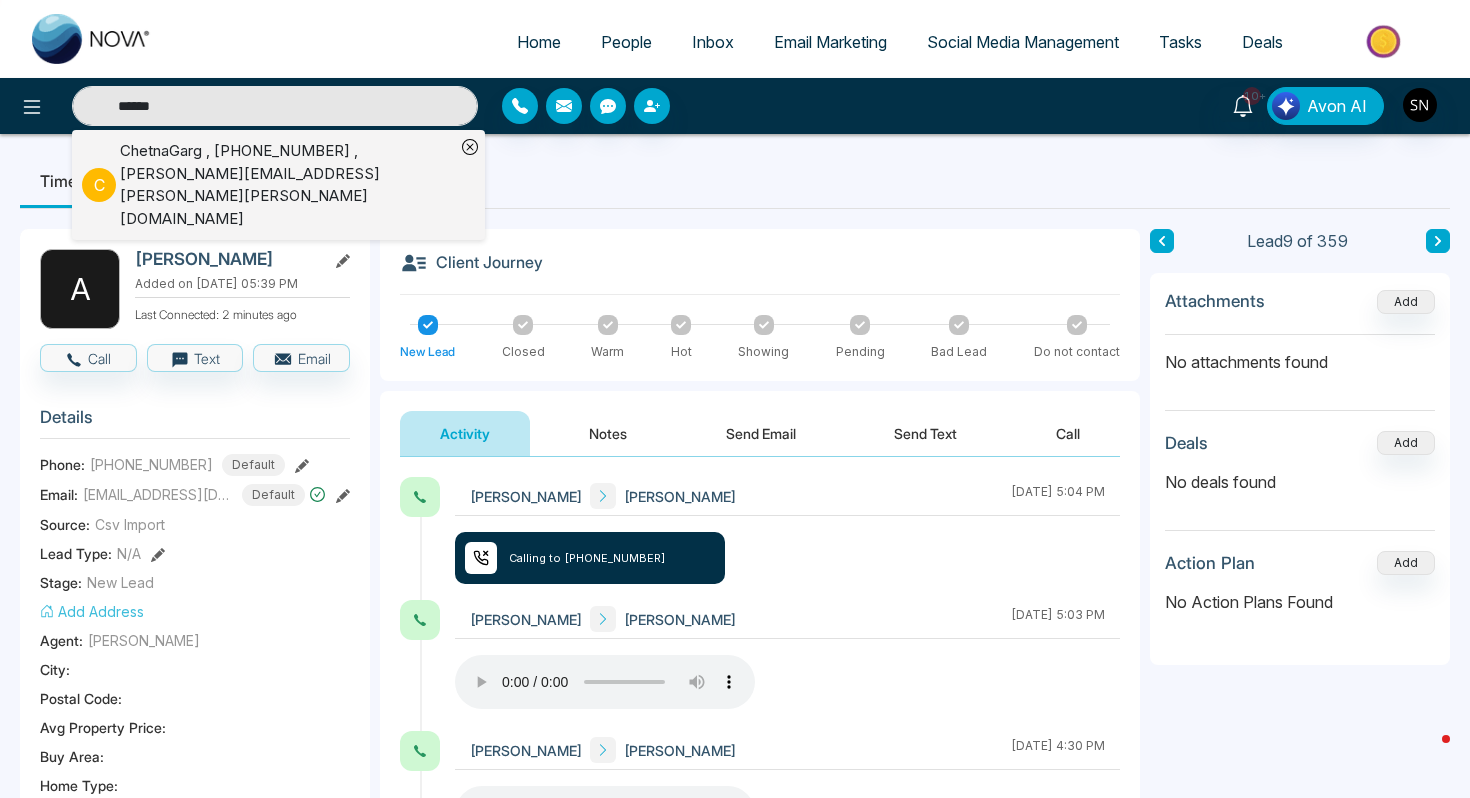 type on "******" 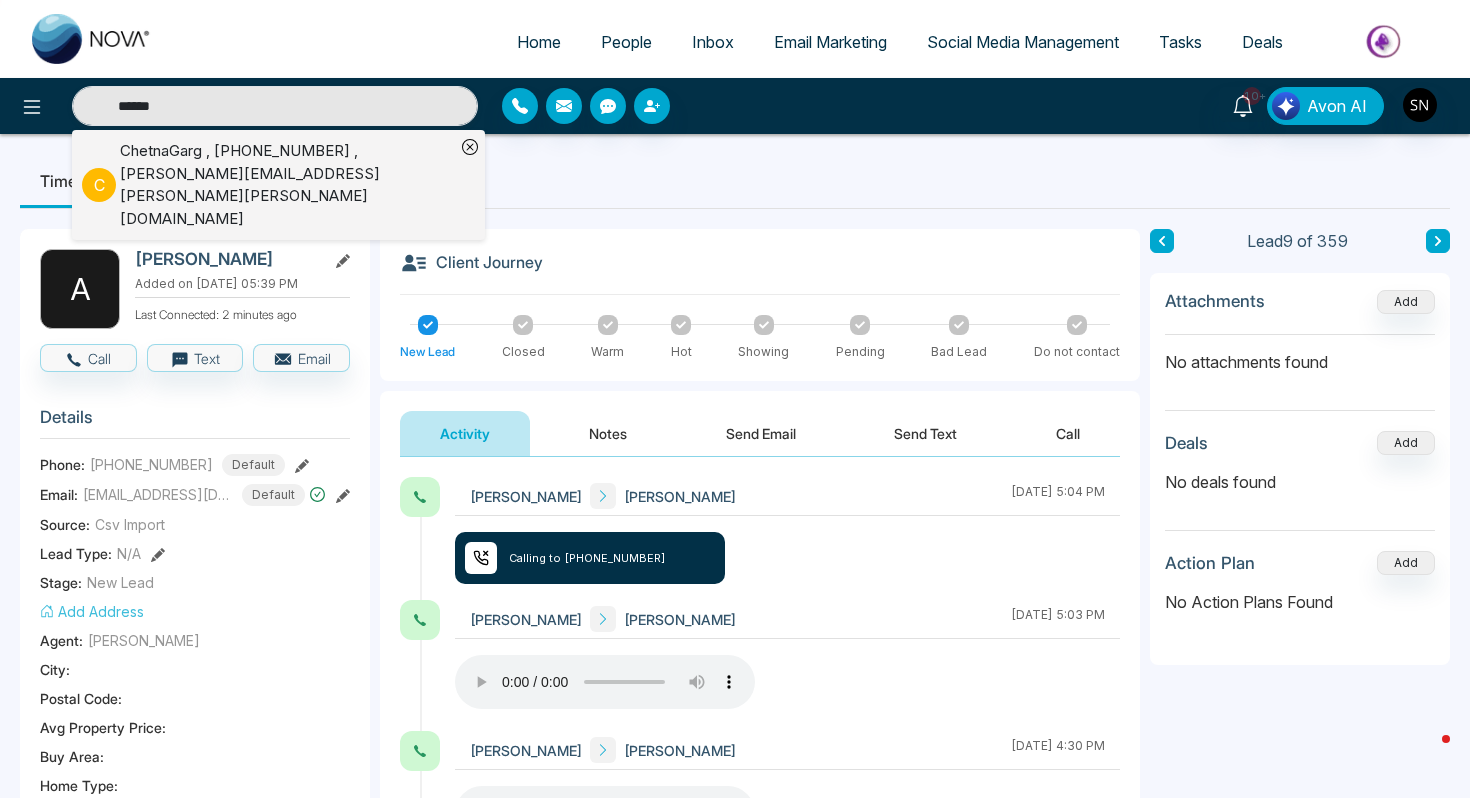 click on "ChetnaGarg     , [PHONE_NUMBER]   , [PERSON_NAME][EMAIL_ADDRESS][PERSON_NAME][PERSON_NAME][DOMAIN_NAME]" at bounding box center [287, 185] 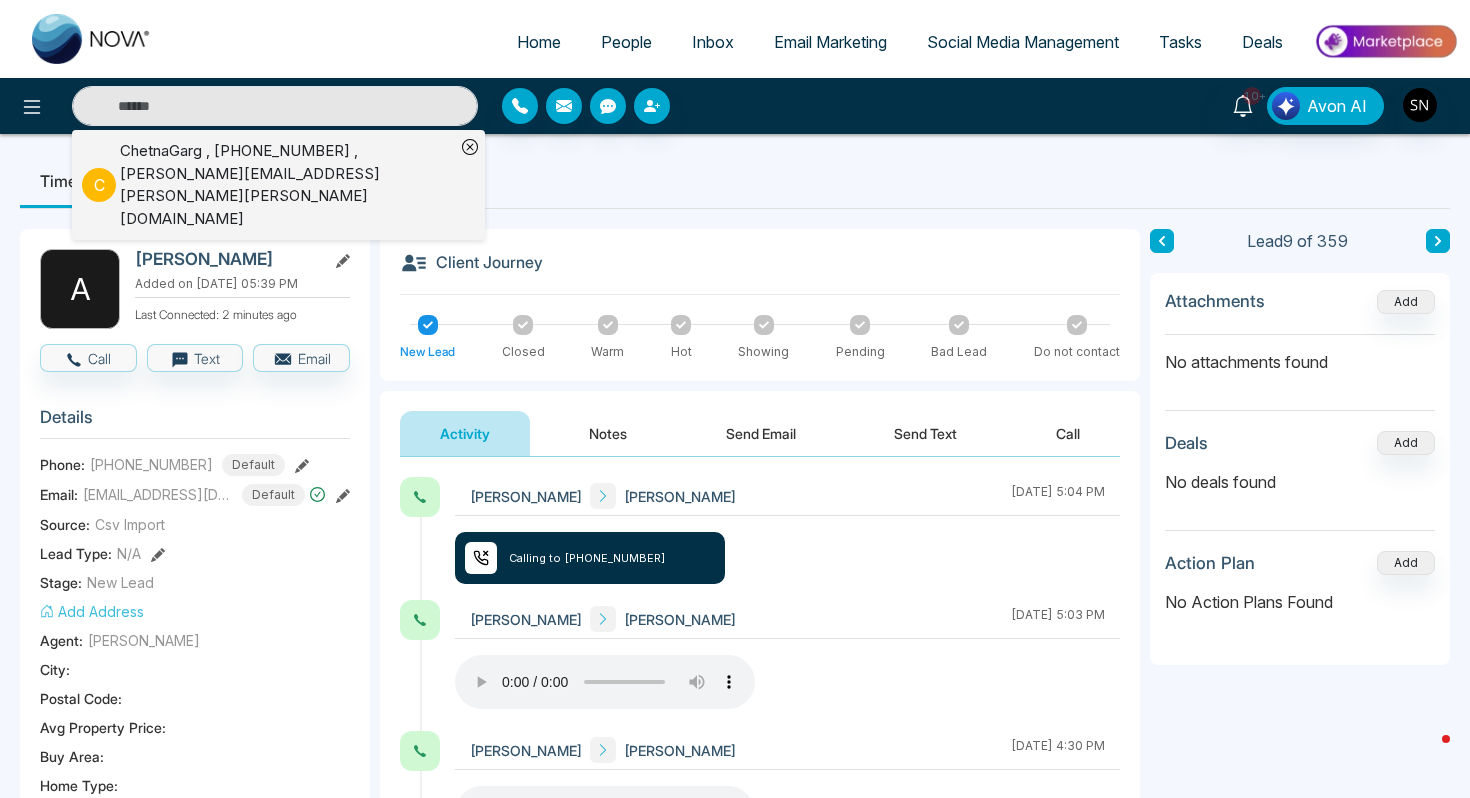 type on "******" 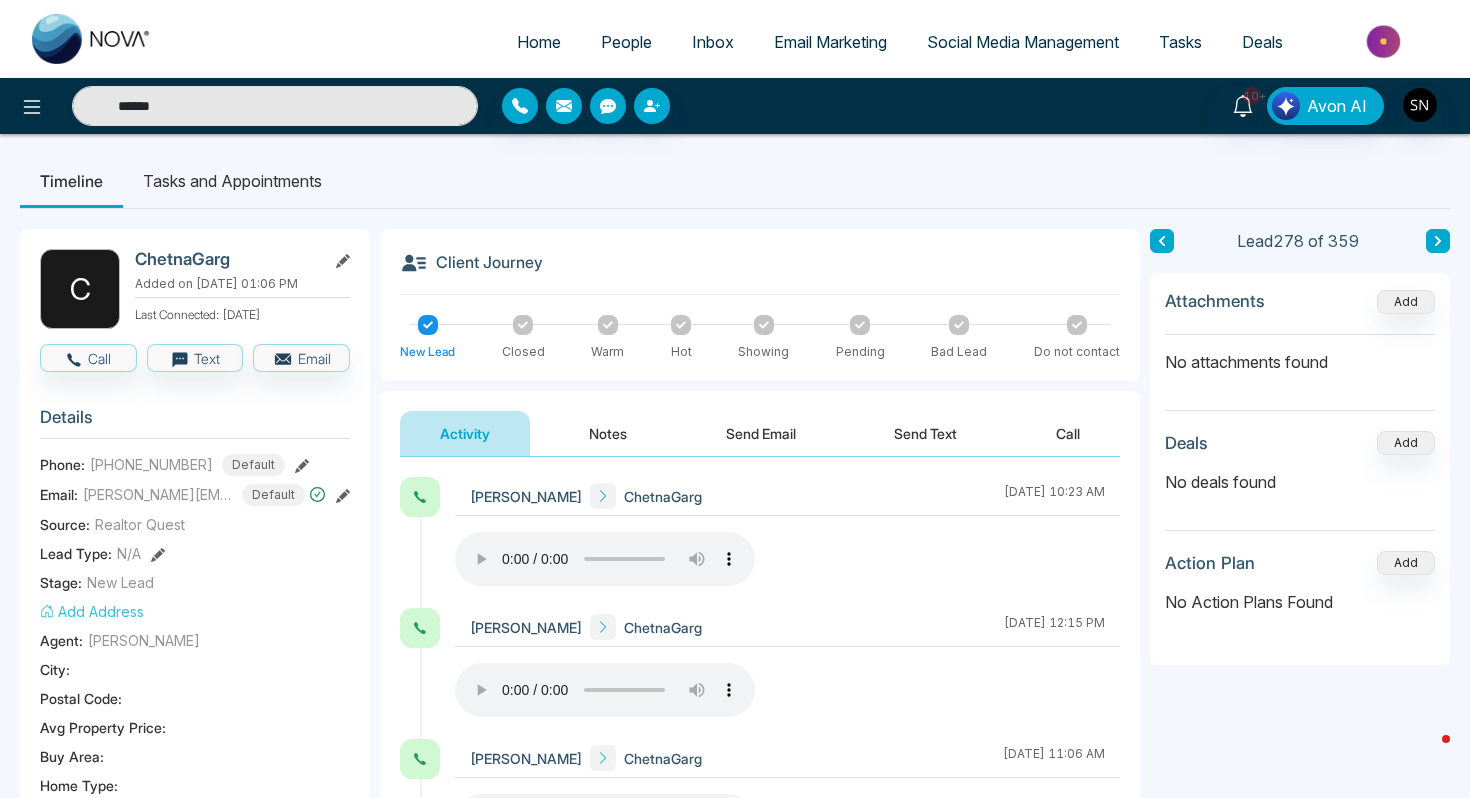 click on "People" at bounding box center [626, 42] 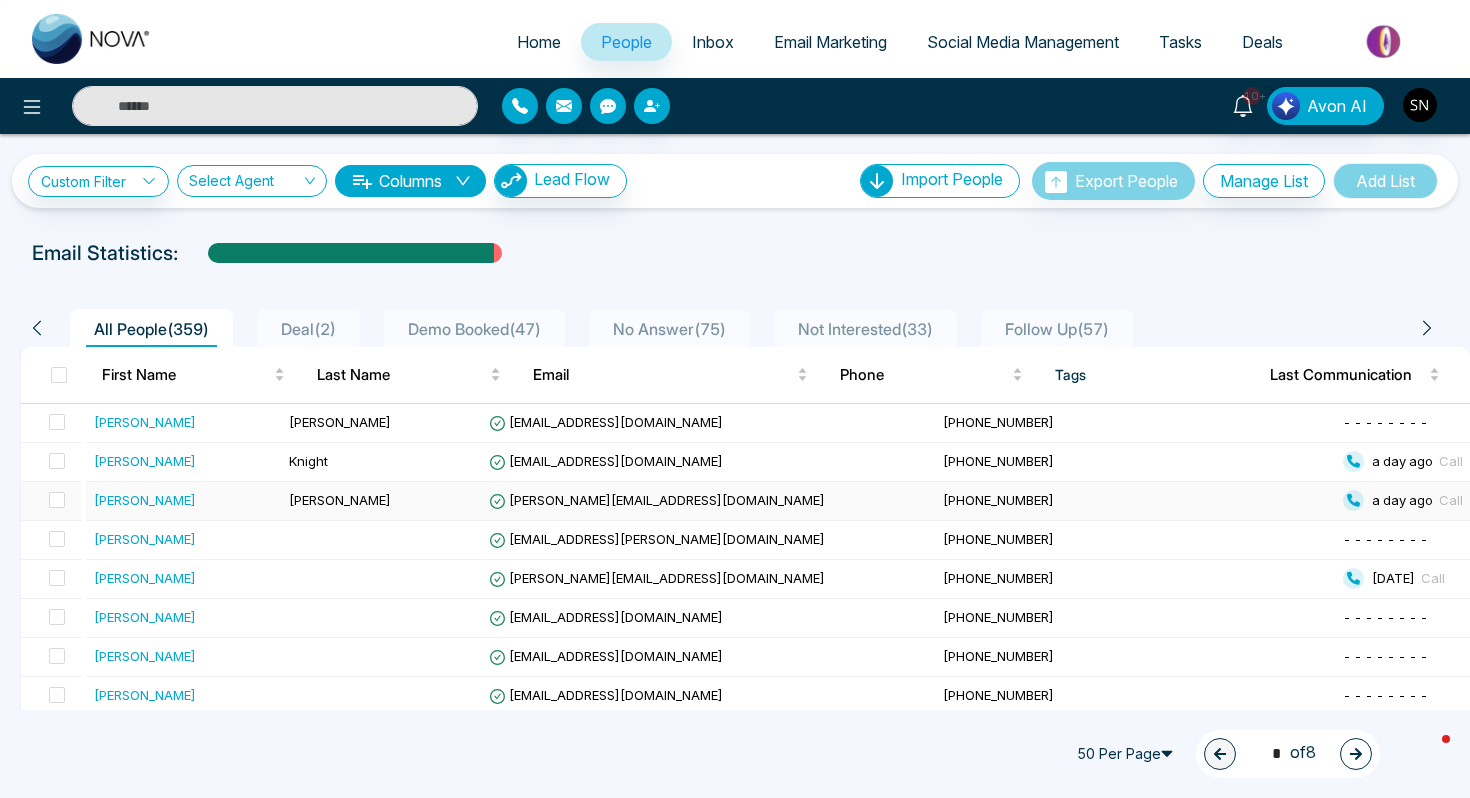 click on "[PERSON_NAME]" at bounding box center (381, 501) 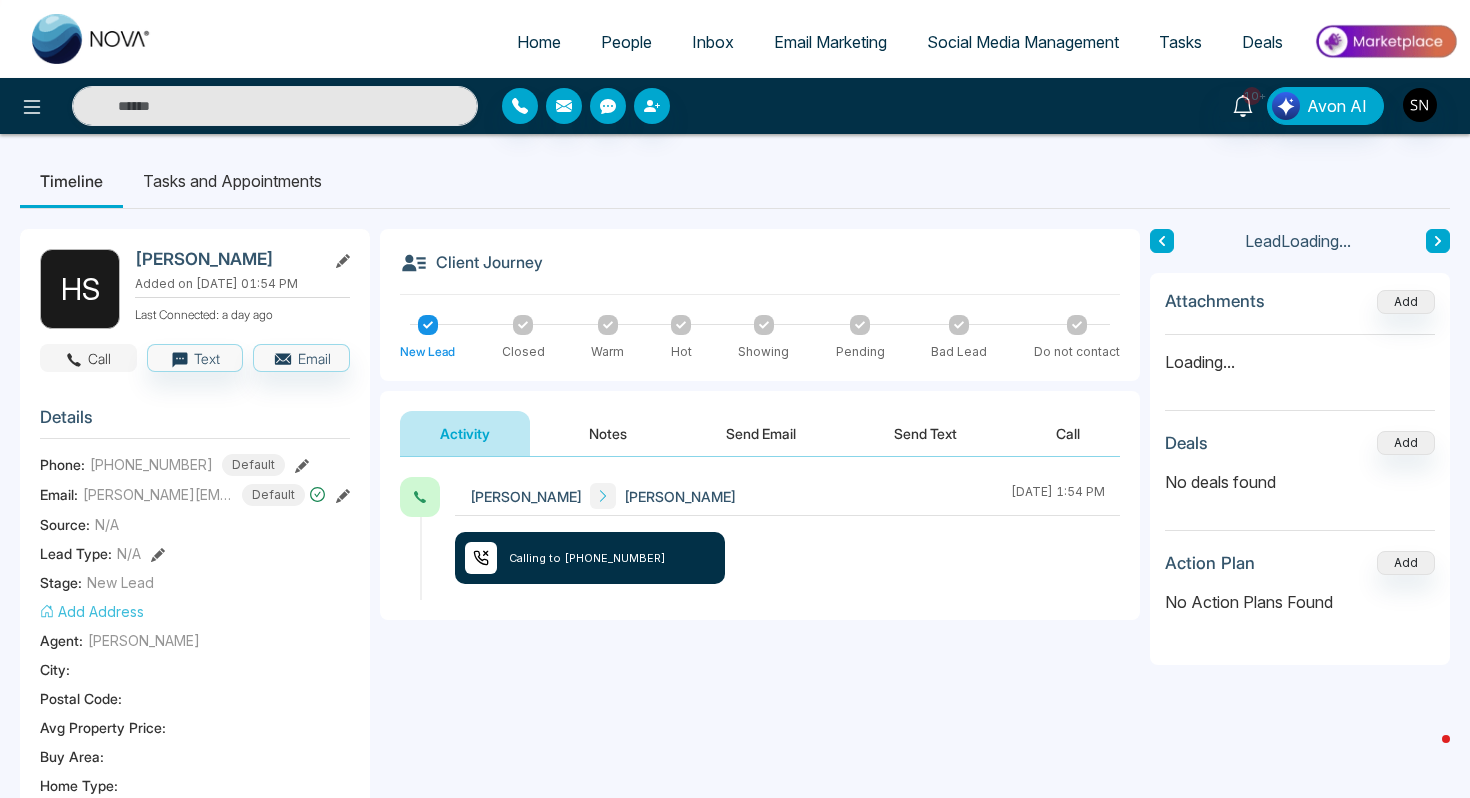 click on "Call" at bounding box center (88, 358) 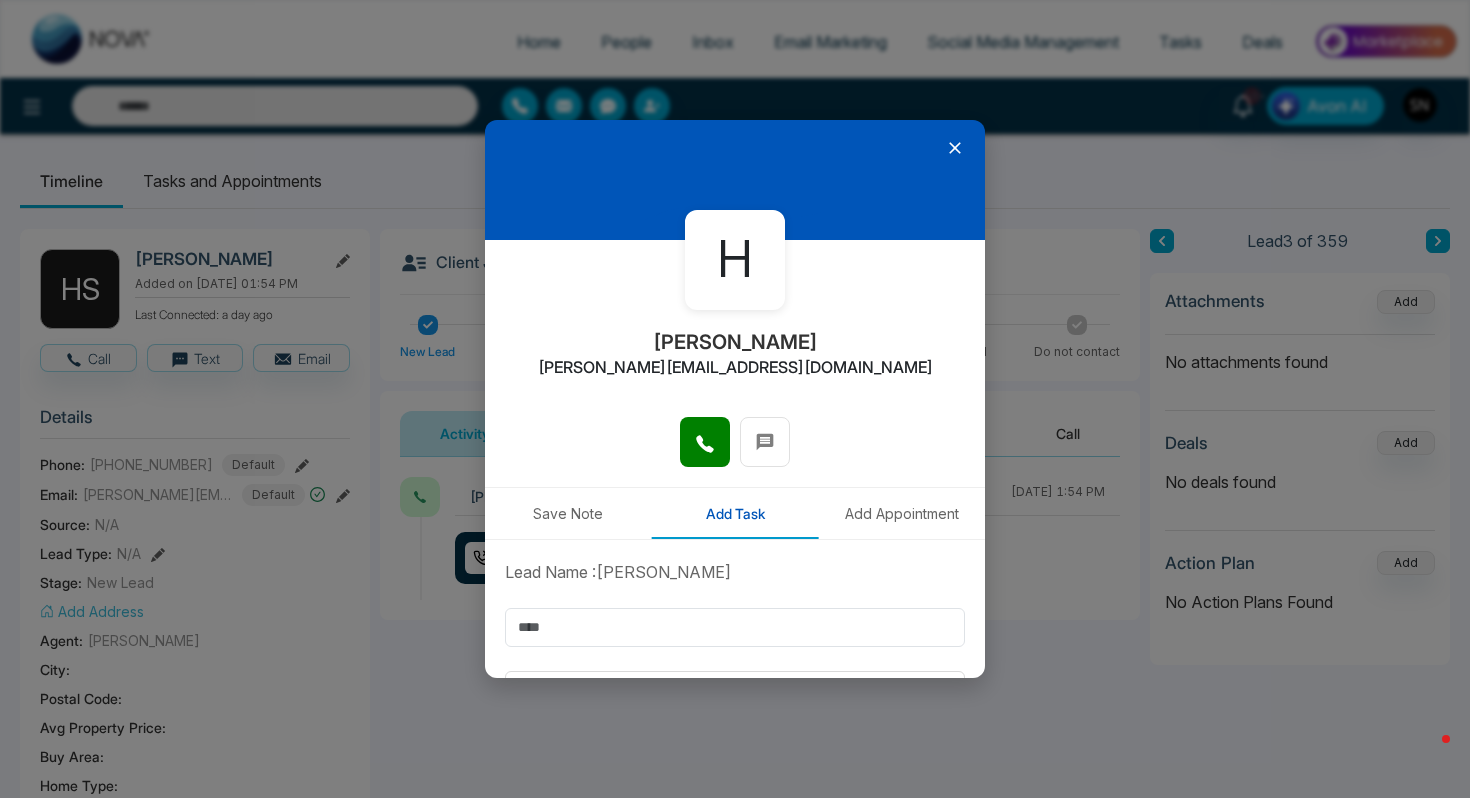 click at bounding box center [735, 452] 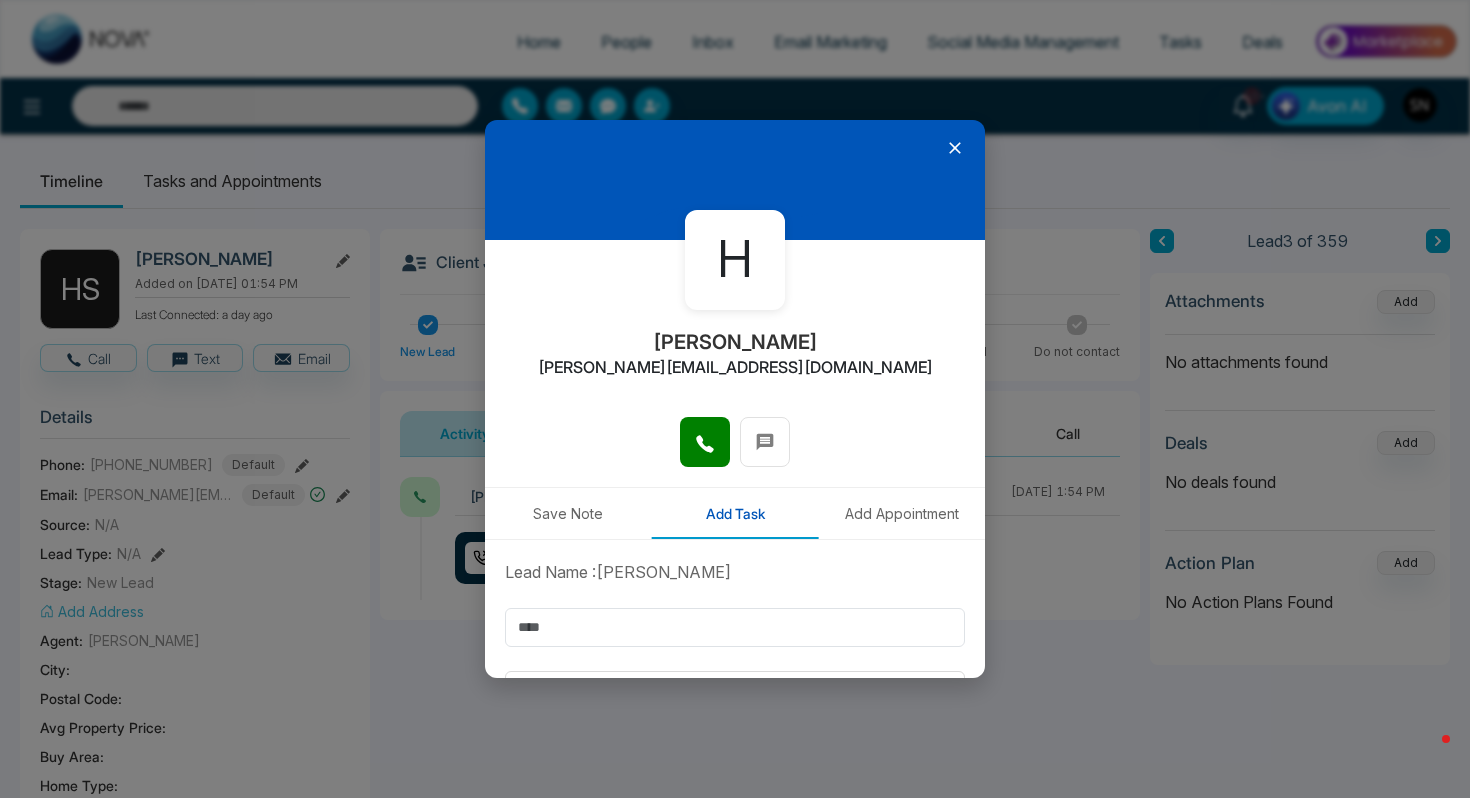 click at bounding box center [735, 452] 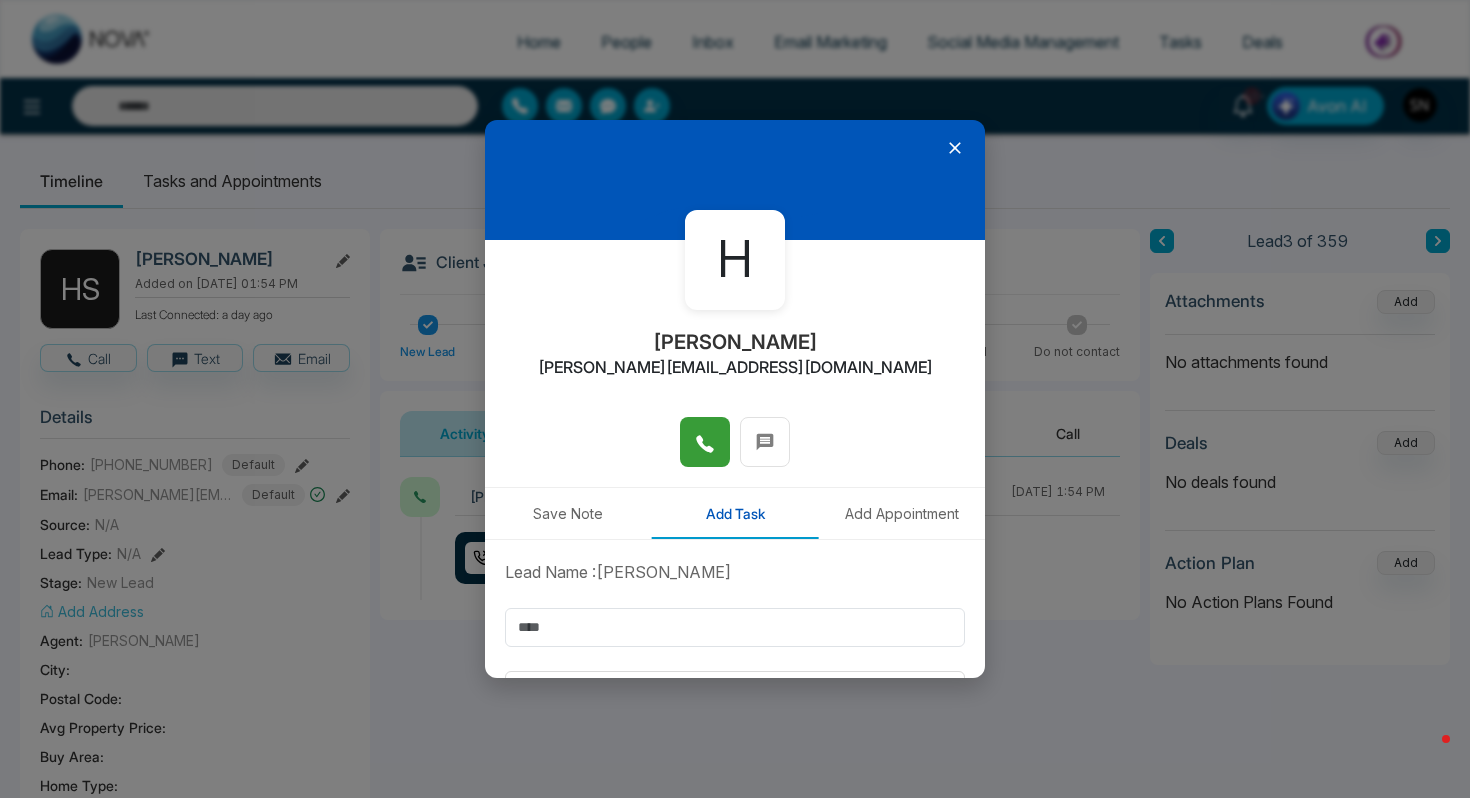 click 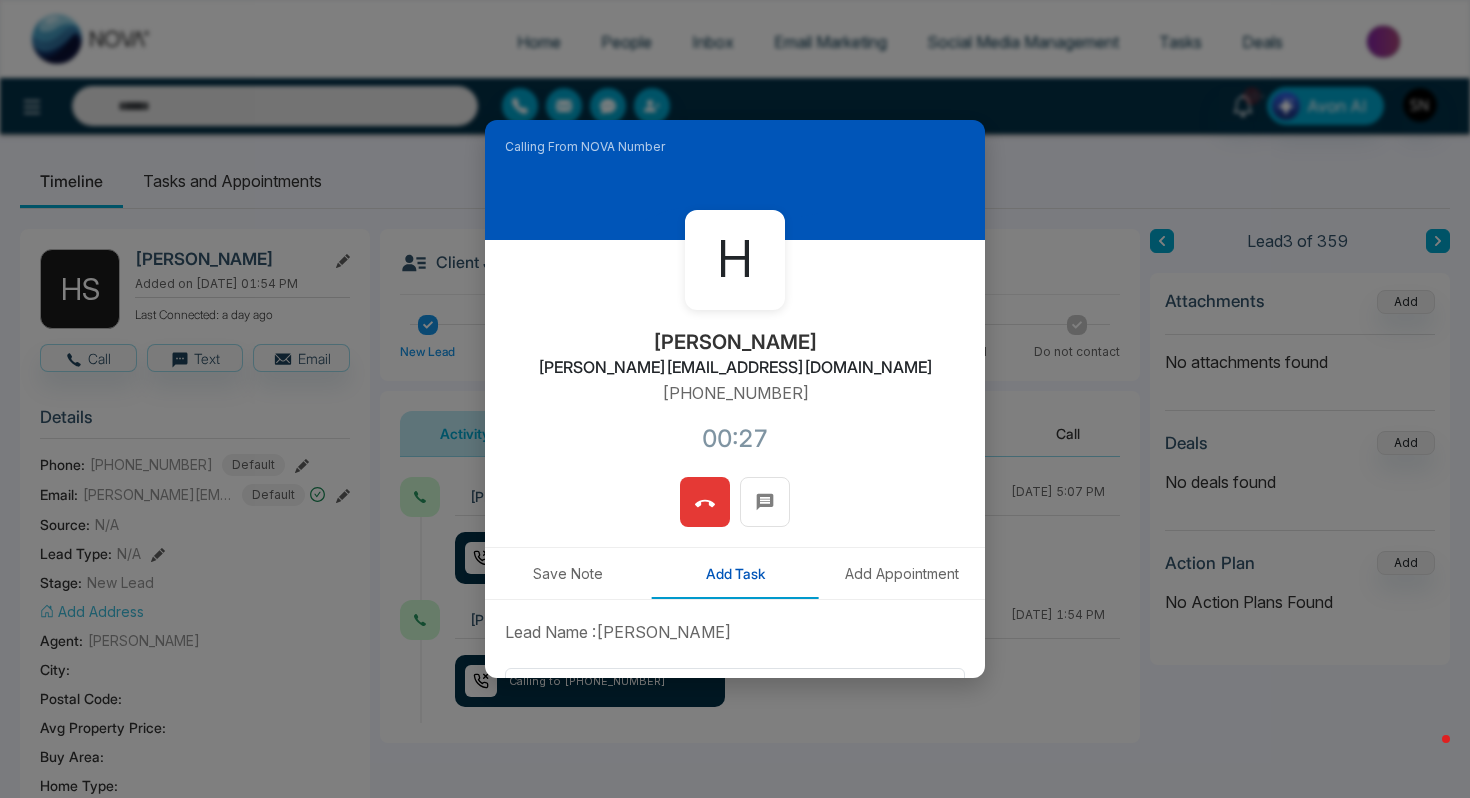 click at bounding box center [705, 502] 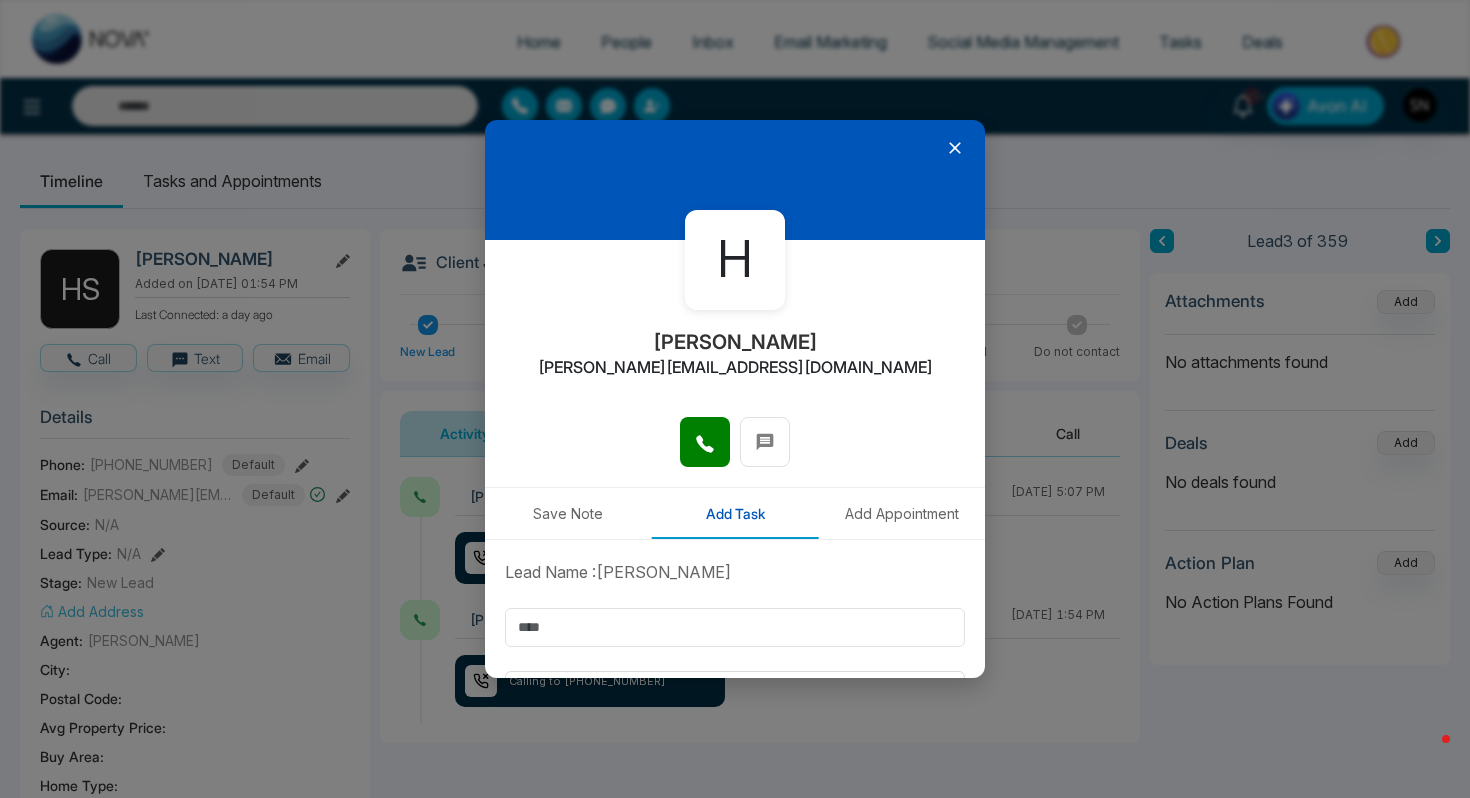 click at bounding box center (735, 180) 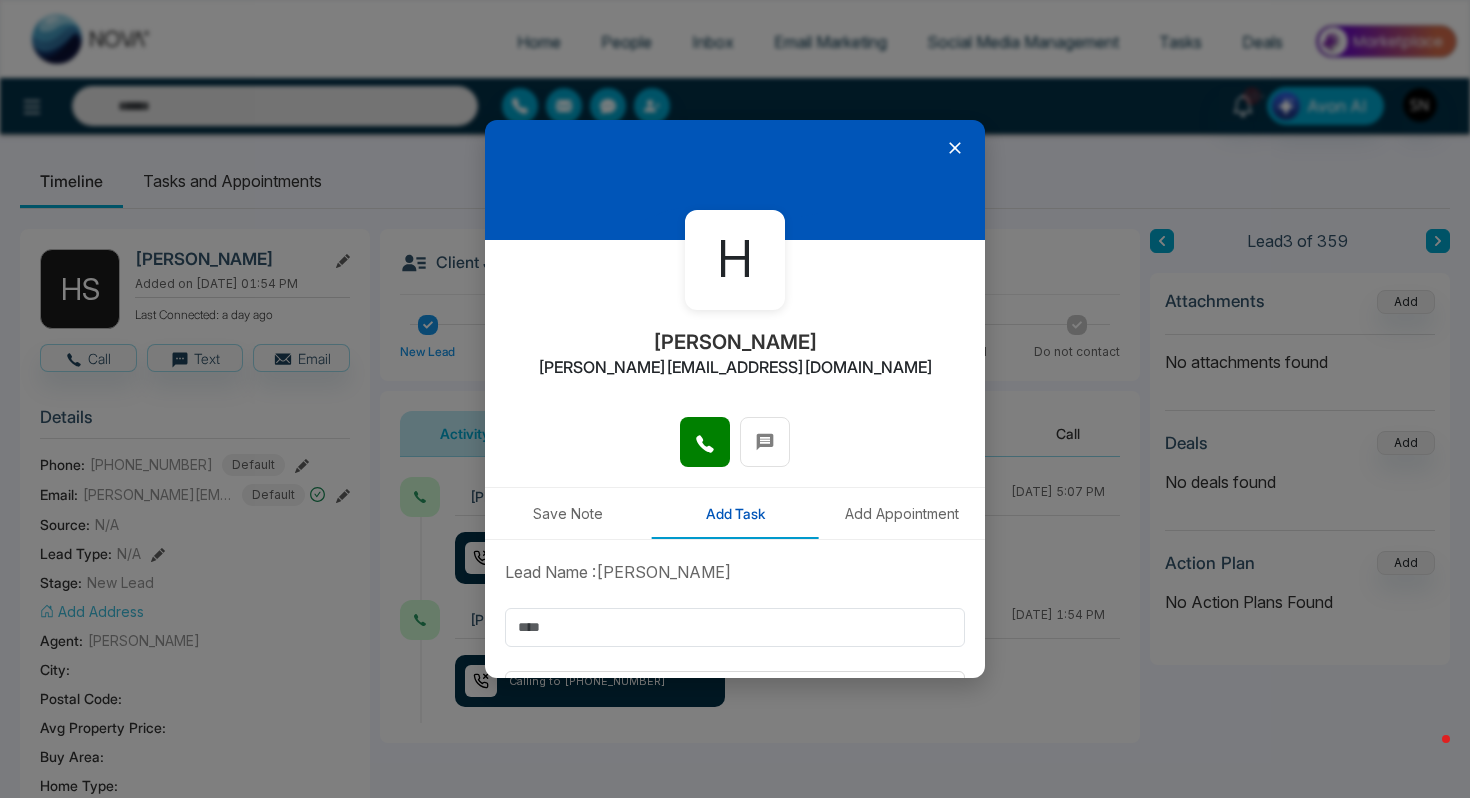 click 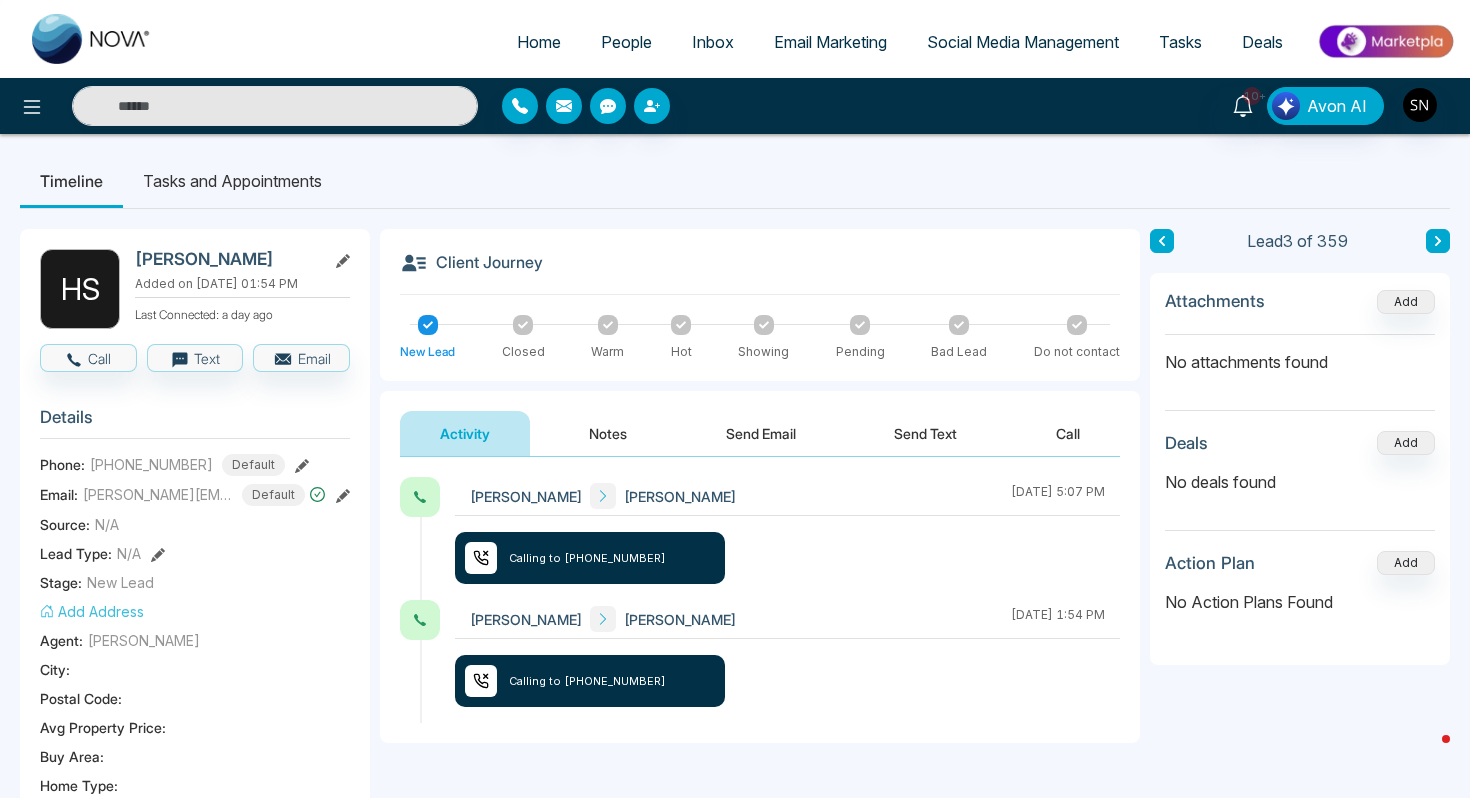 click on "People" at bounding box center (626, 42) 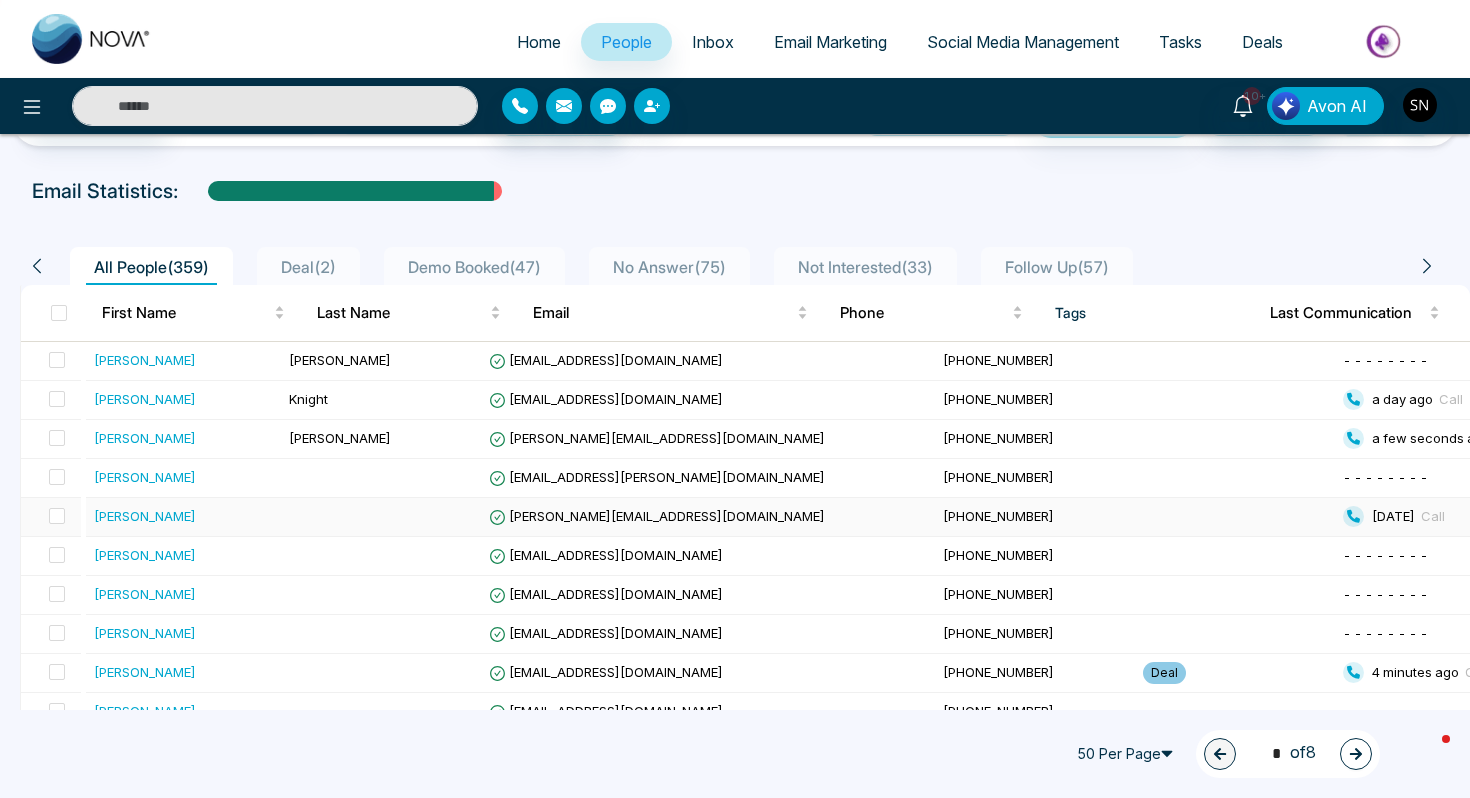 scroll, scrollTop: 76, scrollLeft: 0, axis: vertical 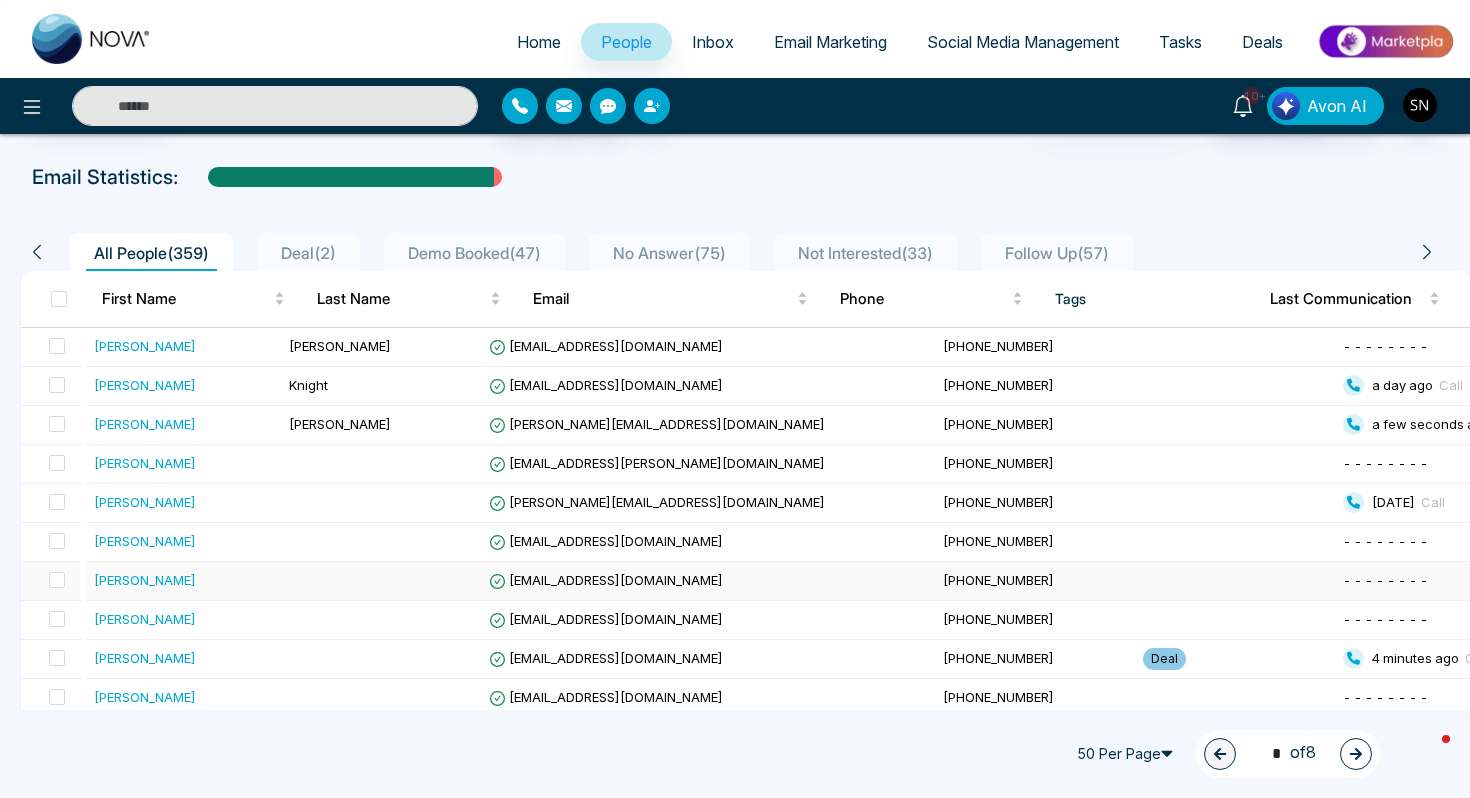 click on "[PERSON_NAME]" at bounding box center [145, 580] 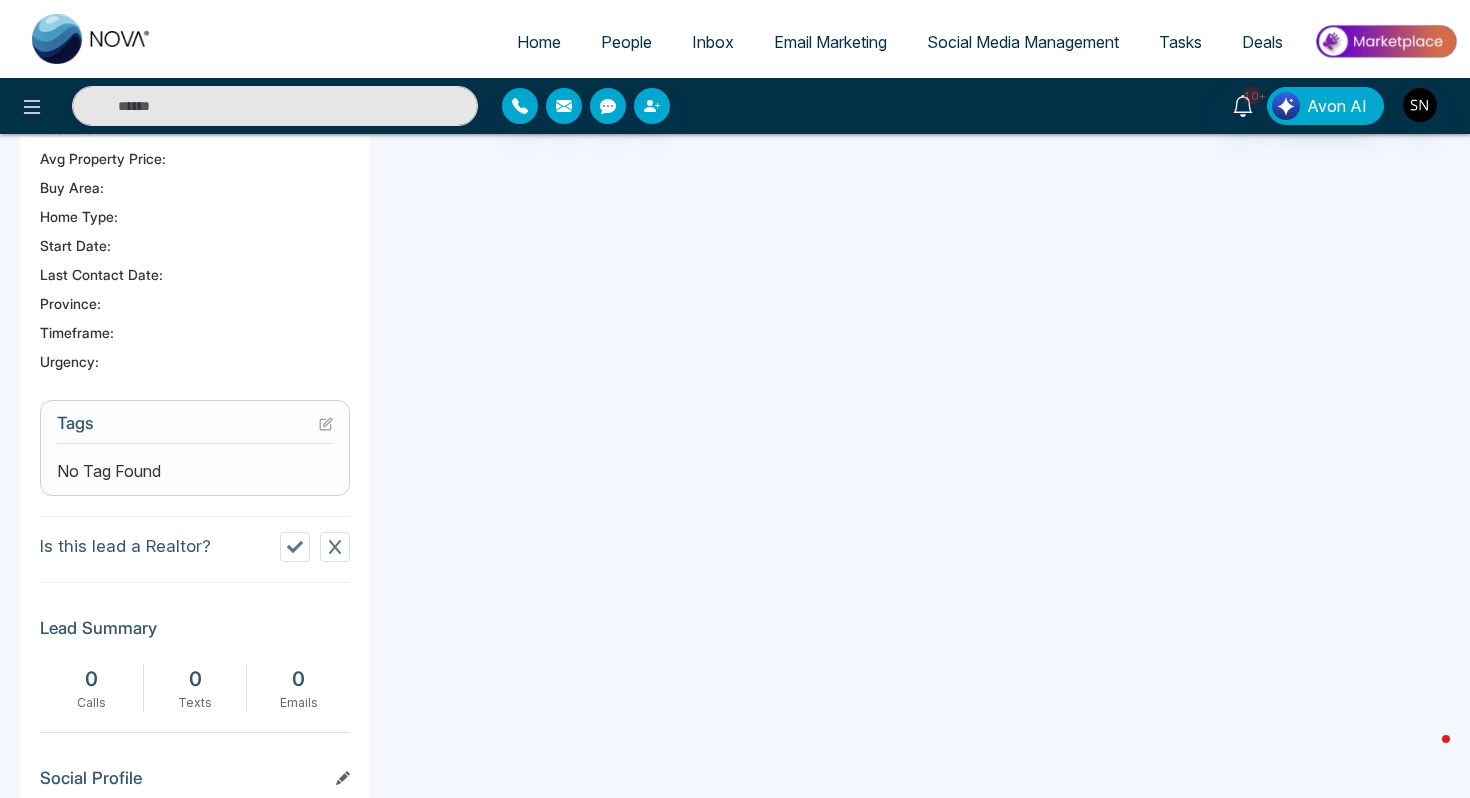 scroll, scrollTop: 0, scrollLeft: 0, axis: both 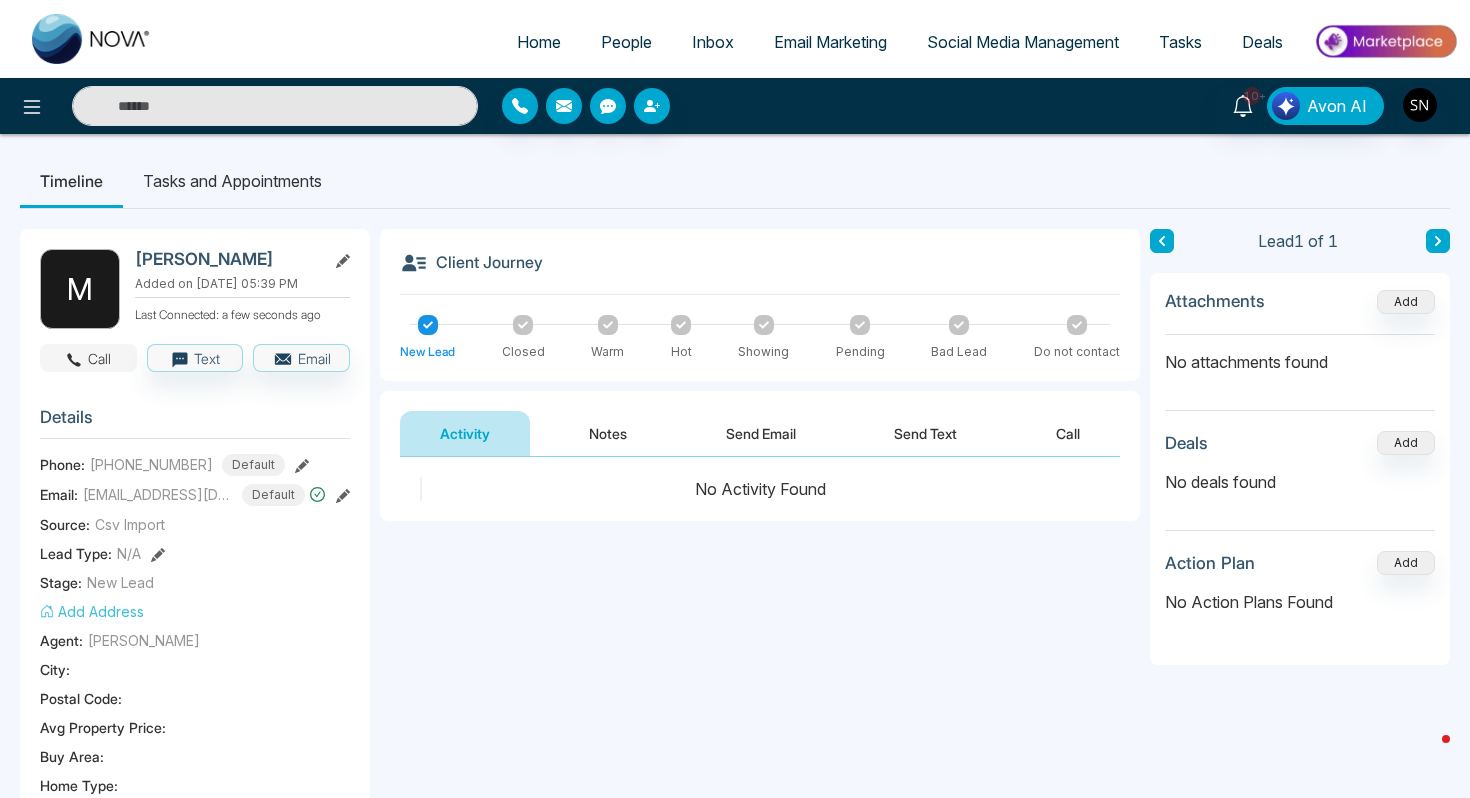 click on "Call" at bounding box center (88, 358) 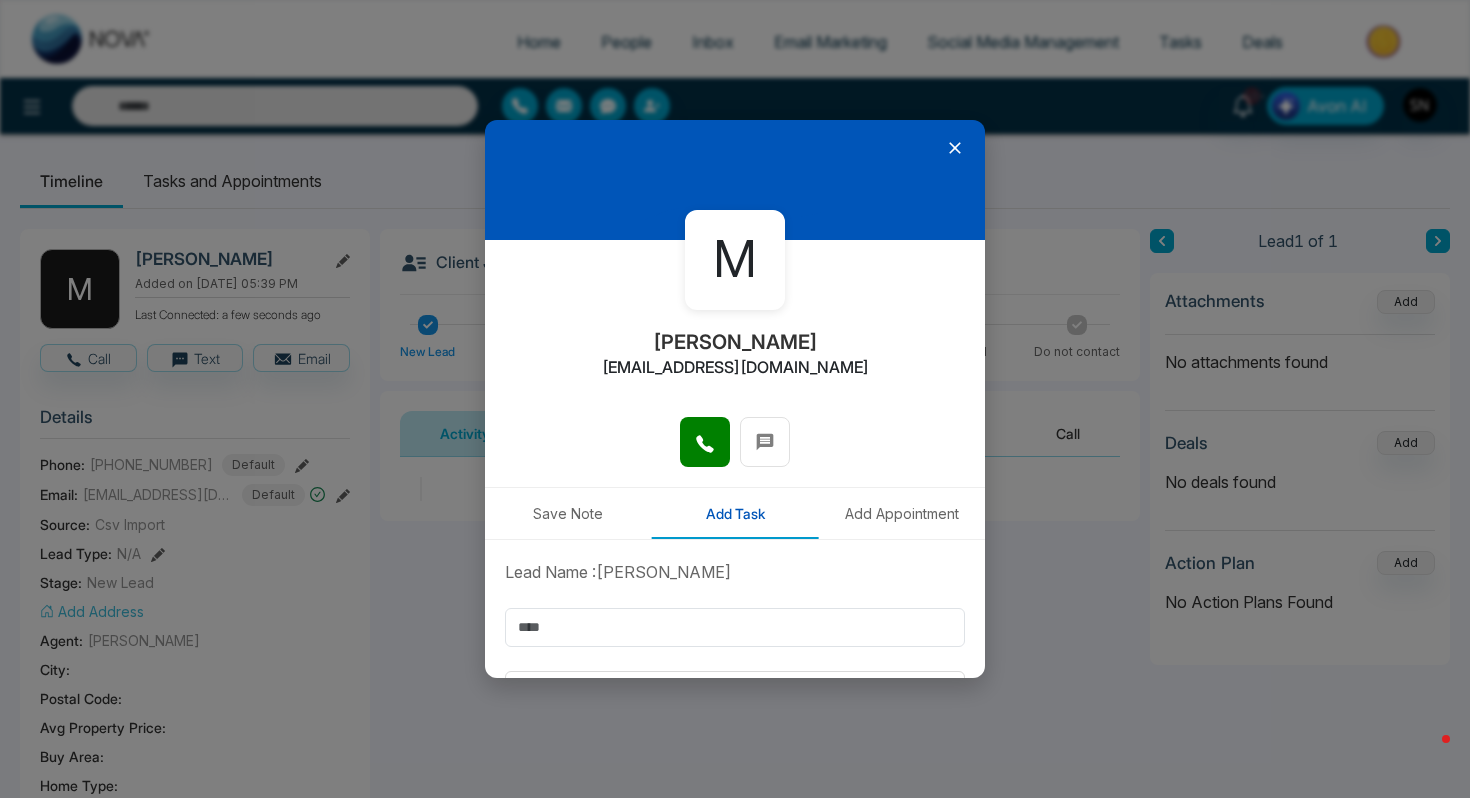 click 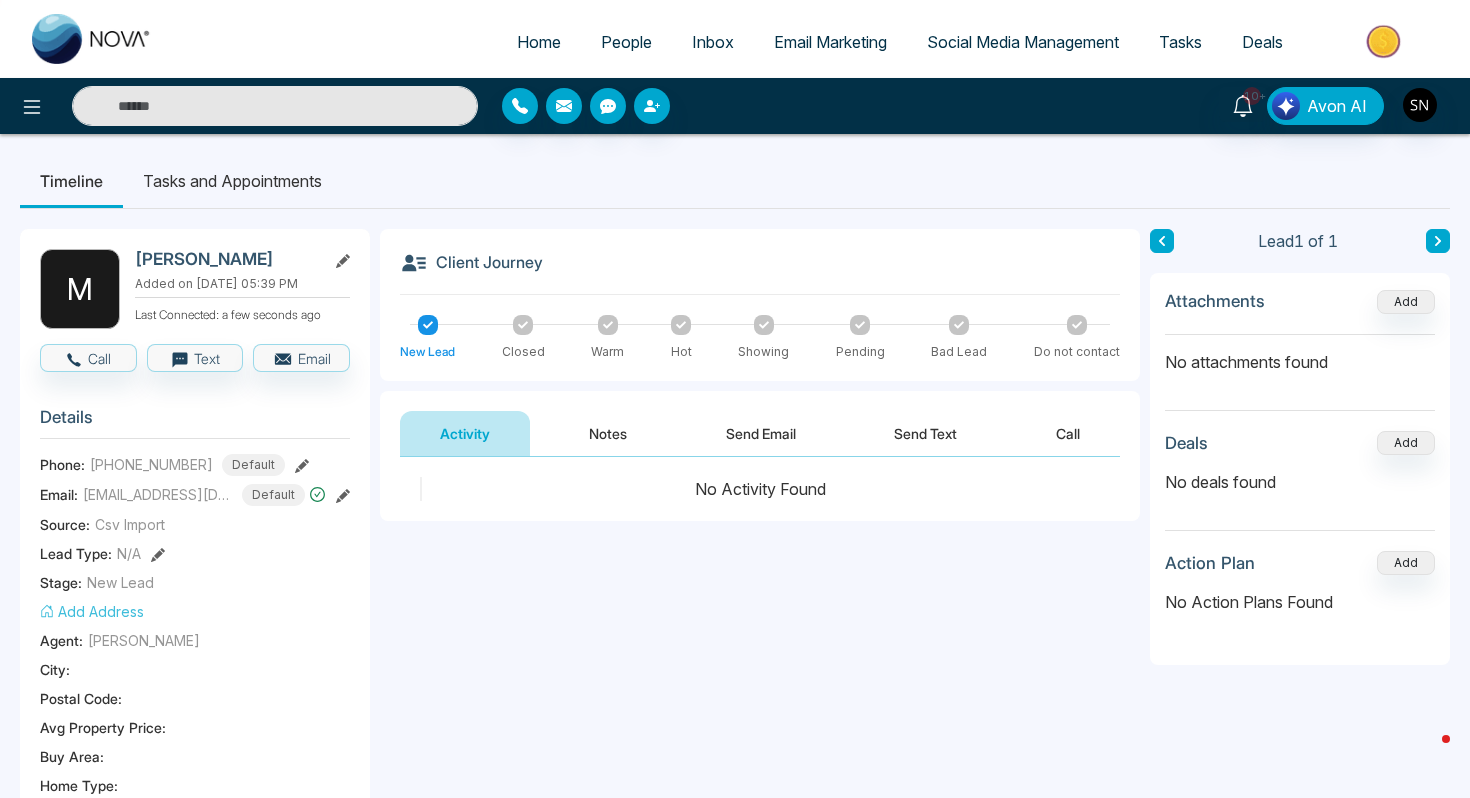 click at bounding box center [275, 106] 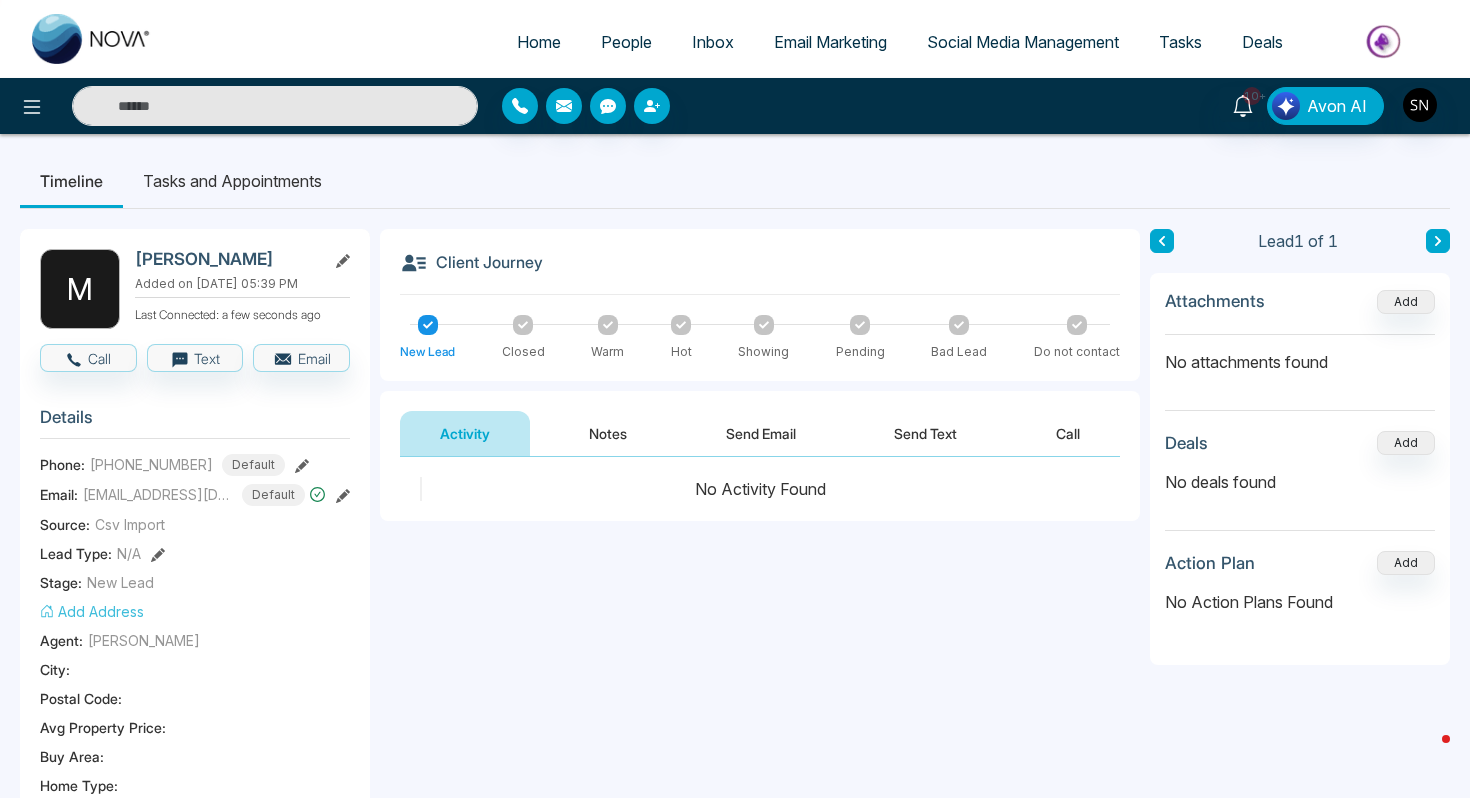 paste on "**********" 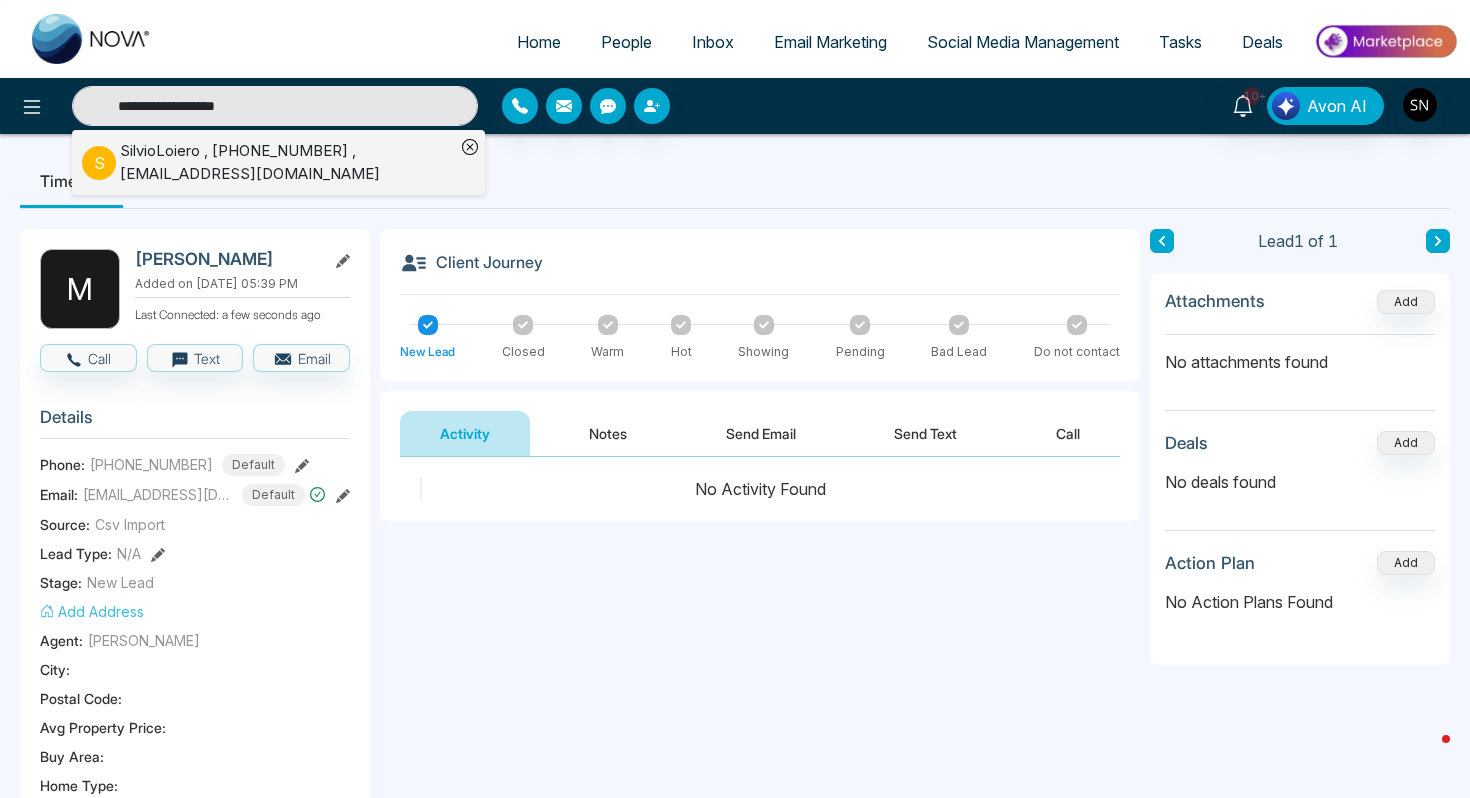 type on "**********" 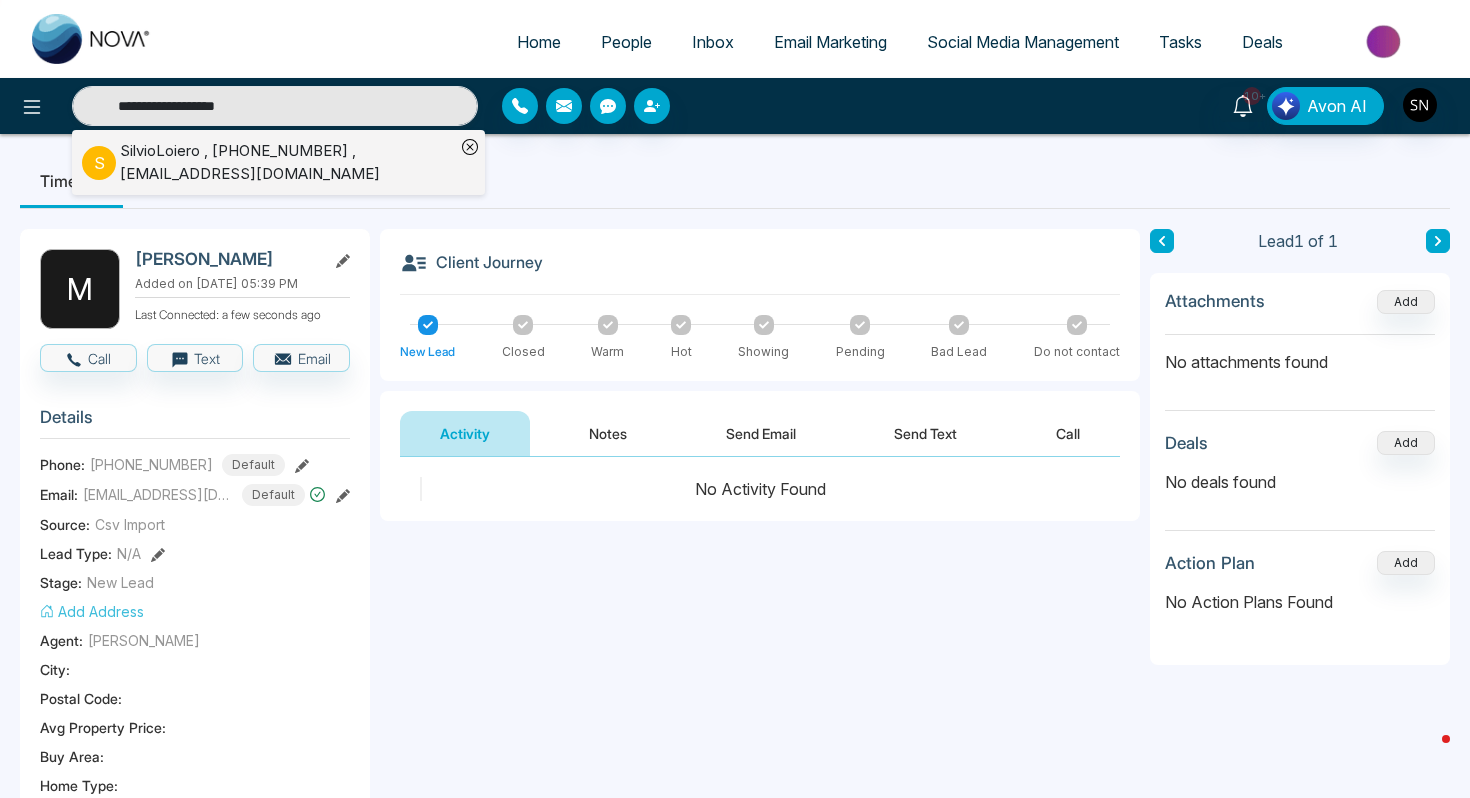 click on "SilvioLoiero     , [PHONE_NUMBER]   , [EMAIL_ADDRESS][DOMAIN_NAME]" at bounding box center (287, 162) 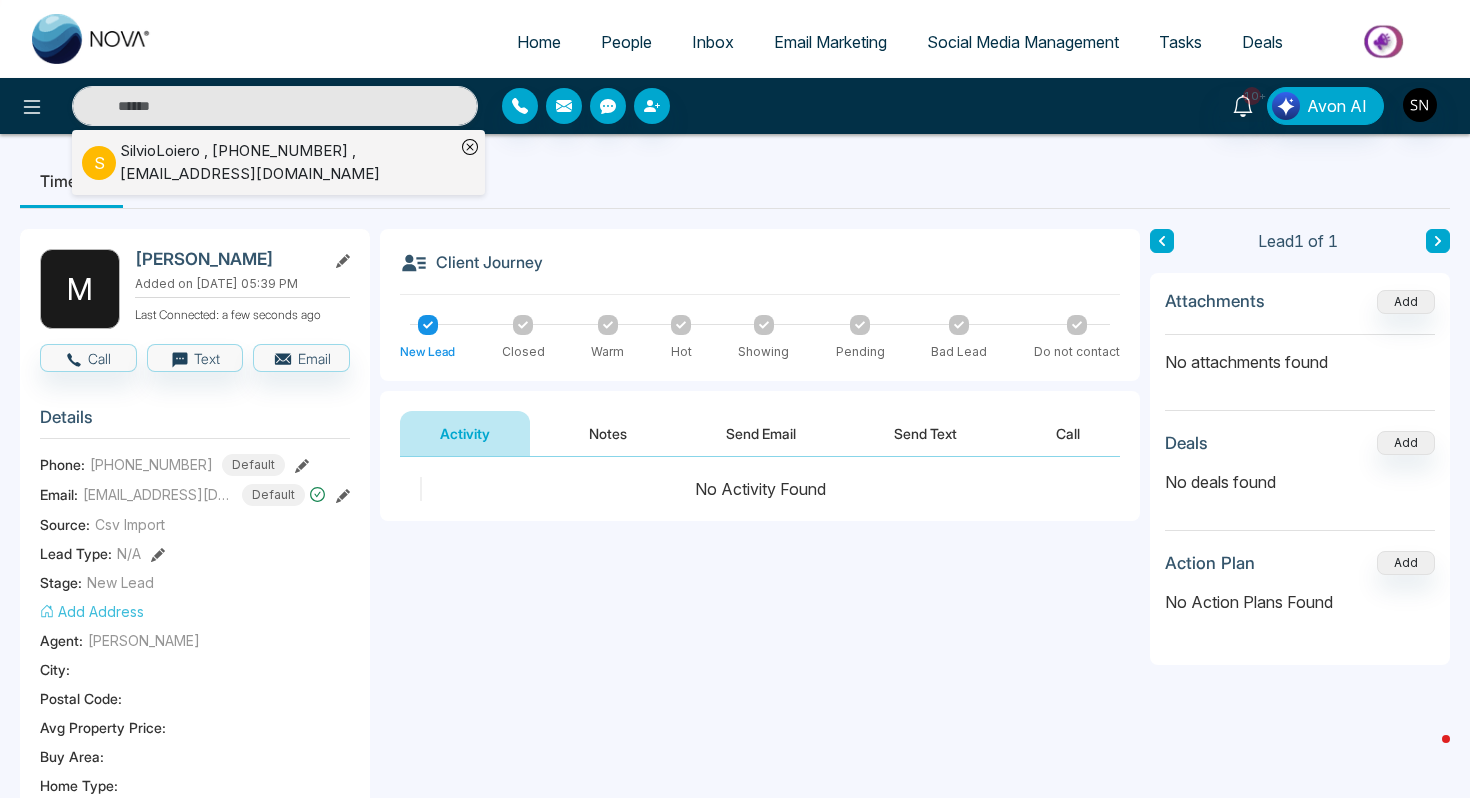 type on "**********" 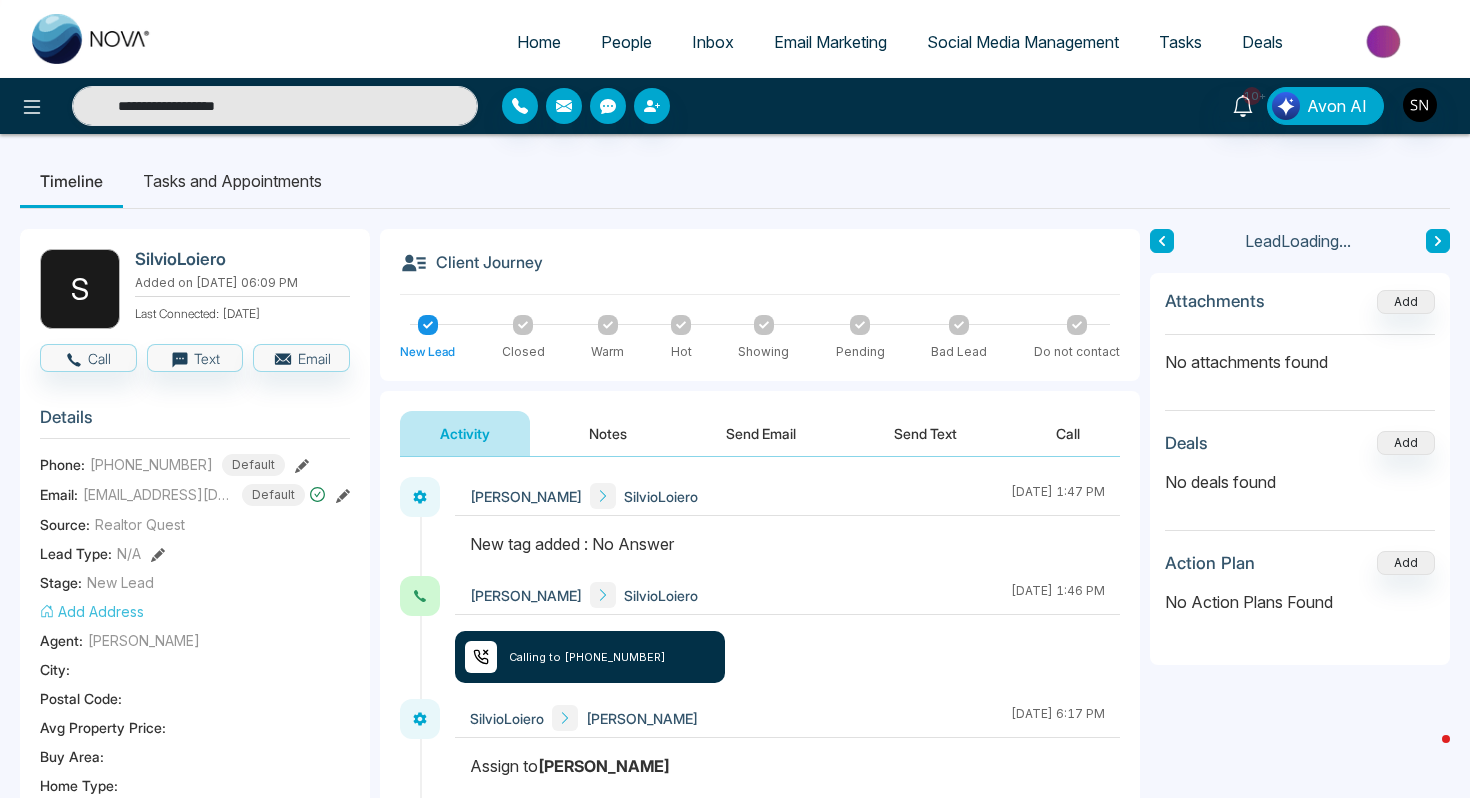 click on "S SilvioLoiero  Added on   [DATE] 06:09 PM Last Connected:   [DATE]   Call   Text   Email Details Phone: [PHONE_NUMBER] Default Email: [EMAIL_ADDRESS][DOMAIN_NAME] Default Source: Realtor Quest Lead Type: N/A Stage: New Lead Add Address Agent: [PERSON_NAME] [GEOGRAPHIC_DATA] : Postal Code : Avg Property Price : Buy Area : Home Type : Start Date : Last Contact Date : Province : Timeframe : Urgency : Tags No Answer   × Lead Summary 1 Calls 0 Texts 0 Emails Social Profile   Not found Not found Not found Custom Lead Data" at bounding box center (195, 847) 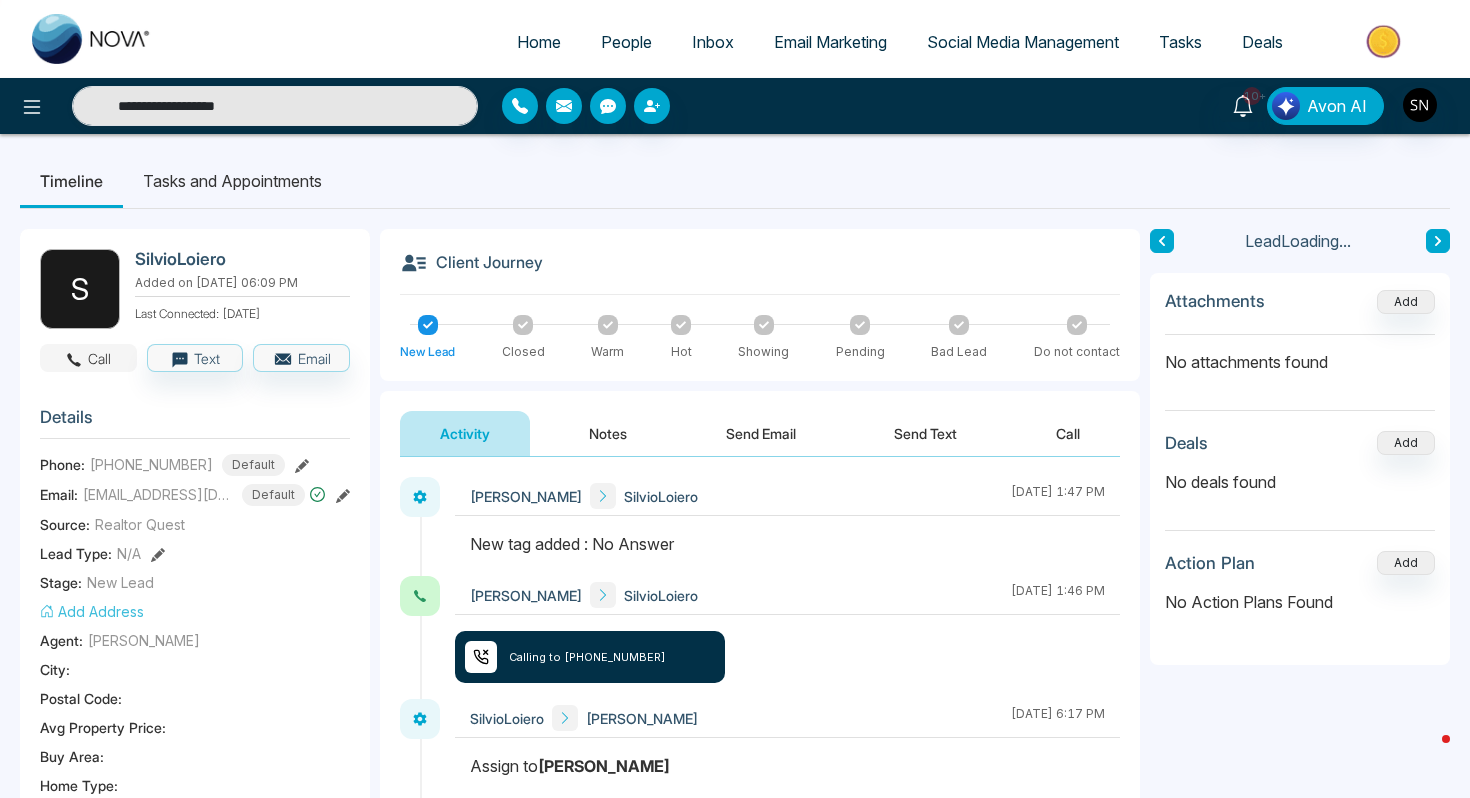 click on "Call" at bounding box center [88, 358] 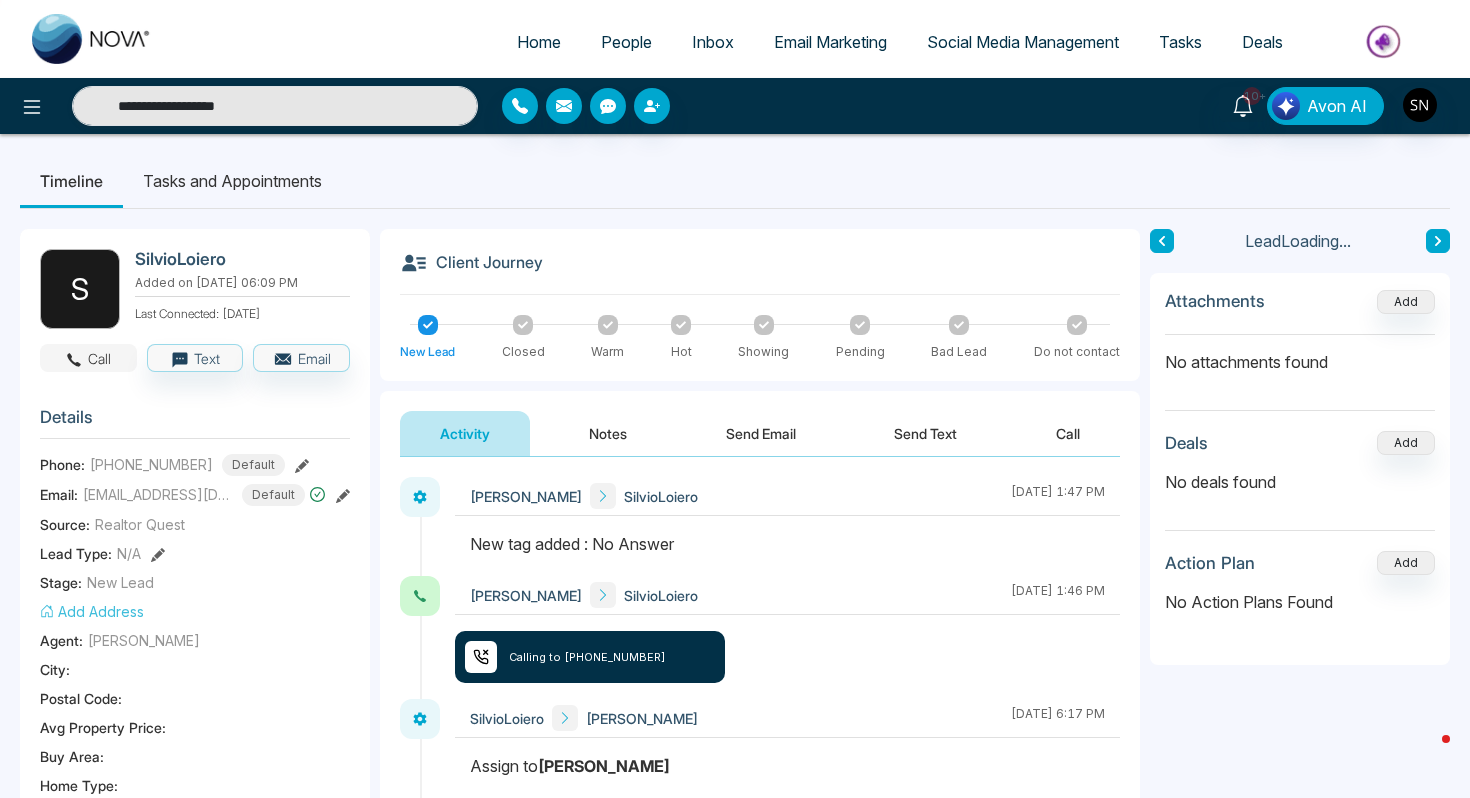 type on "**********" 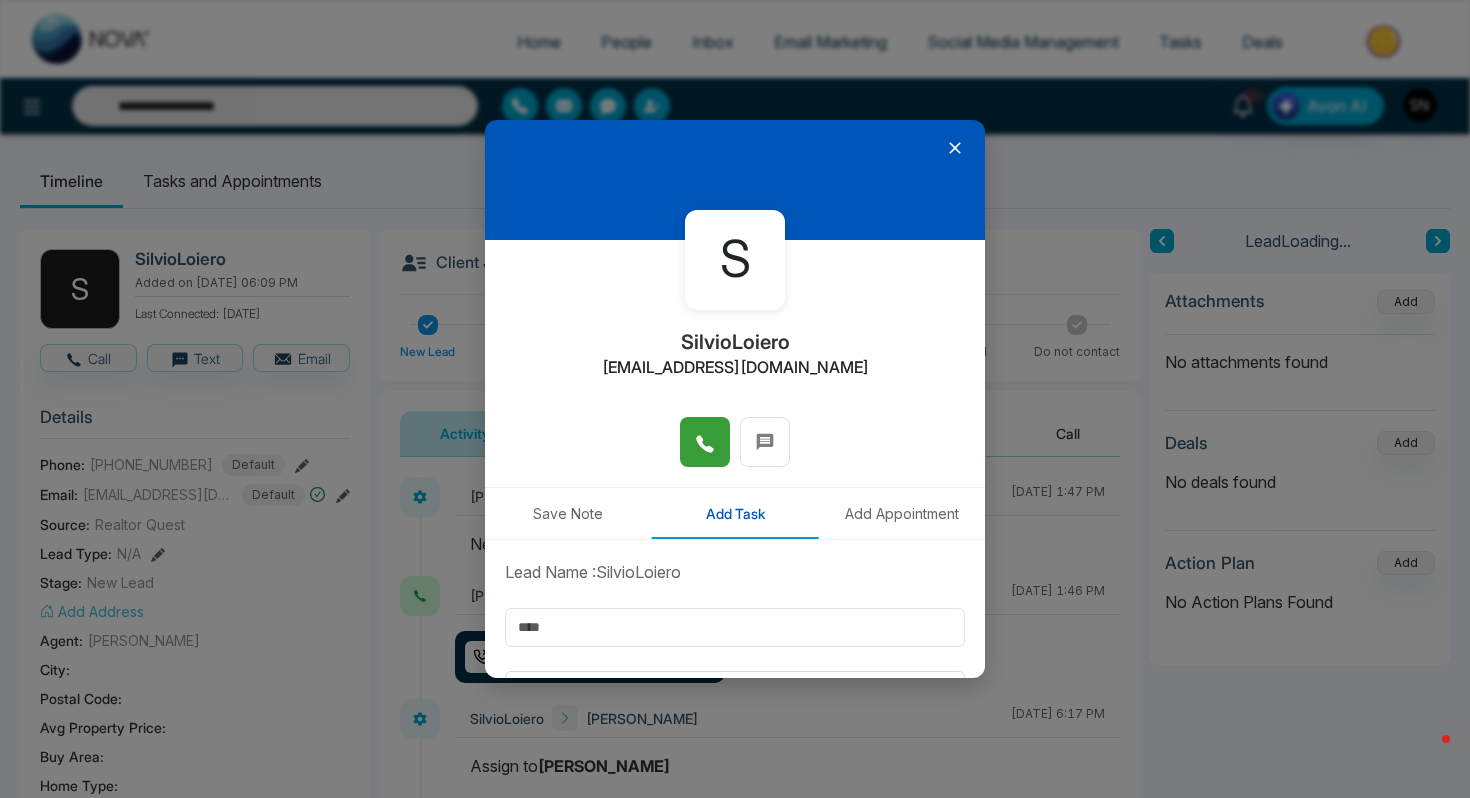 click at bounding box center (705, 442) 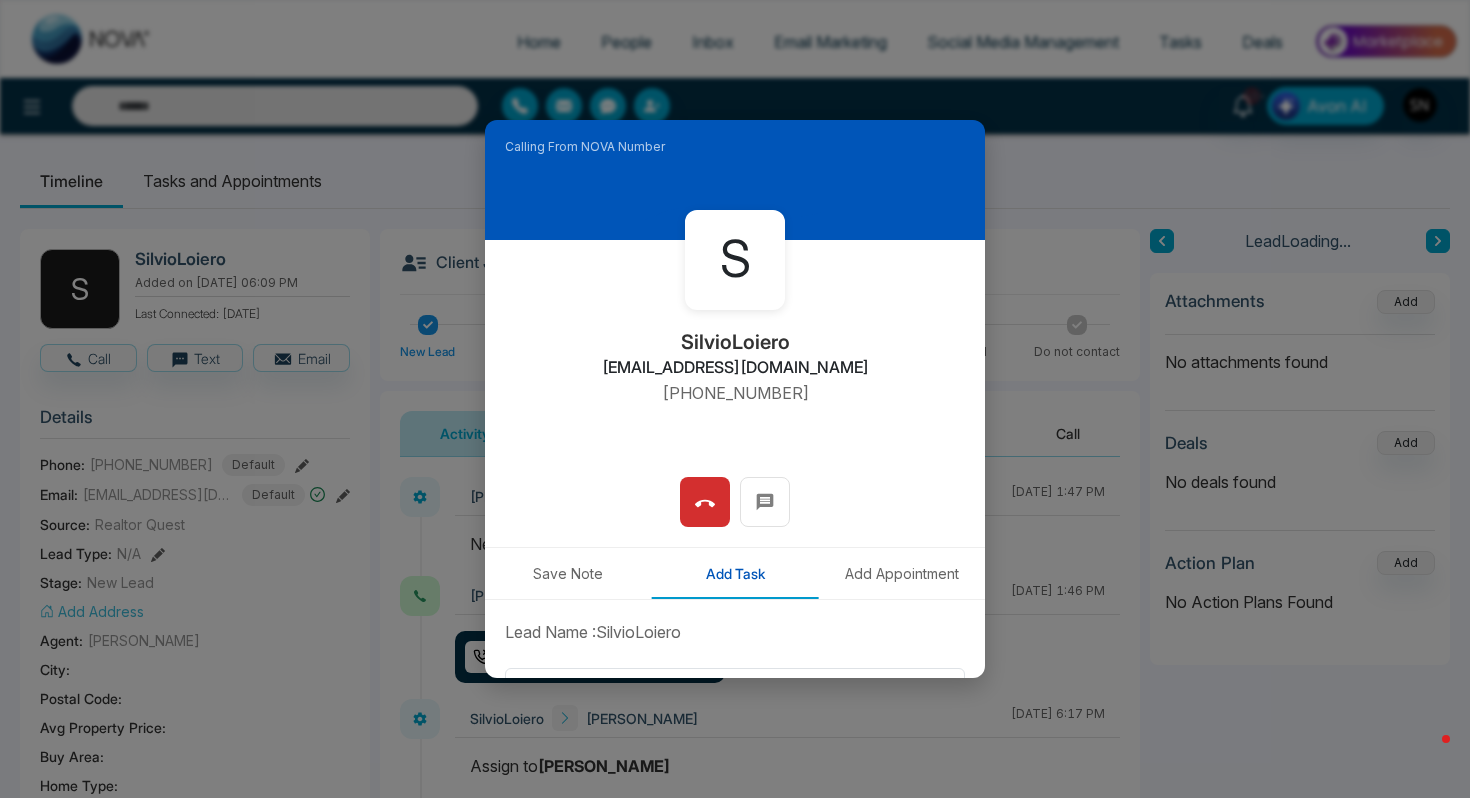 type on "**********" 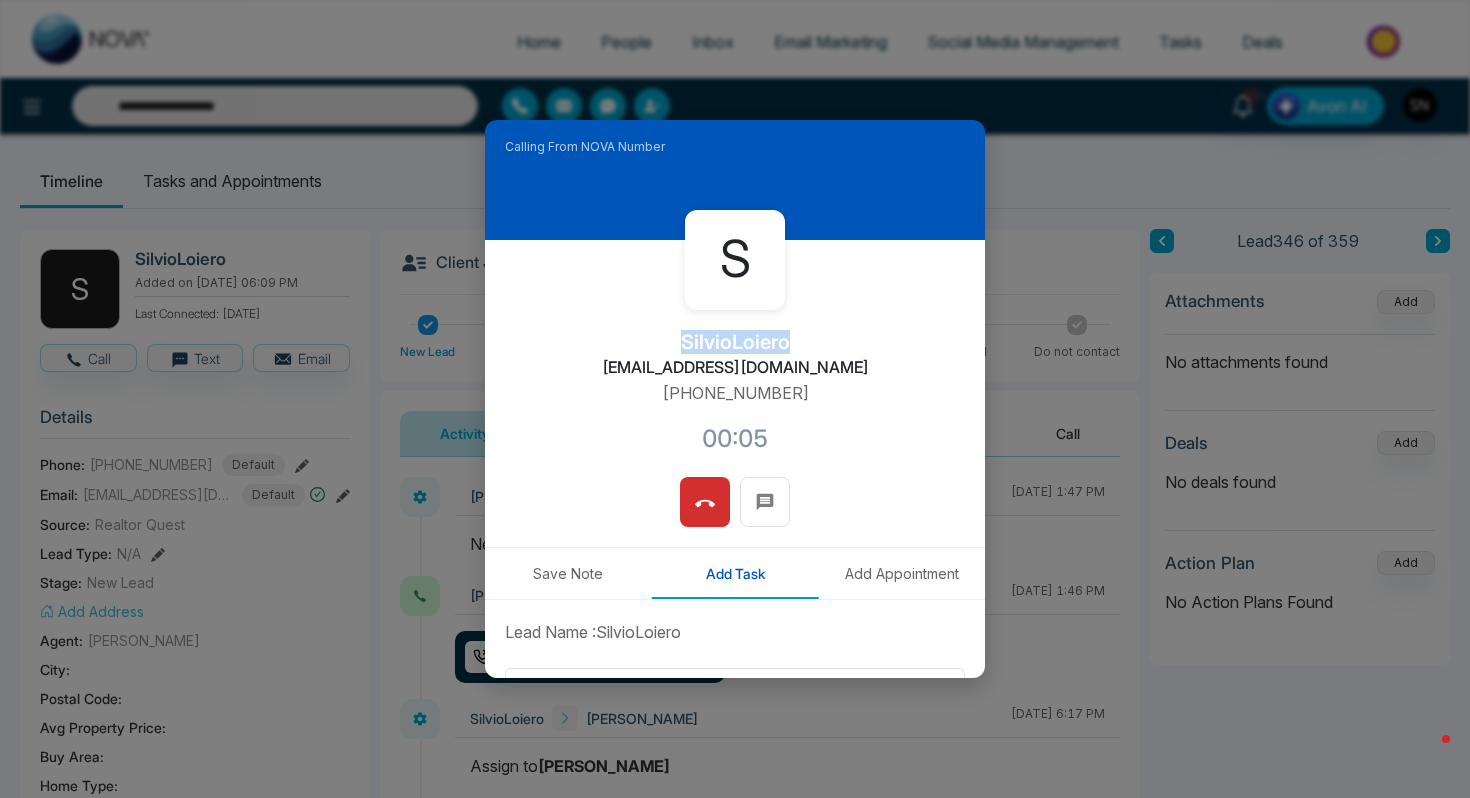 drag, startPoint x: 676, startPoint y: 335, endPoint x: 795, endPoint y: 335, distance: 119 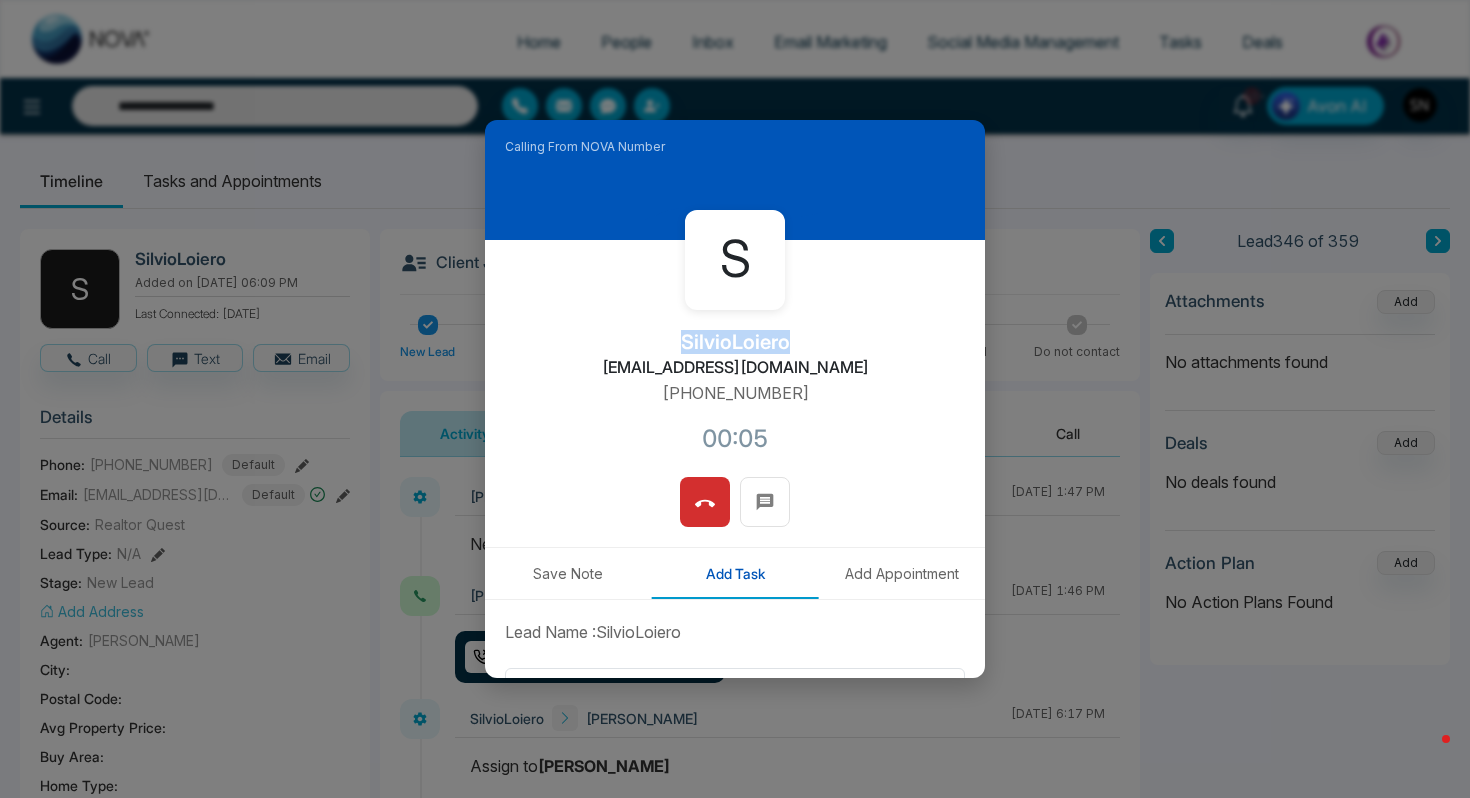 click on "S SilvioLoiero [EMAIL_ADDRESS][DOMAIN_NAME] [PHONE_NUMBER]:05" at bounding box center [735, 358] 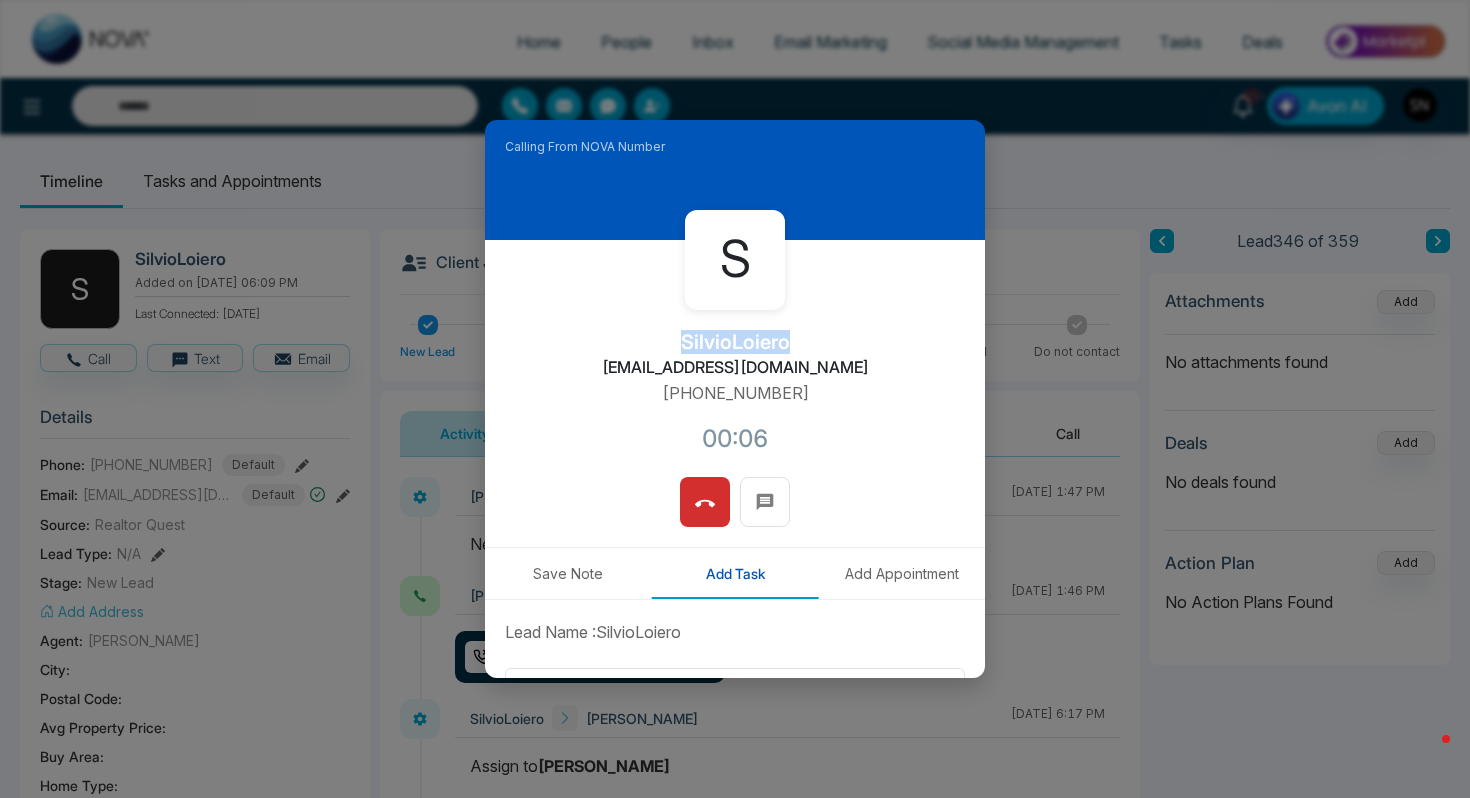 type on "**********" 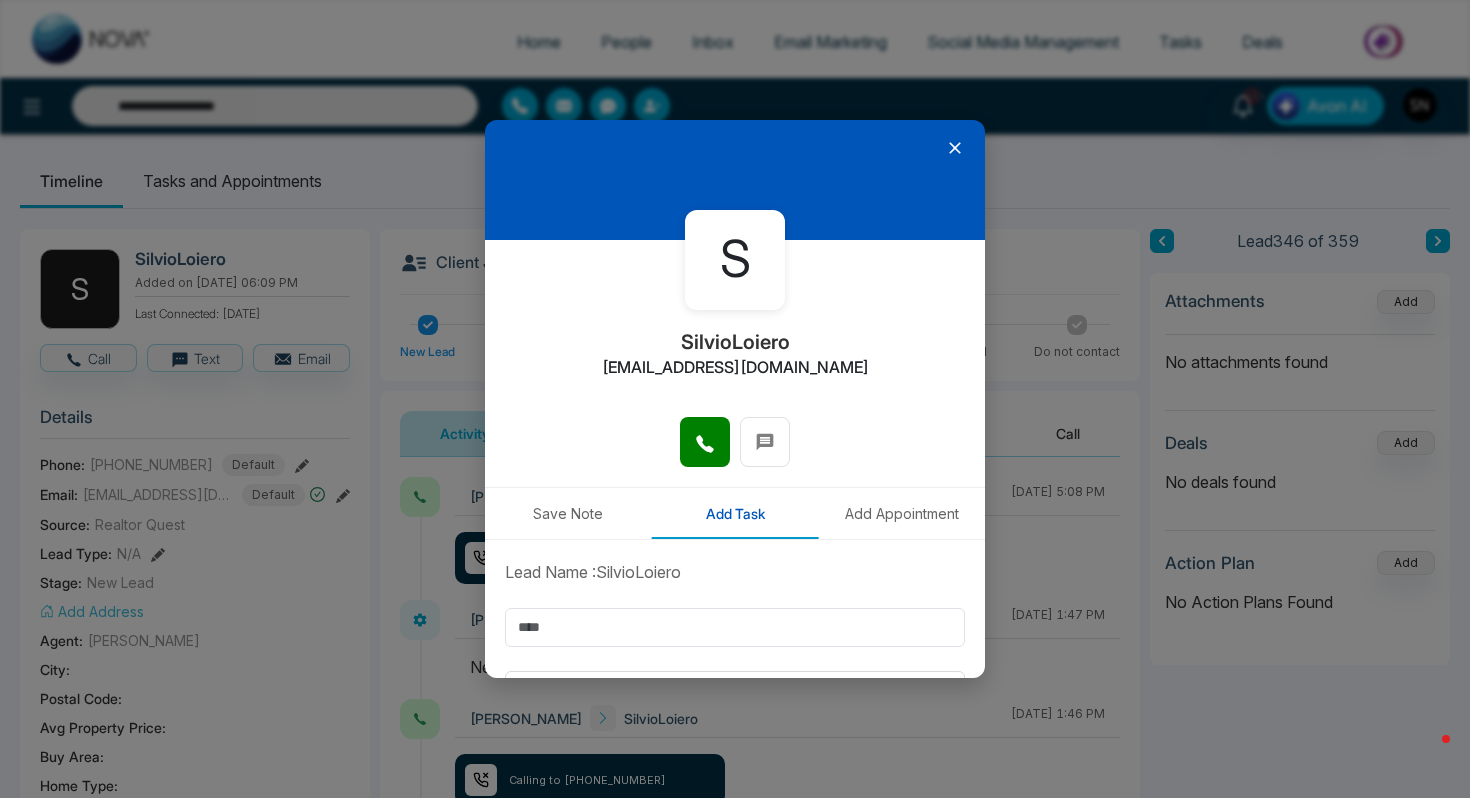 click 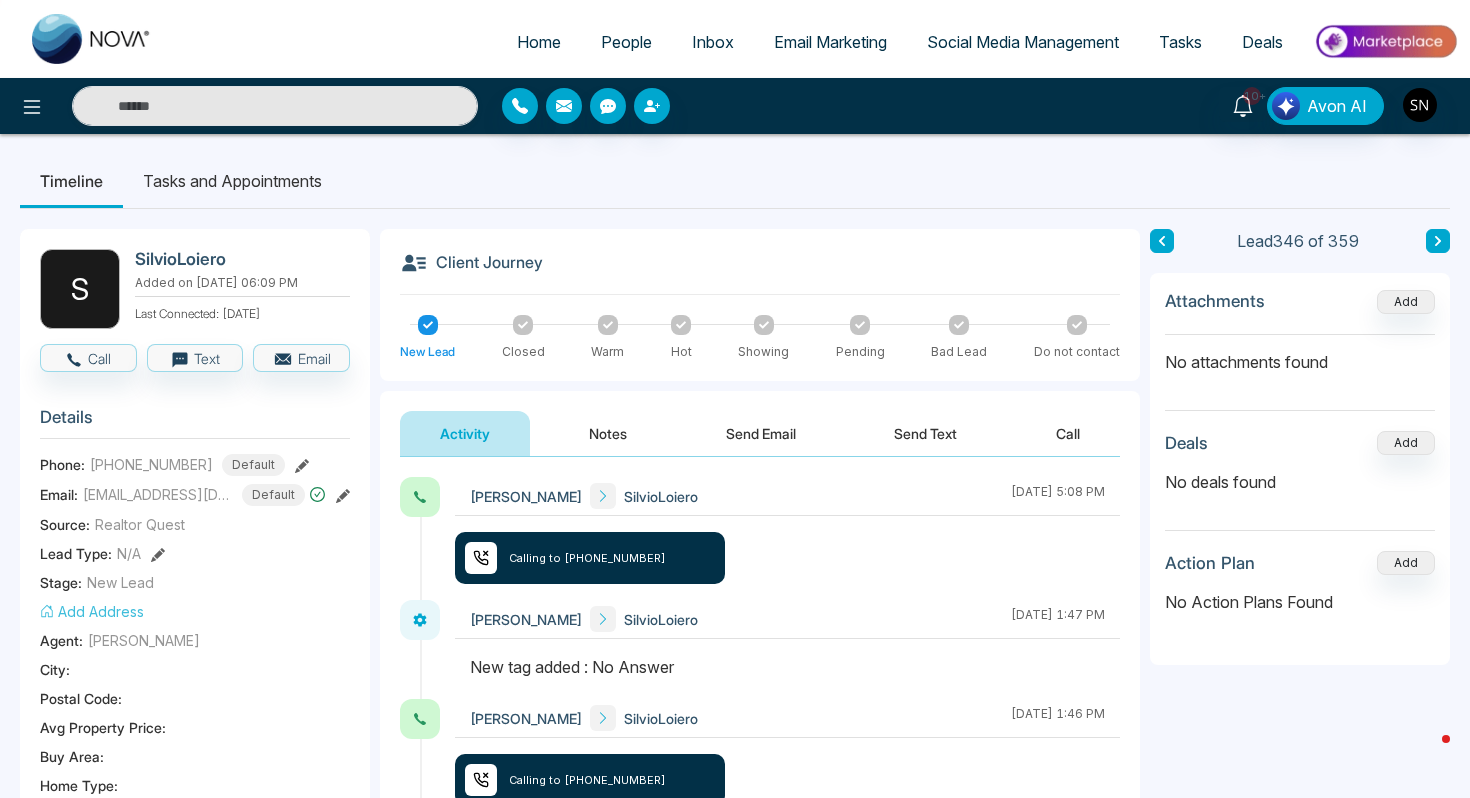 type on "**********" 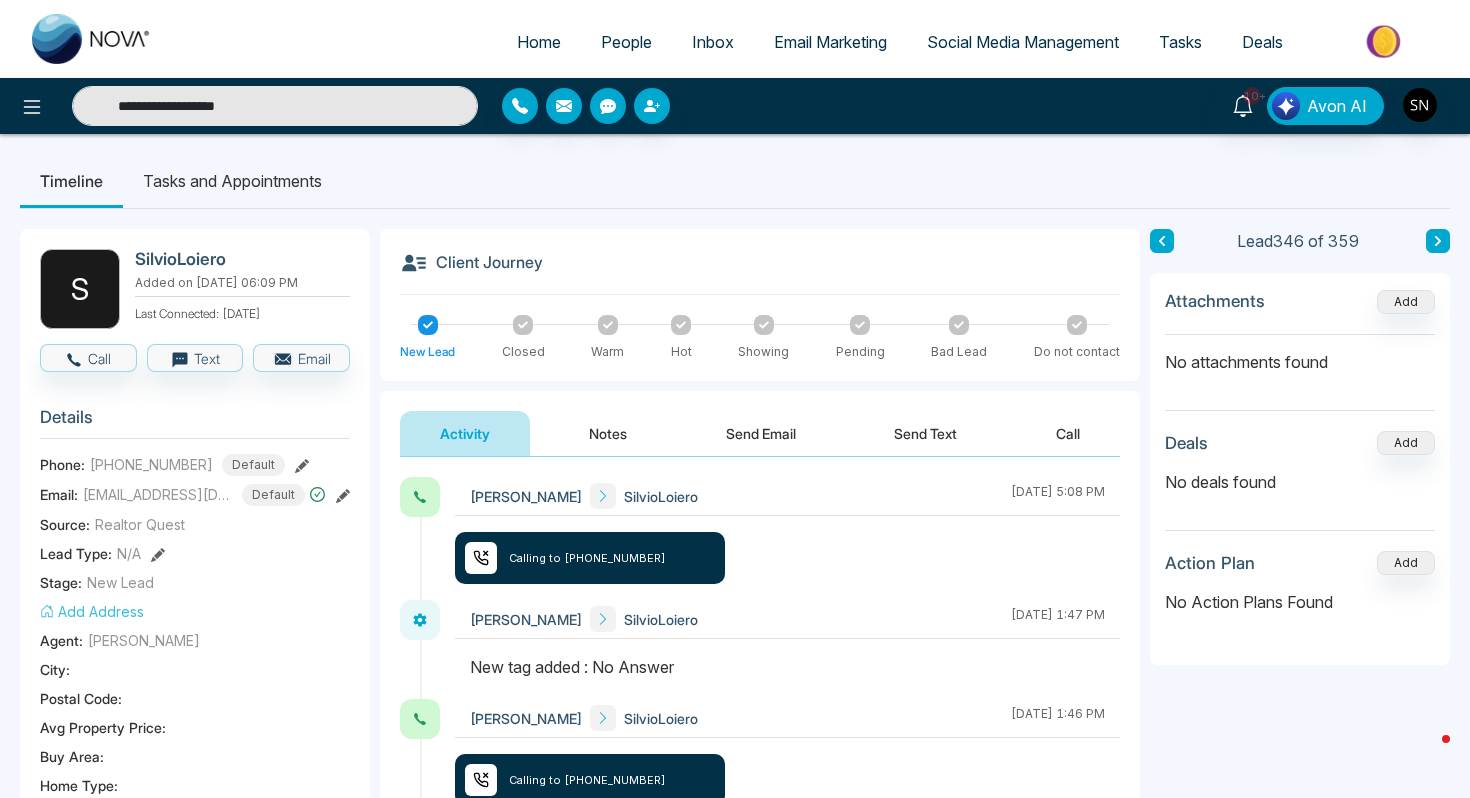 click on "**********" at bounding box center [275, 106] 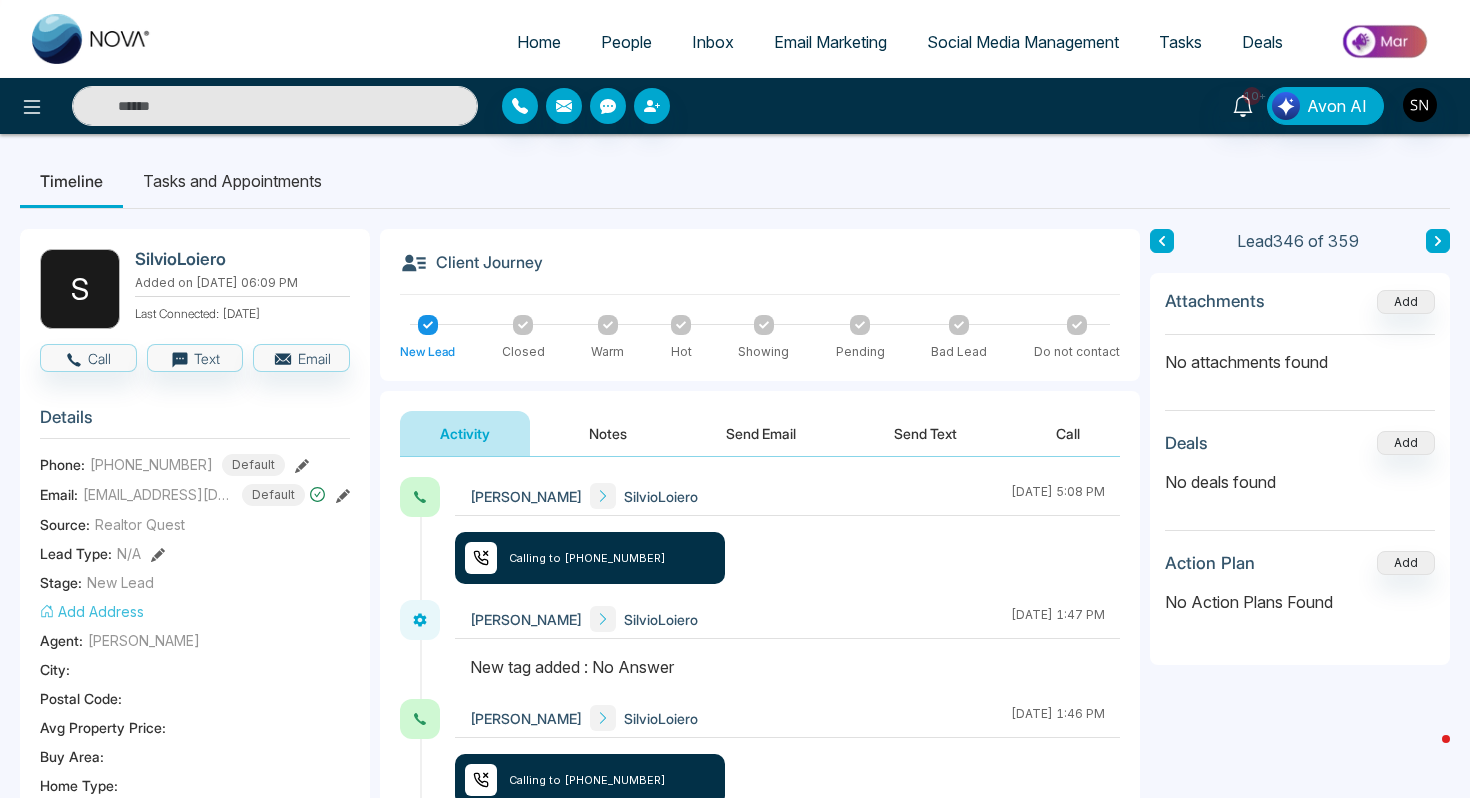 paste on "**********" 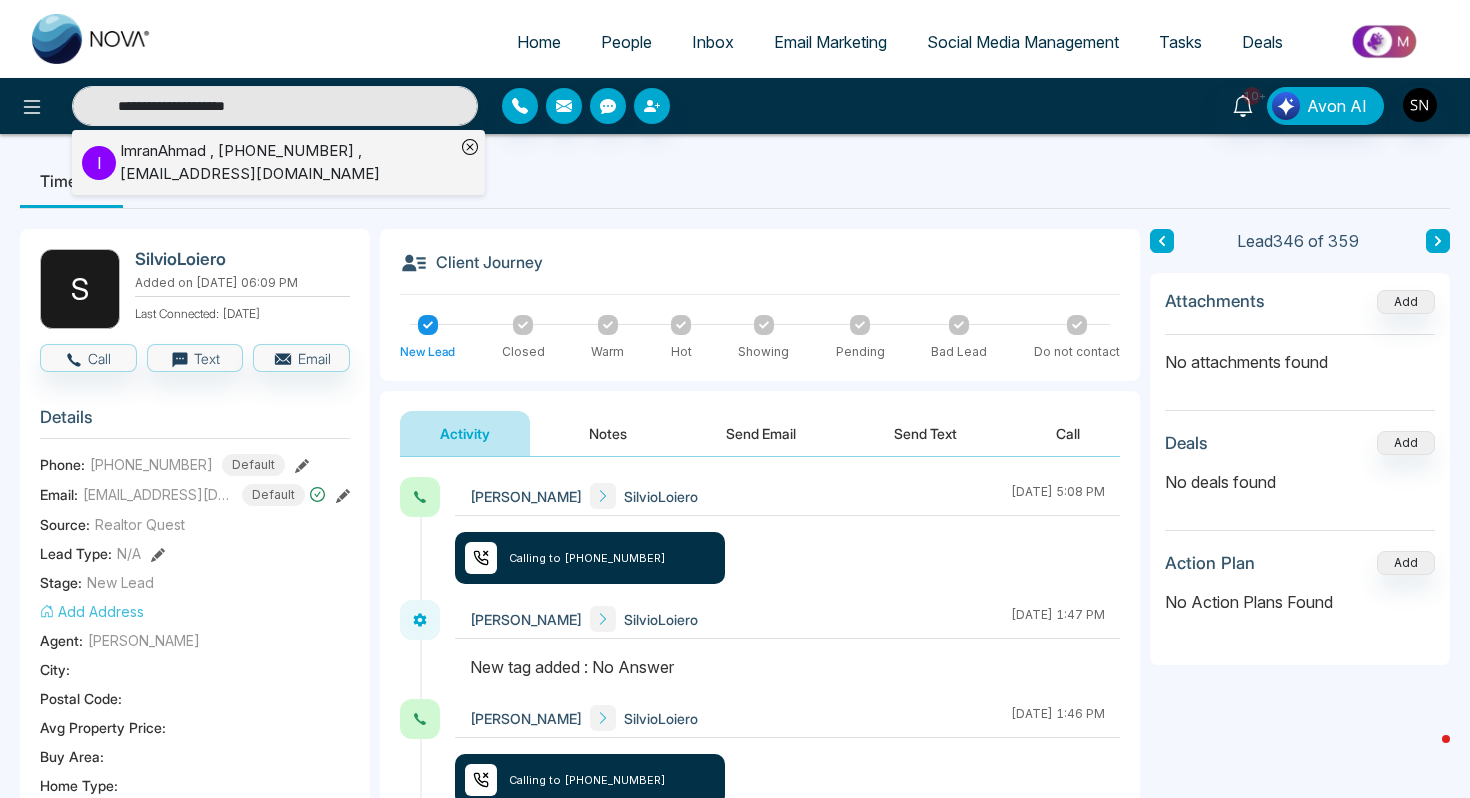 click on "ImranAhmad     , [PHONE_NUMBER]   , [EMAIL_ADDRESS][DOMAIN_NAME]" at bounding box center (287, 162) 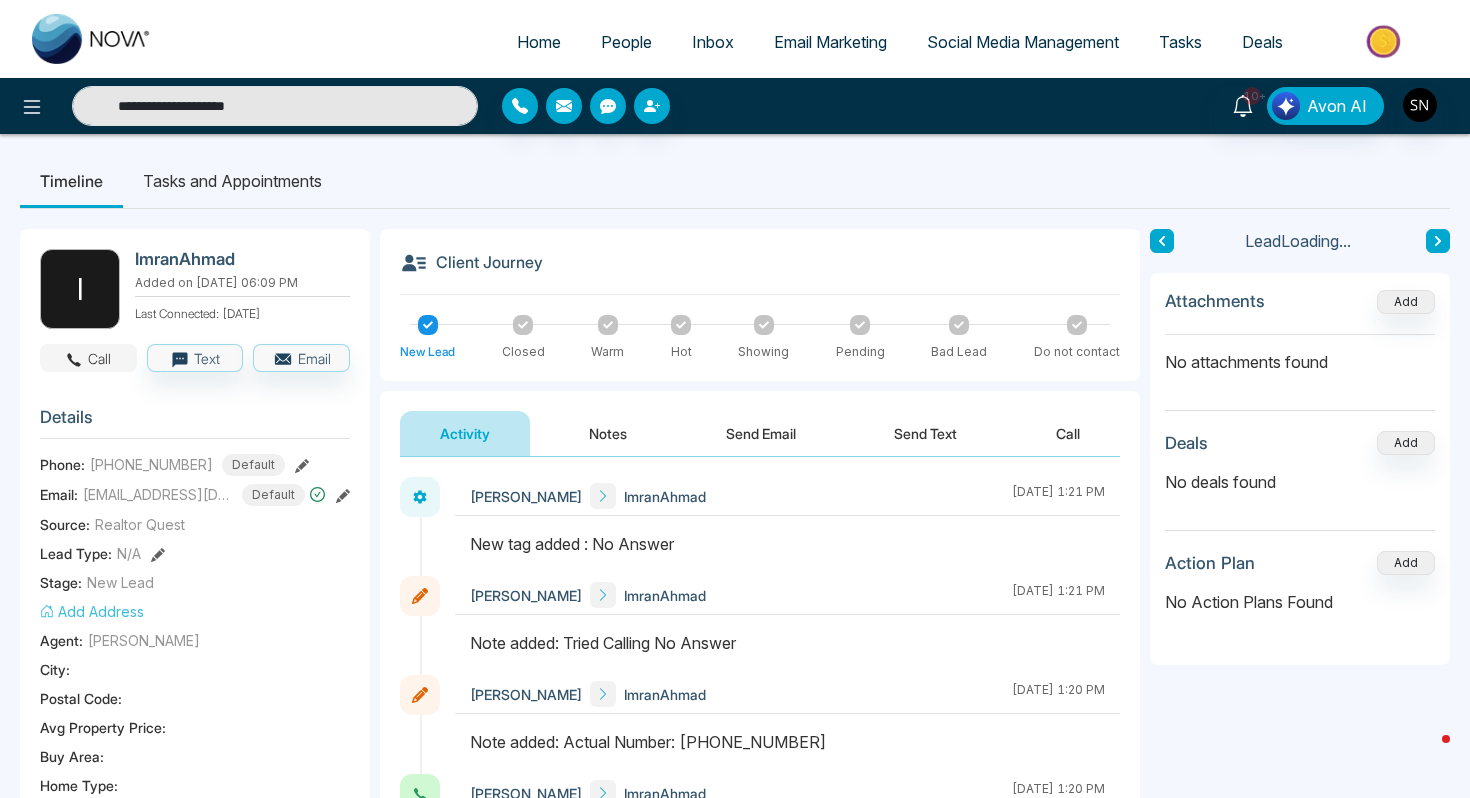 click on "Call" at bounding box center [88, 358] 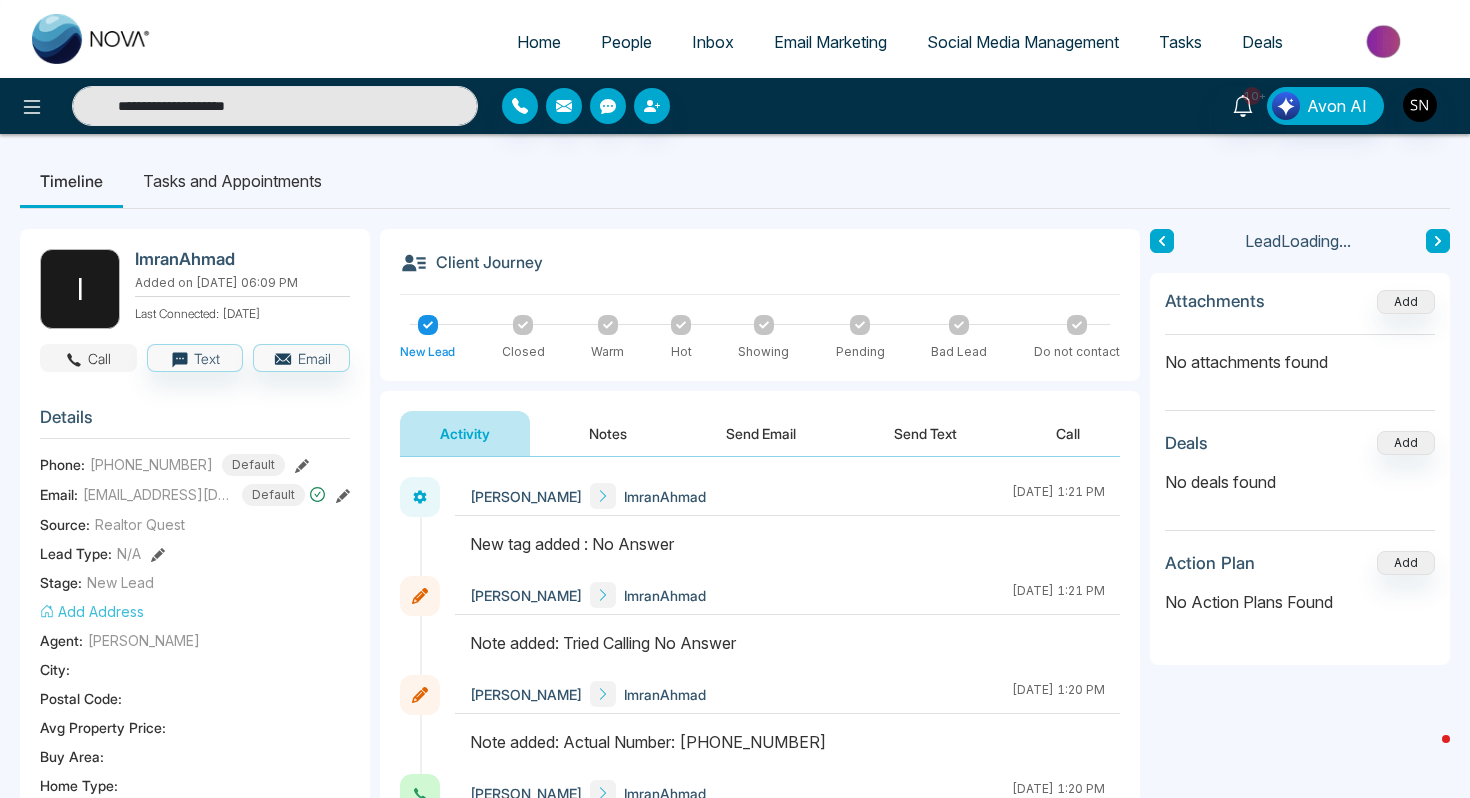 type on "**********" 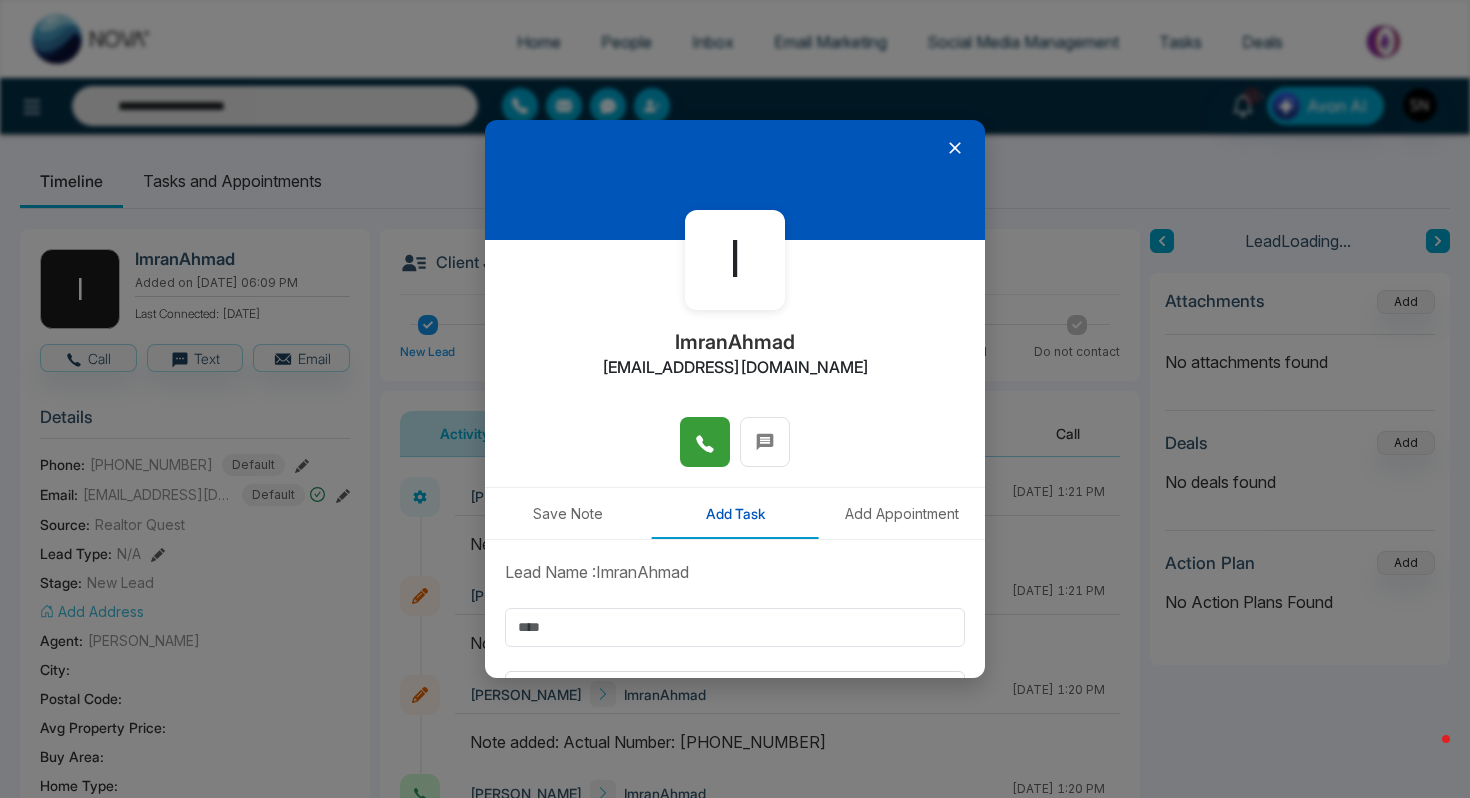 click at bounding box center [705, 442] 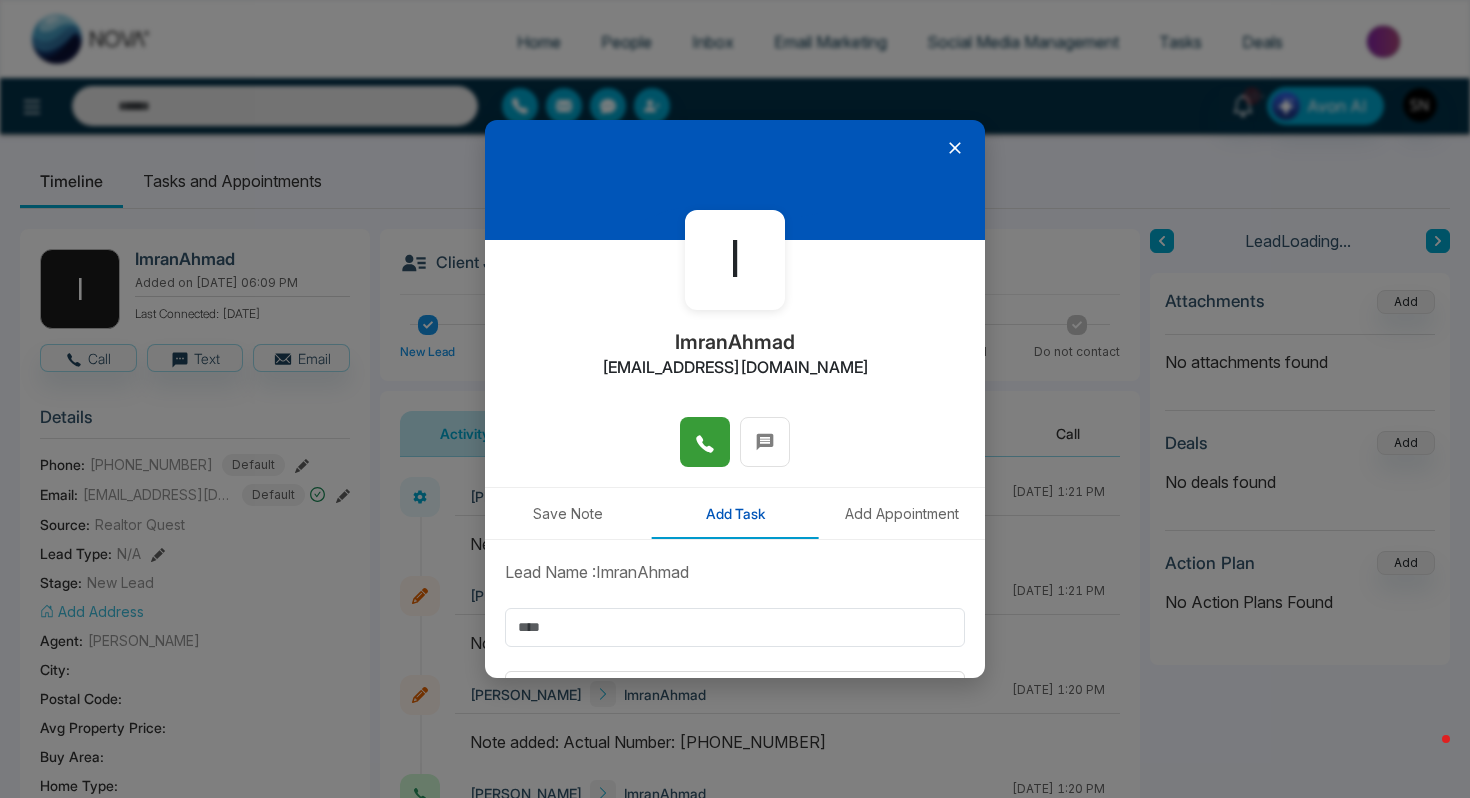 type on "**********" 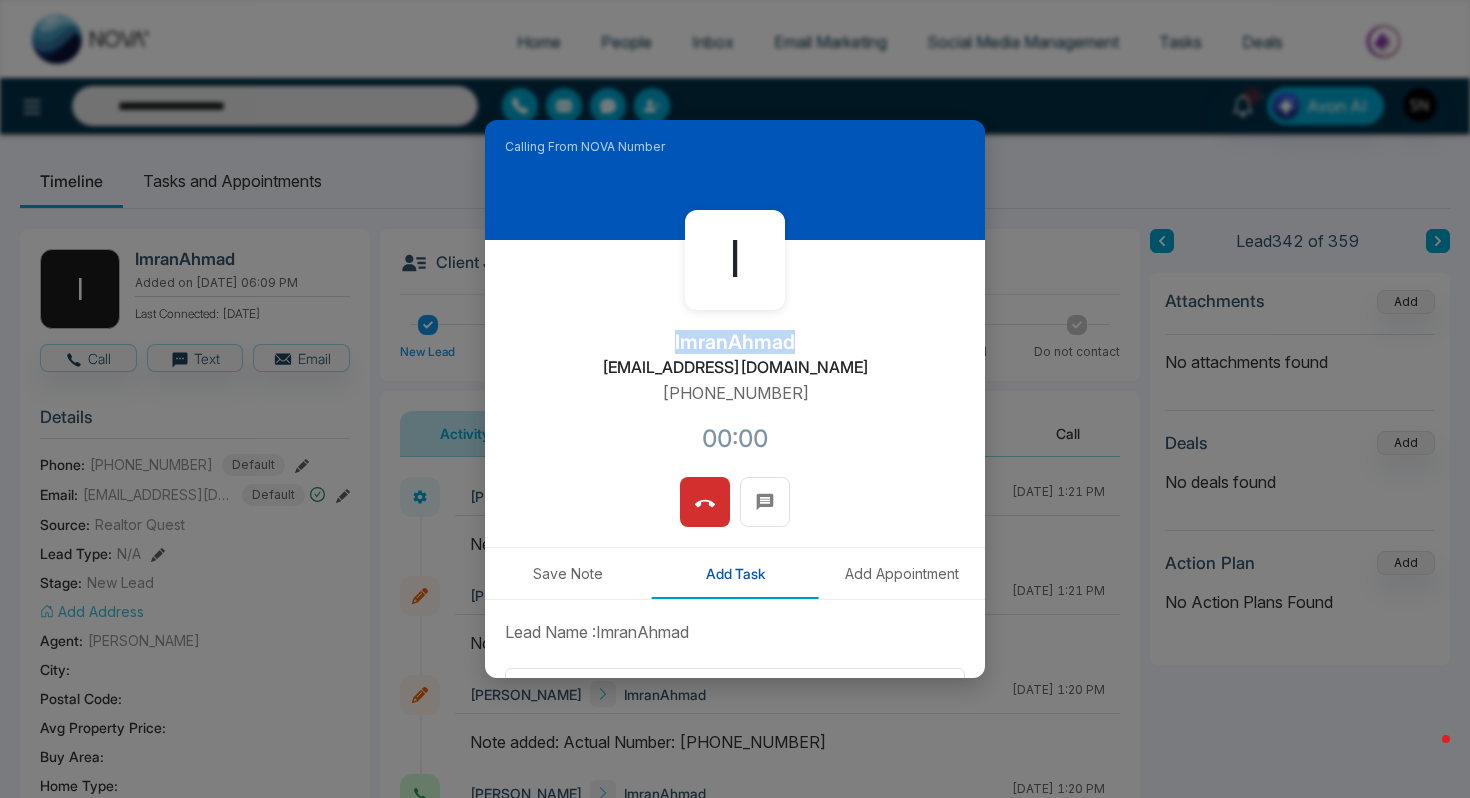 drag, startPoint x: 668, startPoint y: 343, endPoint x: 796, endPoint y: 348, distance: 128.09763 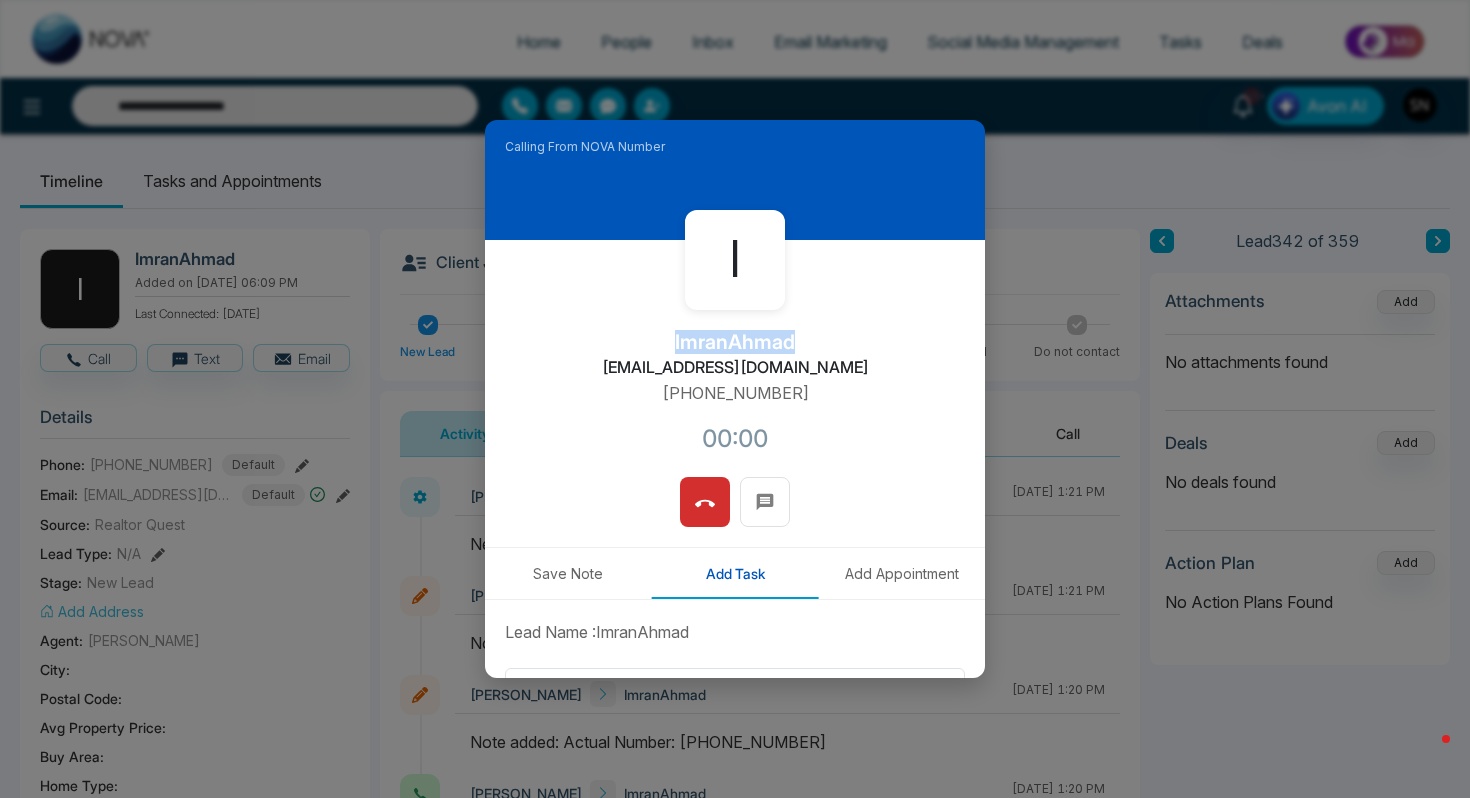 click on "I ImranAhmad [EMAIL_ADDRESS][DOMAIN_NAME] [PHONE_NUMBER]:00" at bounding box center (735, 358) 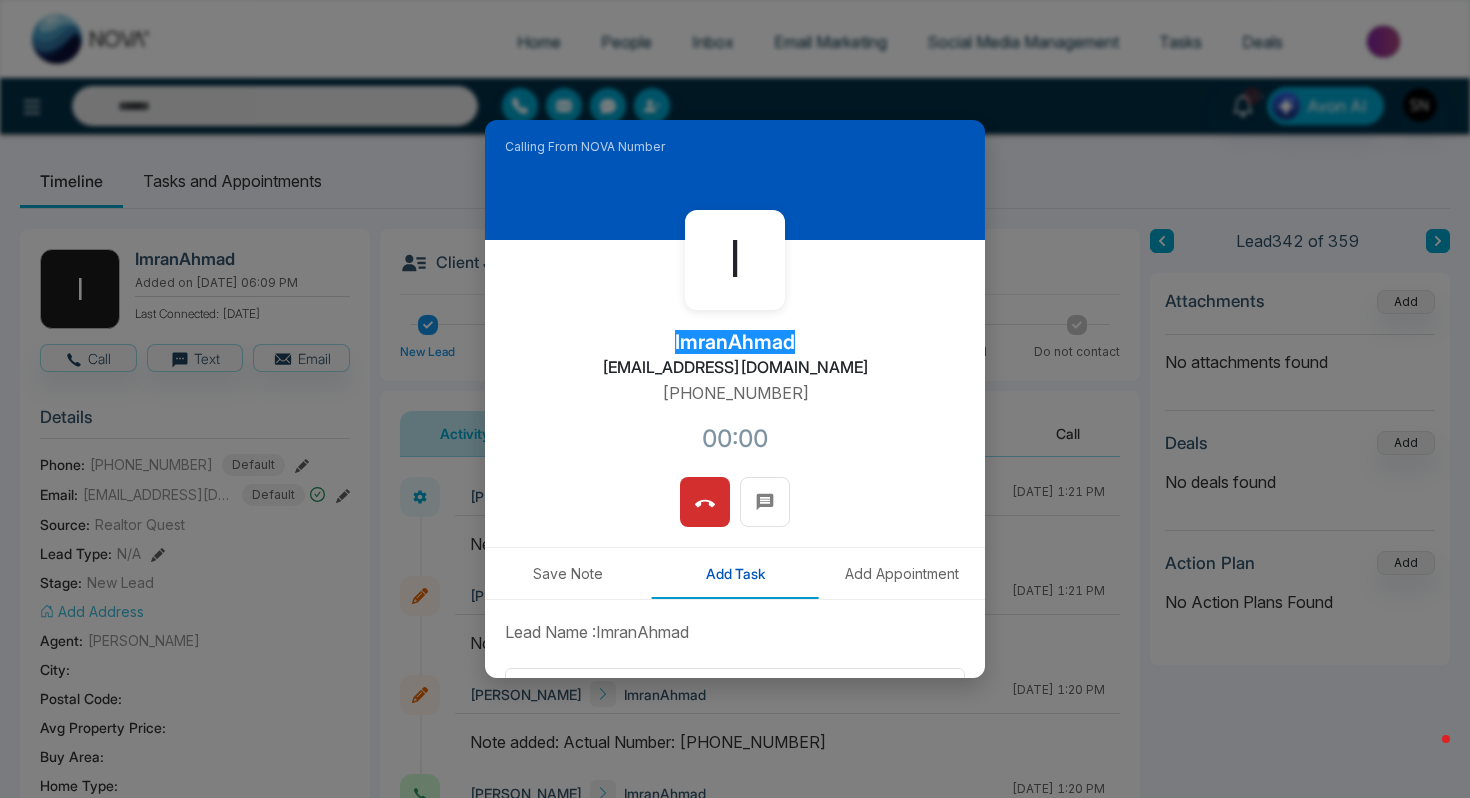 type on "**********" 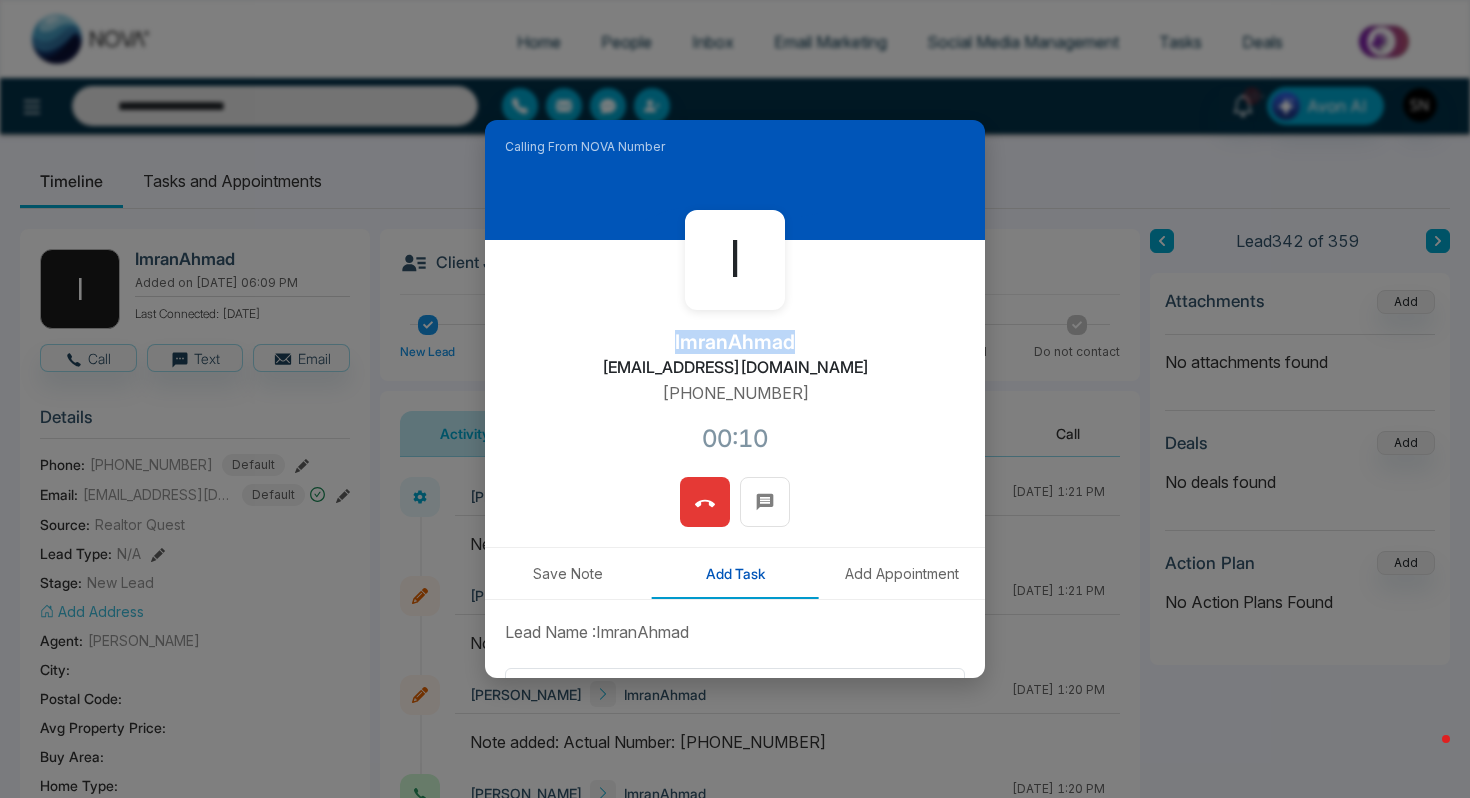 click at bounding box center (705, 502) 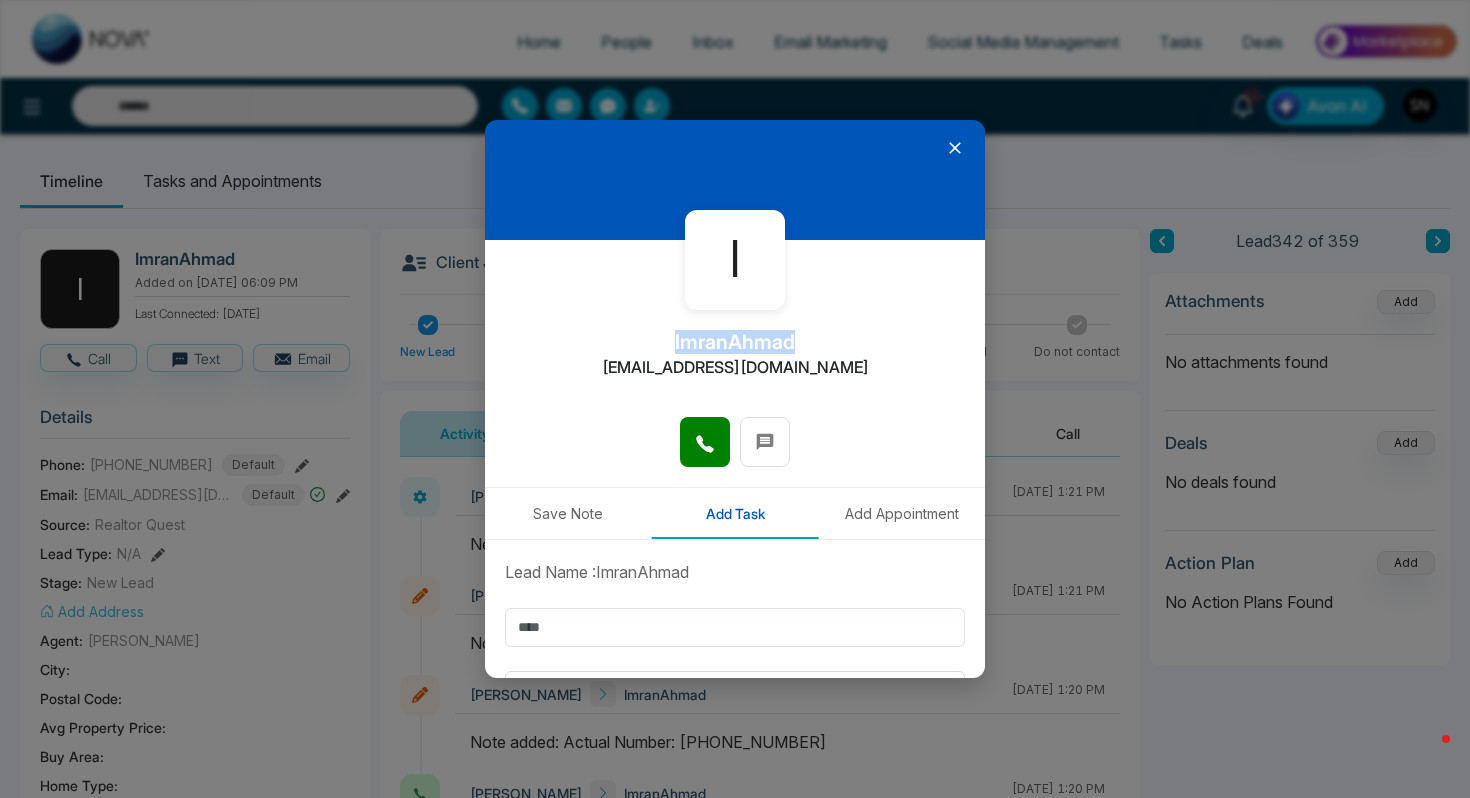 type on "**********" 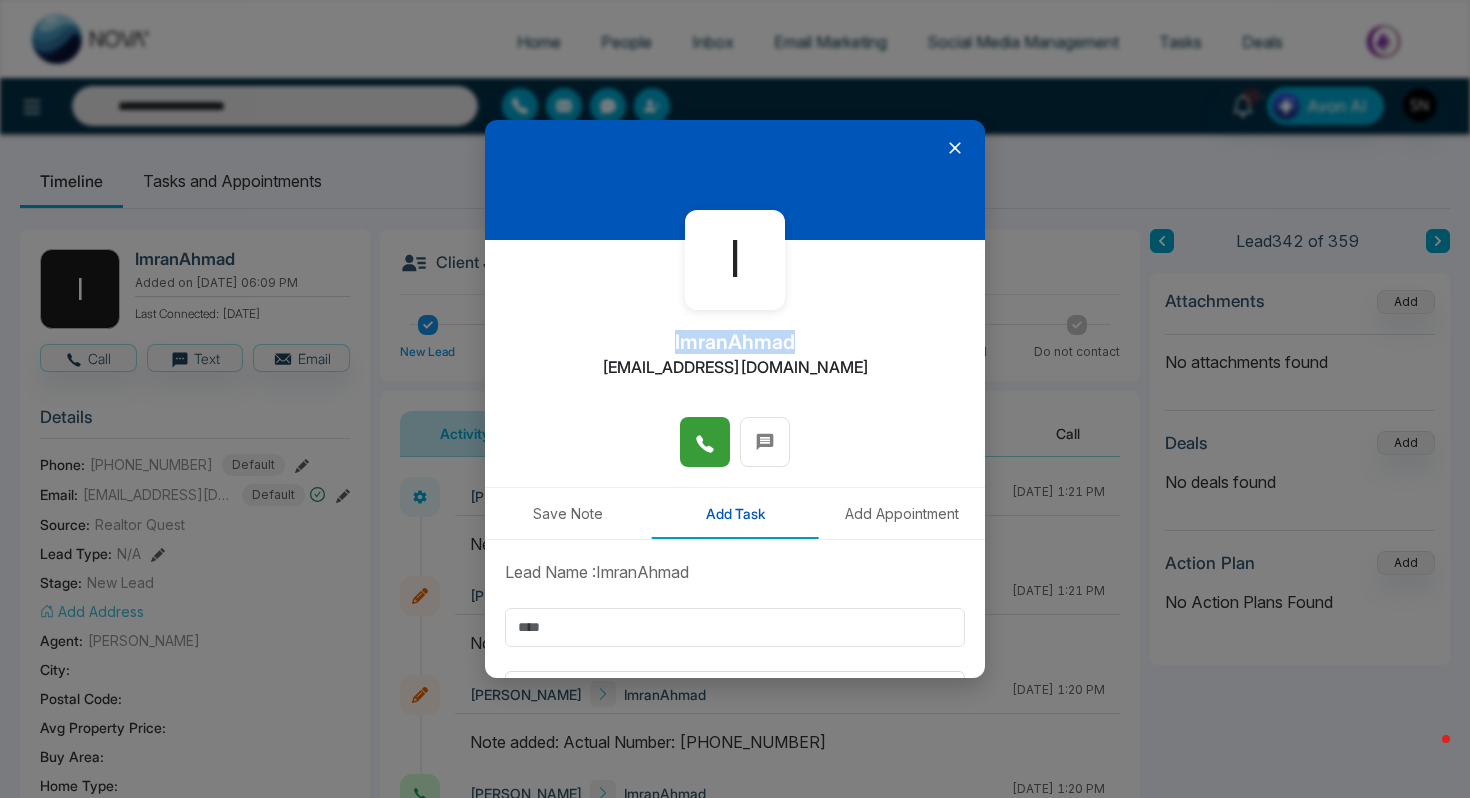 click at bounding box center [705, 442] 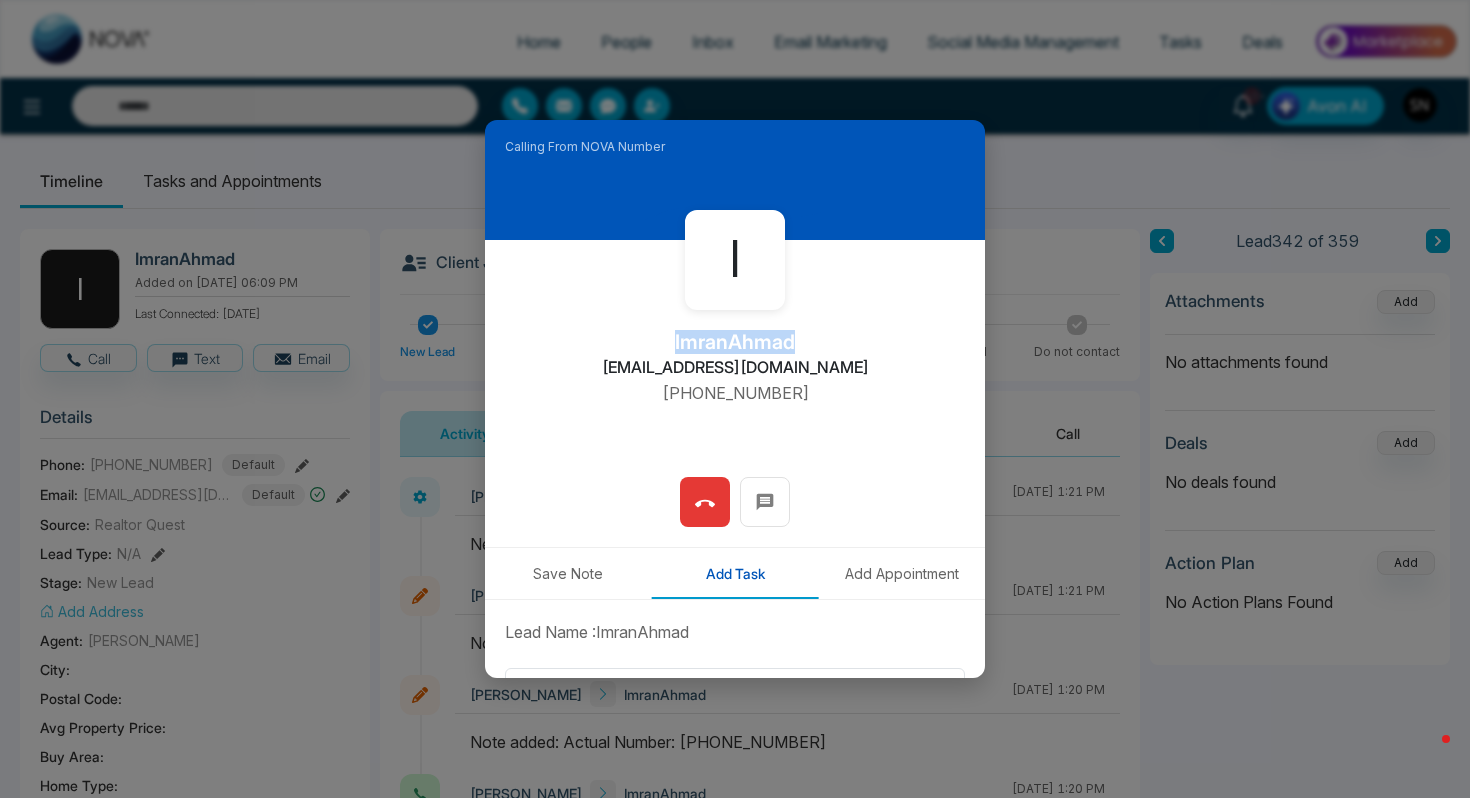 type on "**********" 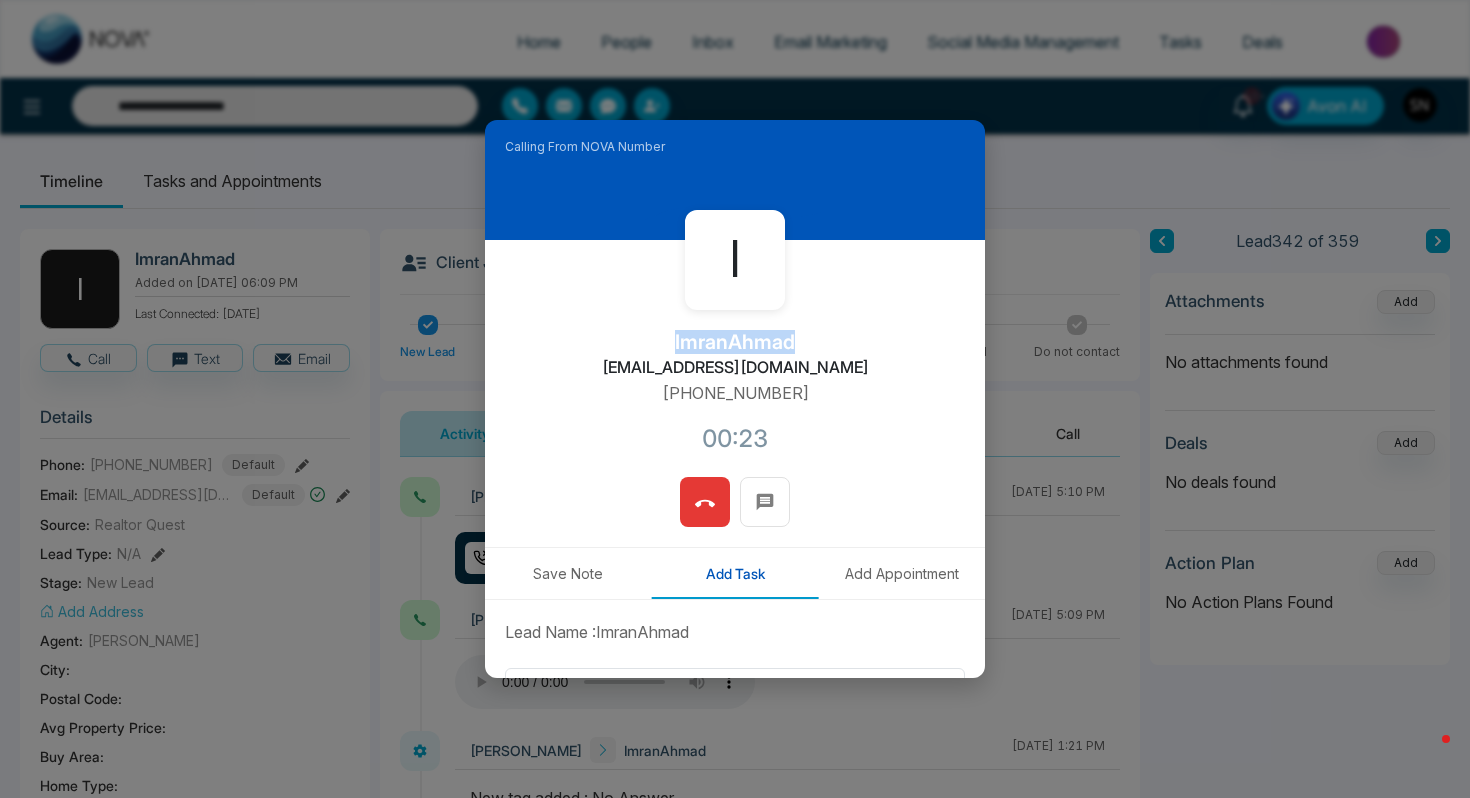 click at bounding box center (705, 502) 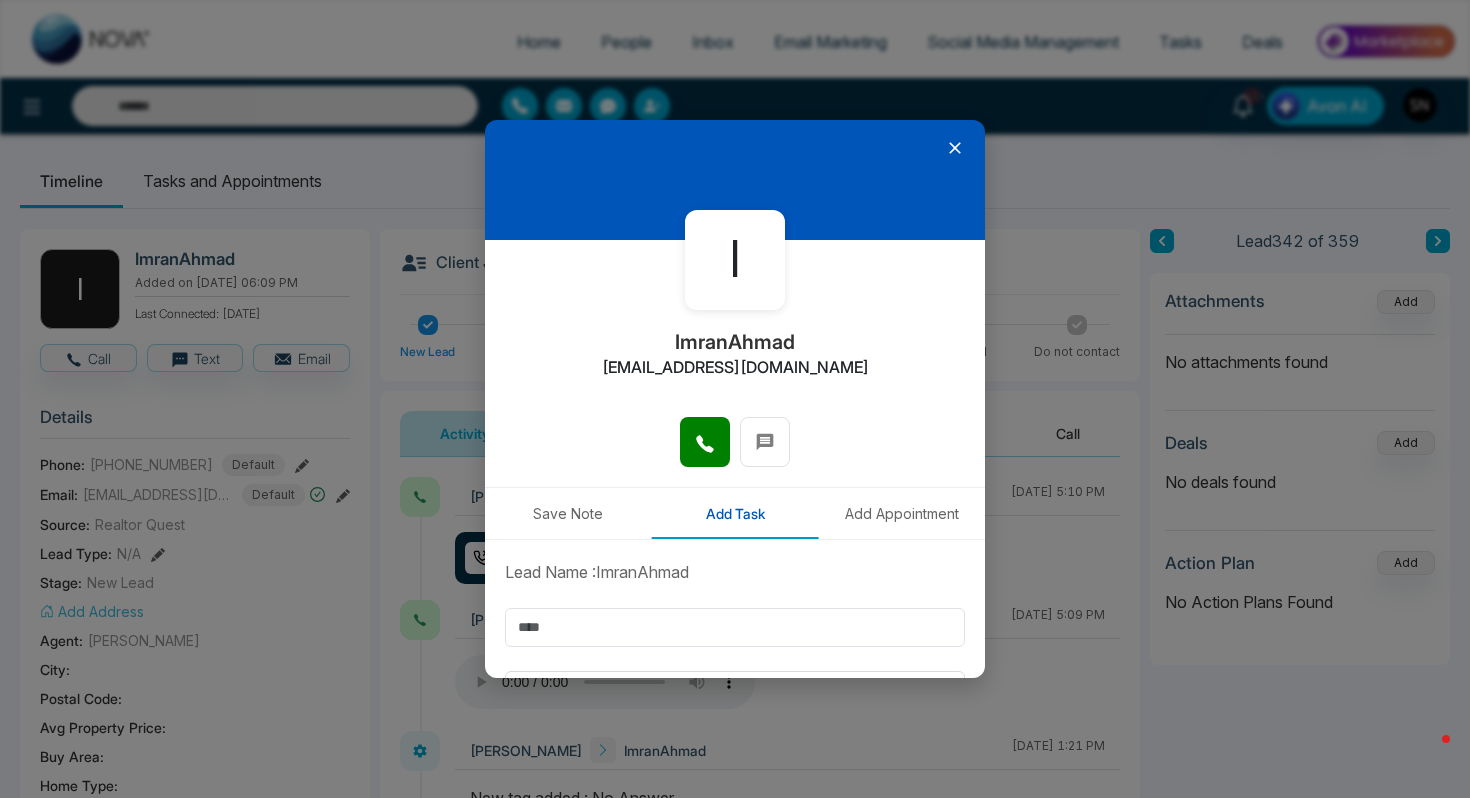 click 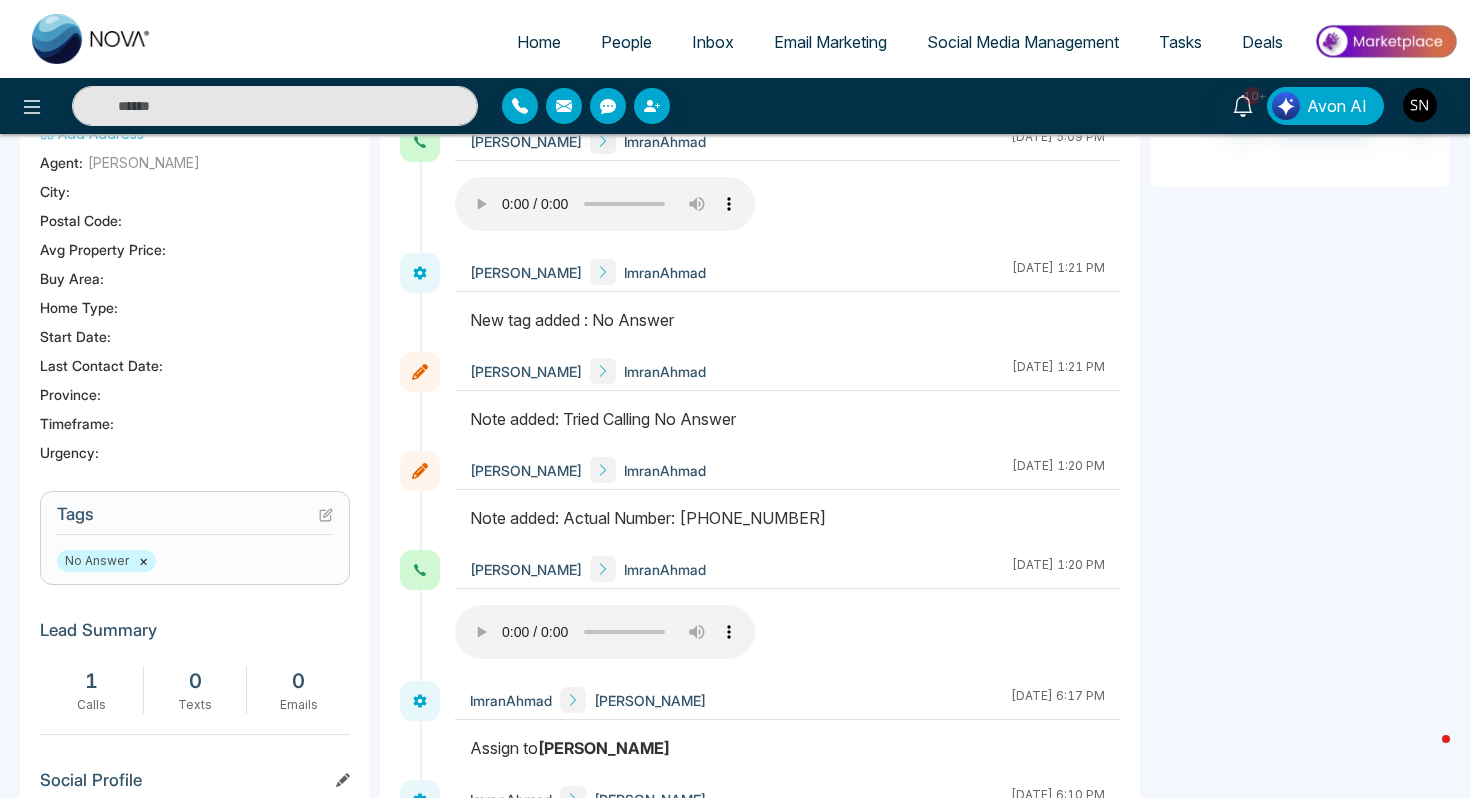 scroll, scrollTop: 506, scrollLeft: 0, axis: vertical 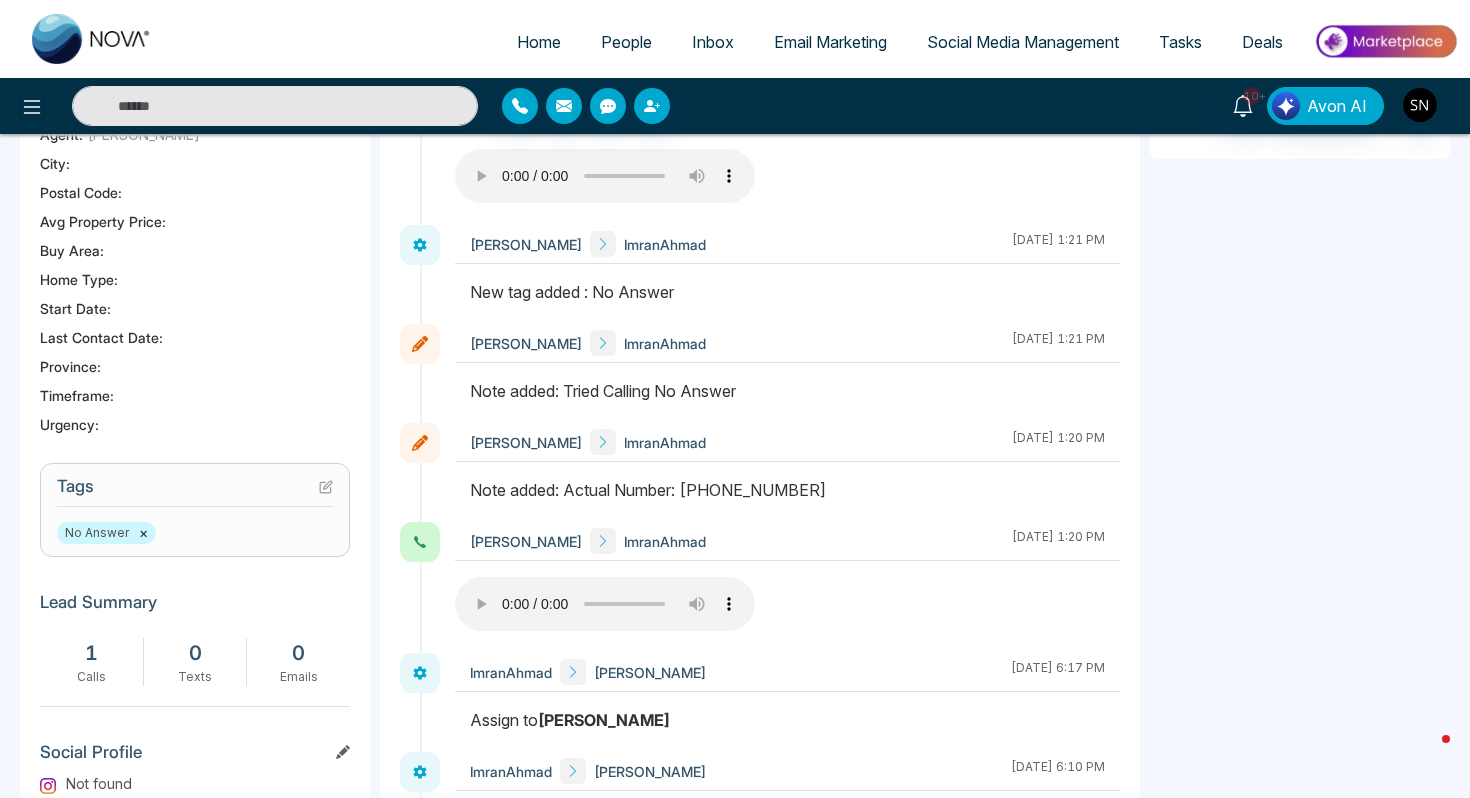 click on "Tags" at bounding box center (195, 491) 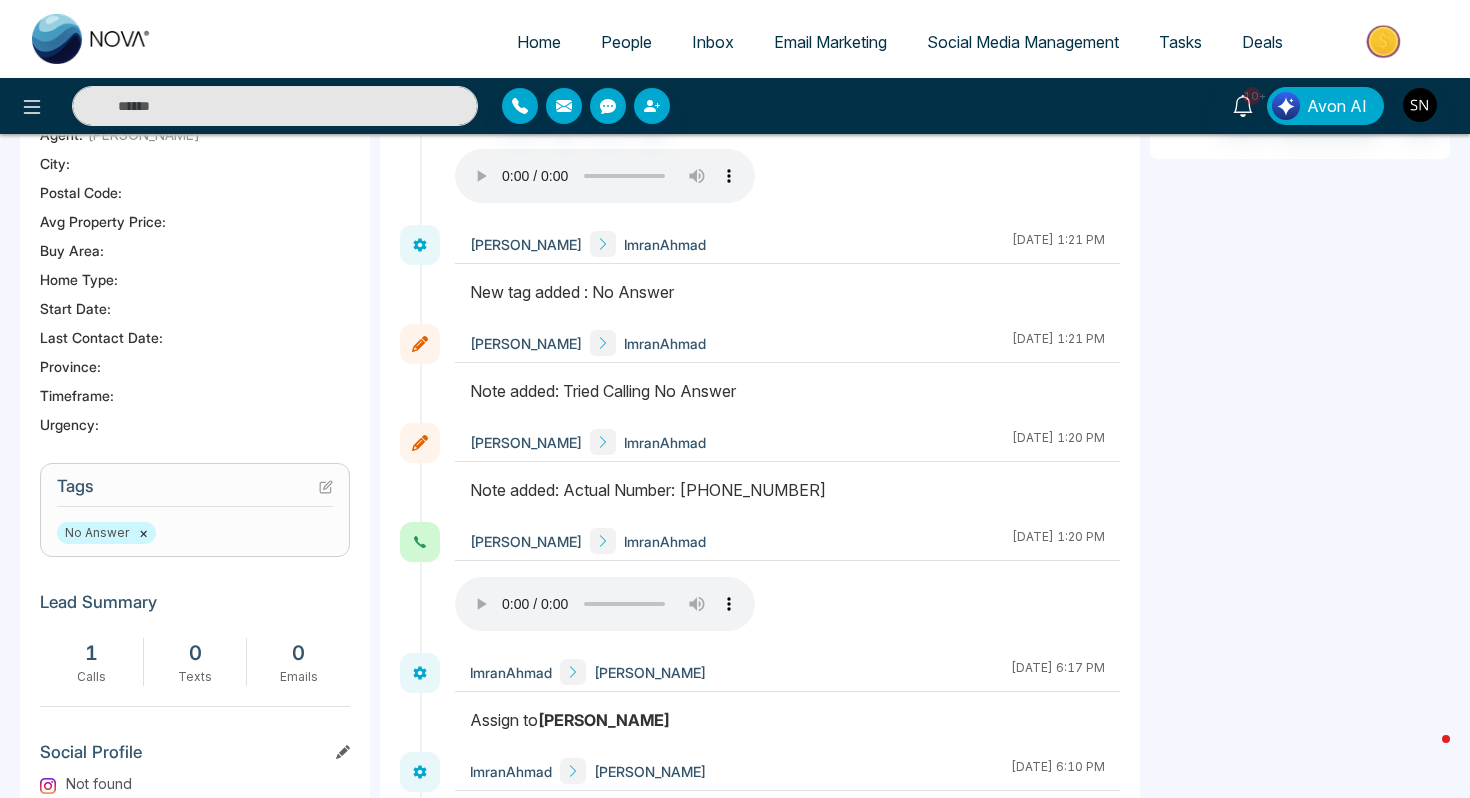 click 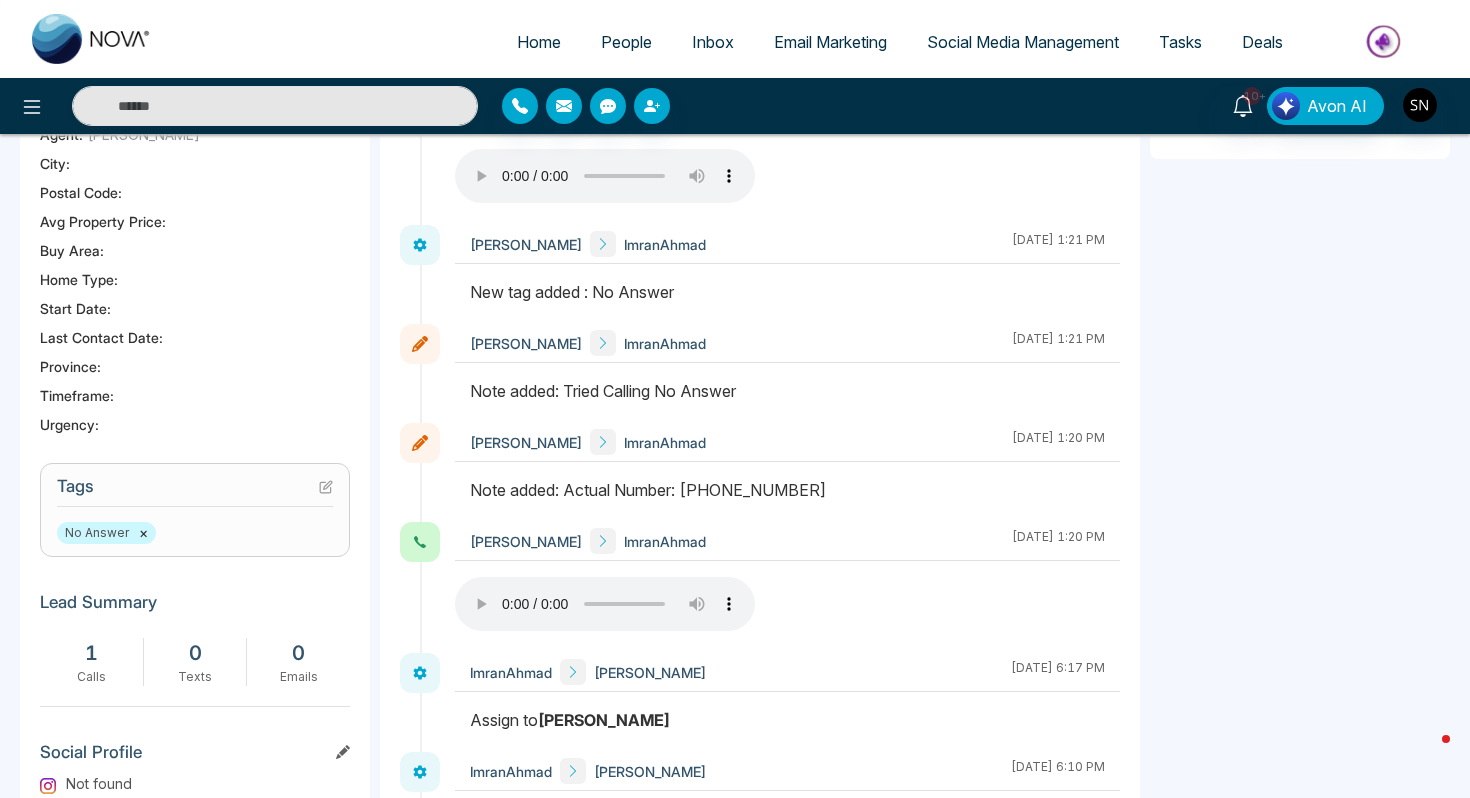 type on "**********" 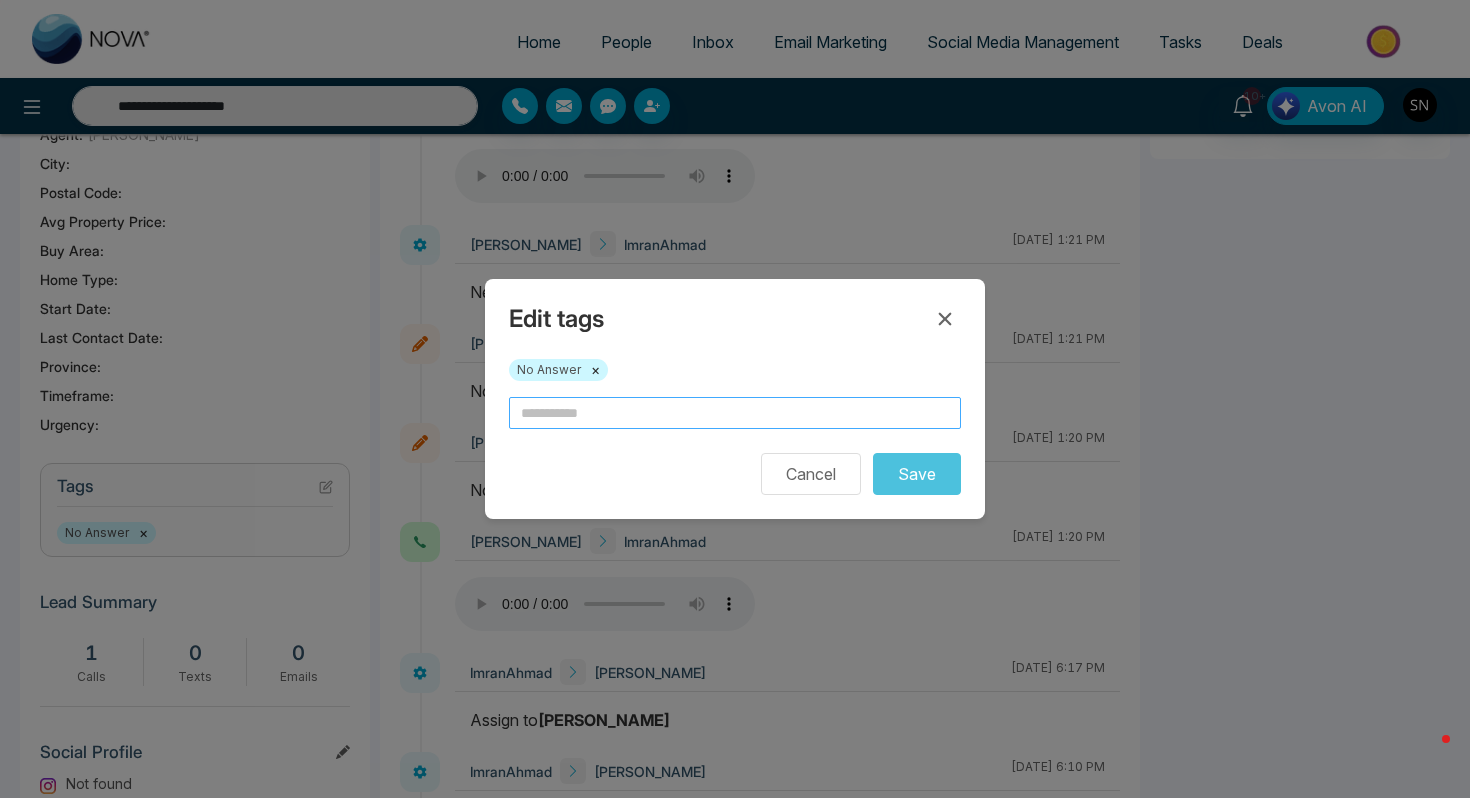 click at bounding box center [735, 413] 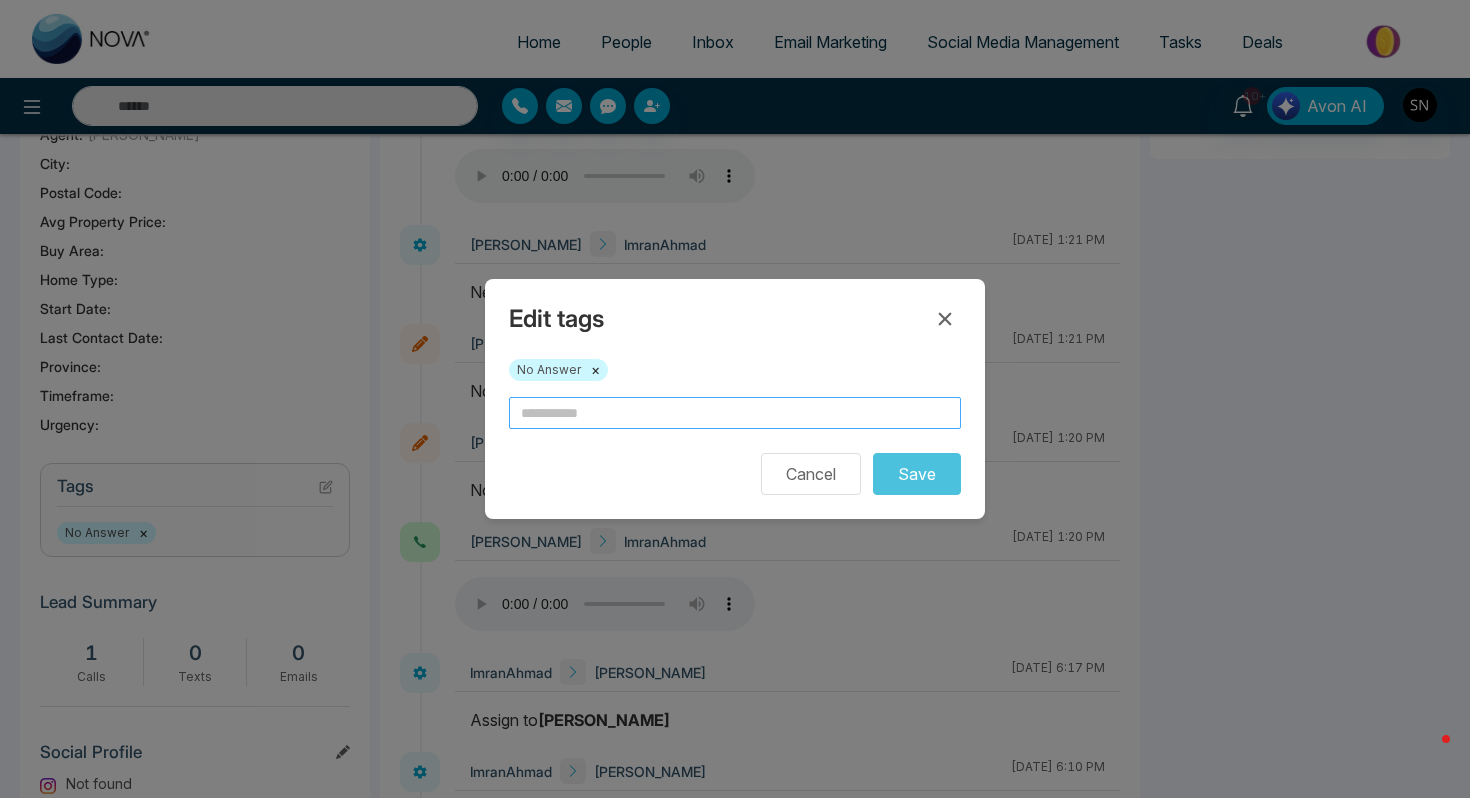 type on "**********" 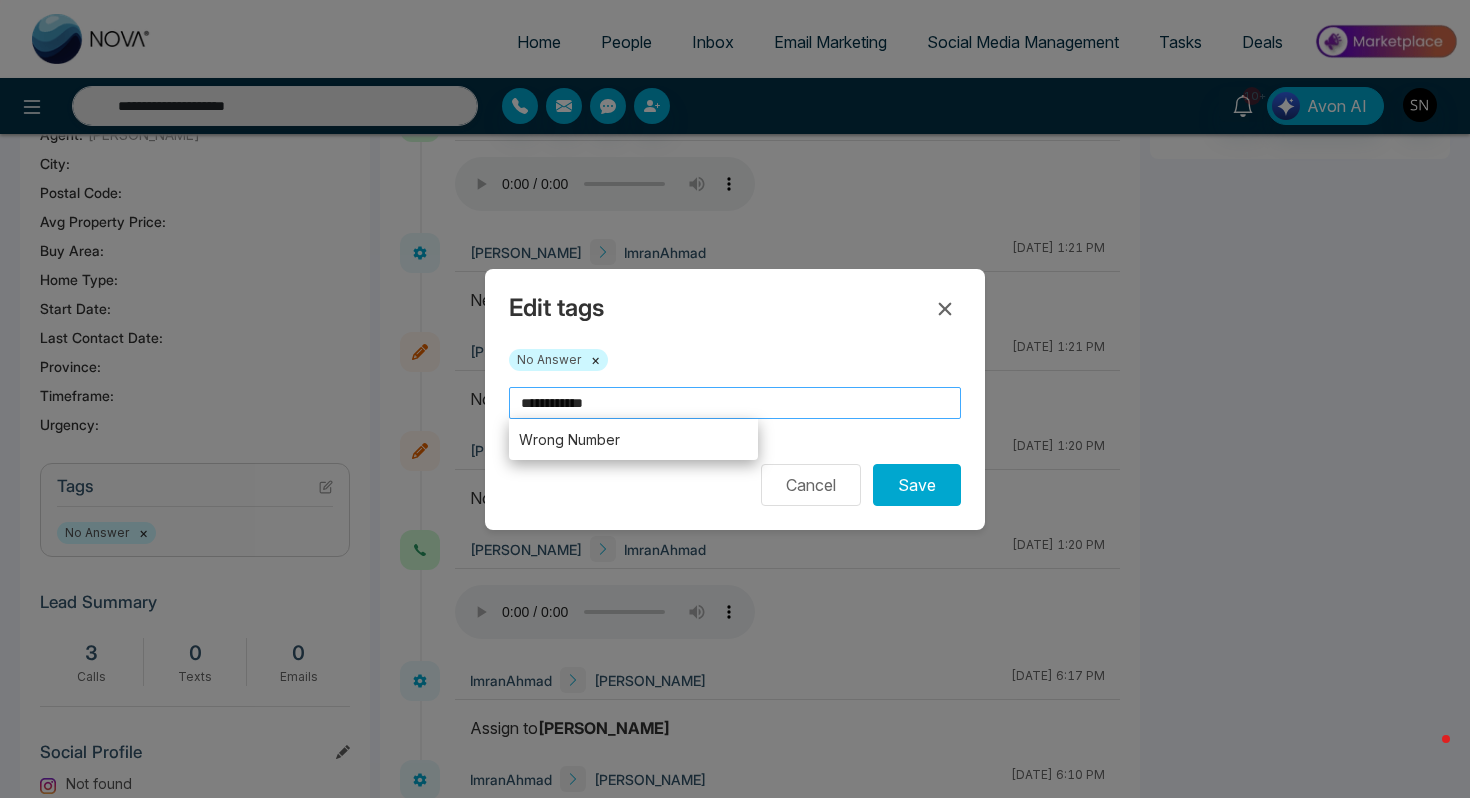 type on "**********" 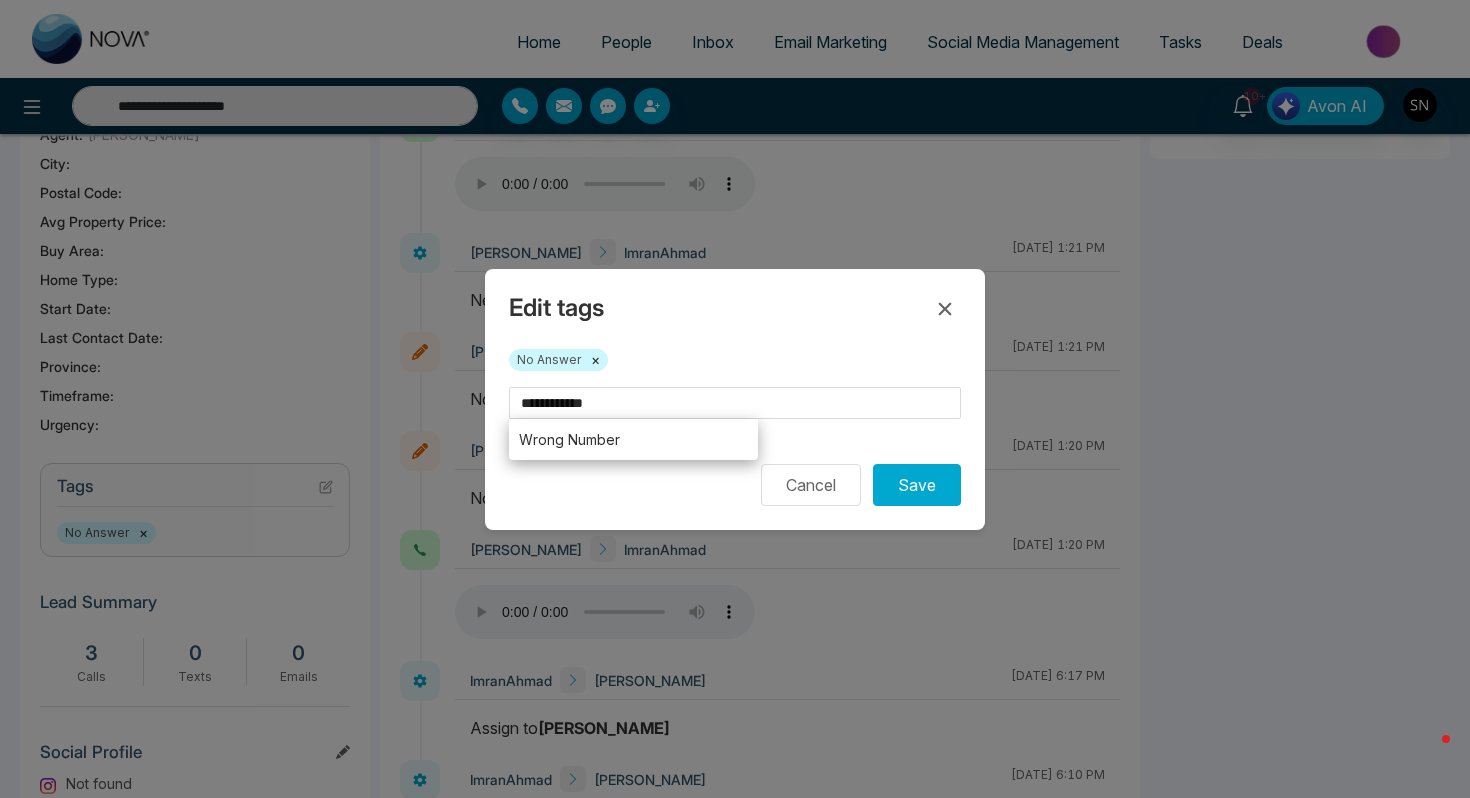 click on "**********" at bounding box center (735, 399) 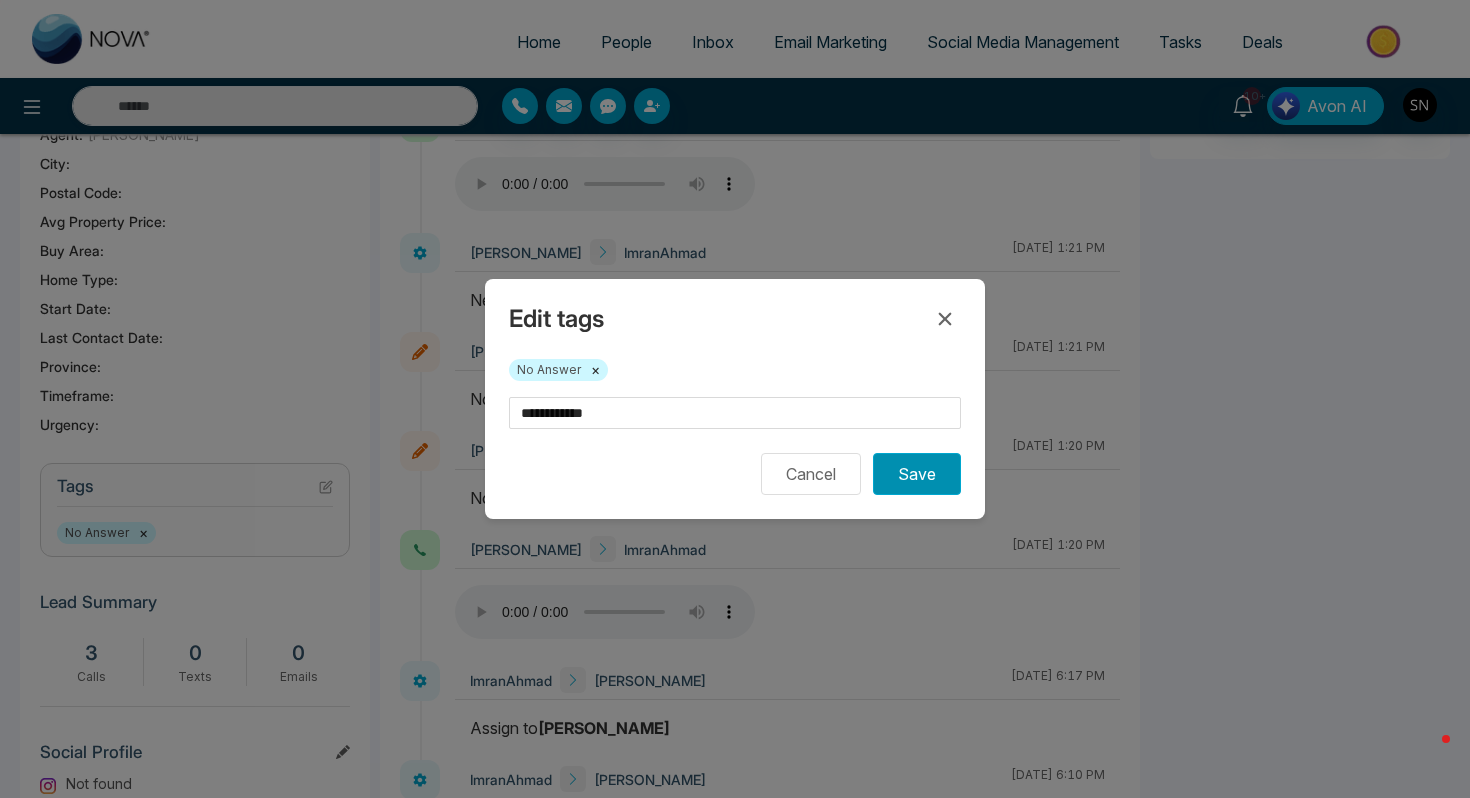 click on "Save" at bounding box center [917, 474] 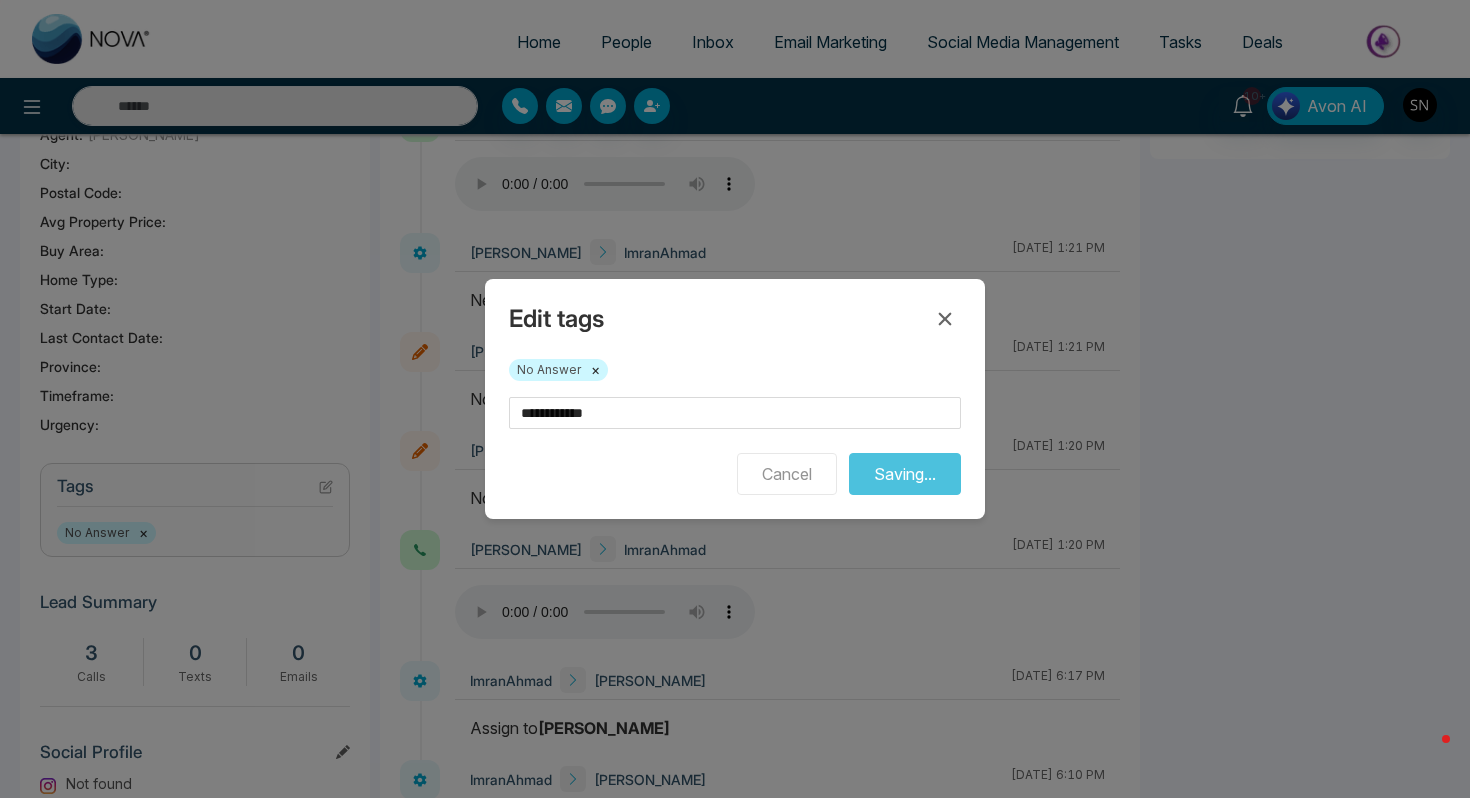 type on "**********" 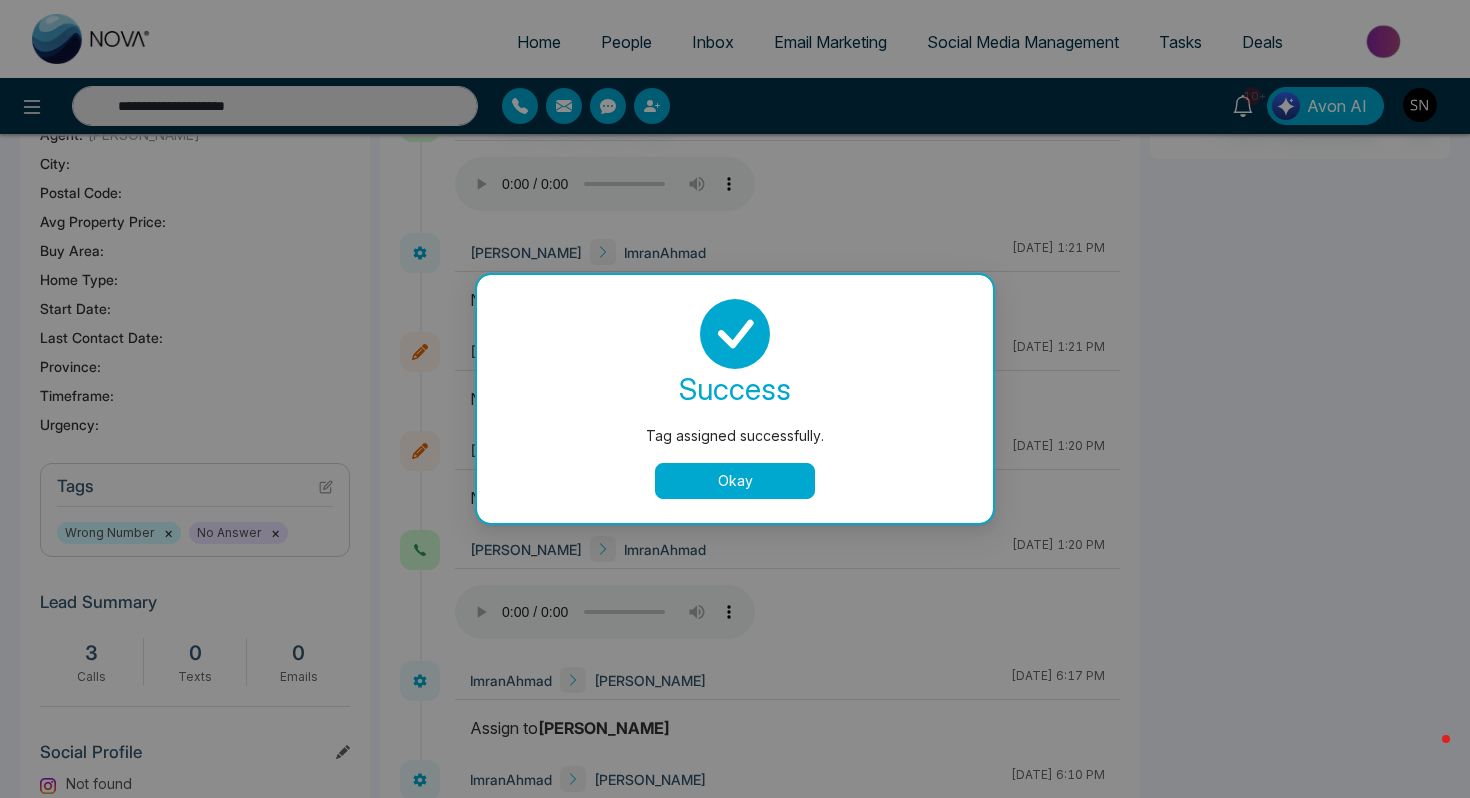 click on "Okay" at bounding box center (735, 481) 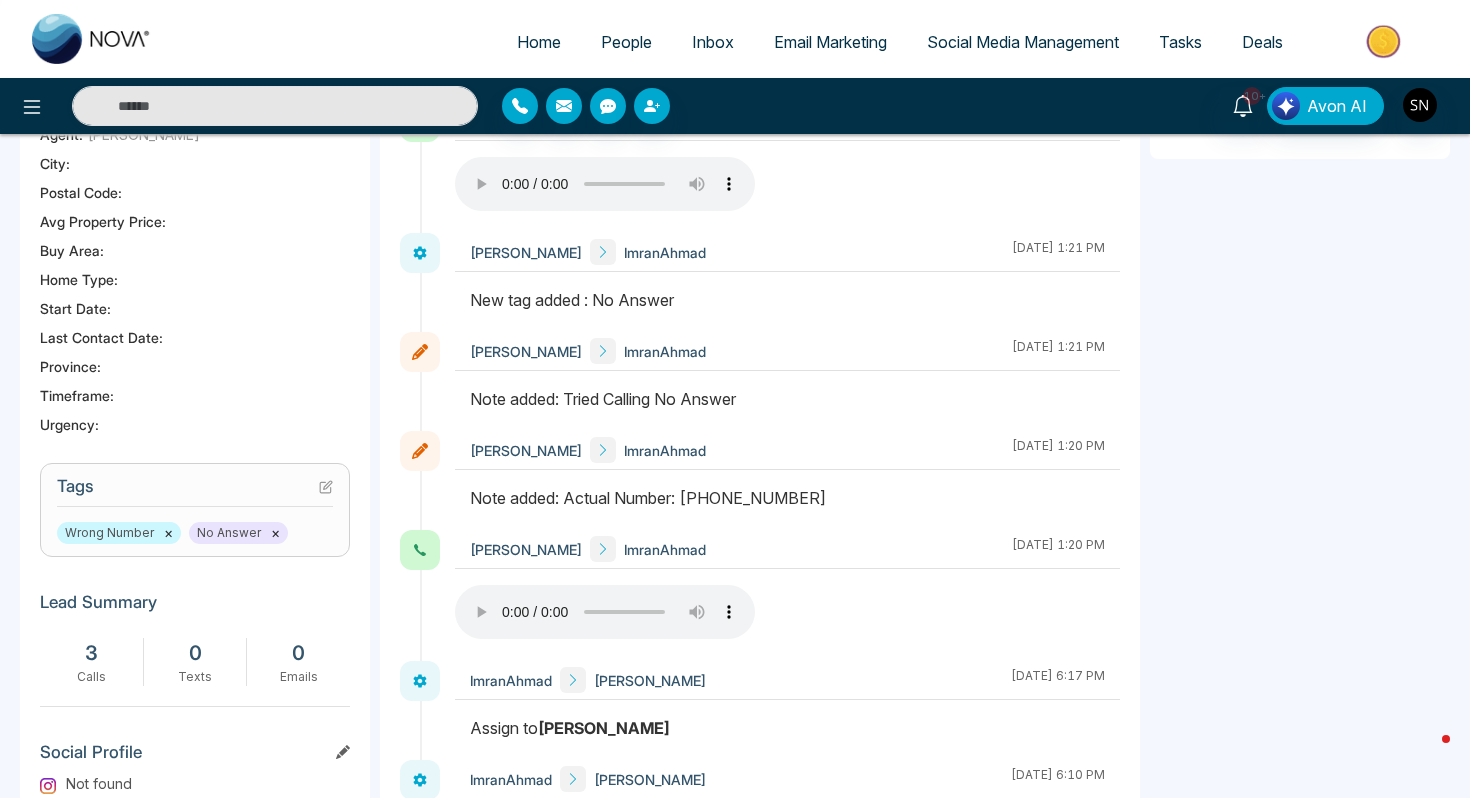 type on "**********" 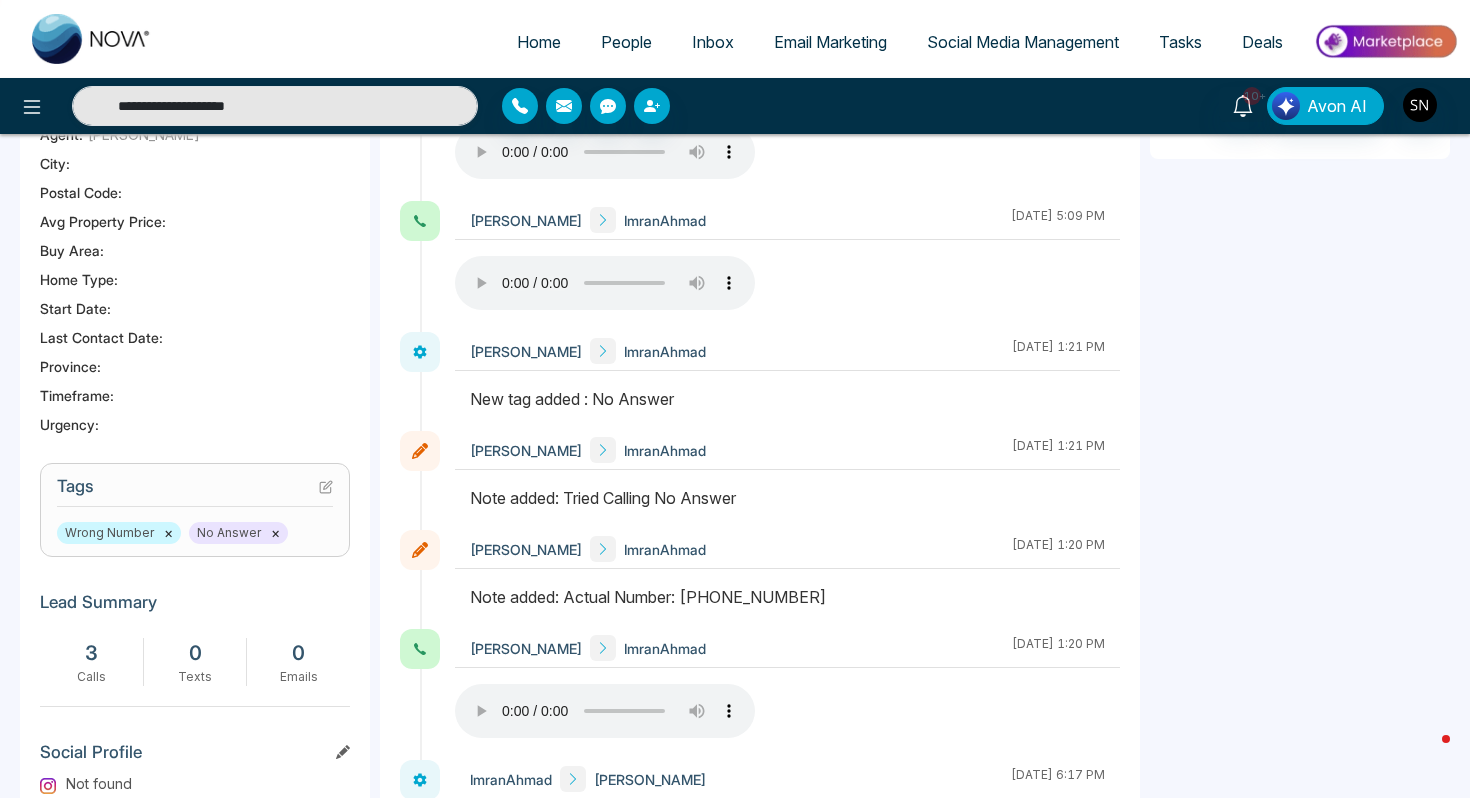 click on "No Answer   ×" at bounding box center [238, 533] 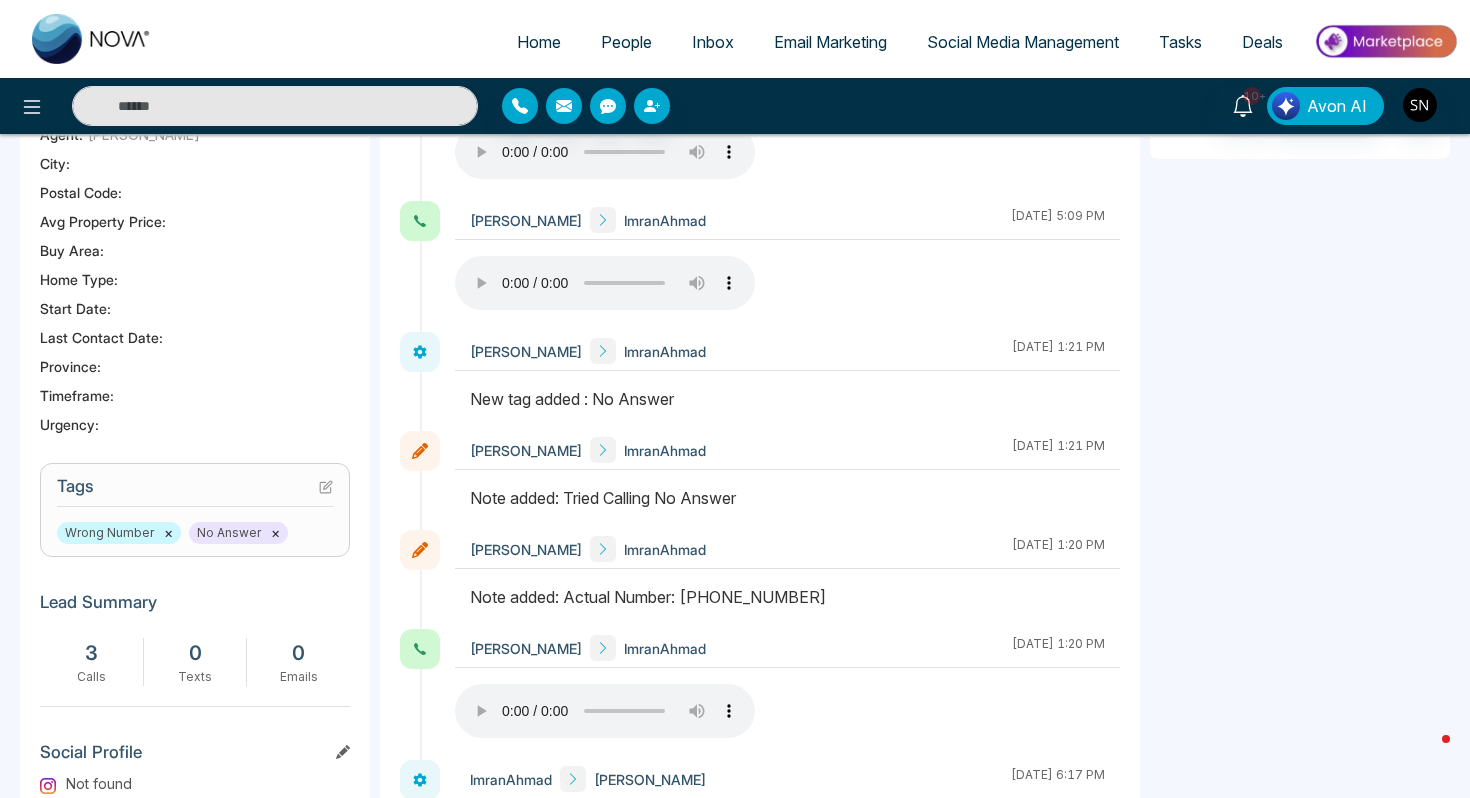 click on "No Answer   ×" at bounding box center (238, 533) 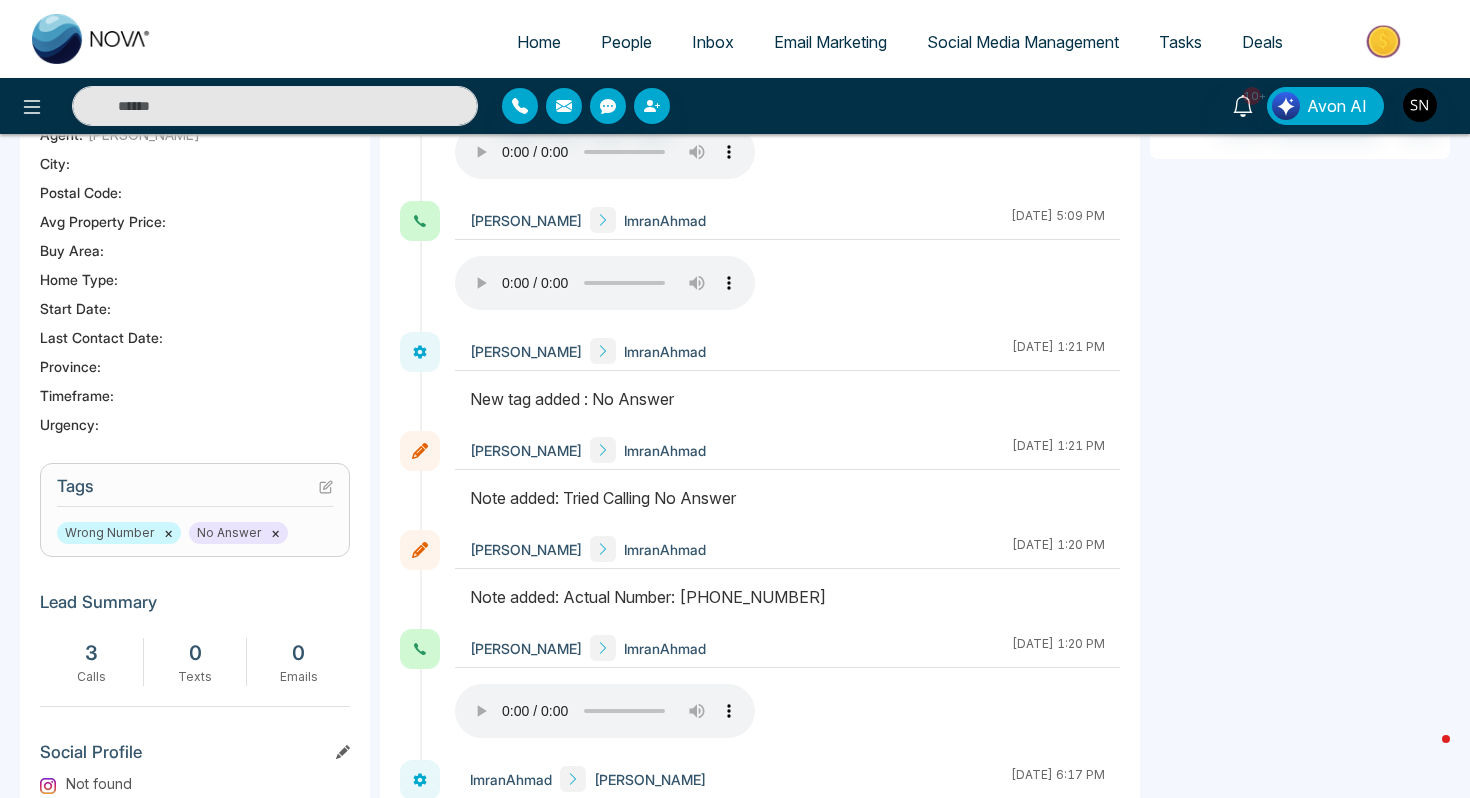 click on "×" at bounding box center [275, 533] 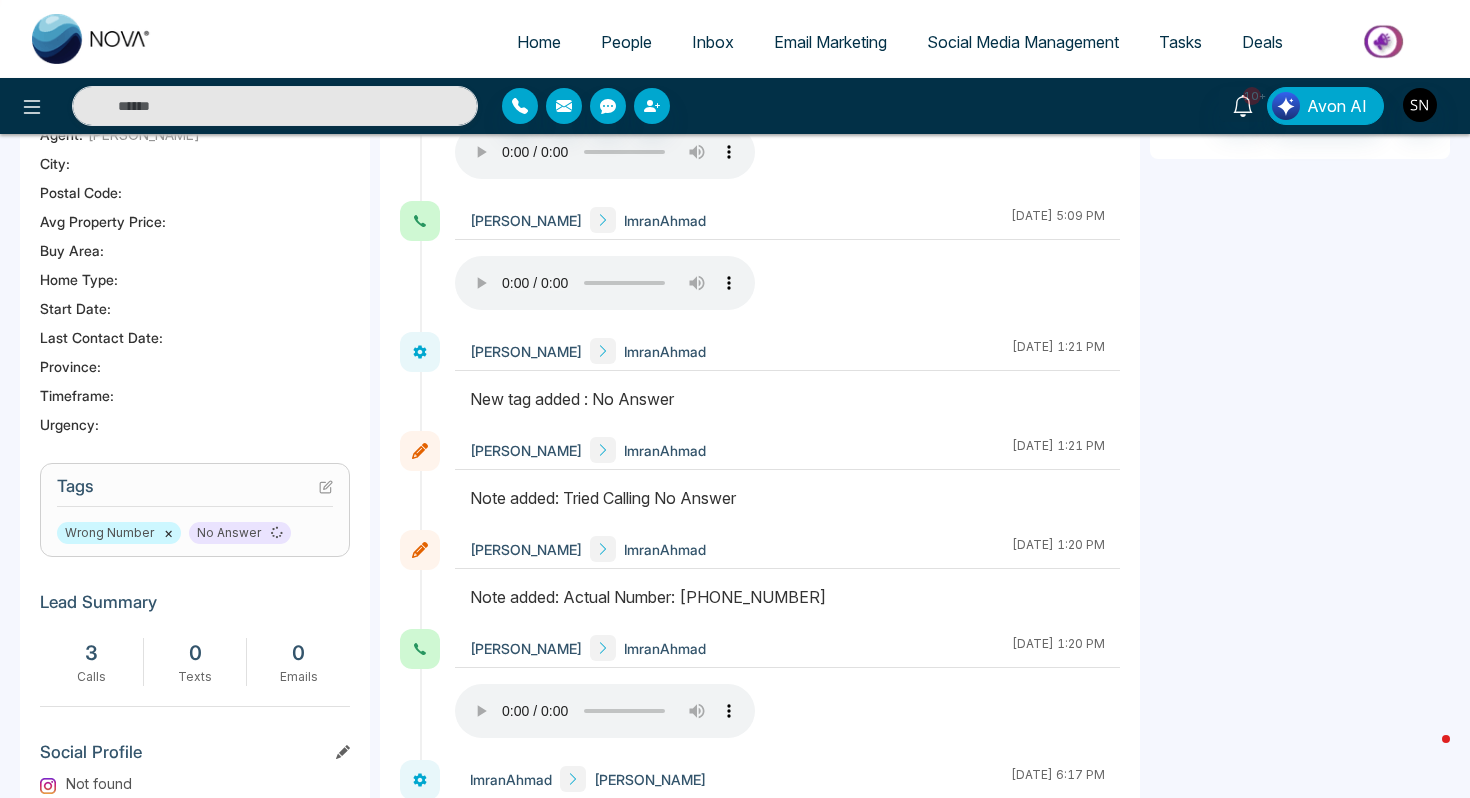 type on "**********" 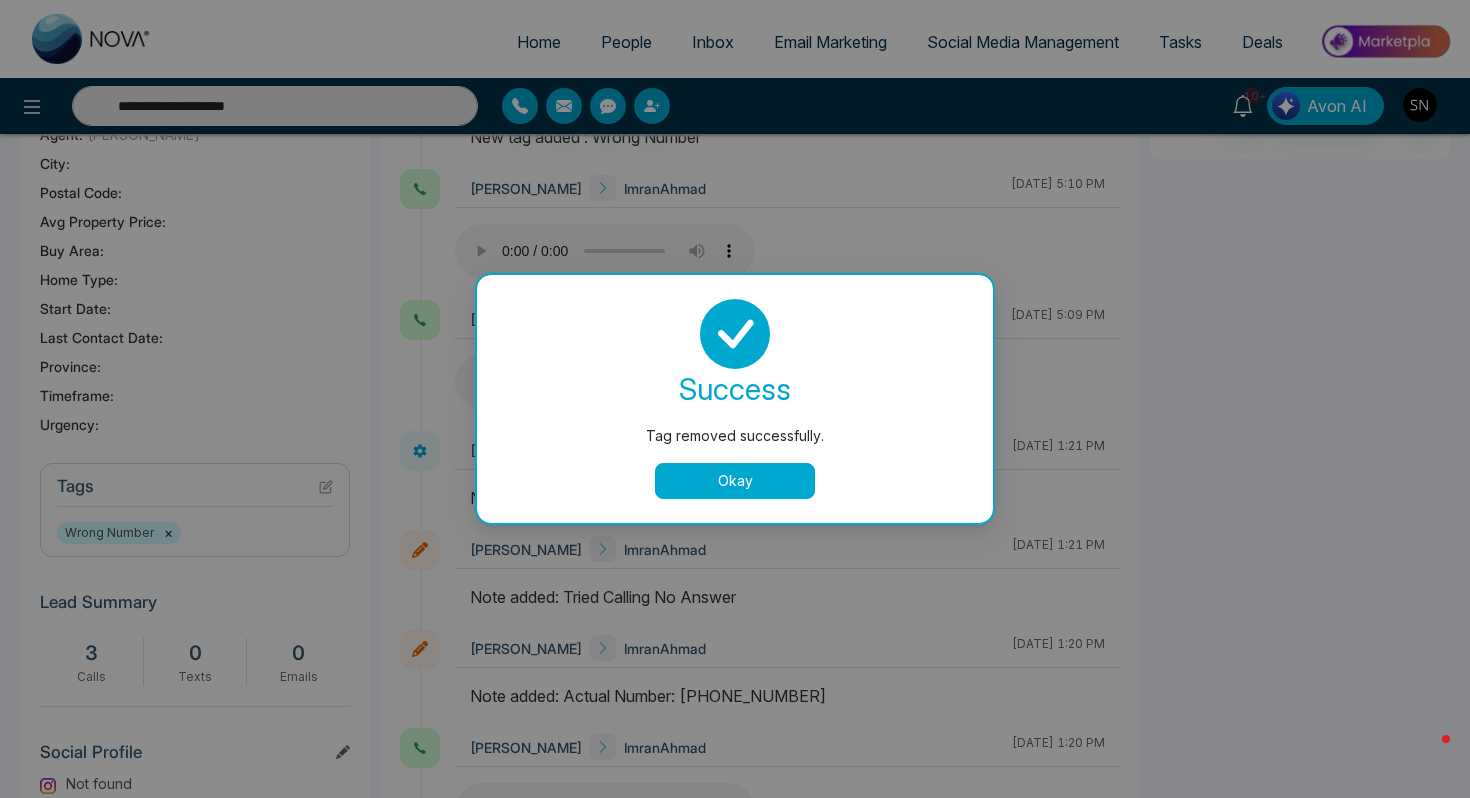 click on "Okay" at bounding box center (735, 481) 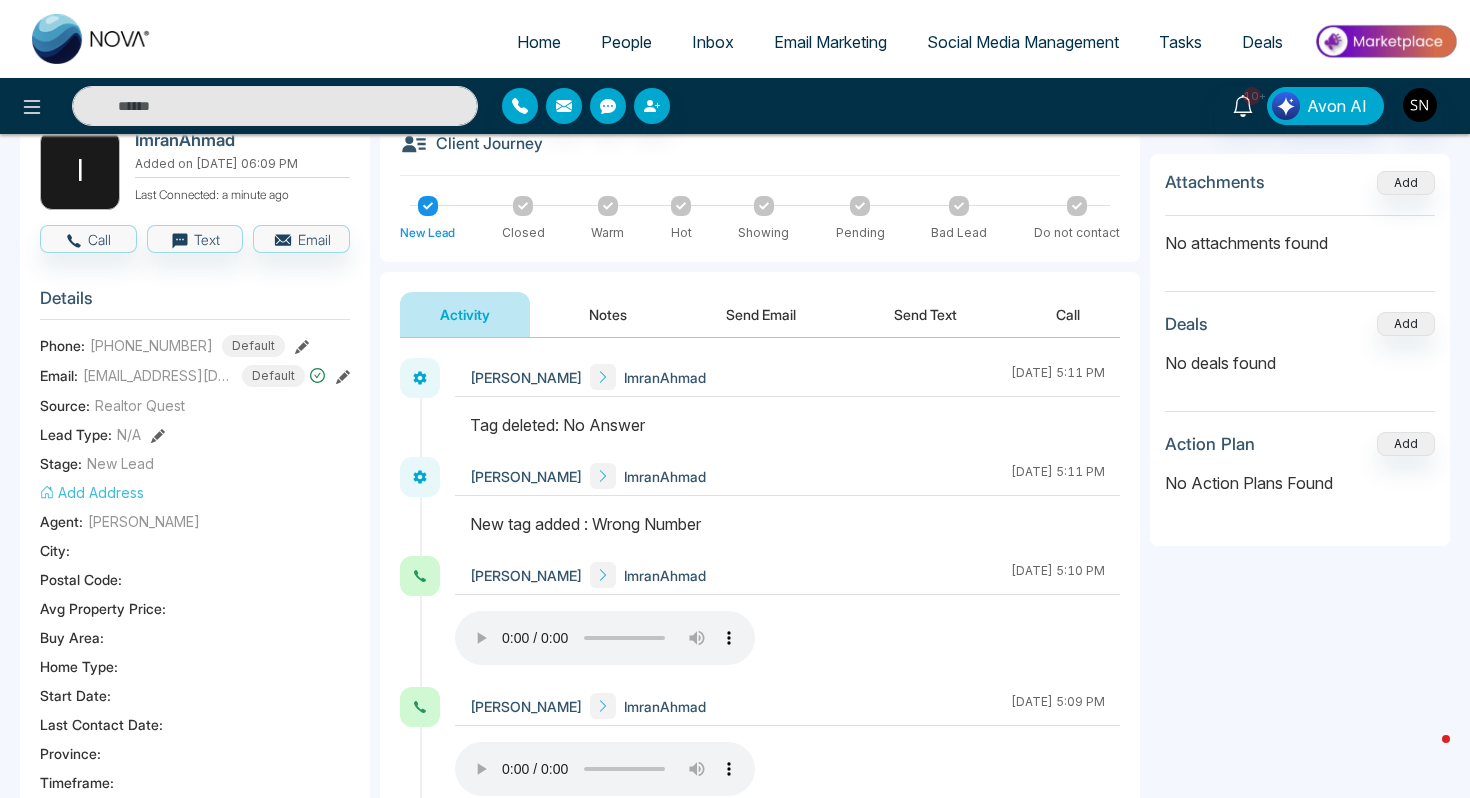 scroll, scrollTop: 0, scrollLeft: 0, axis: both 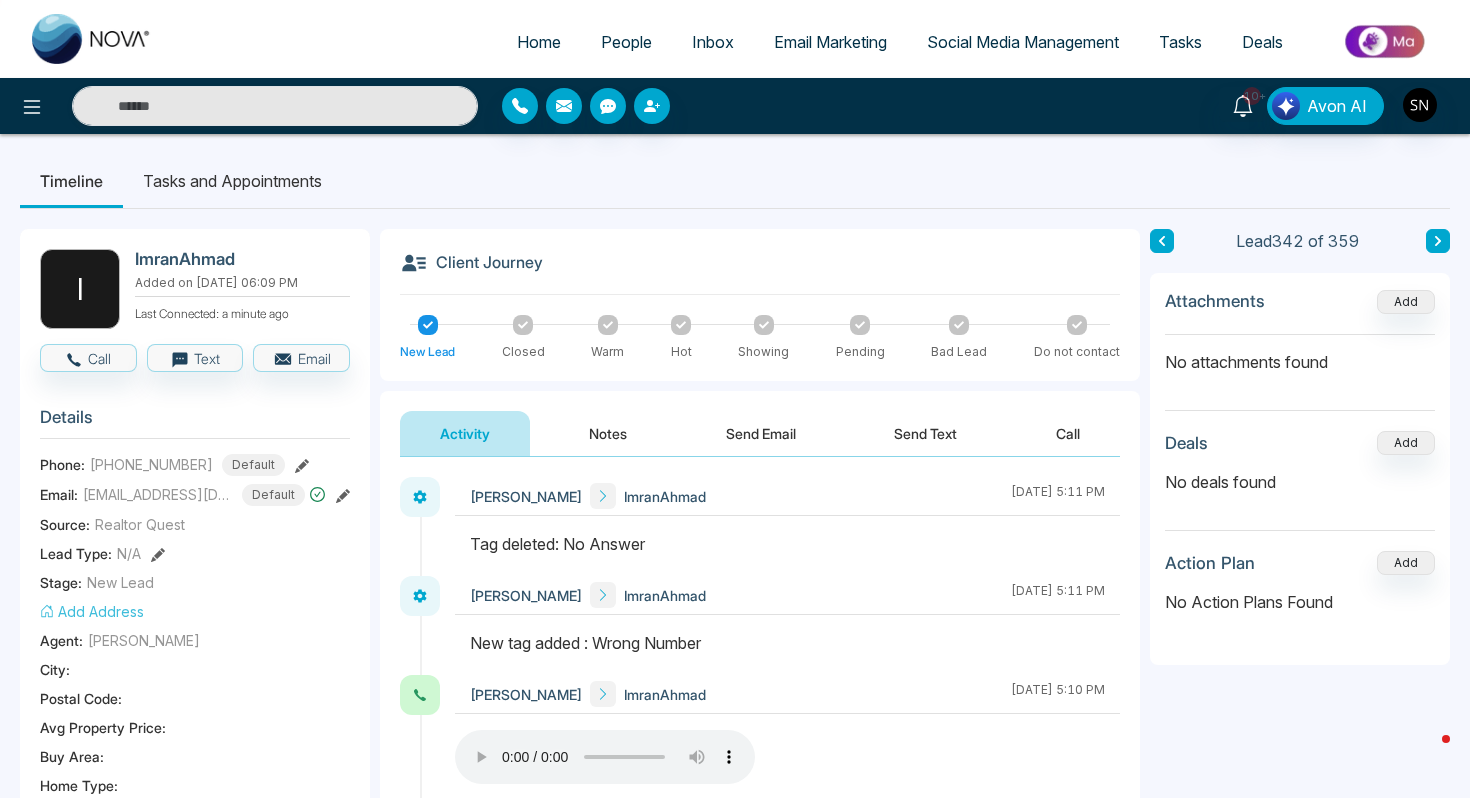 type on "**********" 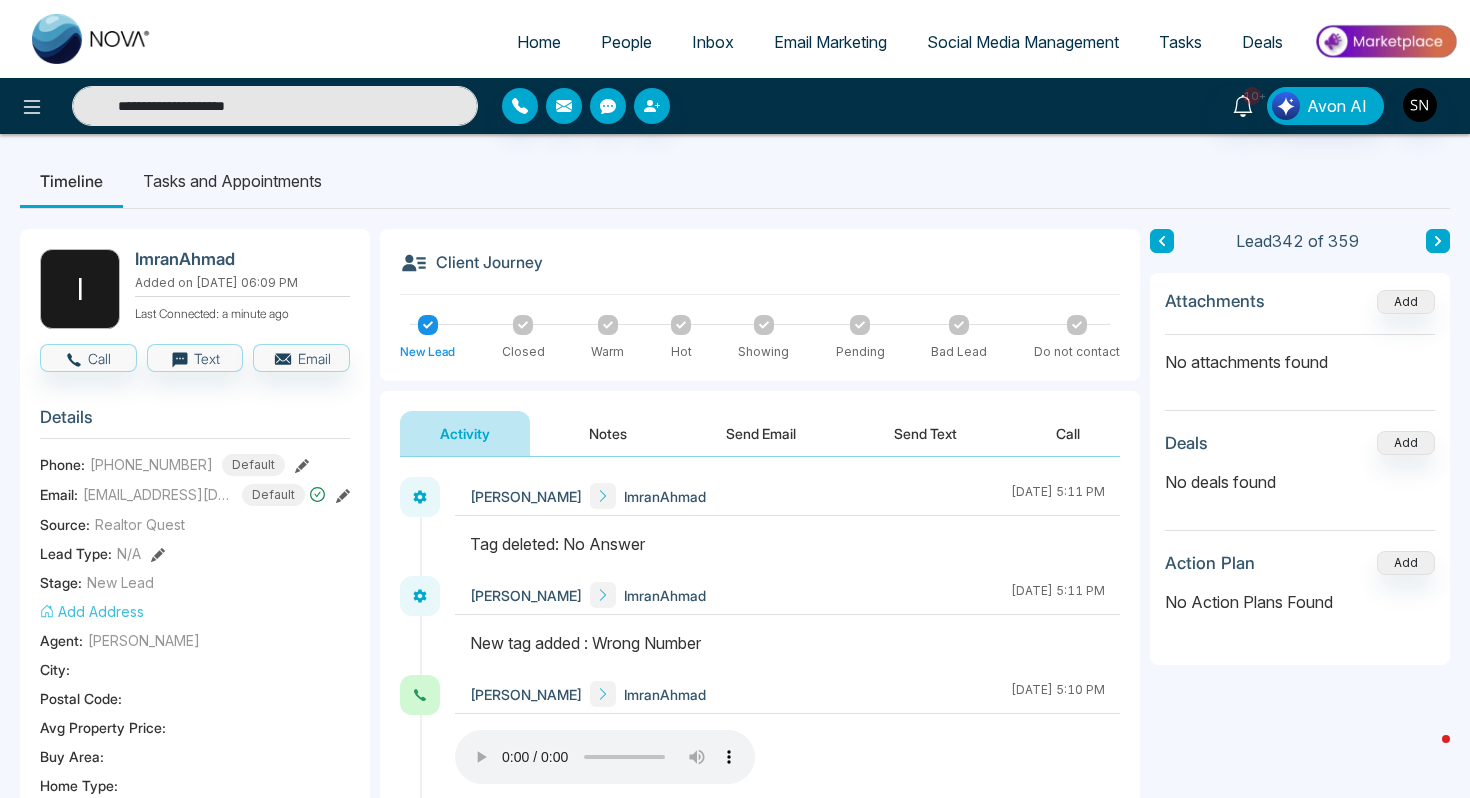click on "**********" at bounding box center (275, 106) 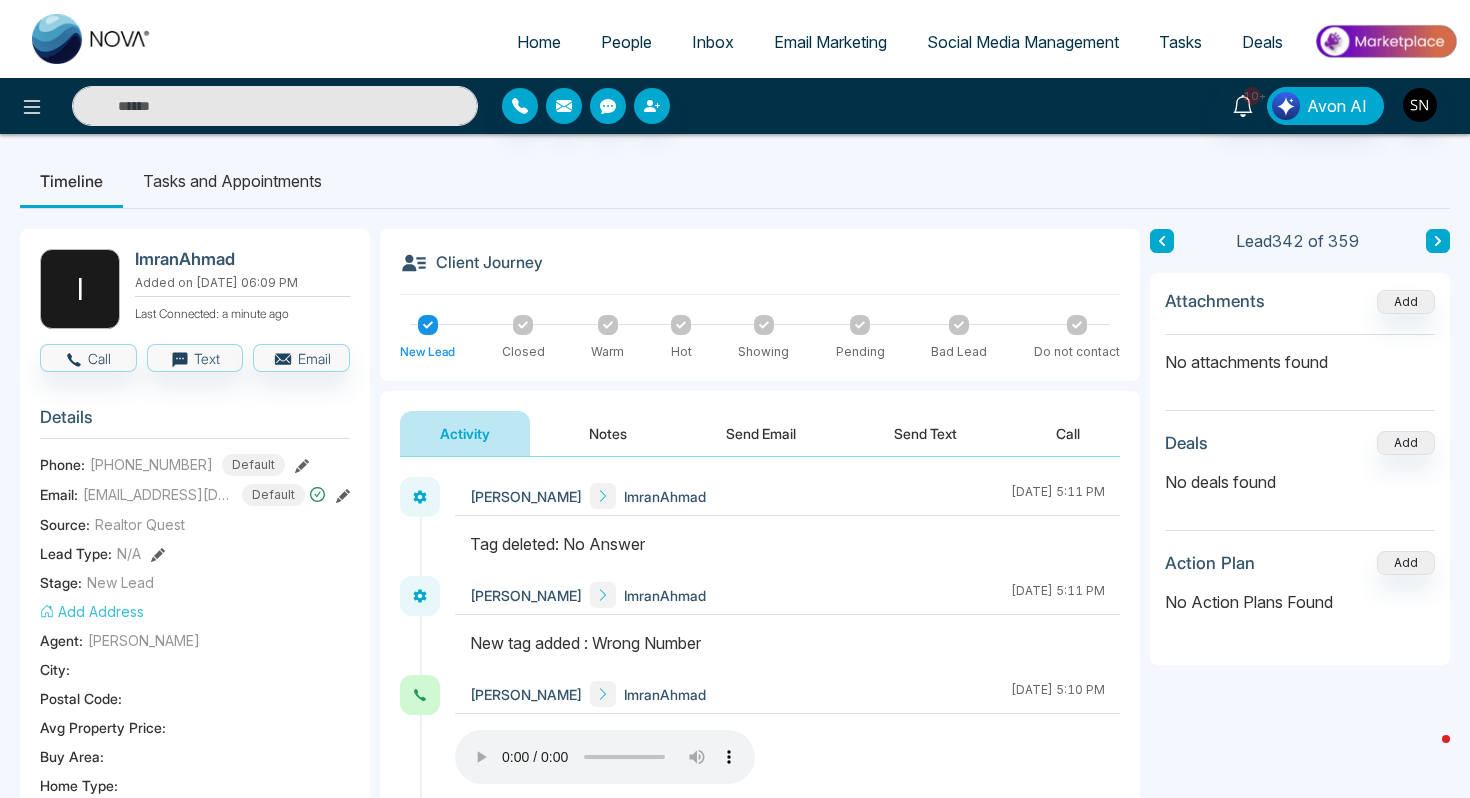 paste on "**********" 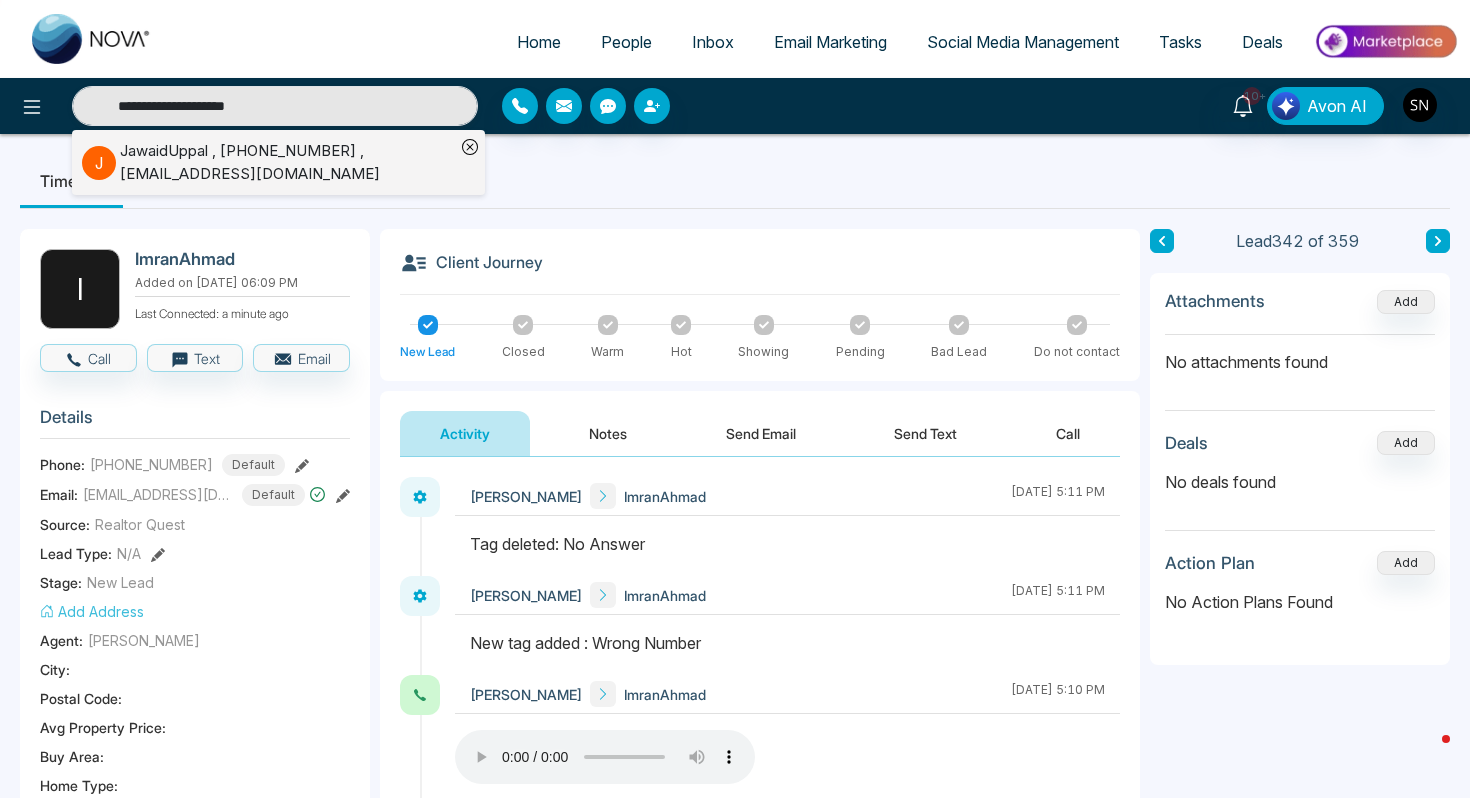 click on "JawaidUppal     , [PHONE_NUMBER]   , [EMAIL_ADDRESS][DOMAIN_NAME]" at bounding box center (287, 162) 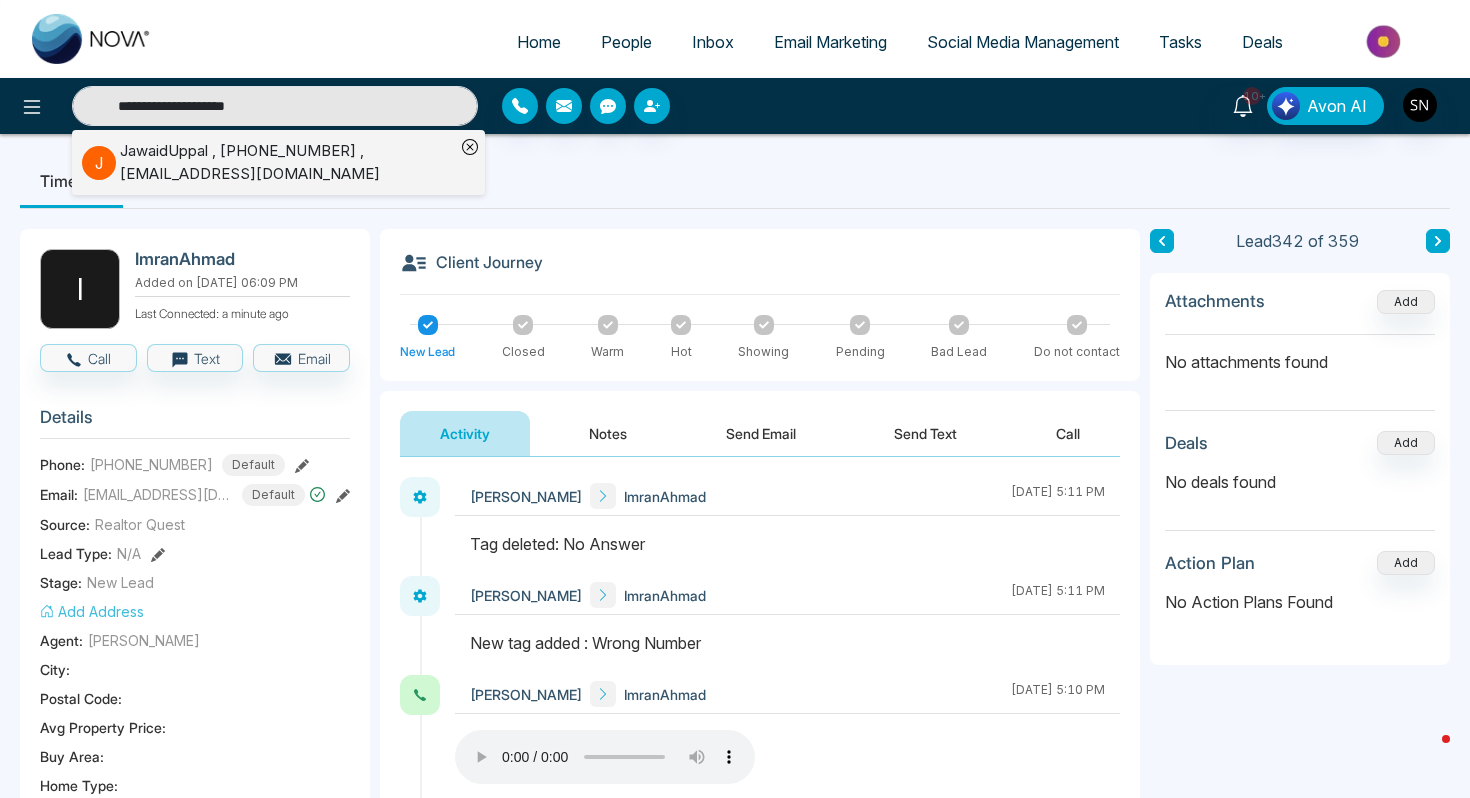 type on "**********" 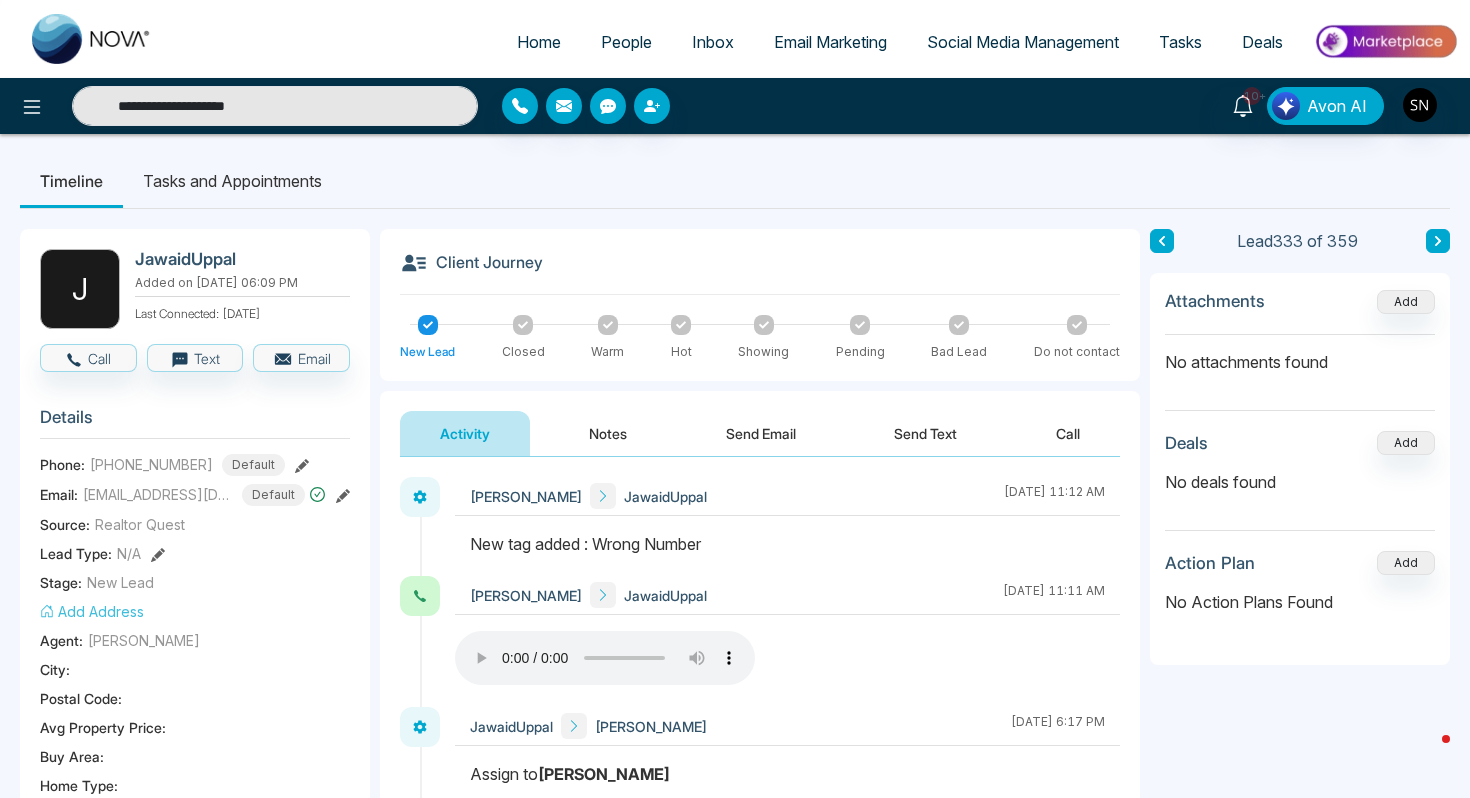 click on "[PERSON_NAME]  Added on   [DATE] 06:09 PM Last Connected:   [DATE]   Call   Text   Email Details Phone: [PHONE_NUMBER] Default Email: [EMAIL_ADDRESS][DOMAIN_NAME] Default Source: Realtor Quest Lead Type: N/A Stage: New Lead Add Address Agent: [PERSON_NAME][GEOGRAPHIC_DATA] : Postal Code : Avg Property Price : Buy Area : Home Type : Start Date : Last Contact Date : Province : Timeframe : Urgency : Tags Wrong Number   × Lead Summary 1 Calls 0 Texts 0 Emails Social Profile   Not found Not found Not found Custom Lead Data" at bounding box center (195, 847) 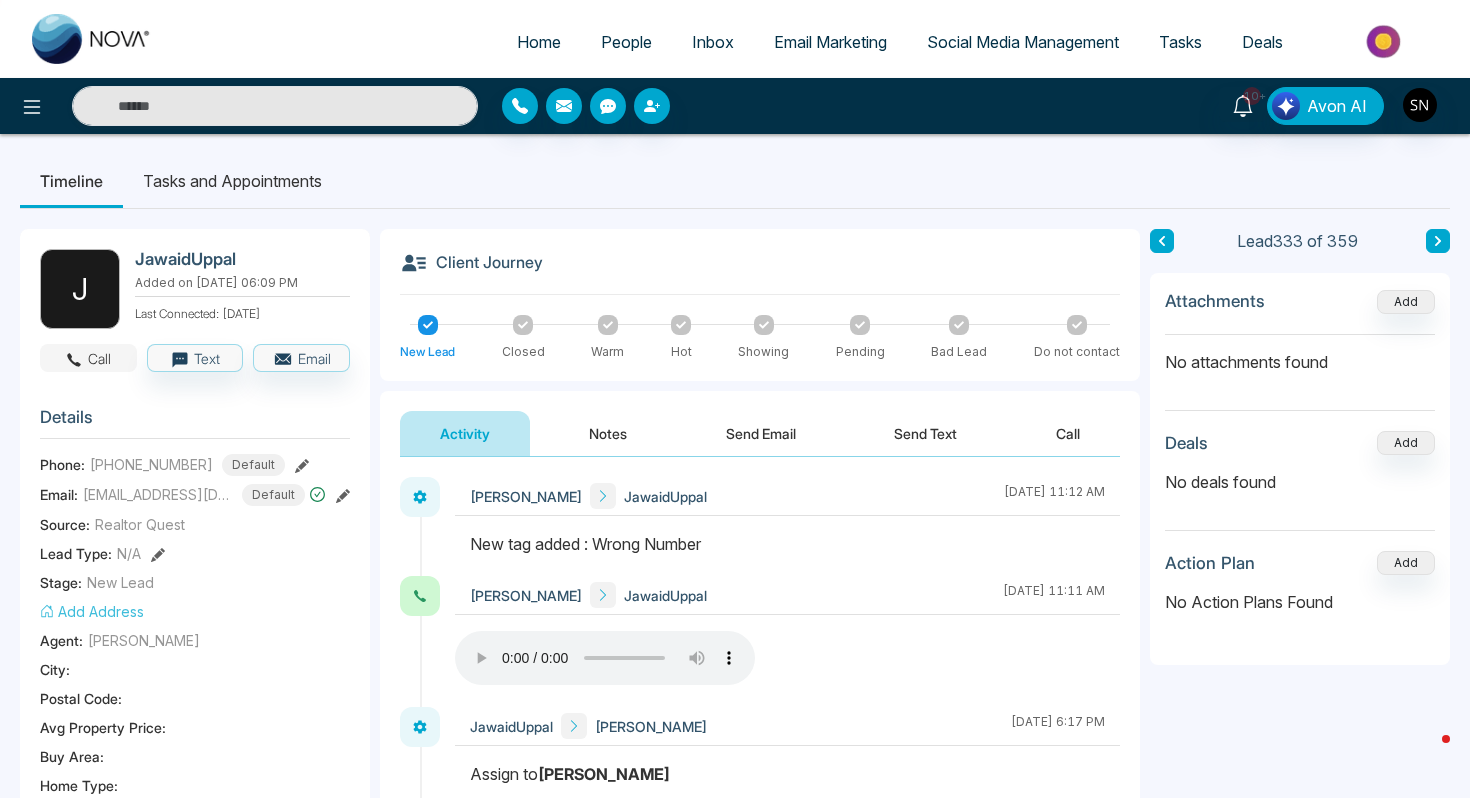 click on "Call" at bounding box center [88, 358] 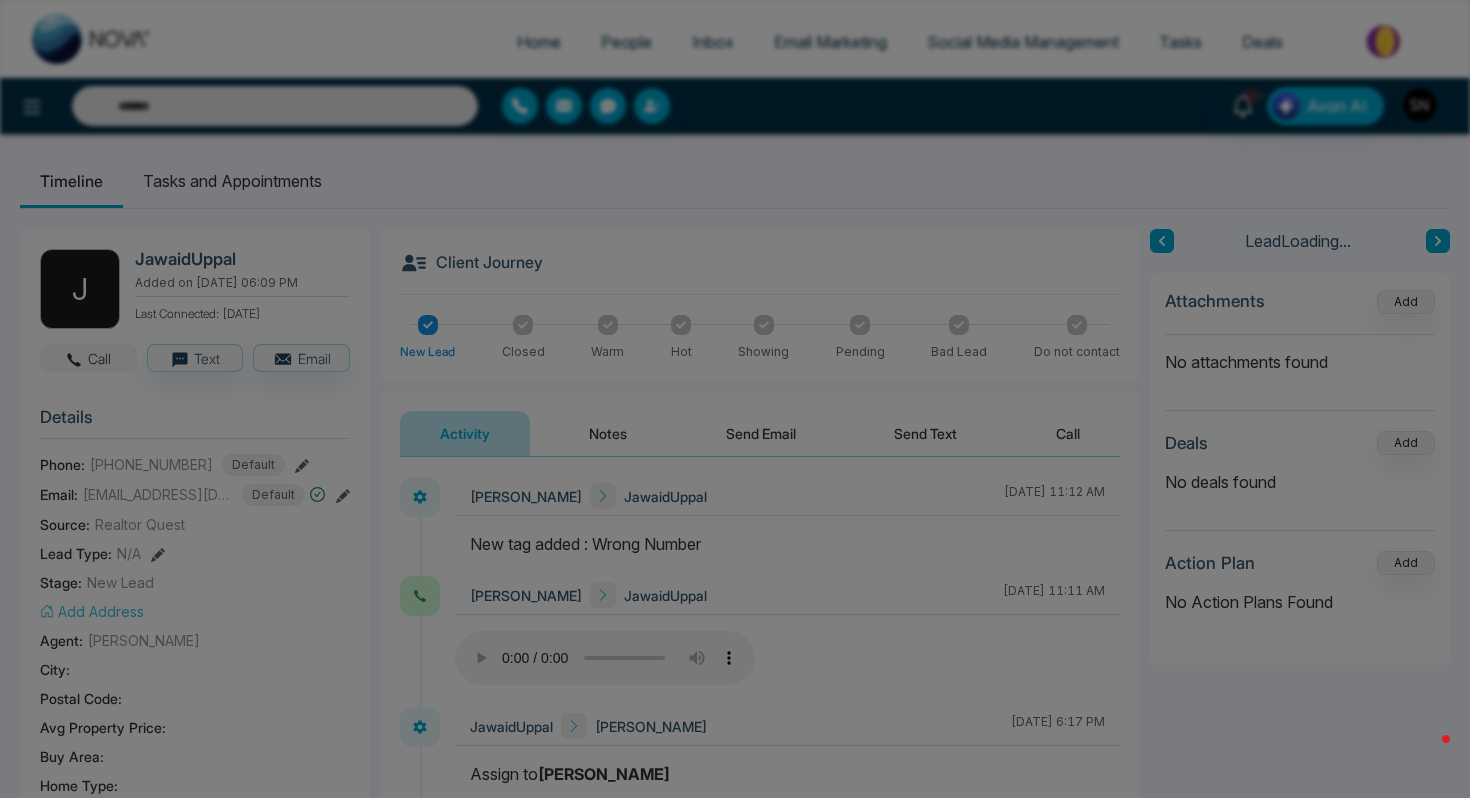 type on "**********" 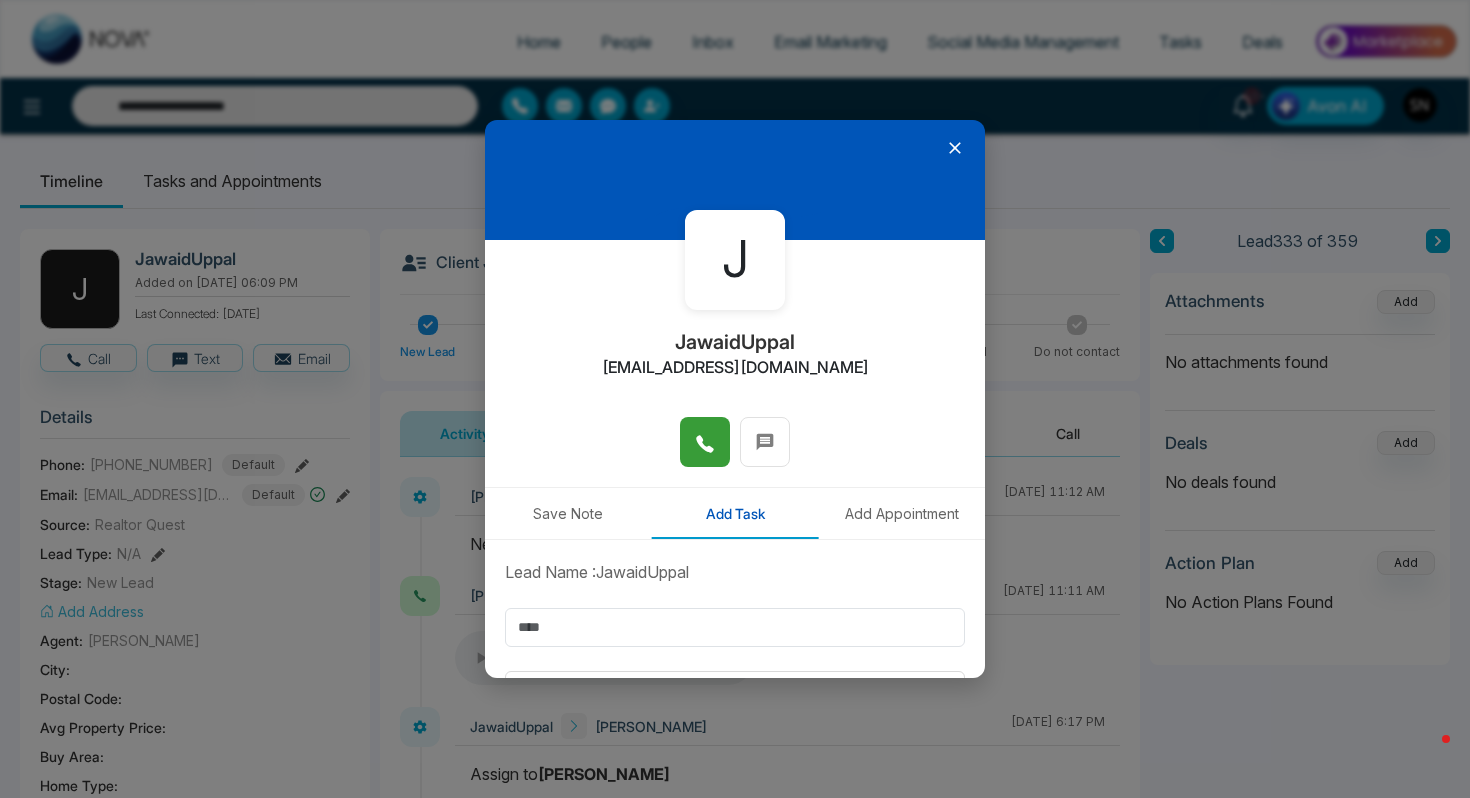 click at bounding box center (705, 442) 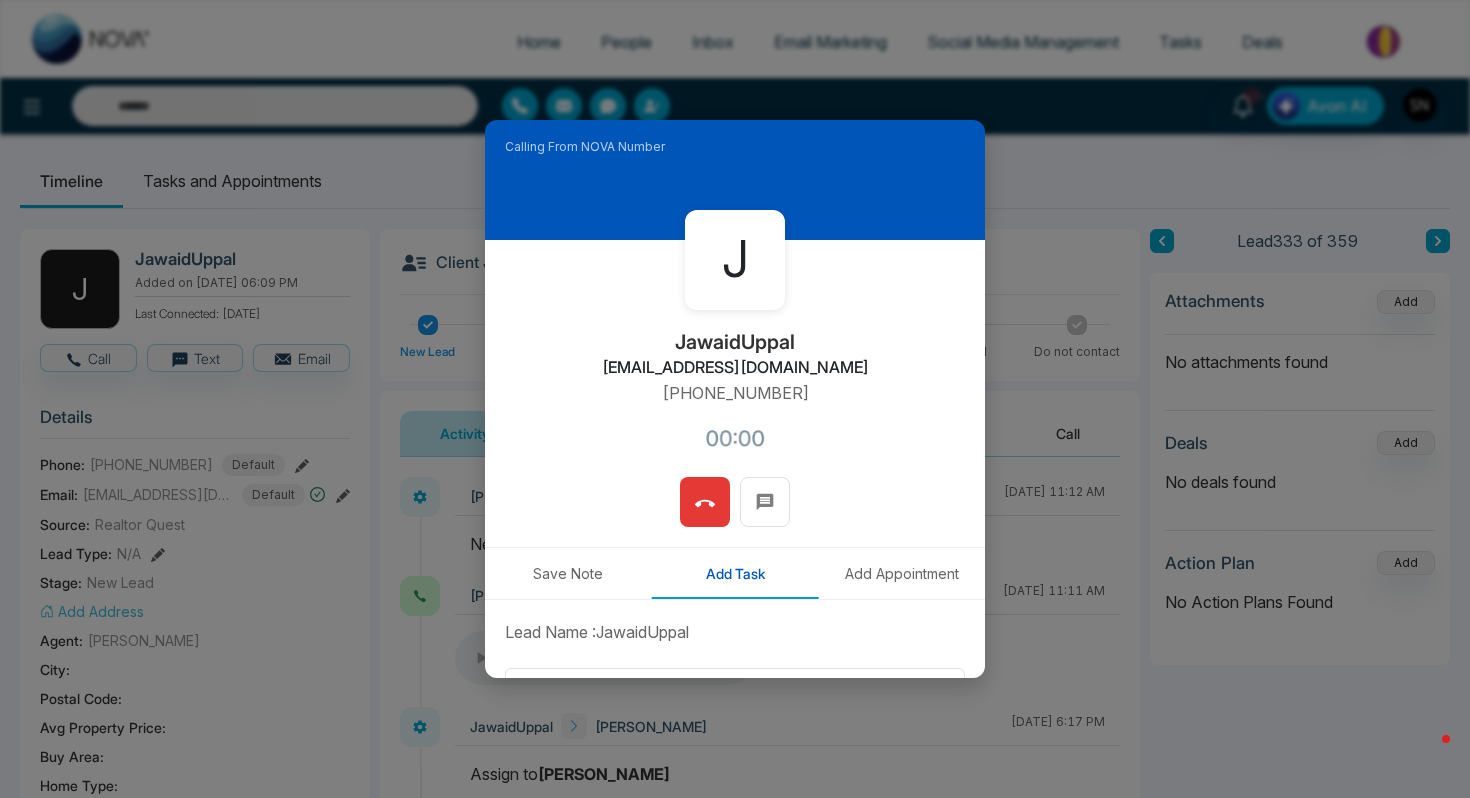 type on "**********" 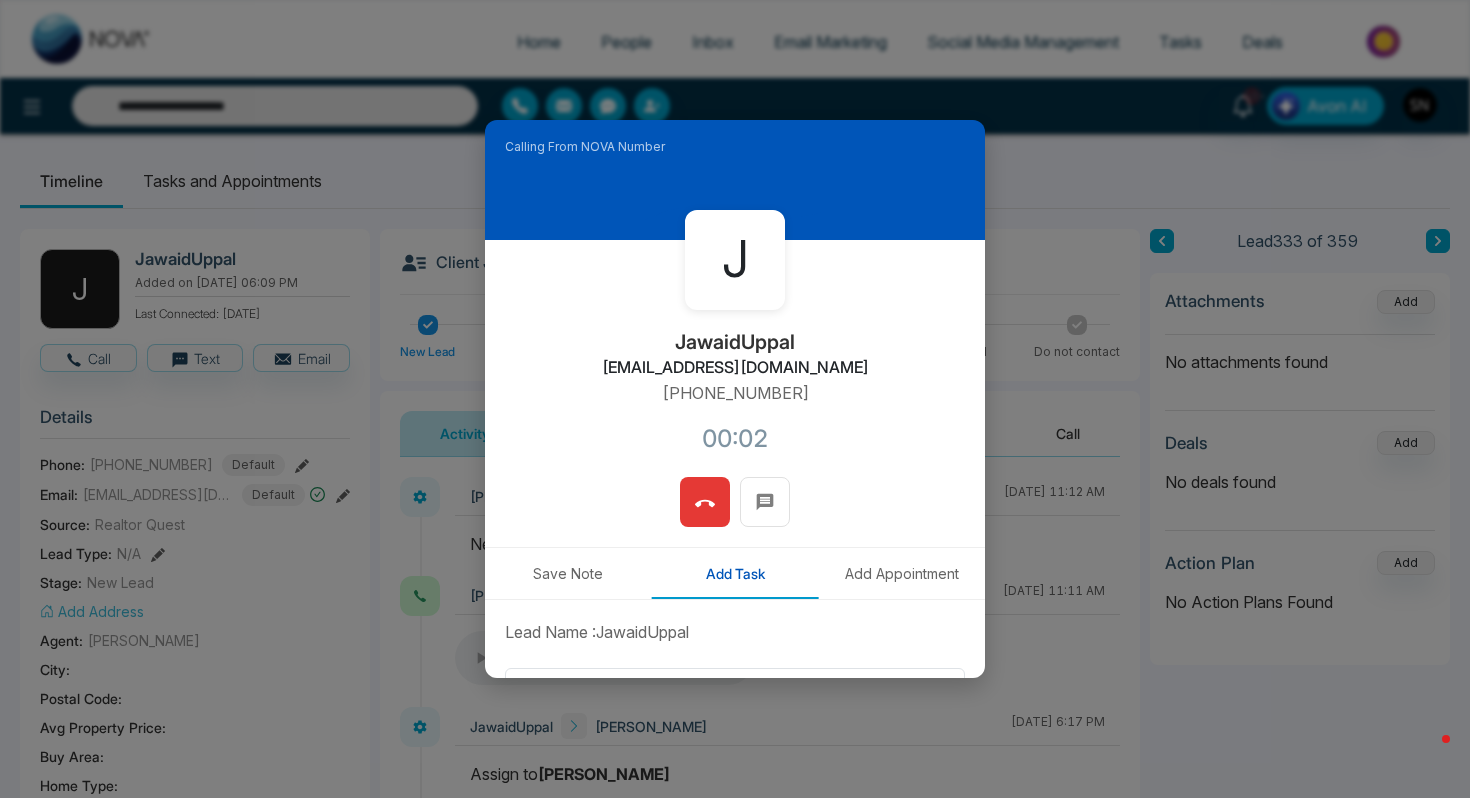 click 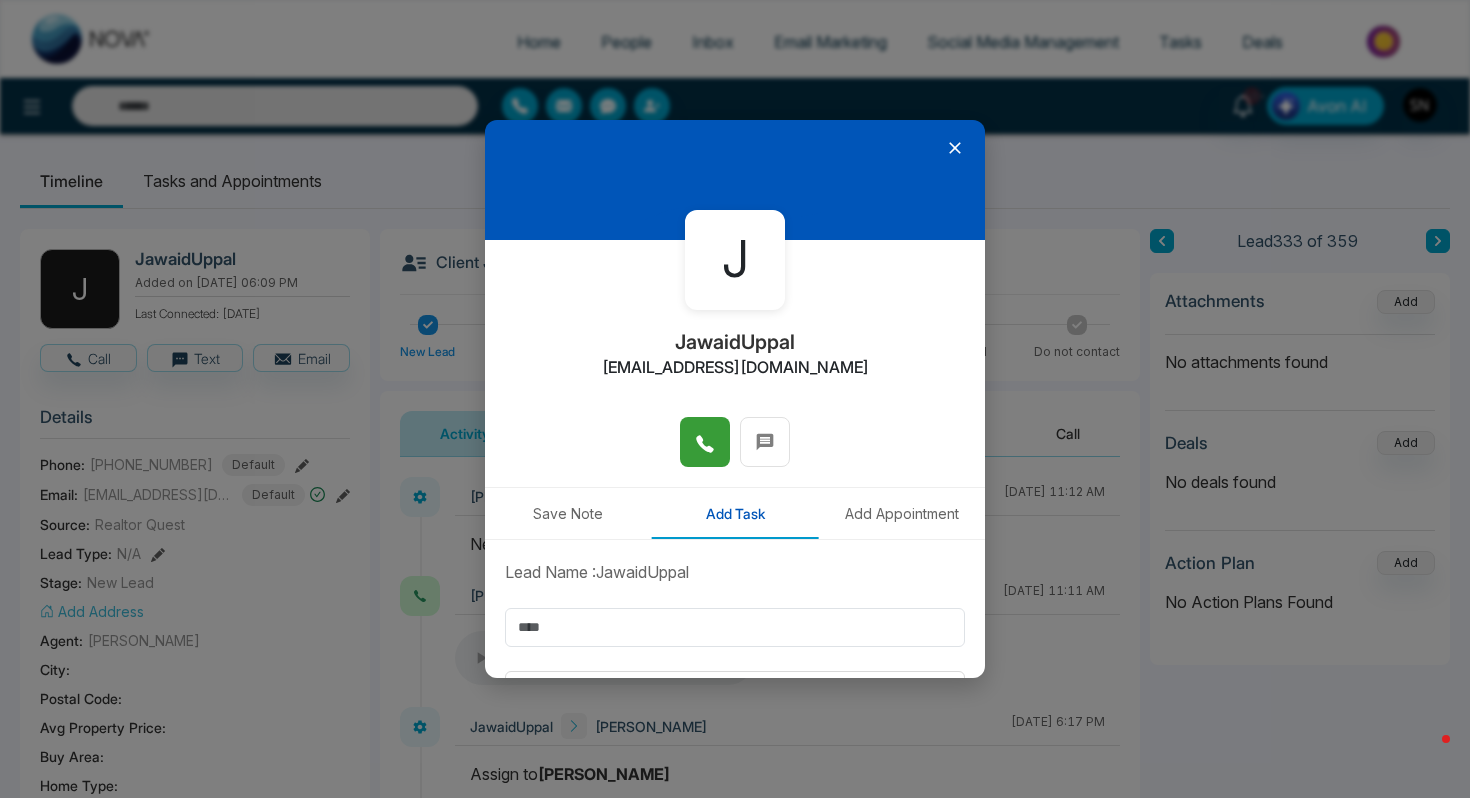 type on "**********" 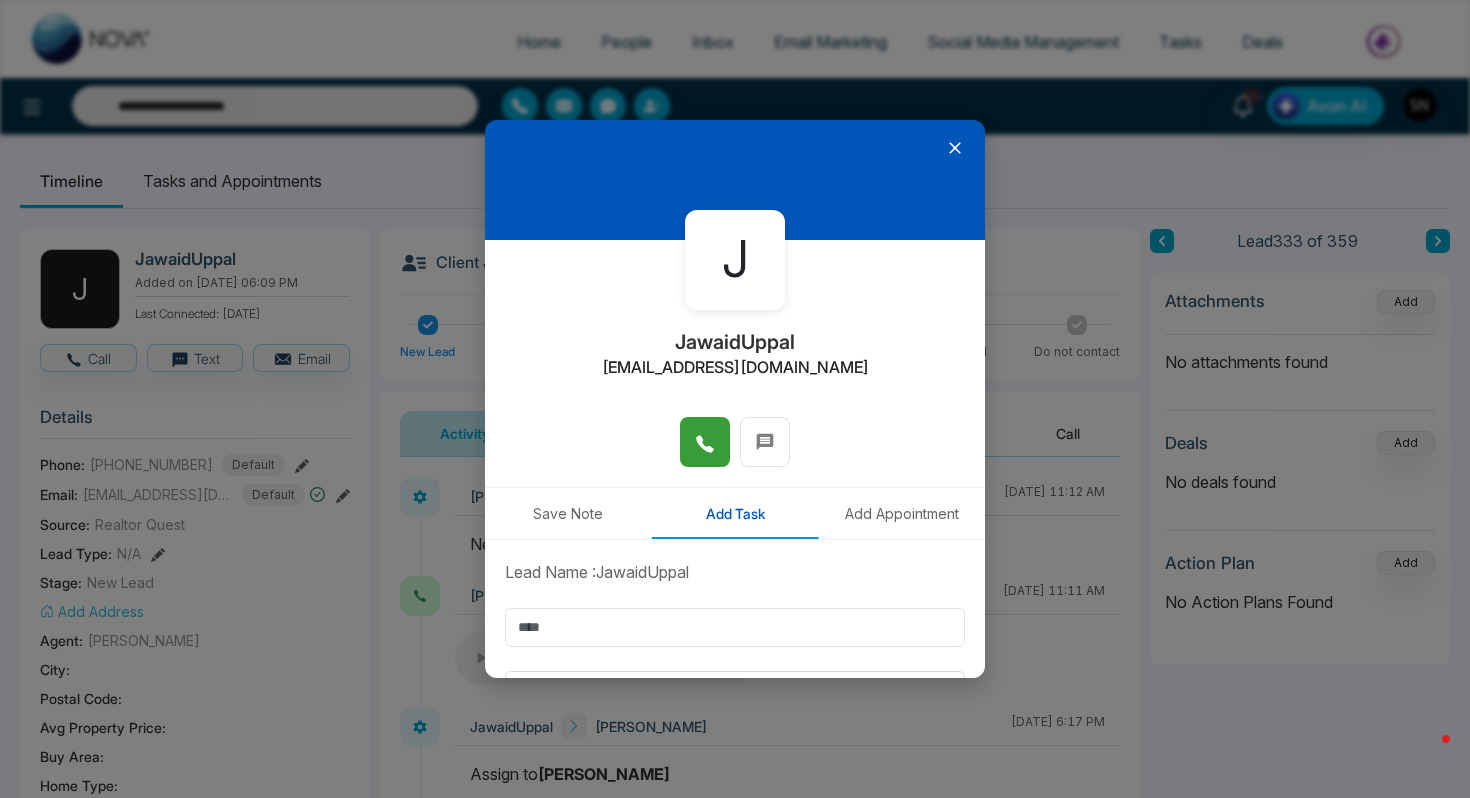 click 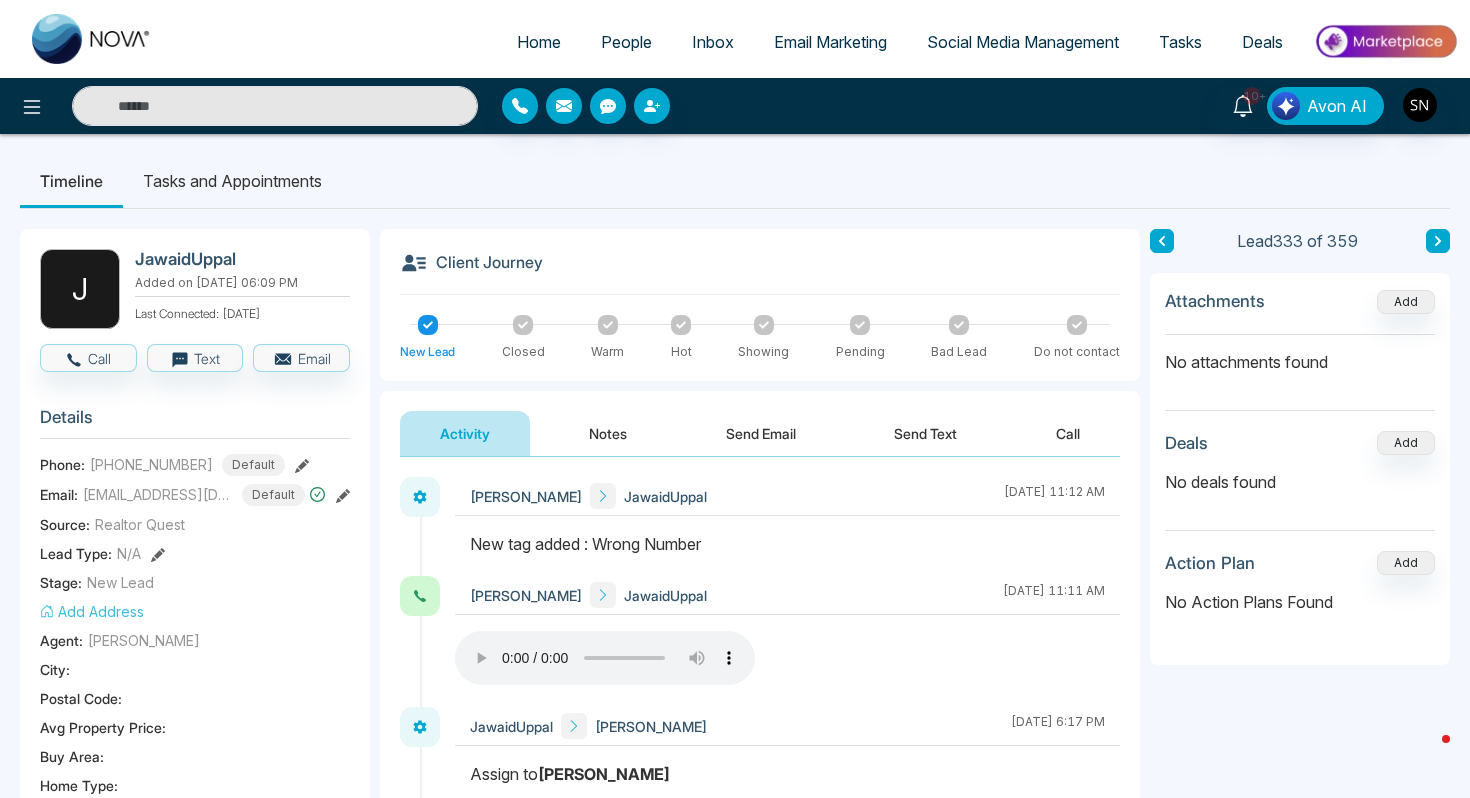 drag, startPoint x: 283, startPoint y: 139, endPoint x: 283, endPoint y: 128, distance: 11 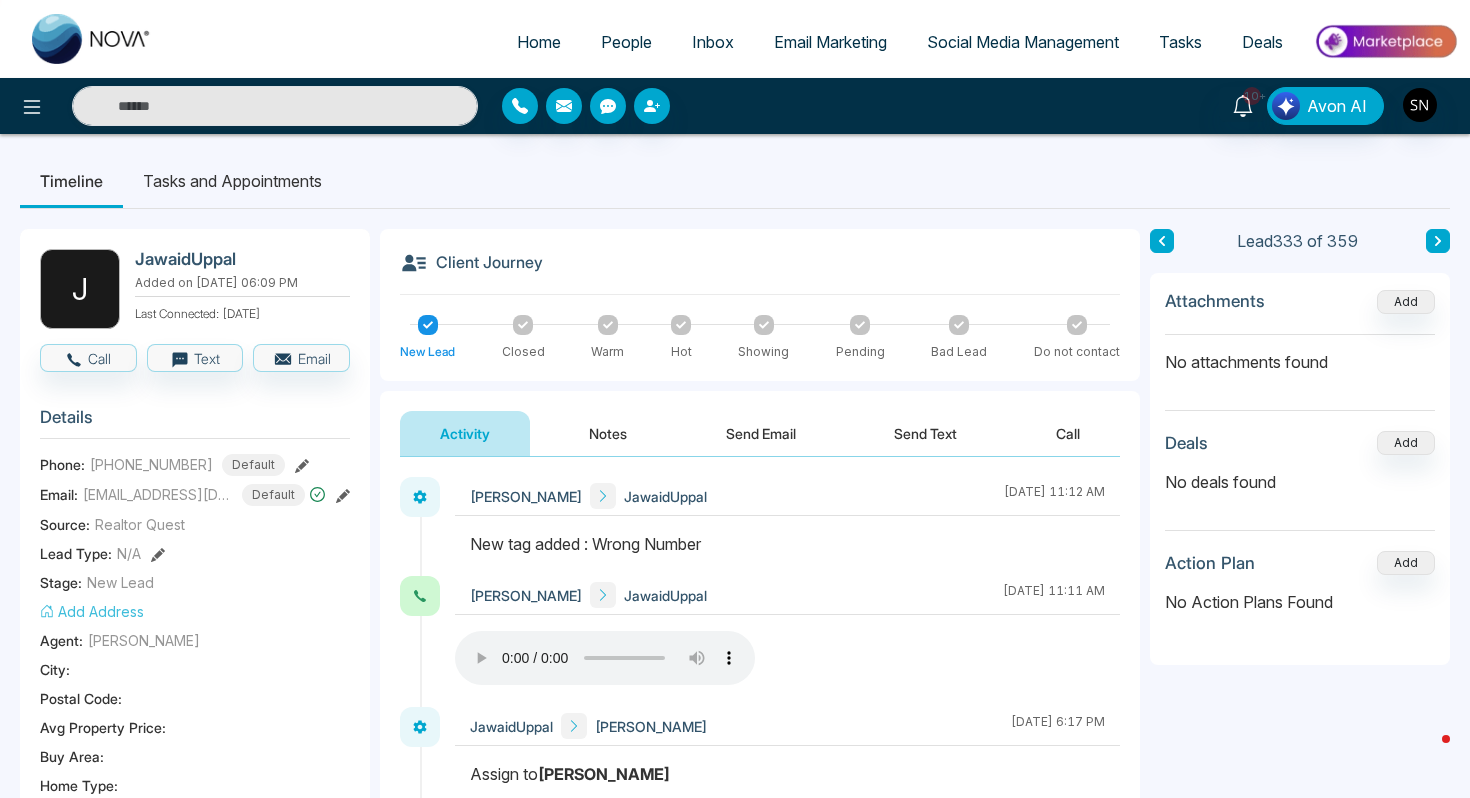 click on "**********" at bounding box center (735, 820) 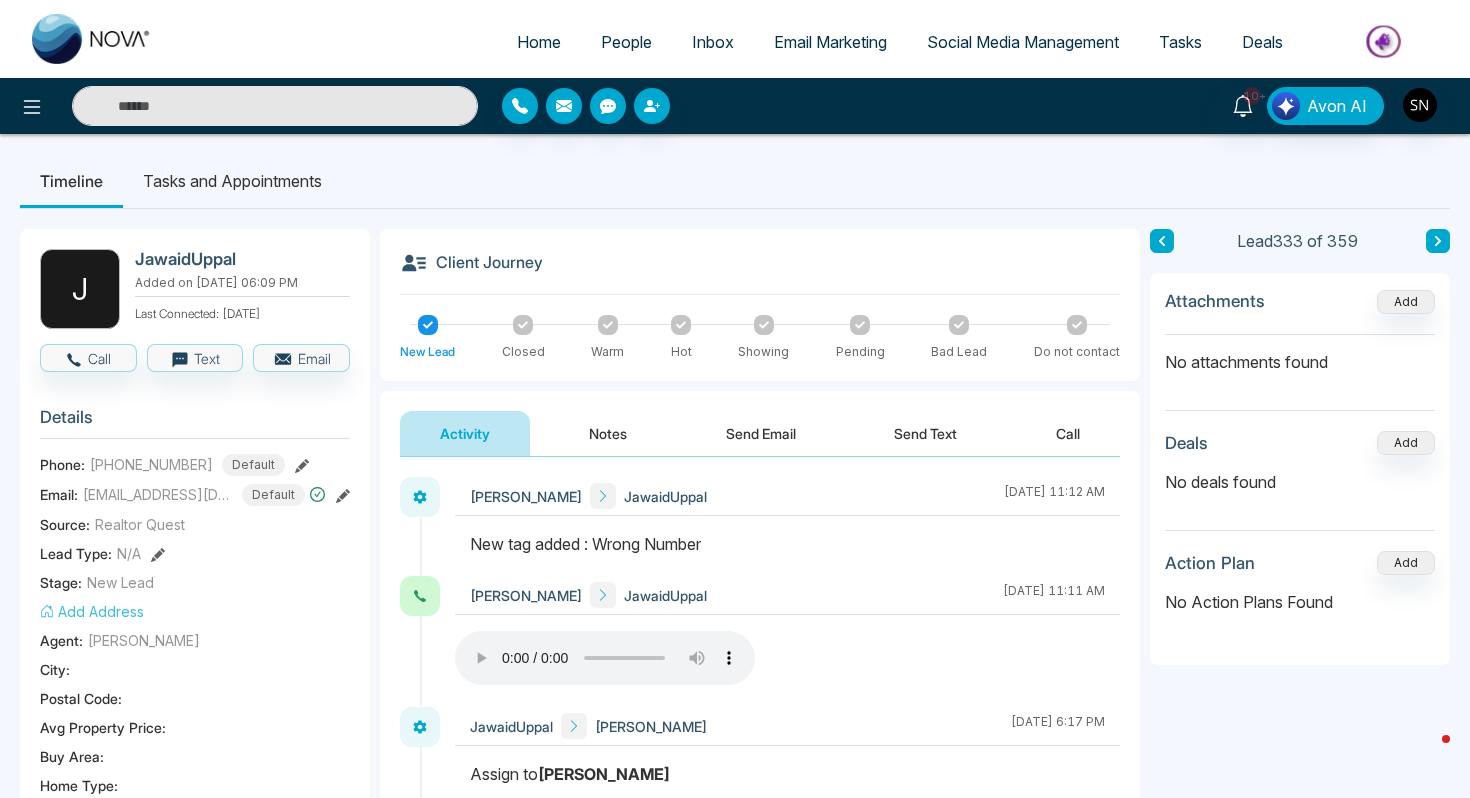 click at bounding box center (275, 106) 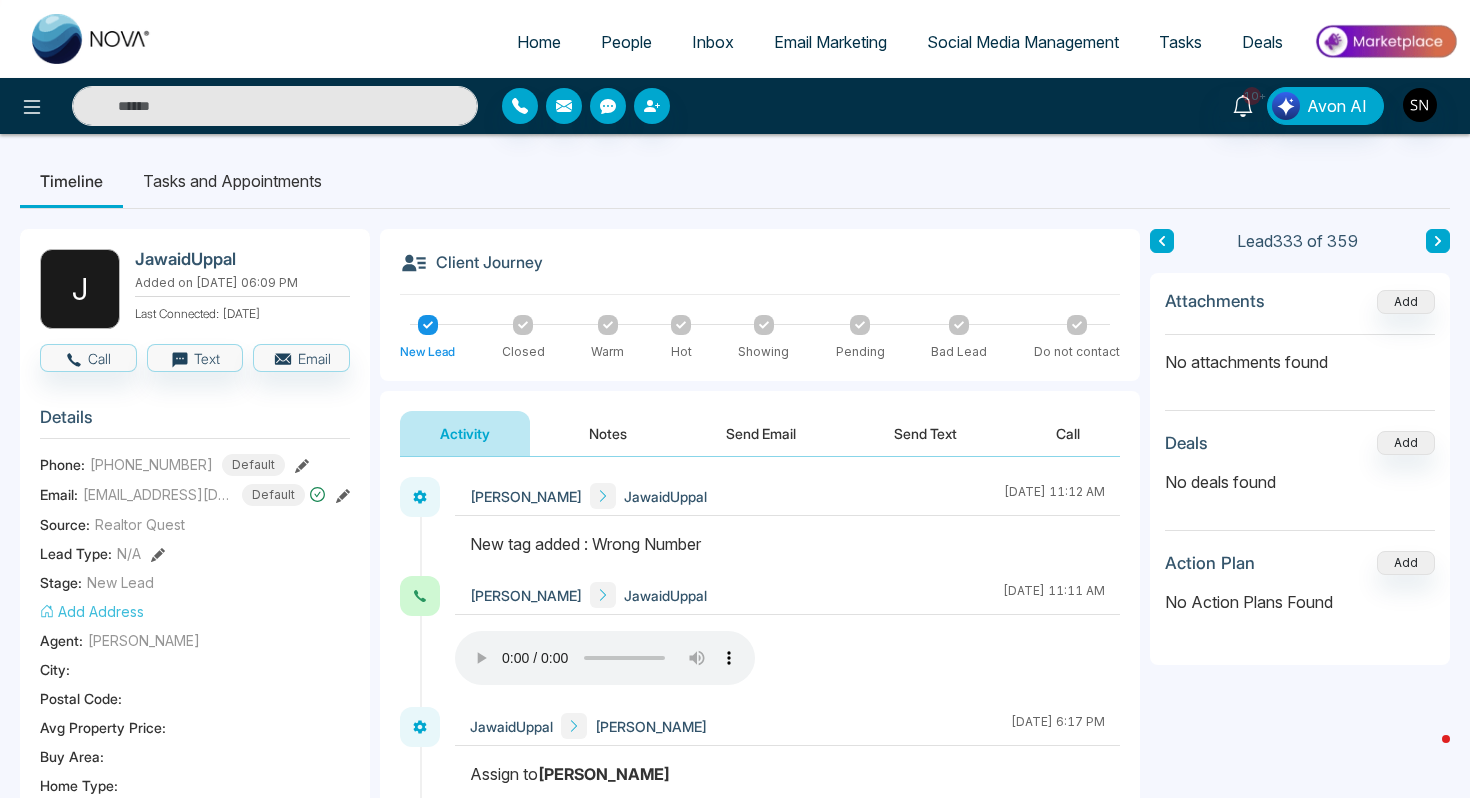 paste on "**********" 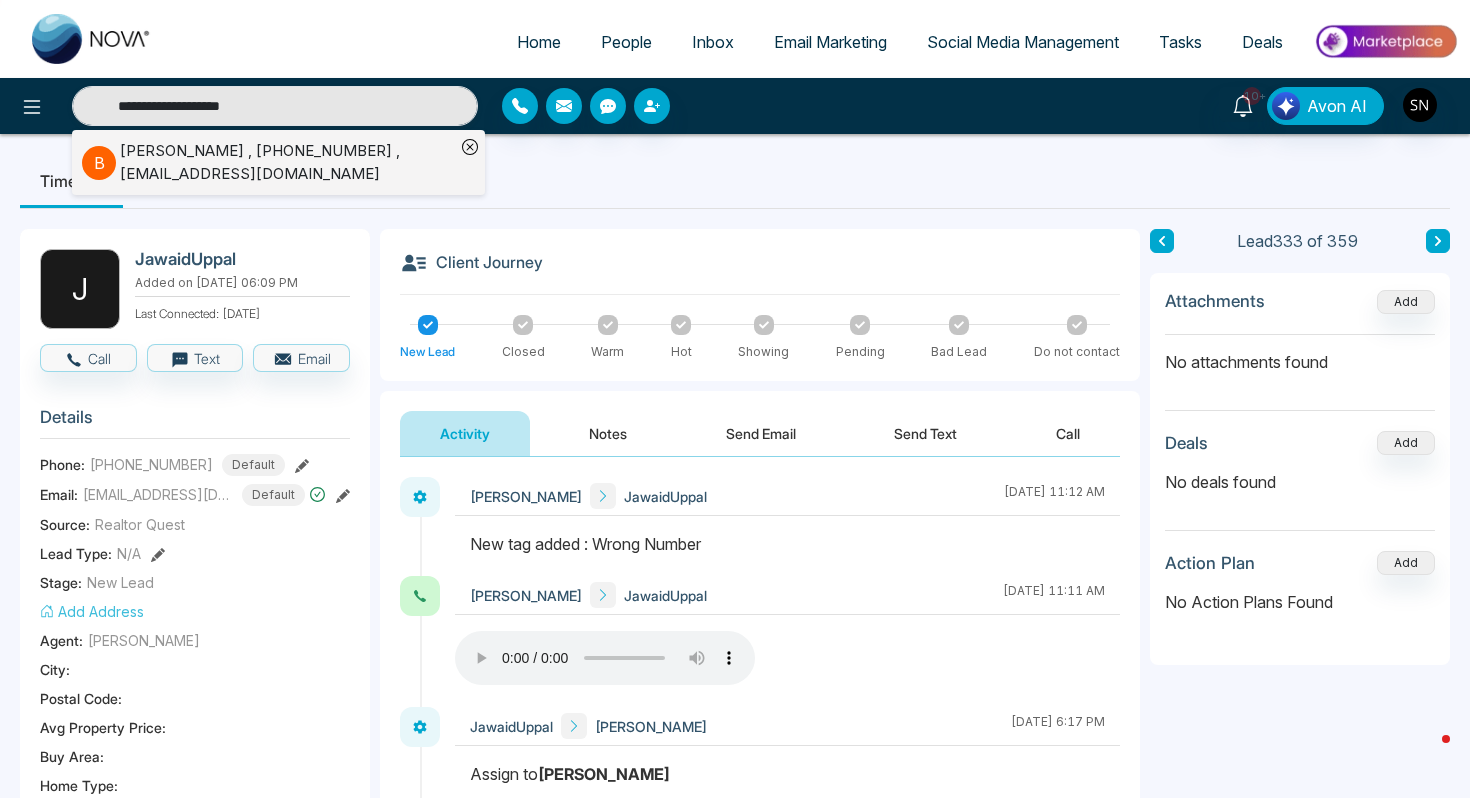 click on "[PERSON_NAME]     , [PHONE_NUMBER]   , [EMAIL_ADDRESS][DOMAIN_NAME]" at bounding box center (287, 162) 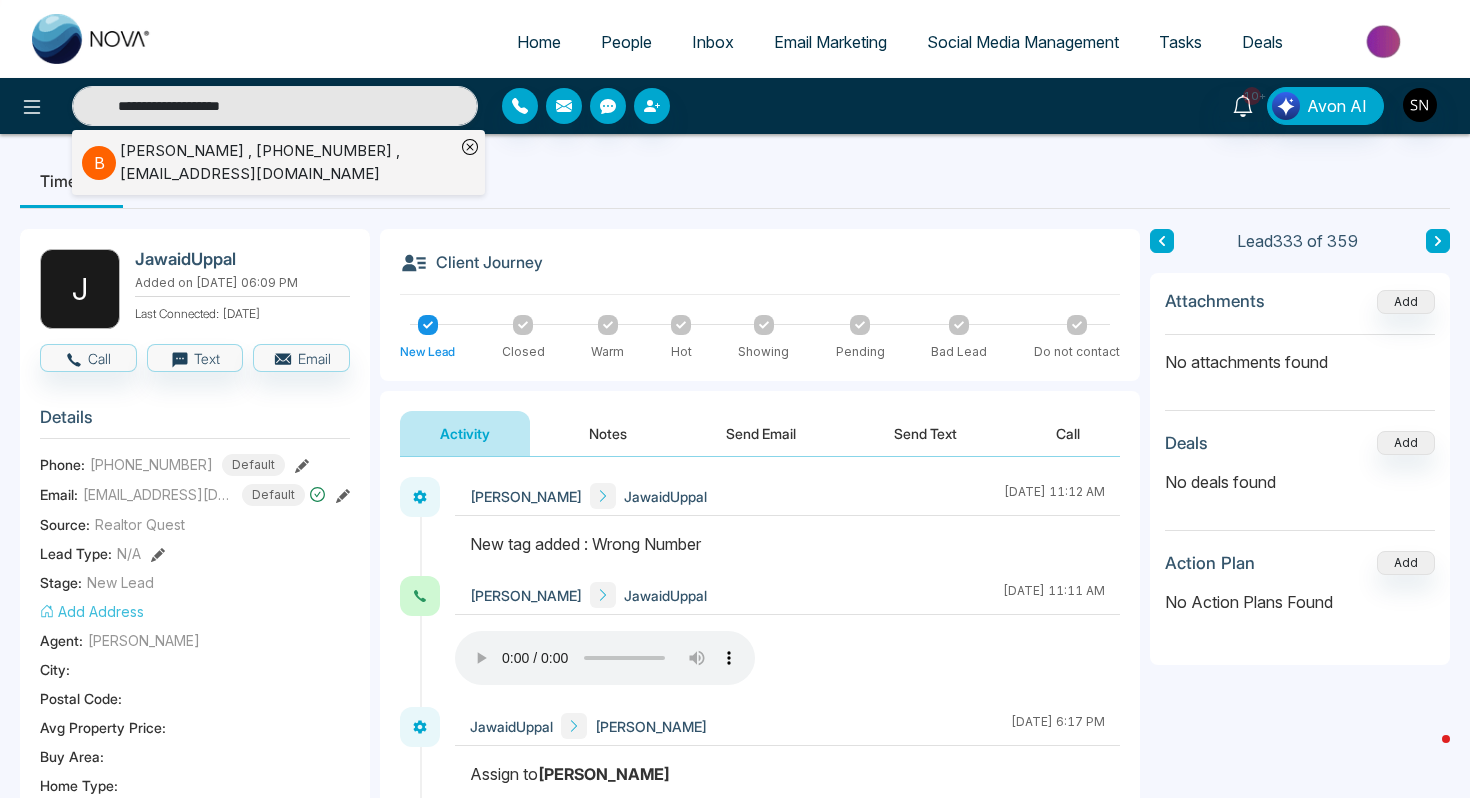 type on "**********" 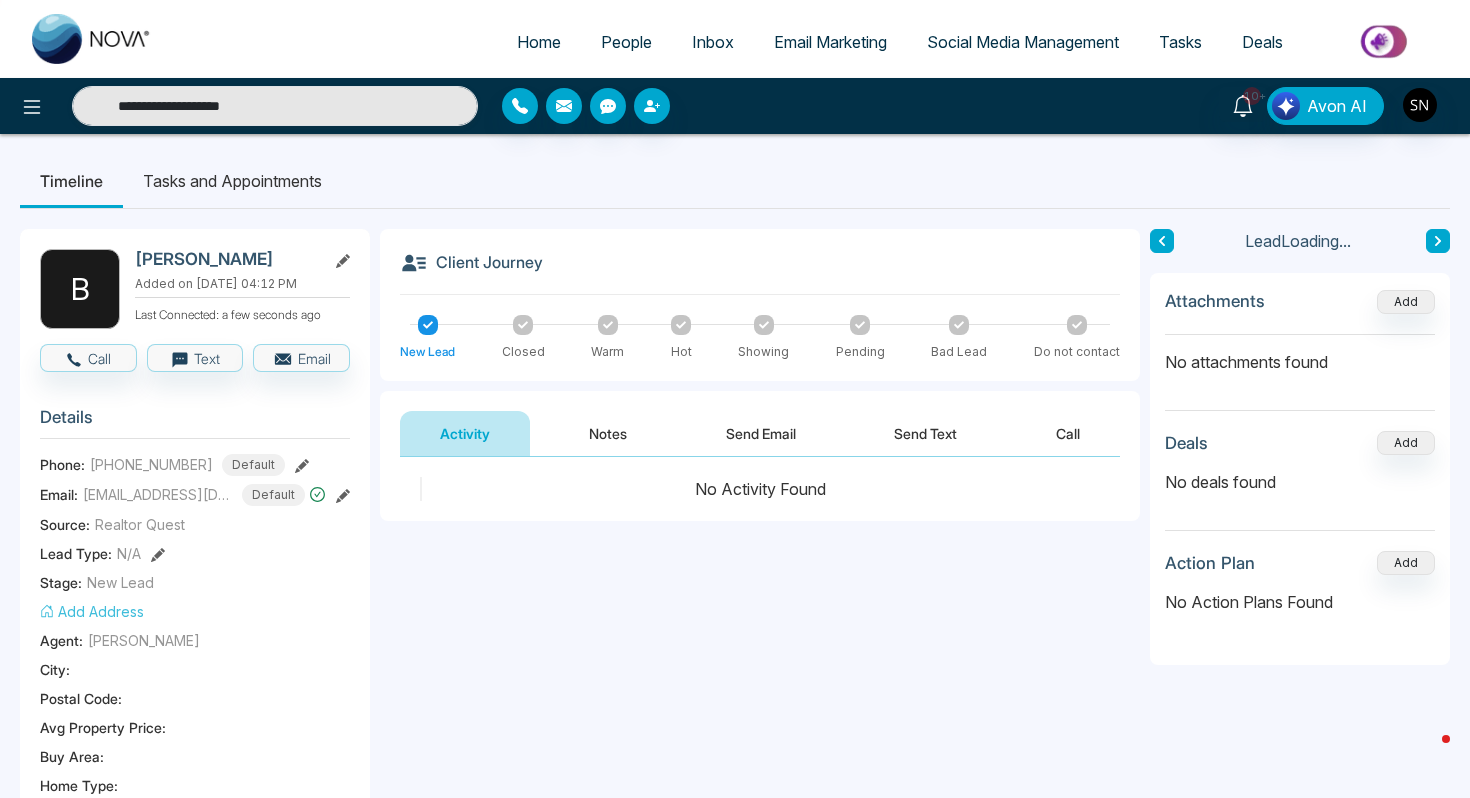 click on "B [PERSON_NAME]  Added on   [DATE] 04:12 PM Last Connected:   a few seconds ago   Call   Text   Email Details Phone: [PHONE_NUMBER] Default Email: [EMAIL_ADDRESS][DOMAIN_NAME] Default Source: Realtor Quest Lead Type: N/A Stage: New Lead Add Address Agent: [PERSON_NAME][GEOGRAPHIC_DATA] : Postal Code : Avg Property Price : Buy Area : Home Type : Start Date : Last Contact Date : Province : Timeframe : Urgency : Tags No Tag Found Is this lead a Realtor? Lead Summary 0 Calls 0 Texts 0 Emails Social Profile   Not found Not found Not found Custom Lead Data Delete lead" at bounding box center (195, 924) 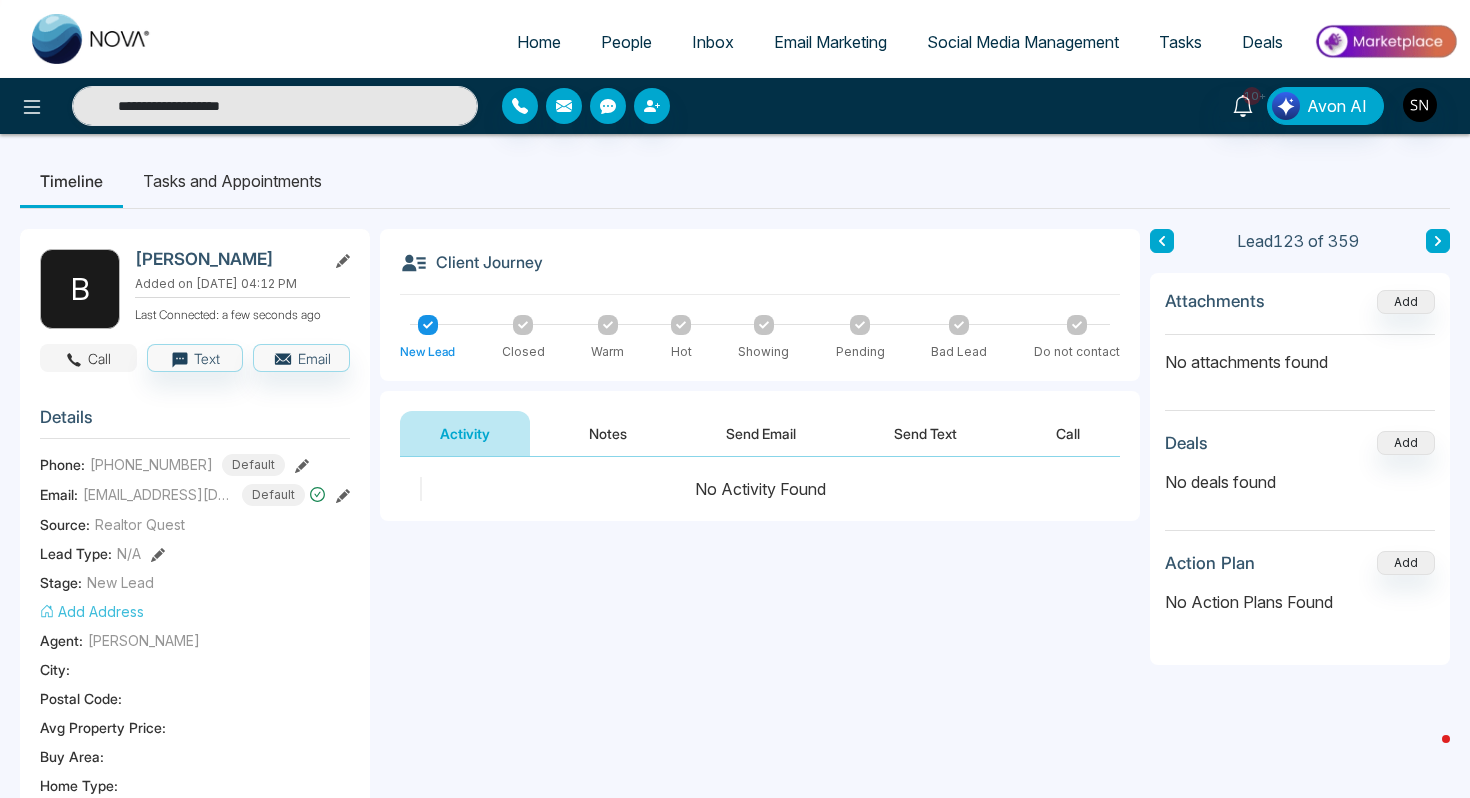 click on "Call" at bounding box center (88, 358) 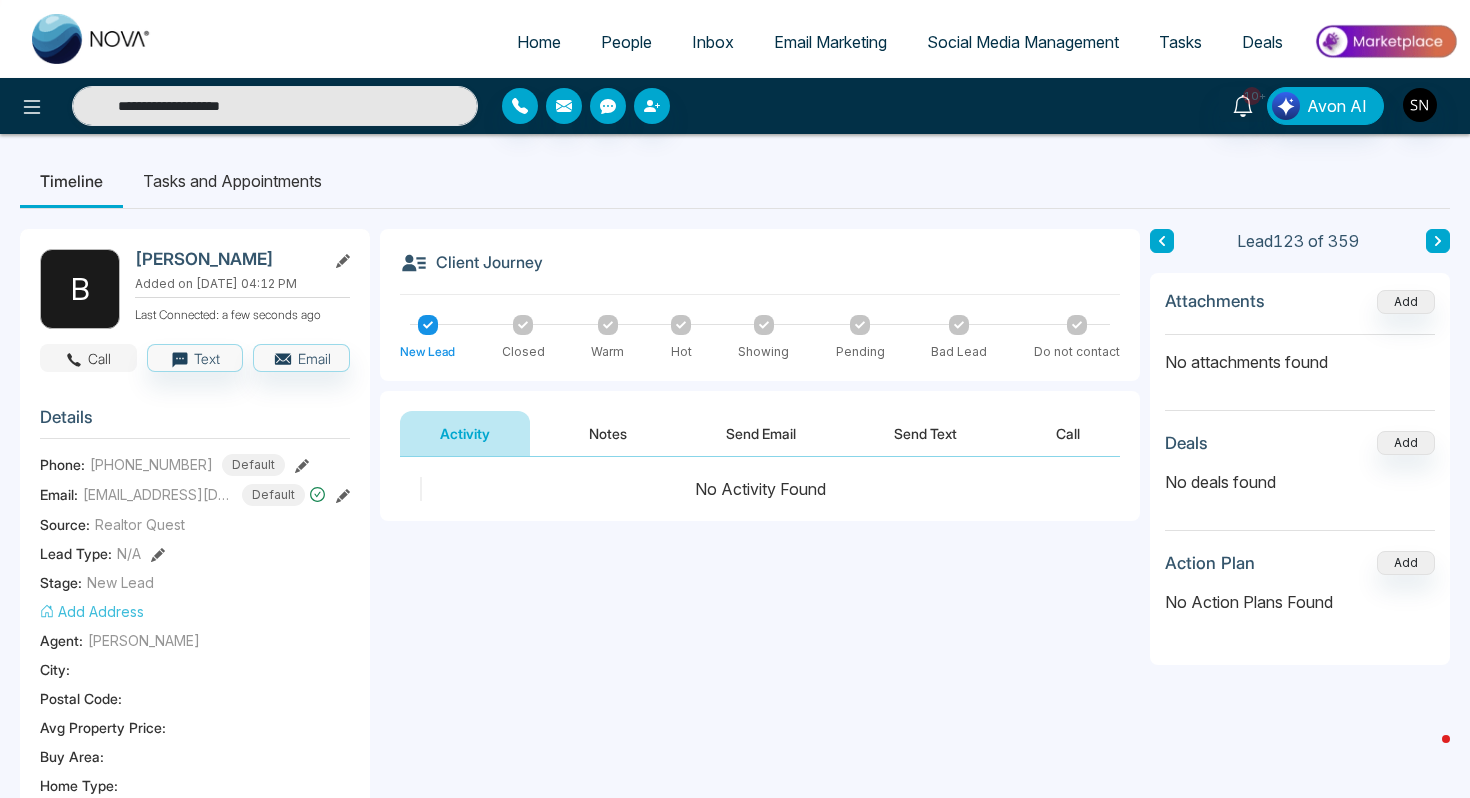 type on "**********" 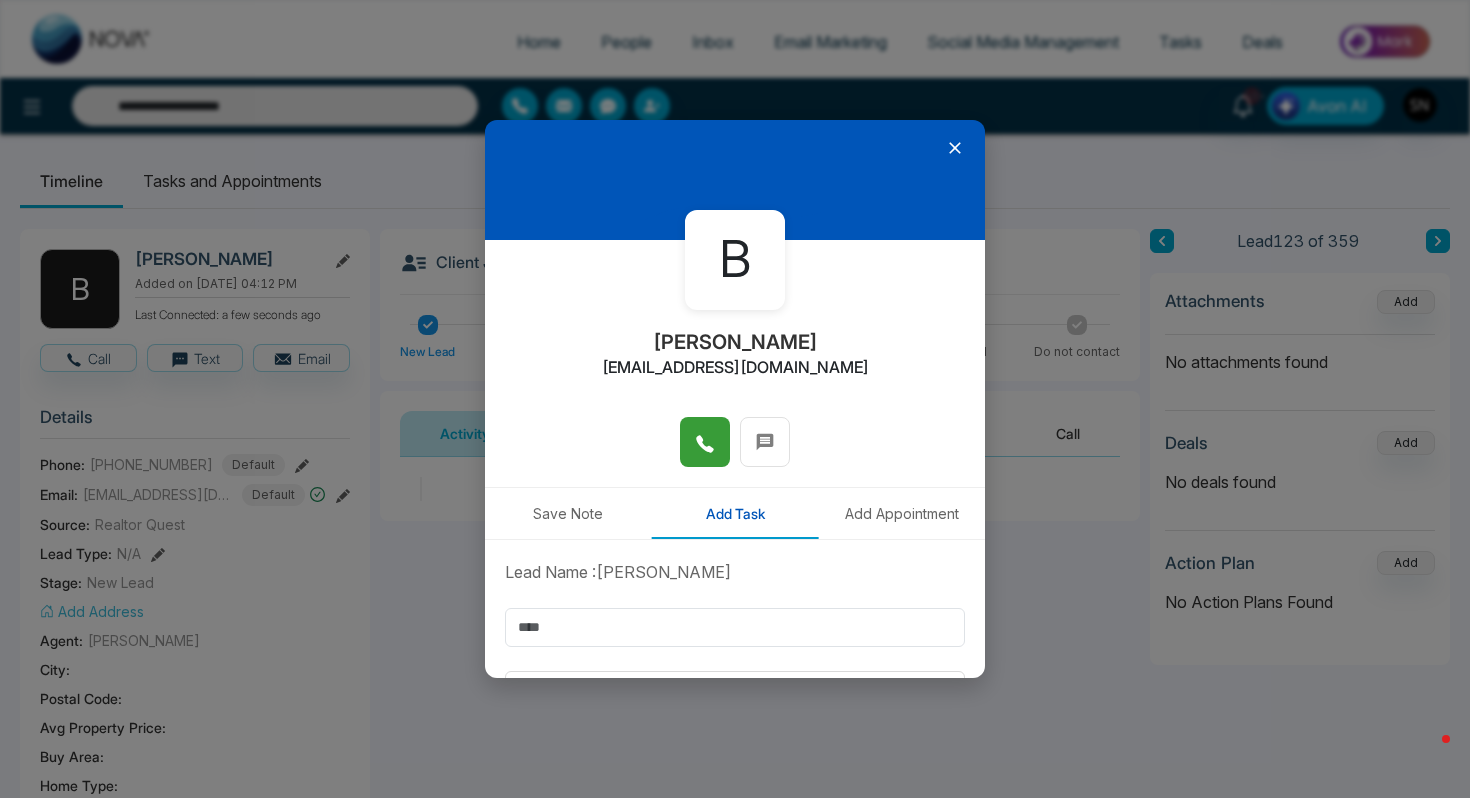 click at bounding box center (705, 442) 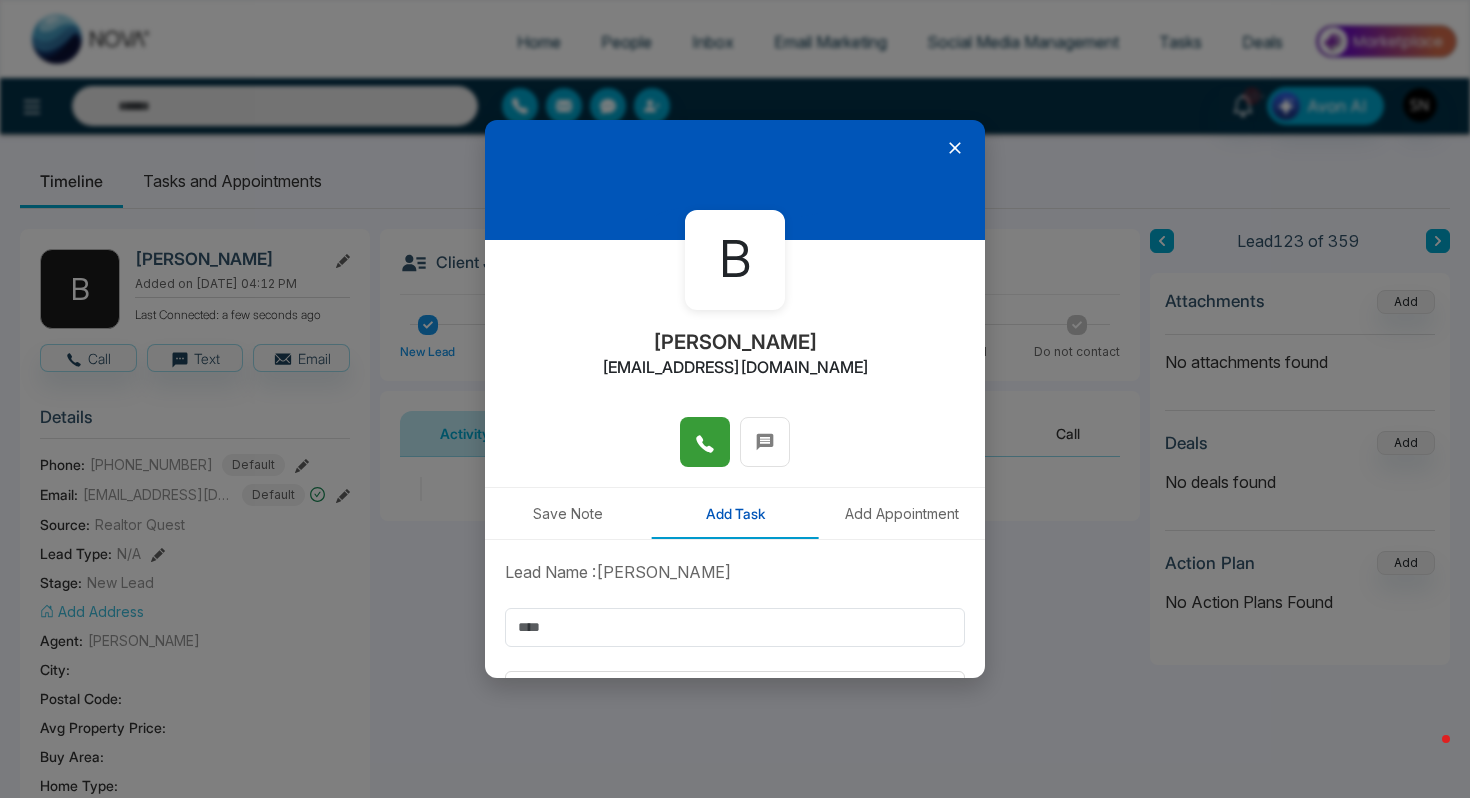type on "**********" 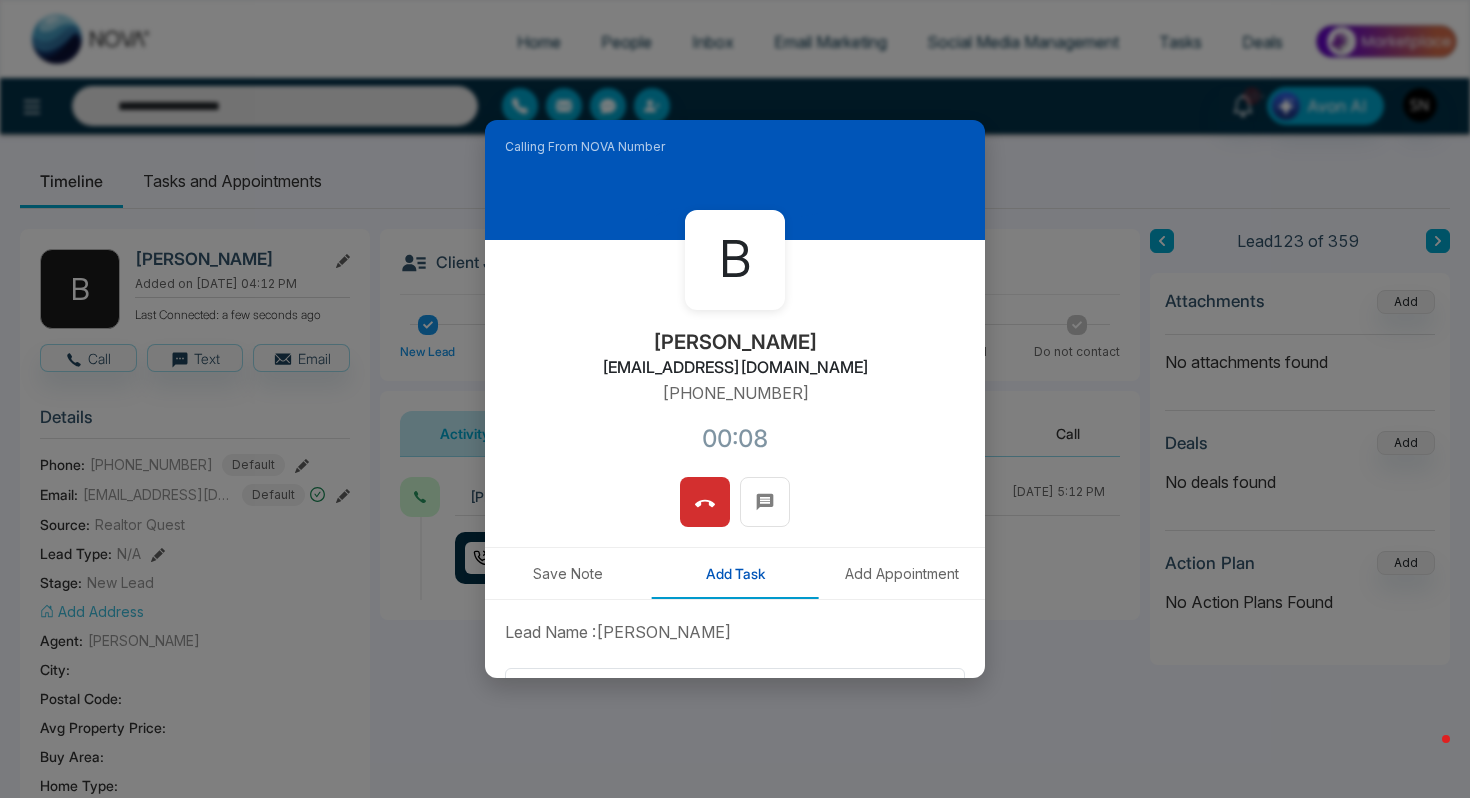 drag, startPoint x: 655, startPoint y: 337, endPoint x: 817, endPoint y: 338, distance: 162.00308 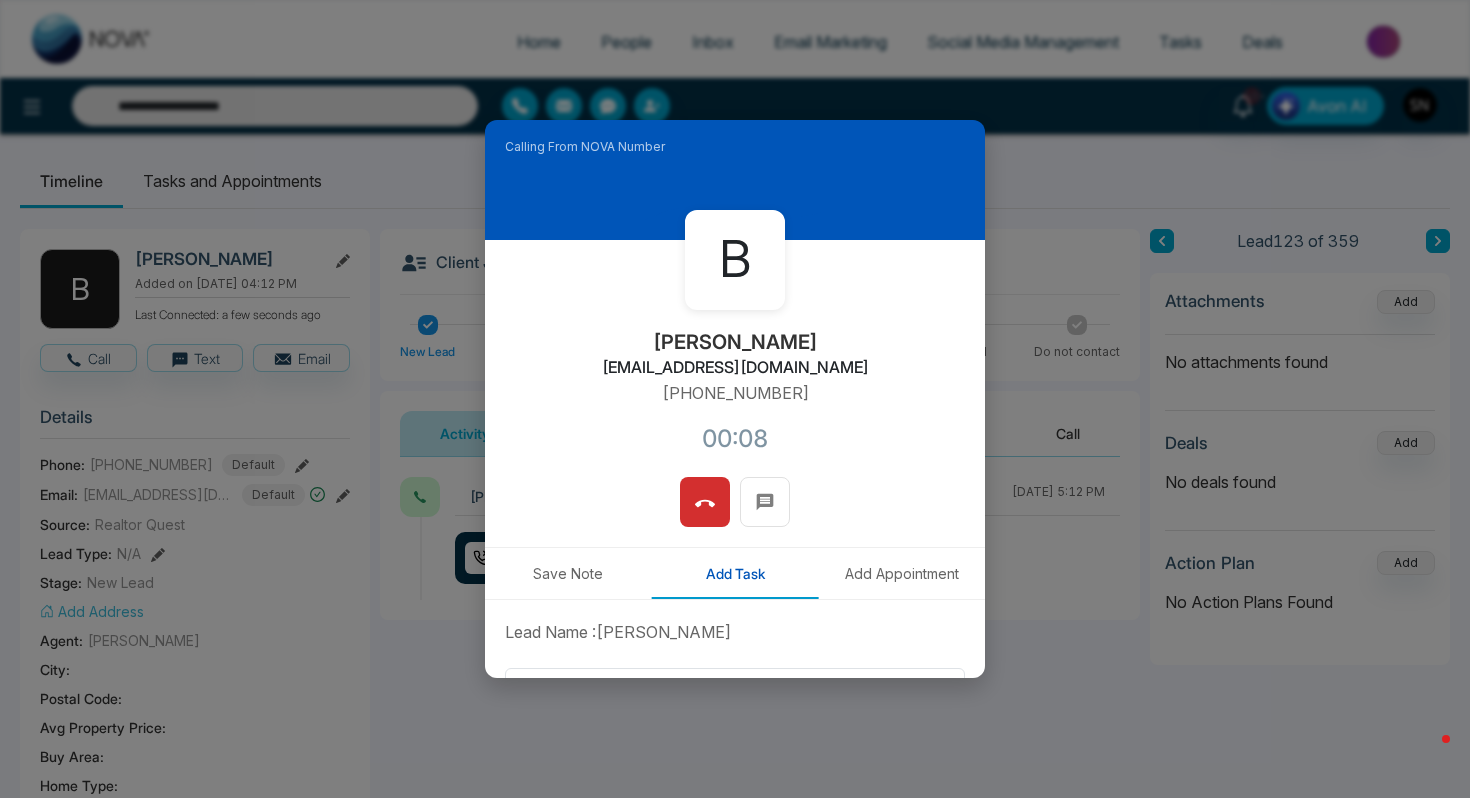 click on "B [PERSON_NAME] [EMAIL_ADDRESS][DOMAIN_NAME] [PHONE_NUMBER]:08" at bounding box center (735, 358) 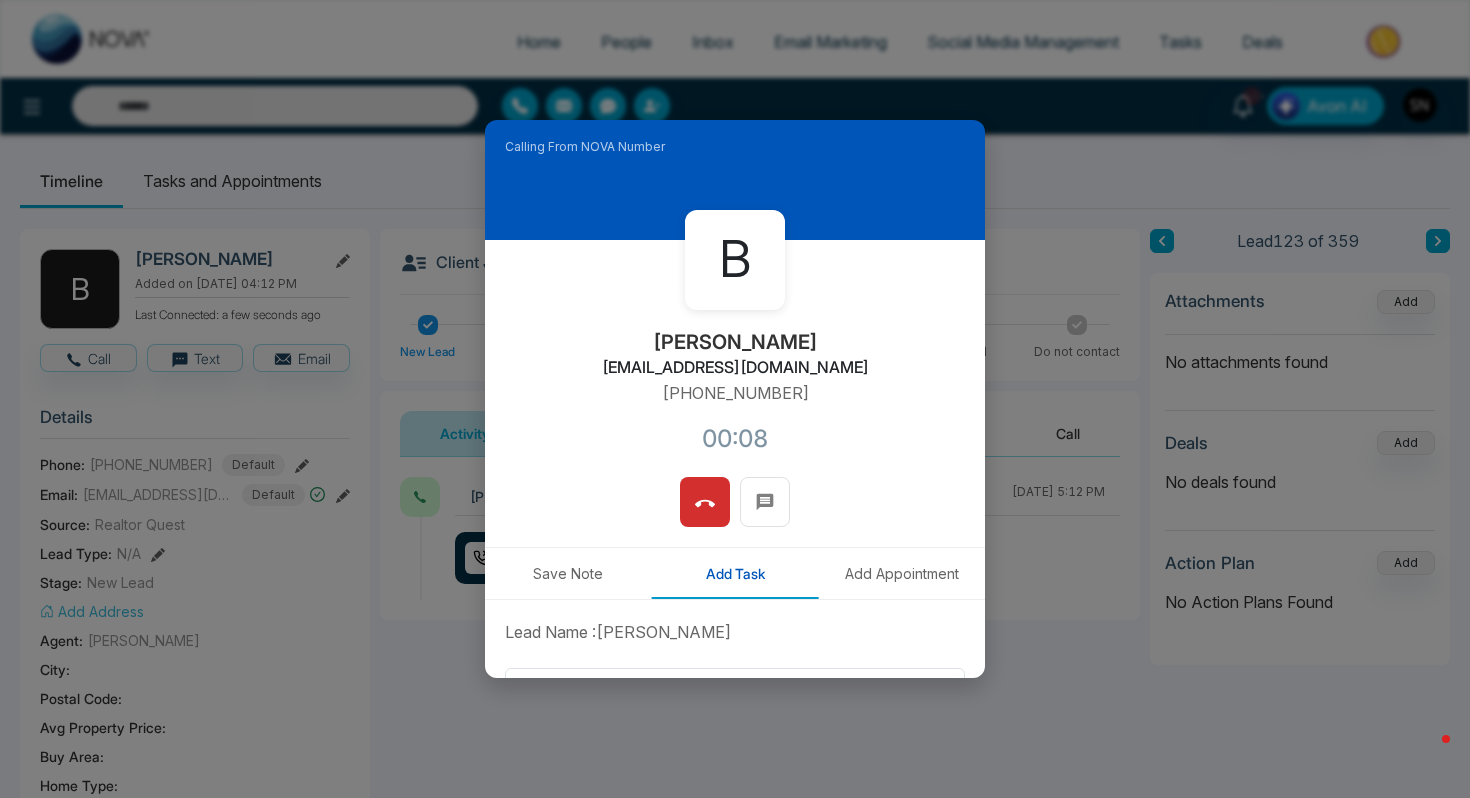 type on "**********" 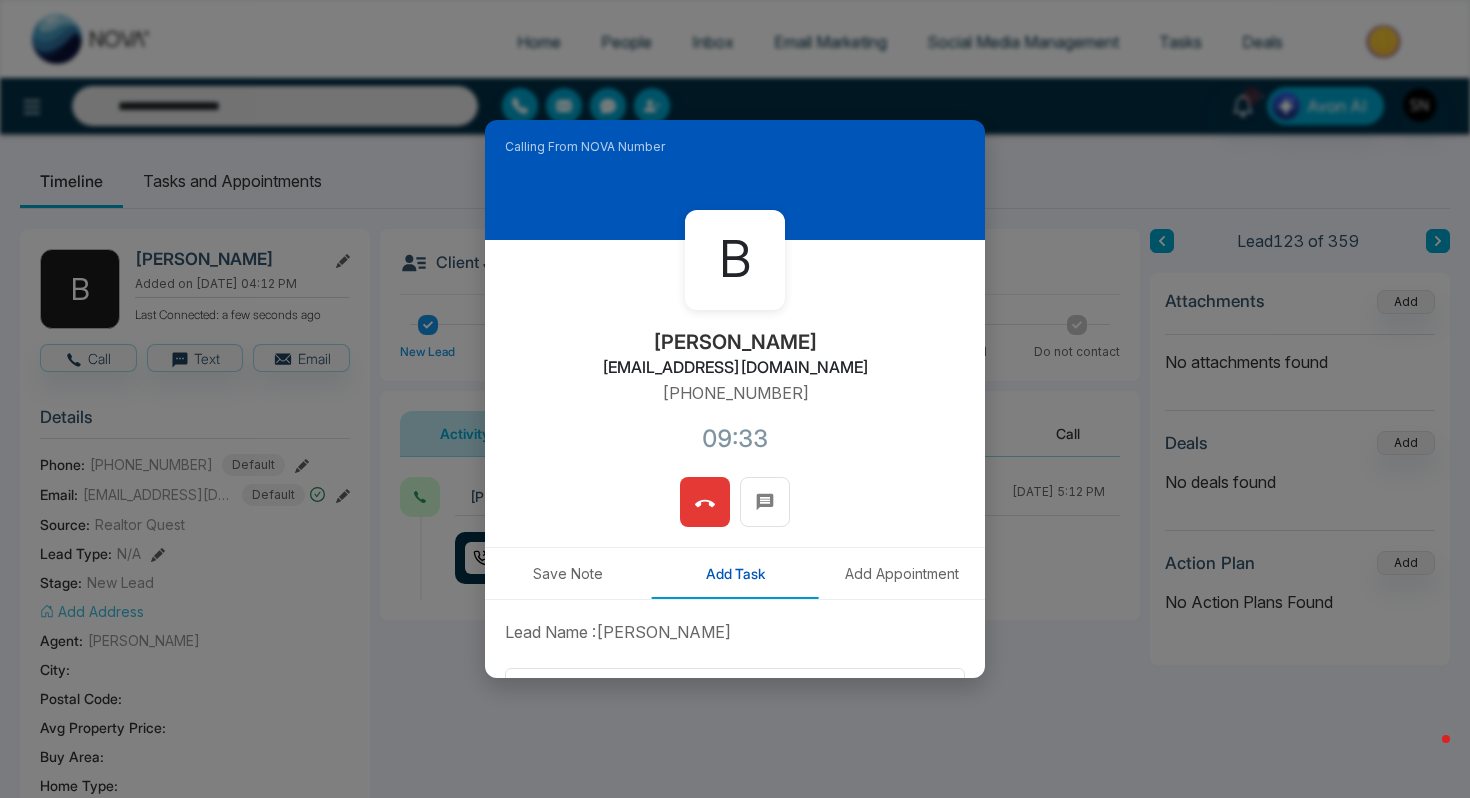click at bounding box center (705, 502) 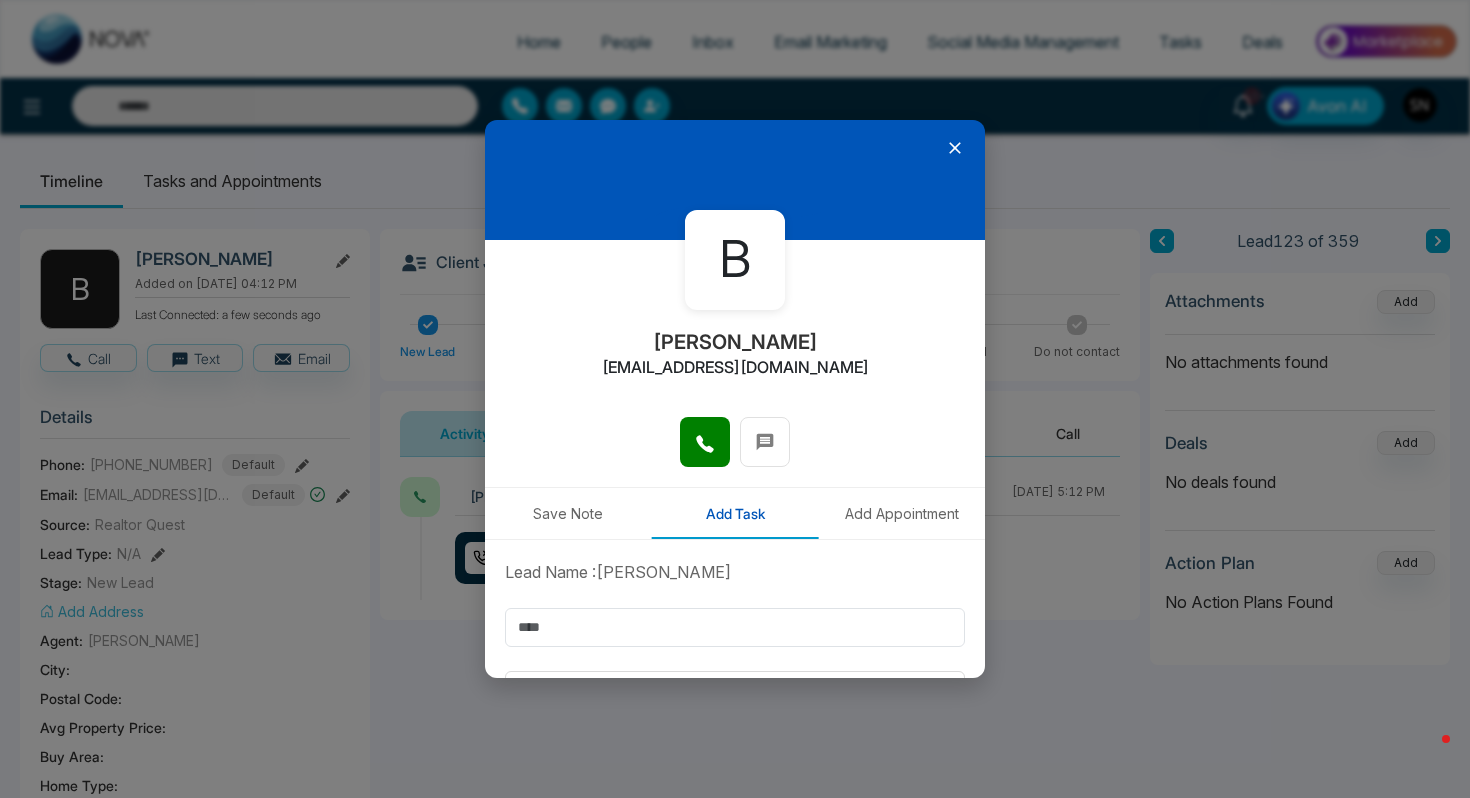 click 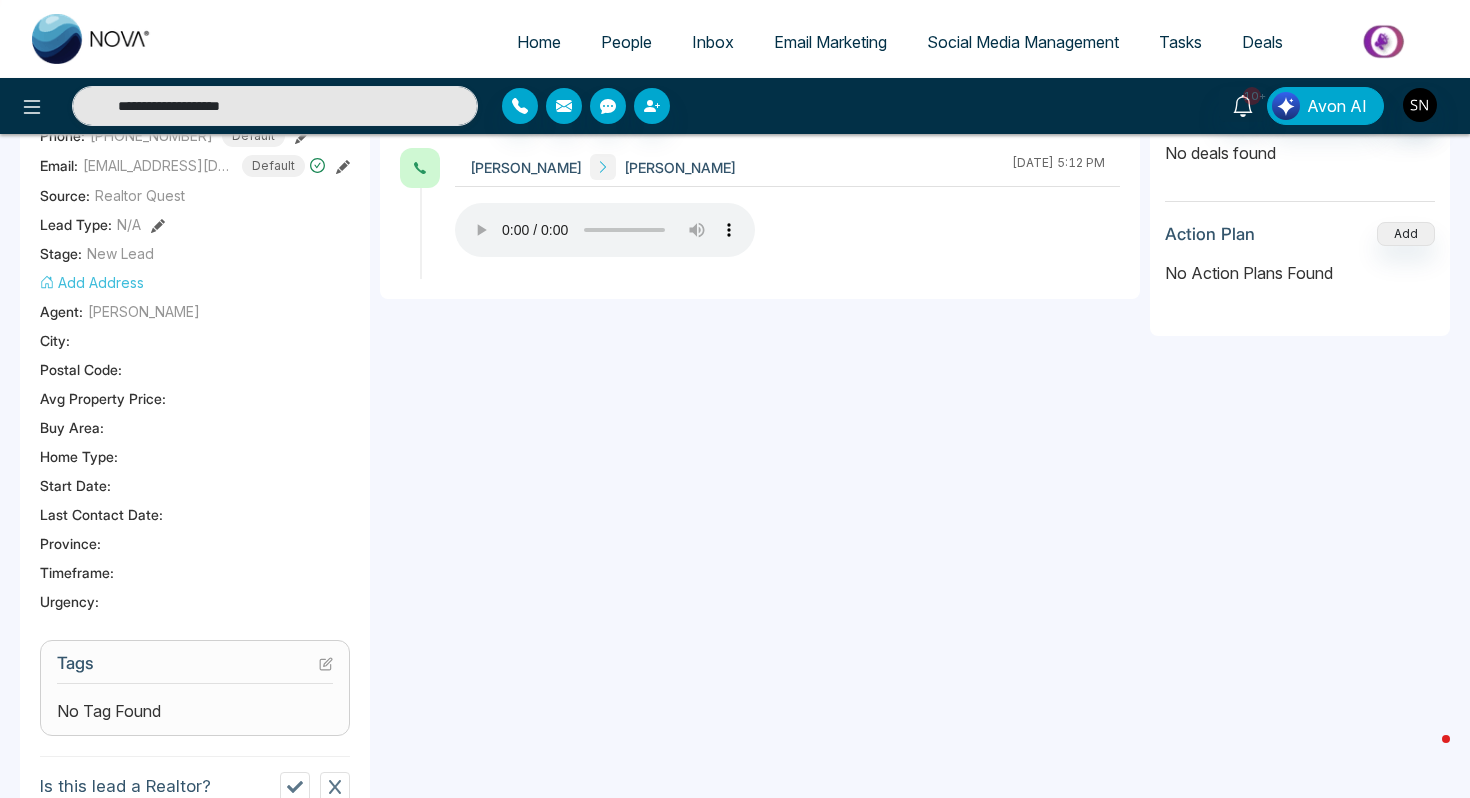scroll, scrollTop: 357, scrollLeft: 0, axis: vertical 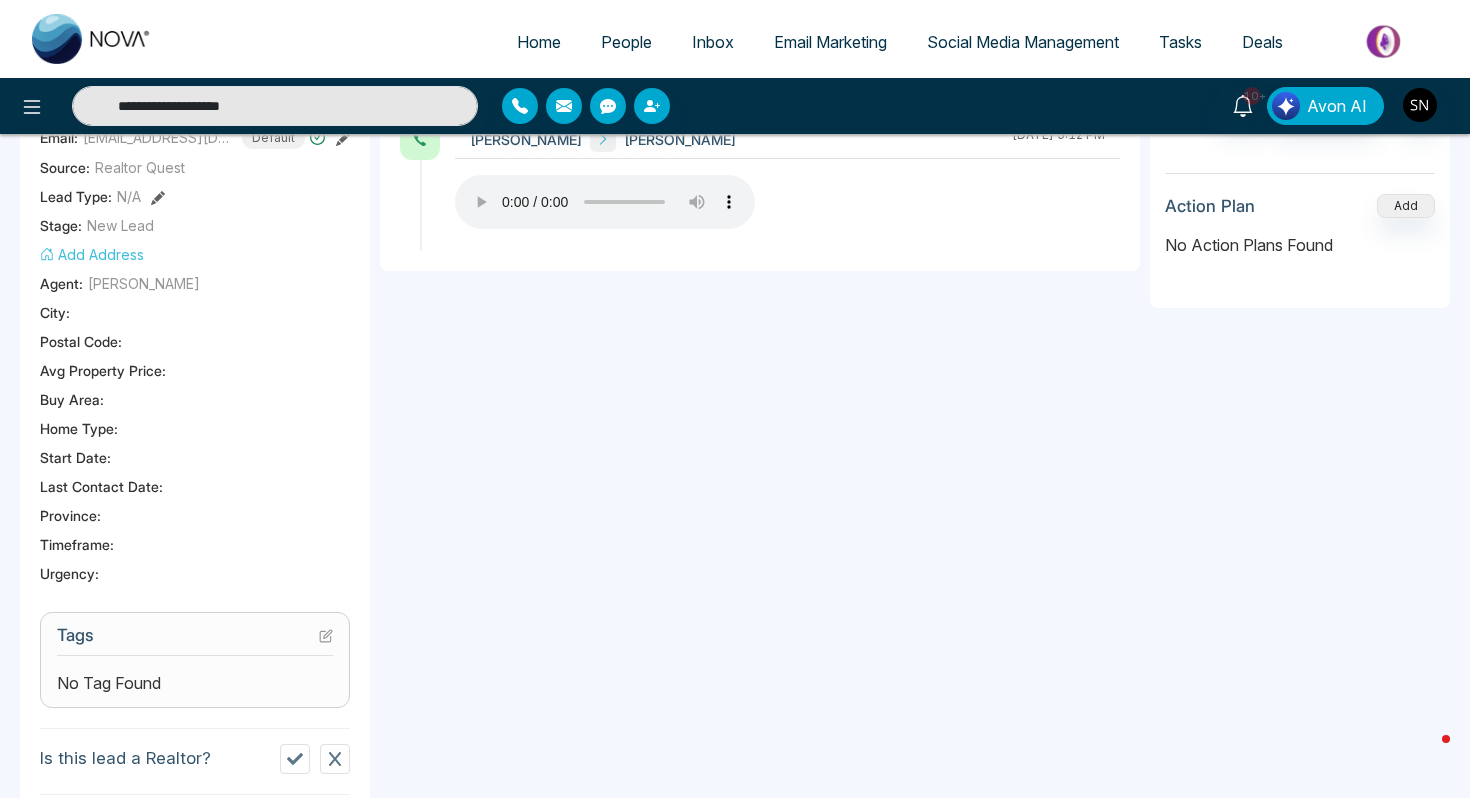 click at bounding box center [326, 635] 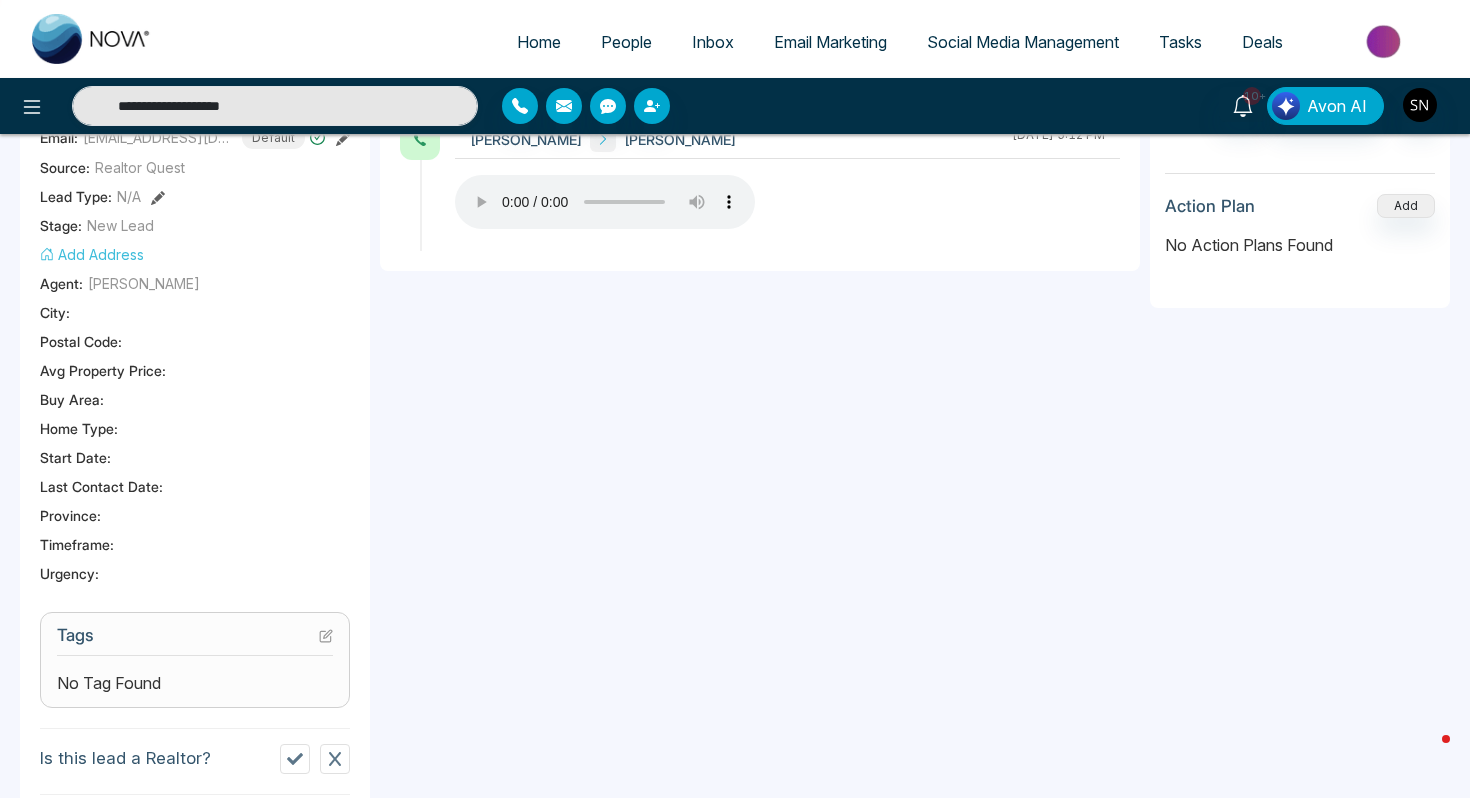 type on "**********" 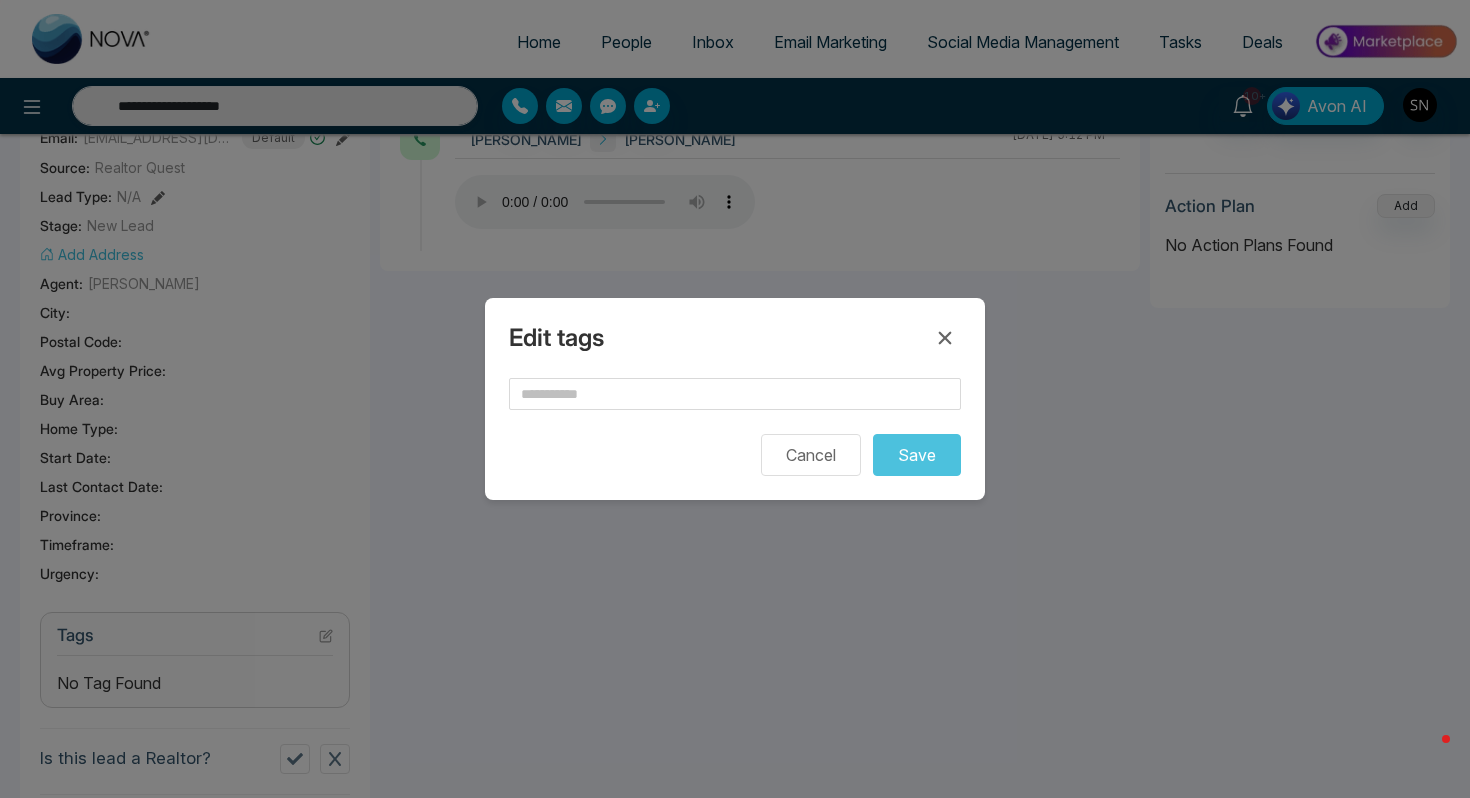 click on "Cancel Save" at bounding box center (735, 427) 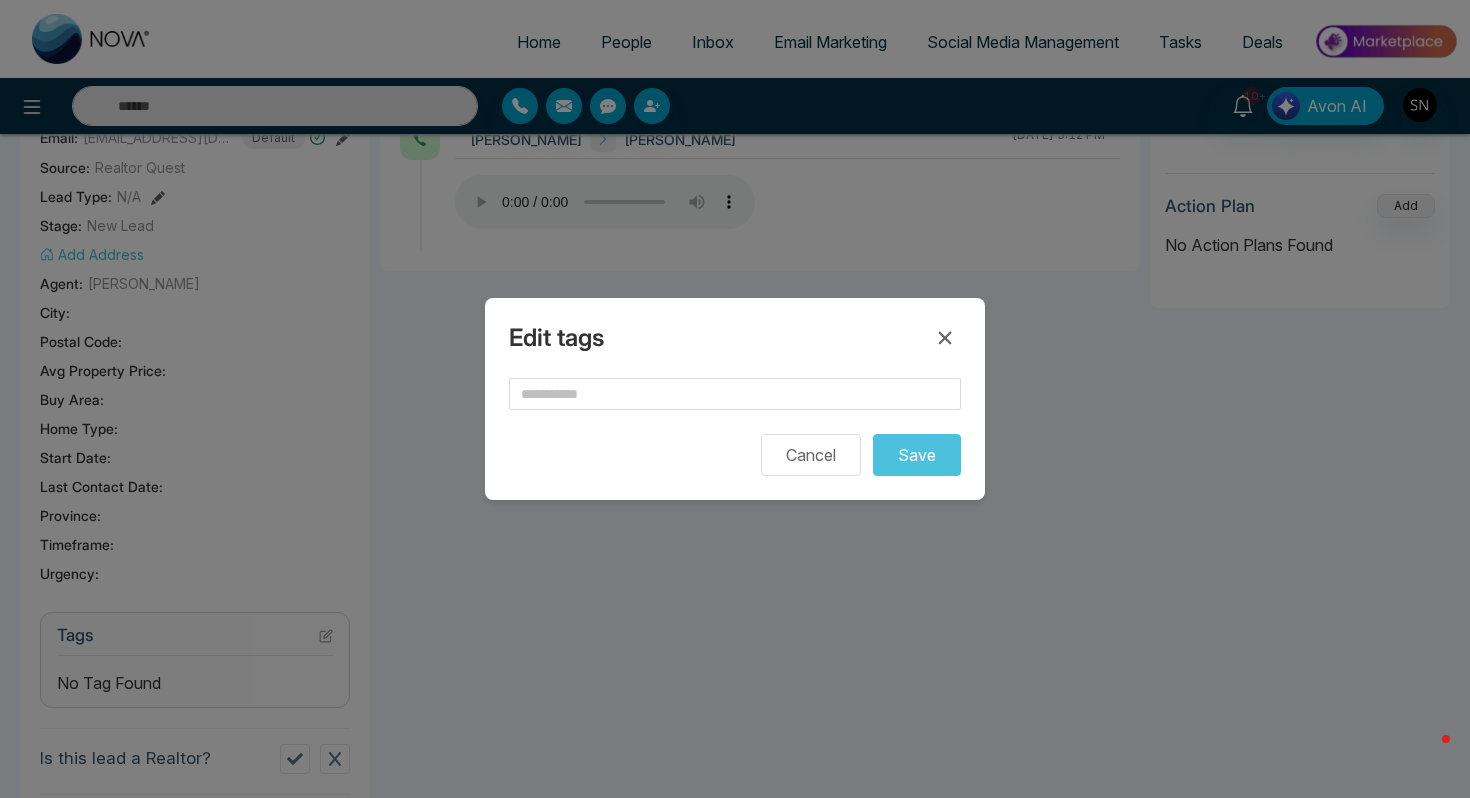 type on "**********" 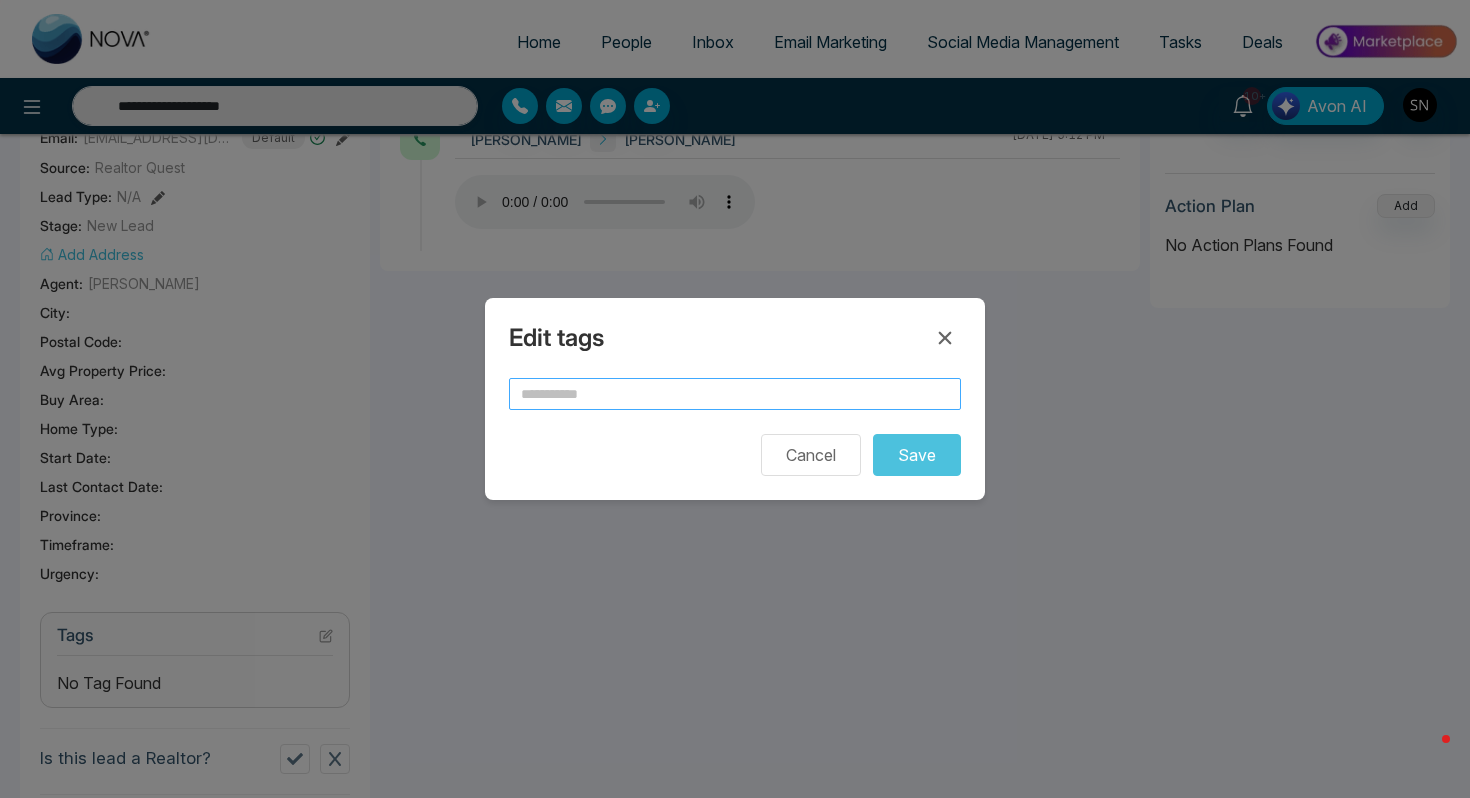 click at bounding box center [735, 394] 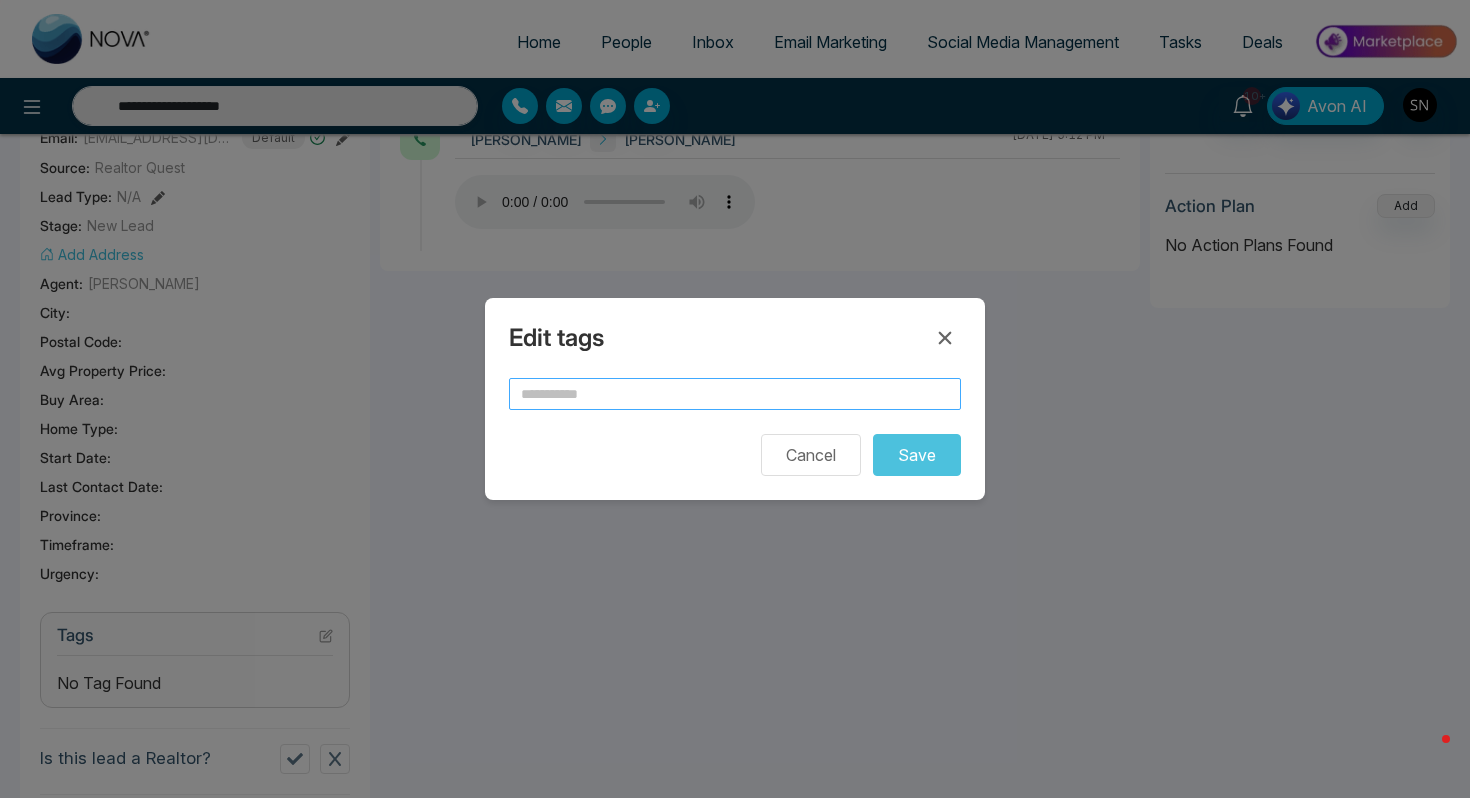 type 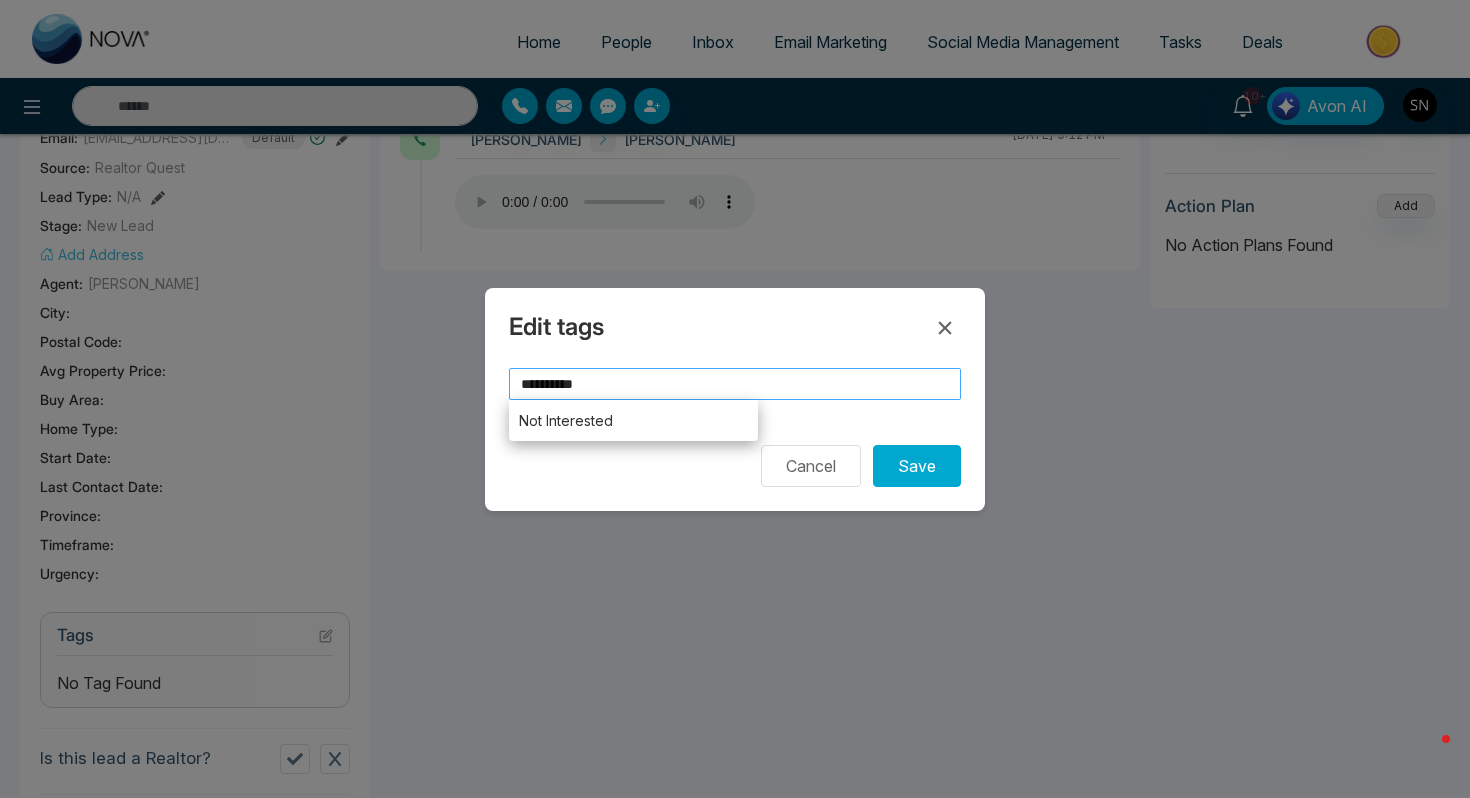 click on "**********" at bounding box center (735, 384) 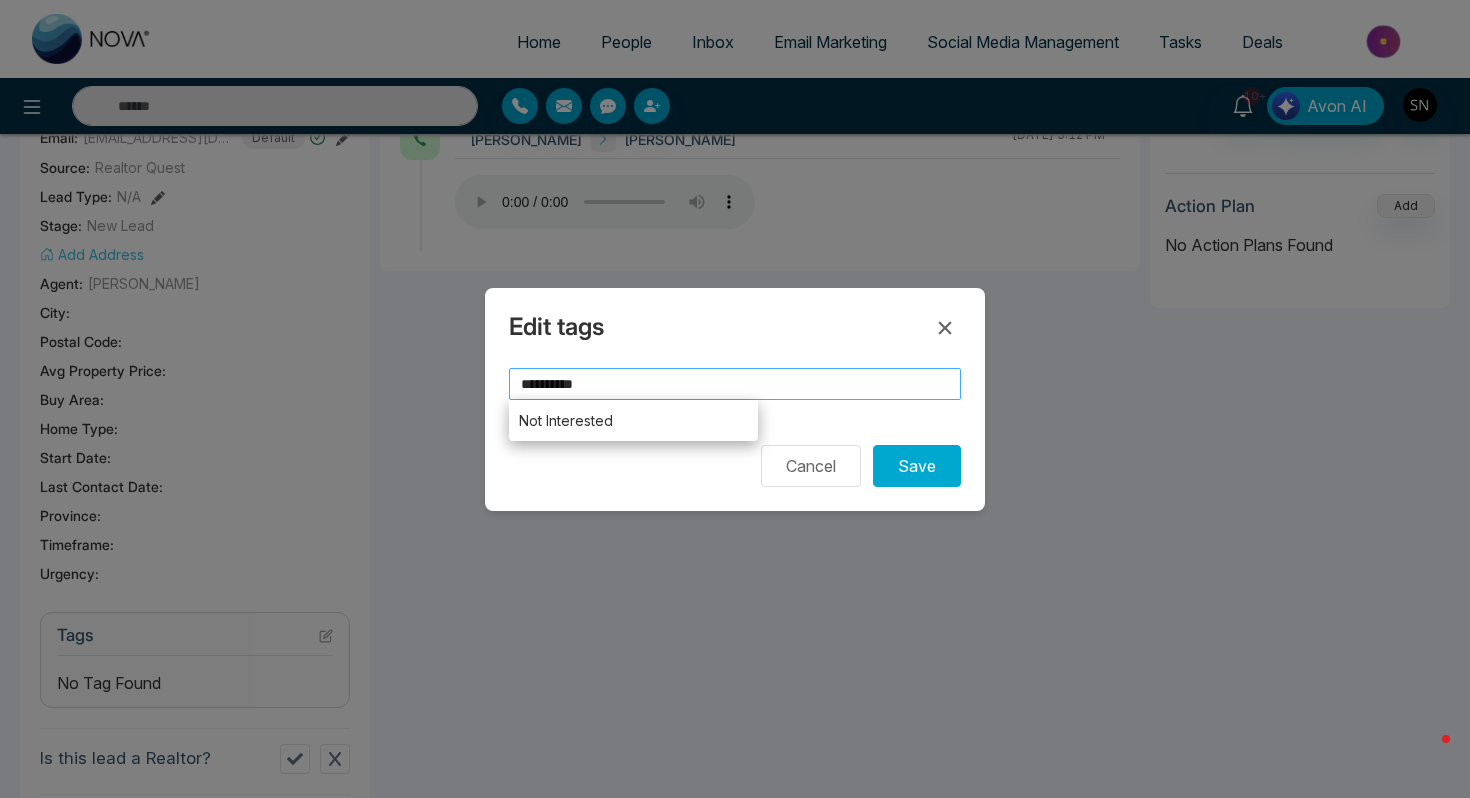 click on "**********" at bounding box center [735, 384] 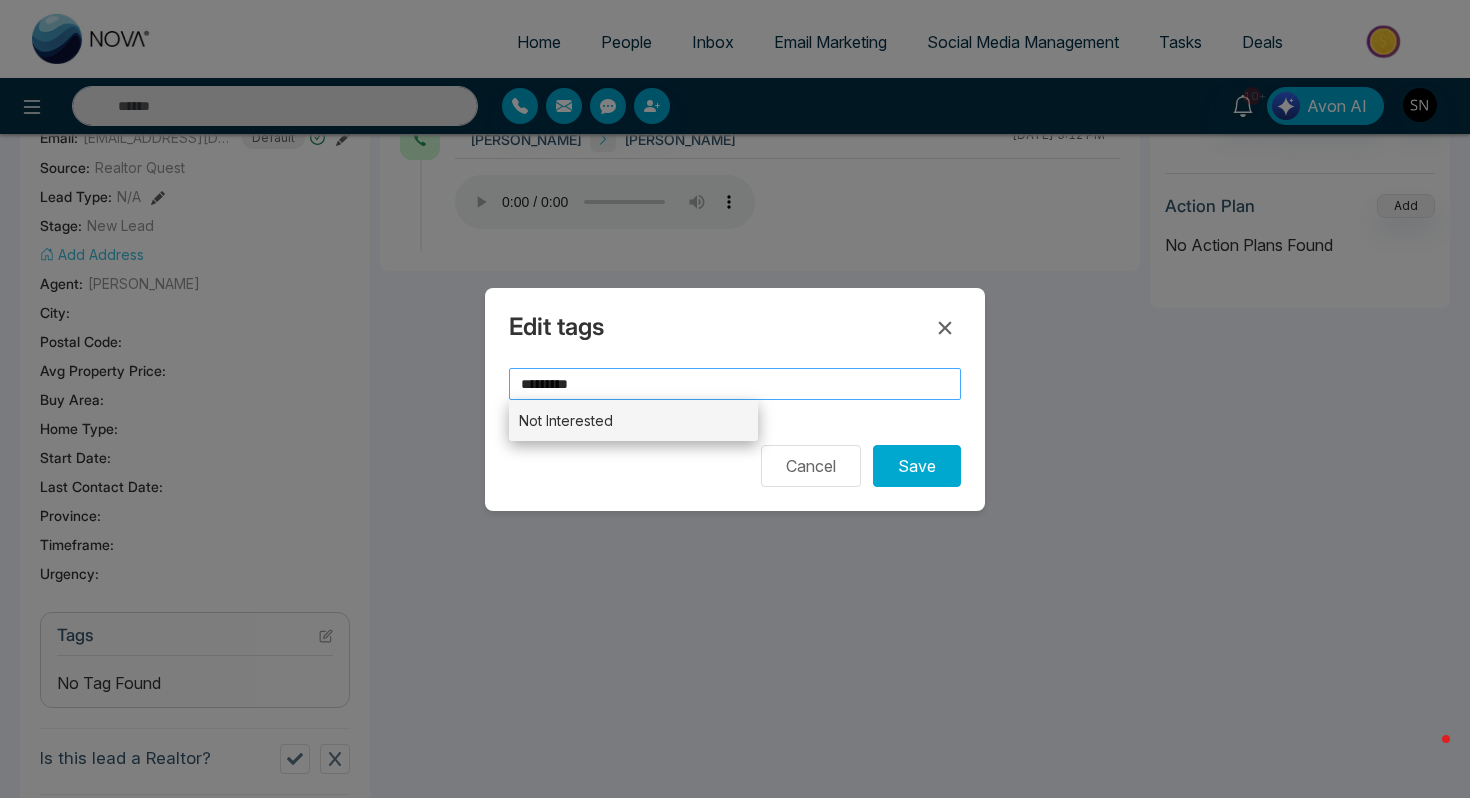 type on "**********" 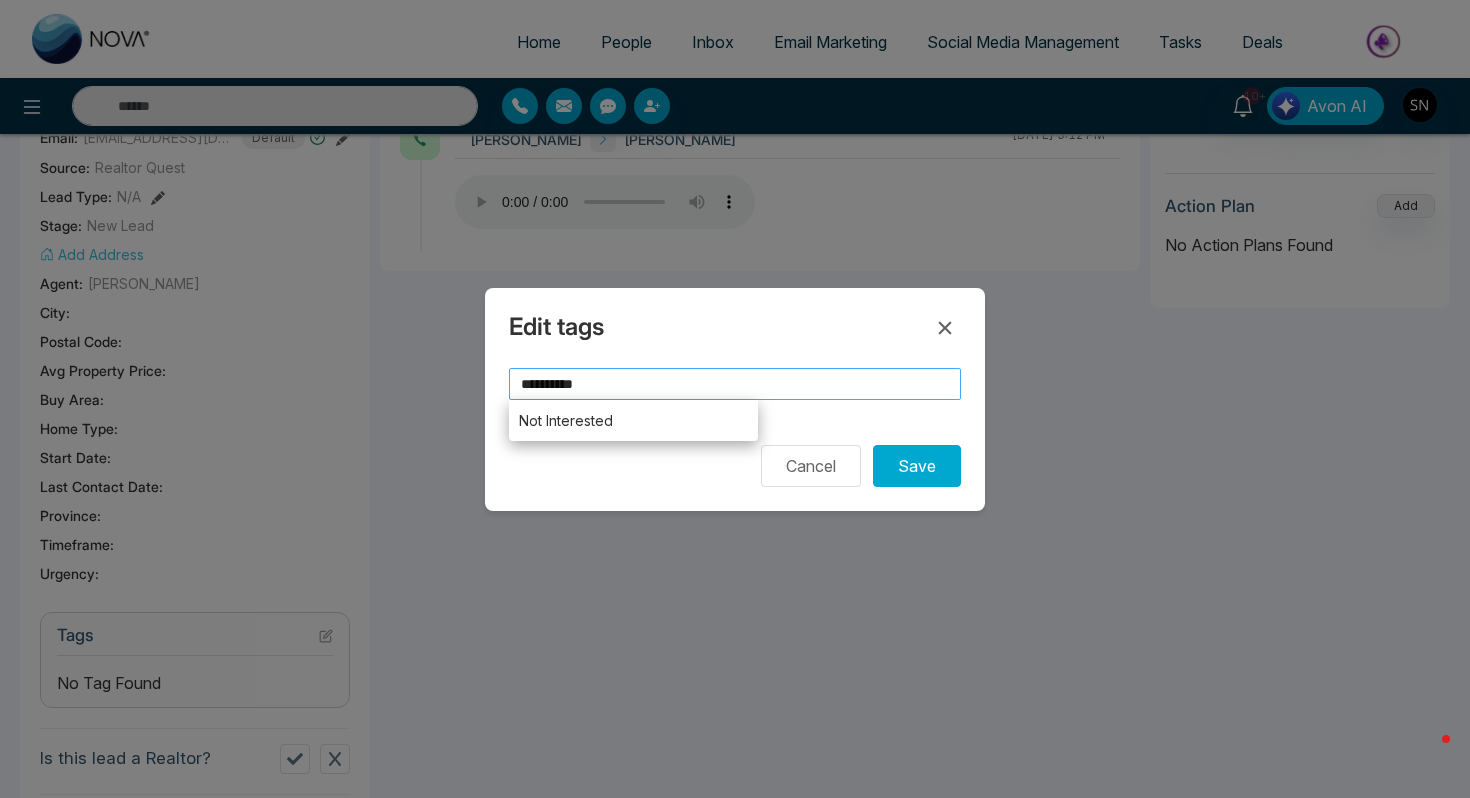 type on "**********" 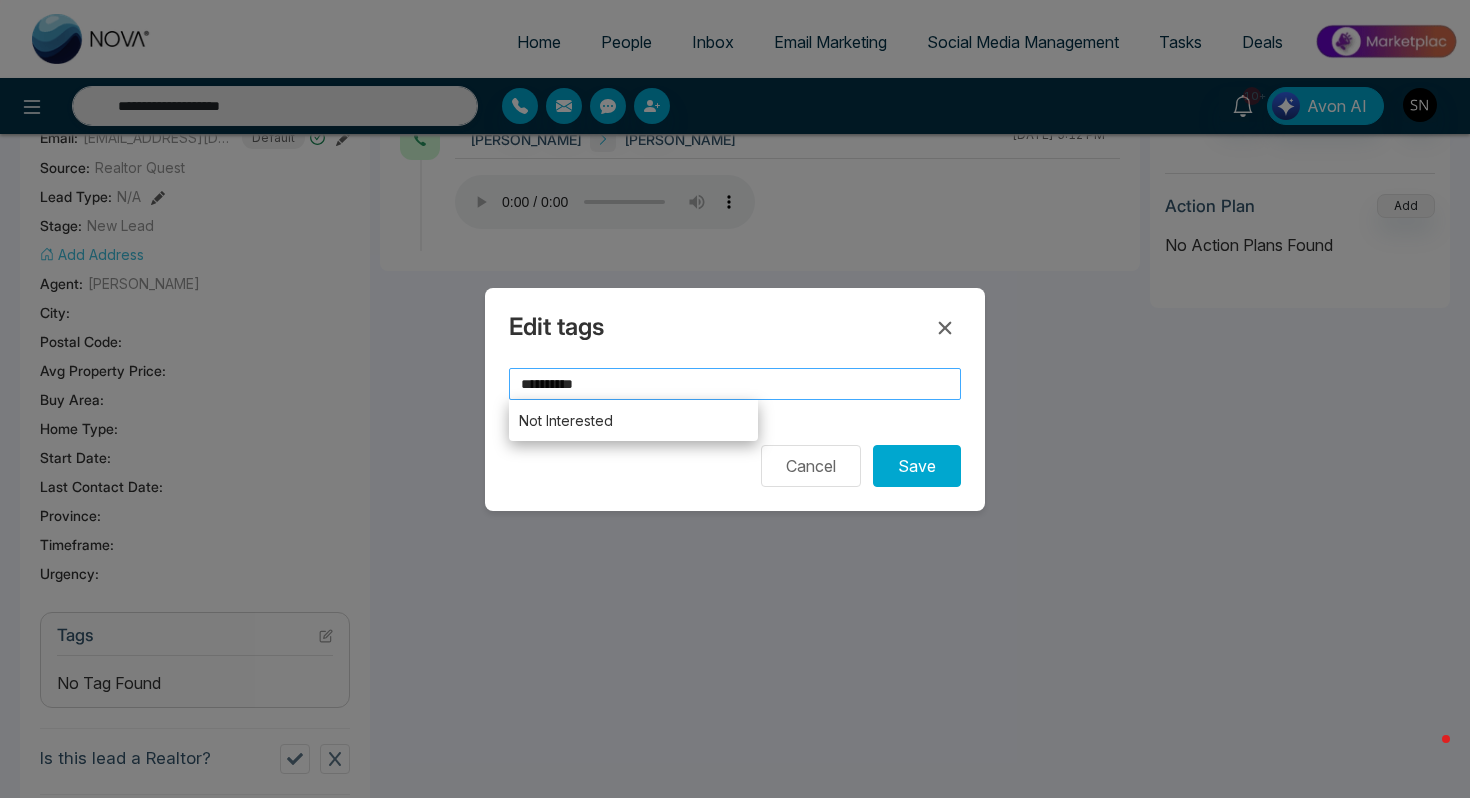 click on "**********" at bounding box center (735, 384) 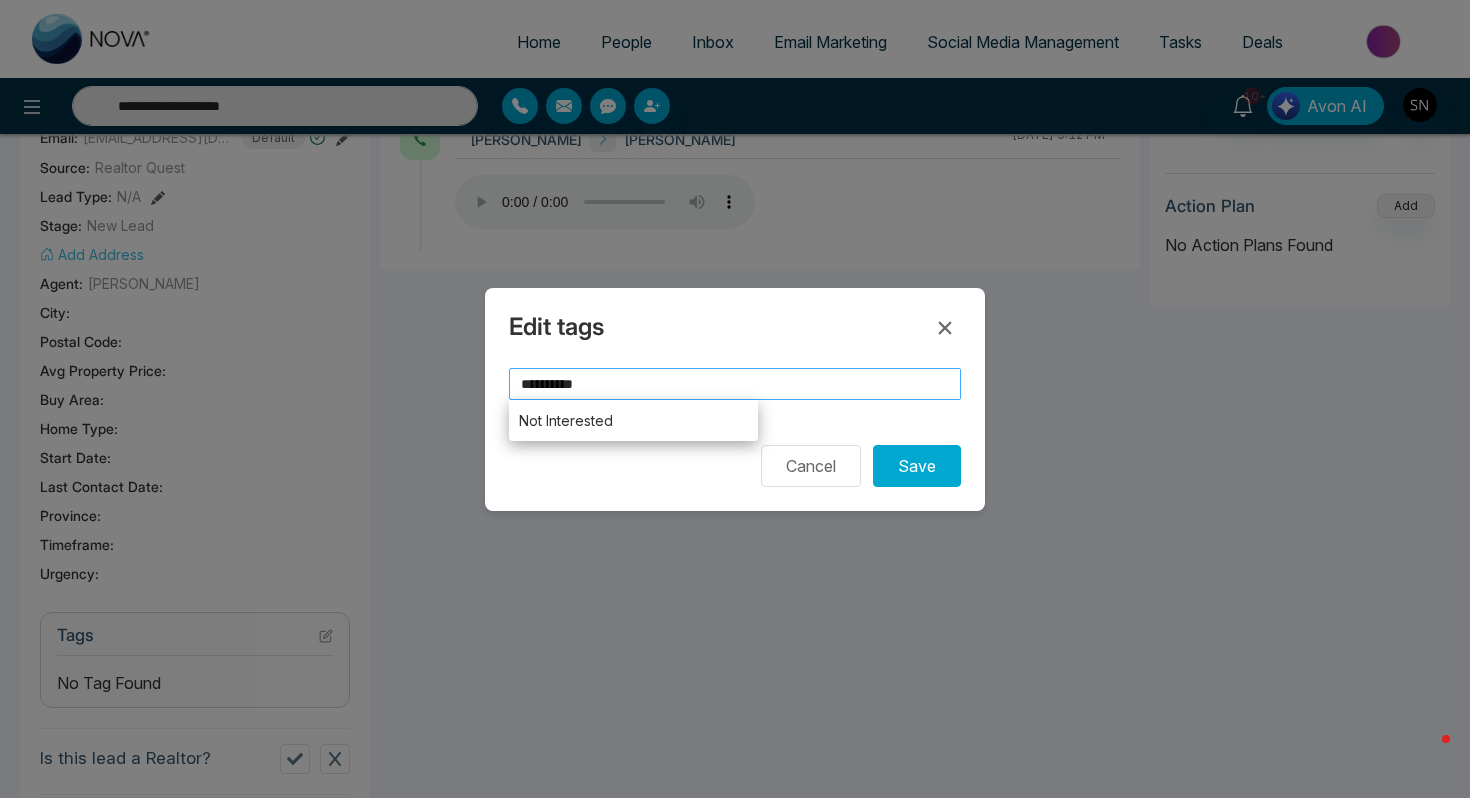 type 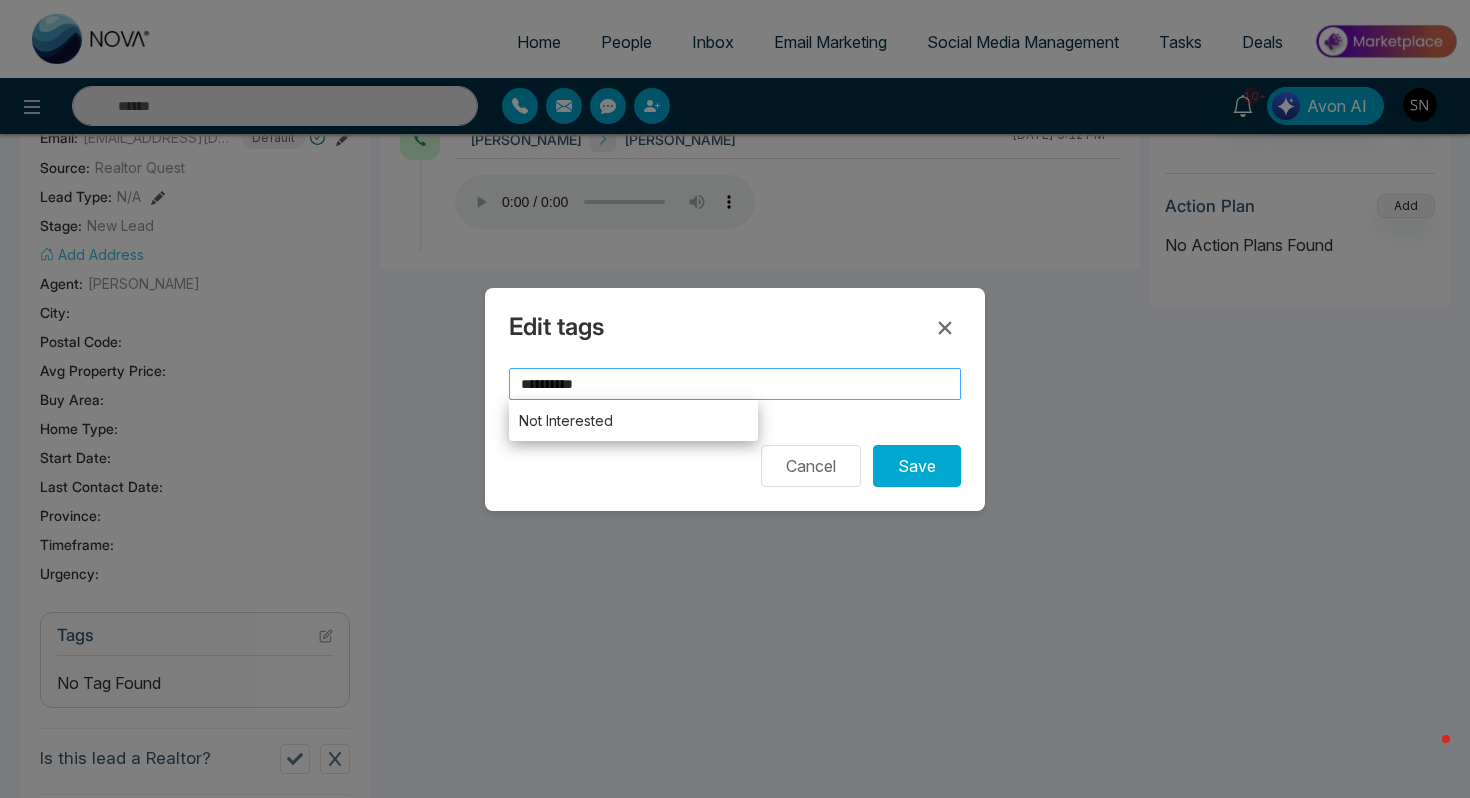 click on "**********" at bounding box center [735, 384] 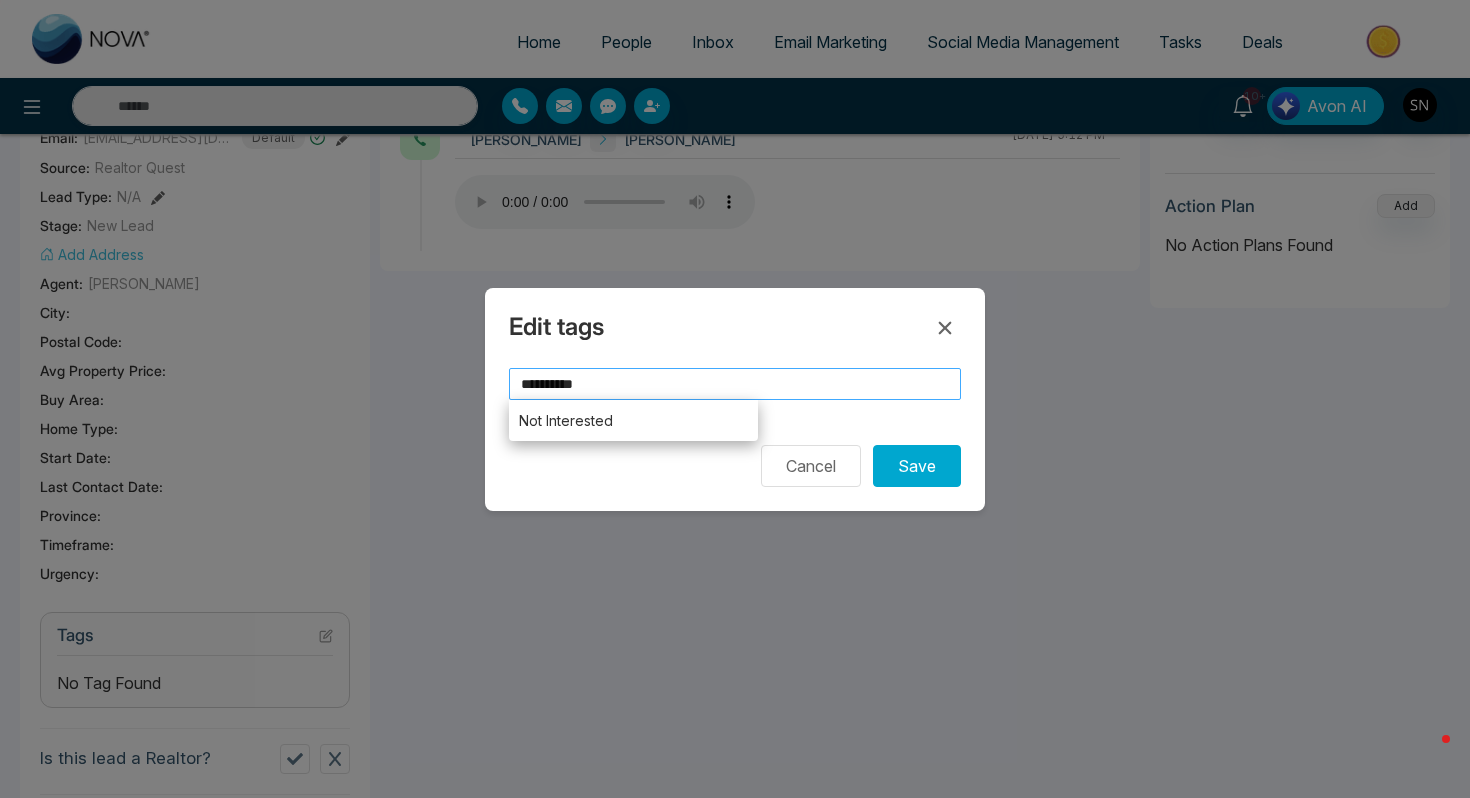 click on "**********" at bounding box center (735, 384) 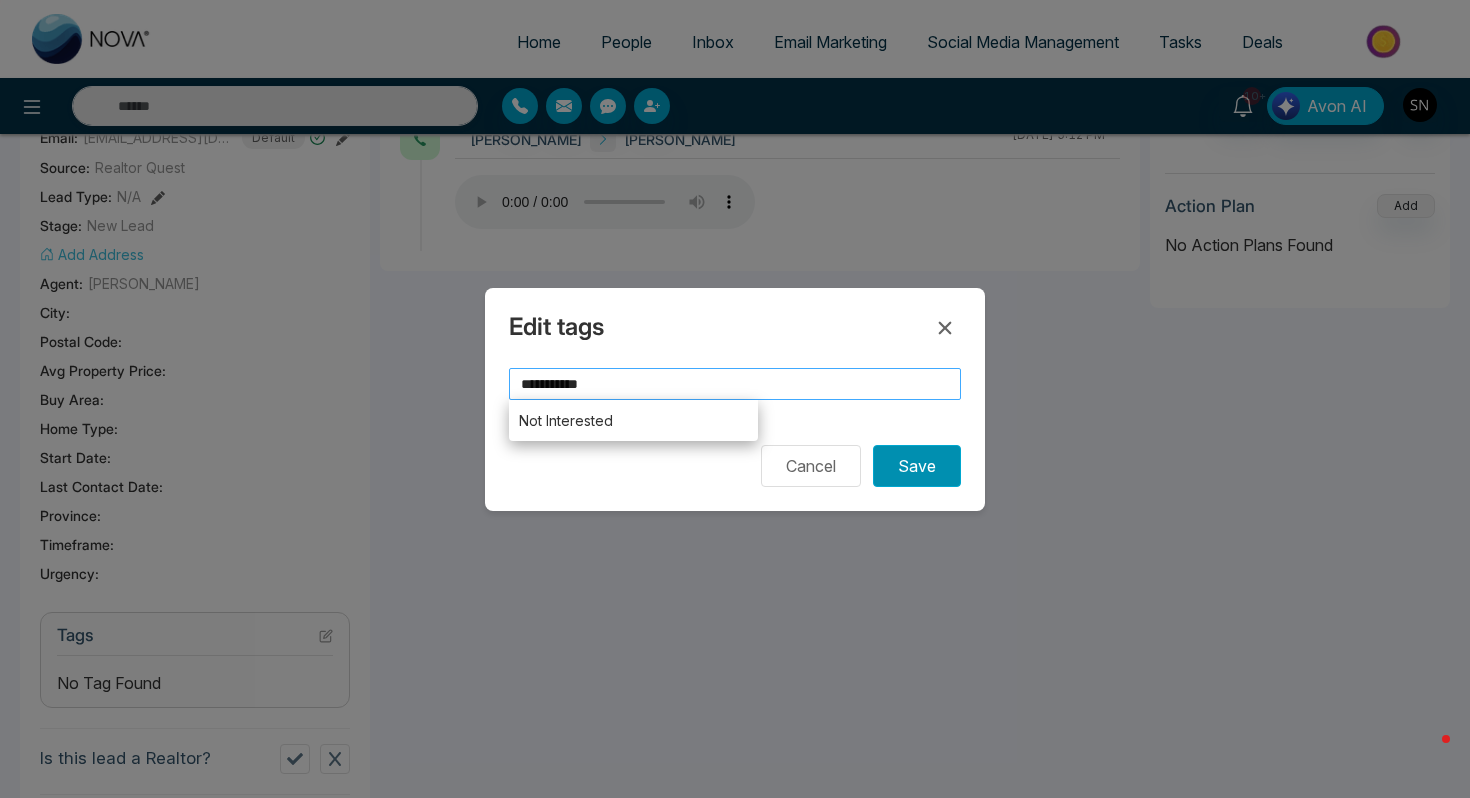 type on "**********" 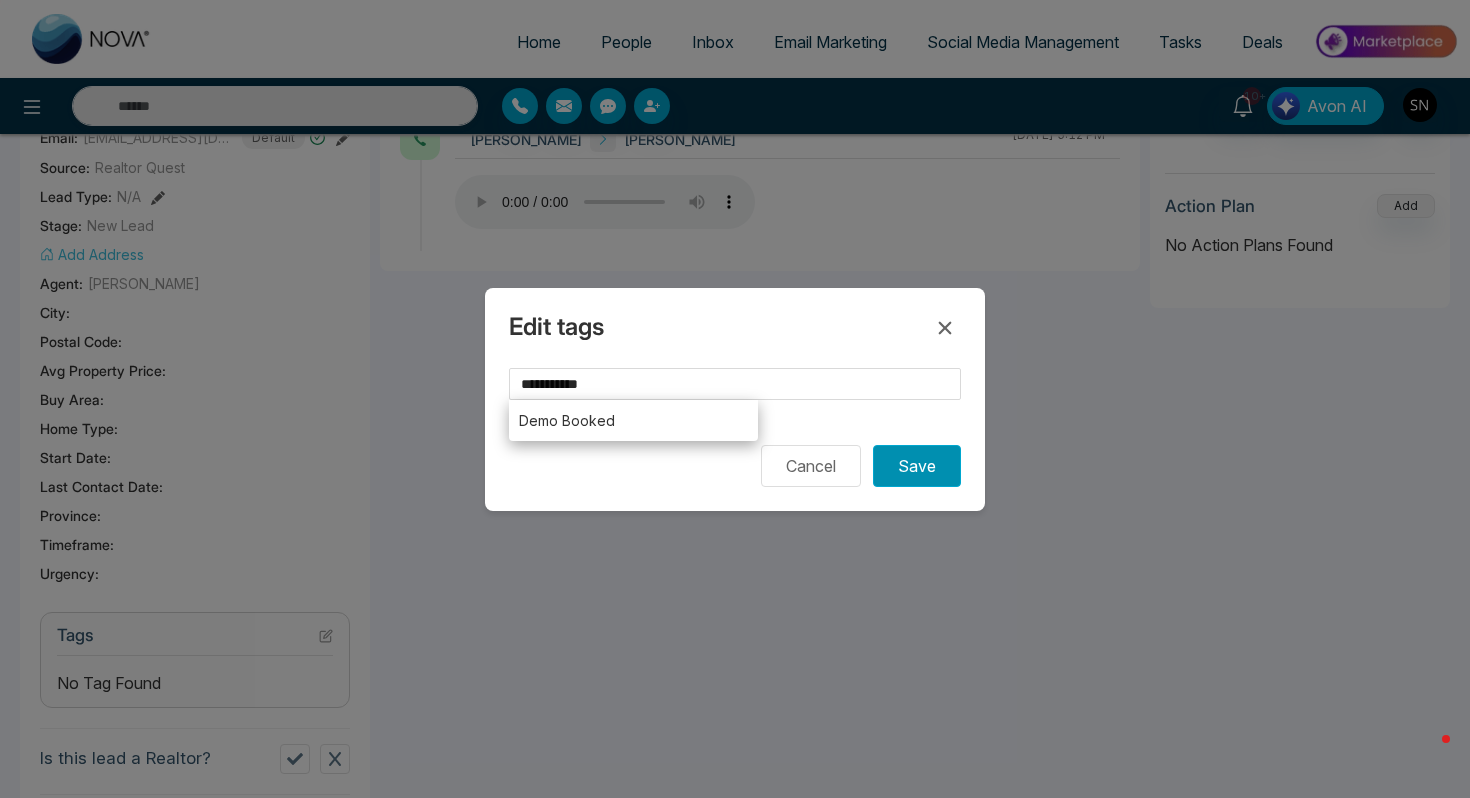 click on "Save" at bounding box center [917, 466] 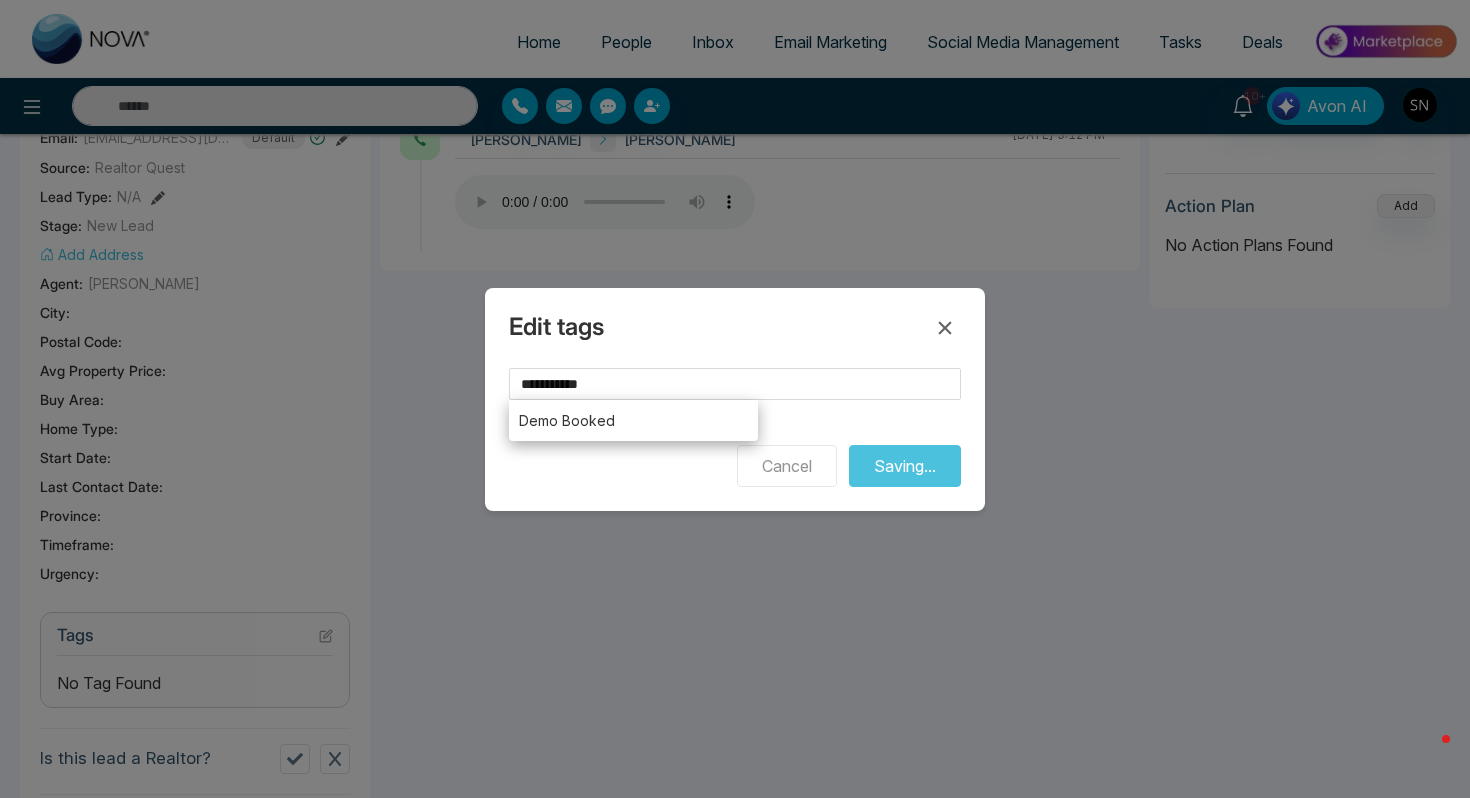 type on "**********" 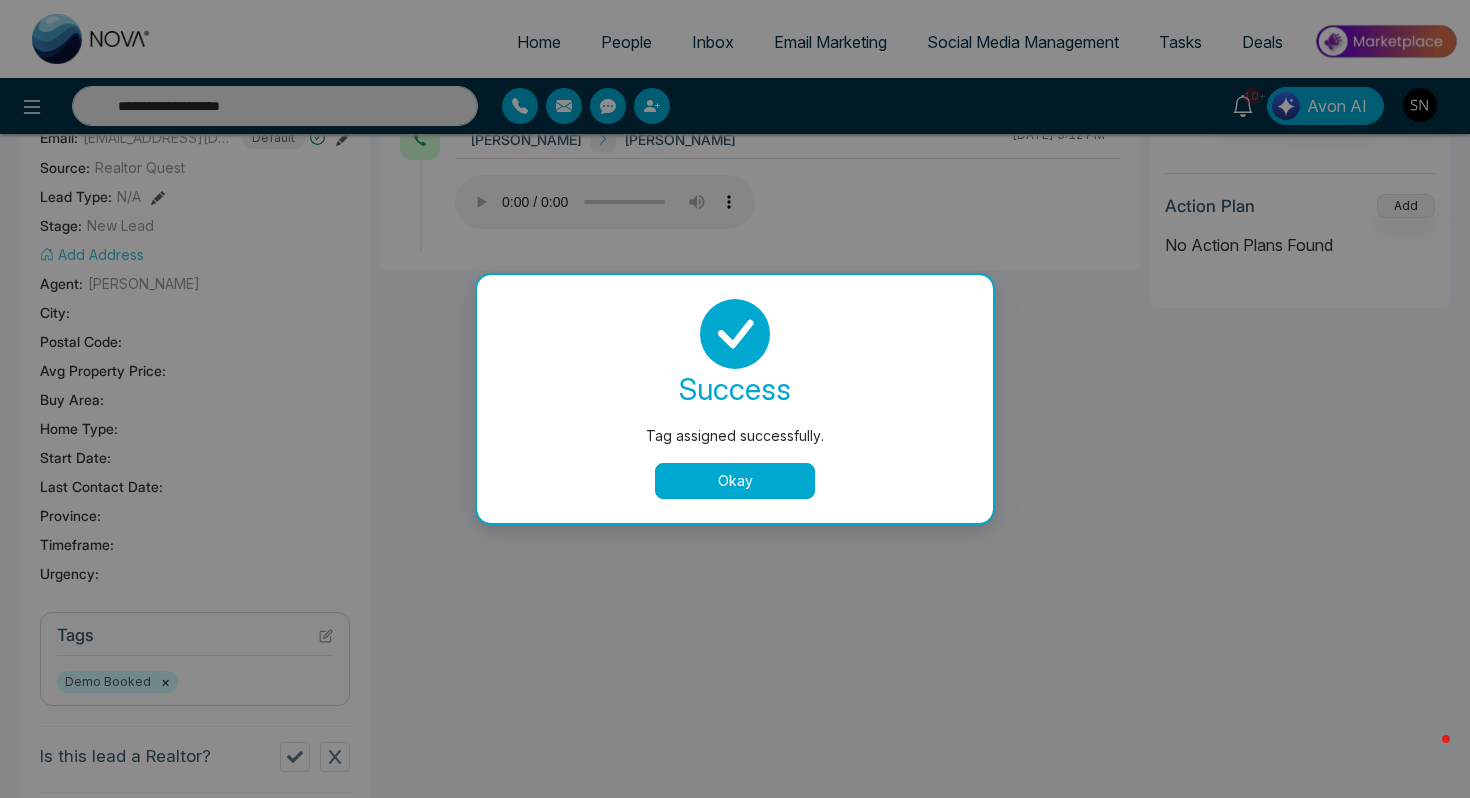 click on "success Tag assigned successfully.   Okay" at bounding box center [735, 399] 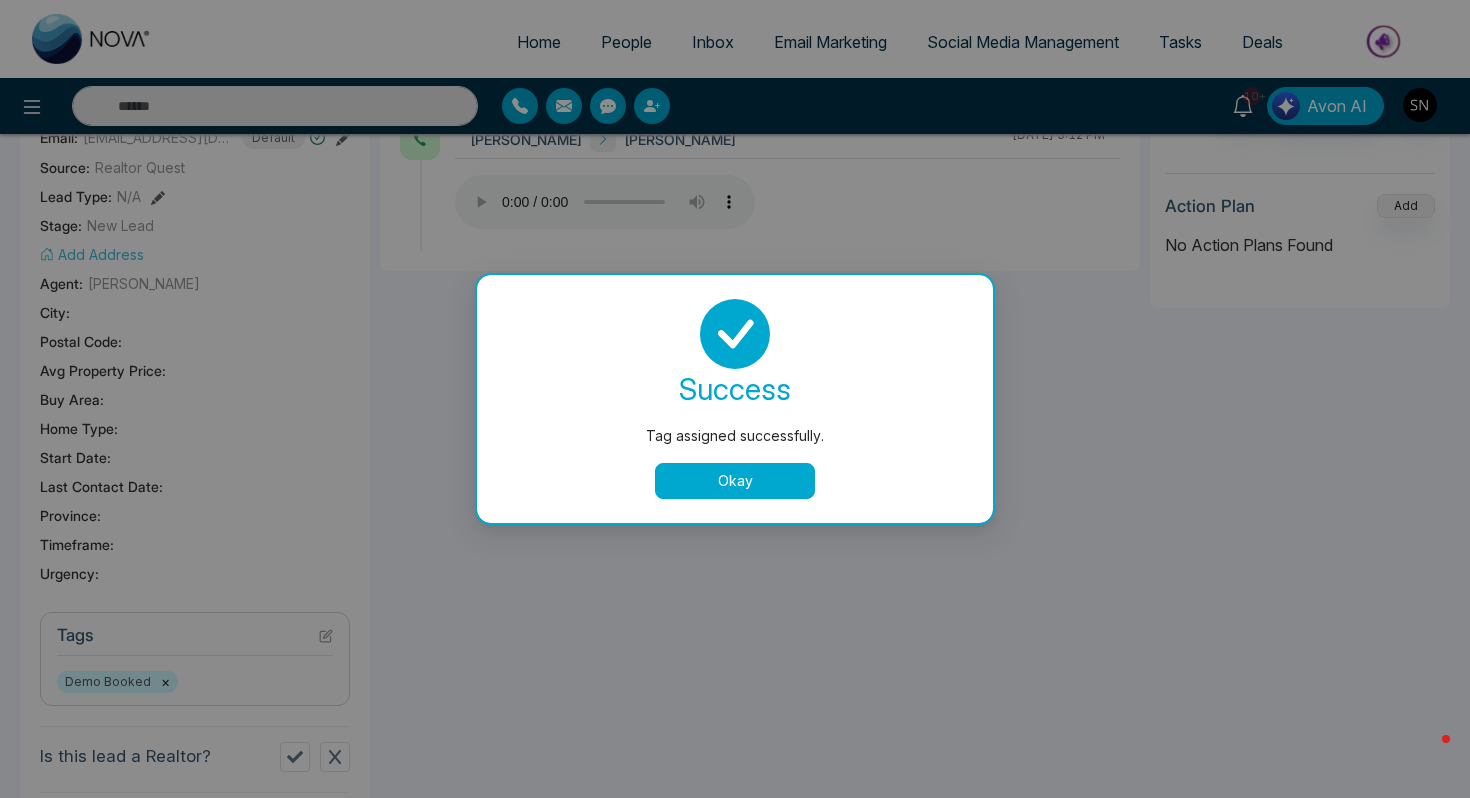 click on "Okay" at bounding box center [735, 481] 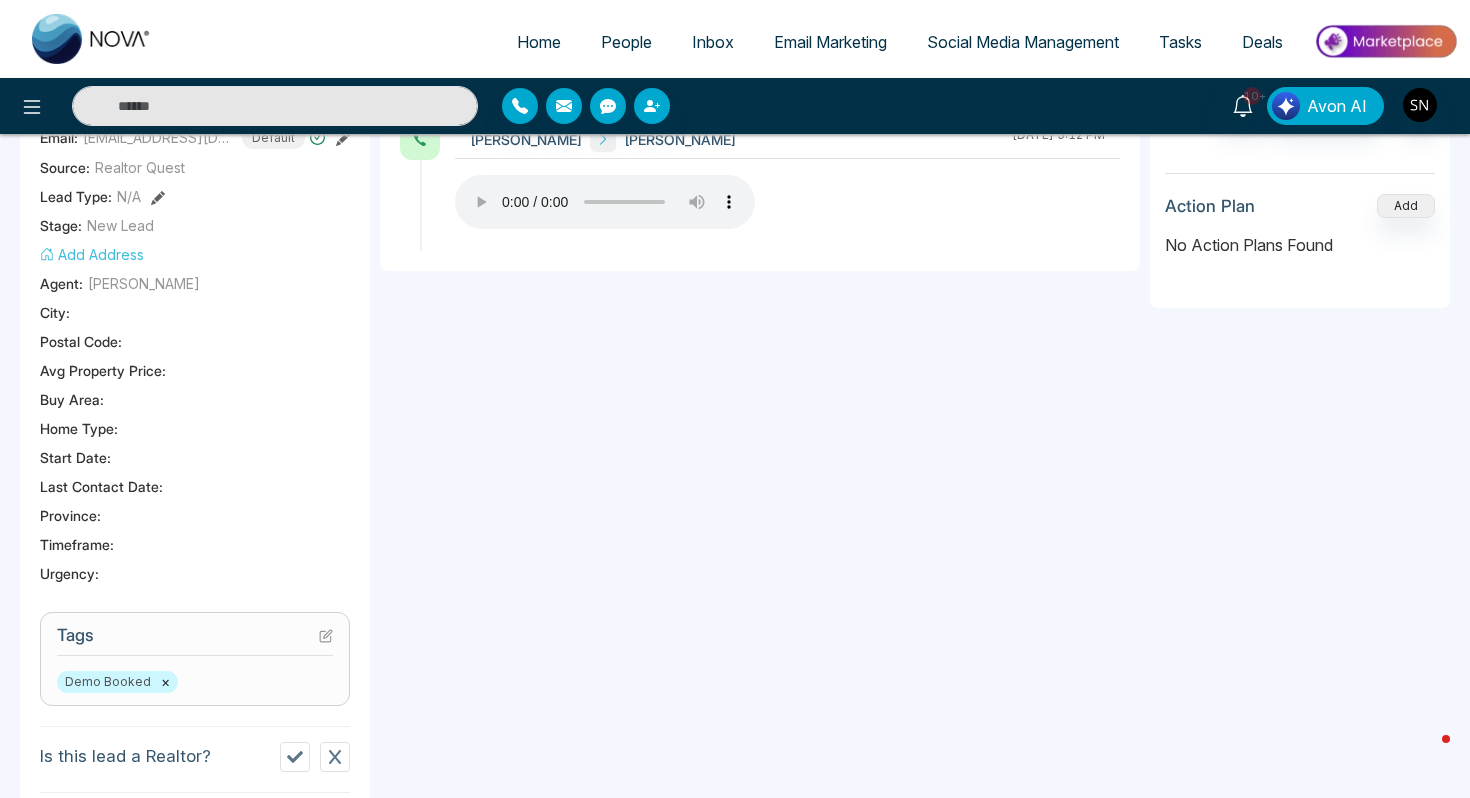 type on "**********" 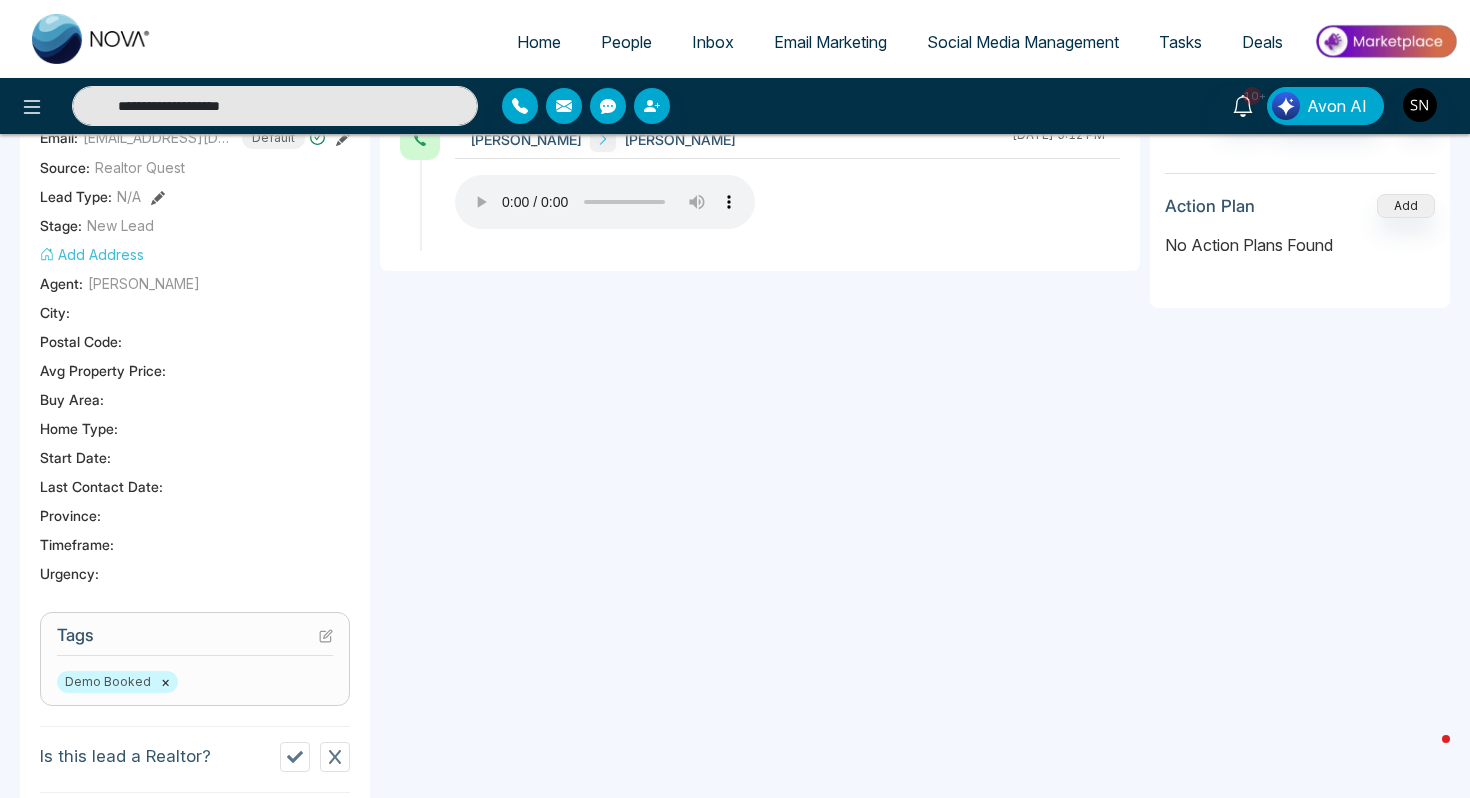 click on "**********" at bounding box center (275, 106) 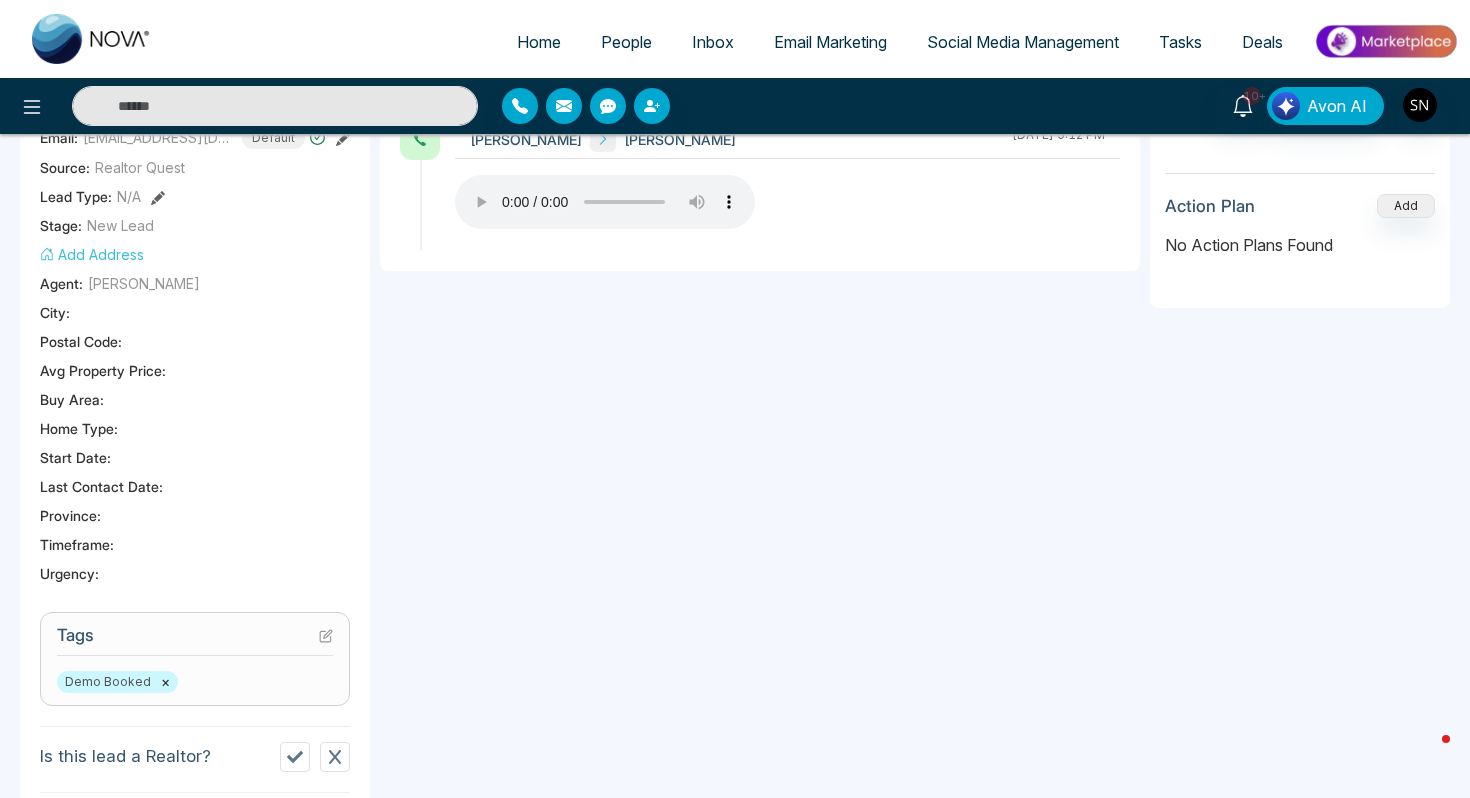 paste on "**********" 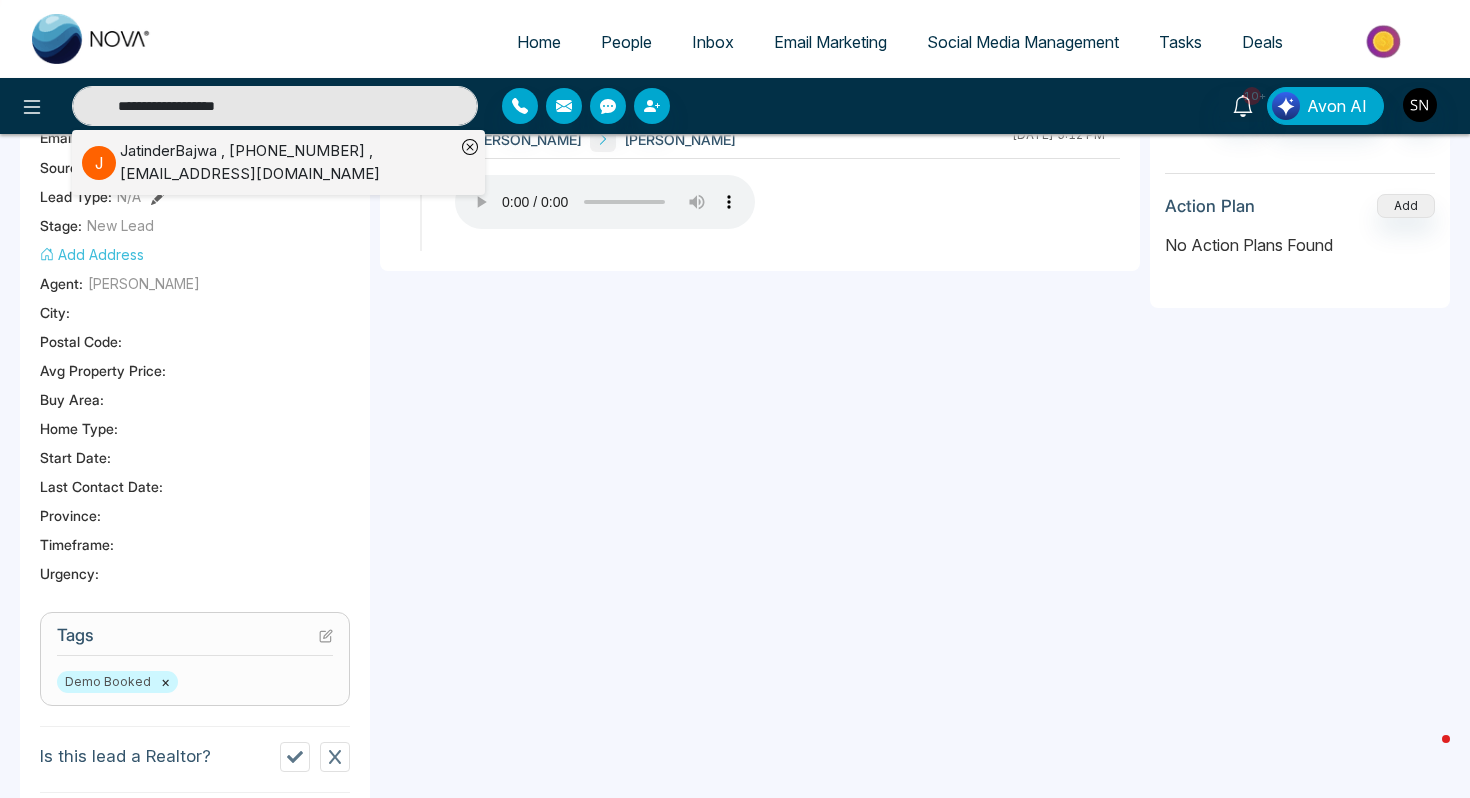 type on "**********" 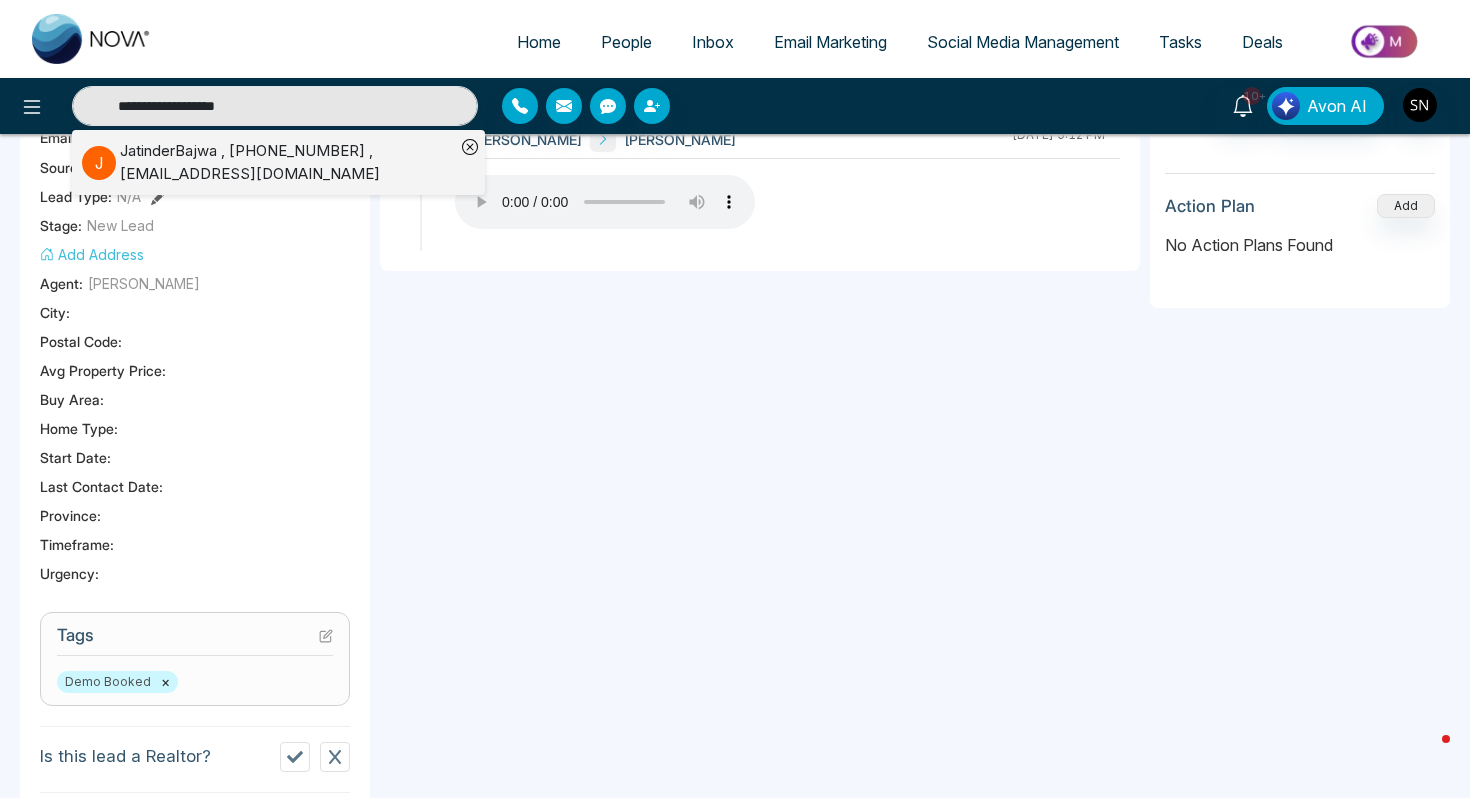 click on "JatinderBajwa     , [PHONE_NUMBER]   , [EMAIL_ADDRESS][DOMAIN_NAME]" at bounding box center (287, 162) 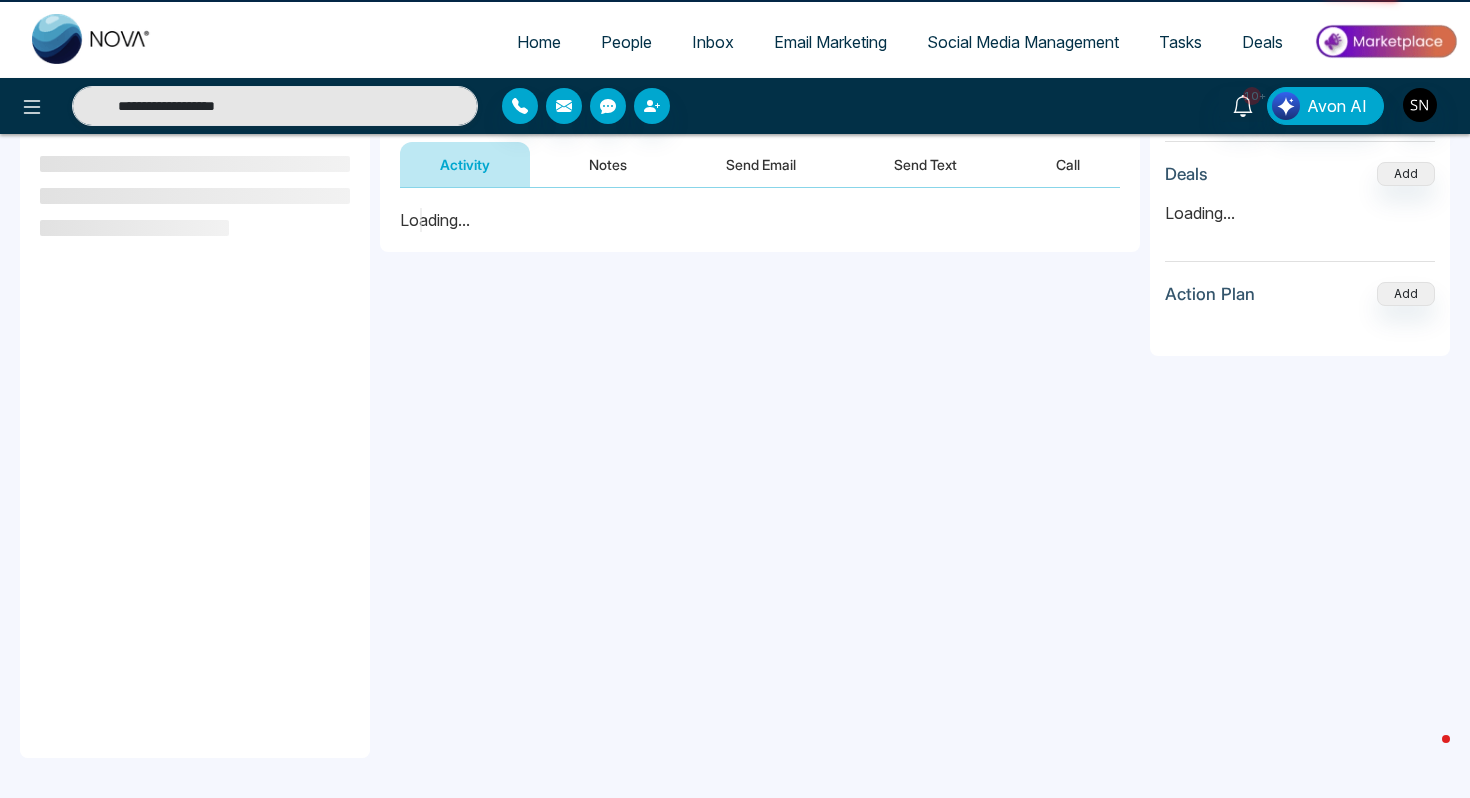 scroll, scrollTop: 0, scrollLeft: 0, axis: both 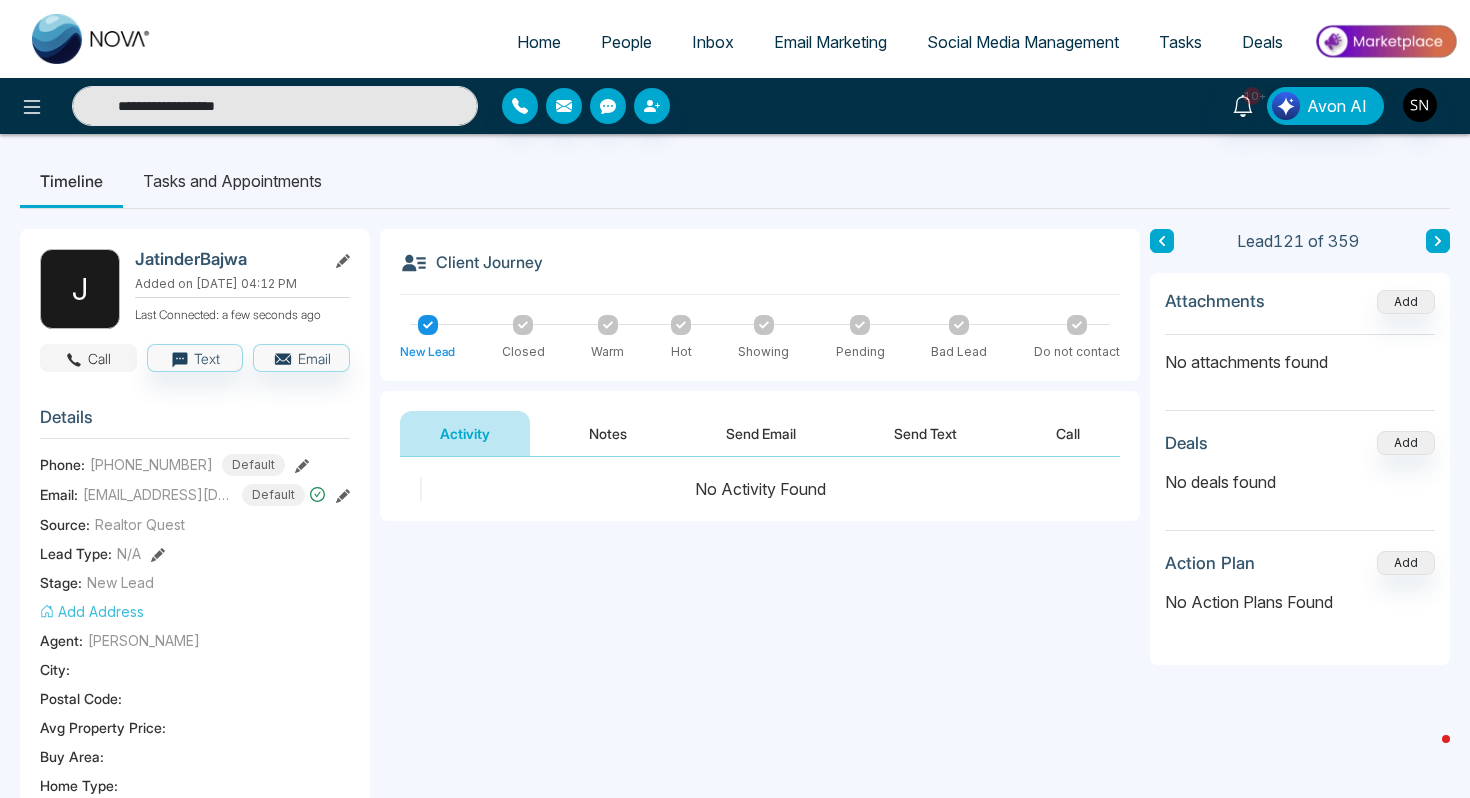 click on "Call" at bounding box center (88, 358) 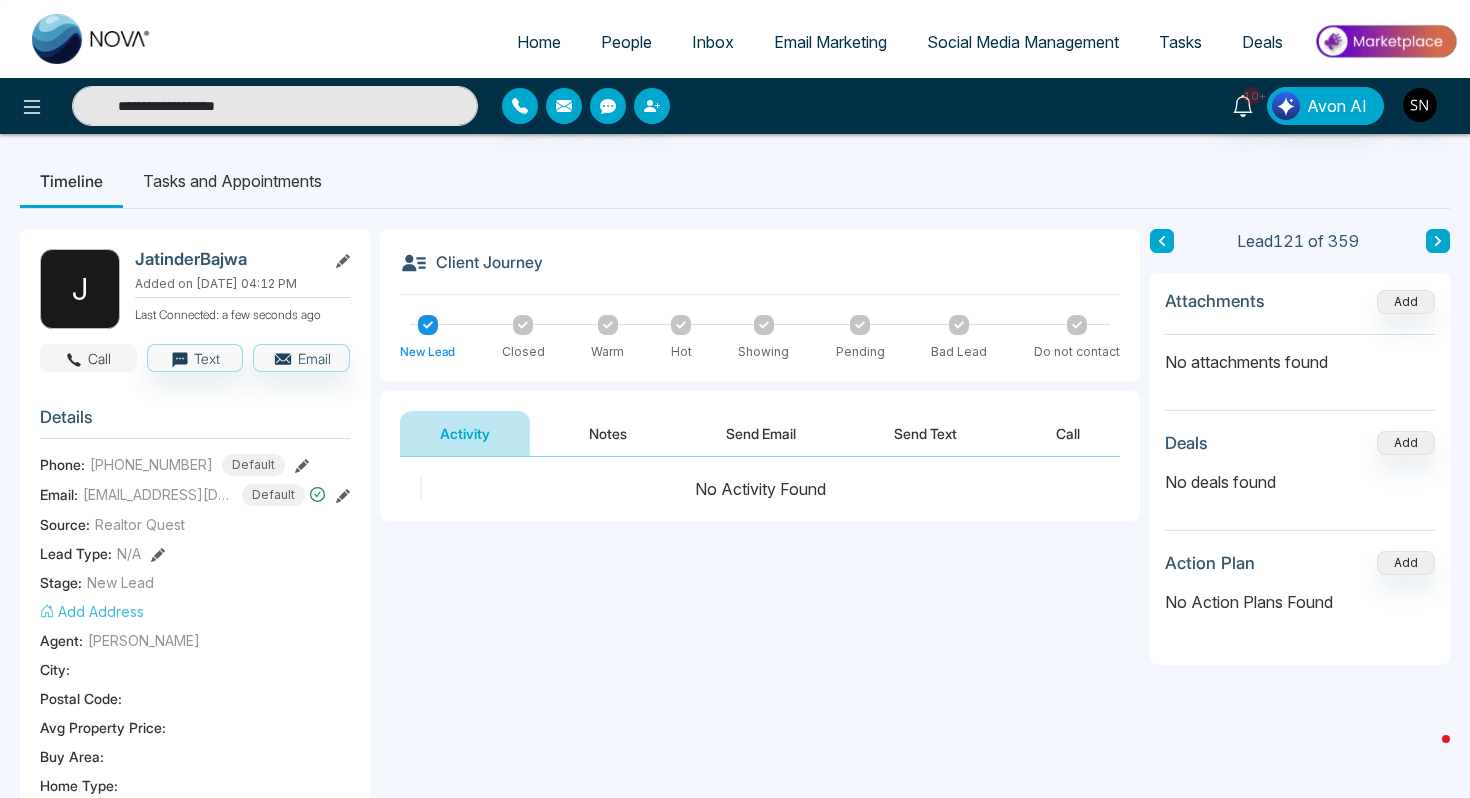 type on "**********" 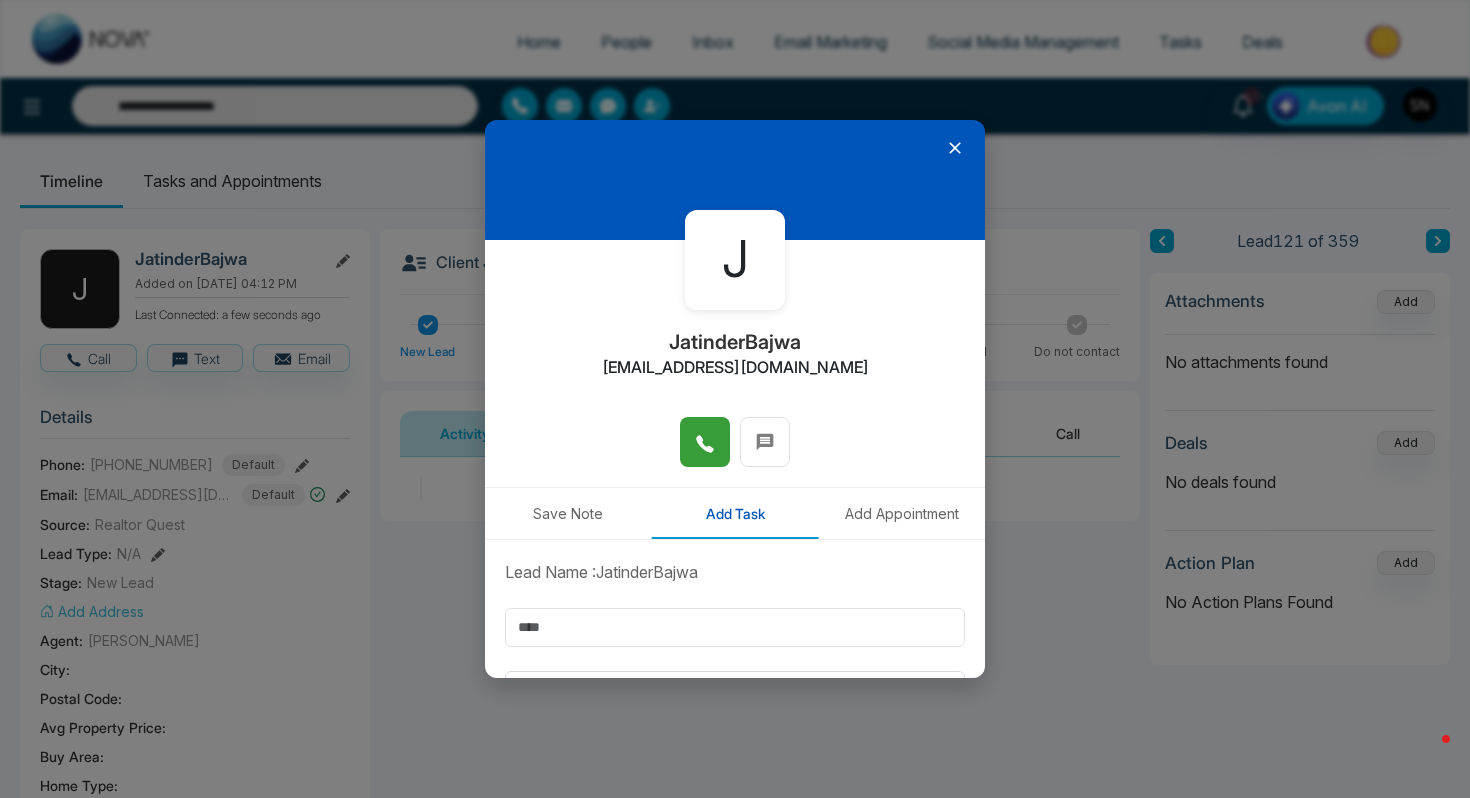 click at bounding box center (705, 442) 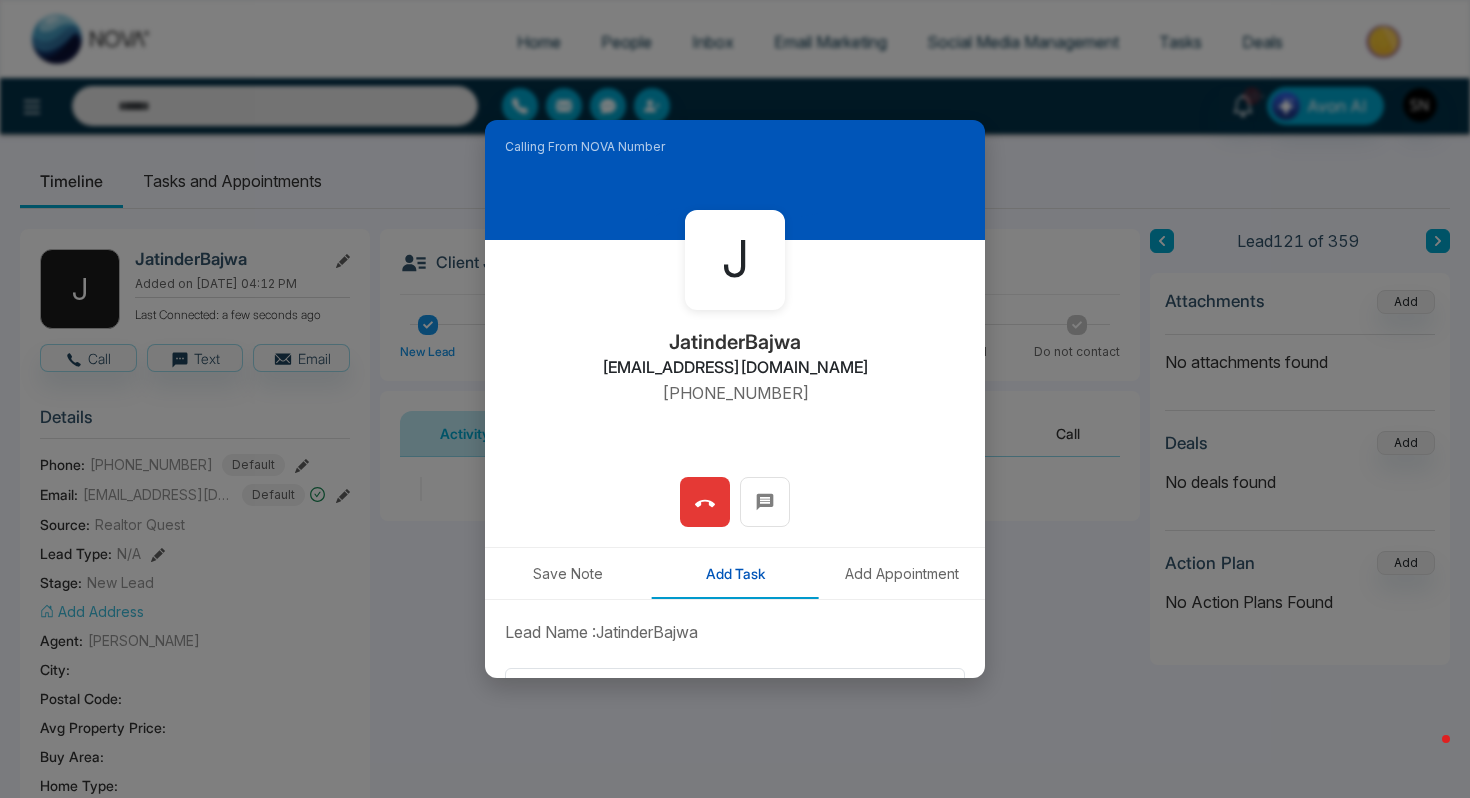 type on "**********" 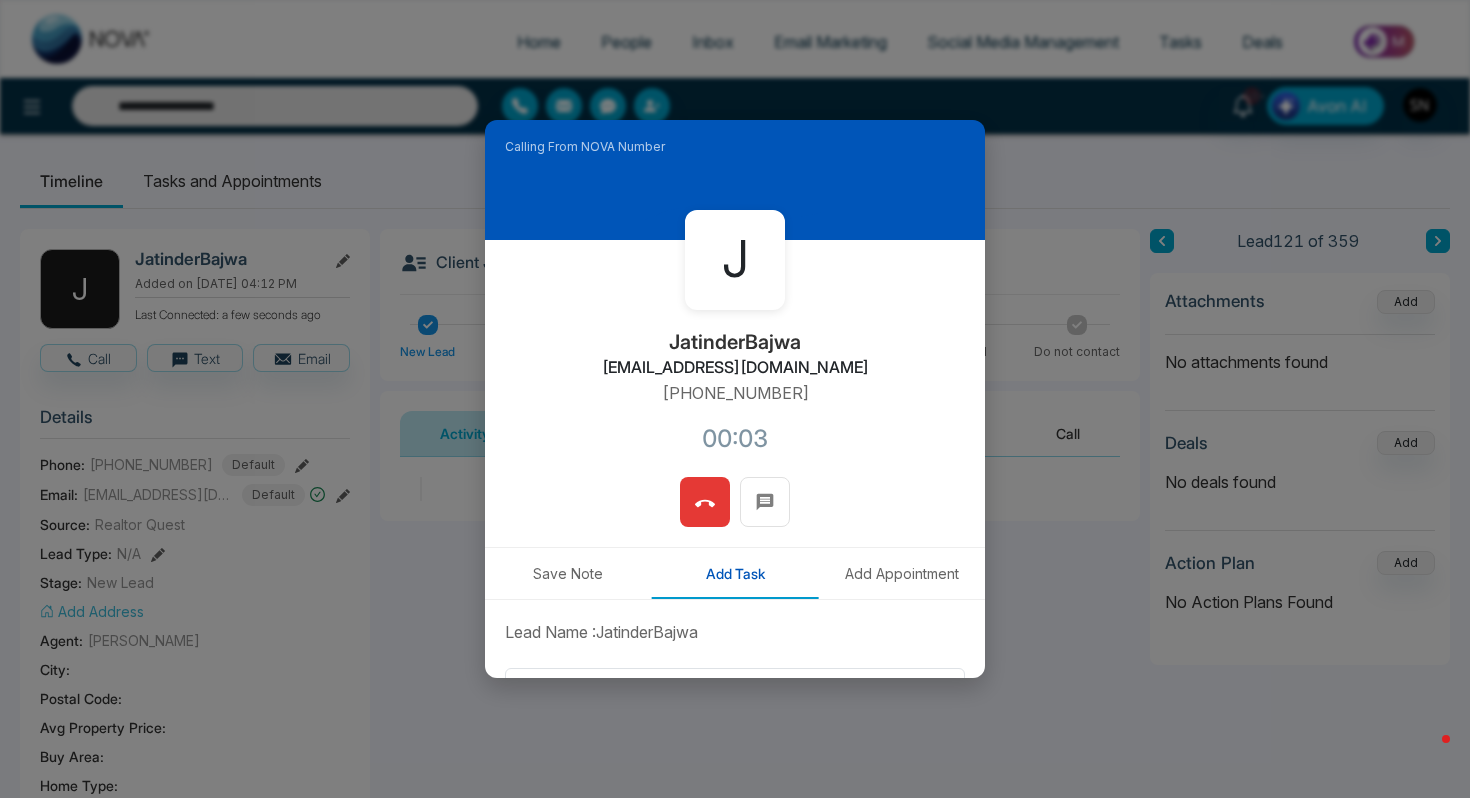 click 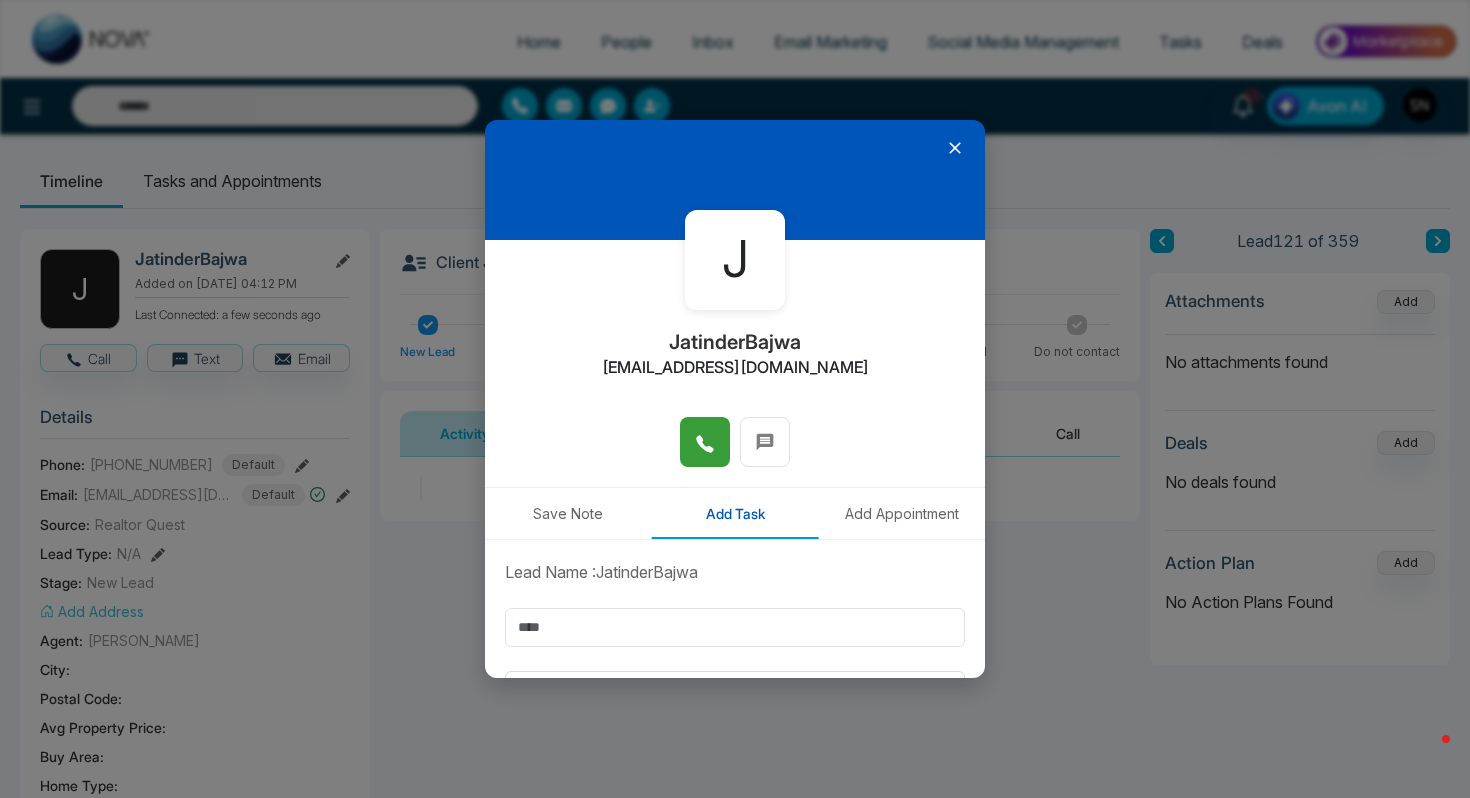 click at bounding box center (735, 180) 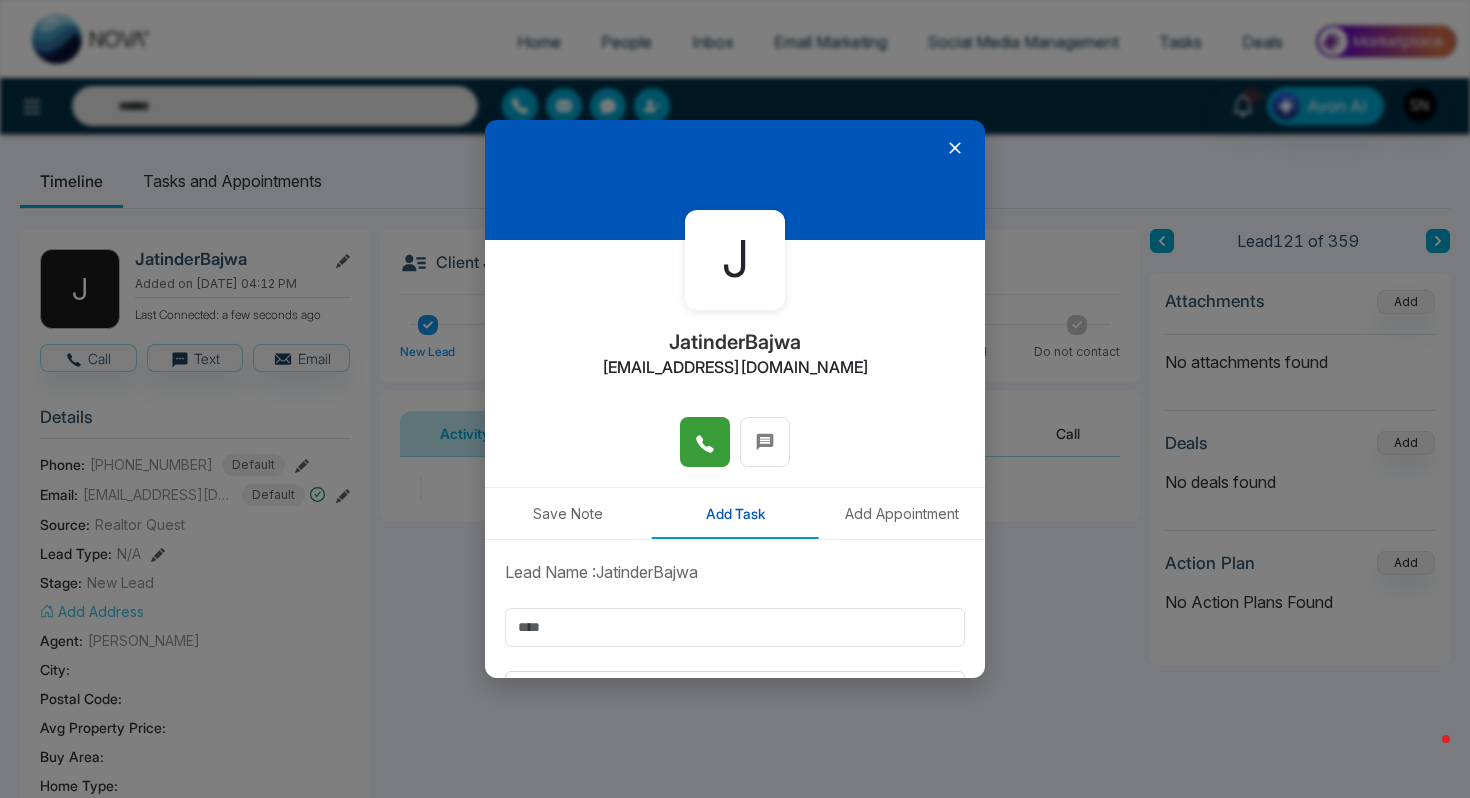 click 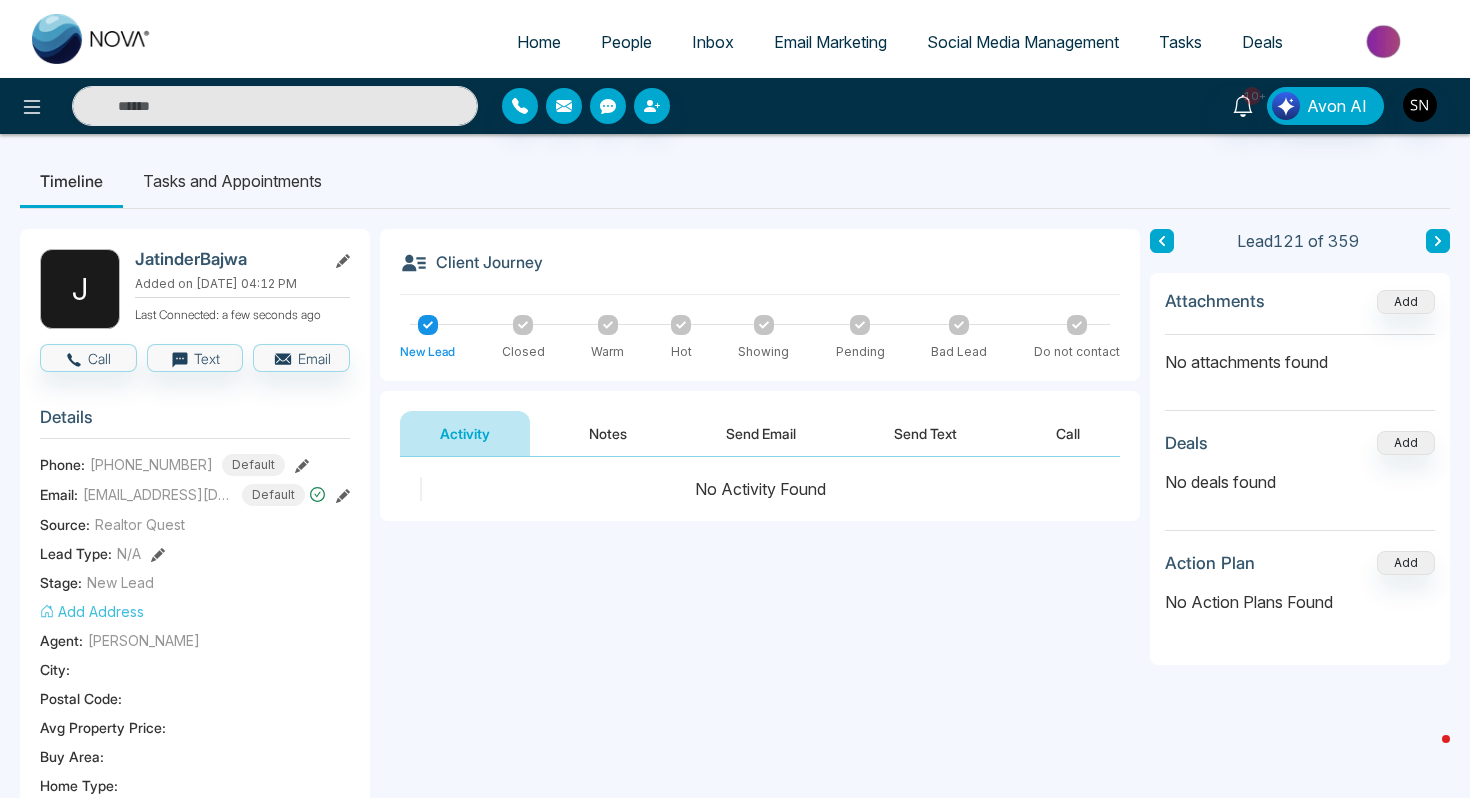 type on "**********" 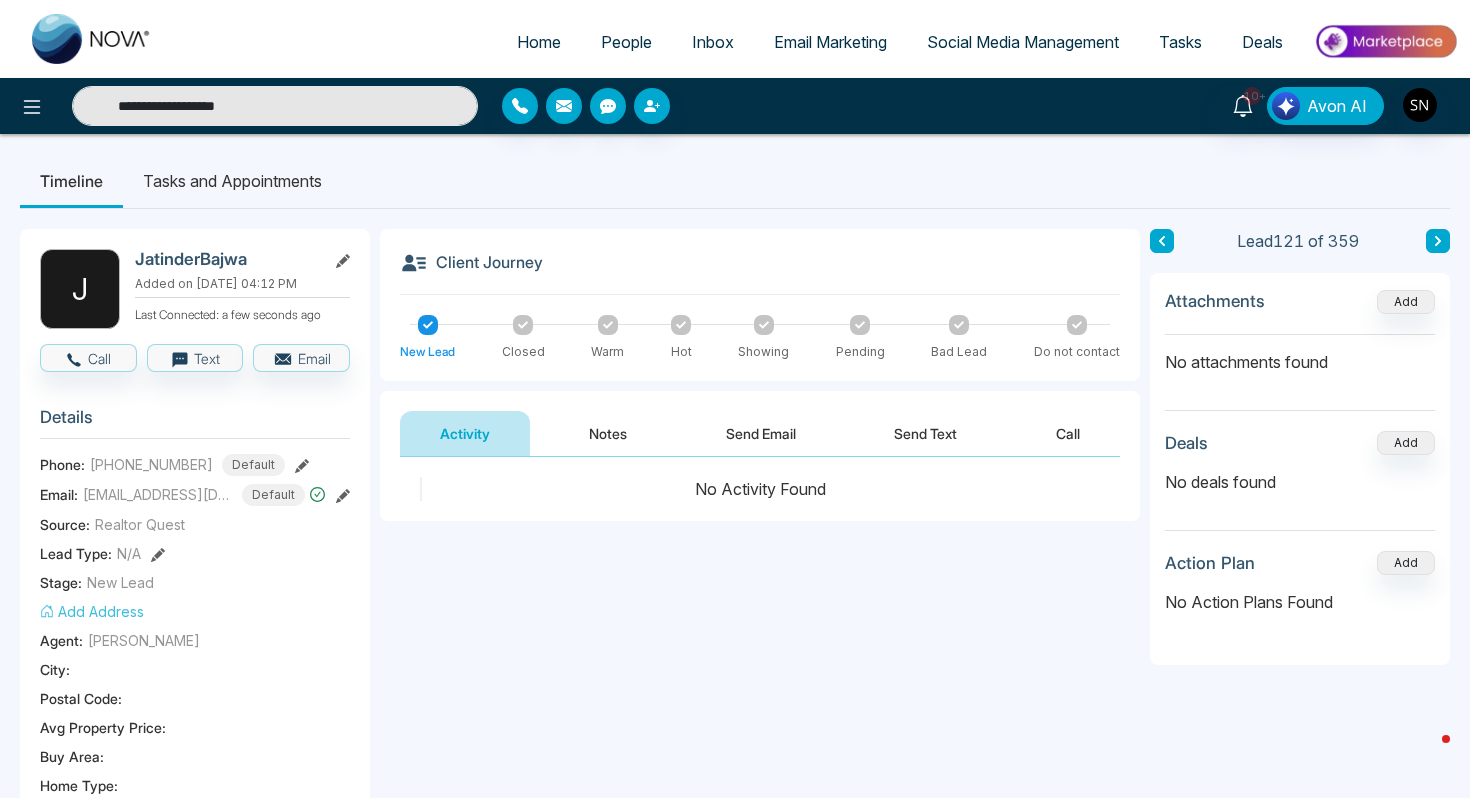 click on "**********" at bounding box center [275, 106] 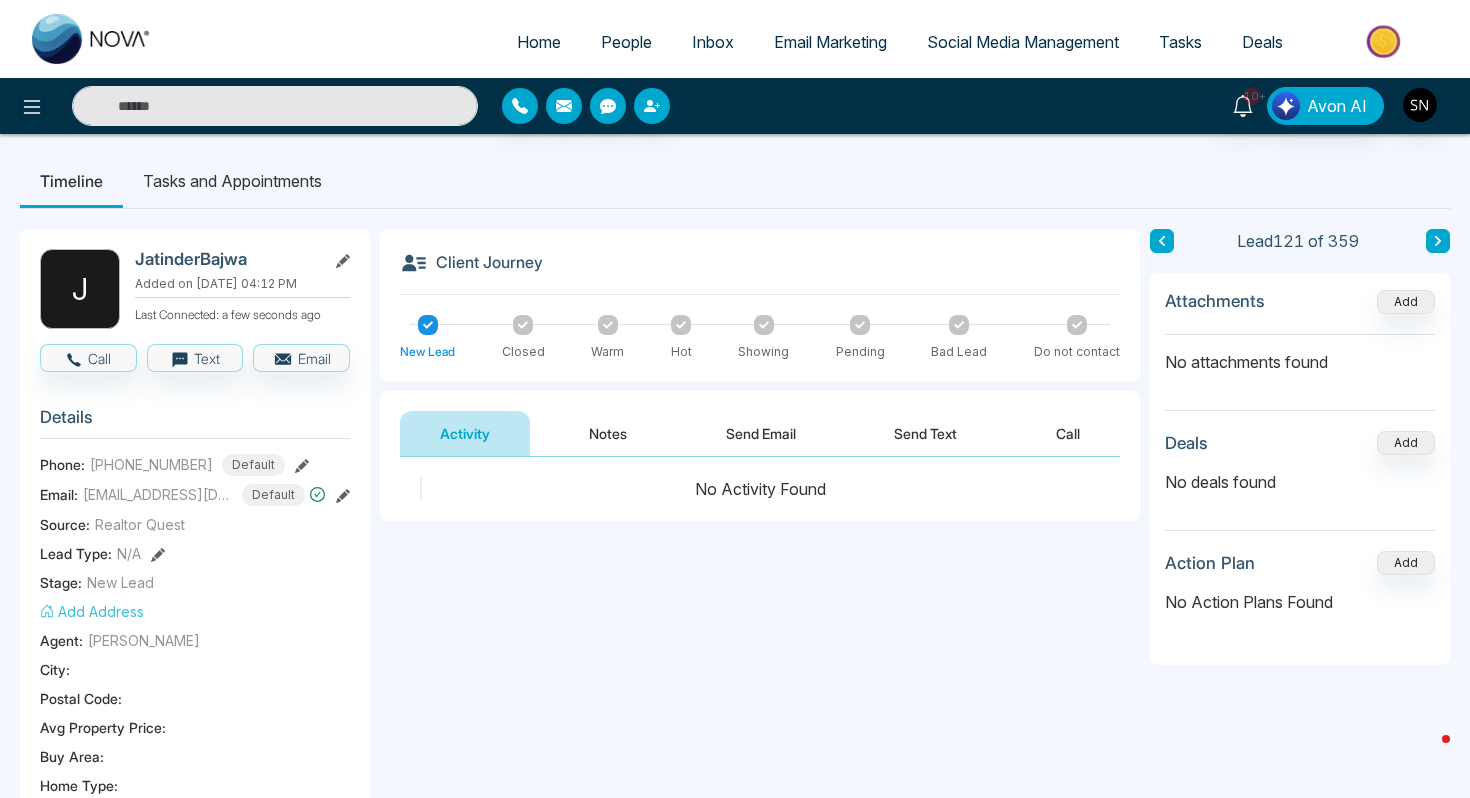 paste on "**********" 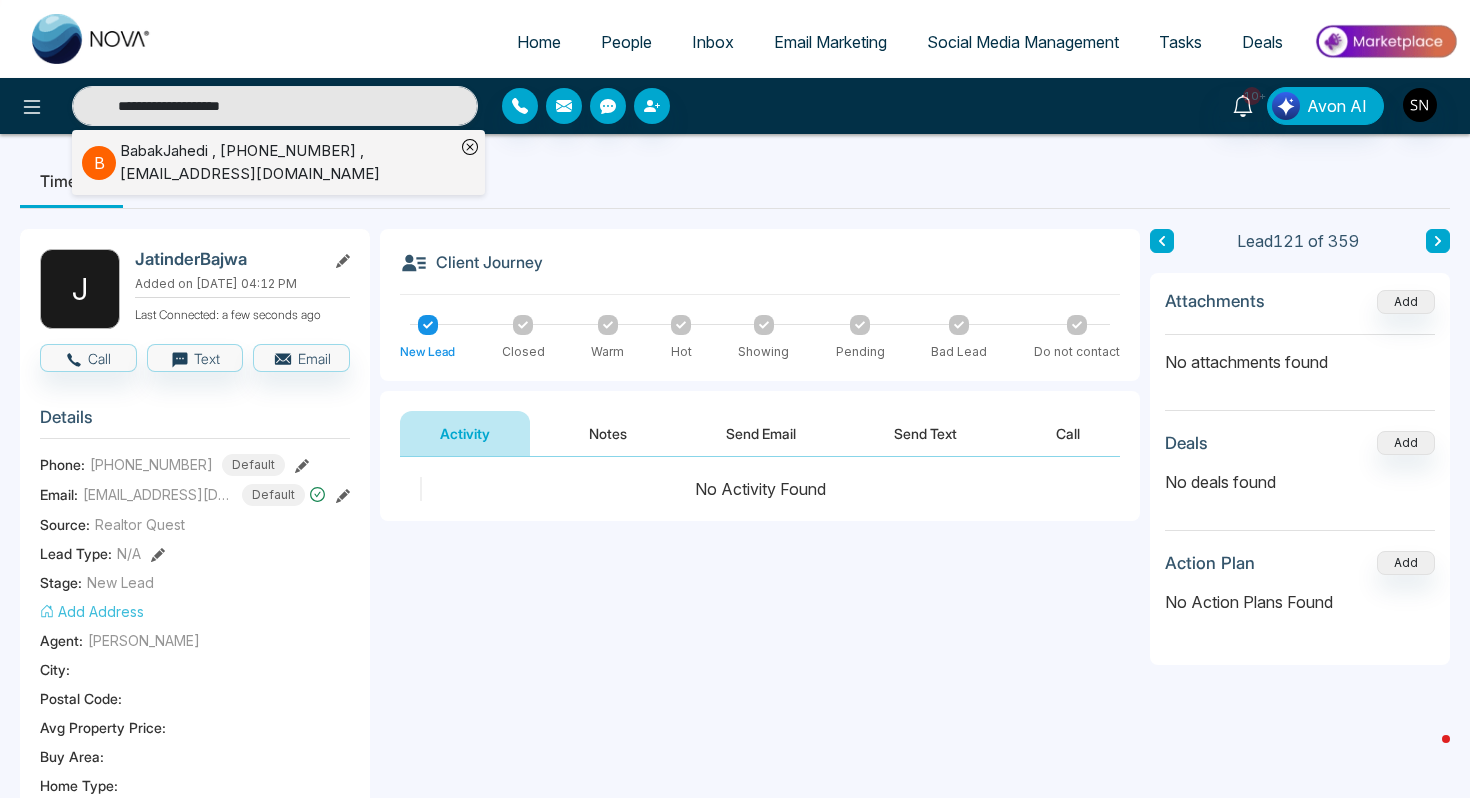 click on "BabakJahedi     , [PHONE_NUMBER]   , [EMAIL_ADDRESS][DOMAIN_NAME]" at bounding box center (287, 162) 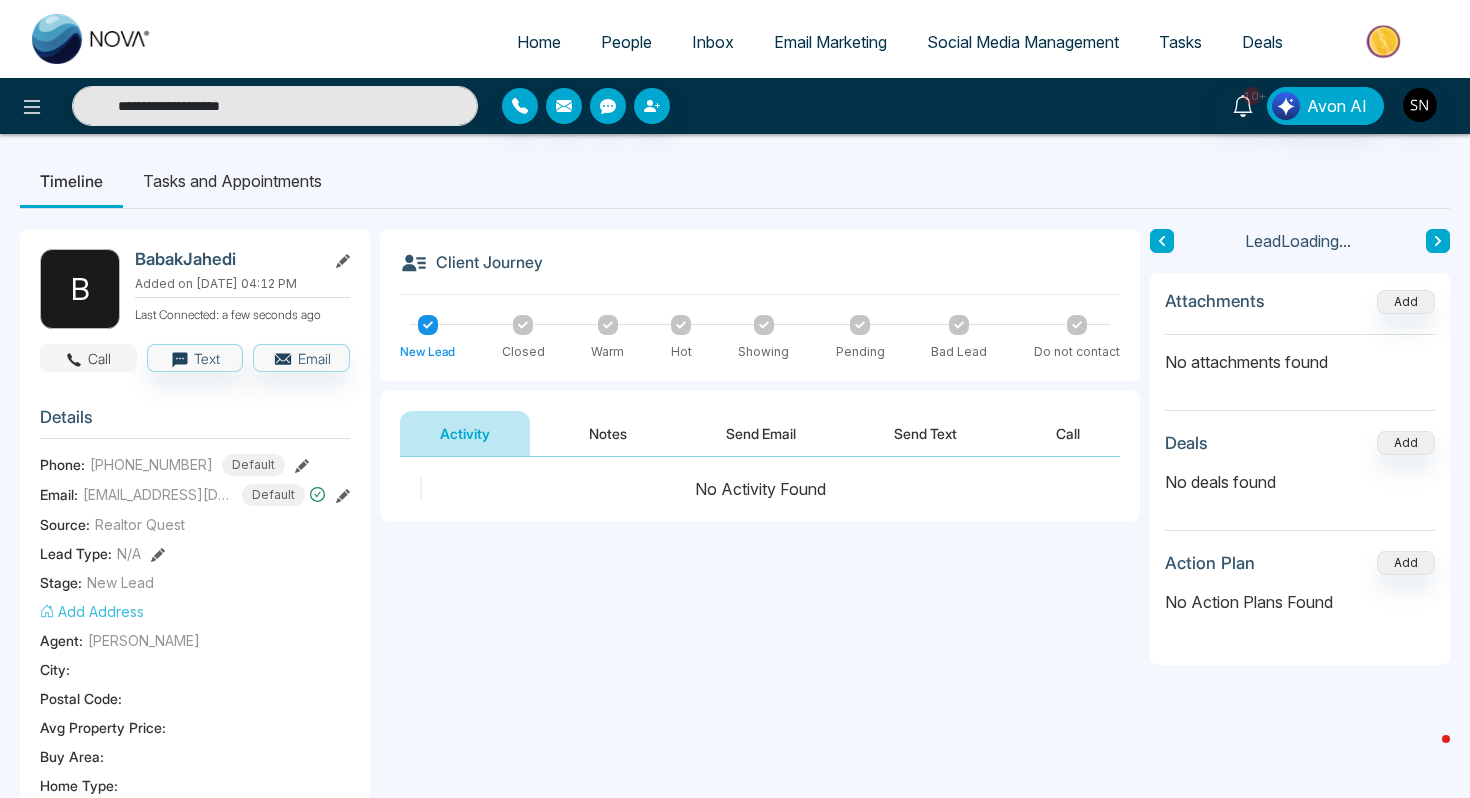 click on "Call" at bounding box center [88, 358] 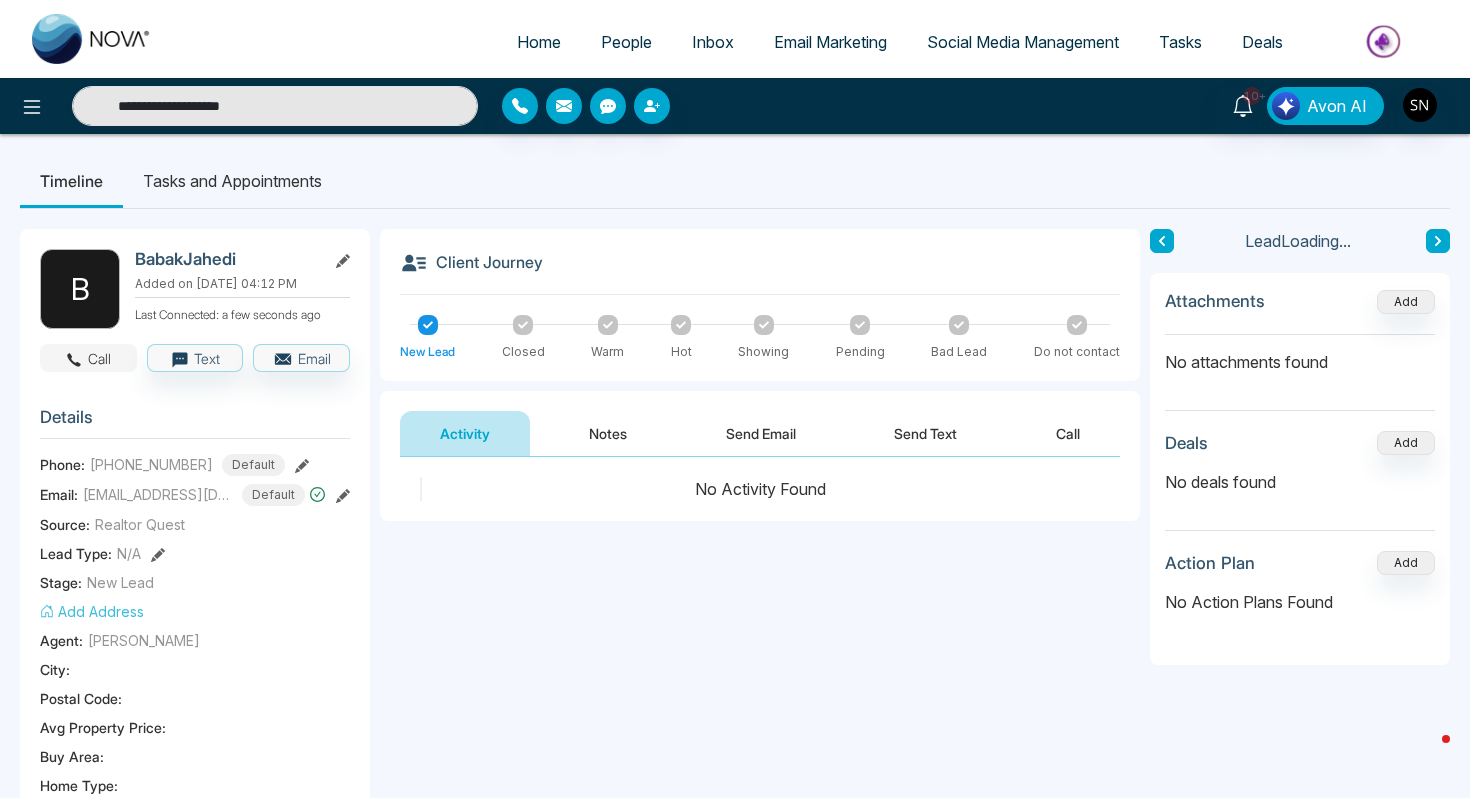 type on "**********" 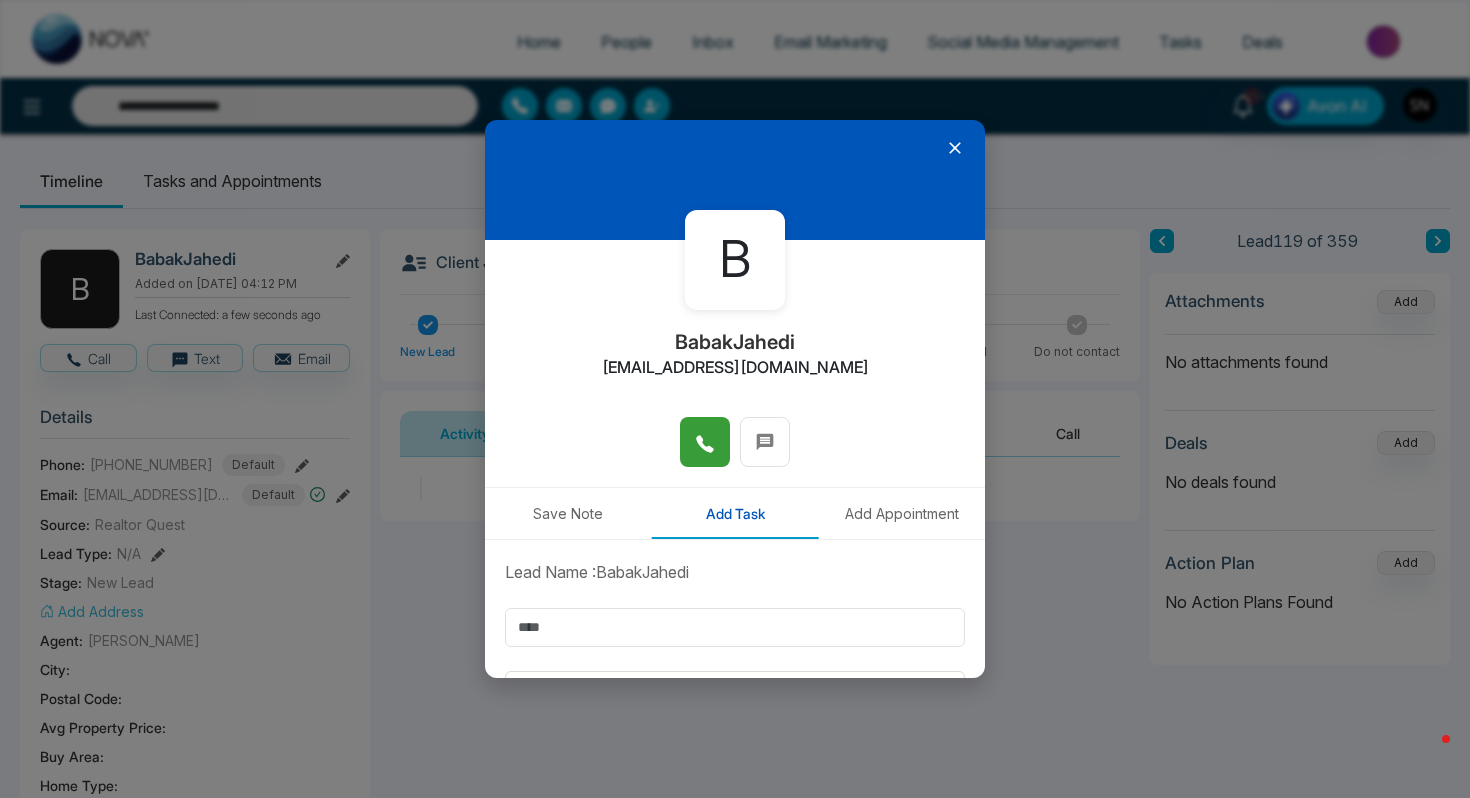 click at bounding box center [705, 442] 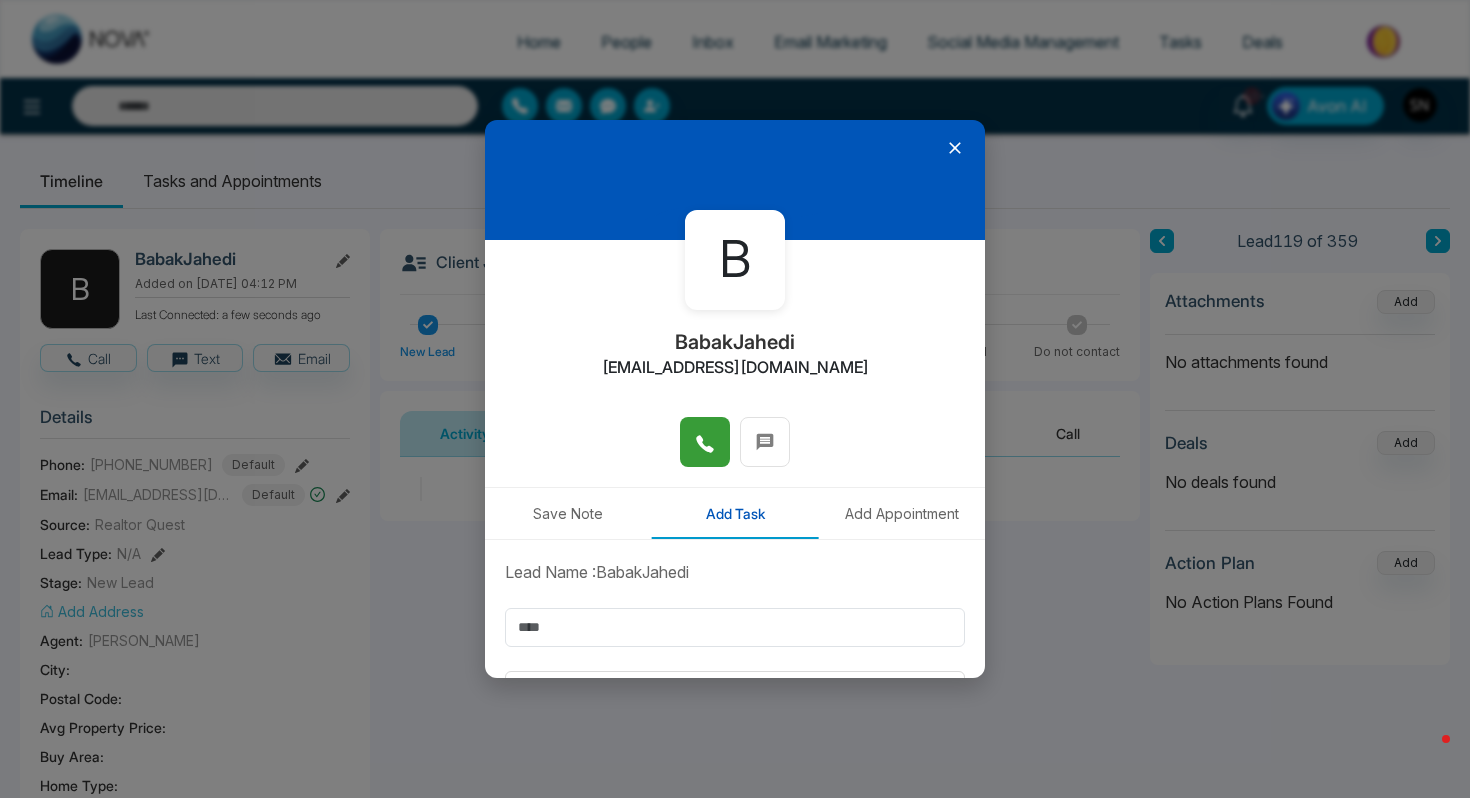 type on "**********" 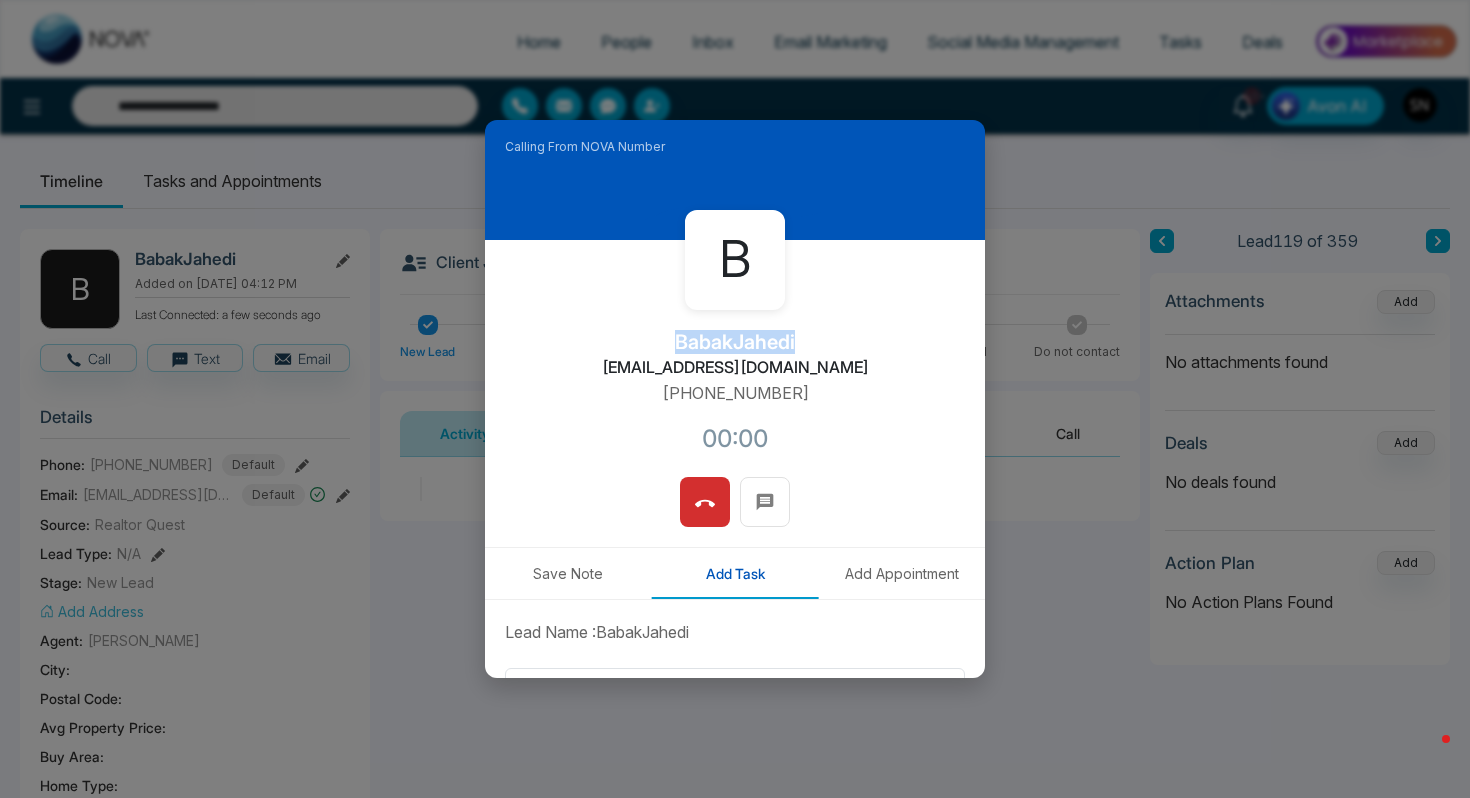 drag, startPoint x: 671, startPoint y: 331, endPoint x: 807, endPoint y: 329, distance: 136.01471 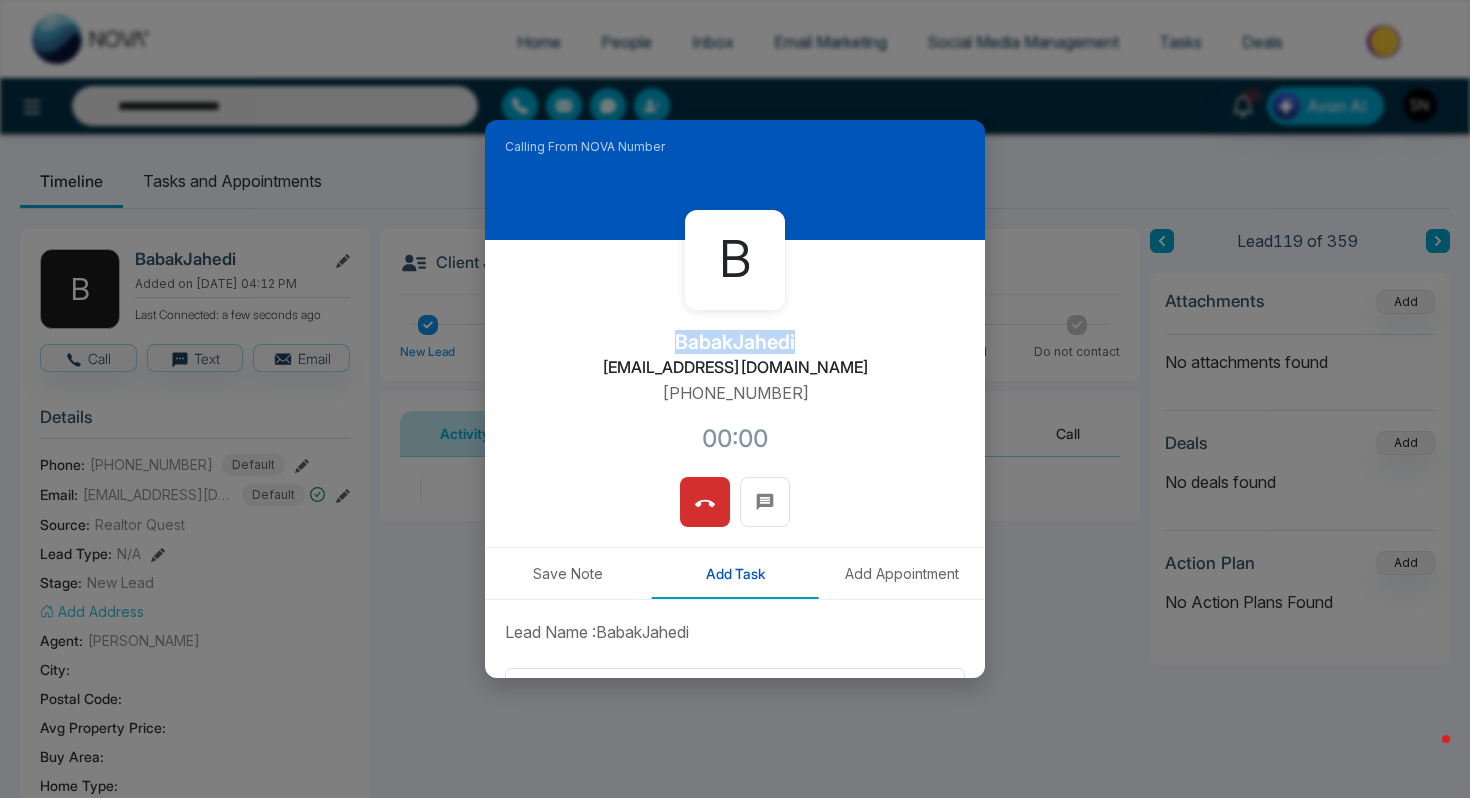 click on "[PERSON_NAME] [EMAIL_ADDRESS][DOMAIN_NAME] [PHONE_NUMBER]:00" at bounding box center [735, 358] 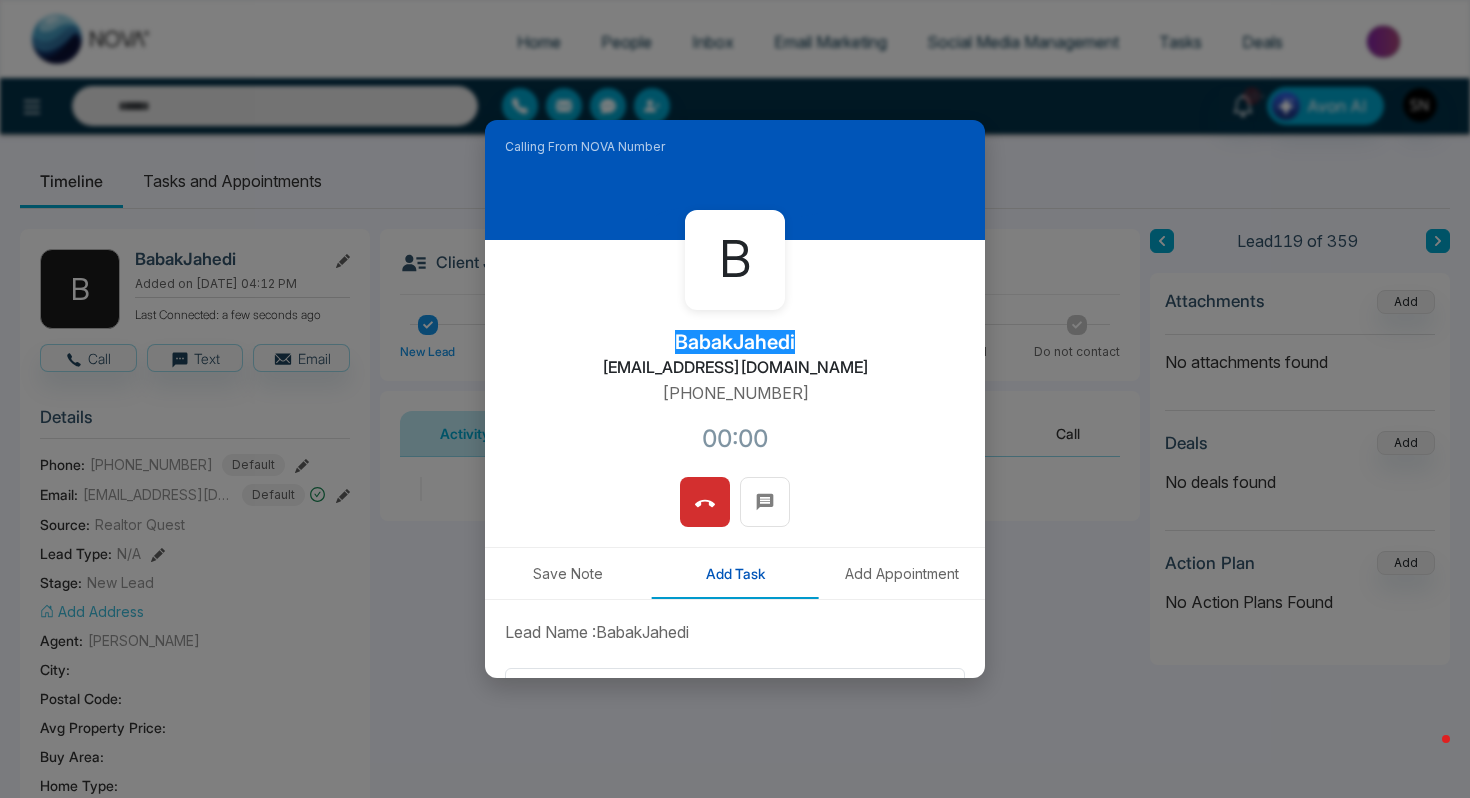 type on "**********" 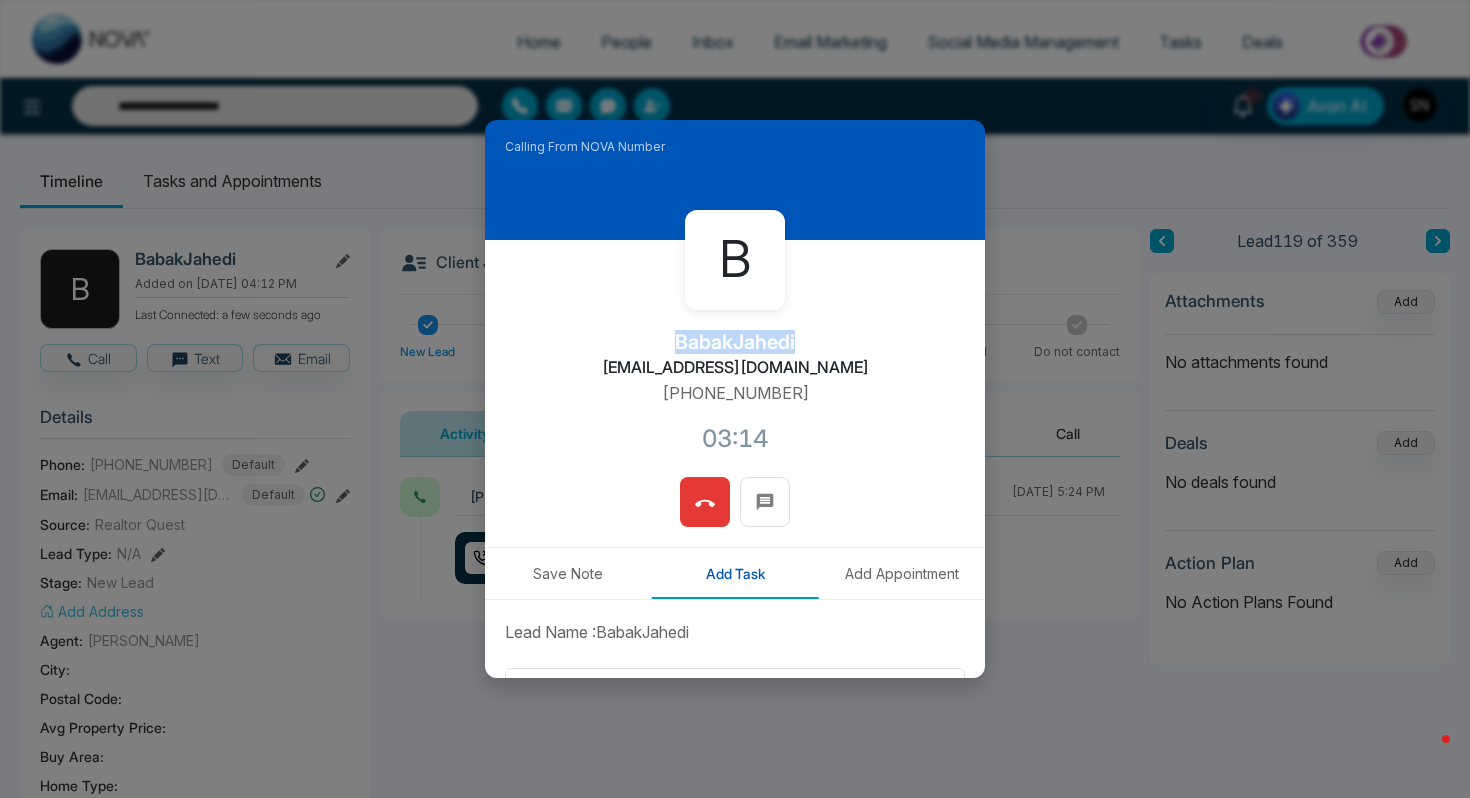 click 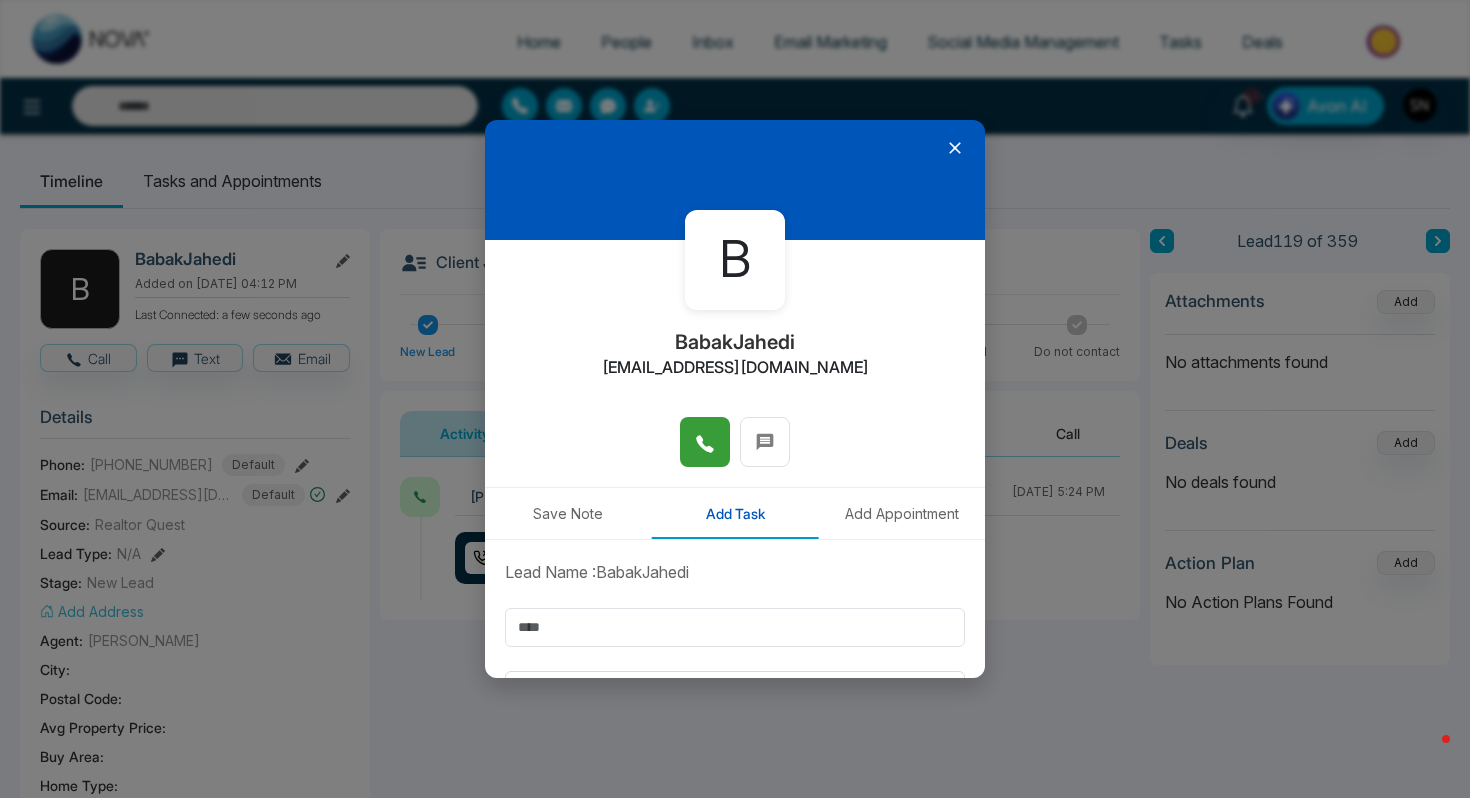 click 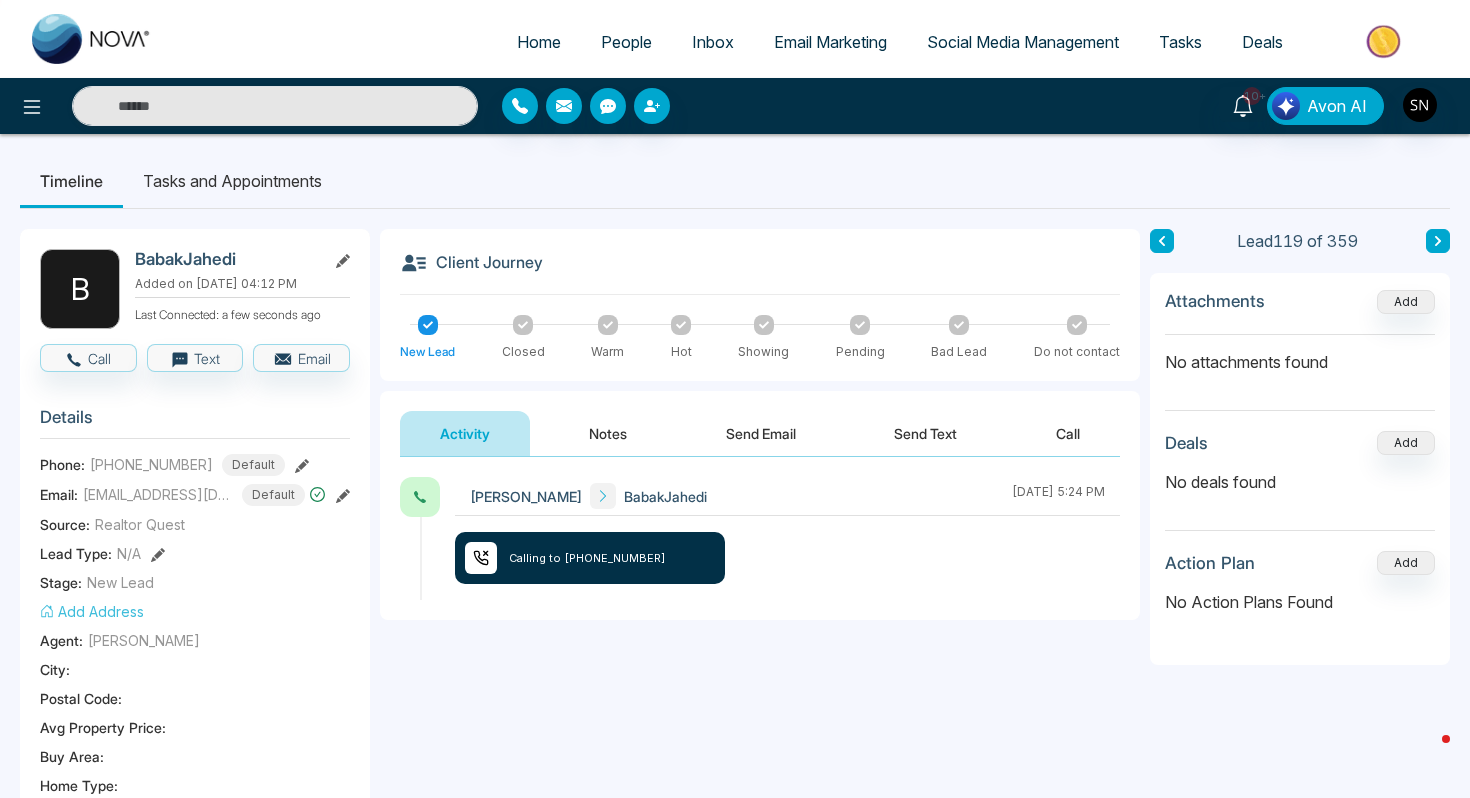 type on "**********" 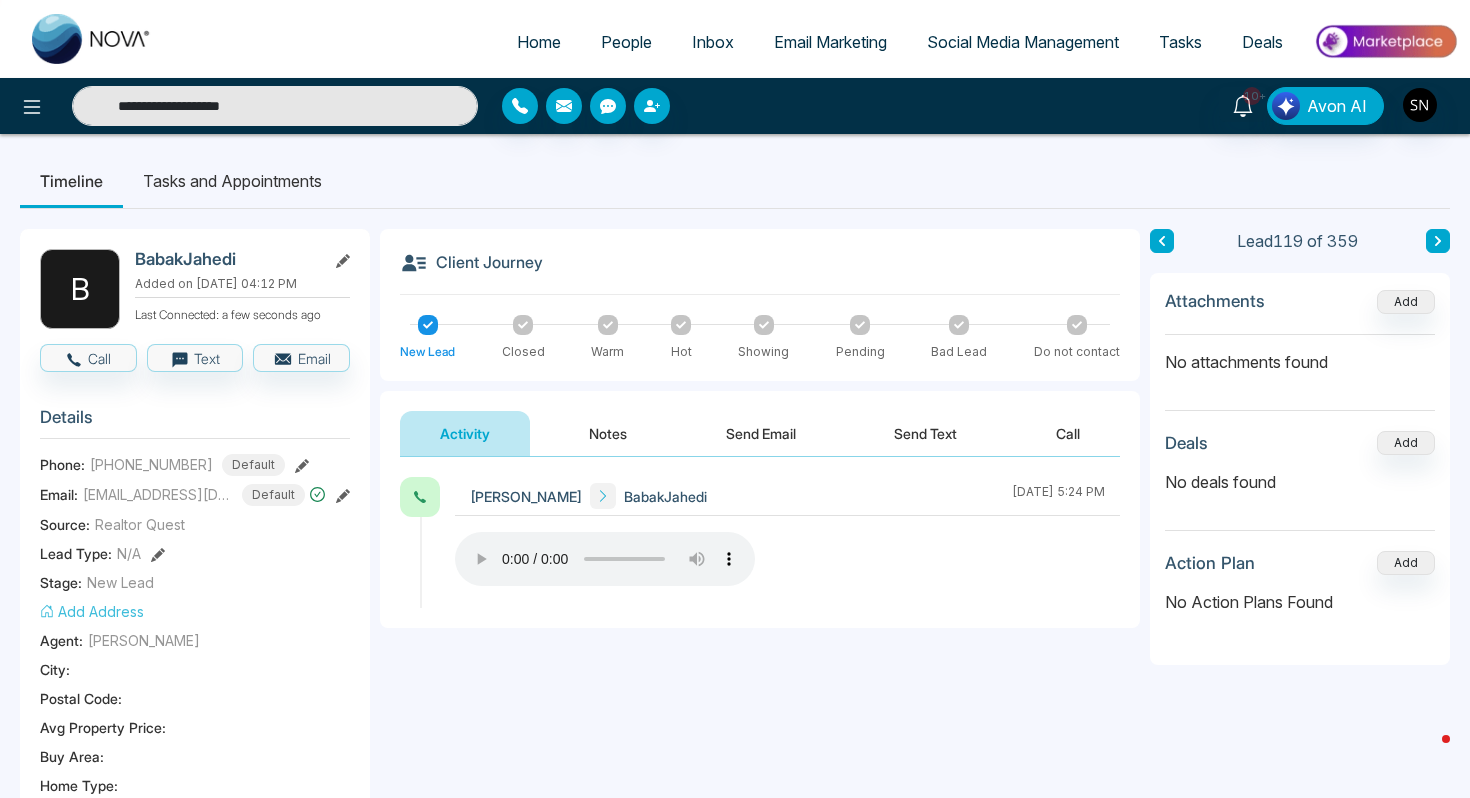 click on "**********" at bounding box center [275, 106] 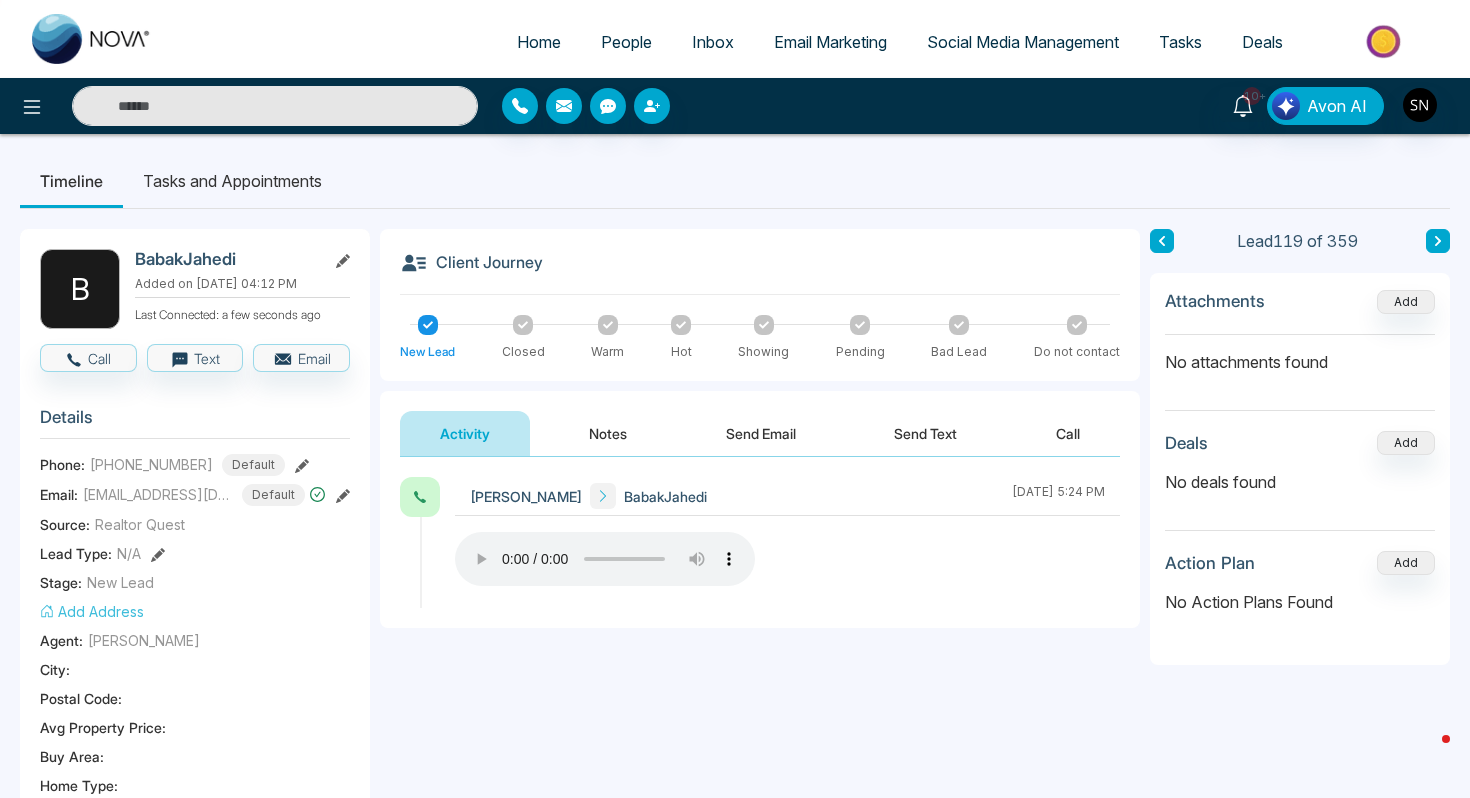 paste on "**********" 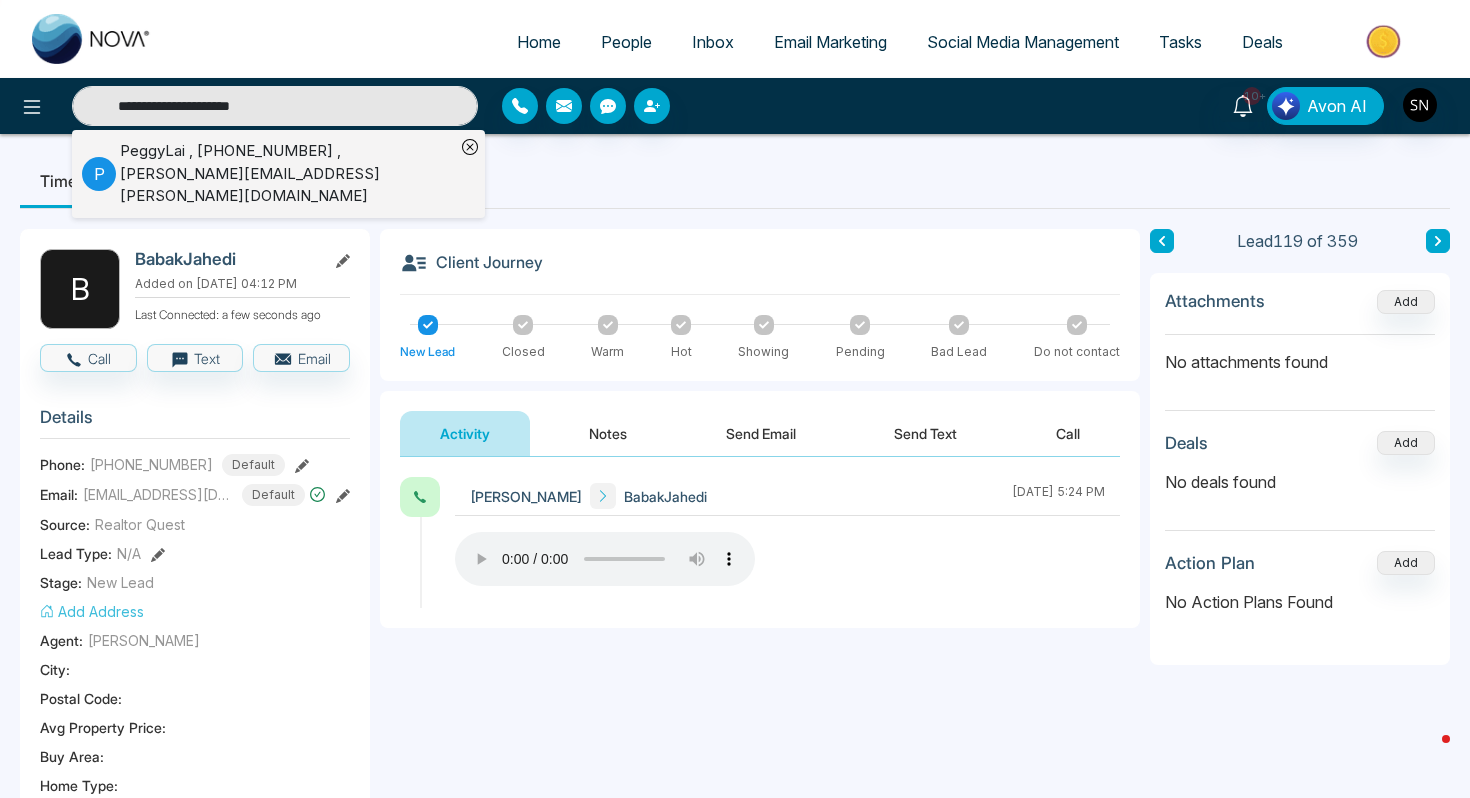 type on "**********" 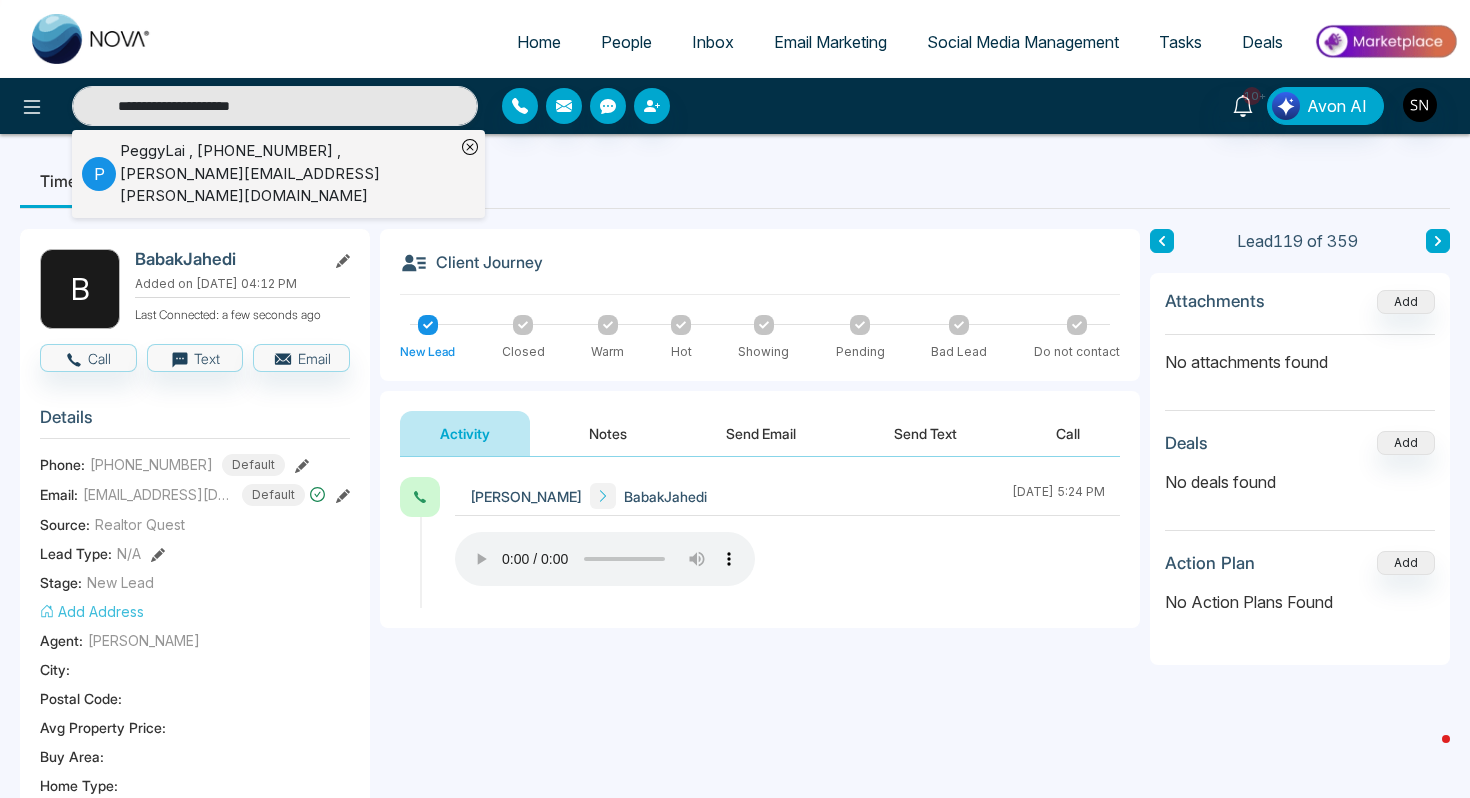 click on "[PERSON_NAME]     , [PHONE_NUMBER]   , [PERSON_NAME][EMAIL_ADDRESS][PERSON_NAME][DOMAIN_NAME]" at bounding box center [287, 174] 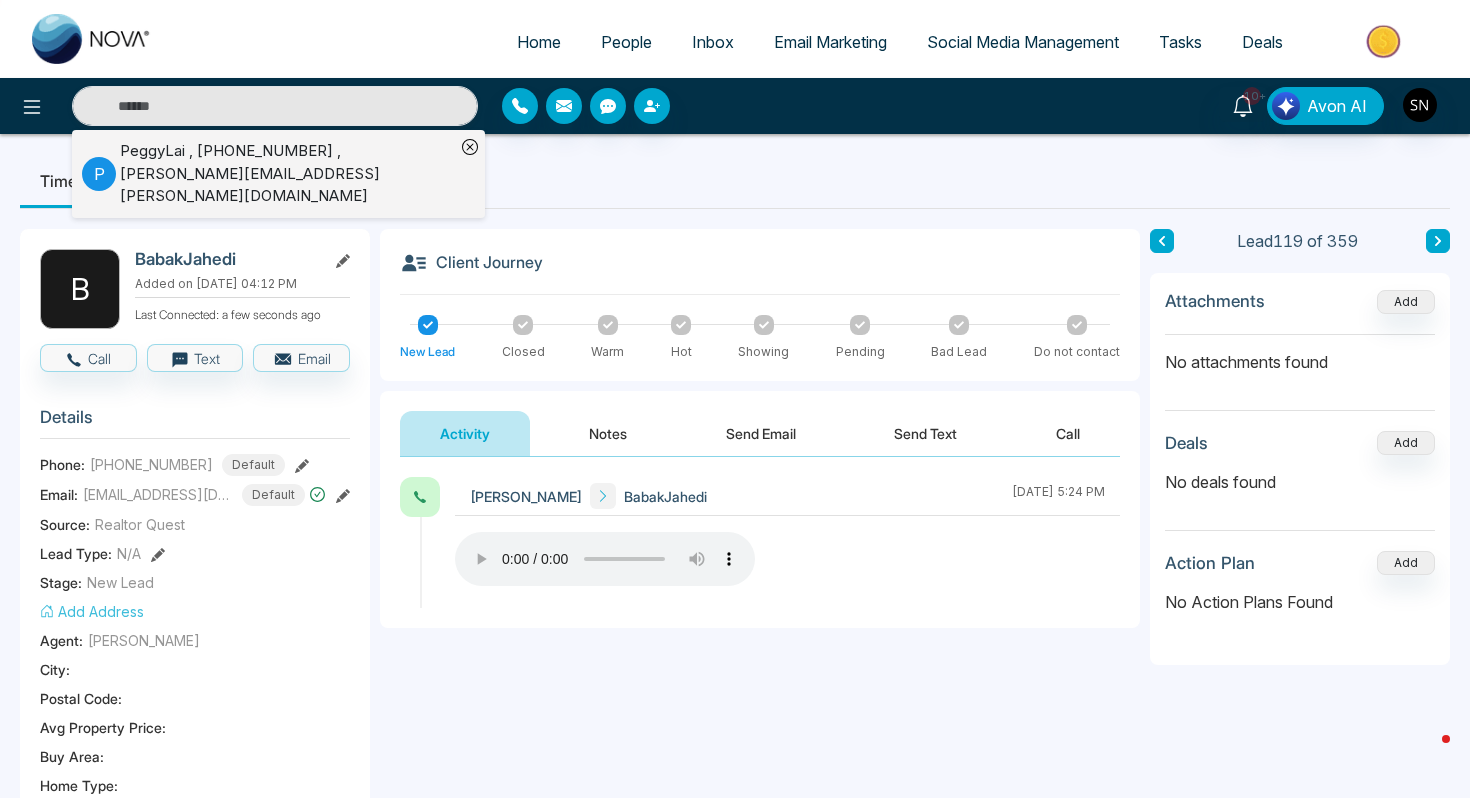 type on "**********" 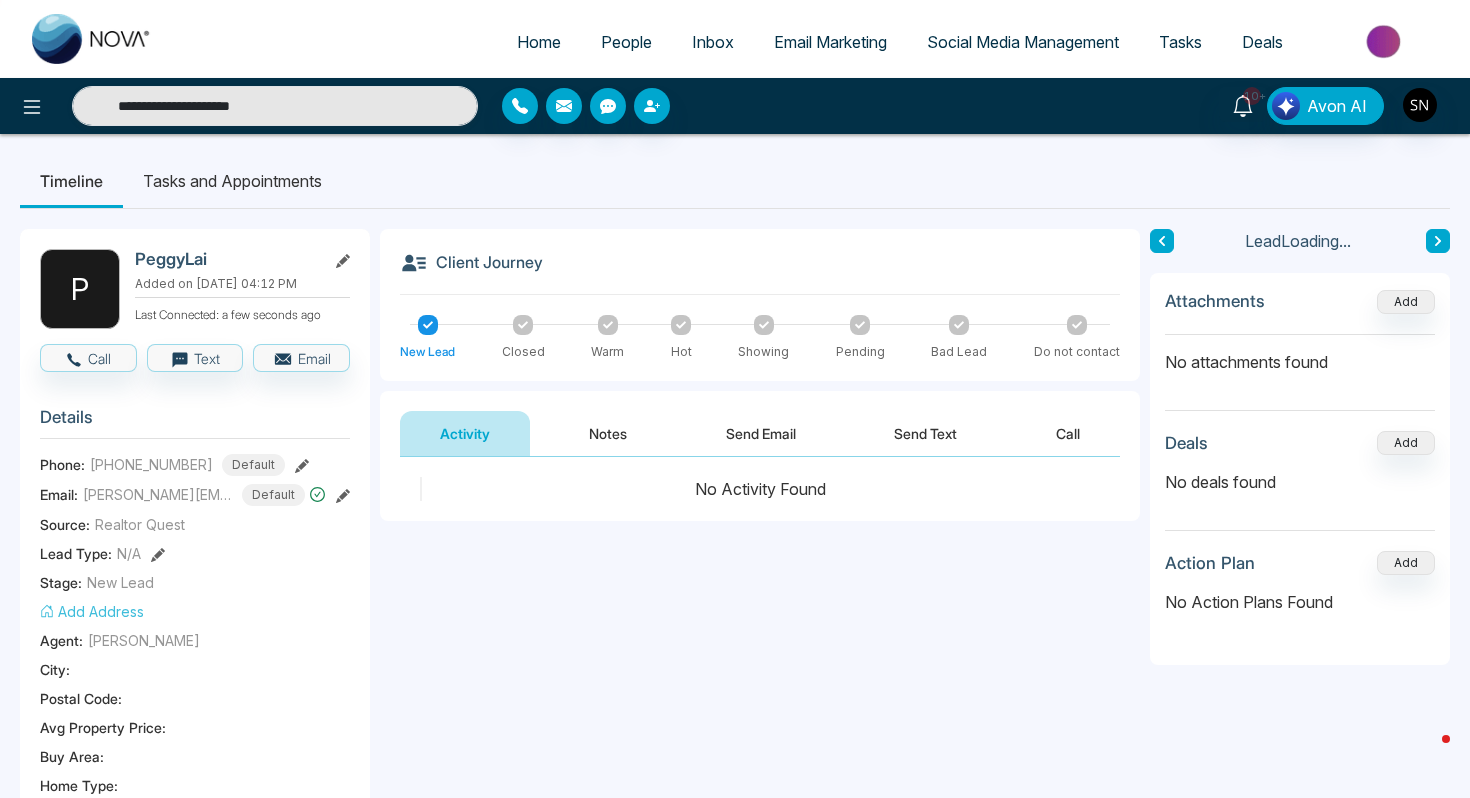 click on "P PeggyLai  Added on   [DATE] 04:12 PM Last Connected:   a few seconds ago   Call   Text   Email Details Phone: [PHONE_NUMBER] Default Email: [PERSON_NAME][EMAIL_ADDRESS][PERSON_NAME][DOMAIN_NAME] Default Source: Realtor Quest Lead Type: N/A Stage: New Lead Add Address Agent: [PERSON_NAME] [GEOGRAPHIC_DATA] : Postal Code : Avg Property Price : Buy Area : Home Type : Start Date : Last Contact Date : Province : Timeframe : Urgency : Tags No Tag Found Is this lead a Realtor? Lead Summary 0 Calls 0 Texts 0 Emails Social Profile   Not found Not found Not found Custom Lead Data Delete lead" at bounding box center (195, 924) 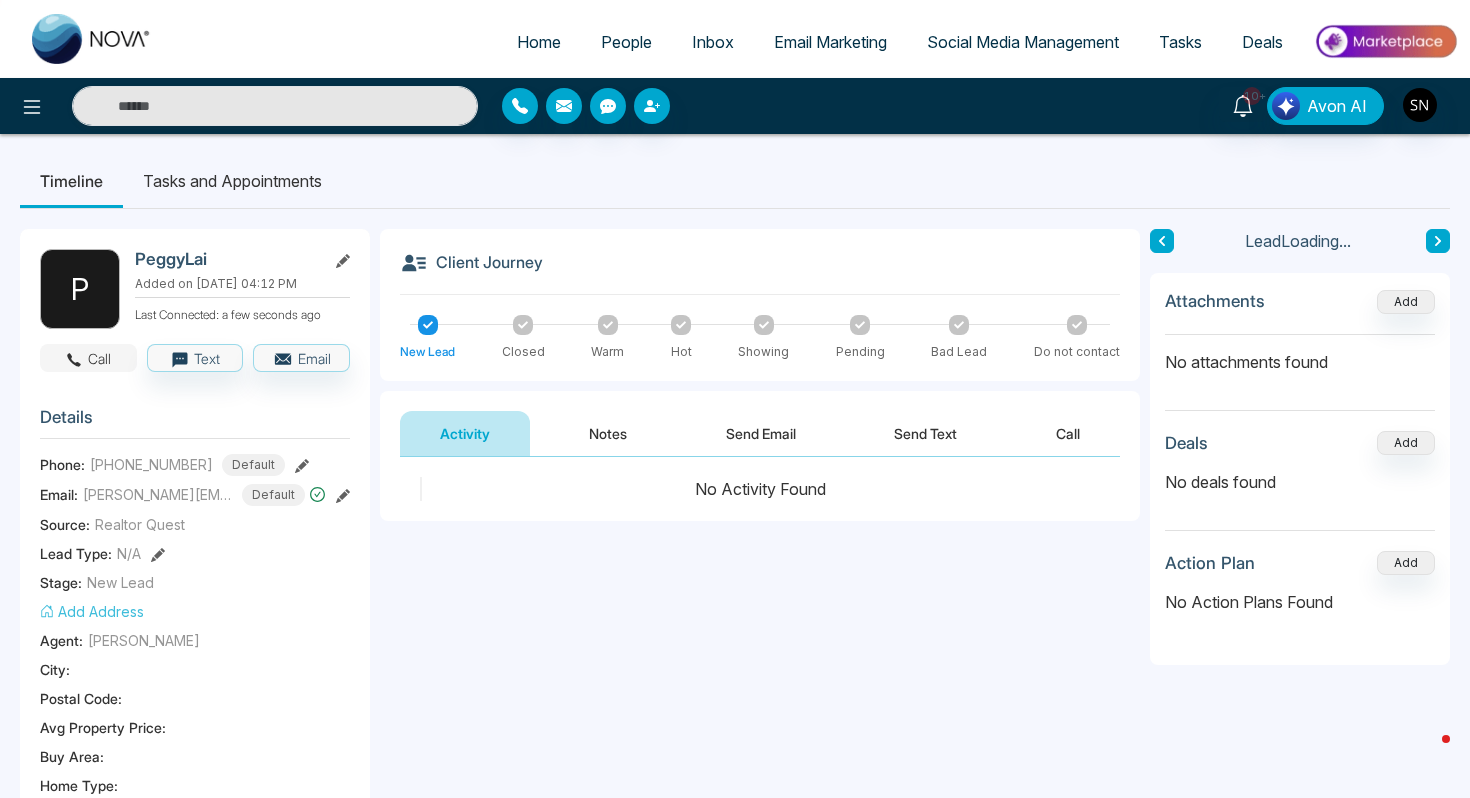 click on "Call" at bounding box center (88, 358) 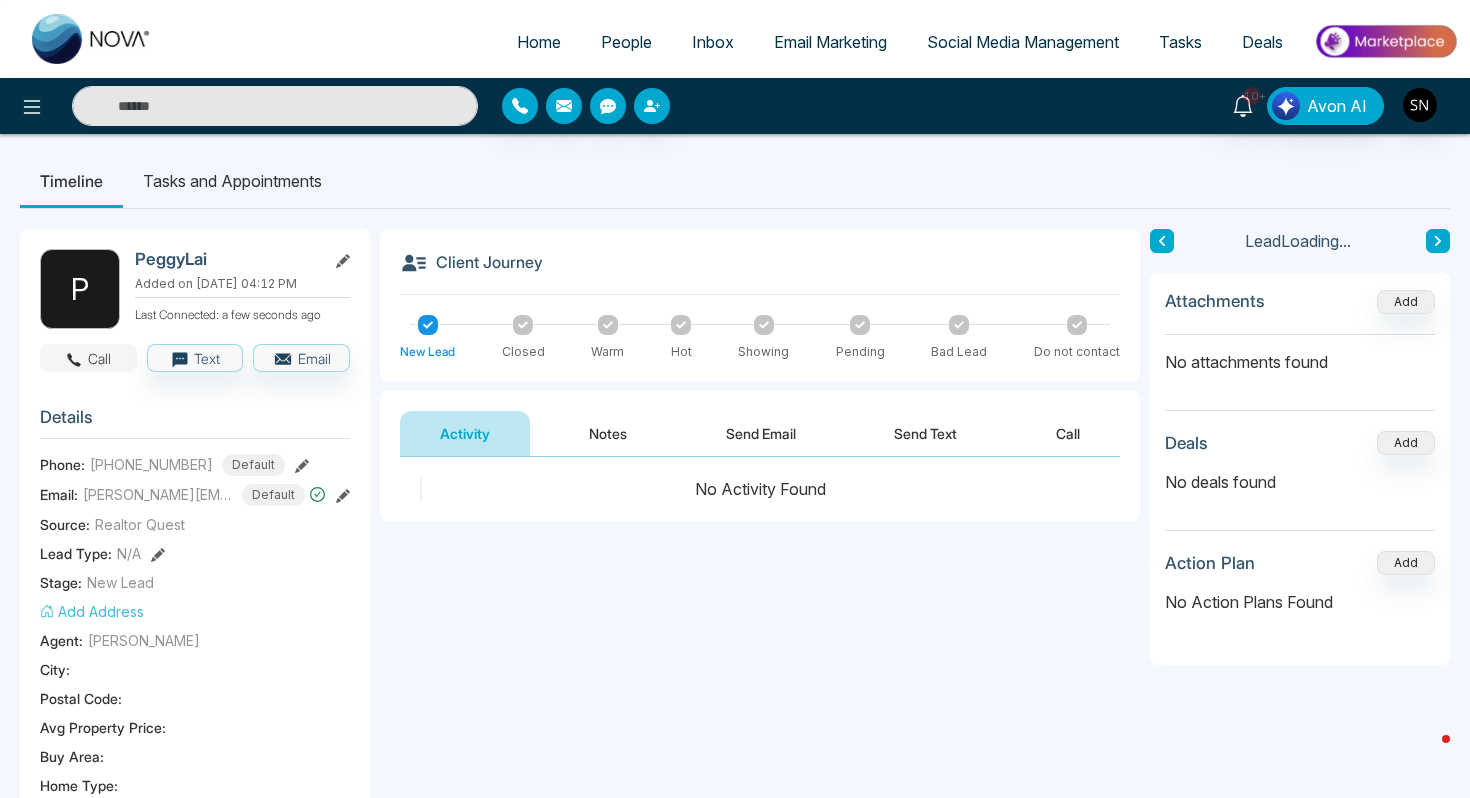 type on "**********" 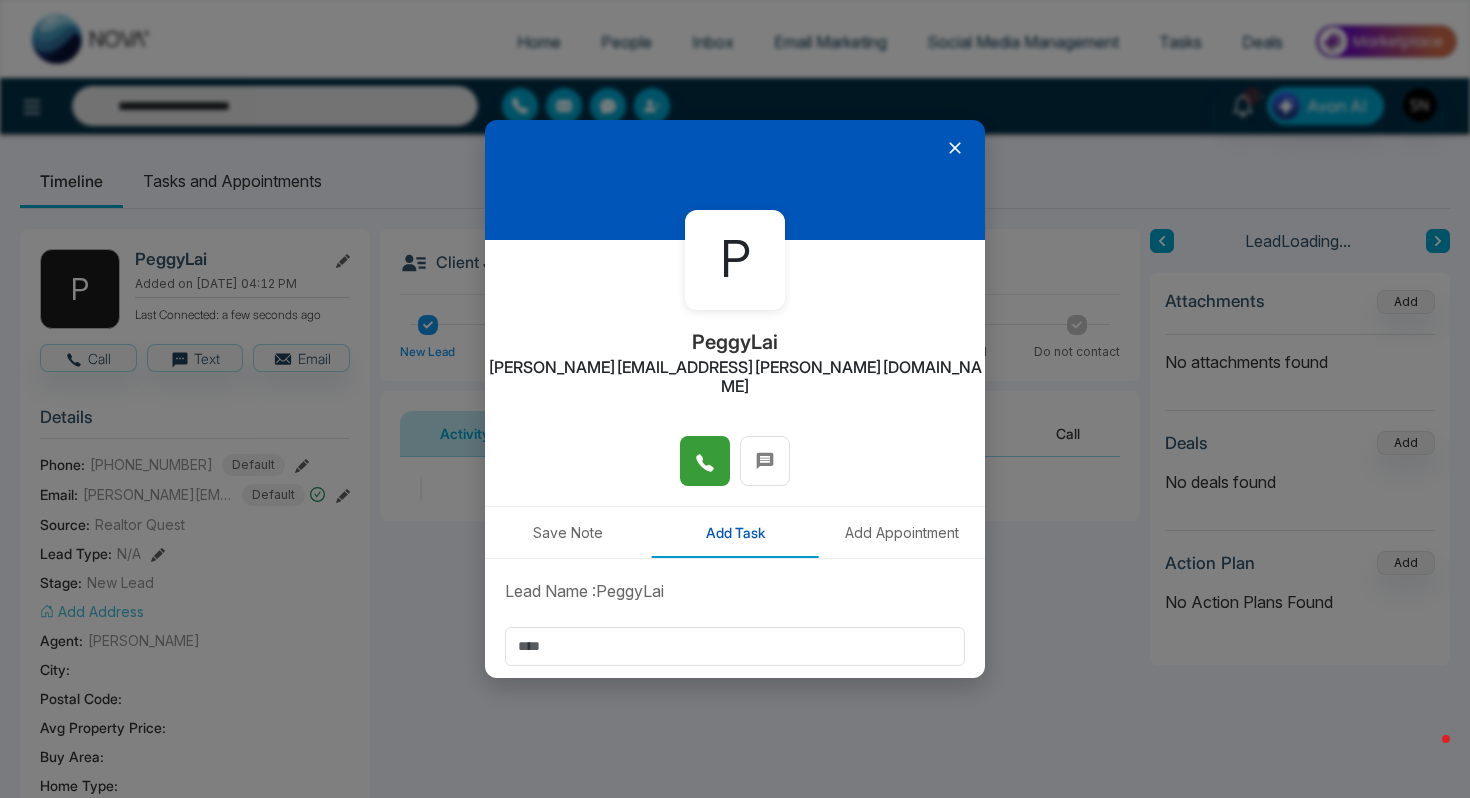 click at bounding box center [705, 461] 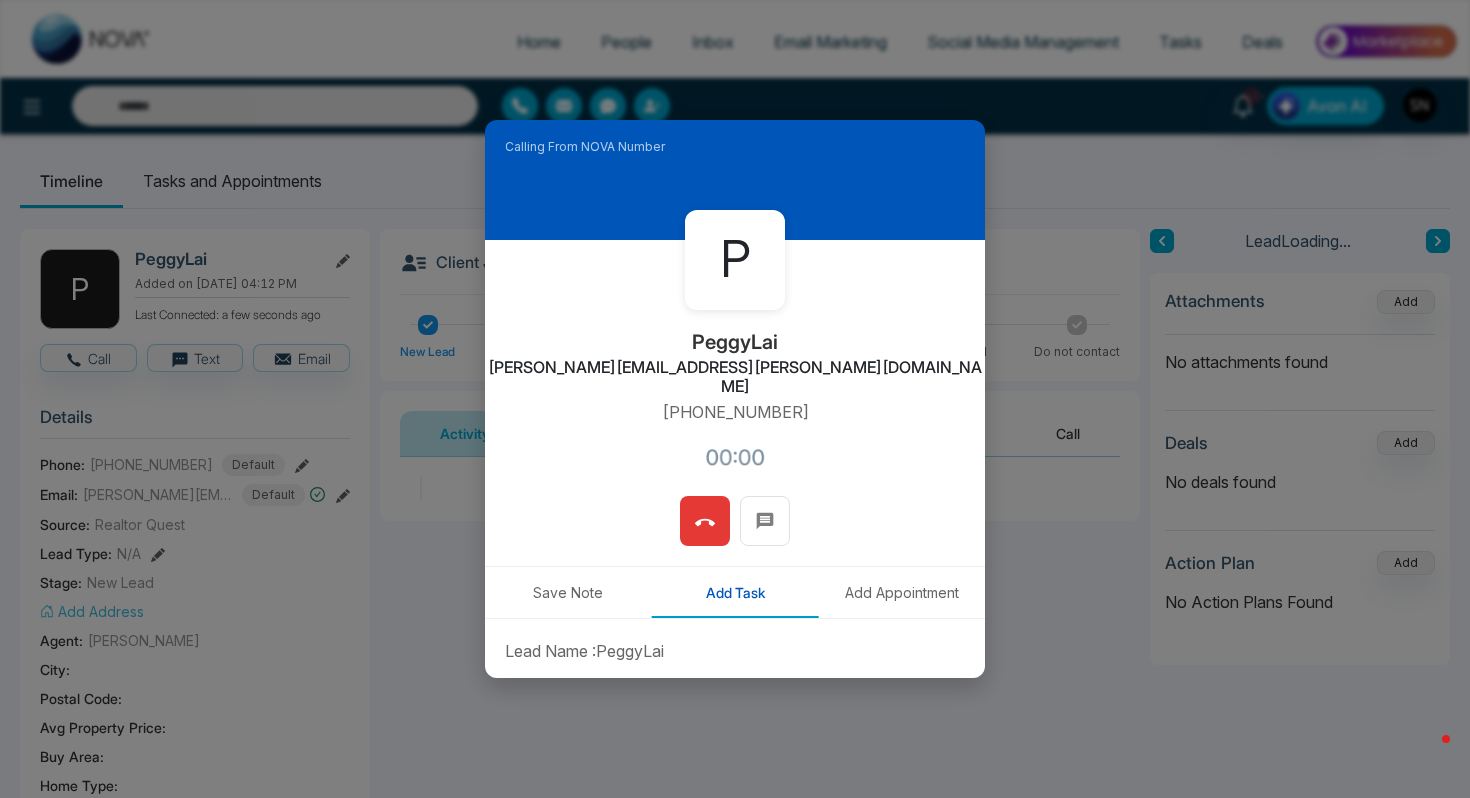 type on "**********" 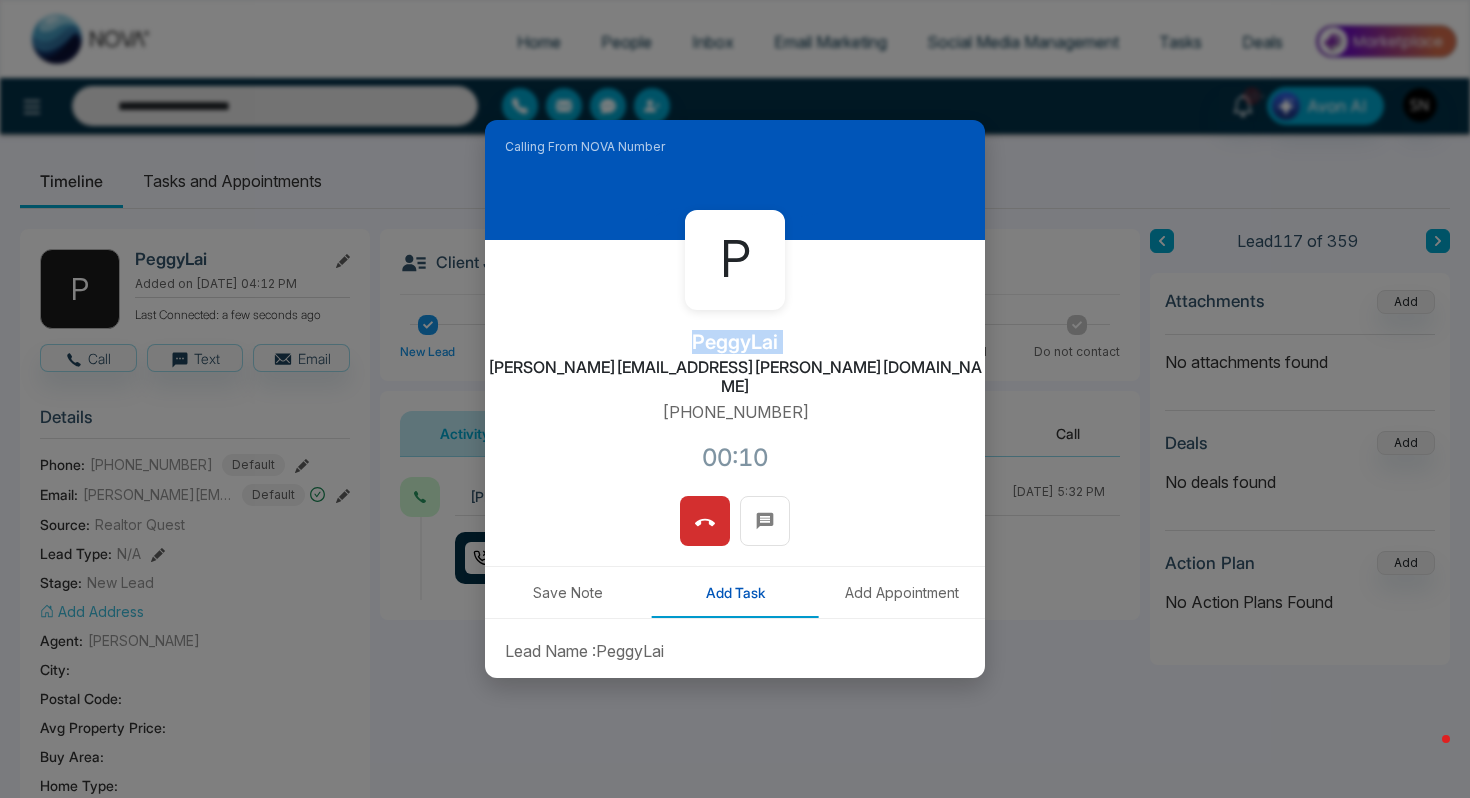 drag, startPoint x: 696, startPoint y: 337, endPoint x: 797, endPoint y: 335, distance: 101.0198 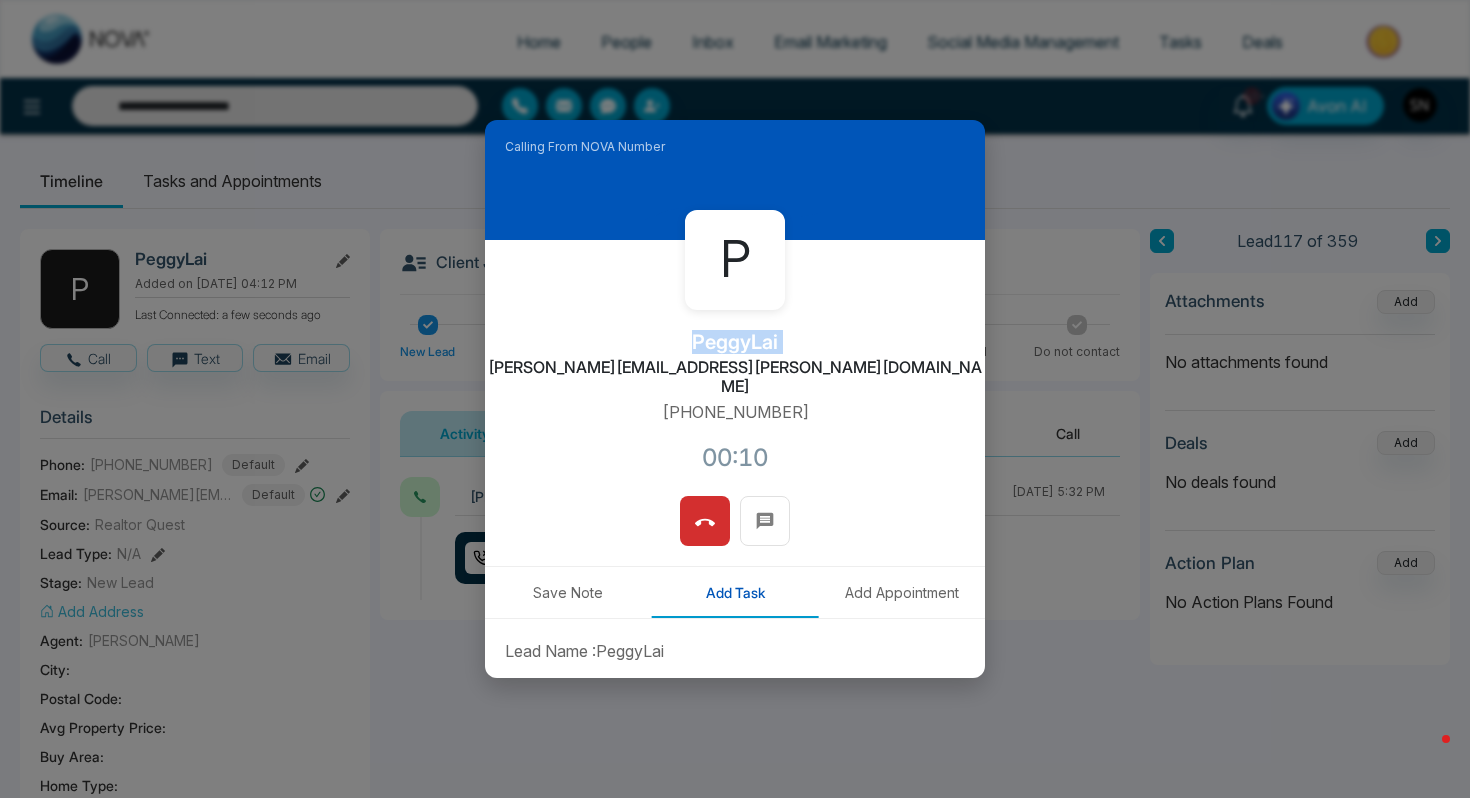 click on "P PeggyLai [PERSON_NAME][EMAIL_ADDRESS][PERSON_NAME][DOMAIN_NAME] [PHONE_NUMBER]:10" at bounding box center (735, 368) 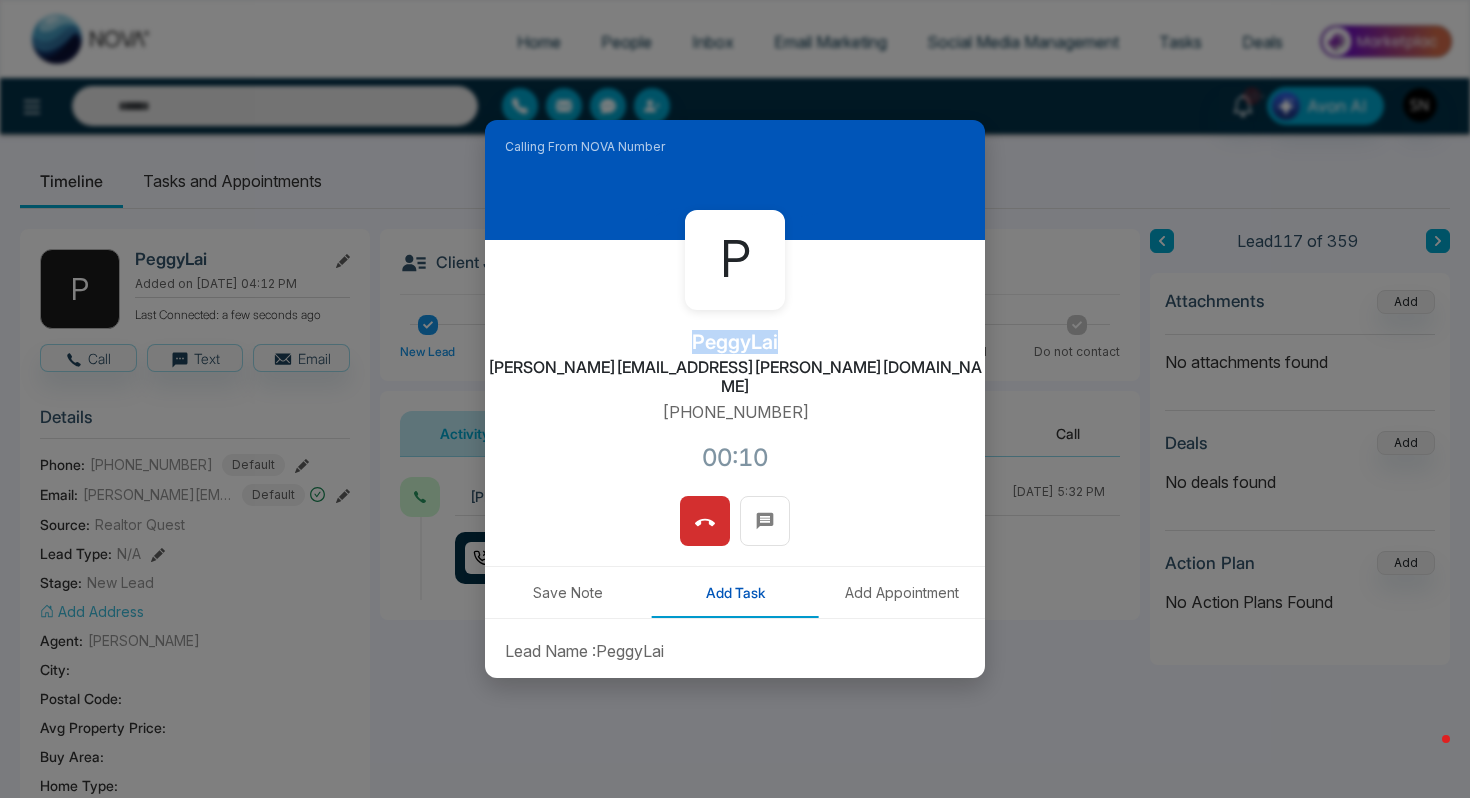 type on "**********" 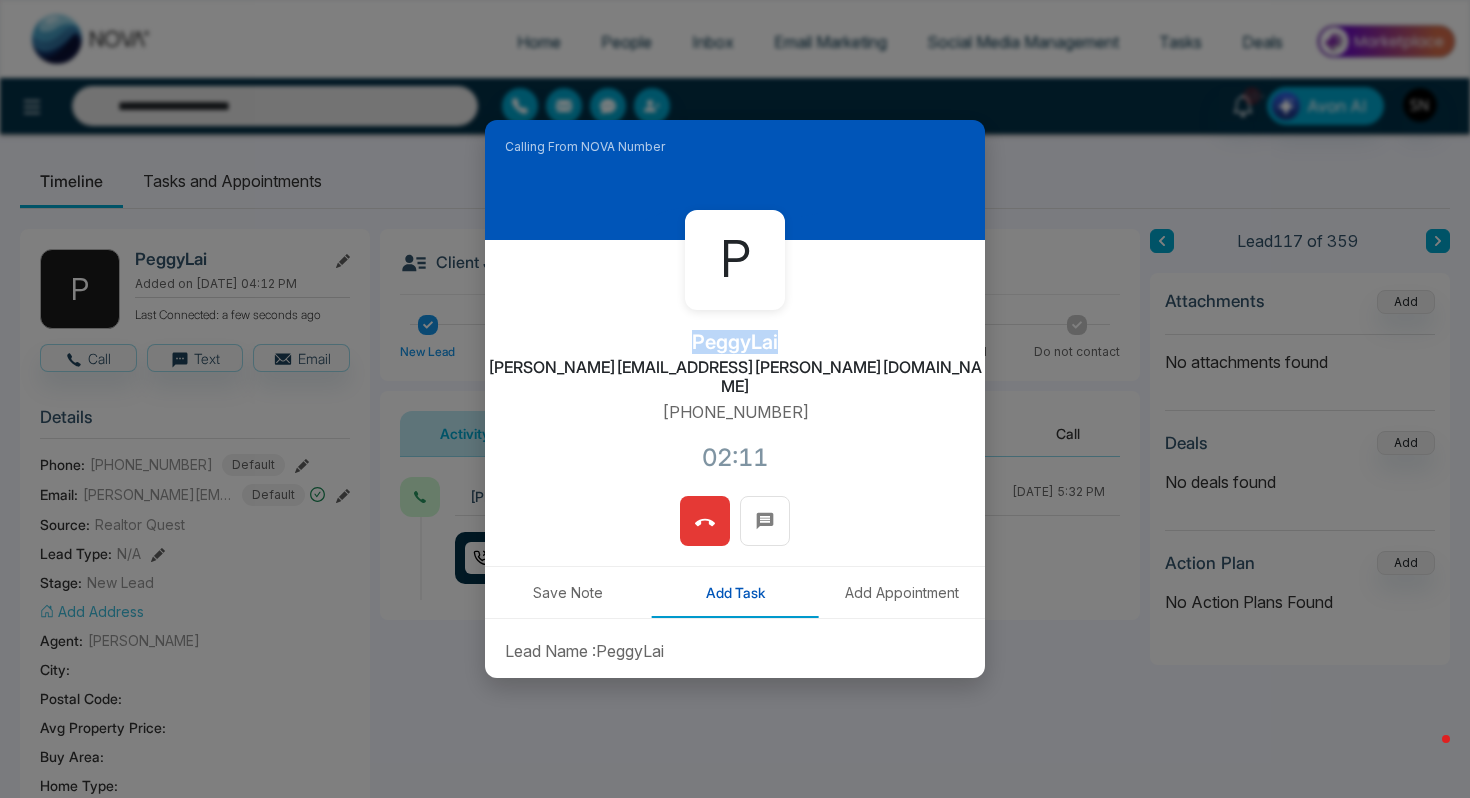 click at bounding box center (705, 521) 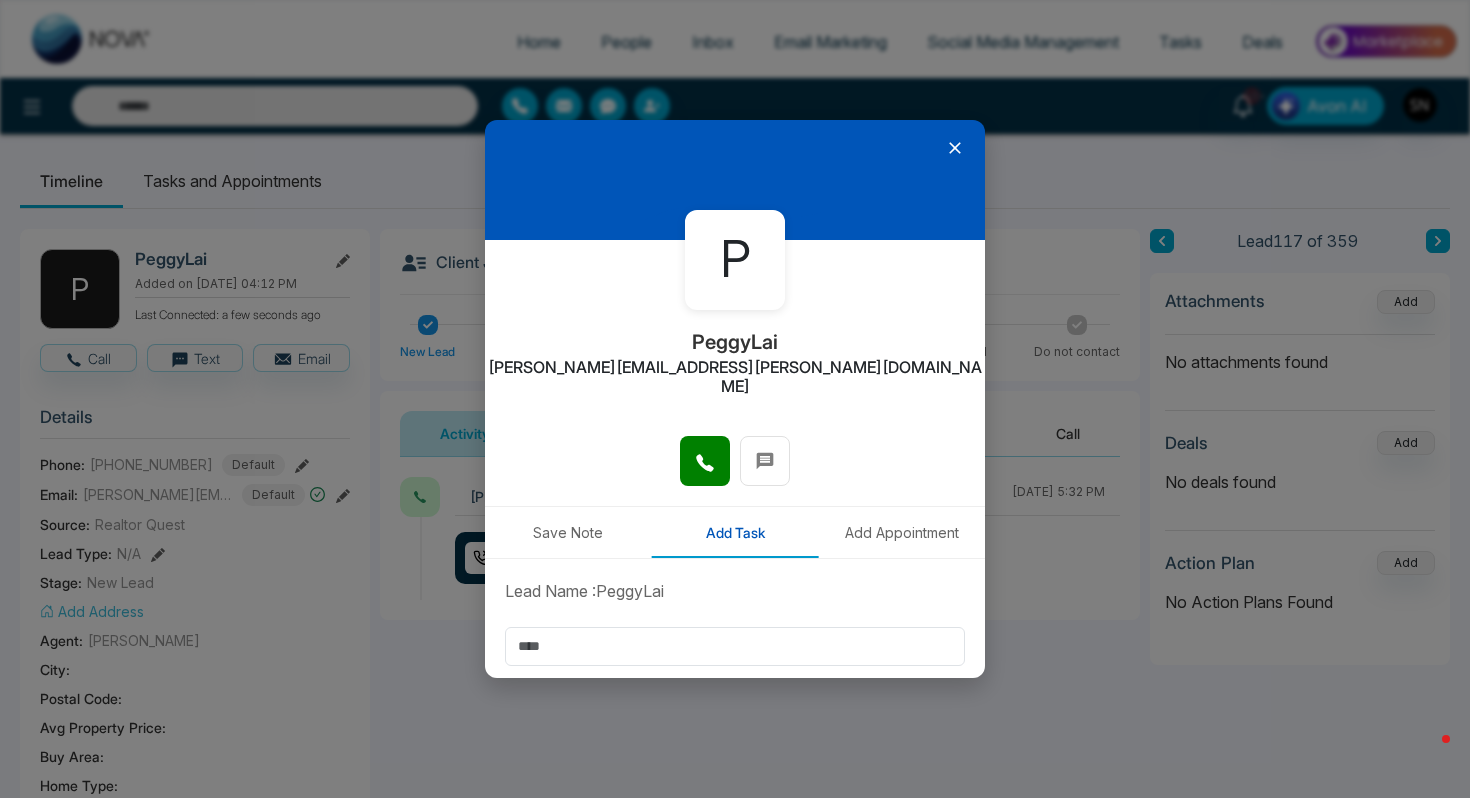click 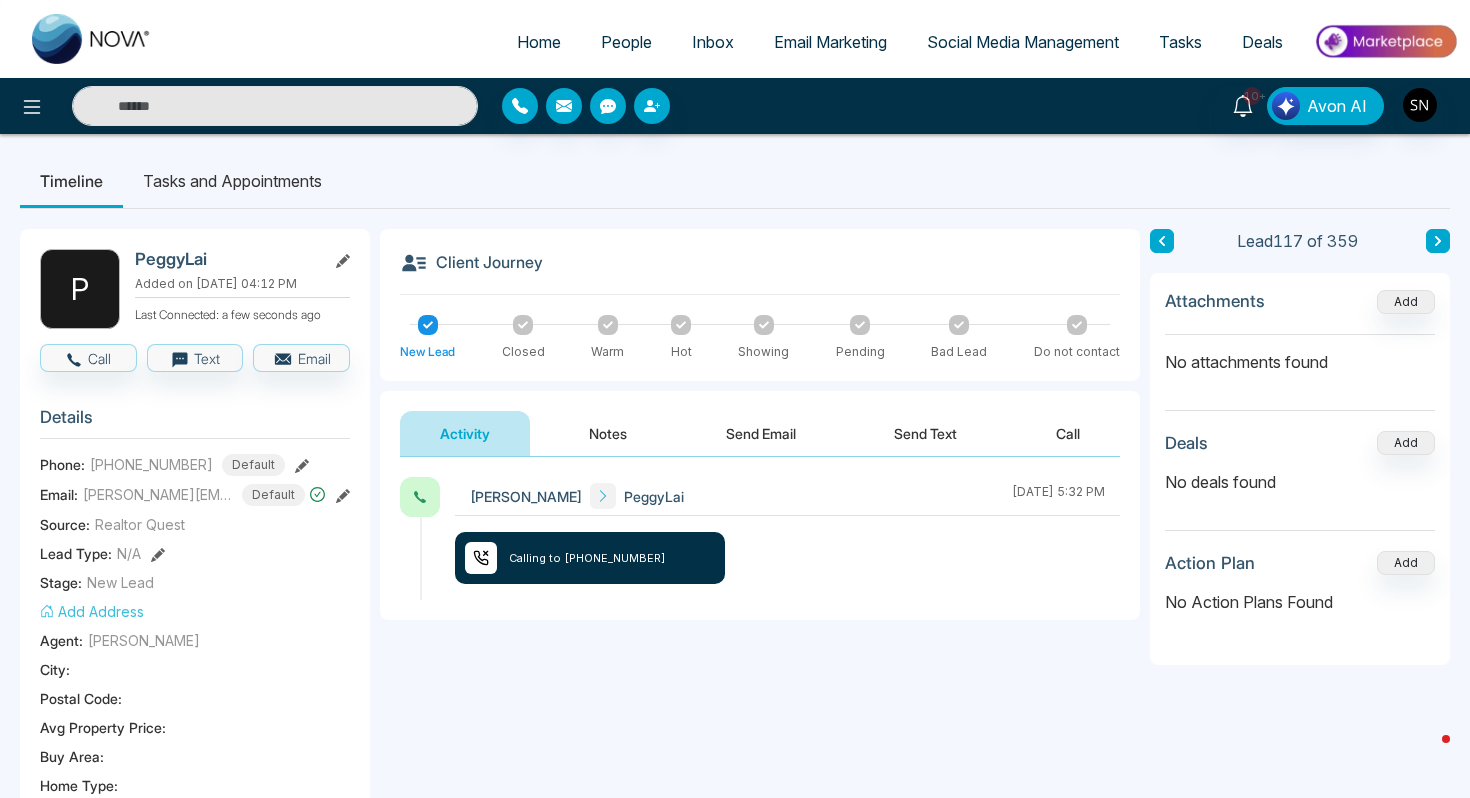 type on "**********" 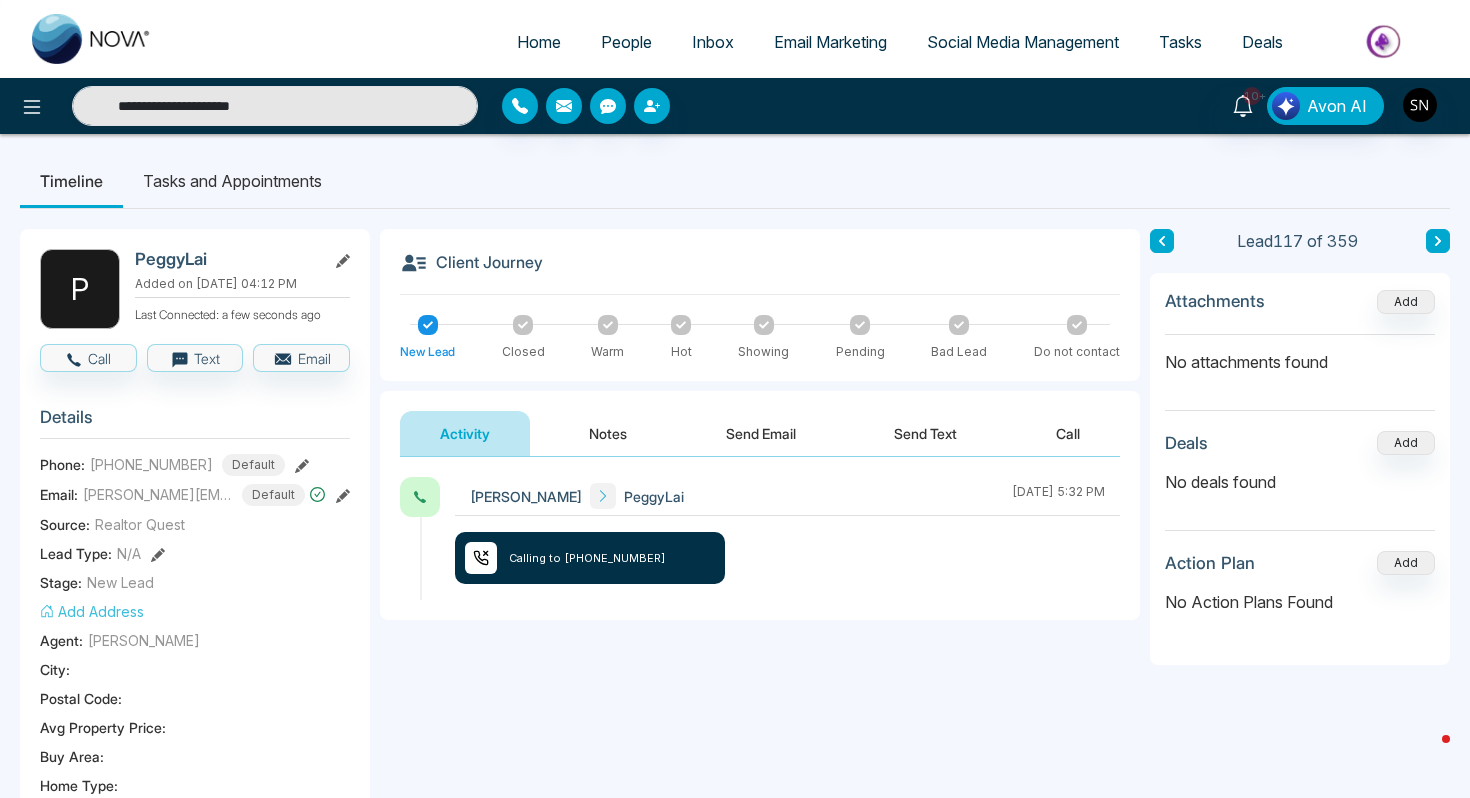 click on "**********" at bounding box center (735, 106) 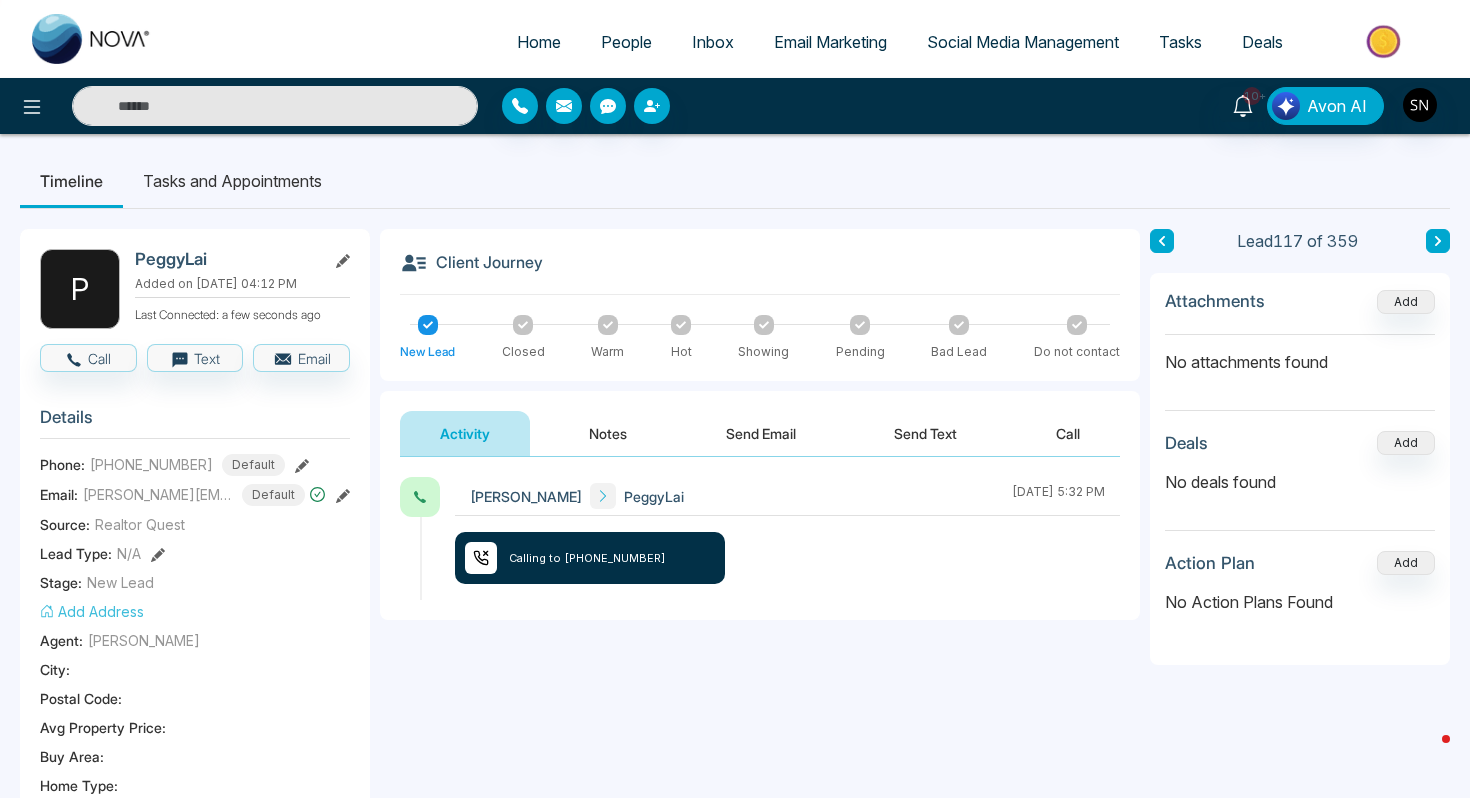 click at bounding box center (275, 106) 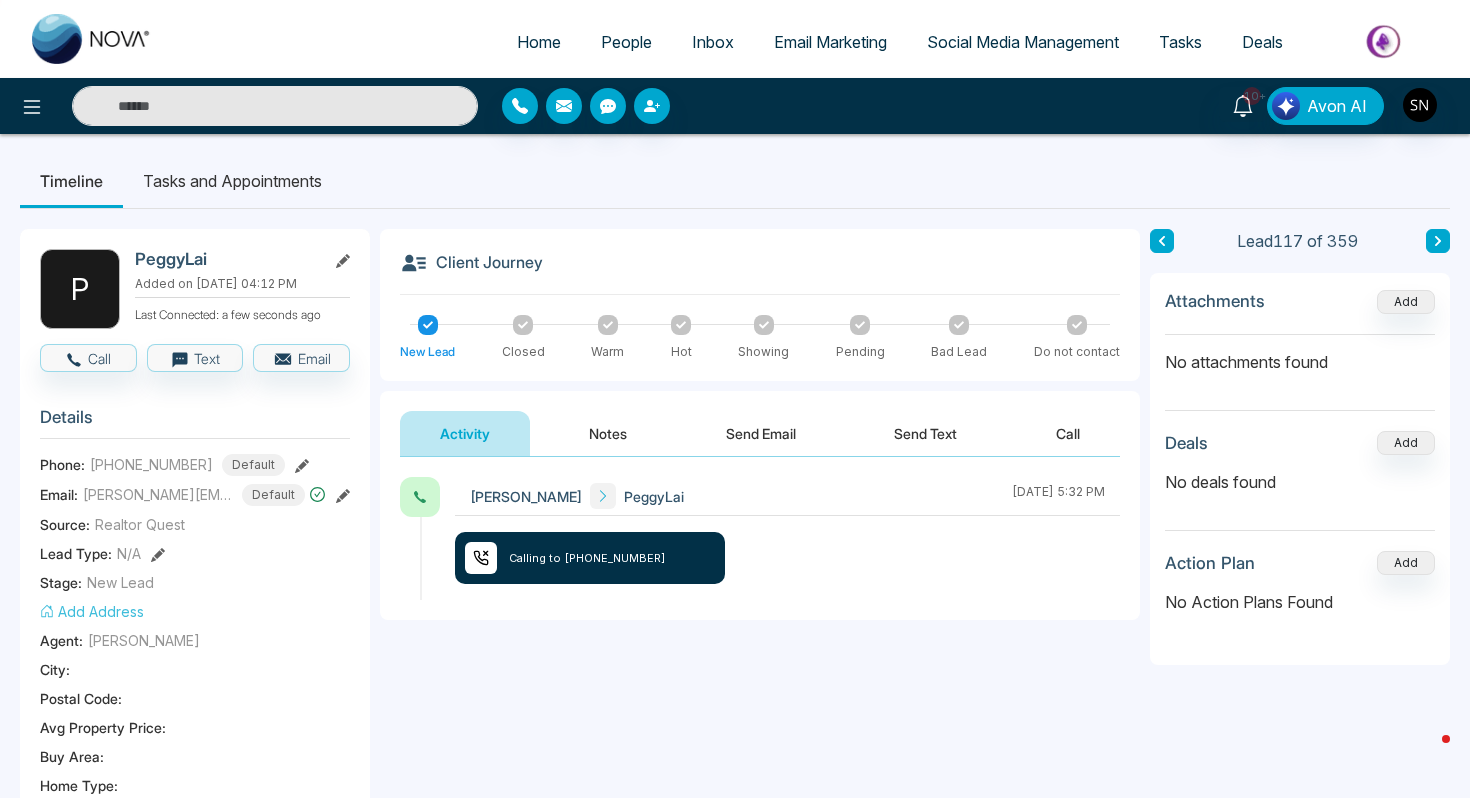 paste on "**********" 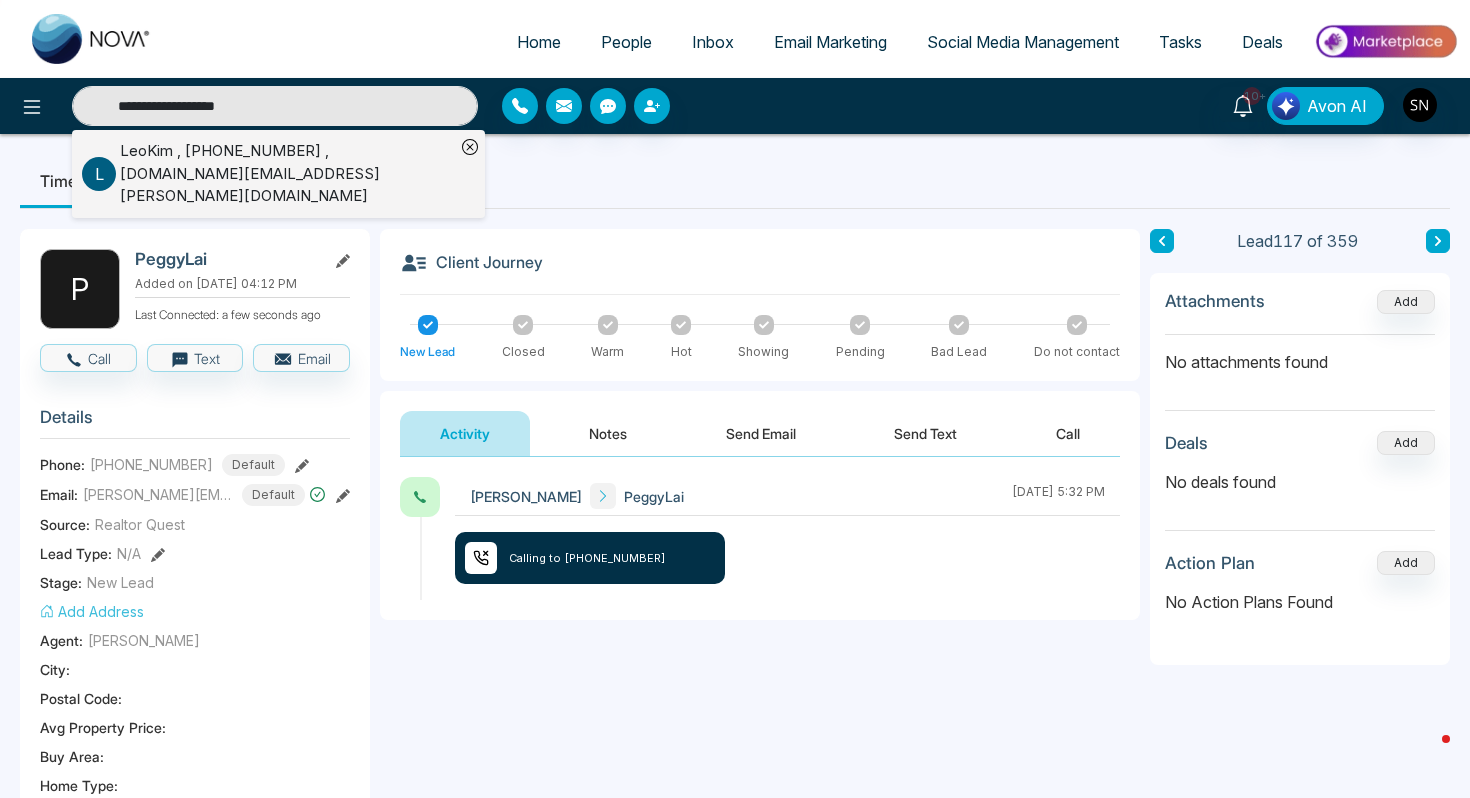 type on "**********" 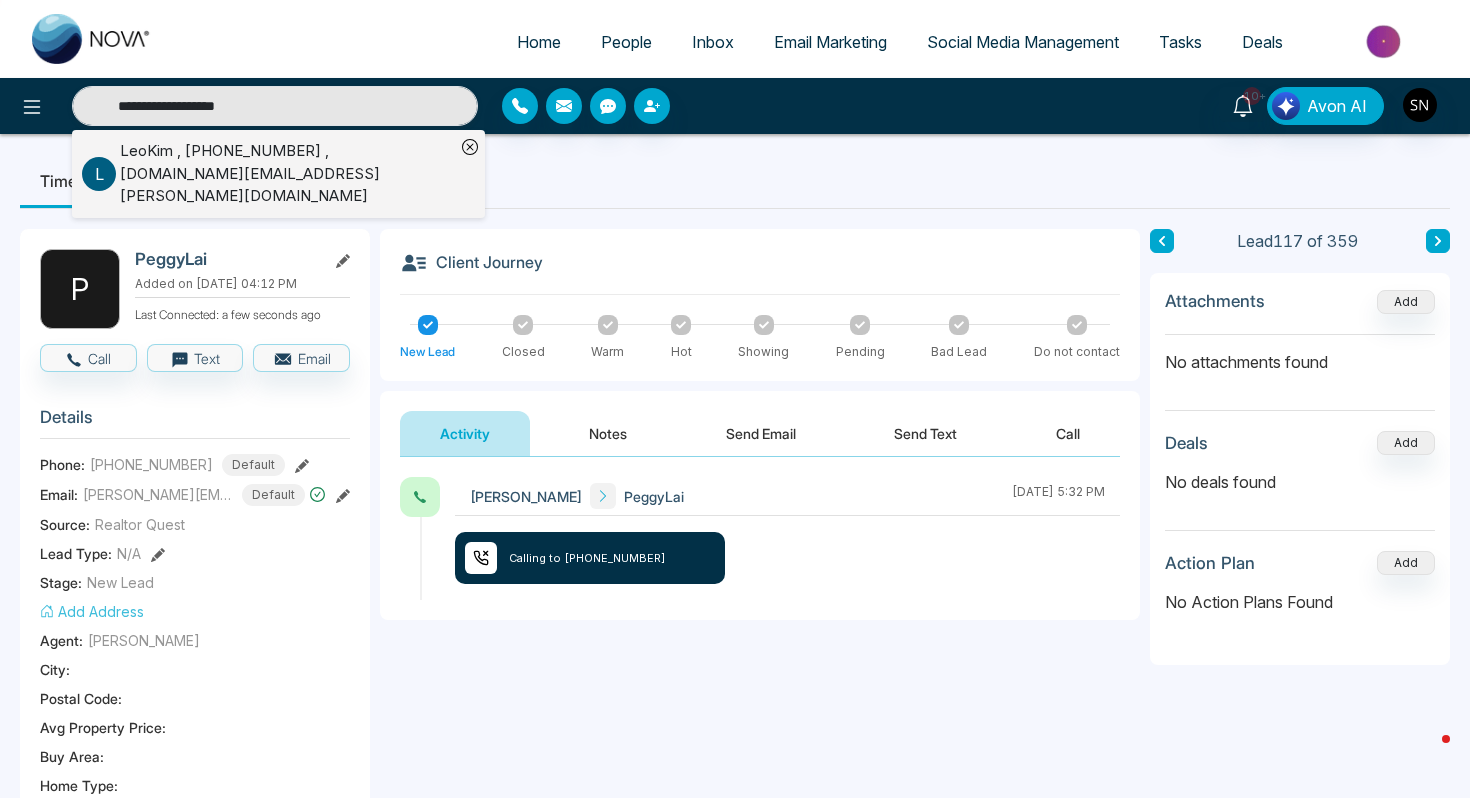 click on "[PERSON_NAME]     , [PHONE_NUMBER]   , [DOMAIN_NAME][EMAIL_ADDRESS][PERSON_NAME][DOMAIN_NAME]" at bounding box center (287, 174) 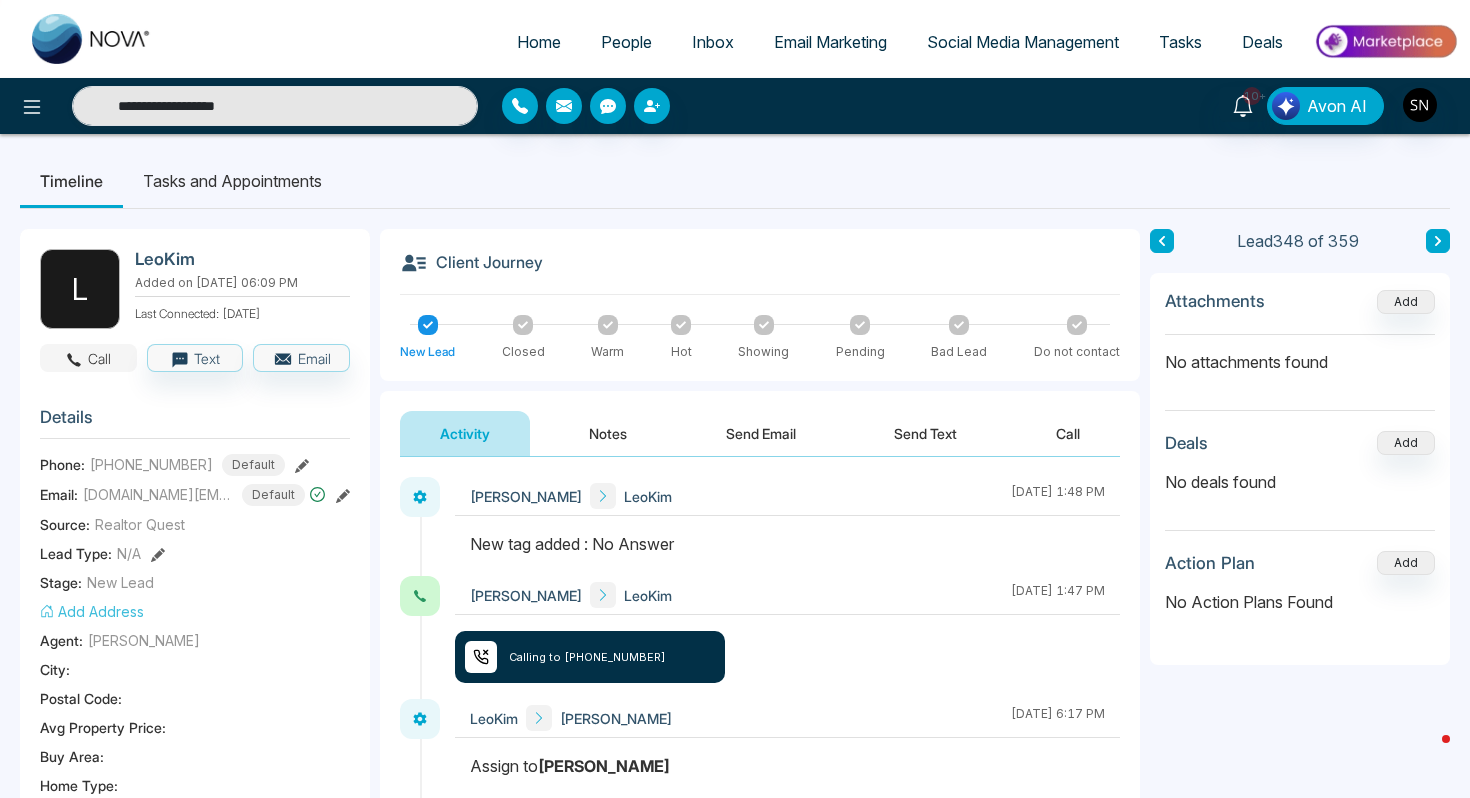 click on "Call" at bounding box center (88, 358) 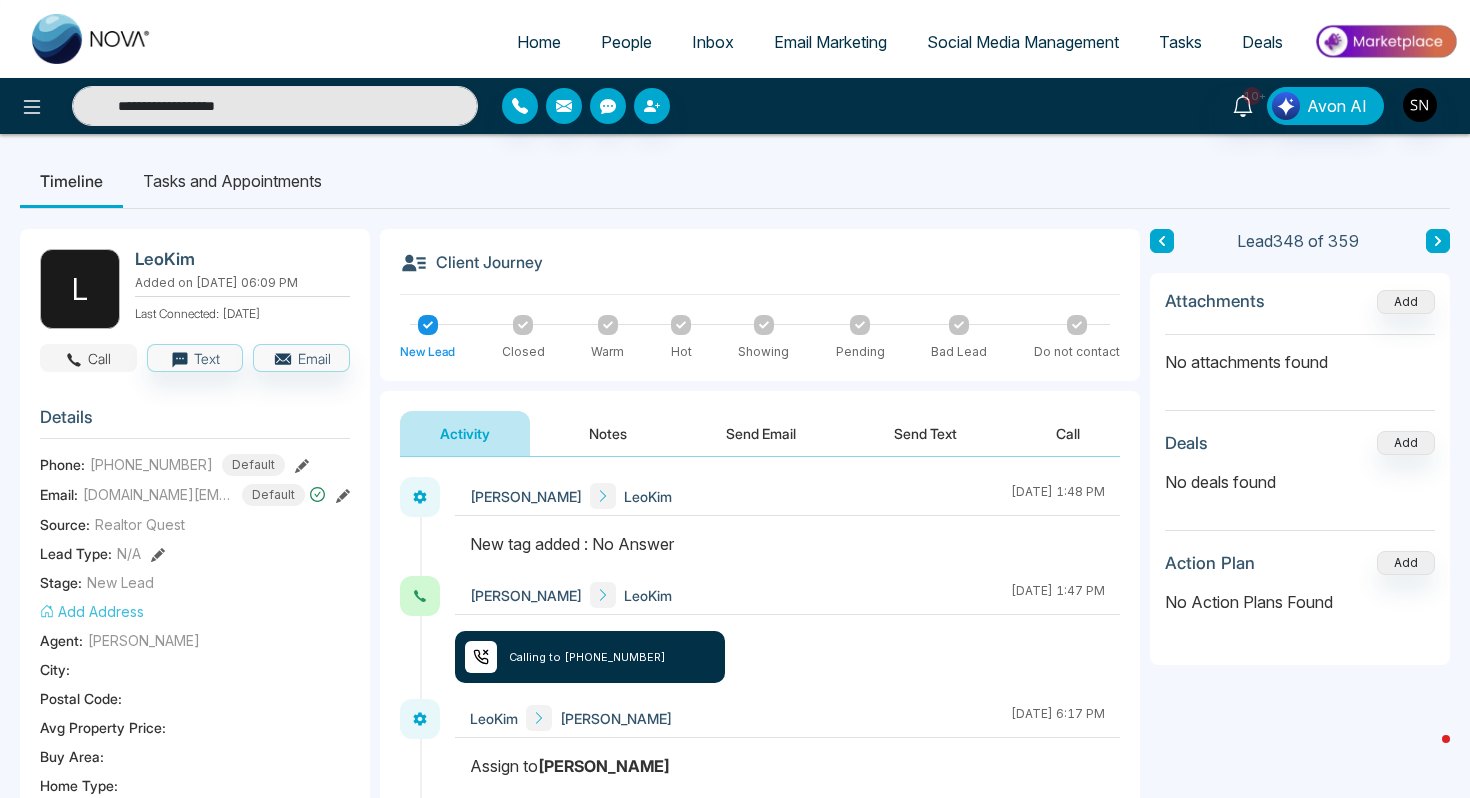 type on "**********" 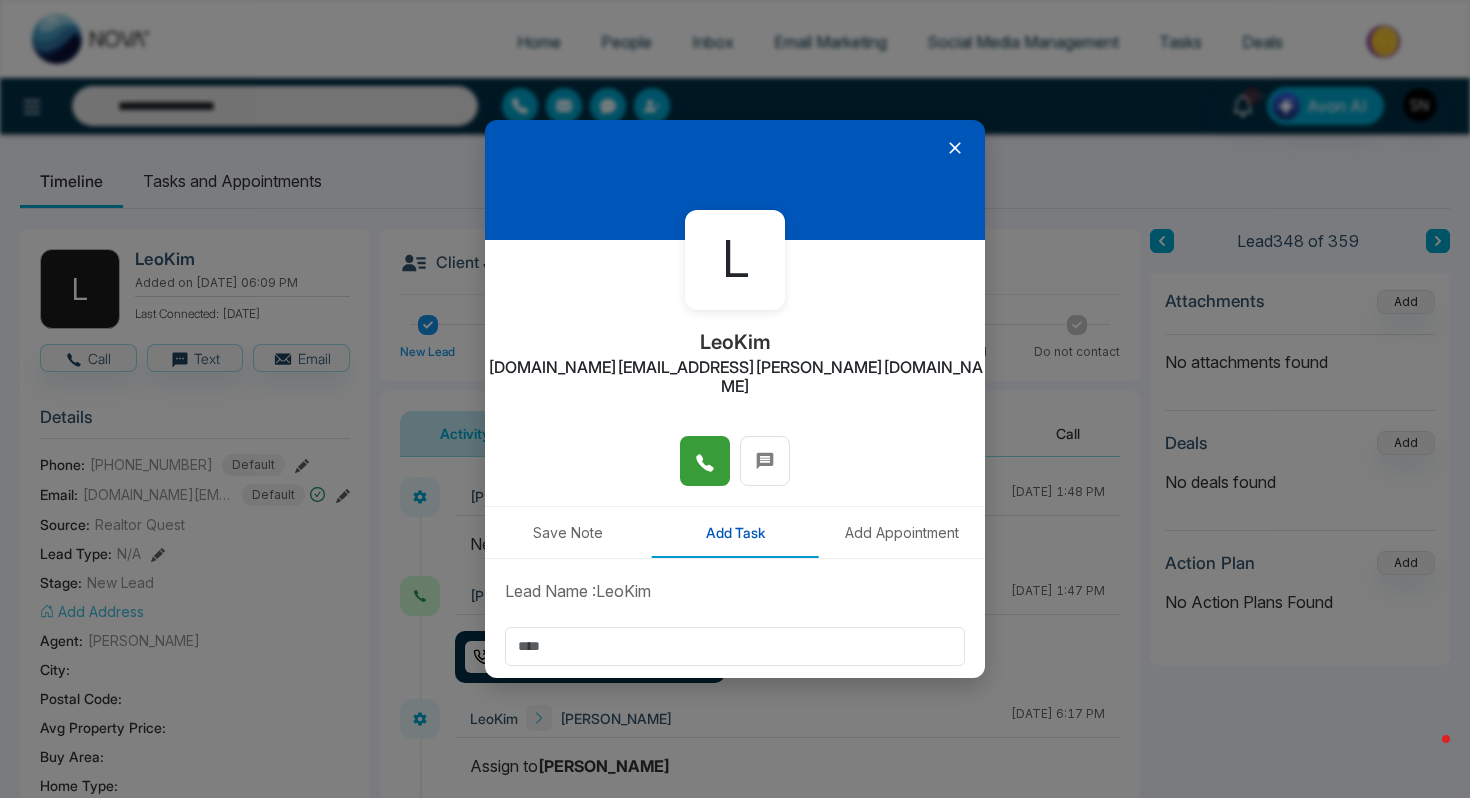 click at bounding box center [705, 461] 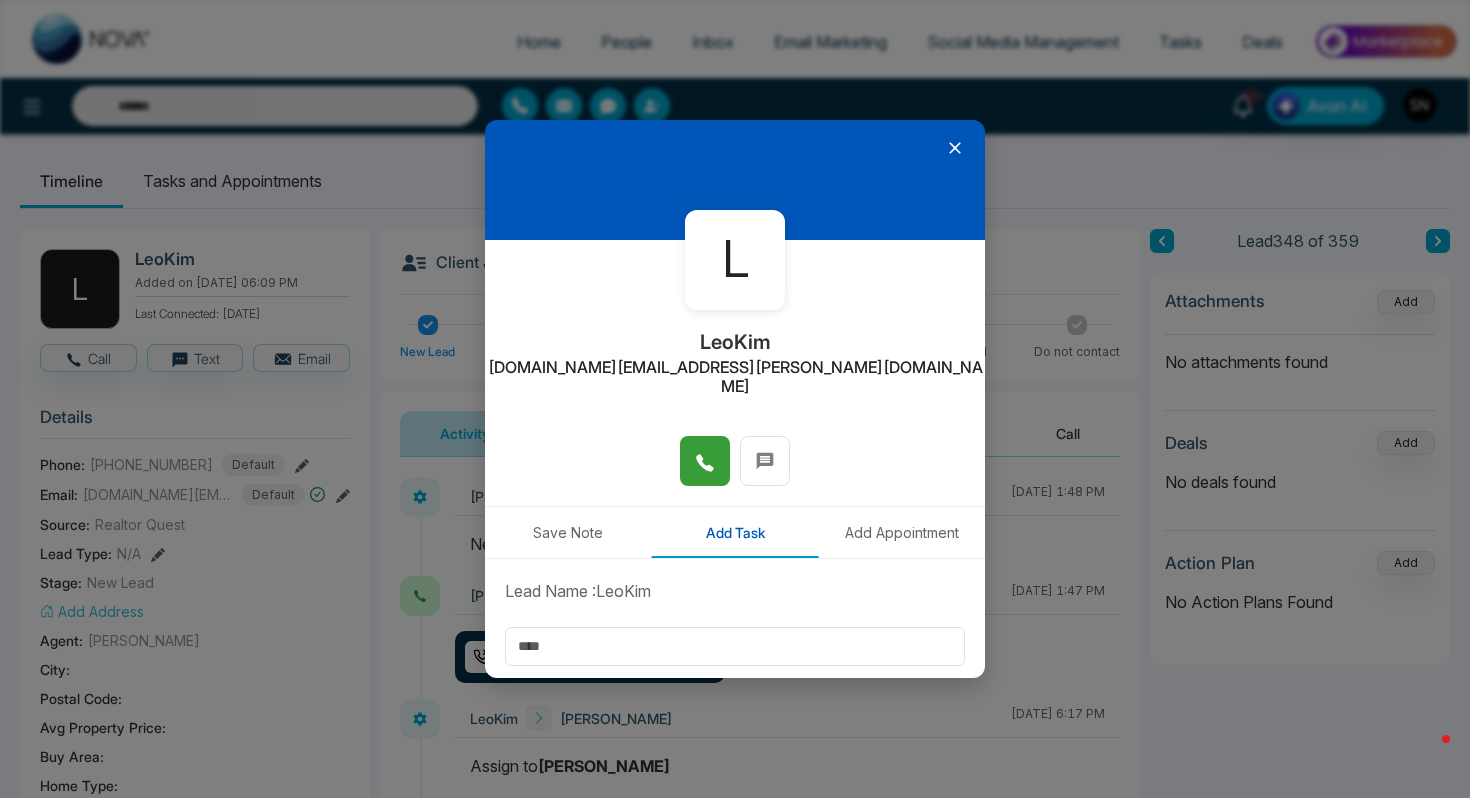 type on "**********" 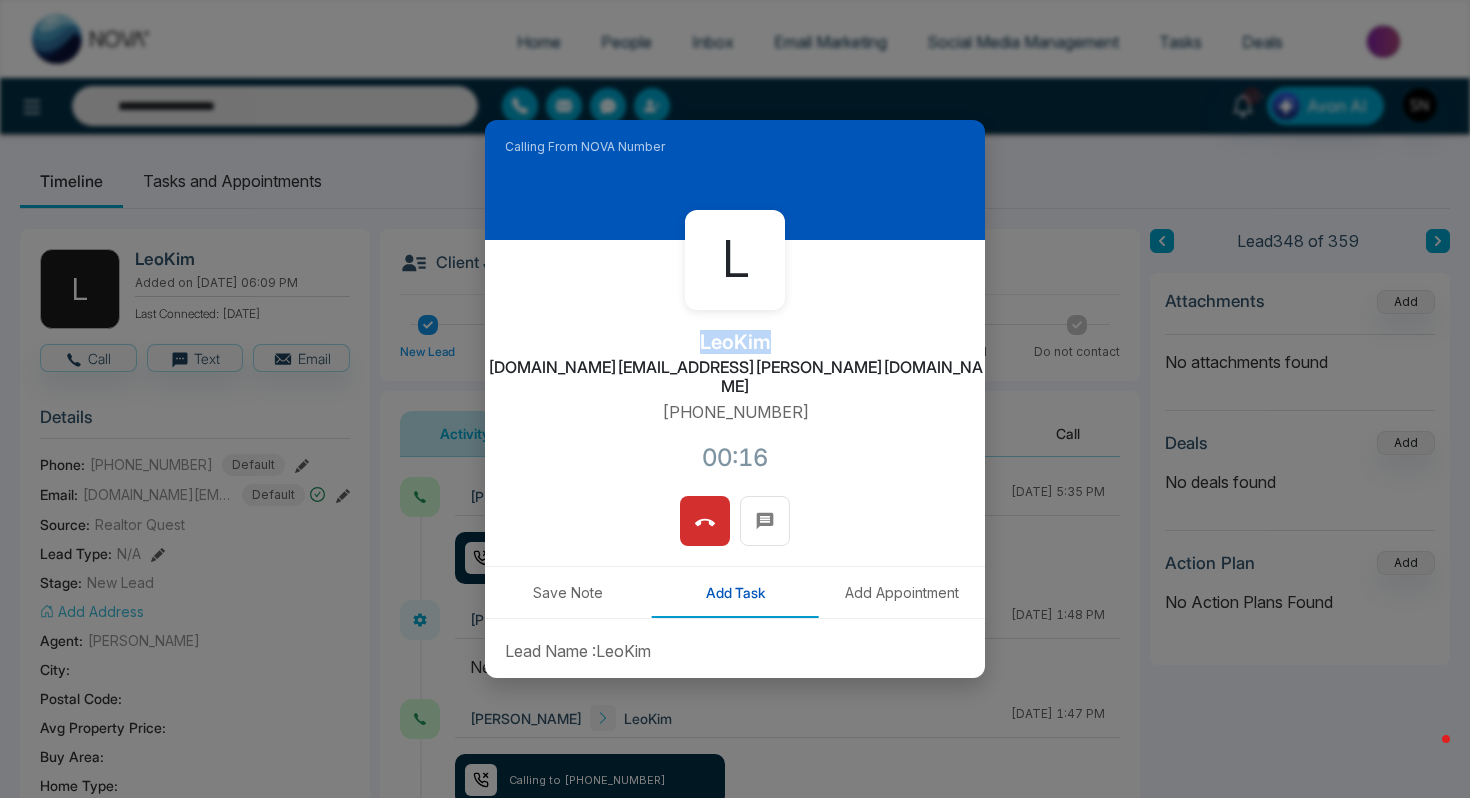drag, startPoint x: 698, startPoint y: 341, endPoint x: 771, endPoint y: 343, distance: 73.02739 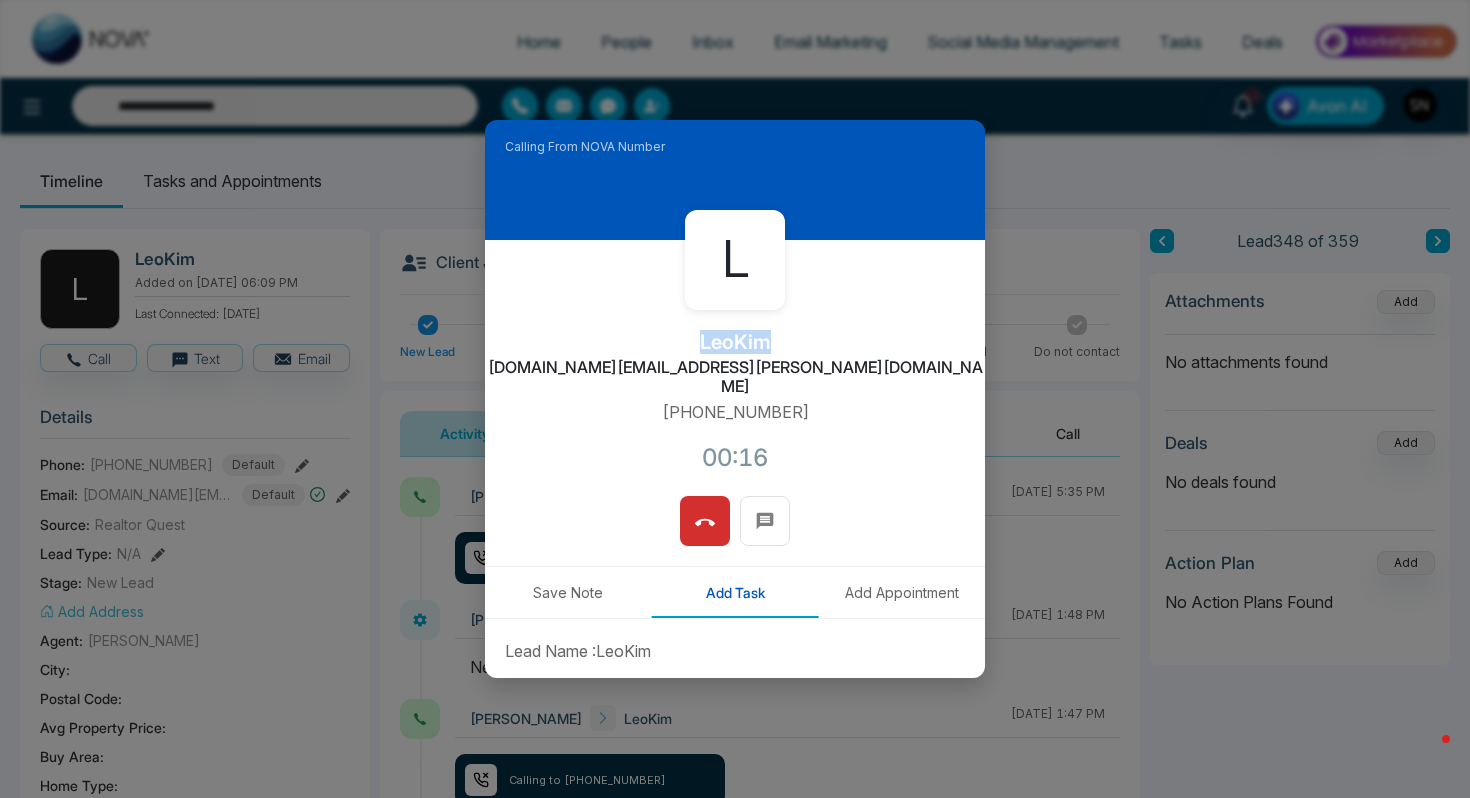 click on "L LeoKim [DOMAIN_NAME][EMAIL_ADDRESS][PERSON_NAME][DOMAIN_NAME] [PHONE_NUMBER]:16" at bounding box center [735, 368] 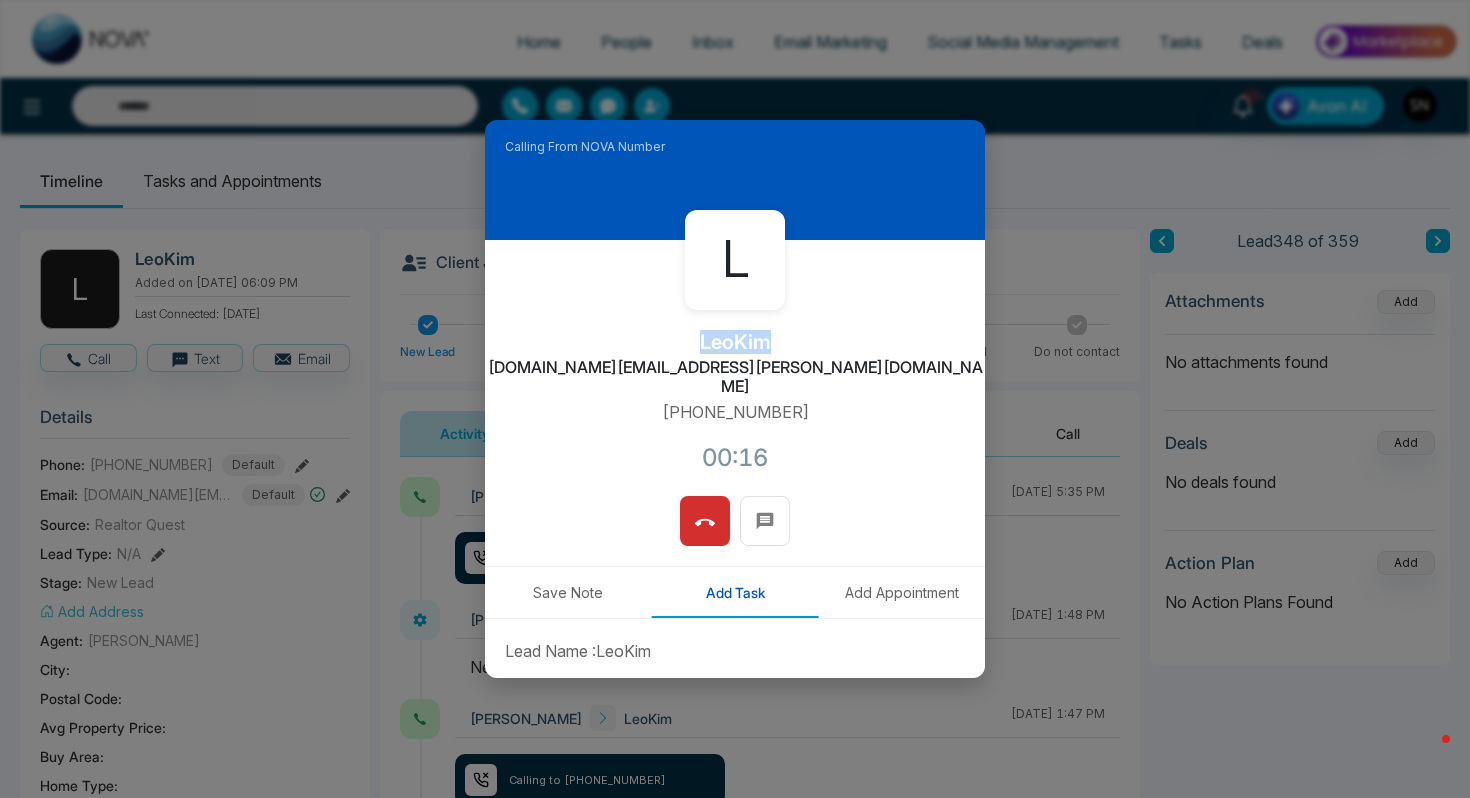 type on "**********" 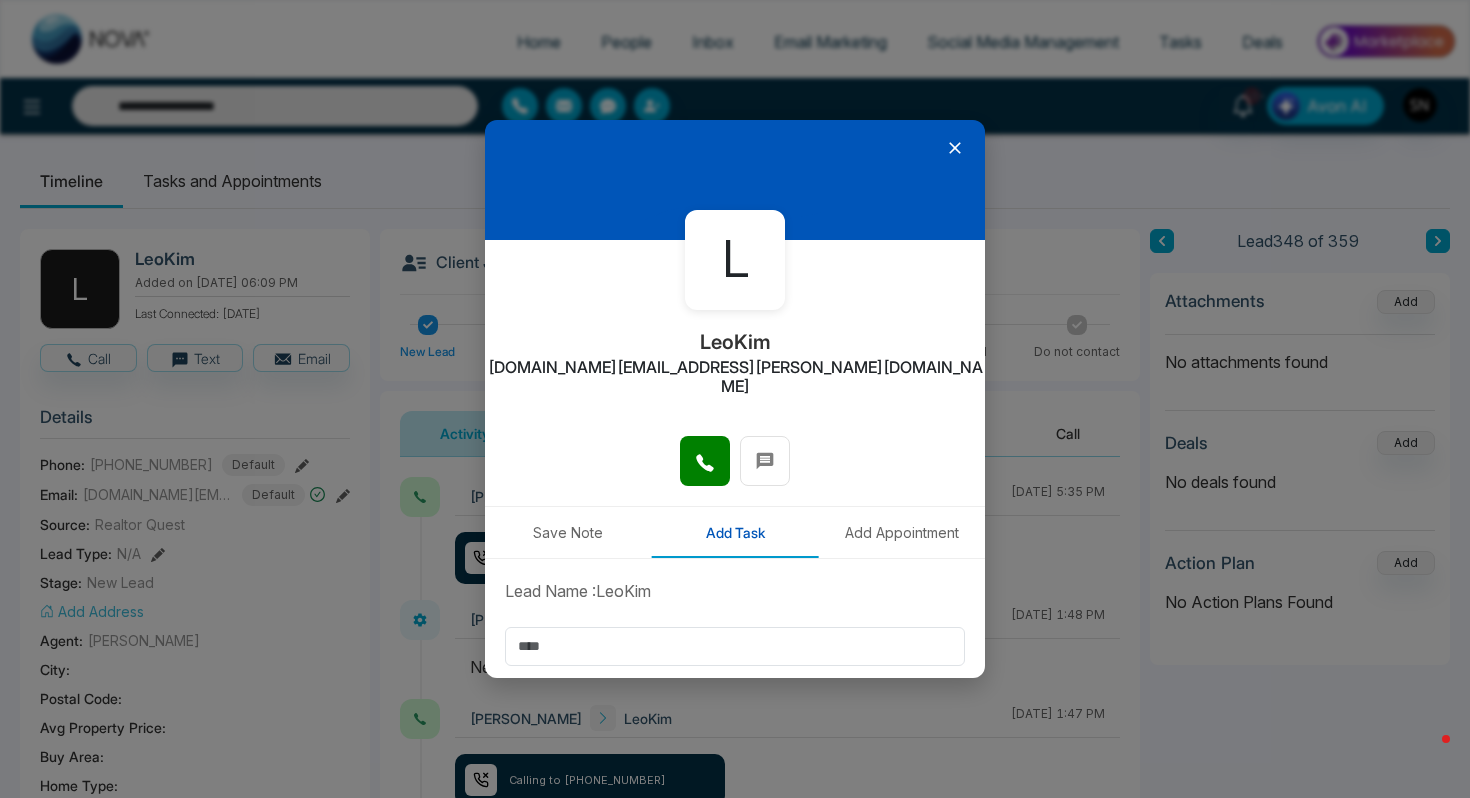 click 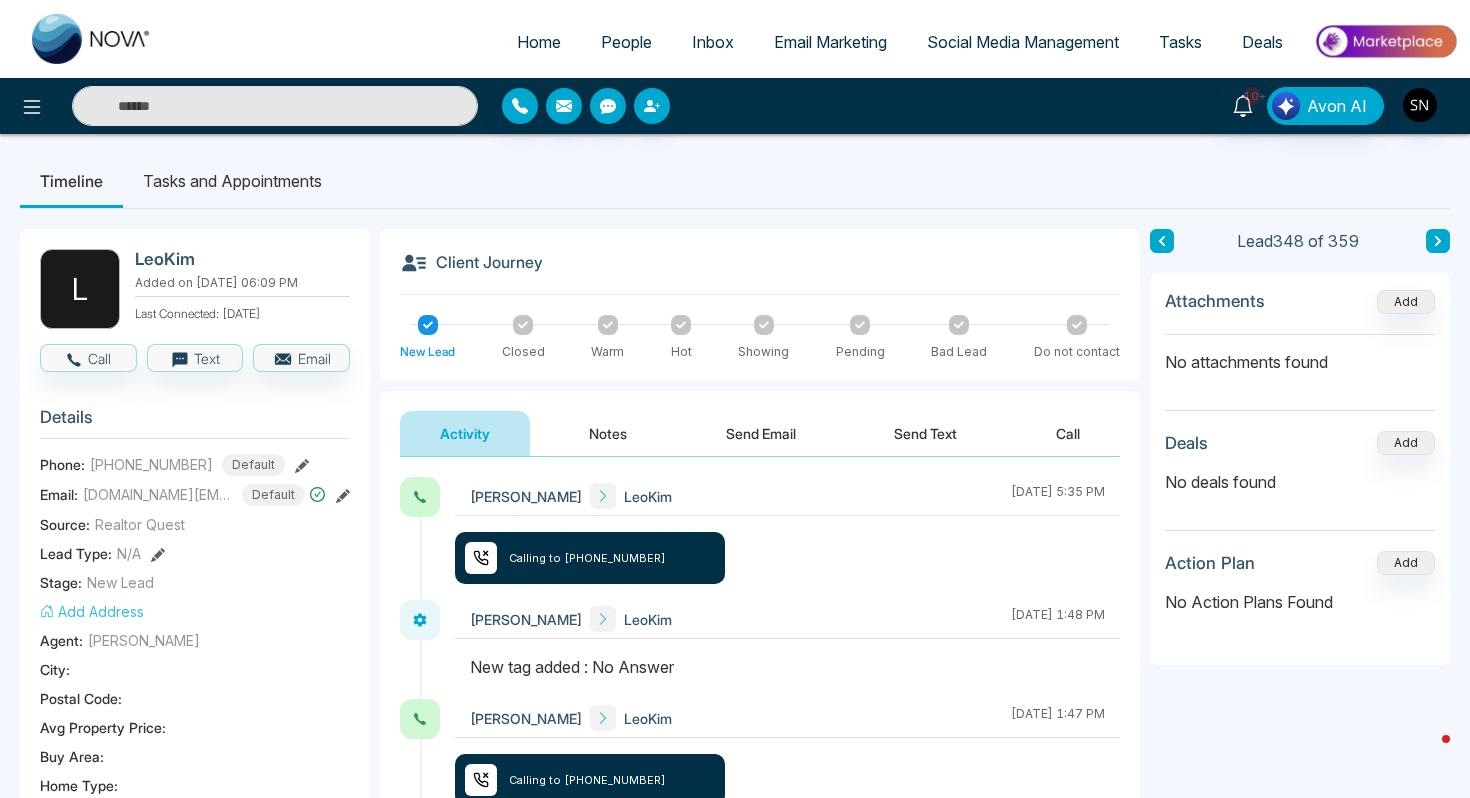type on "**********" 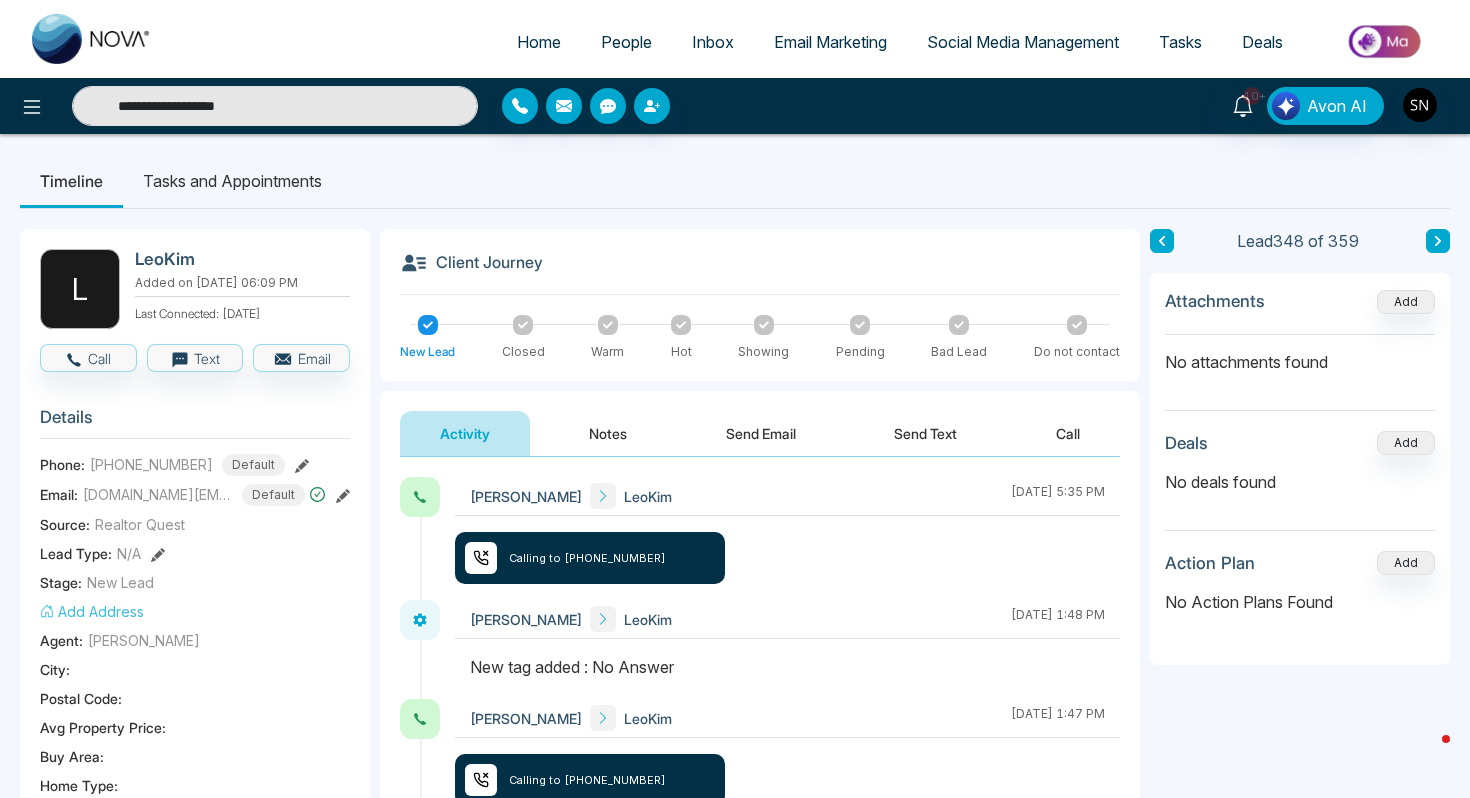 click on "**********" at bounding box center (735, 106) 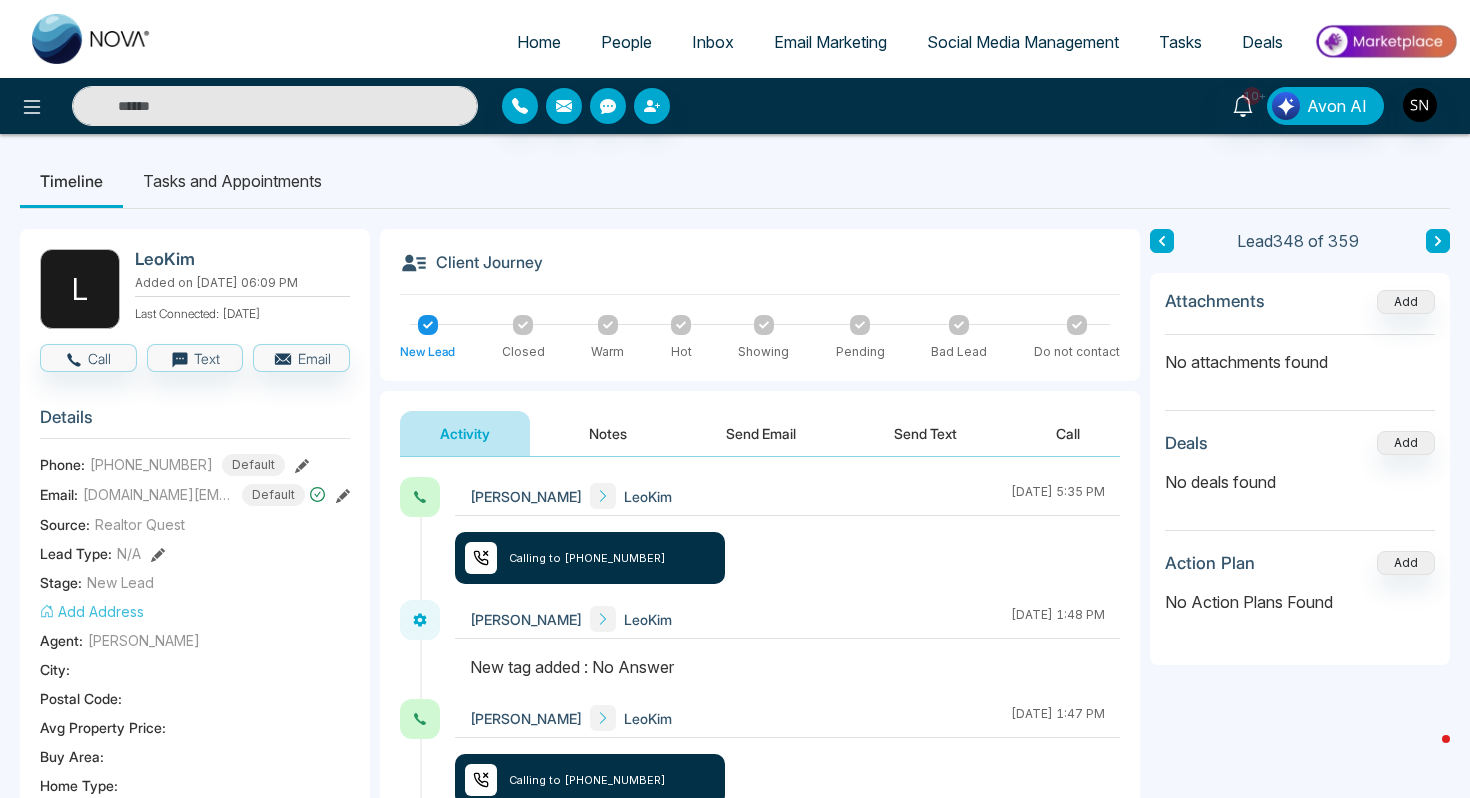 click at bounding box center [275, 106] 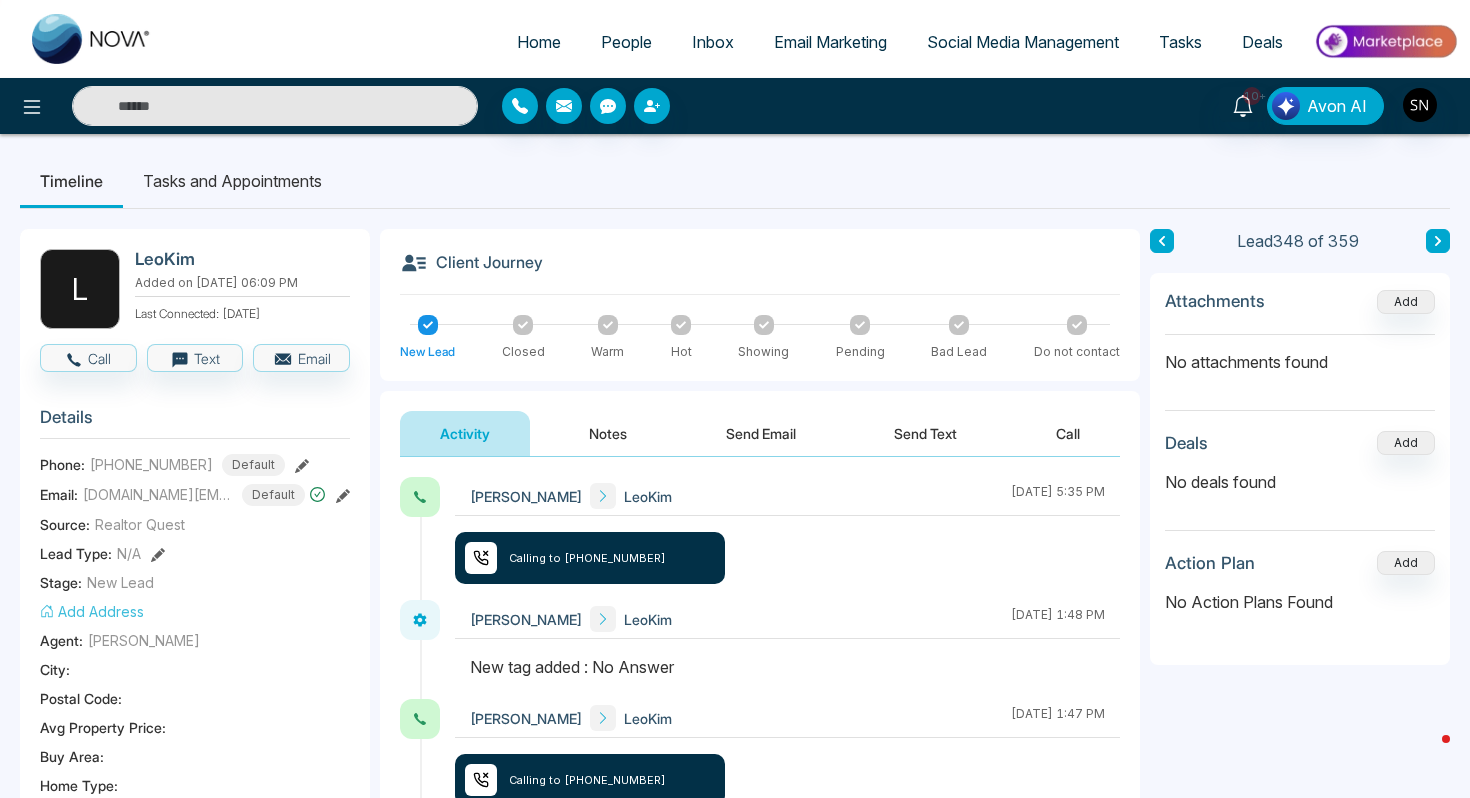 paste on "**********" 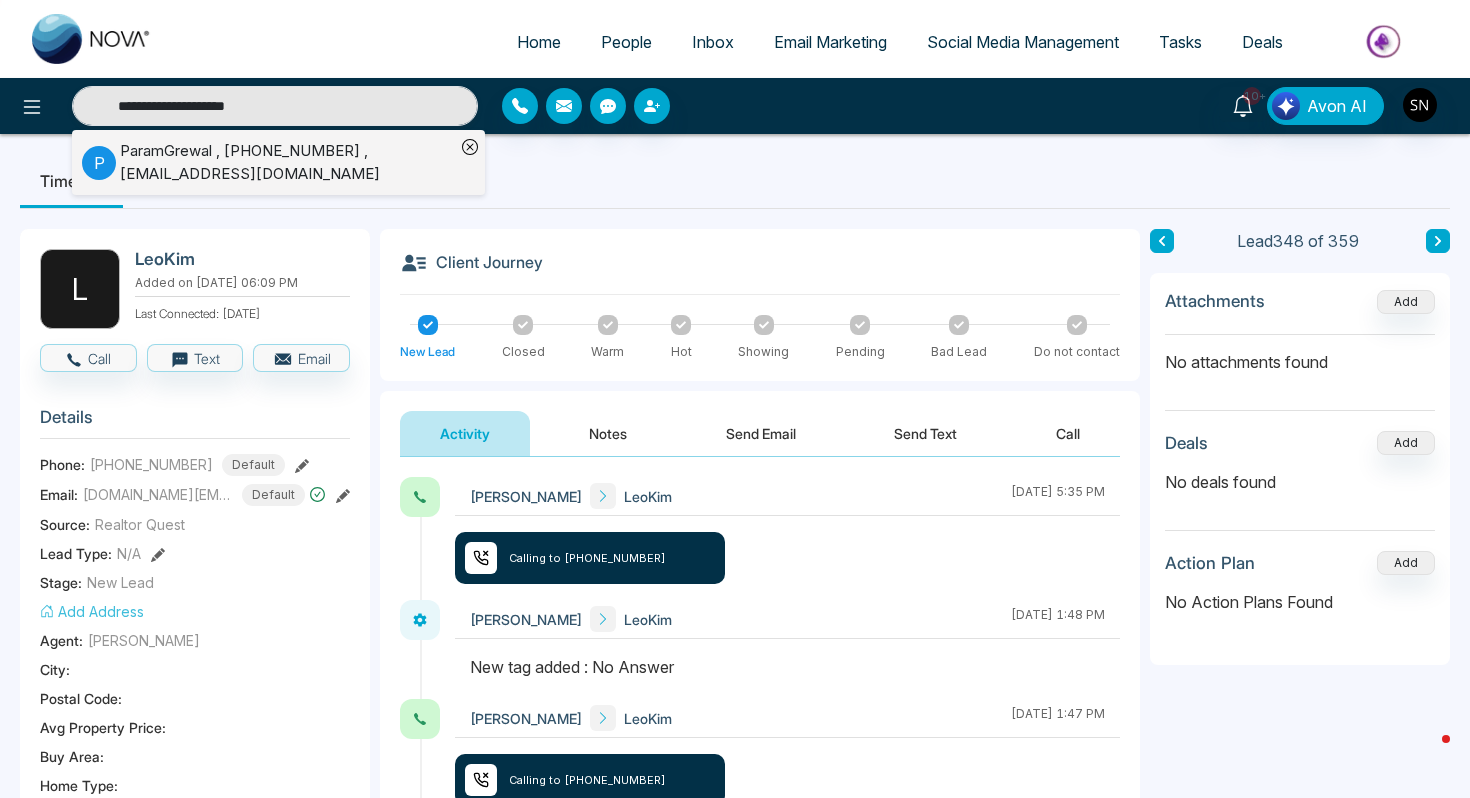 click on "ParamGrewal     , [PHONE_NUMBER]   , [EMAIL_ADDRESS][DOMAIN_NAME]" at bounding box center [287, 162] 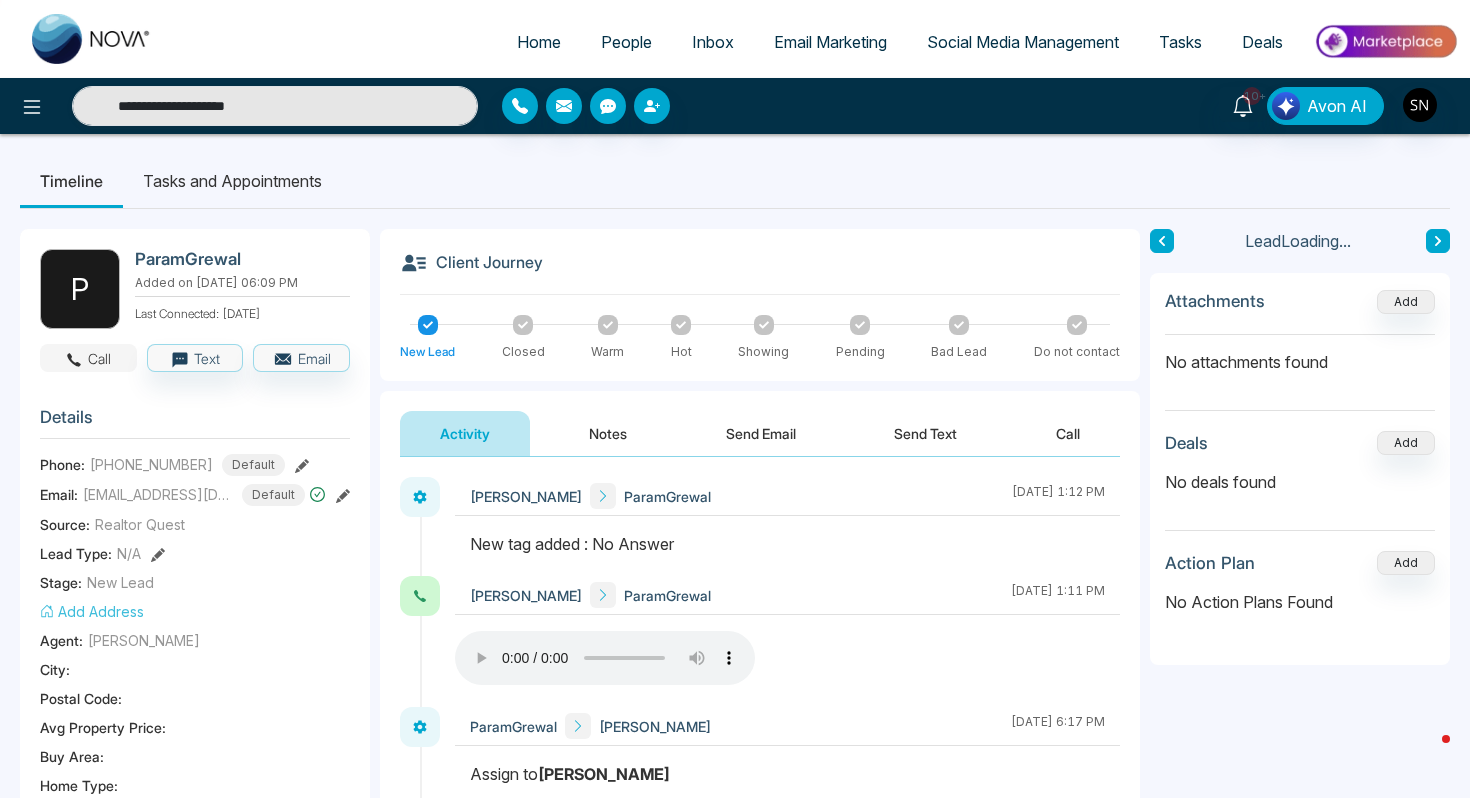 click on "Call" at bounding box center (88, 358) 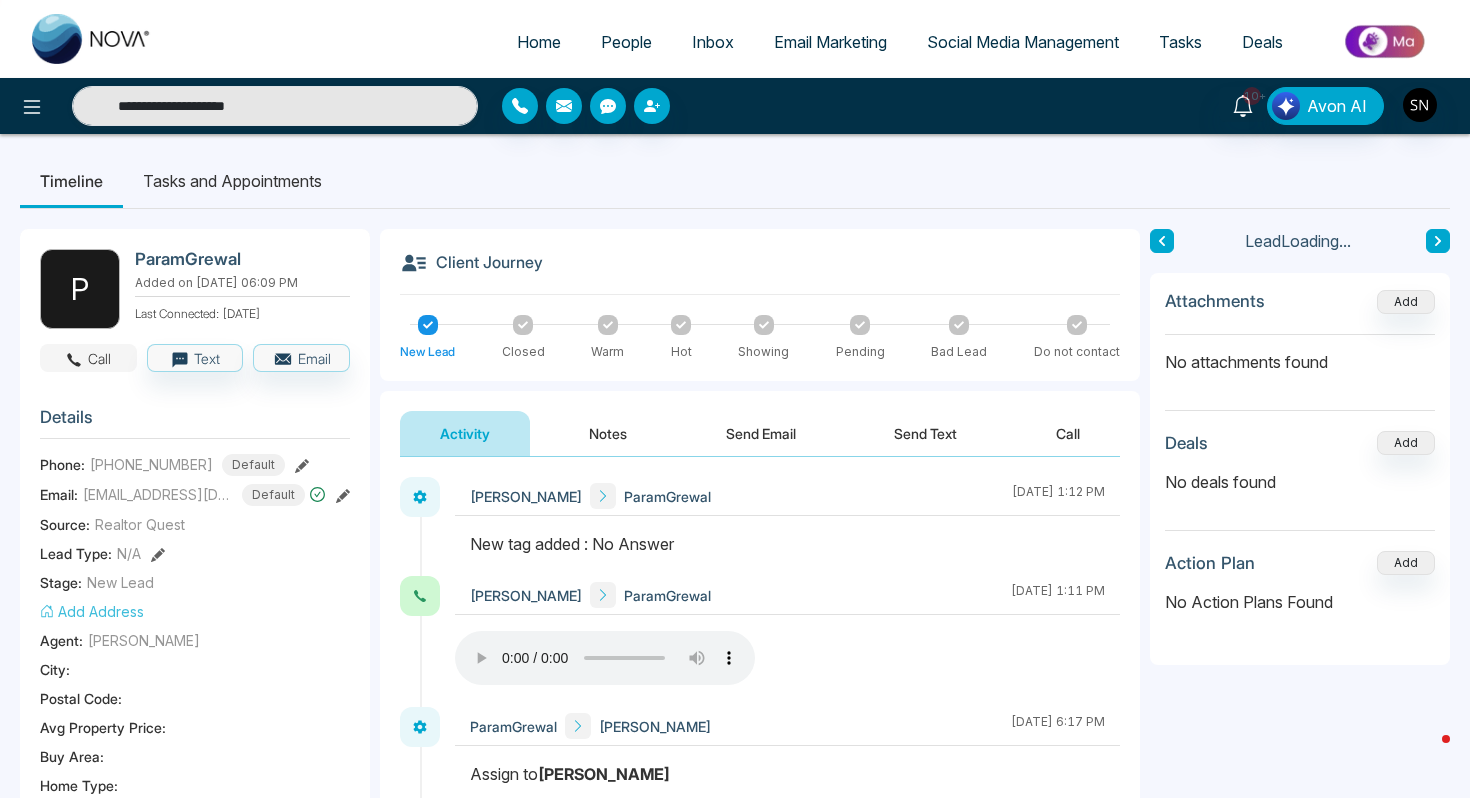 type on "**********" 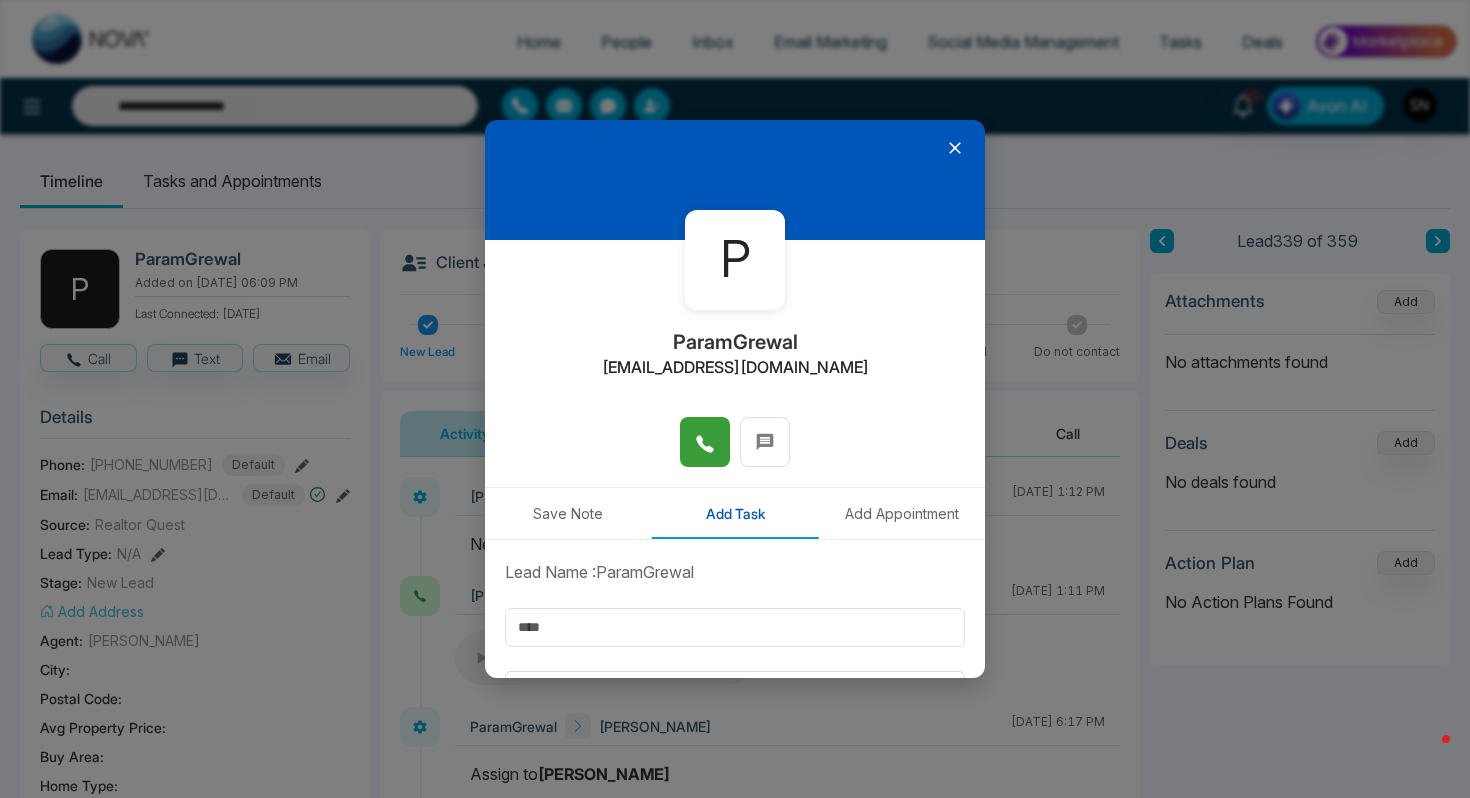 click at bounding box center [705, 442] 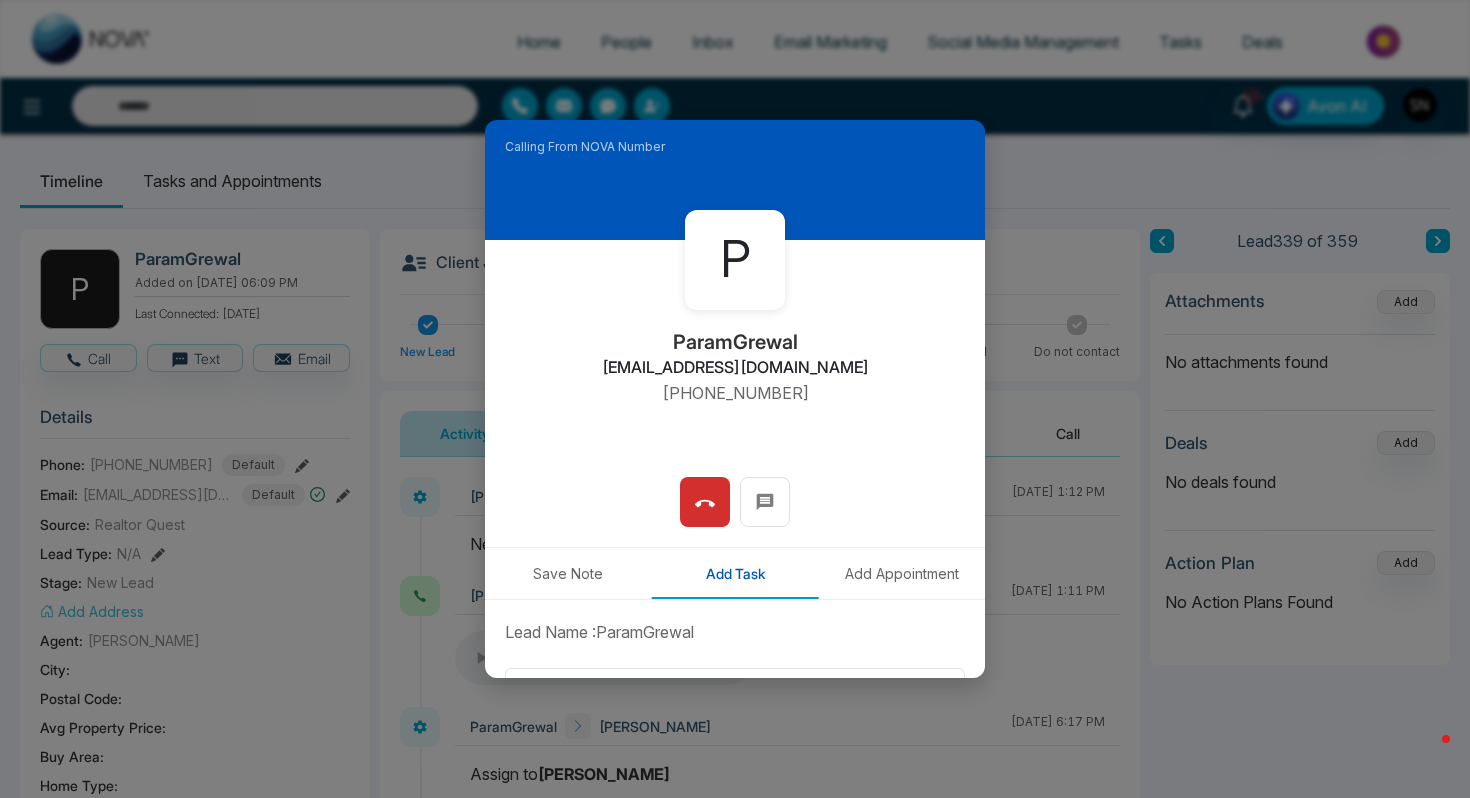 type on "**********" 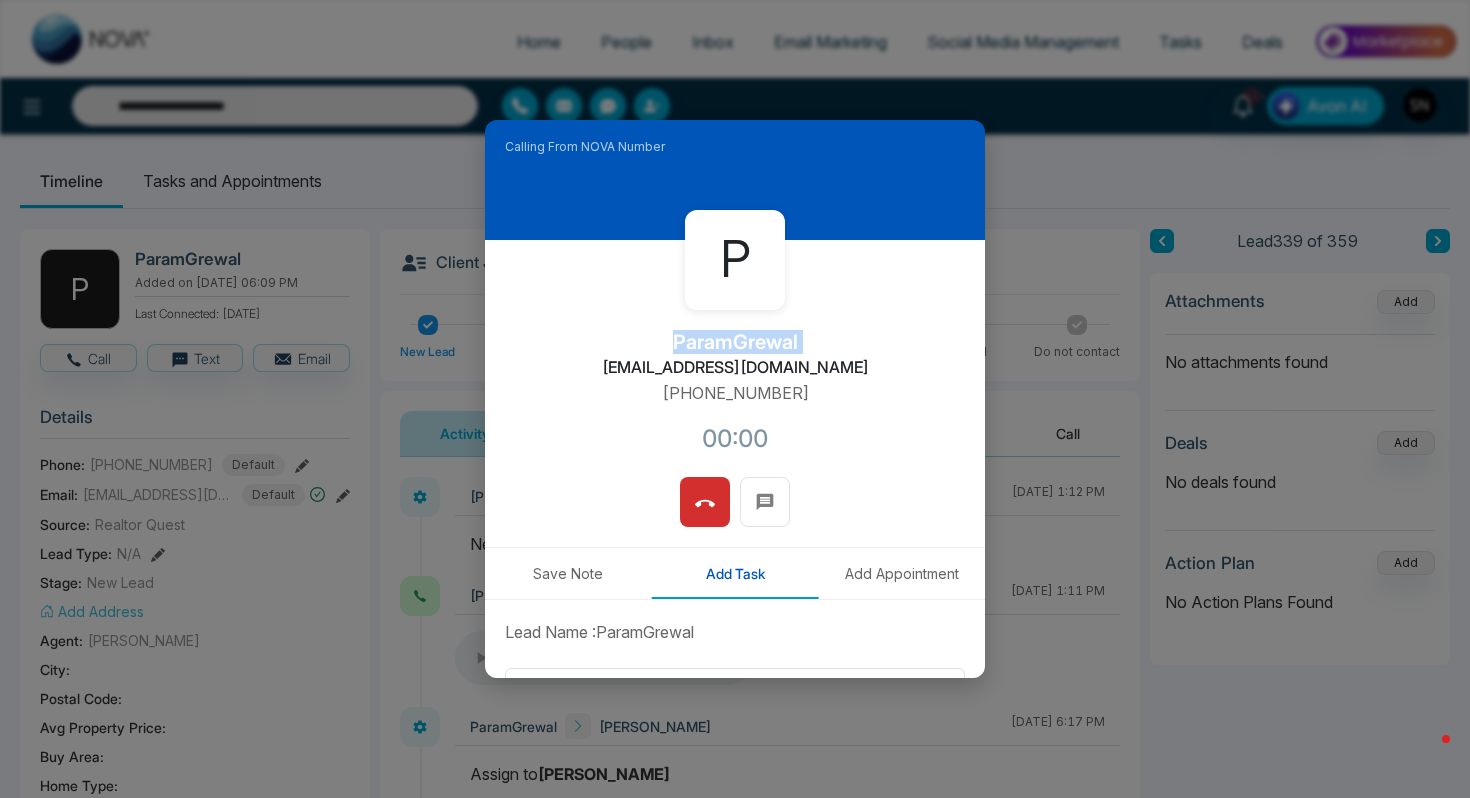 drag, startPoint x: 670, startPoint y: 353, endPoint x: 806, endPoint y: 348, distance: 136.09187 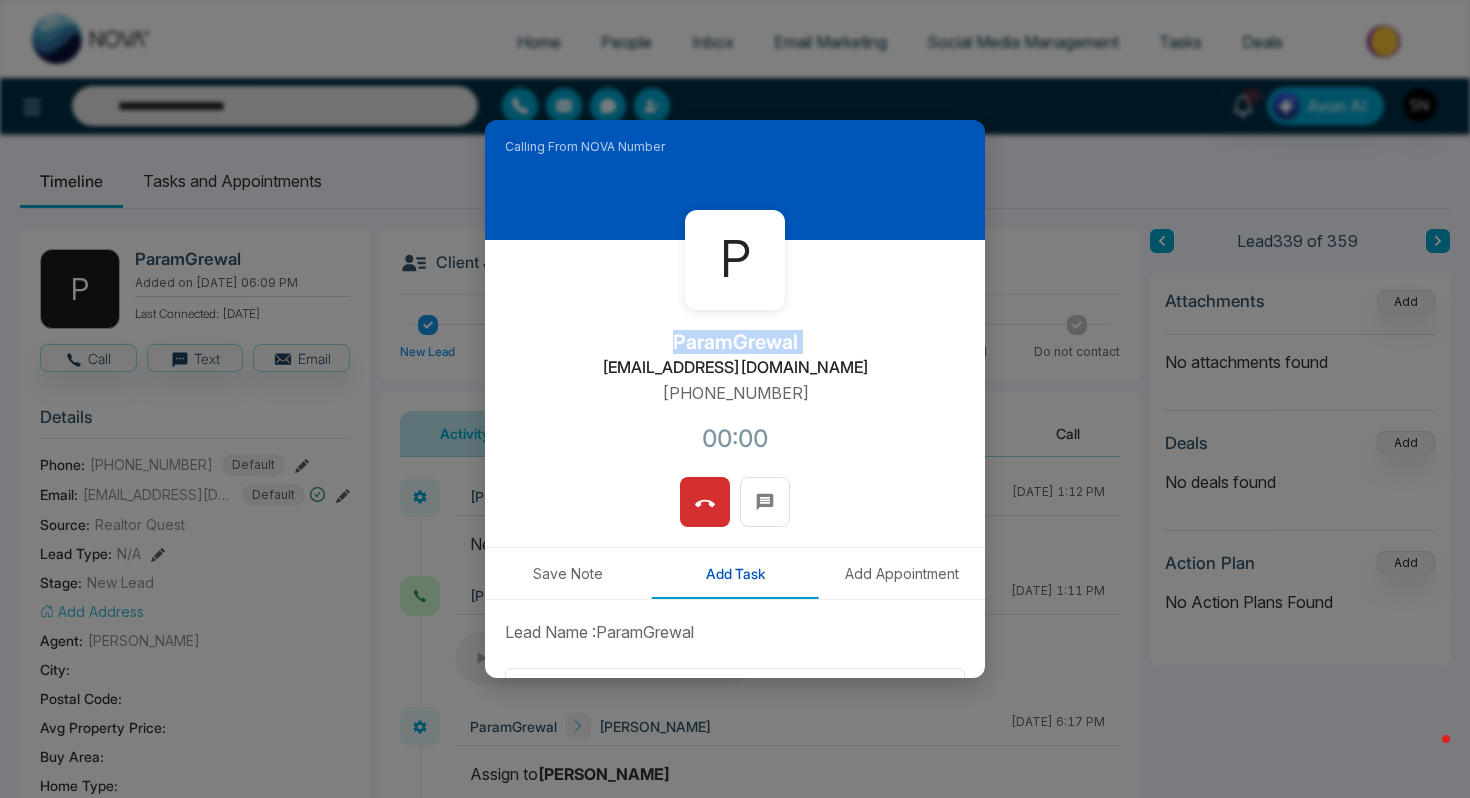 click on "P ParamGrewal [EMAIL_ADDRESS][DOMAIN_NAME] [PHONE_NUMBER]:00" at bounding box center [735, 358] 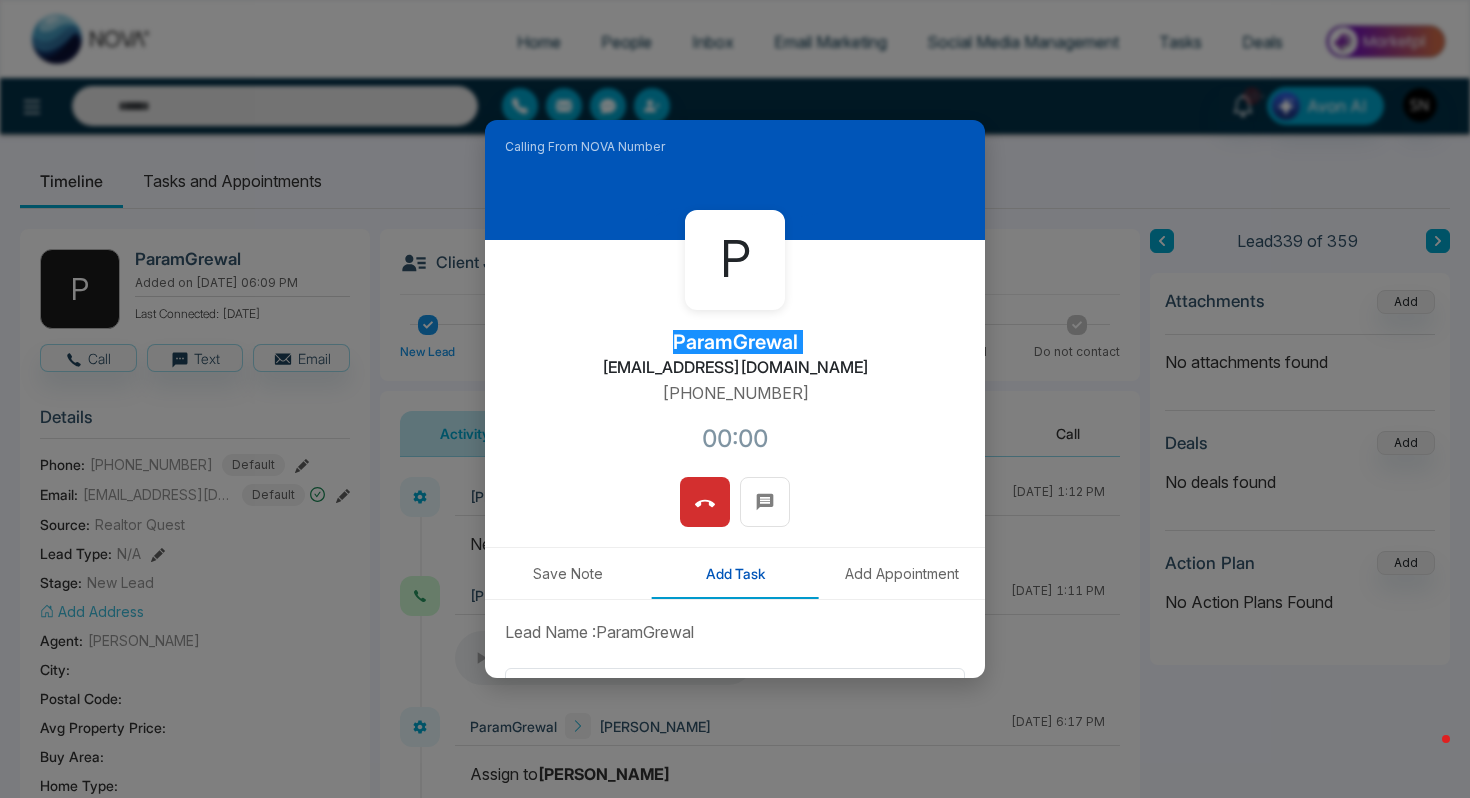 type on "**********" 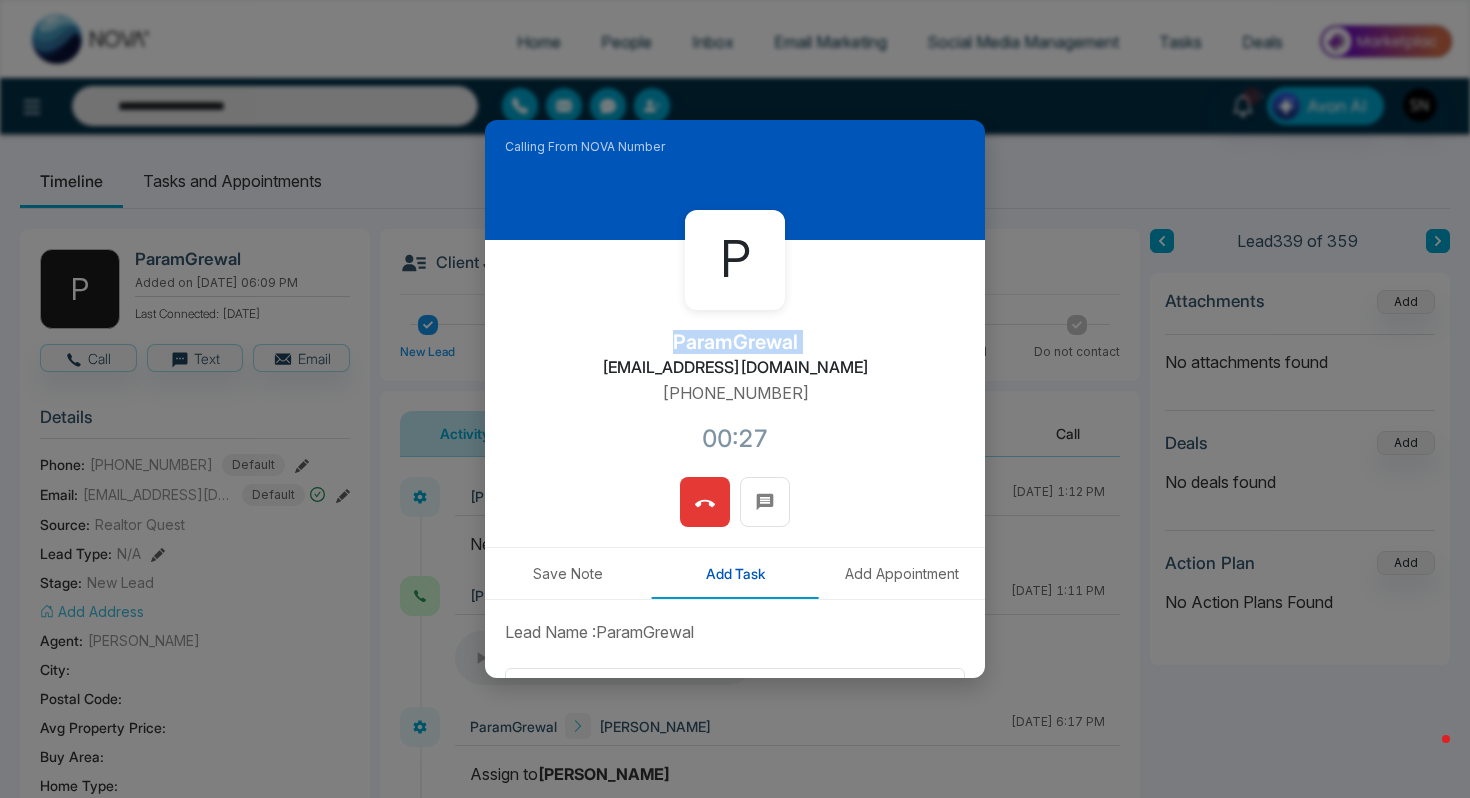 click at bounding box center (705, 502) 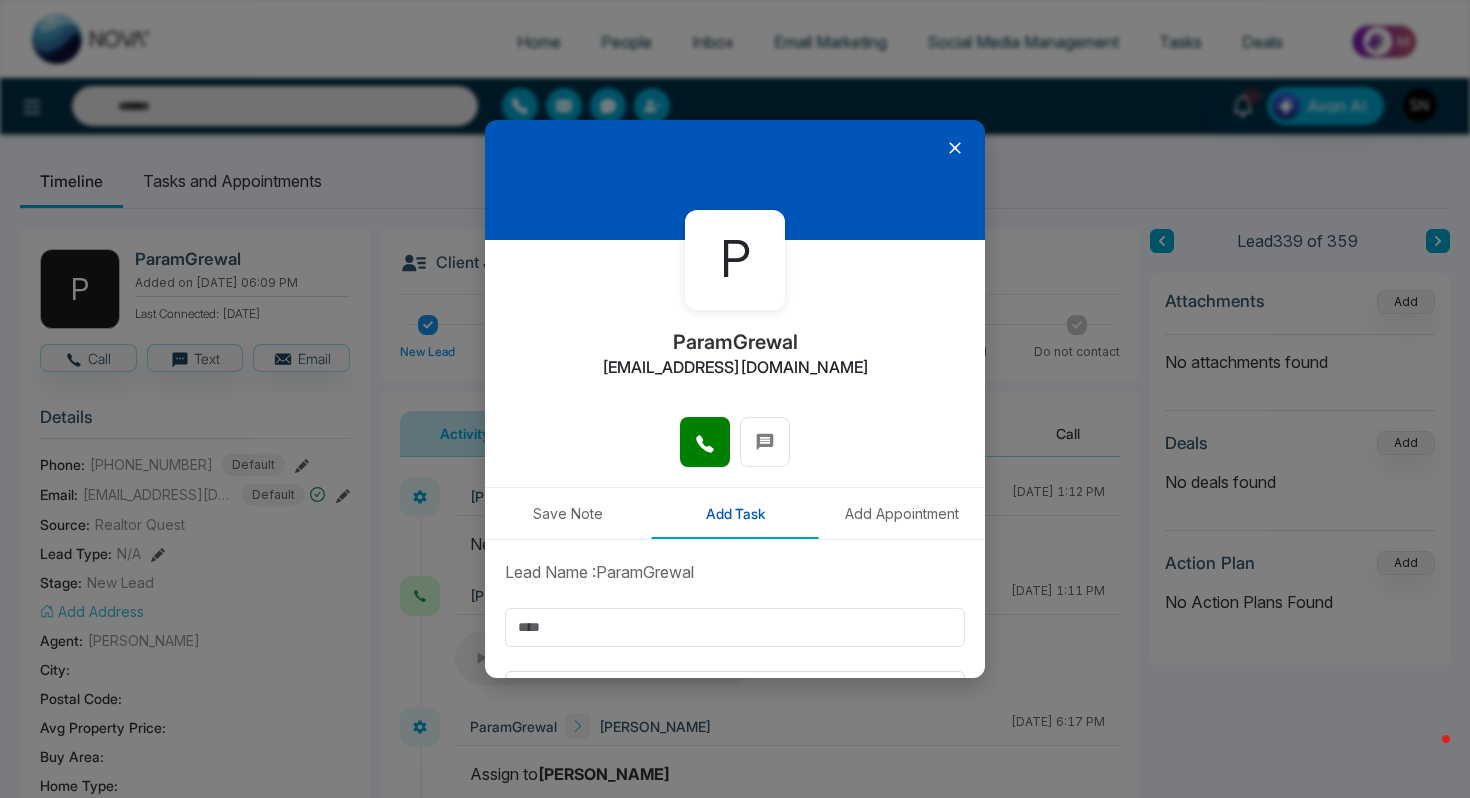 click 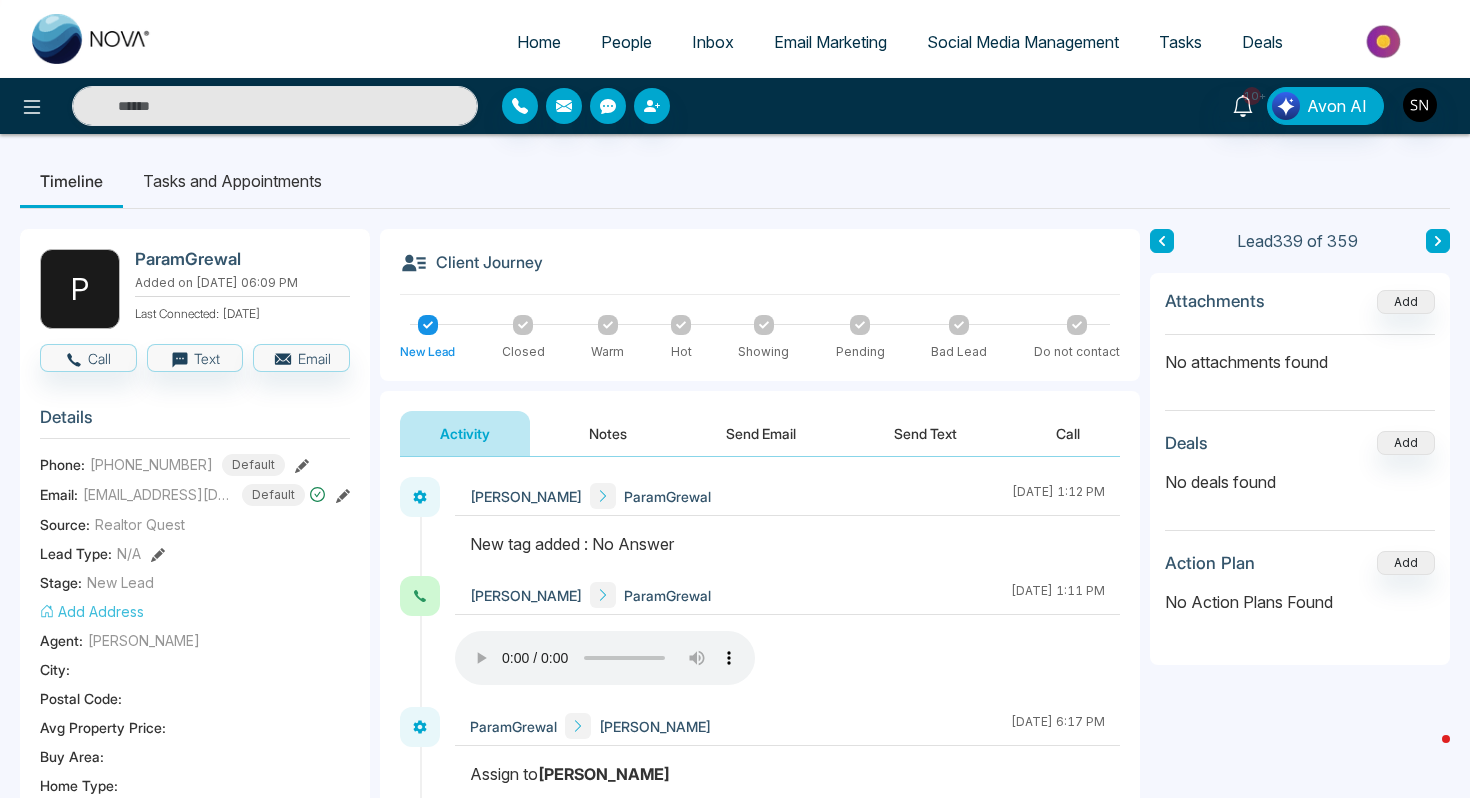 type on "**********" 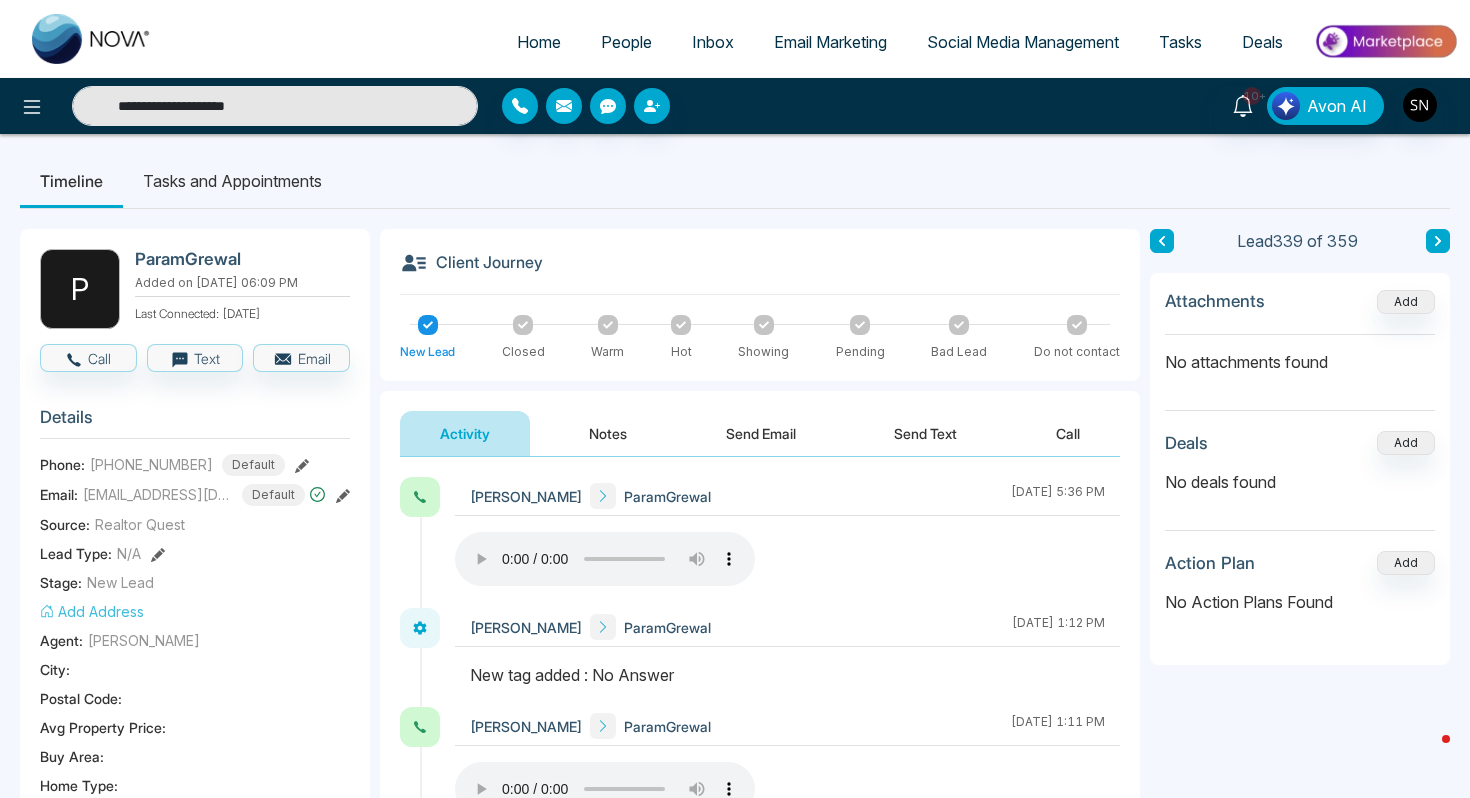 click on "**********" at bounding box center (275, 106) 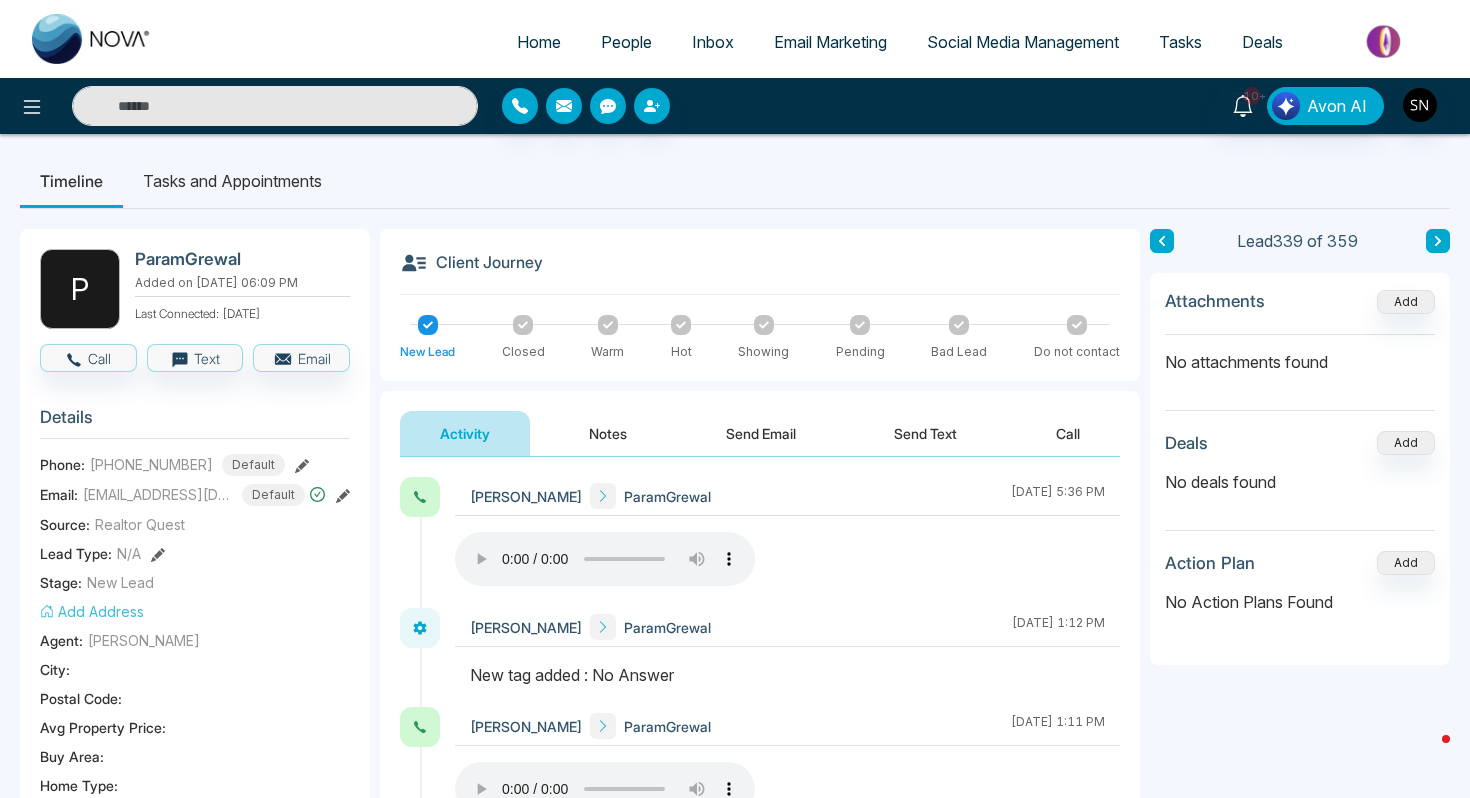 paste on "**********" 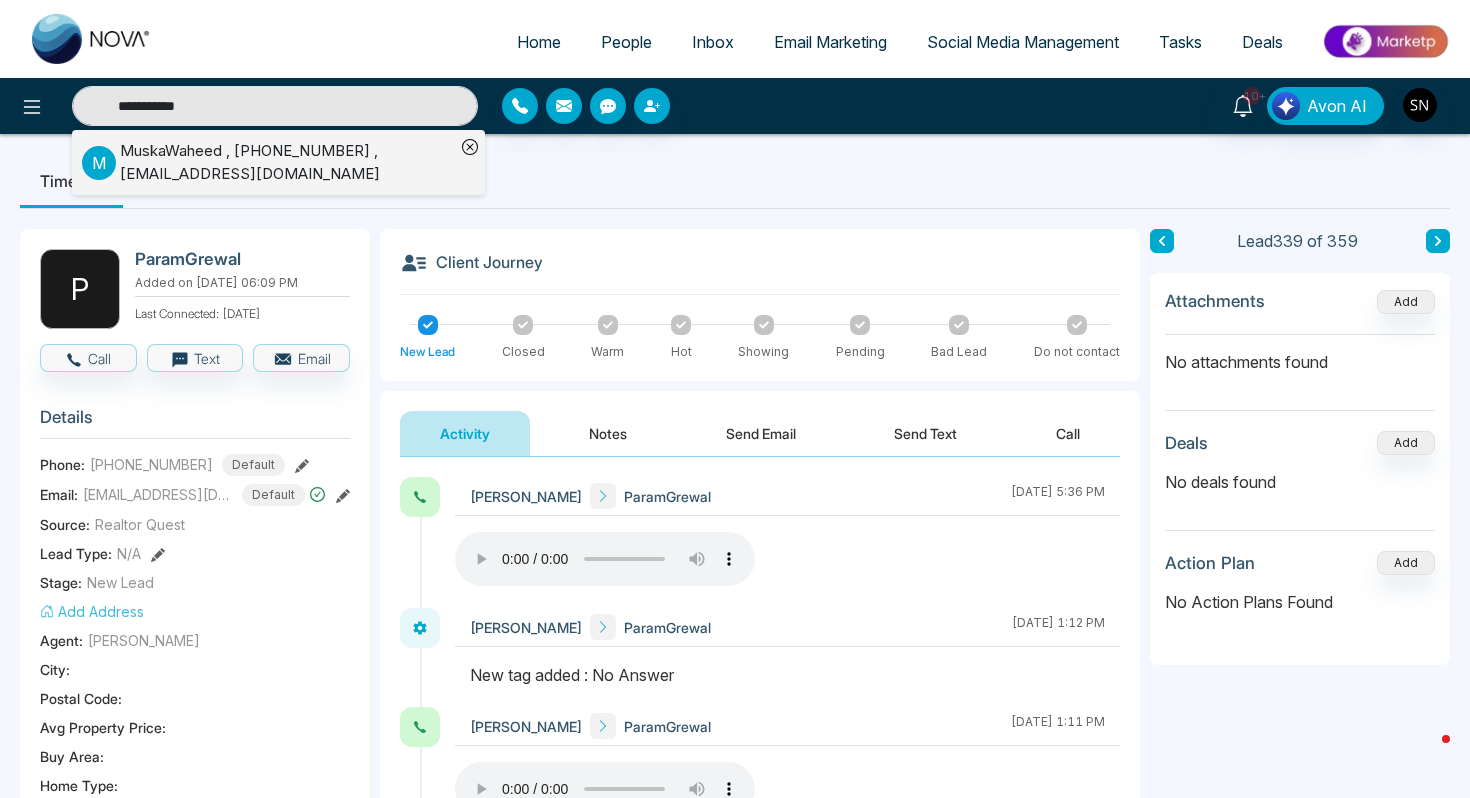 click on "MuskaWaheed     , [PHONE_NUMBER]   , [EMAIL_ADDRESS][DOMAIN_NAME]" at bounding box center [287, 162] 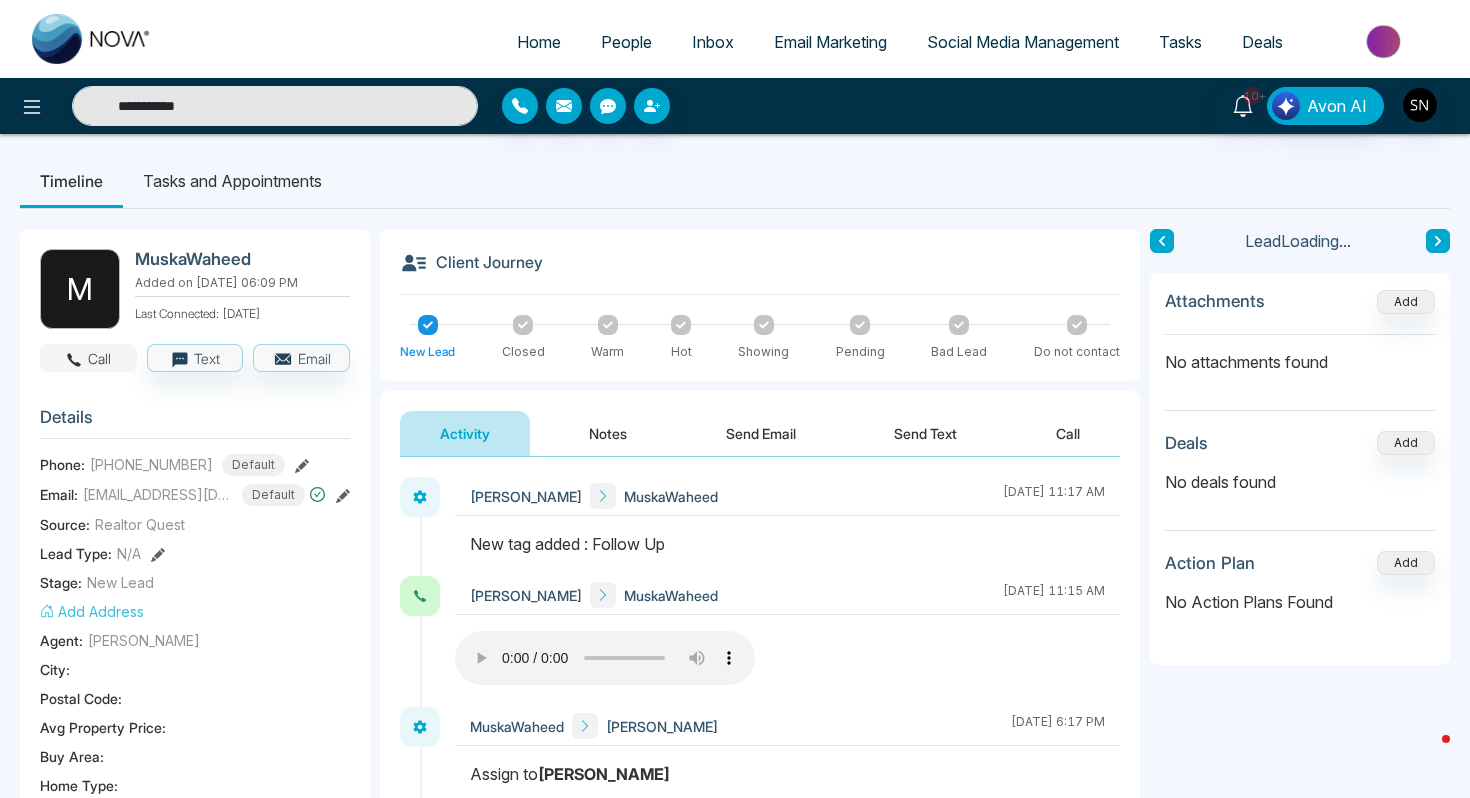 click on "Call" at bounding box center [88, 358] 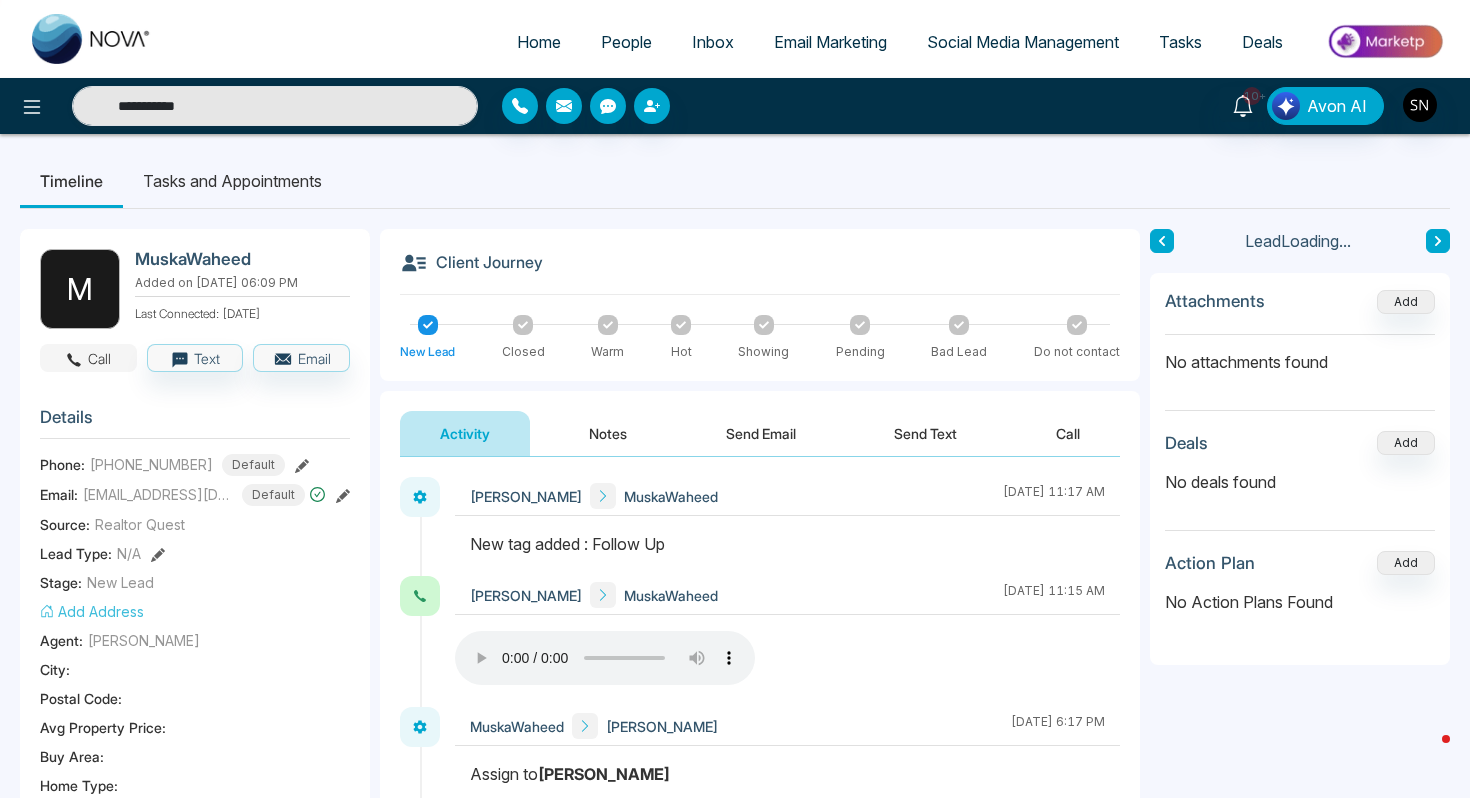 type on "**********" 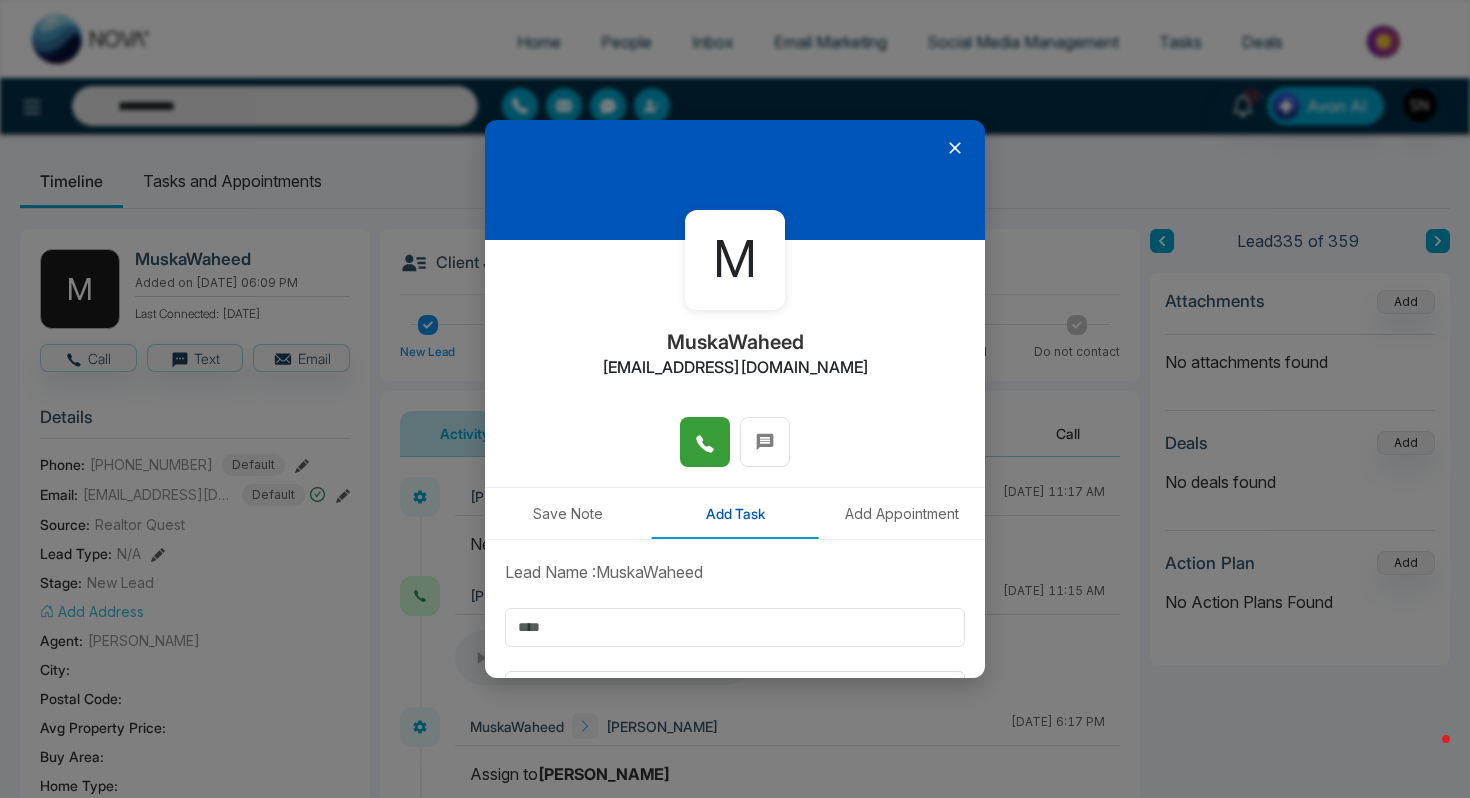 click 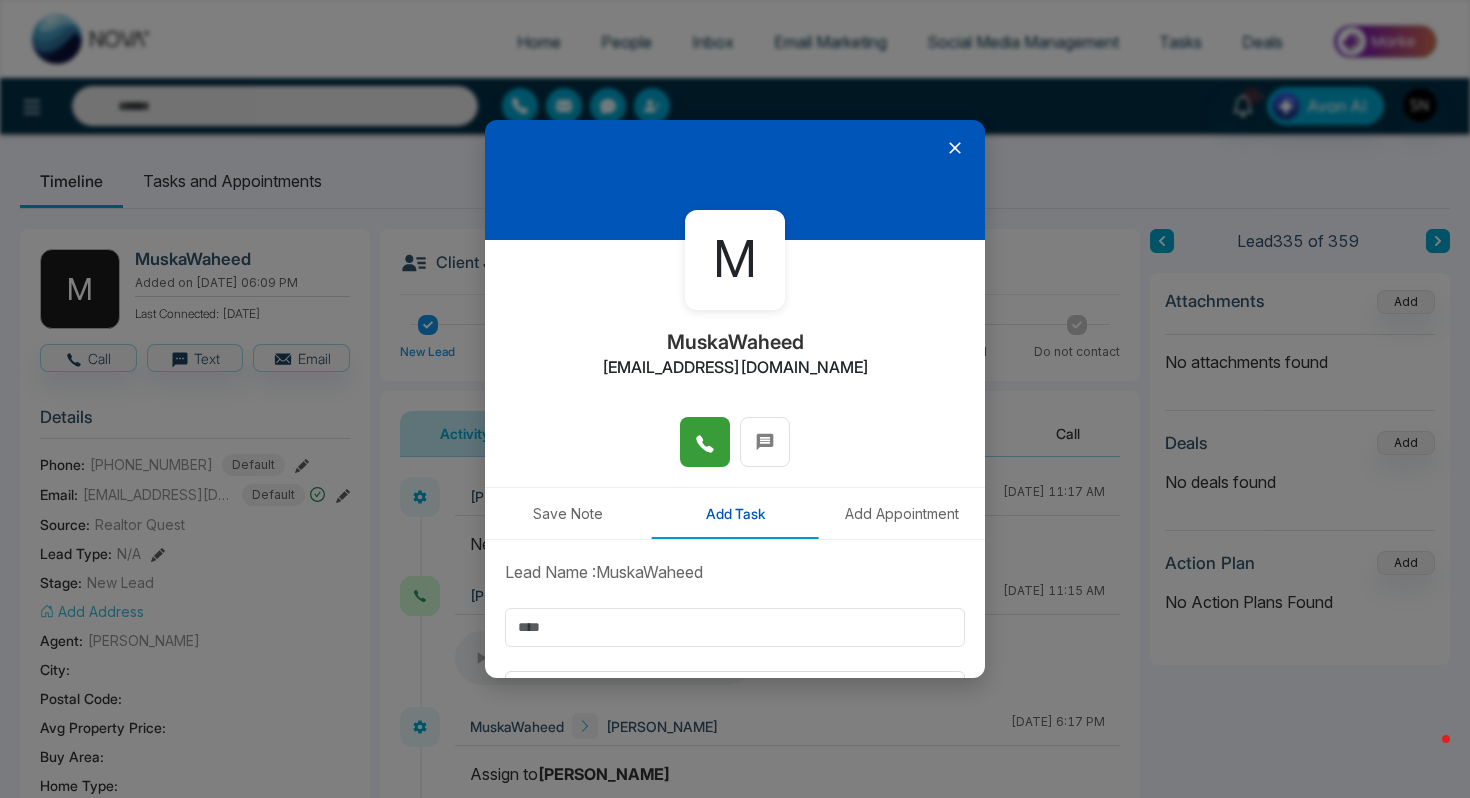 type on "**********" 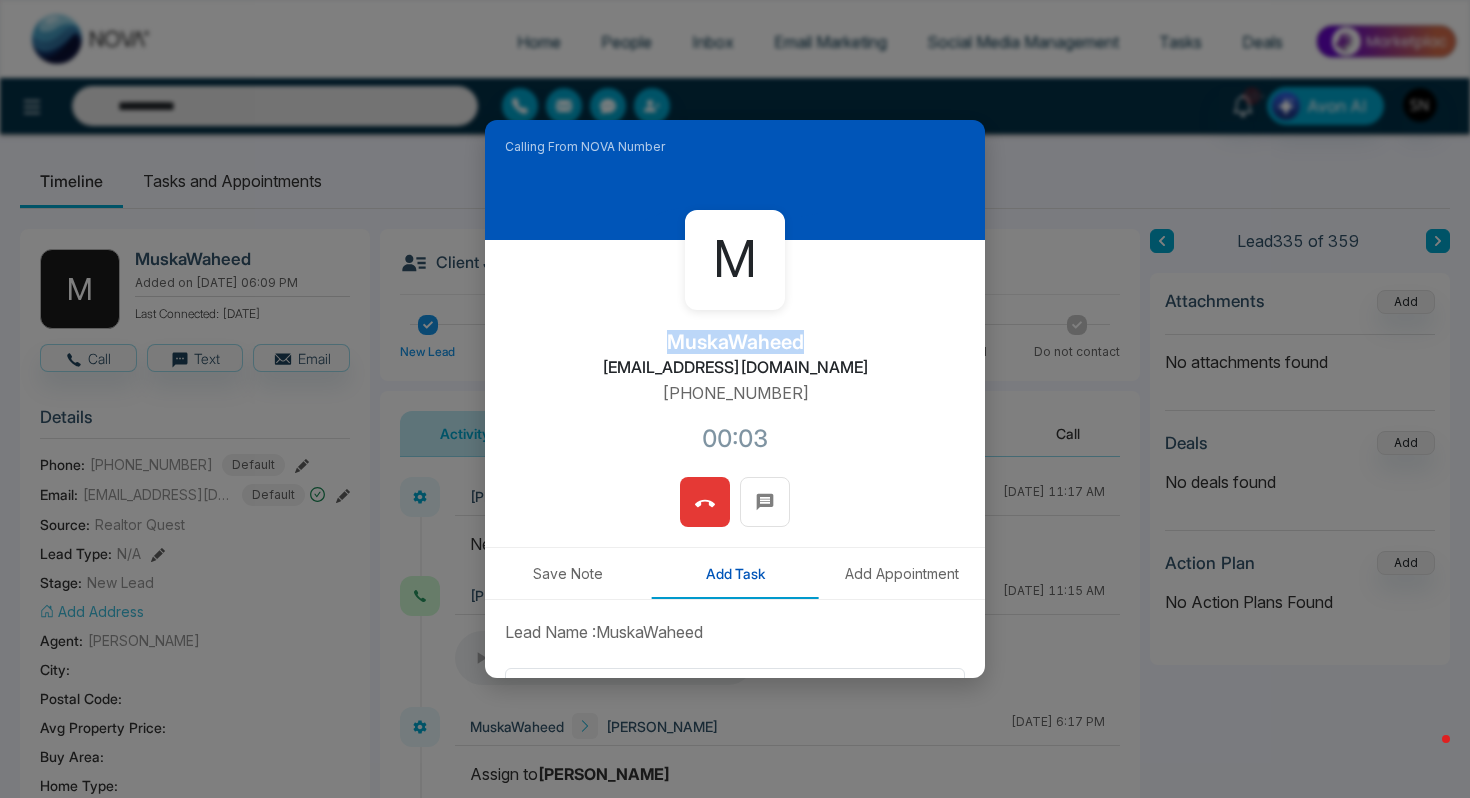 drag, startPoint x: 663, startPoint y: 327, endPoint x: 811, endPoint y: 330, distance: 148.0304 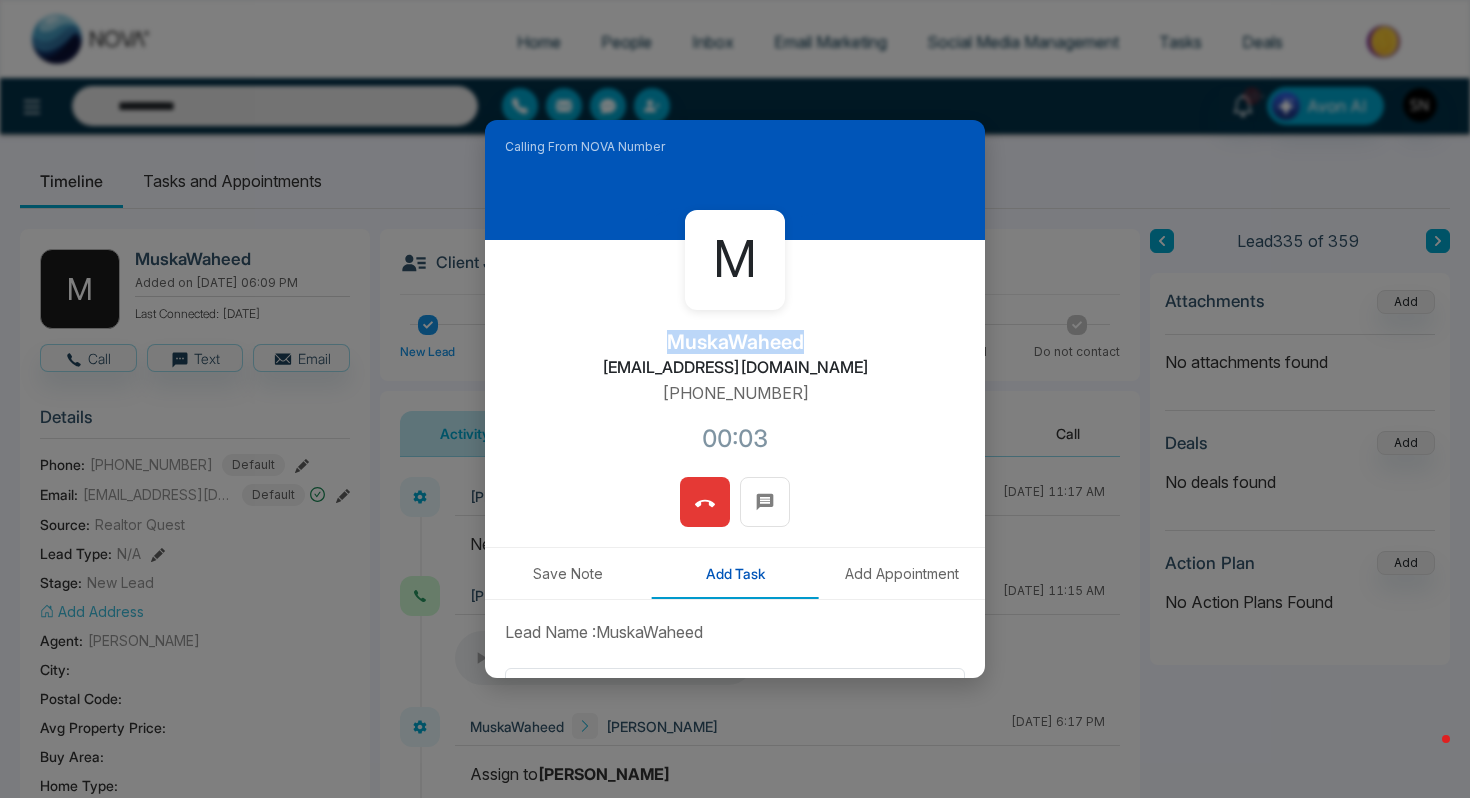 click on "M MuskaWaheed [EMAIL_ADDRESS][DOMAIN_NAME] [PHONE_NUMBER]:03" at bounding box center (735, 358) 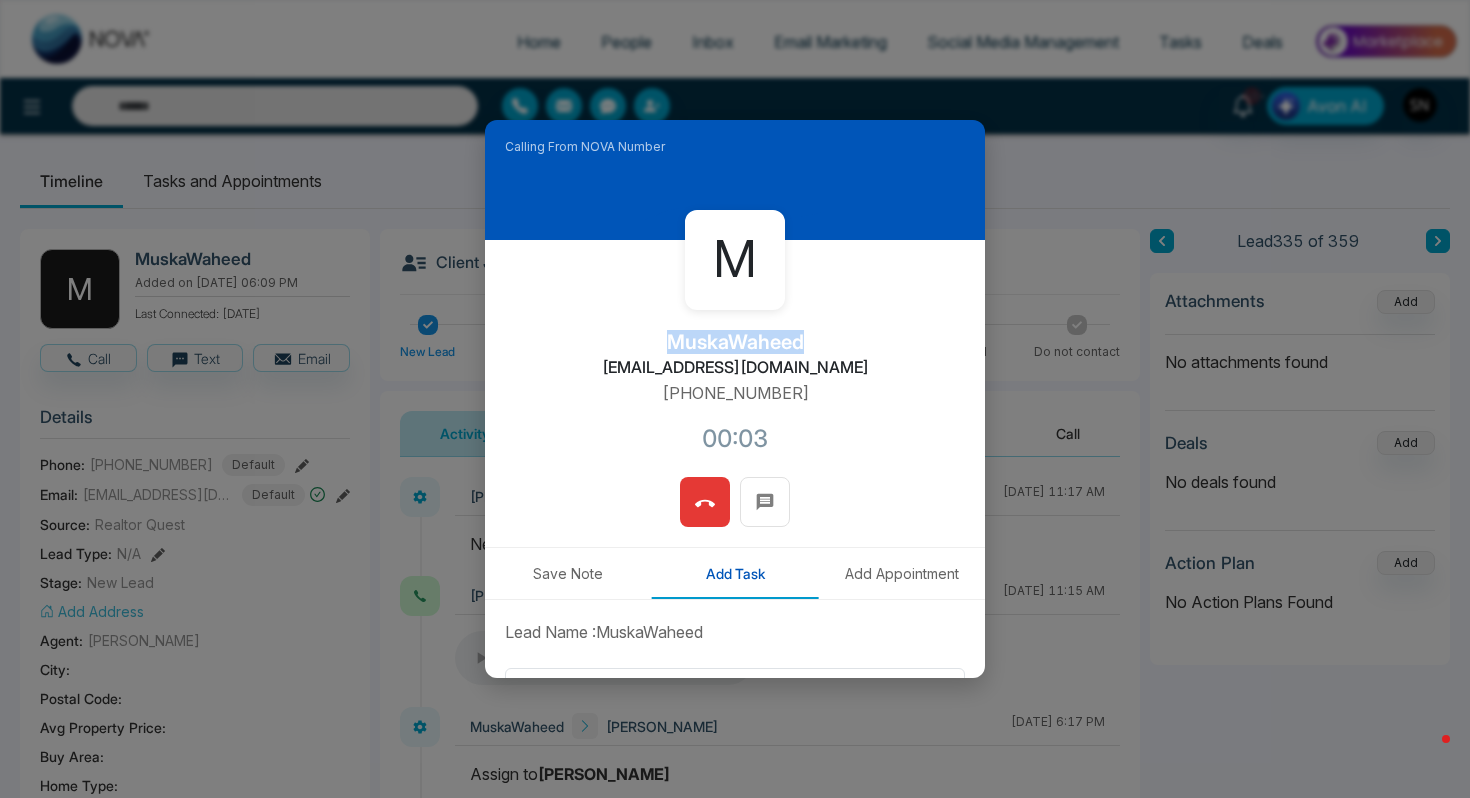 type on "**********" 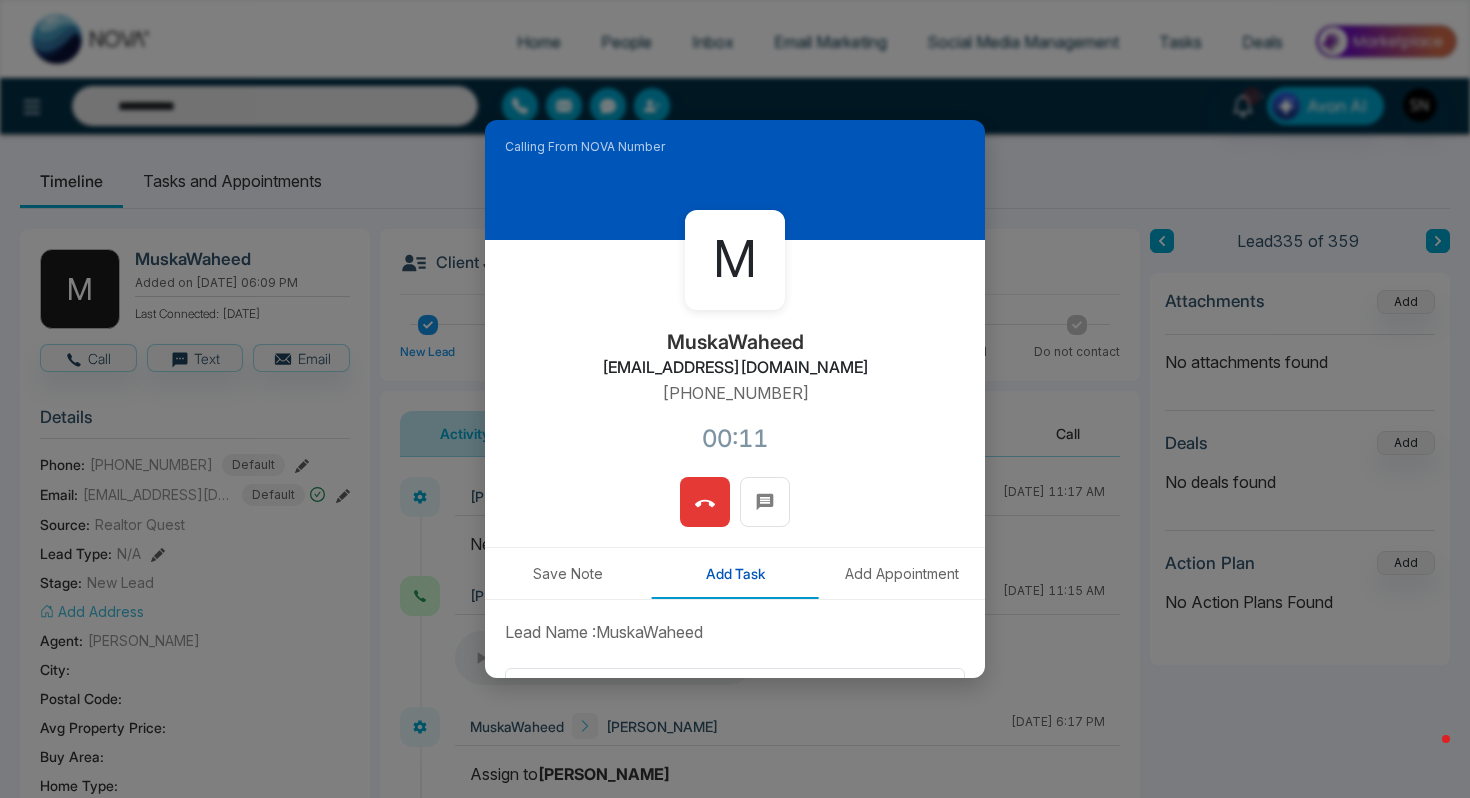 click at bounding box center [735, 512] 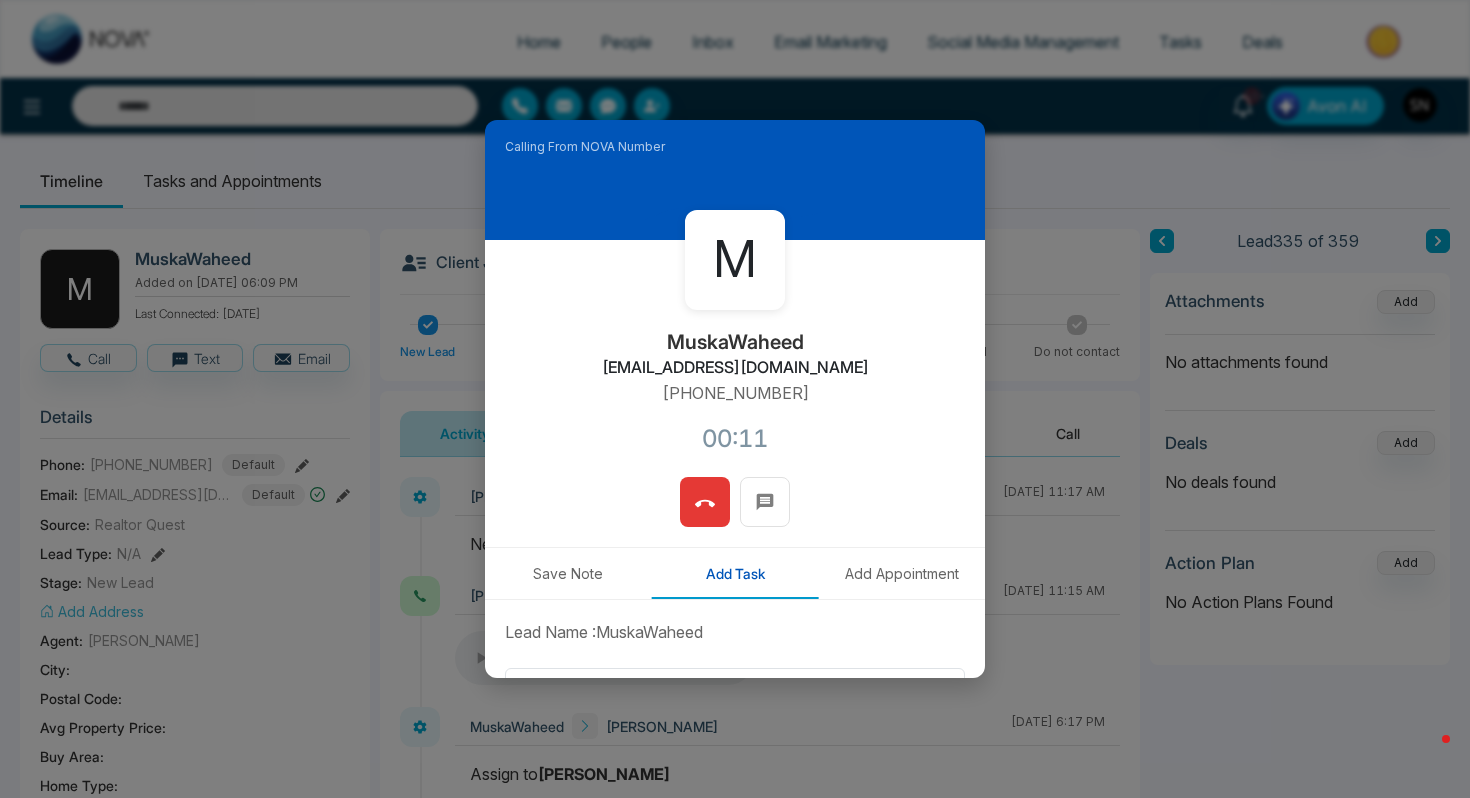 click 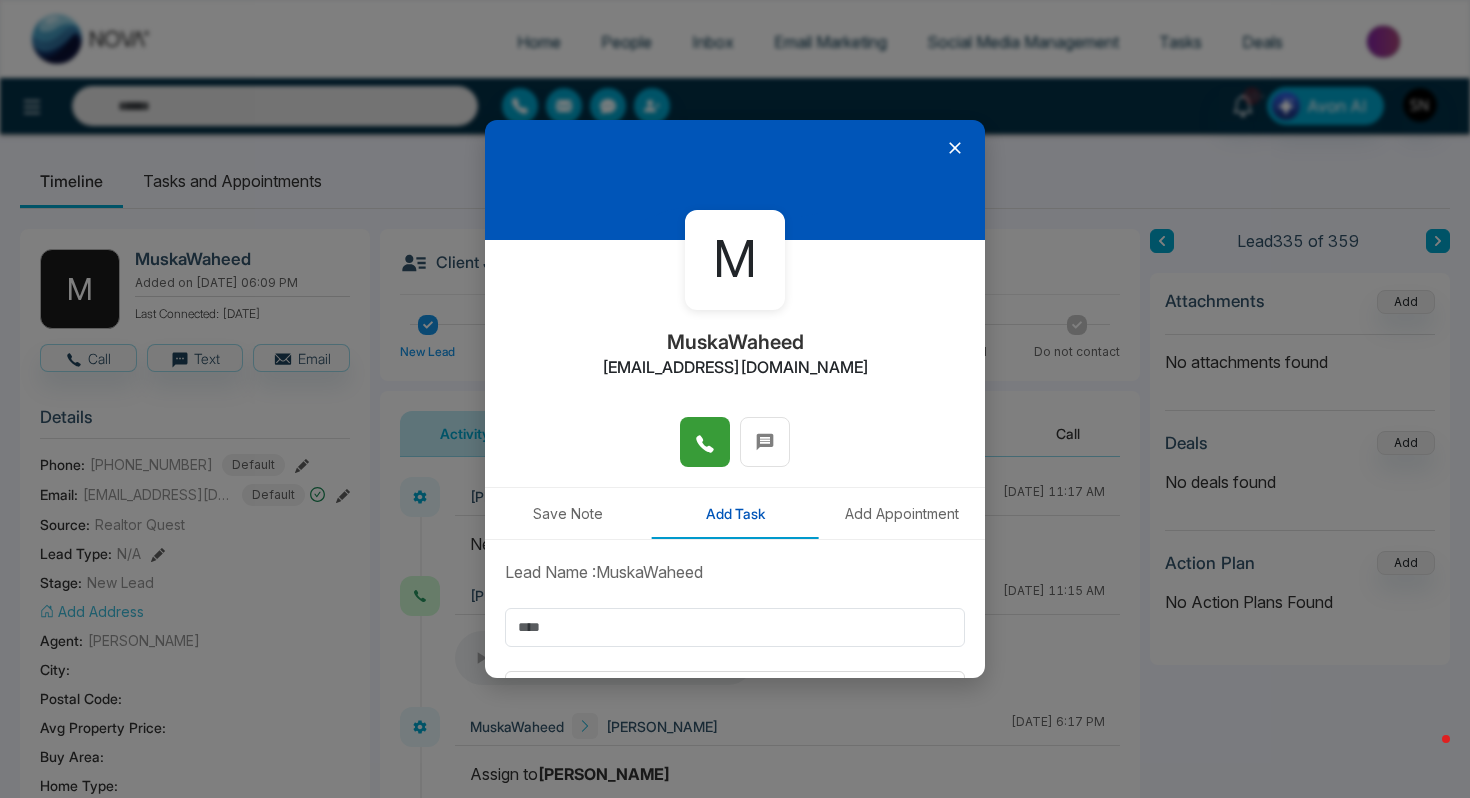type on "**********" 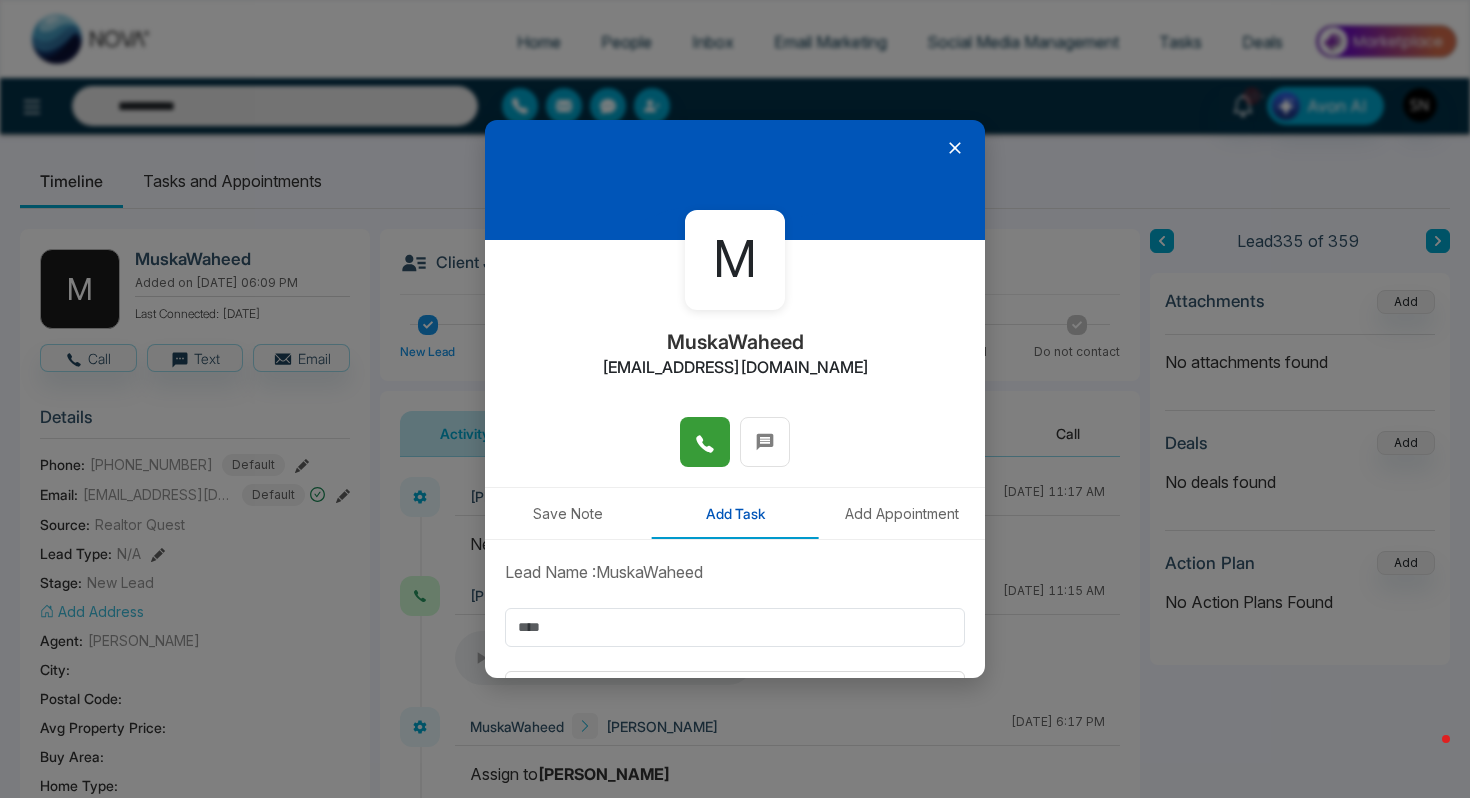 click 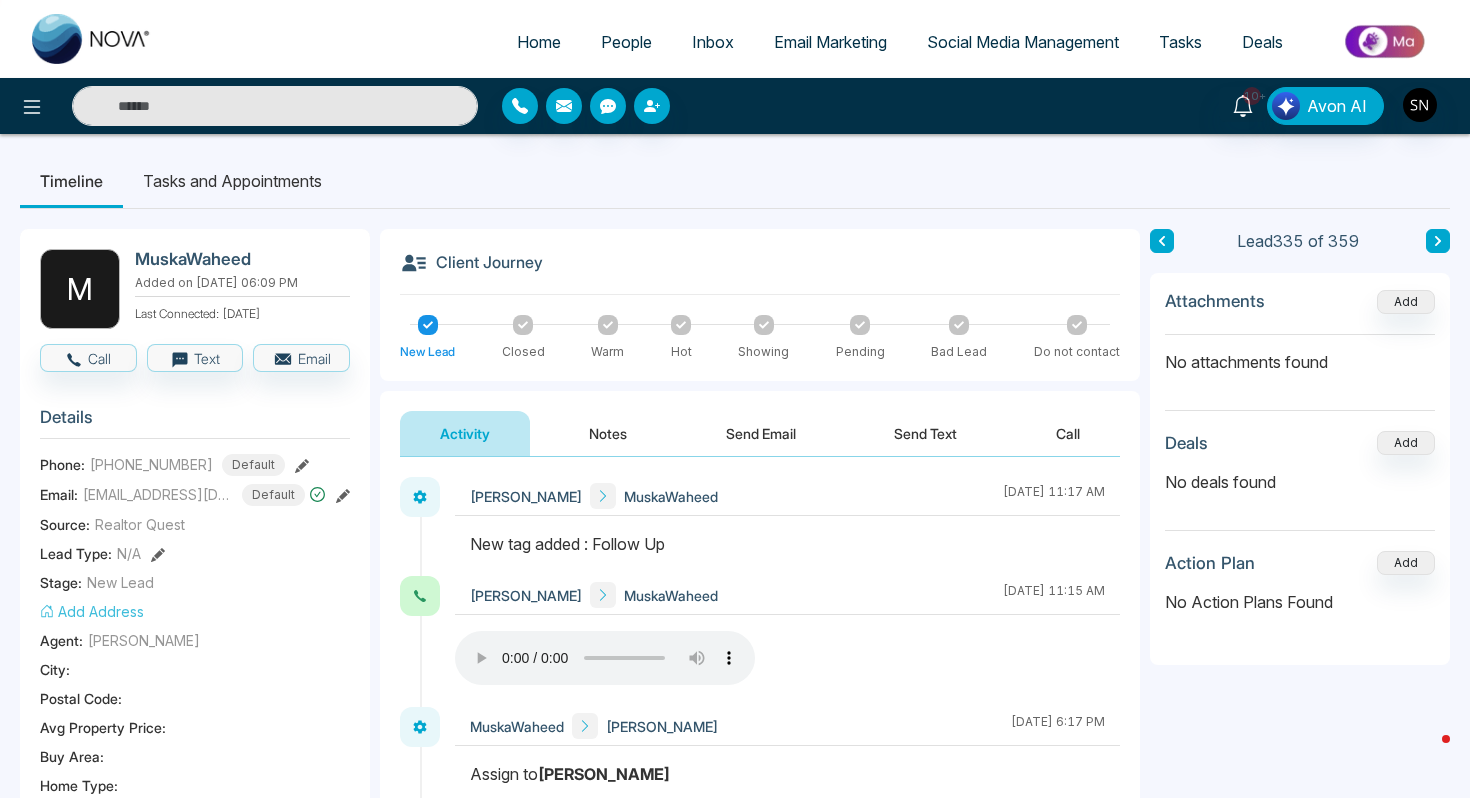click at bounding box center [275, 106] 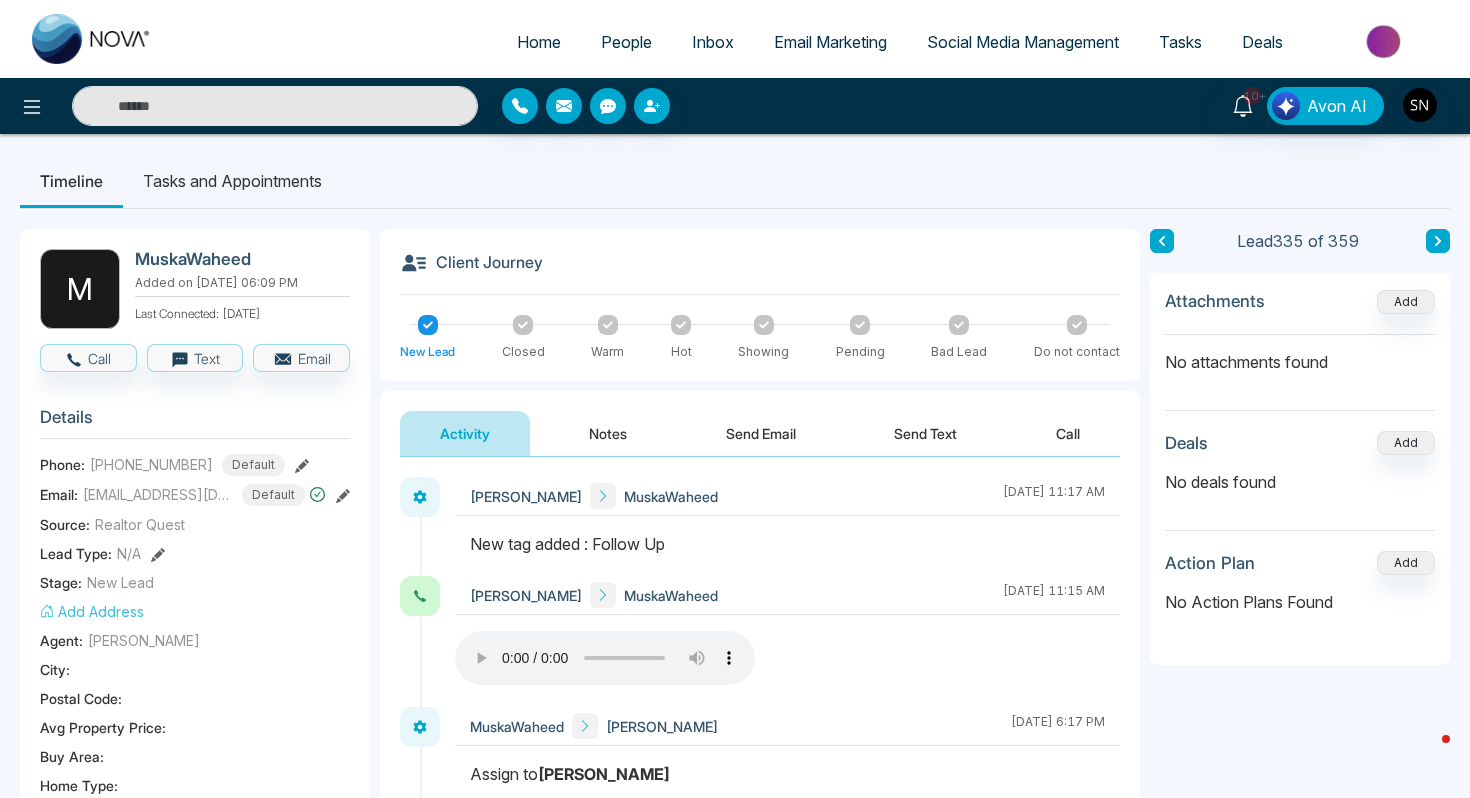 paste on "*********" 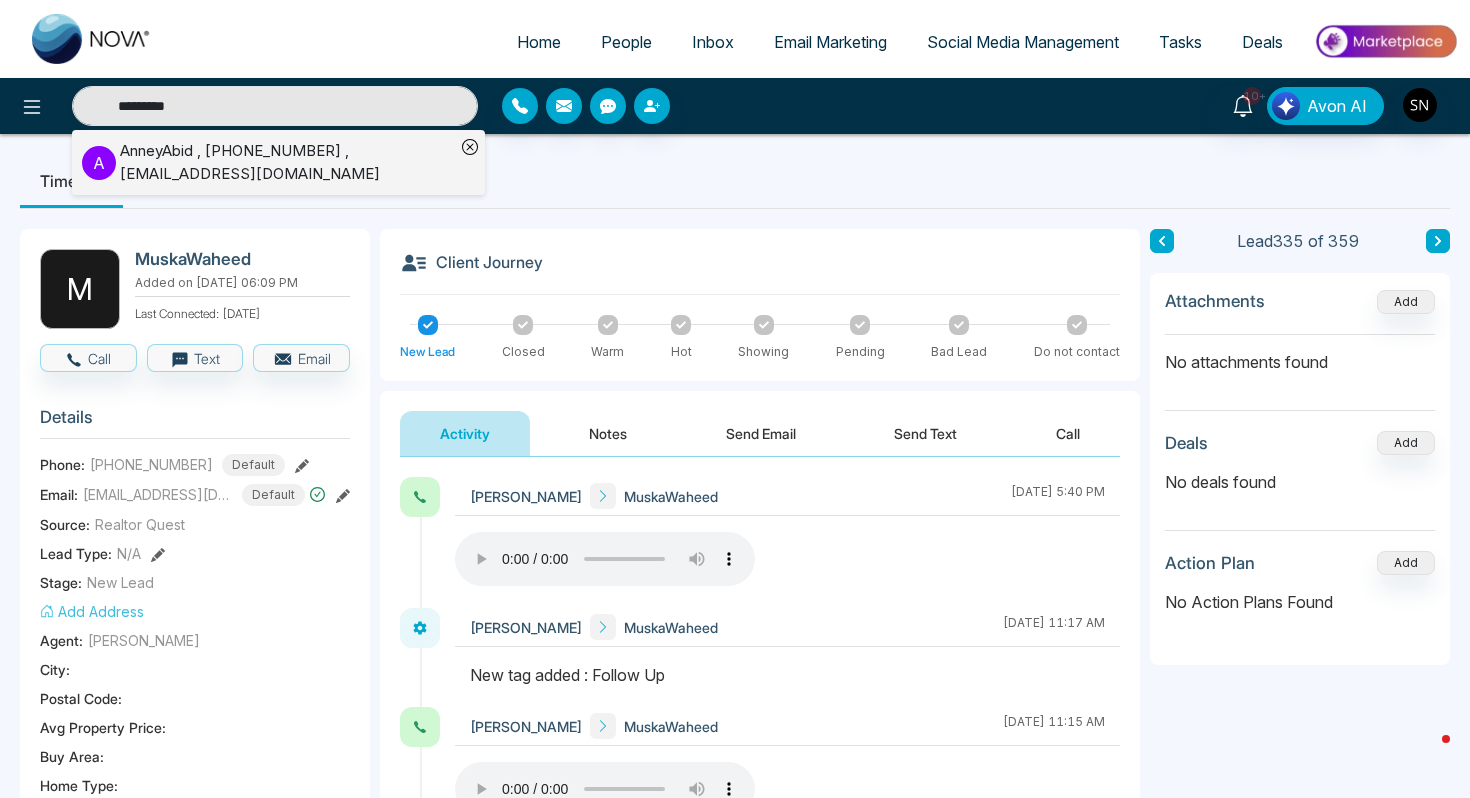 click on "AnneyAbid     , [PHONE_NUMBER]   , [EMAIL_ADDRESS][DOMAIN_NAME]" at bounding box center (287, 162) 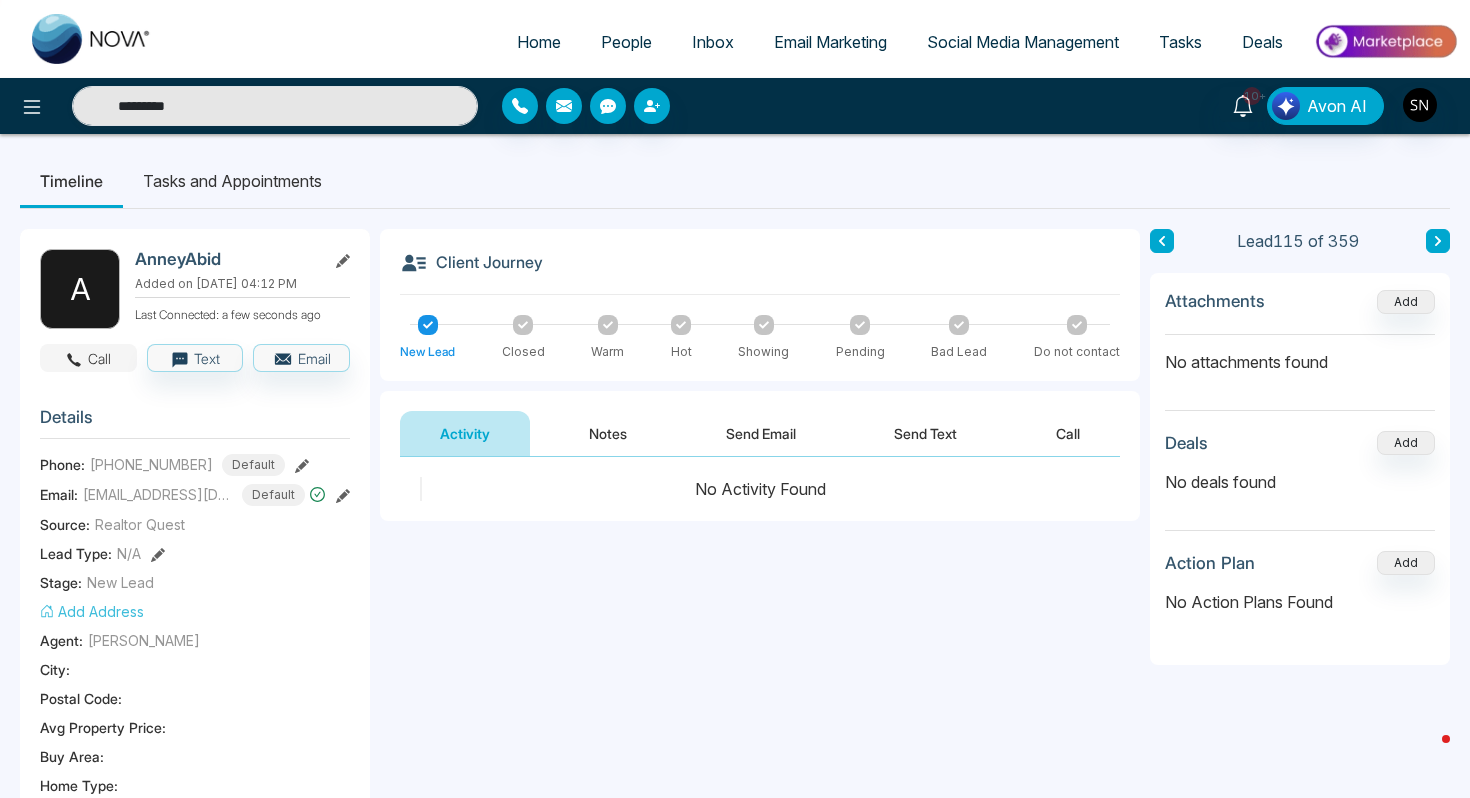 click on "Call" at bounding box center [88, 358] 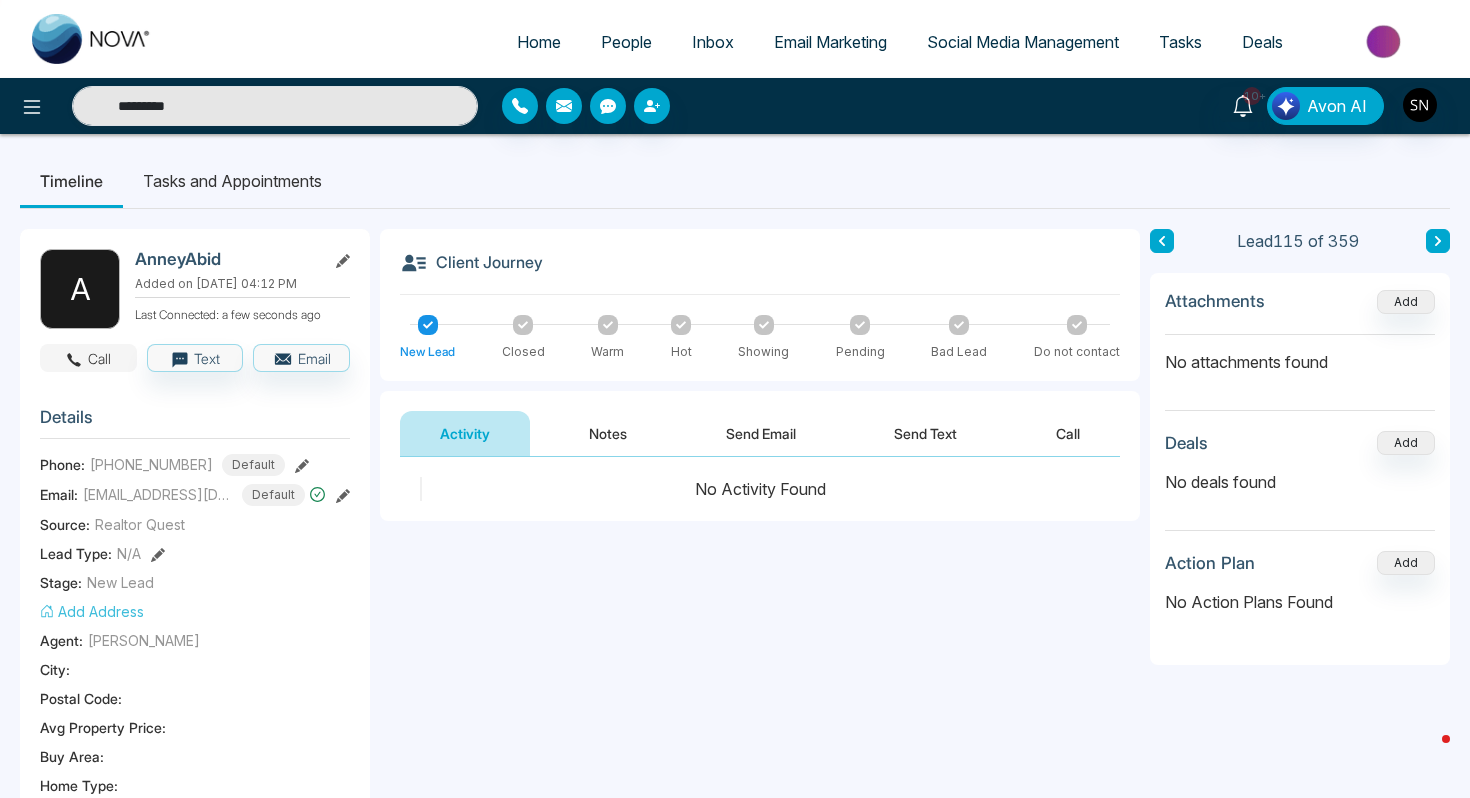 type on "*********" 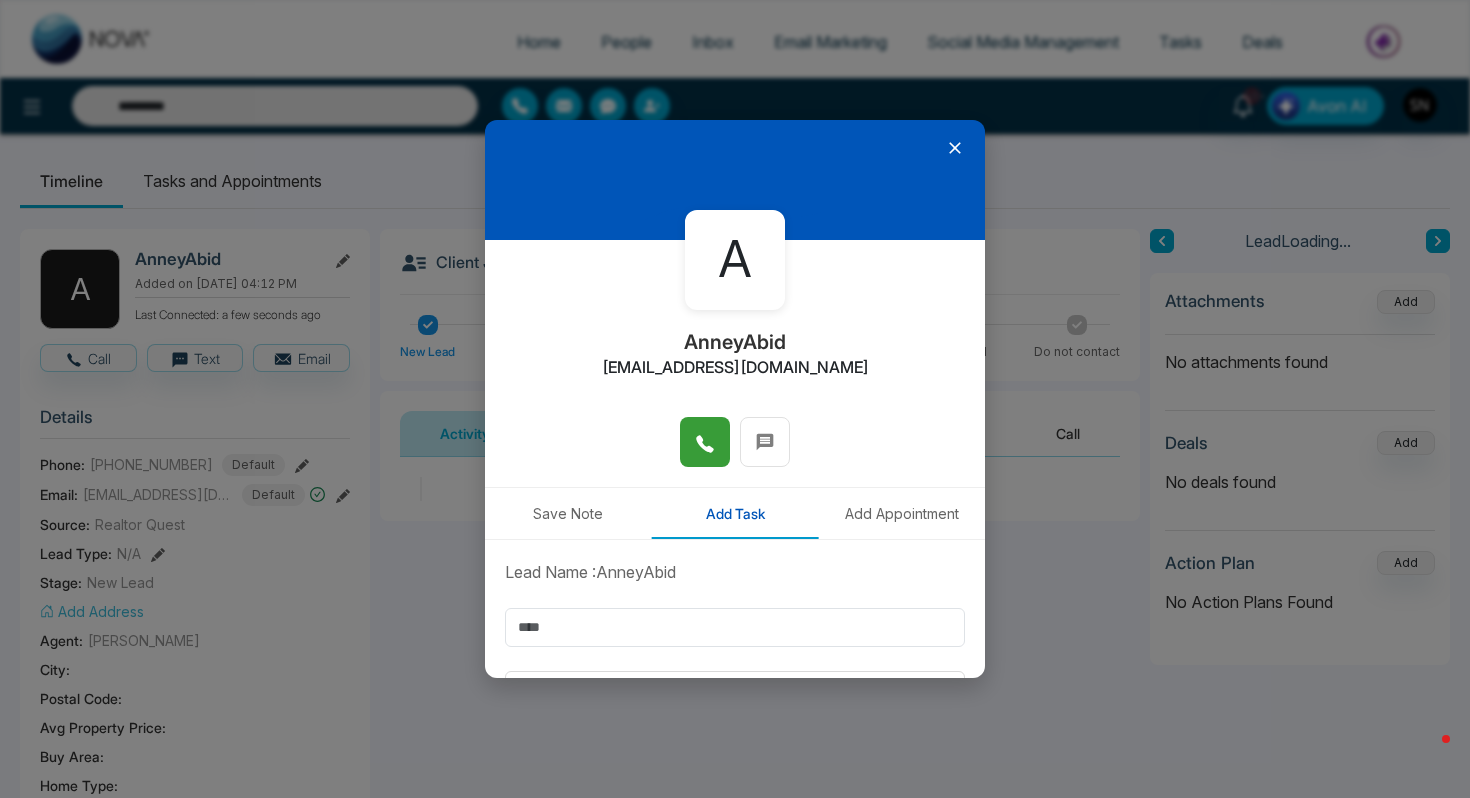 click at bounding box center (705, 442) 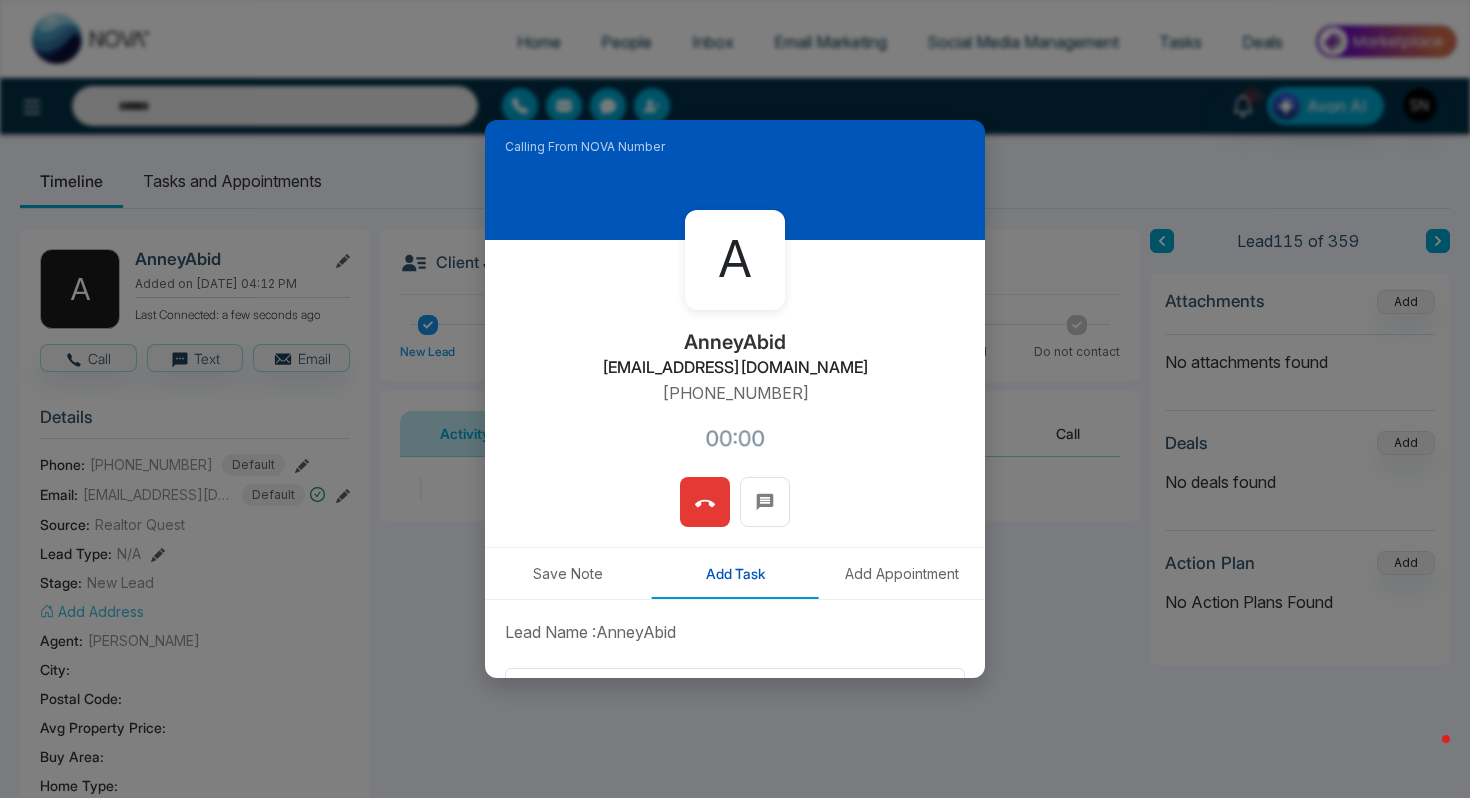 type on "*********" 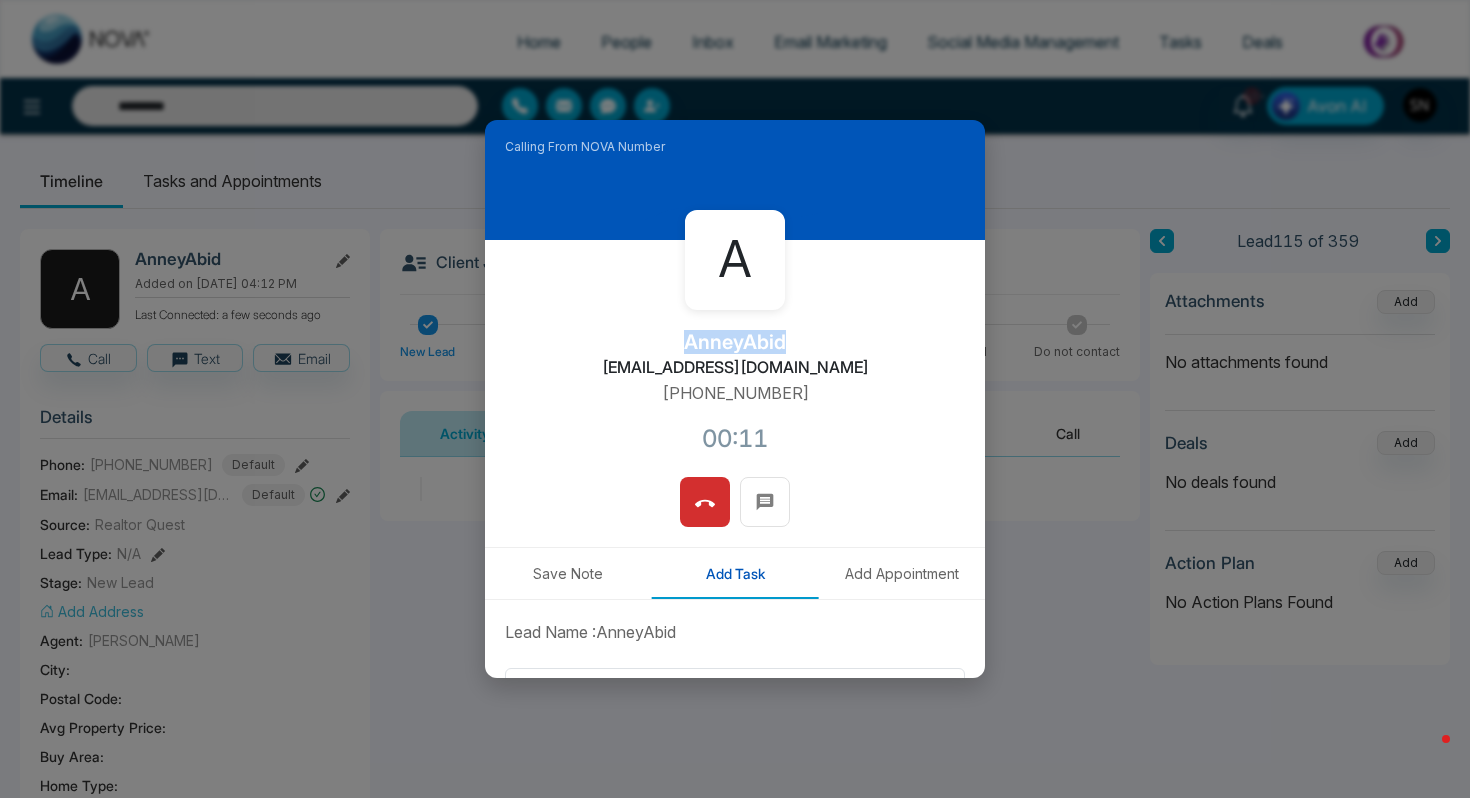 drag, startPoint x: 687, startPoint y: 334, endPoint x: 793, endPoint y: 334, distance: 106 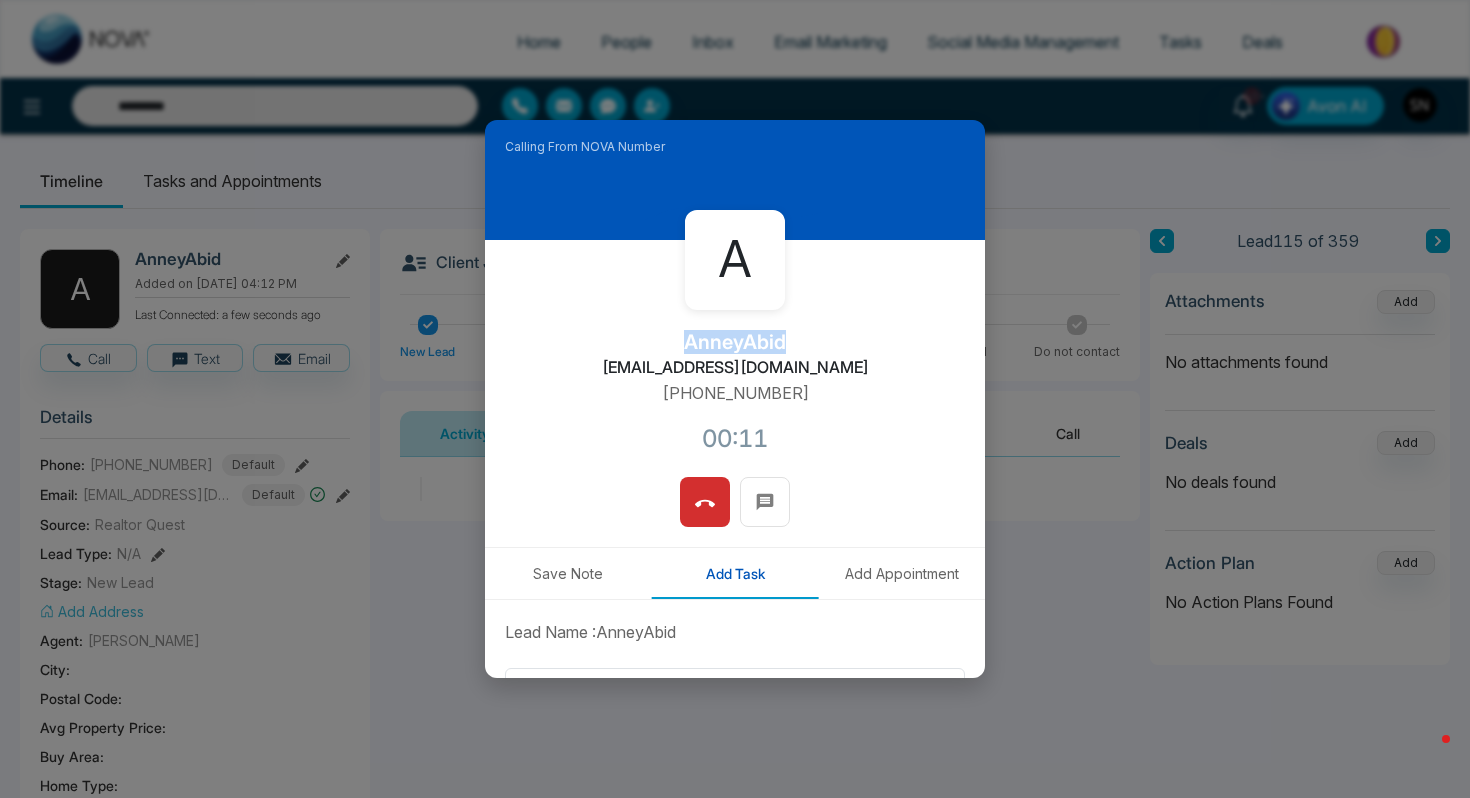 click on "A AnneyAbid [EMAIL_ADDRESS][DOMAIN_NAME] [PHONE_NUMBER]:11" at bounding box center [735, 358] 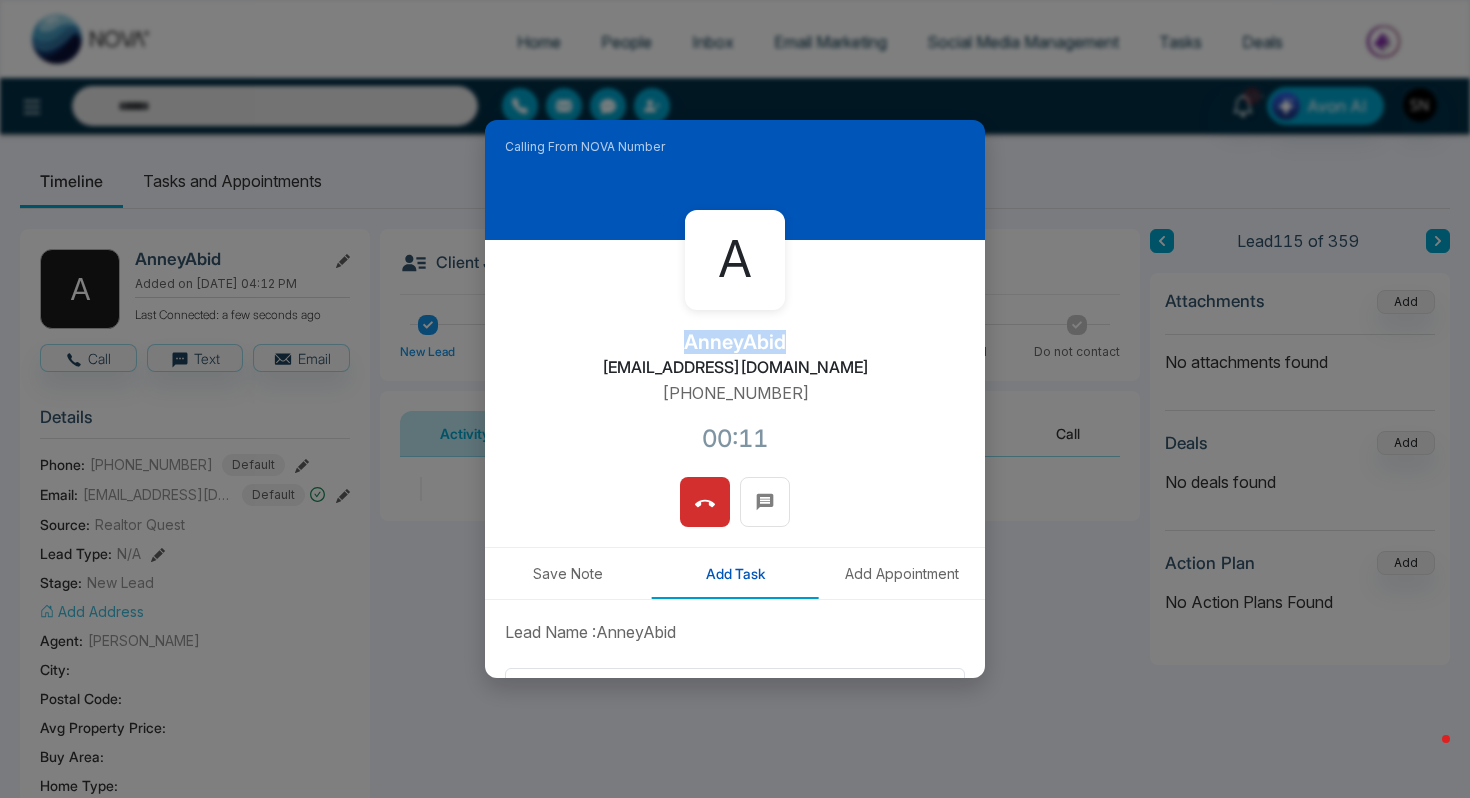 type on "*********" 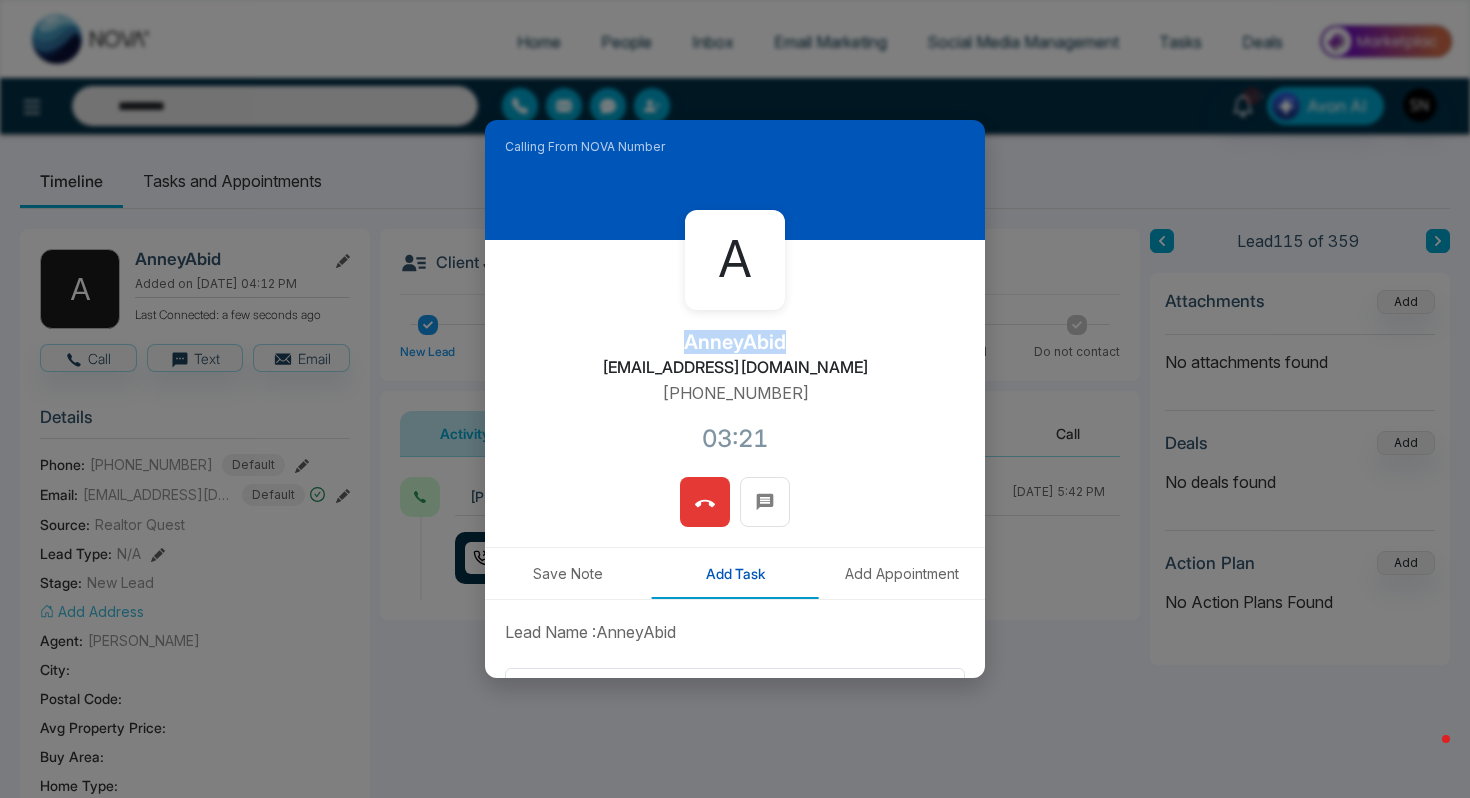 click at bounding box center [705, 502] 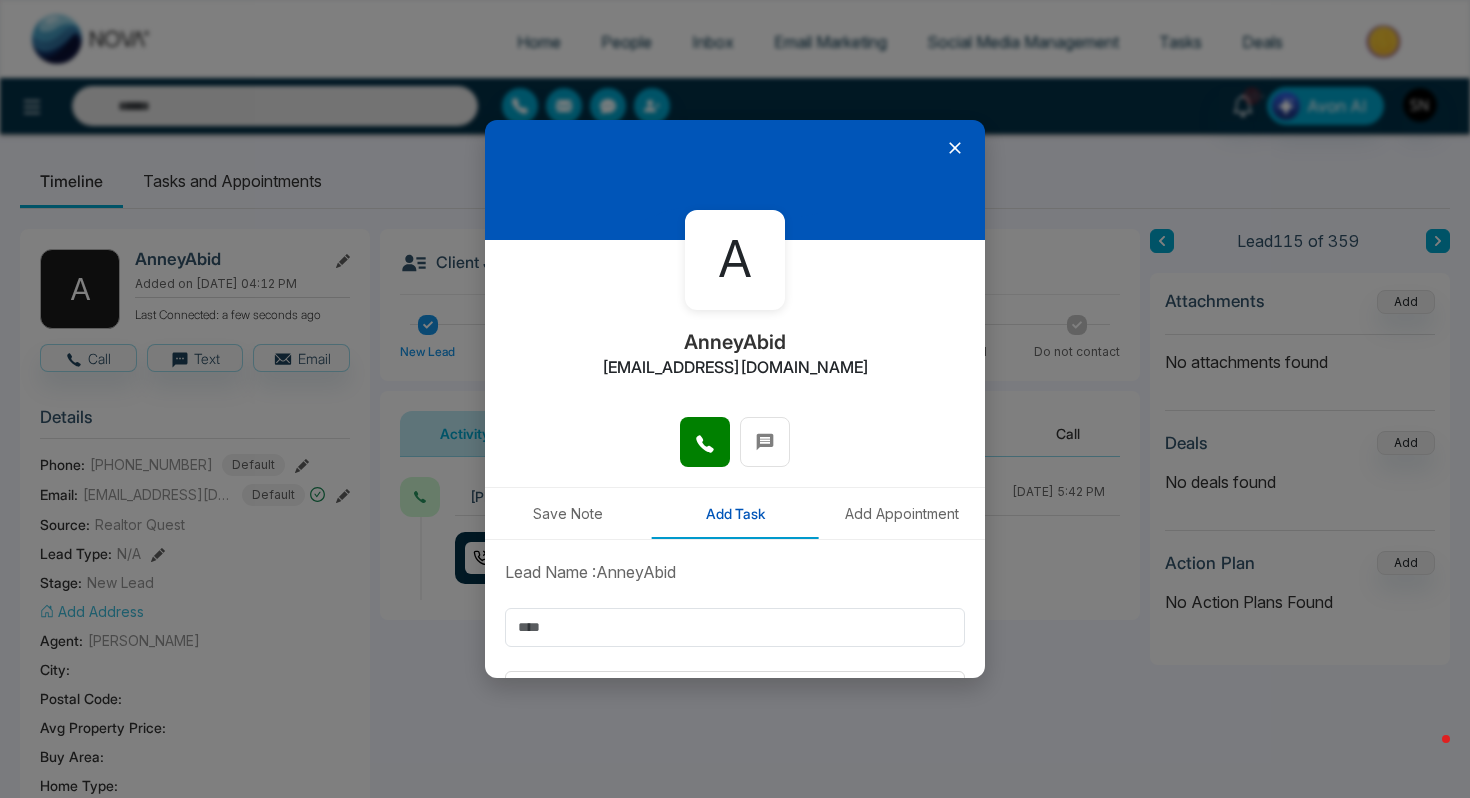 click at bounding box center (735, 180) 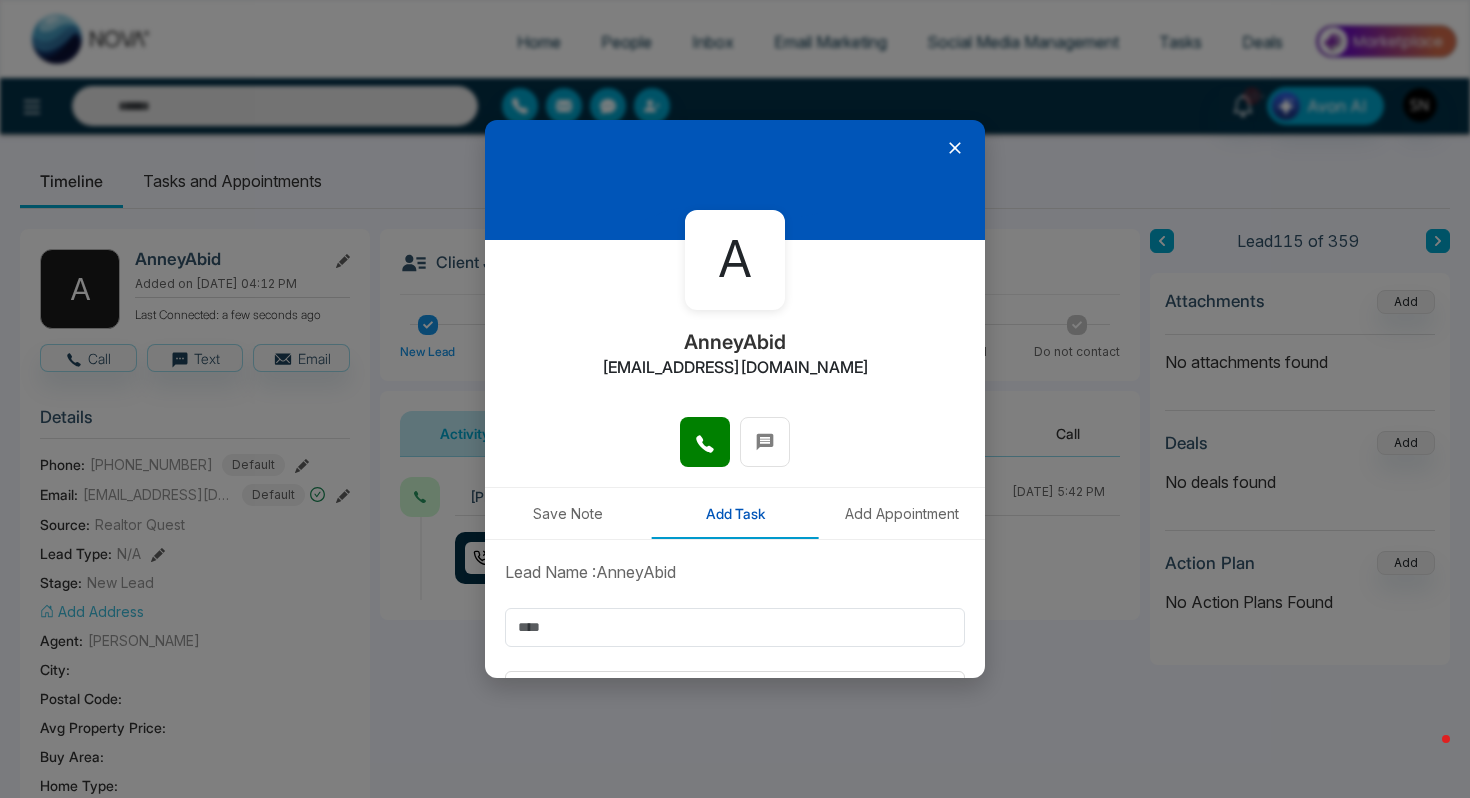 click 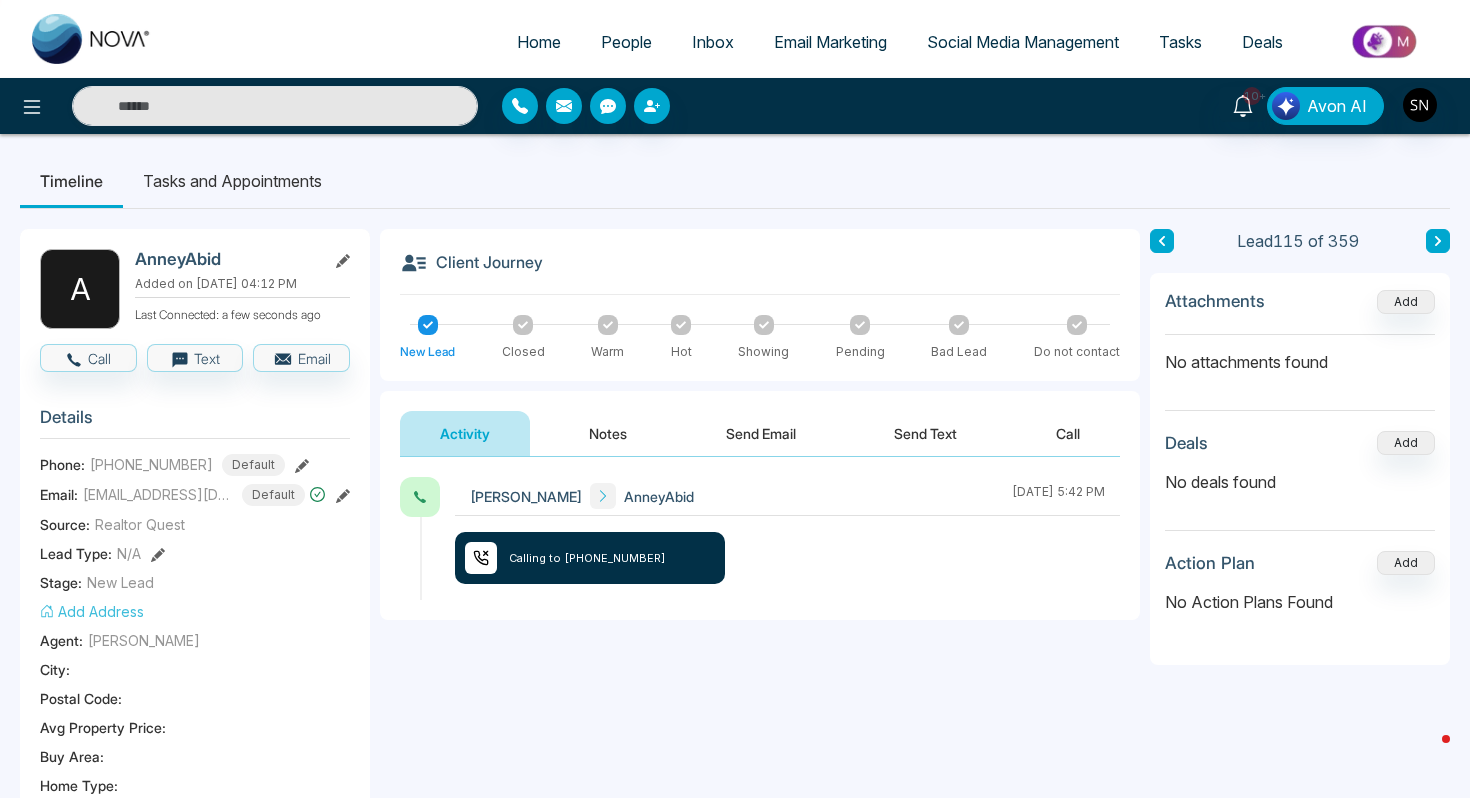 type on "*********" 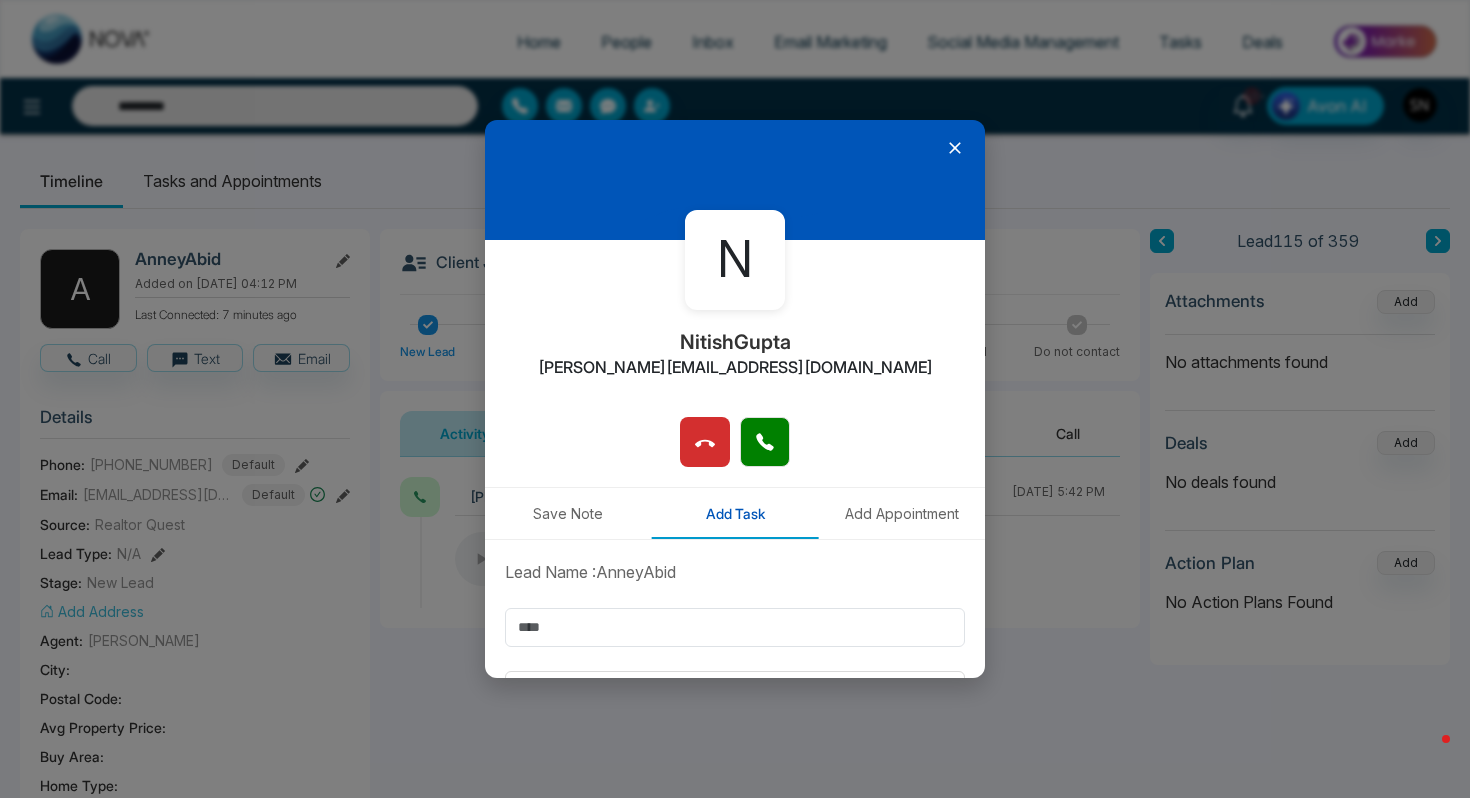 click at bounding box center (735, 180) 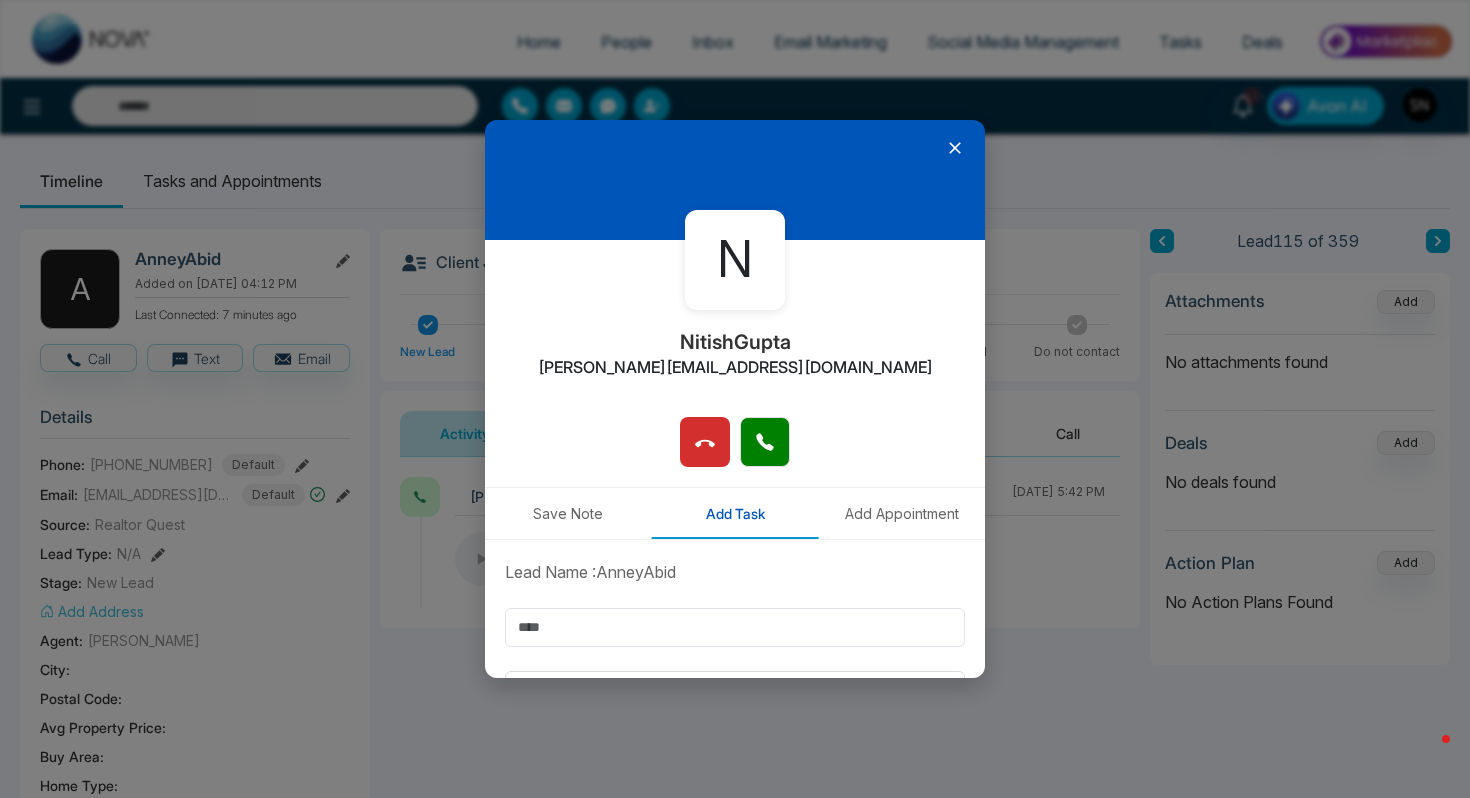 click 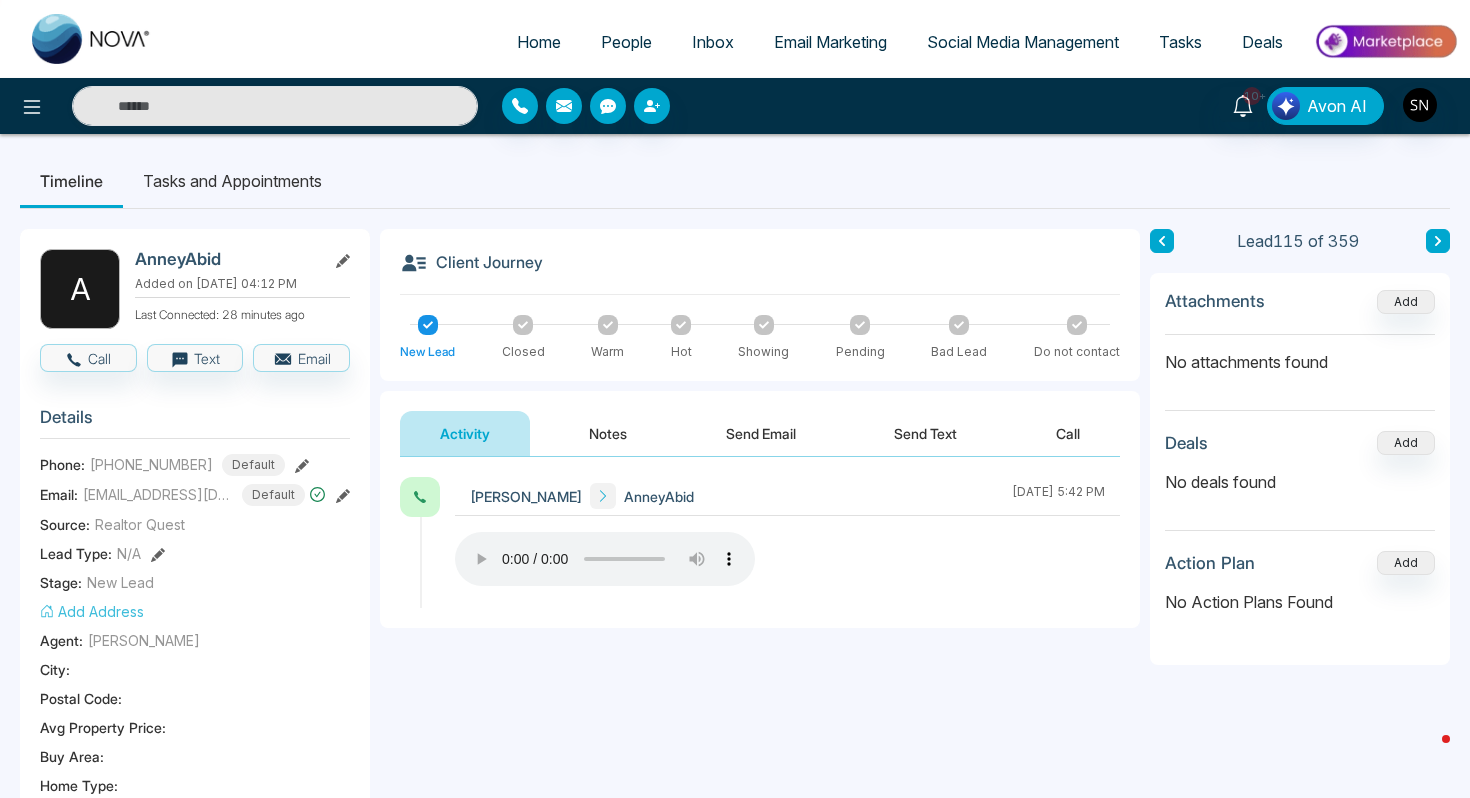 type on "*********" 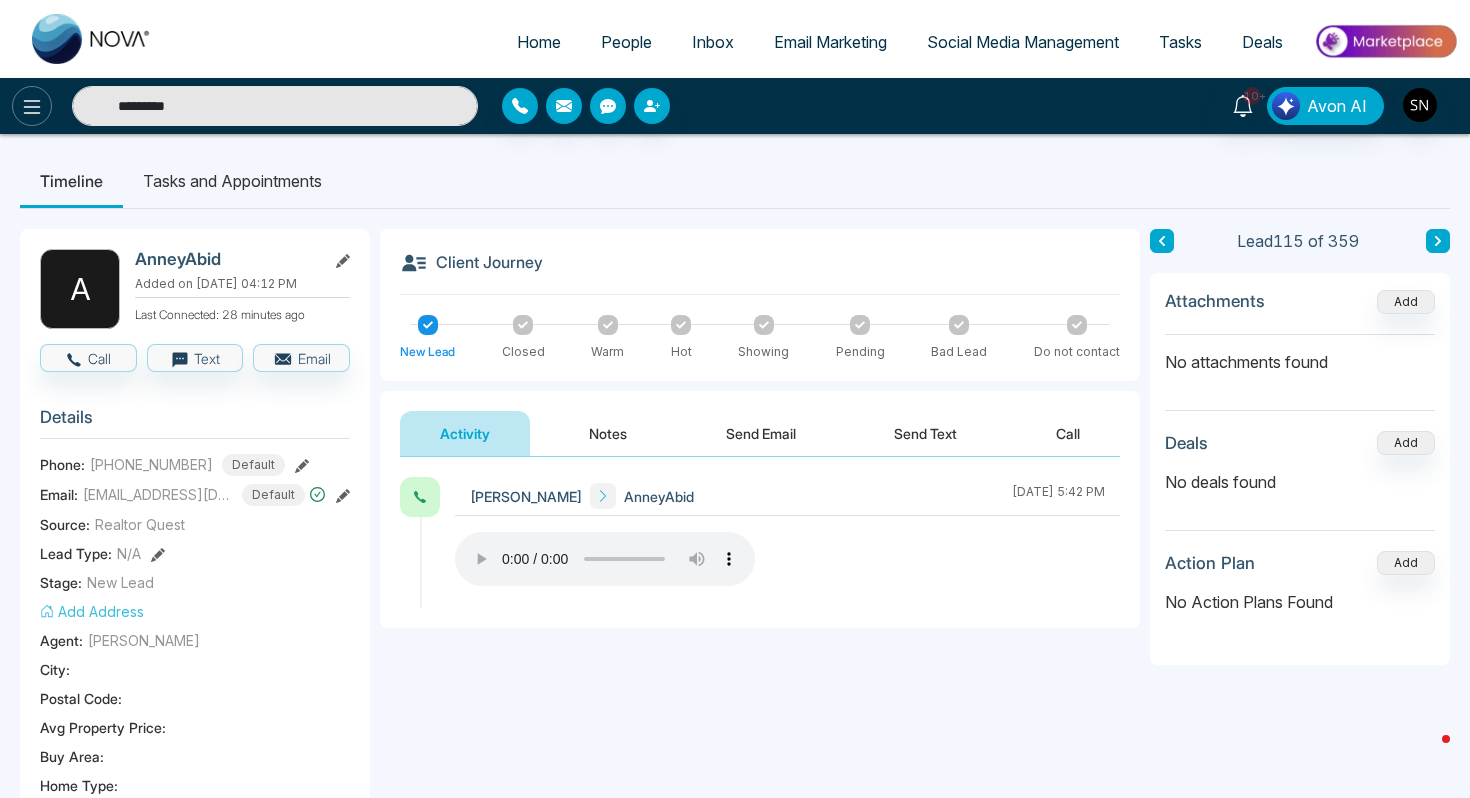 click 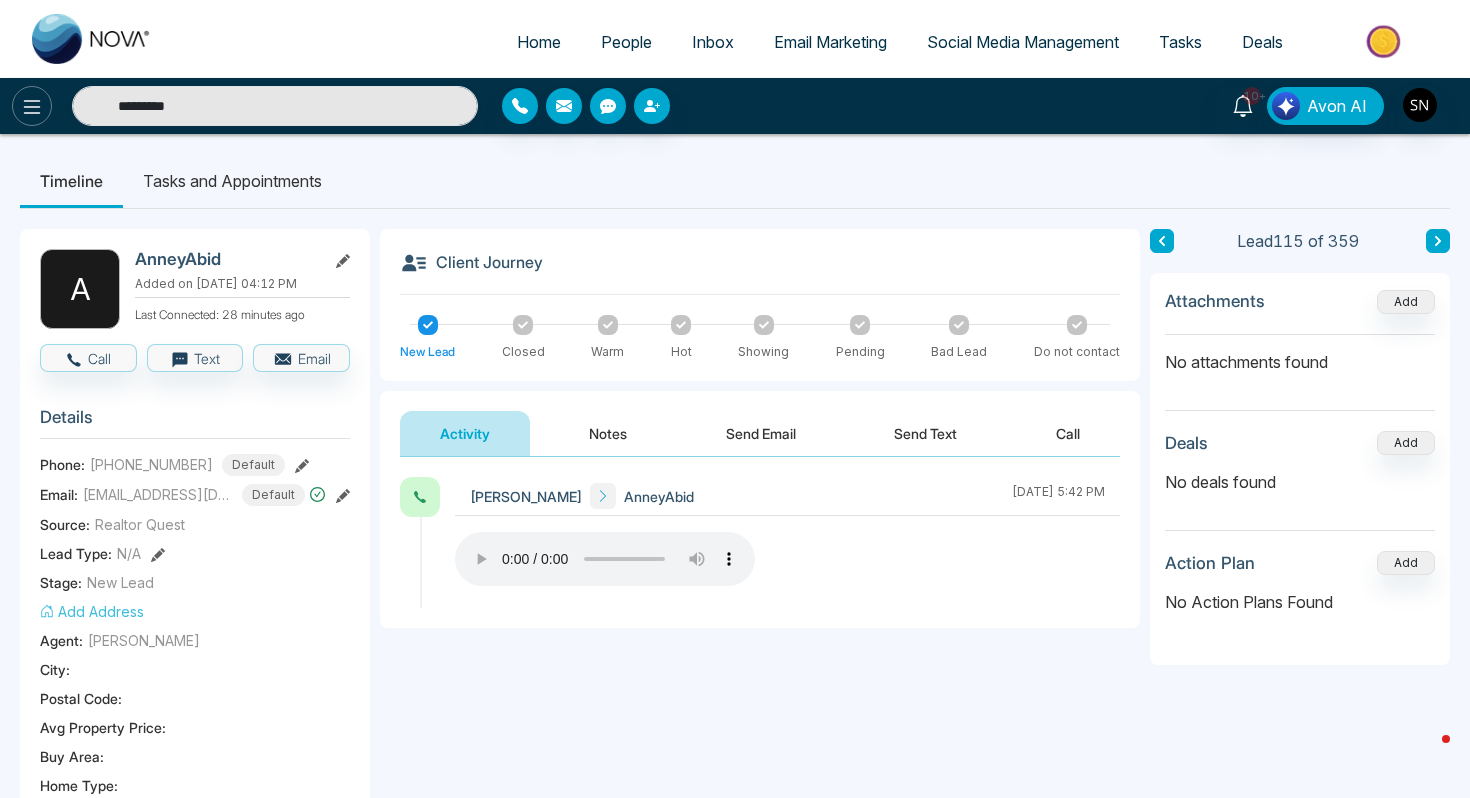type 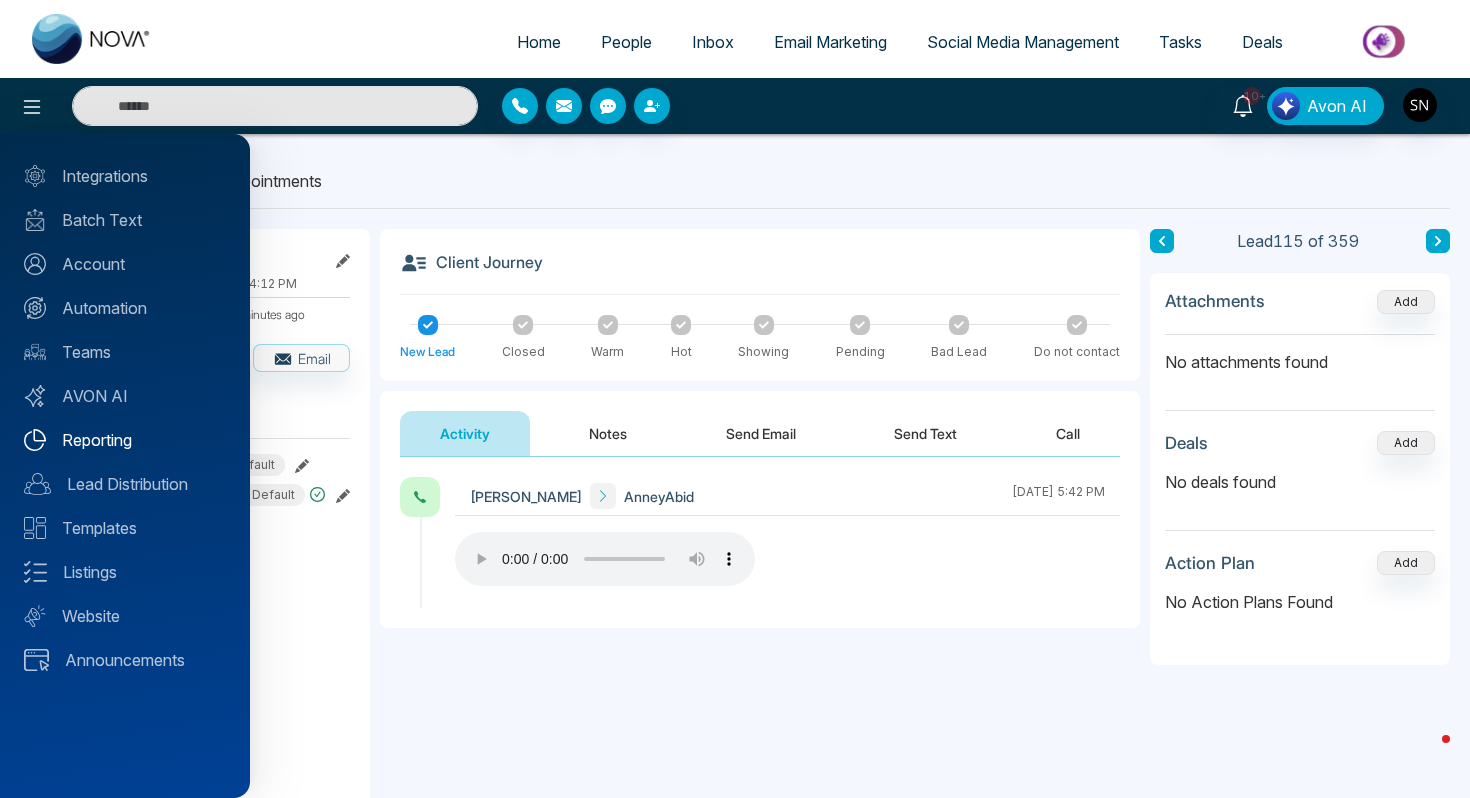 click on "Reporting" at bounding box center (125, 440) 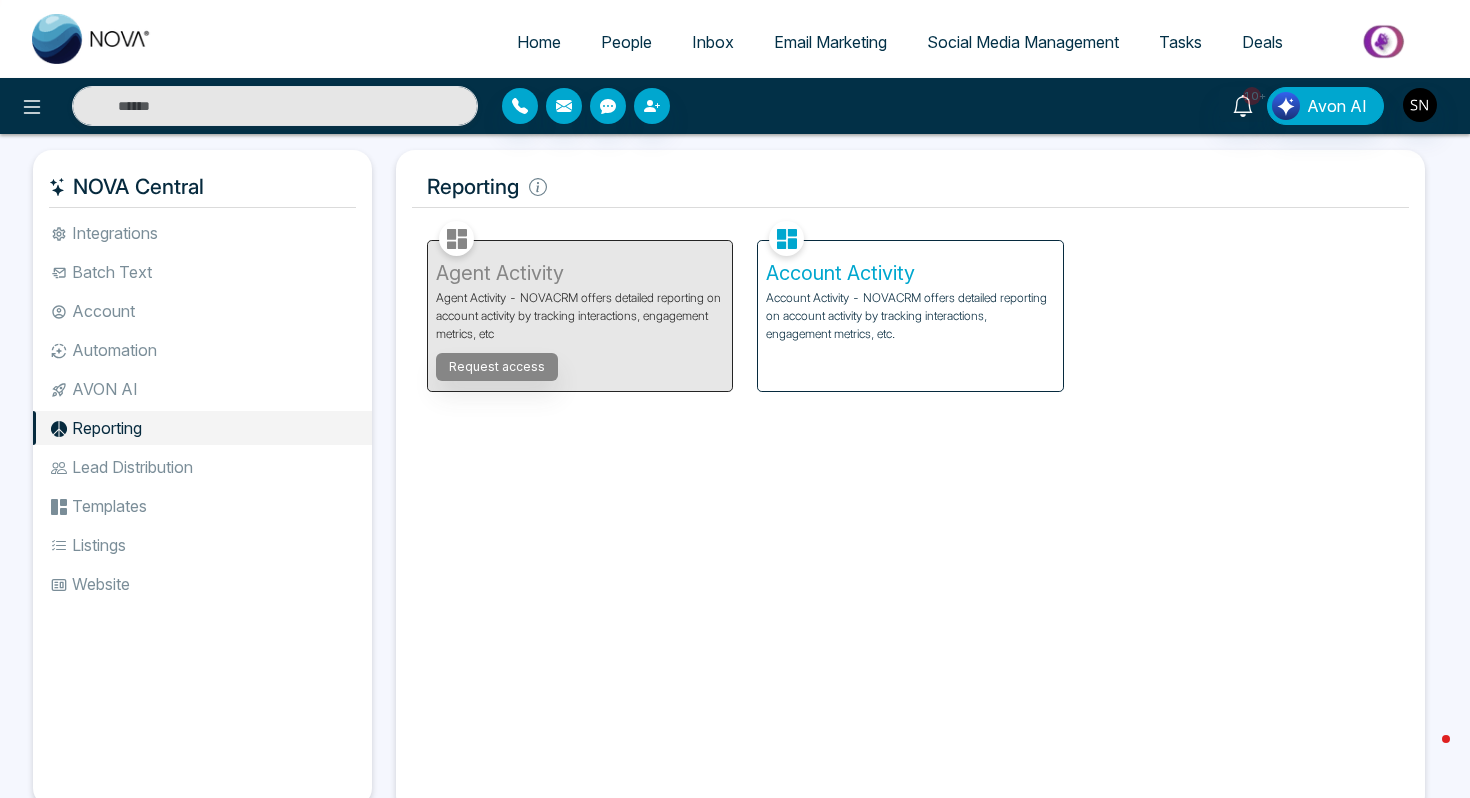 click on "Account Activity Account Activity - NOVACRM offers detailed reporting on account activity by tracking interactions, engagement metrics, etc." at bounding box center [910, 316] 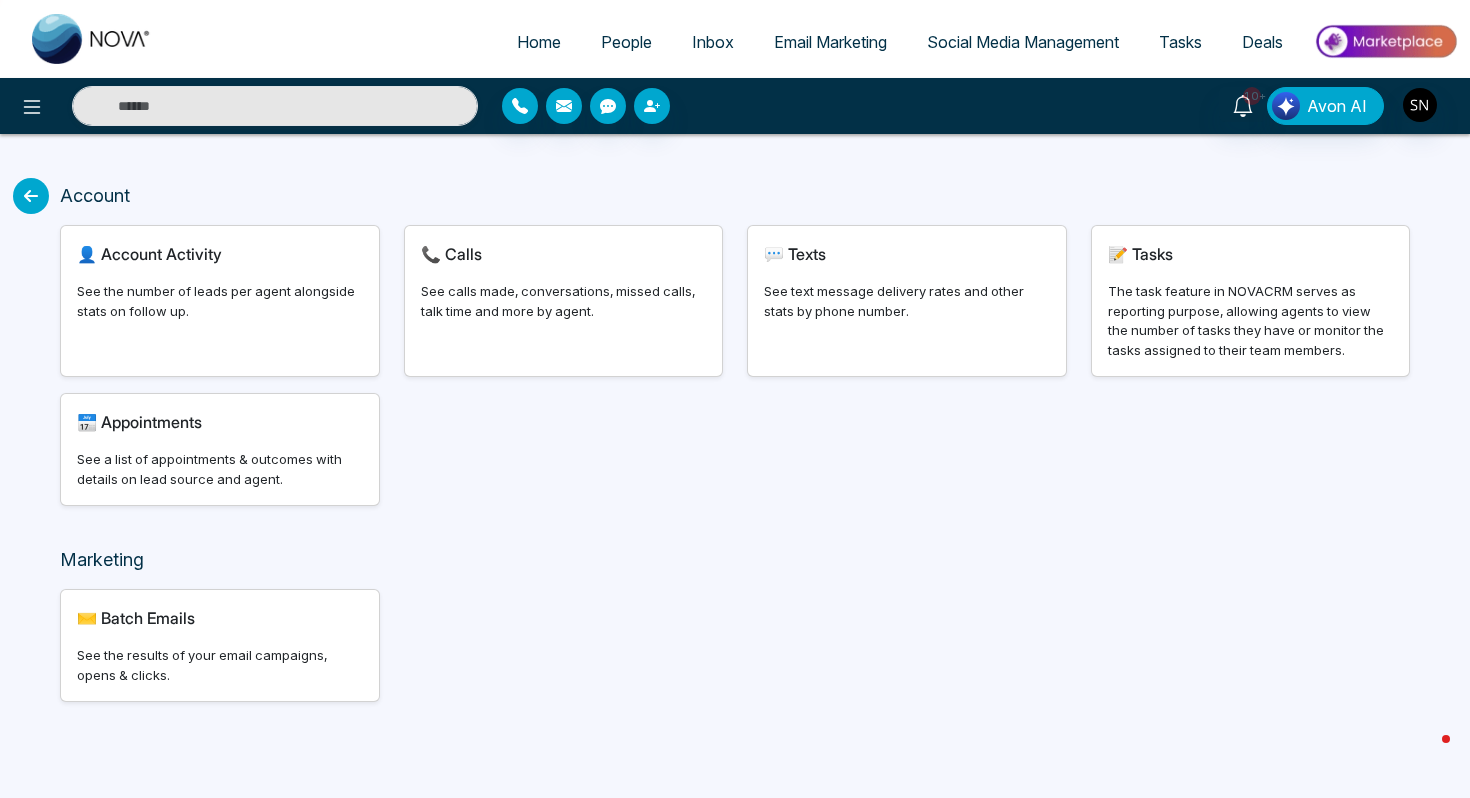 click on "👤 Account Activity See the number of leads per agent alongside stats on follow up." at bounding box center [220, 301] 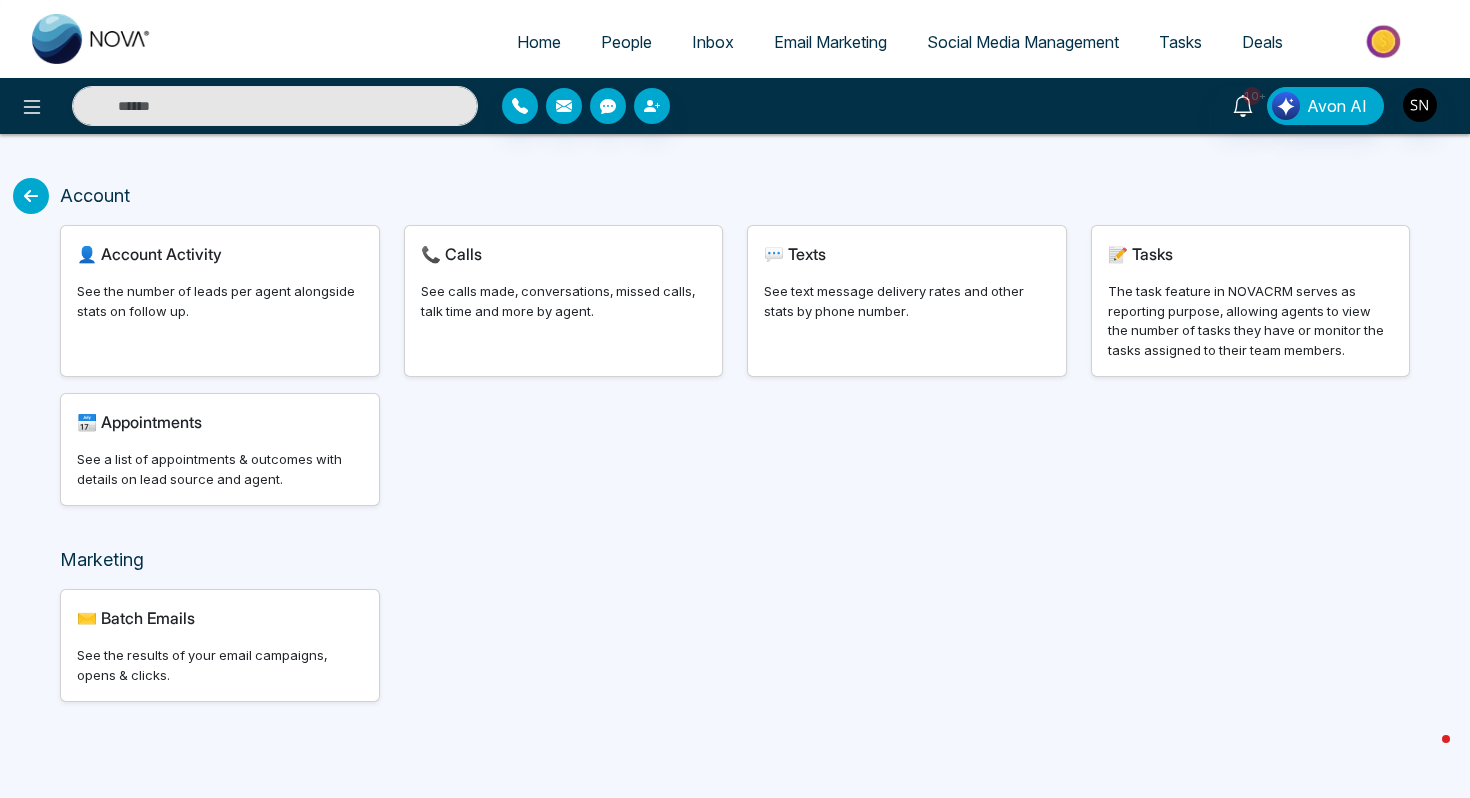 select on "***" 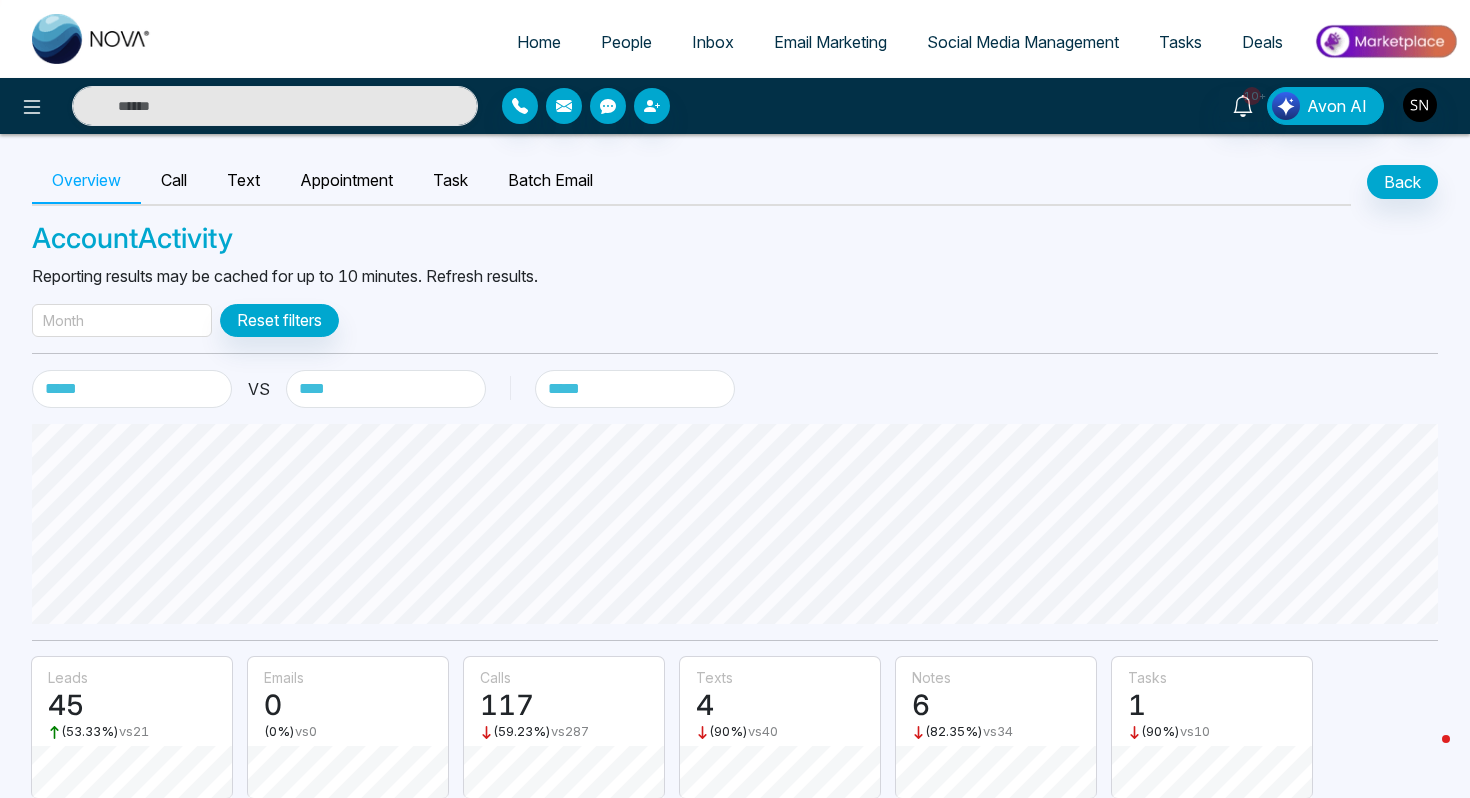 click on "Month" at bounding box center [122, 320] 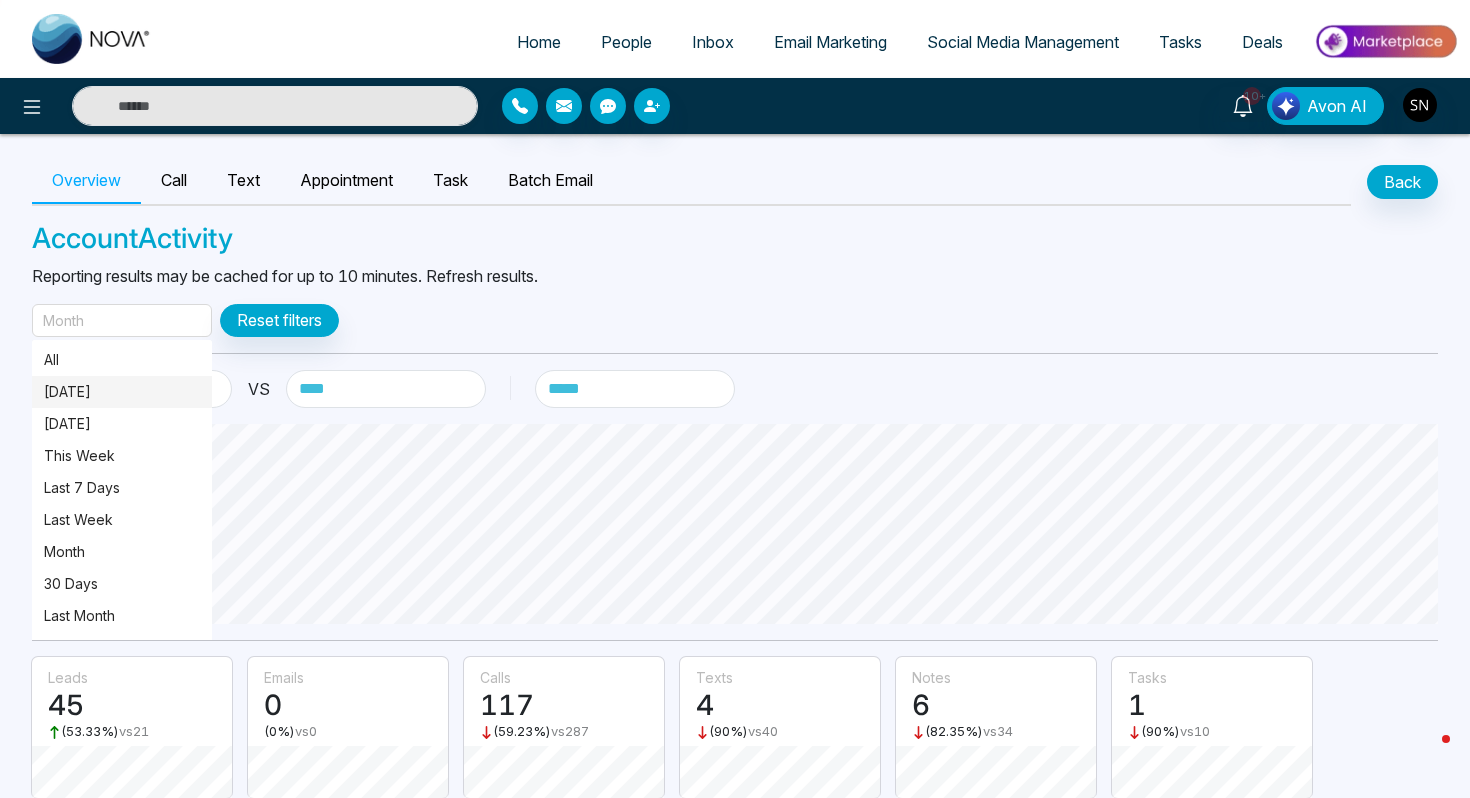 click on "[DATE]" at bounding box center (122, 392) 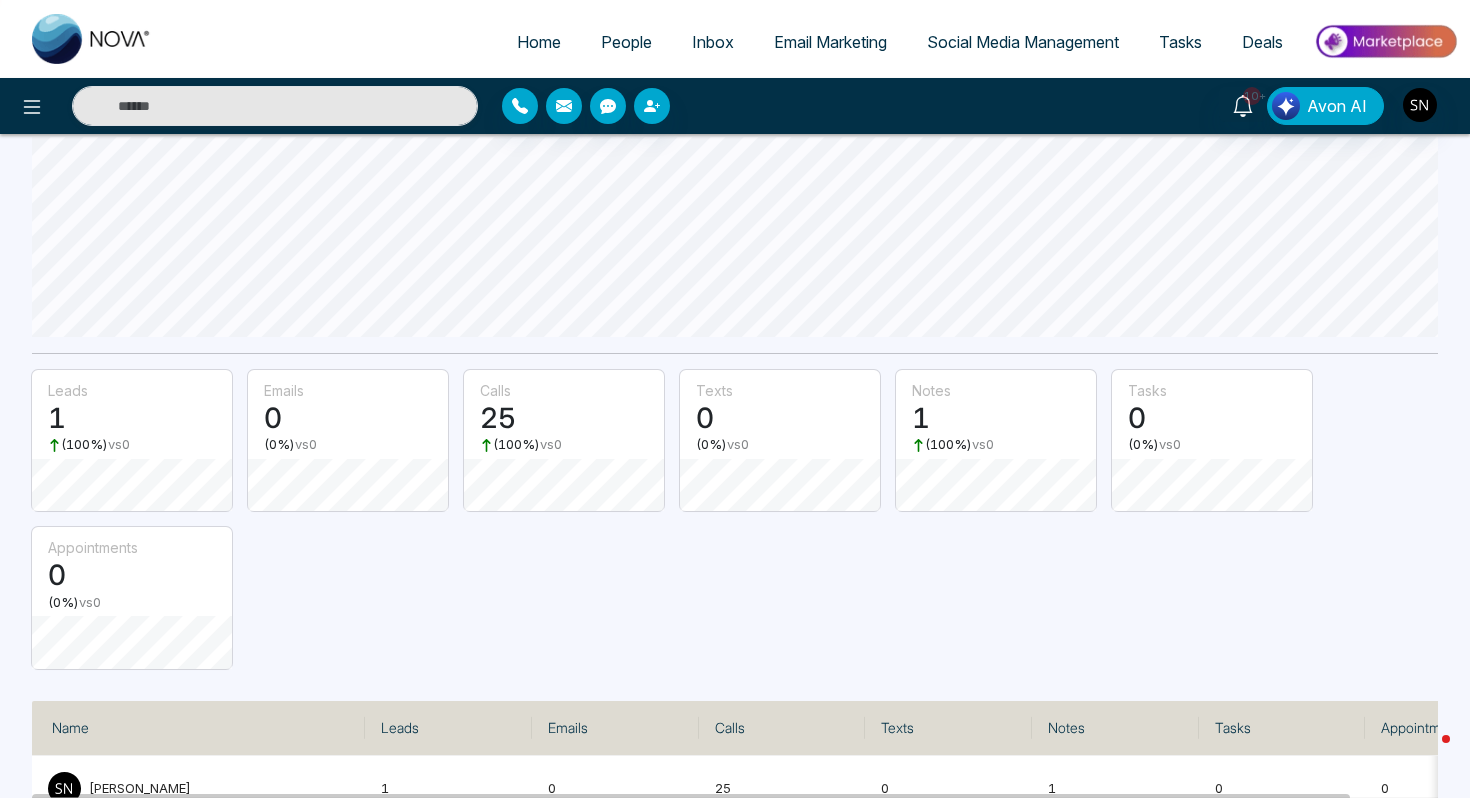 scroll, scrollTop: 344, scrollLeft: 0, axis: vertical 